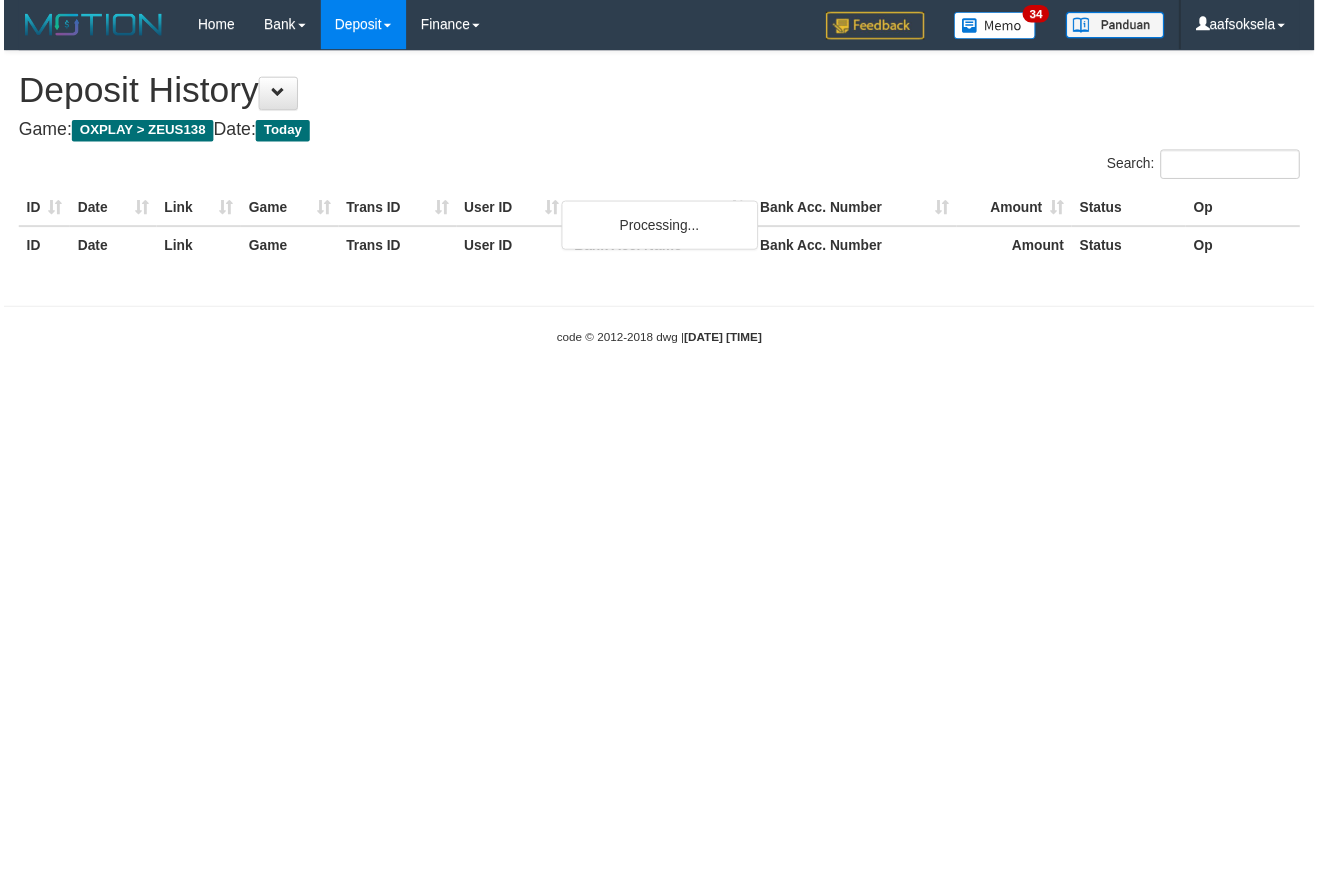 scroll, scrollTop: 0, scrollLeft: 0, axis: both 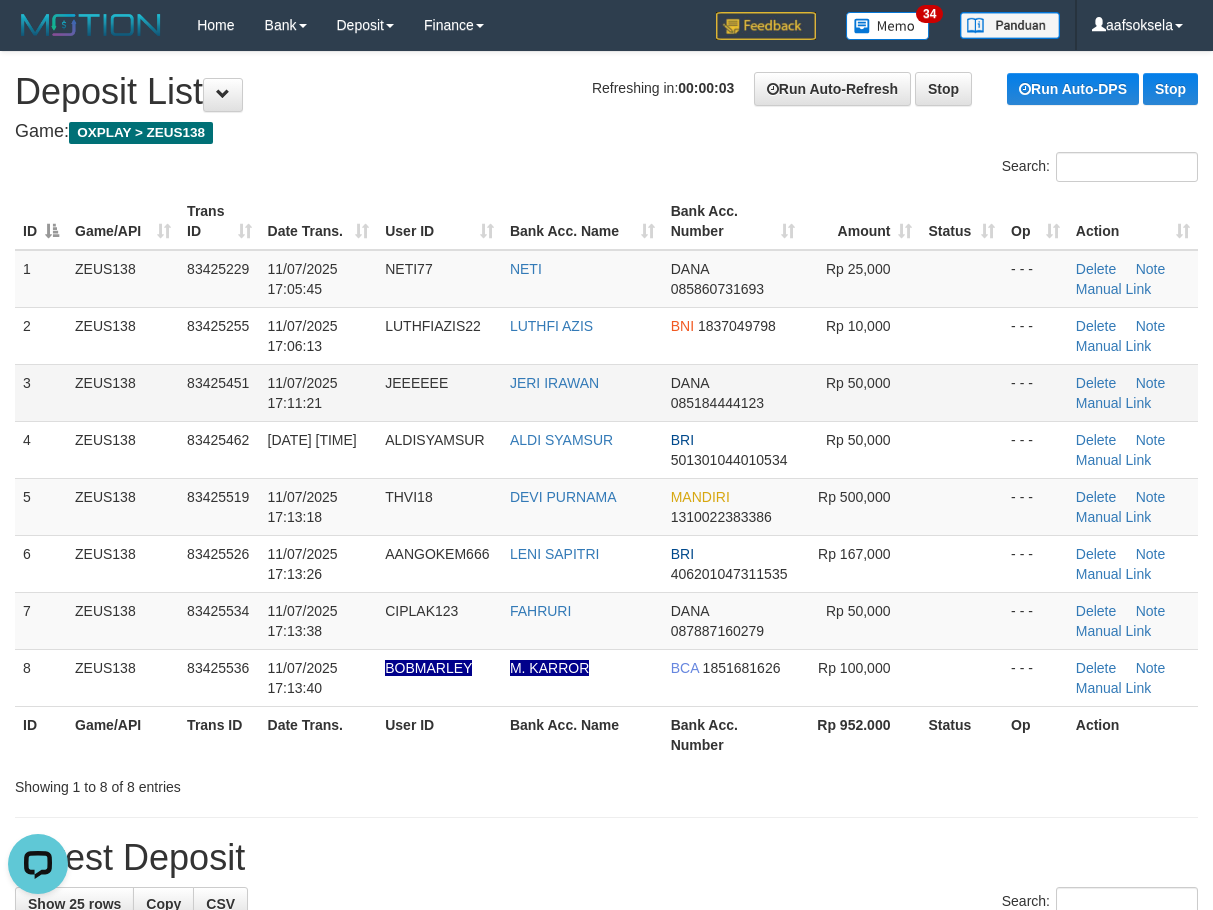 click on "11/07/2025 17:11:21" at bounding box center [303, 393] 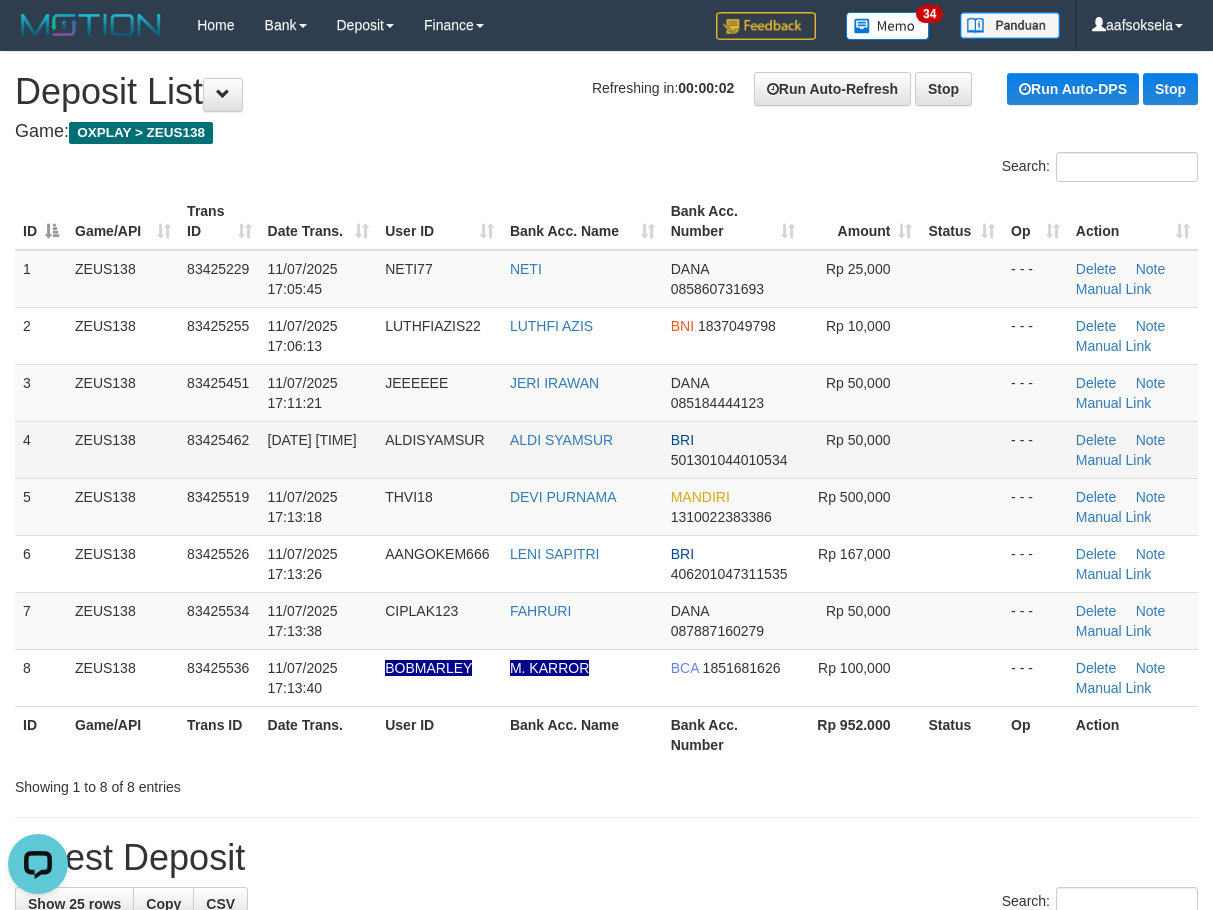 click on "11/07/2025 17:11:36" at bounding box center (312, 440) 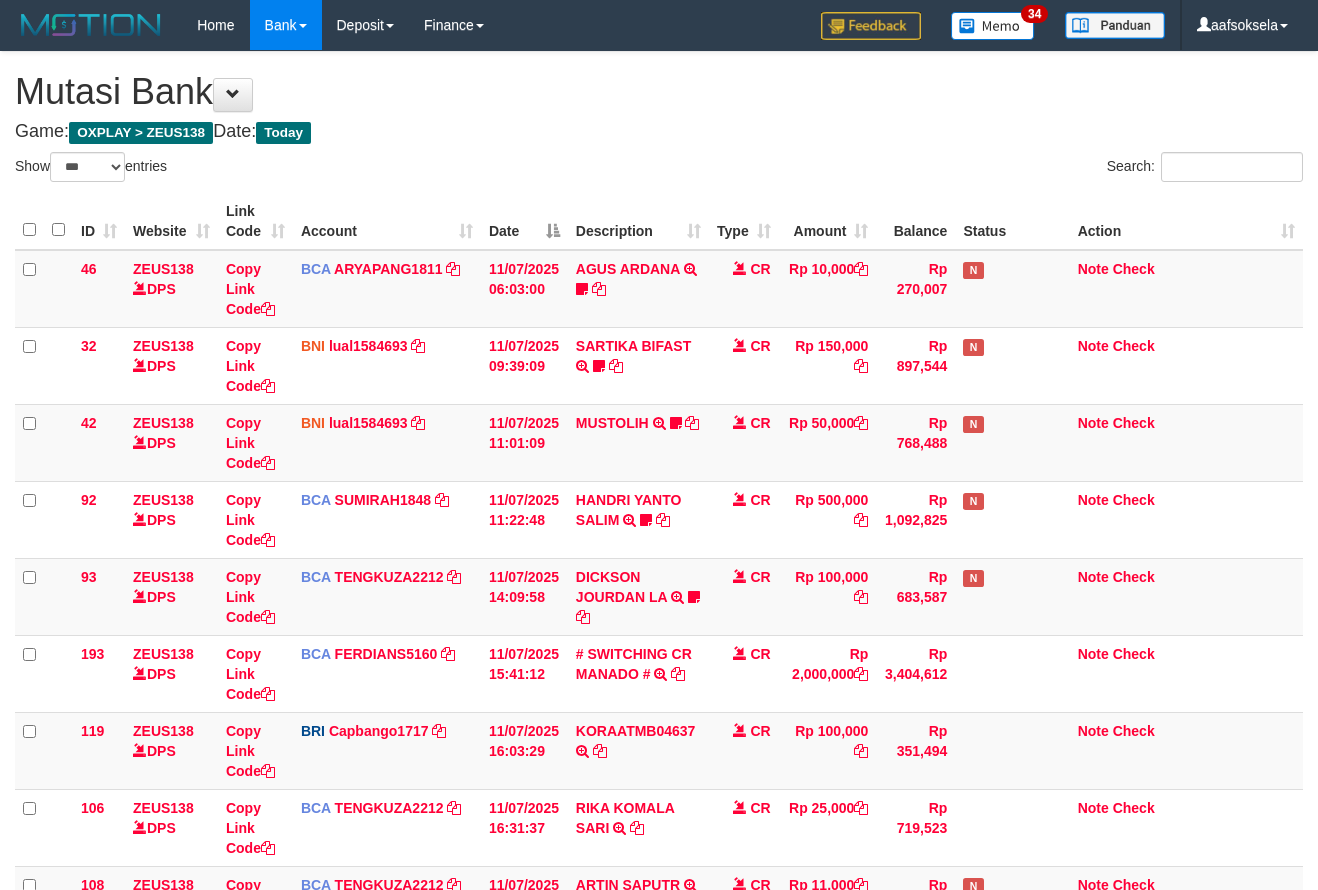 select on "***" 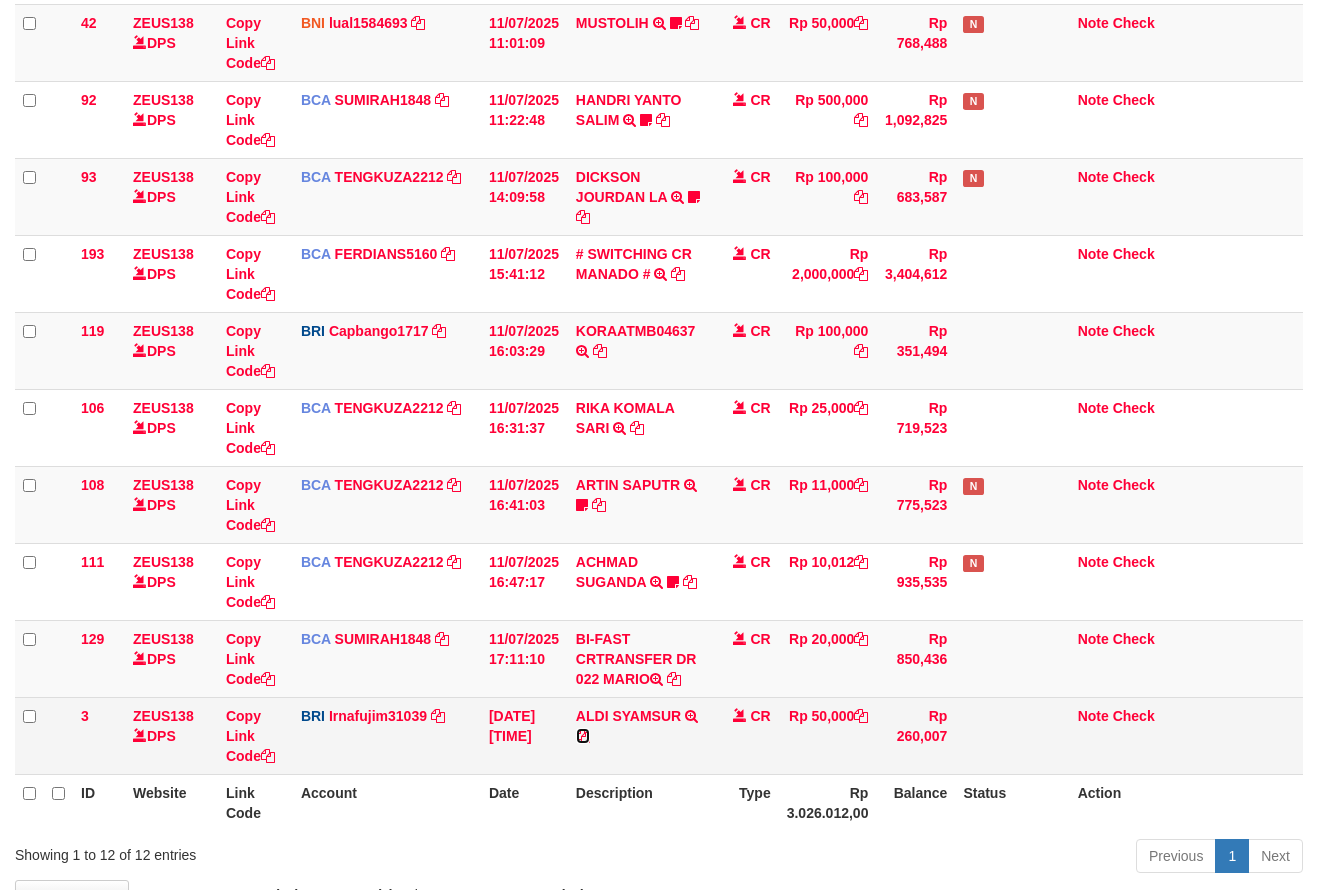 click at bounding box center (583, 736) 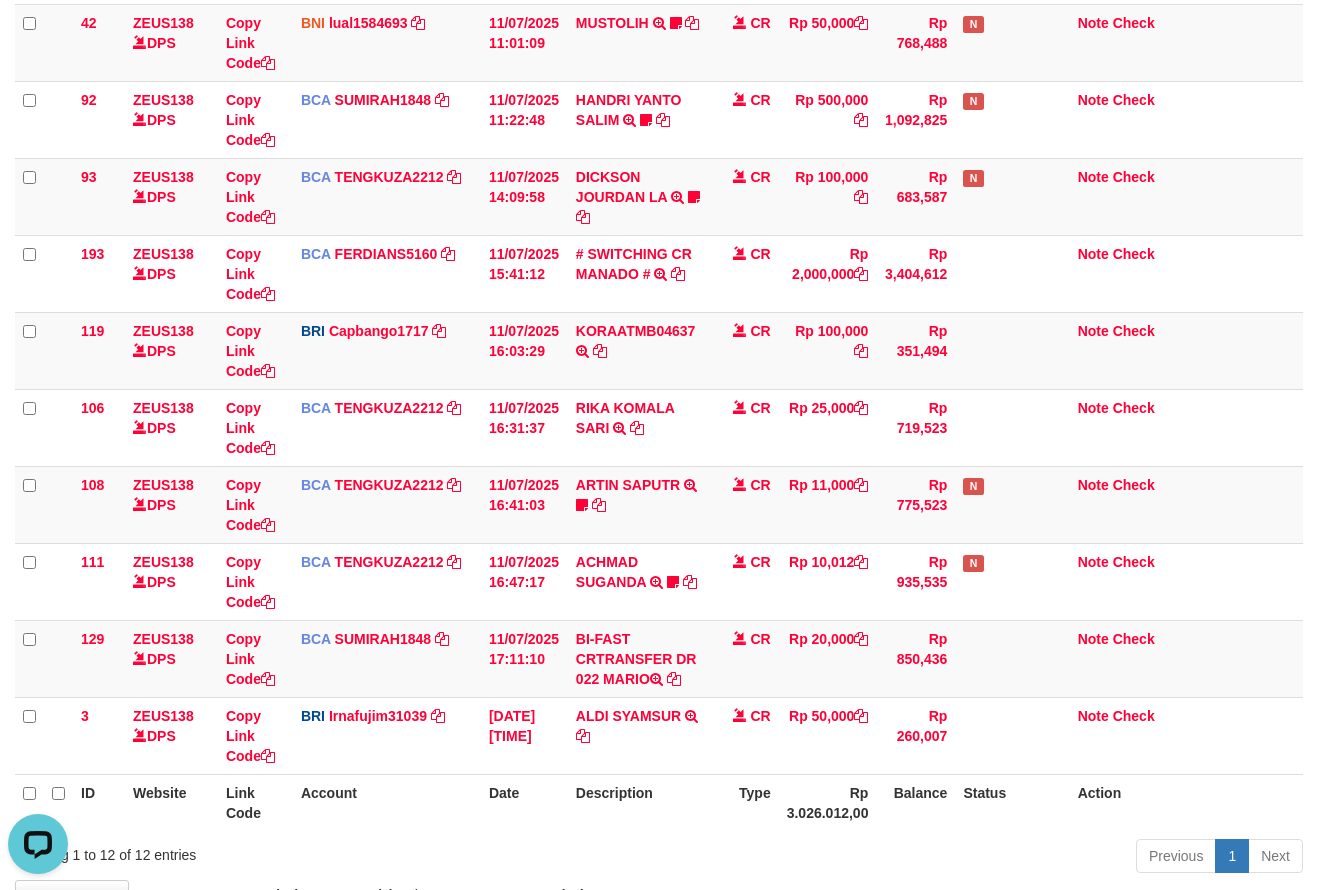 scroll, scrollTop: 0, scrollLeft: 0, axis: both 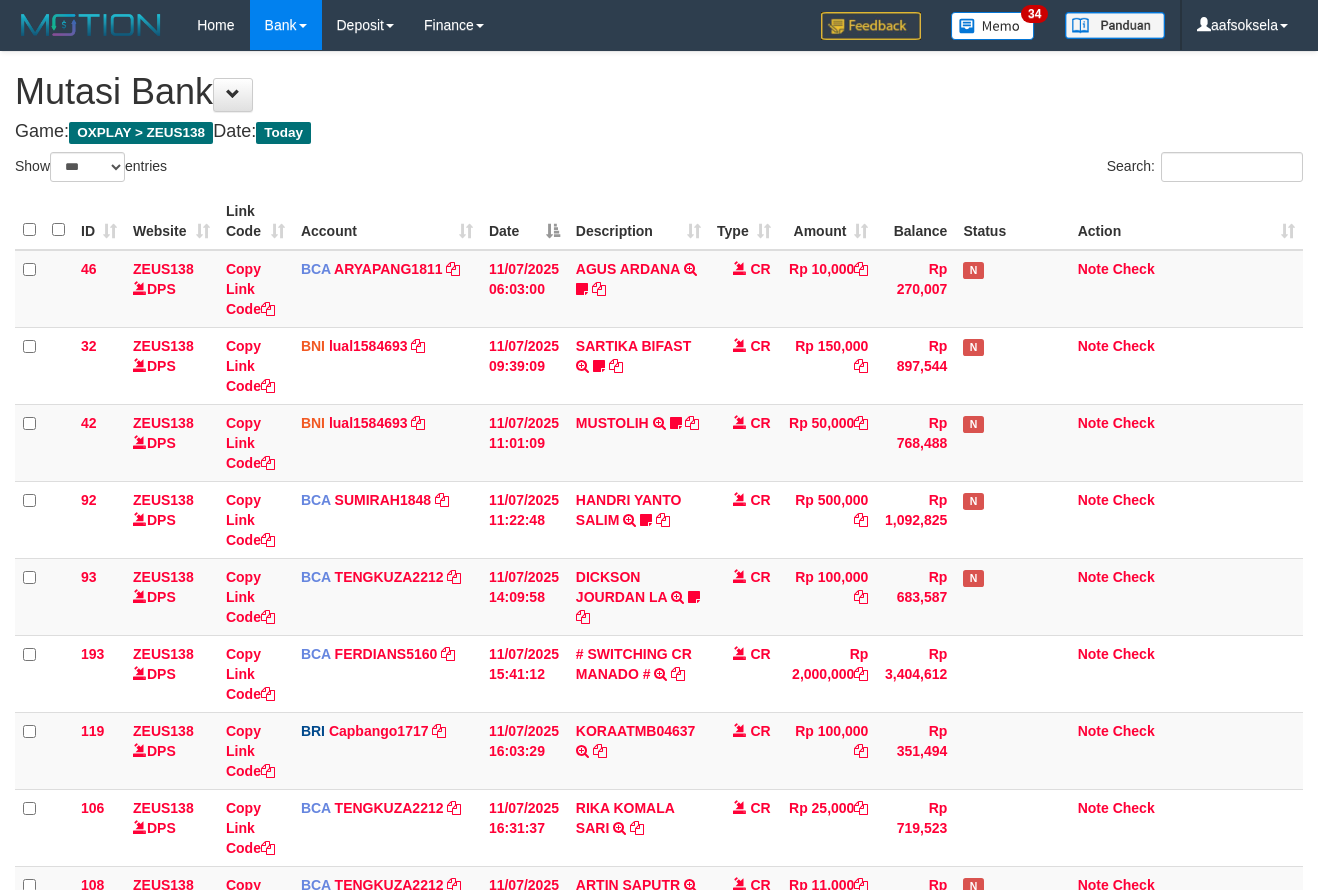 select on "***" 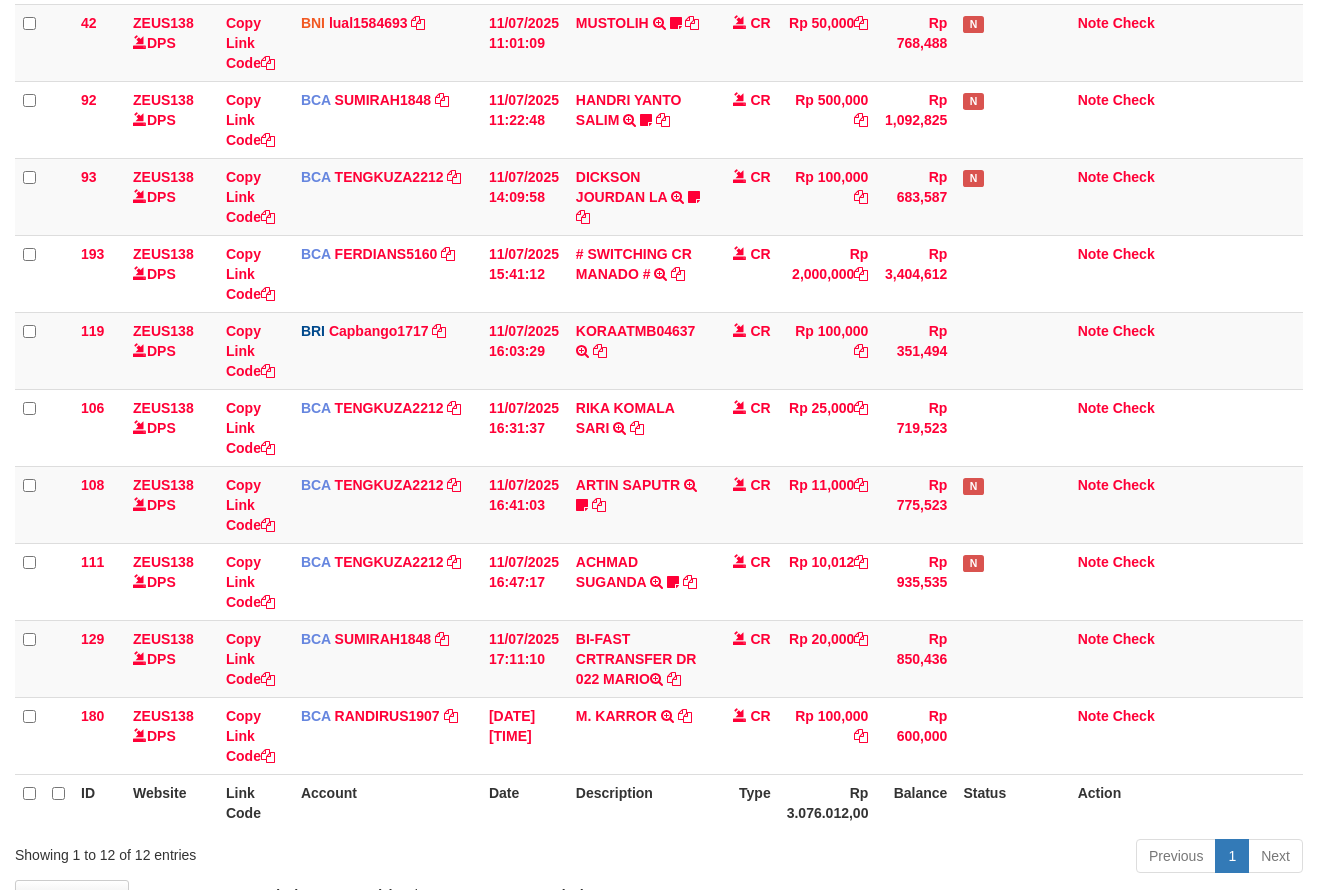 click on "Description" at bounding box center [638, 802] 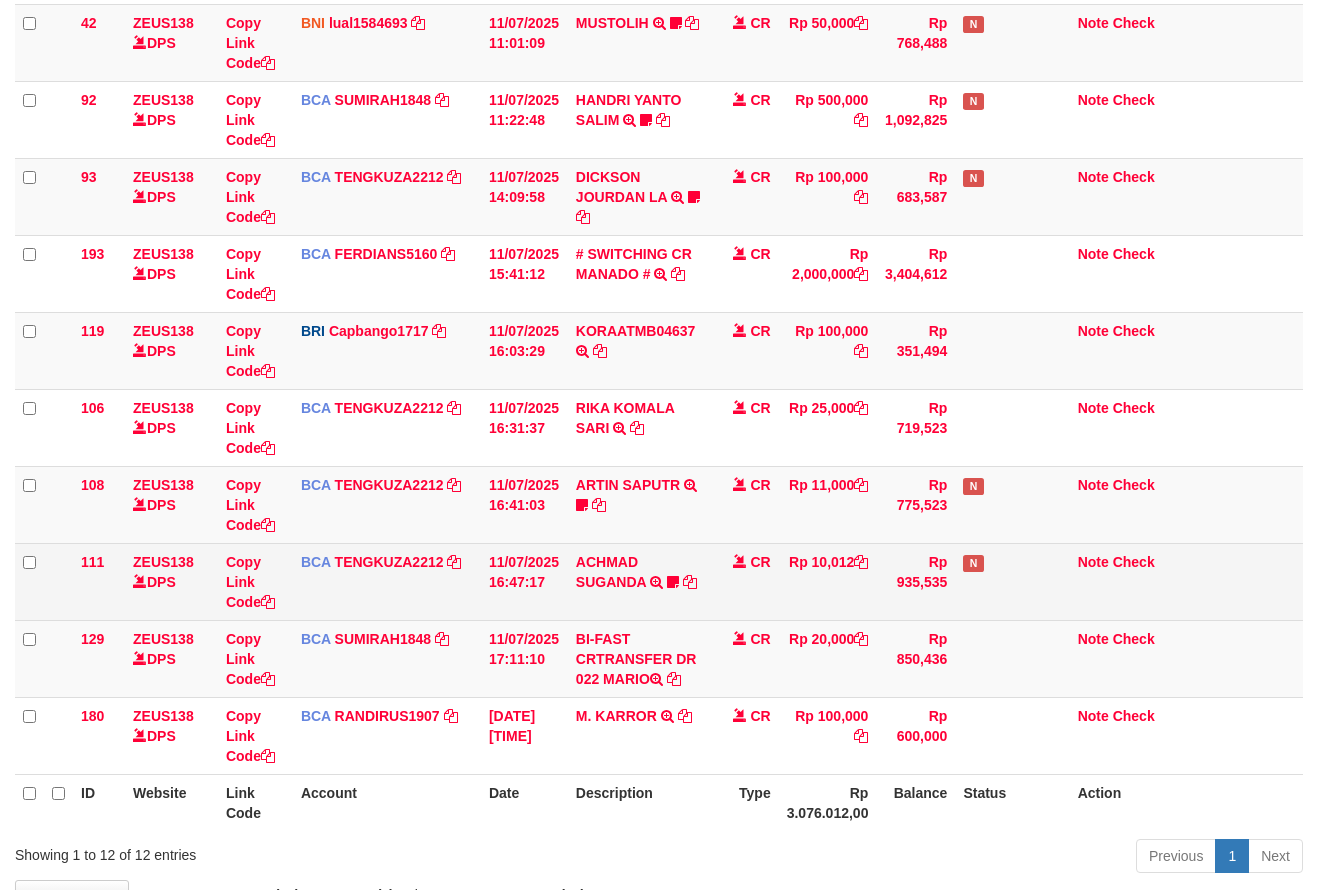 drag, startPoint x: 713, startPoint y: 741, endPoint x: 1133, endPoint y: 581, distance: 449.4441 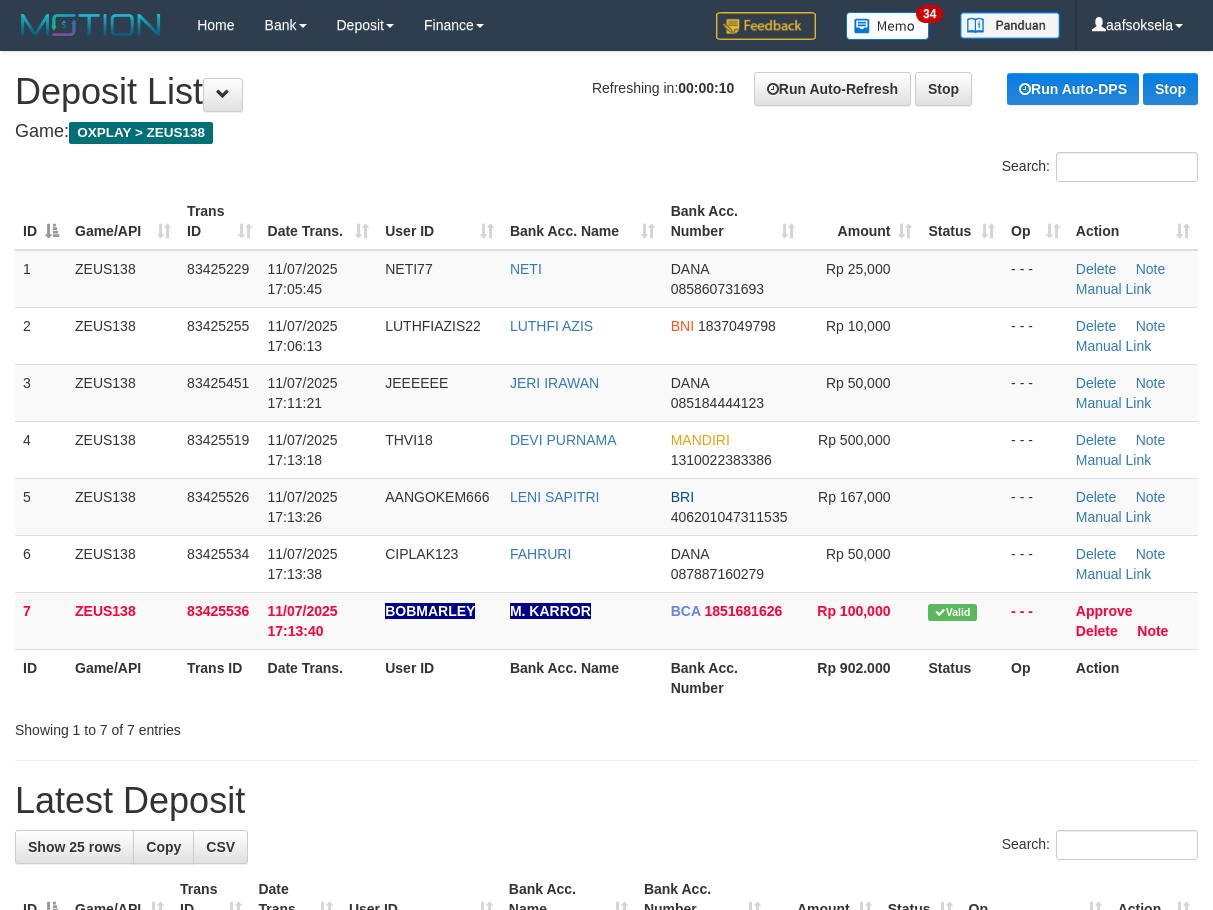 scroll, scrollTop: 0, scrollLeft: 0, axis: both 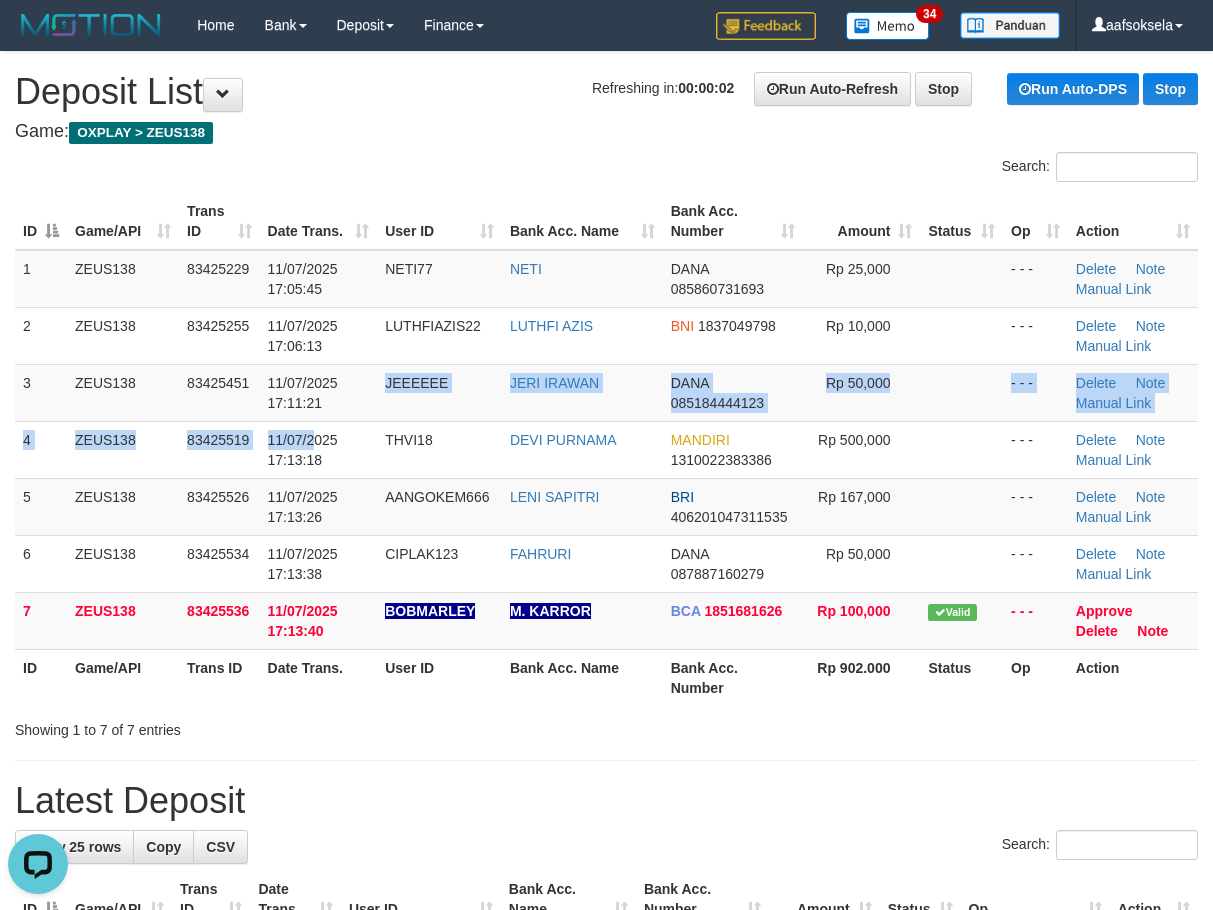 drag, startPoint x: 312, startPoint y: 427, endPoint x: 11, endPoint y: 584, distance: 339.4849 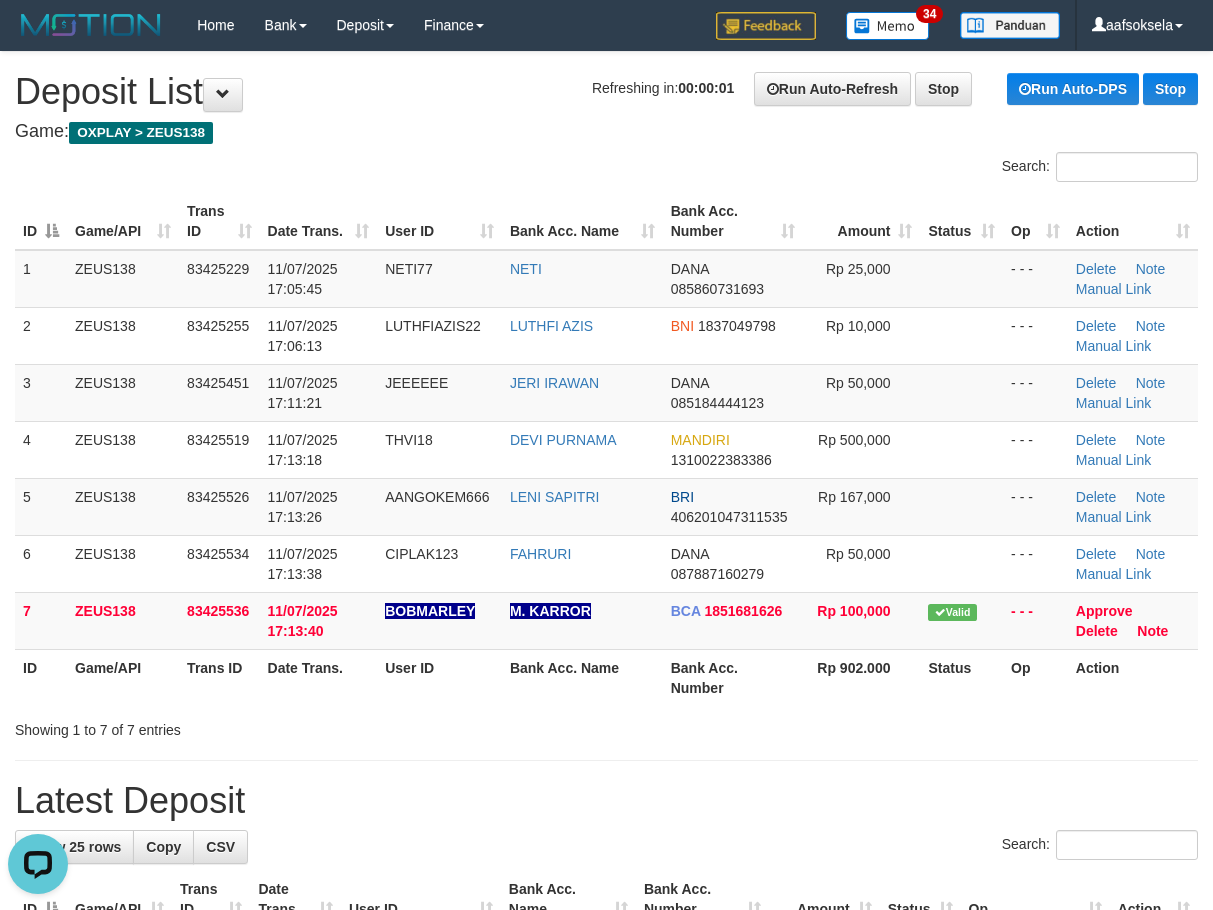drag, startPoint x: 379, startPoint y: 489, endPoint x: 4, endPoint y: 652, distance: 408.89362 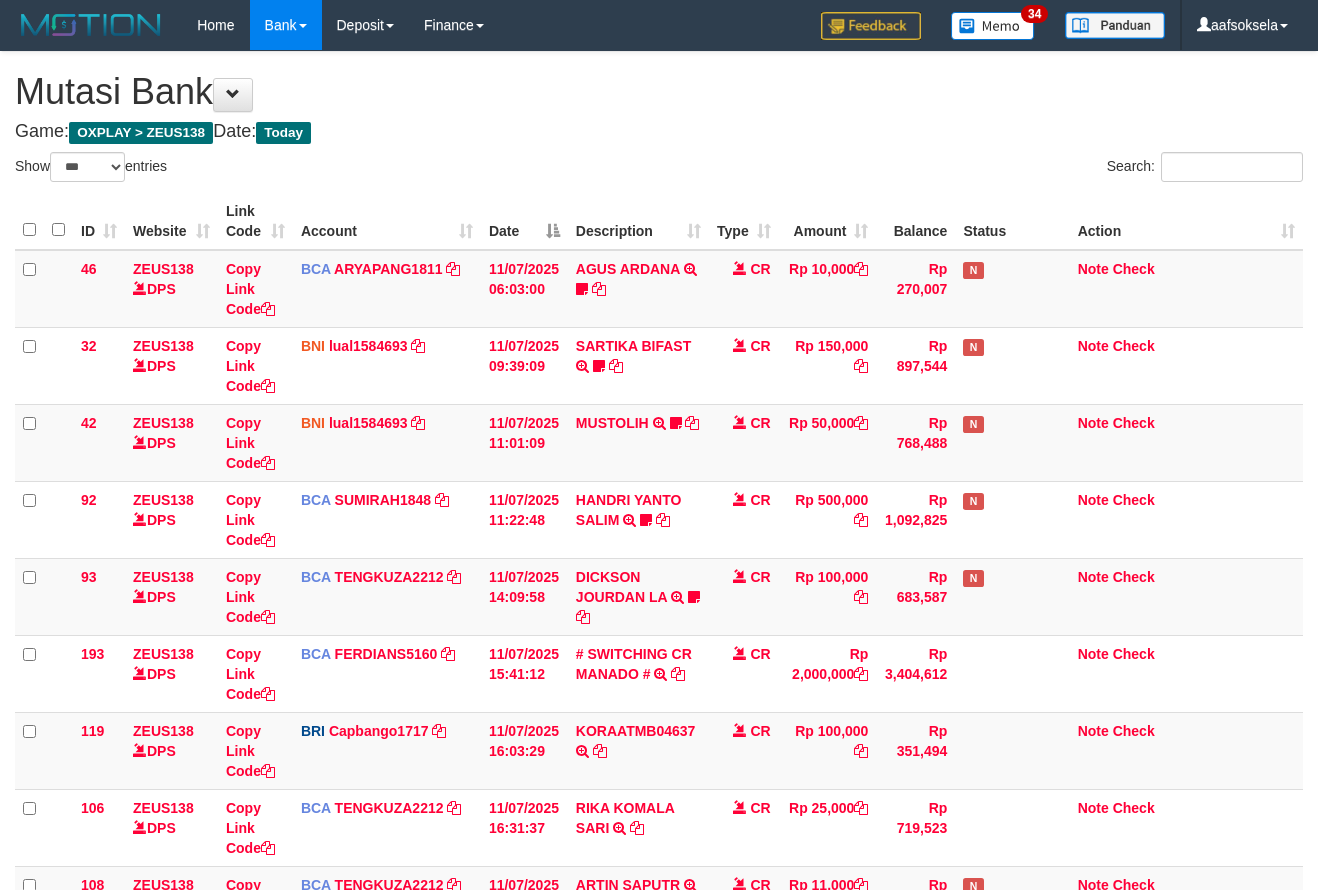 select on "***" 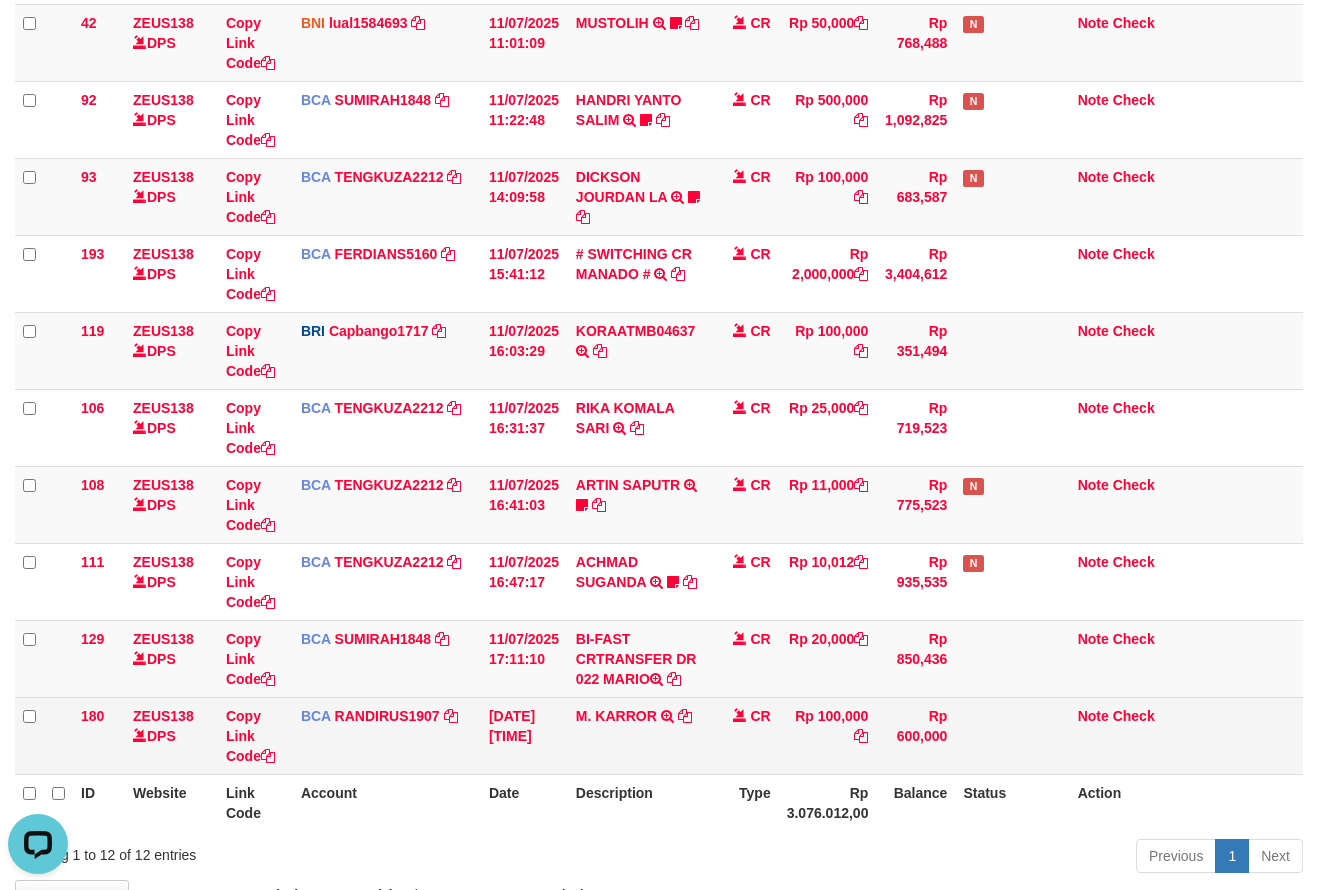 scroll, scrollTop: 0, scrollLeft: 0, axis: both 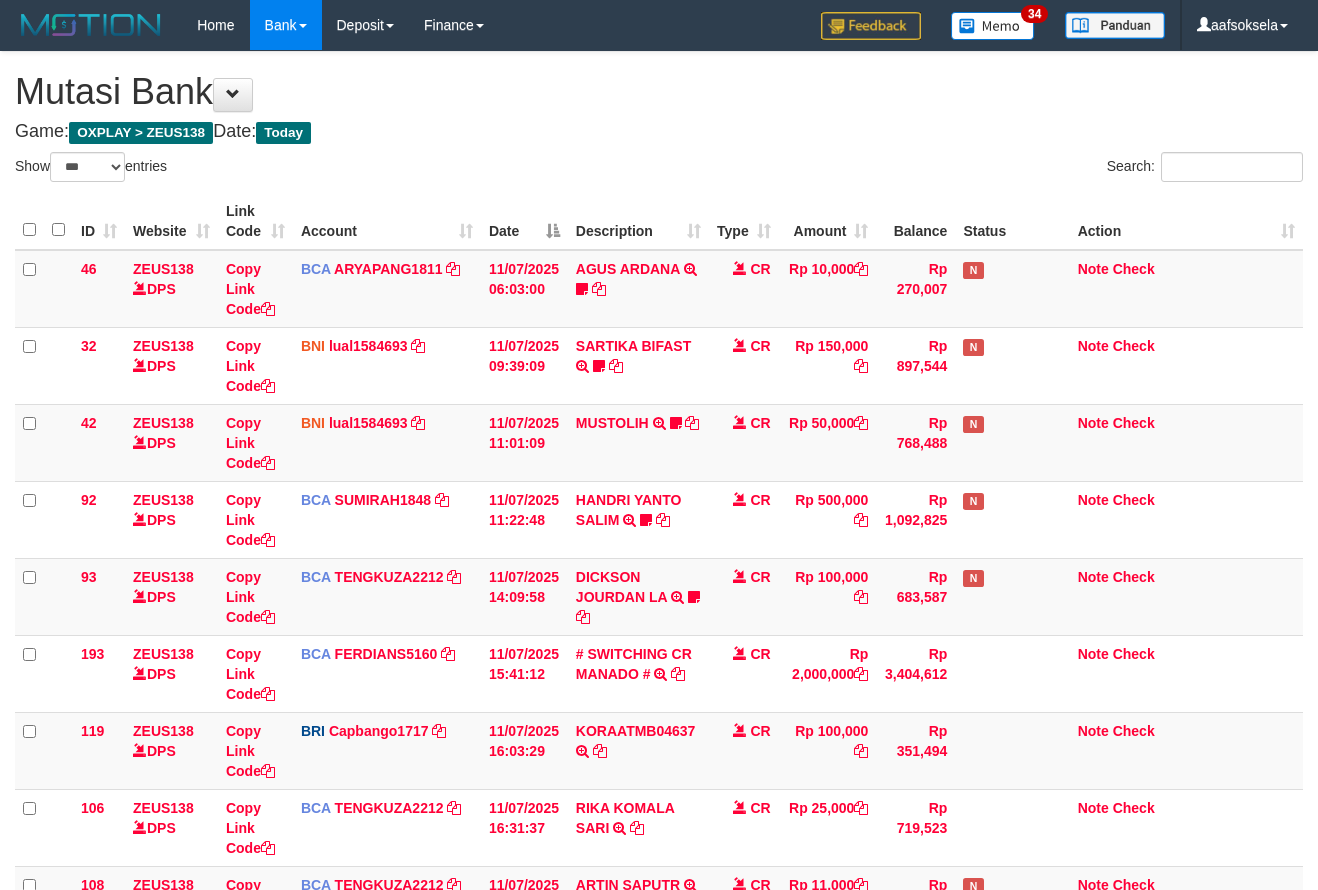 select on "***" 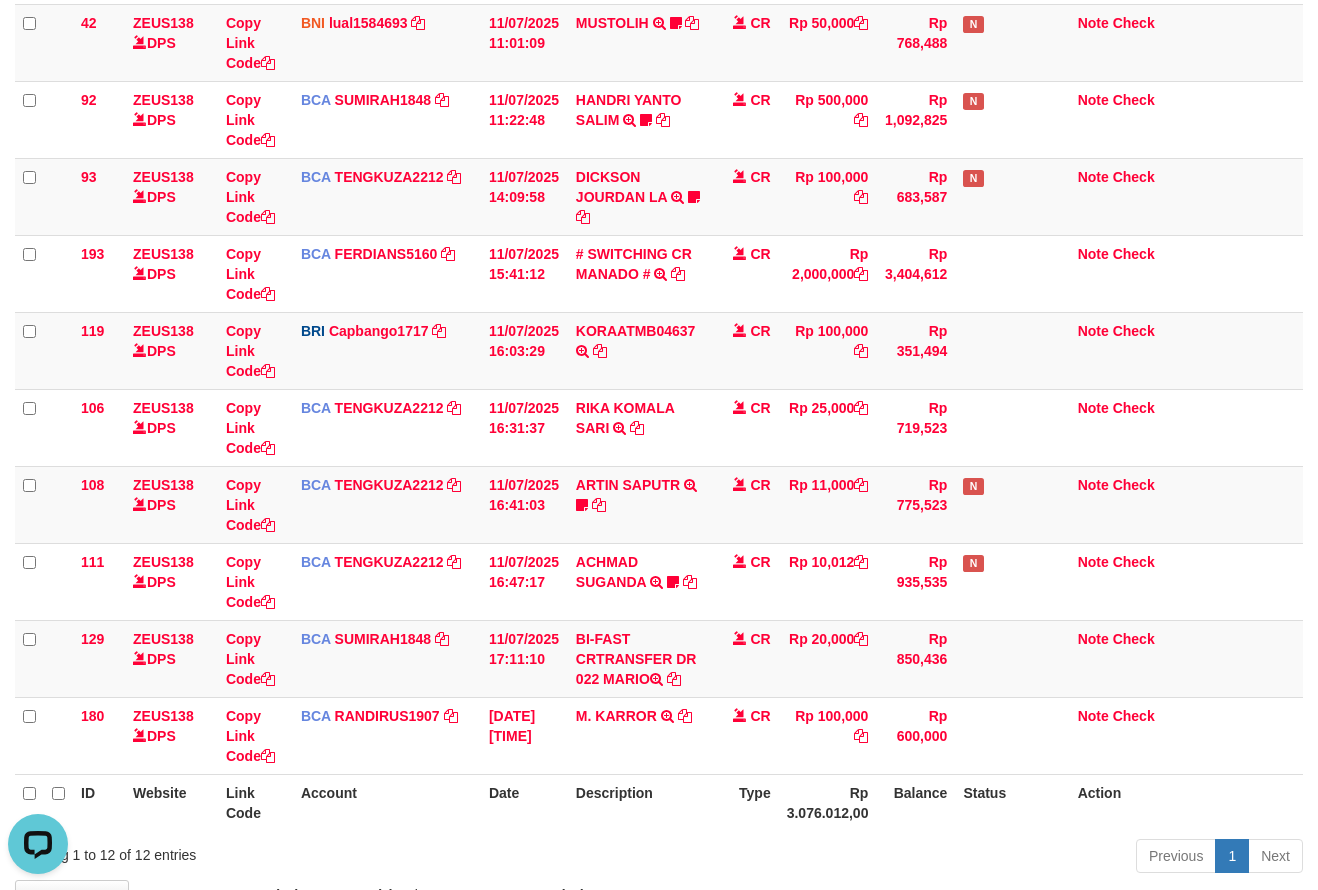 scroll, scrollTop: 0, scrollLeft: 0, axis: both 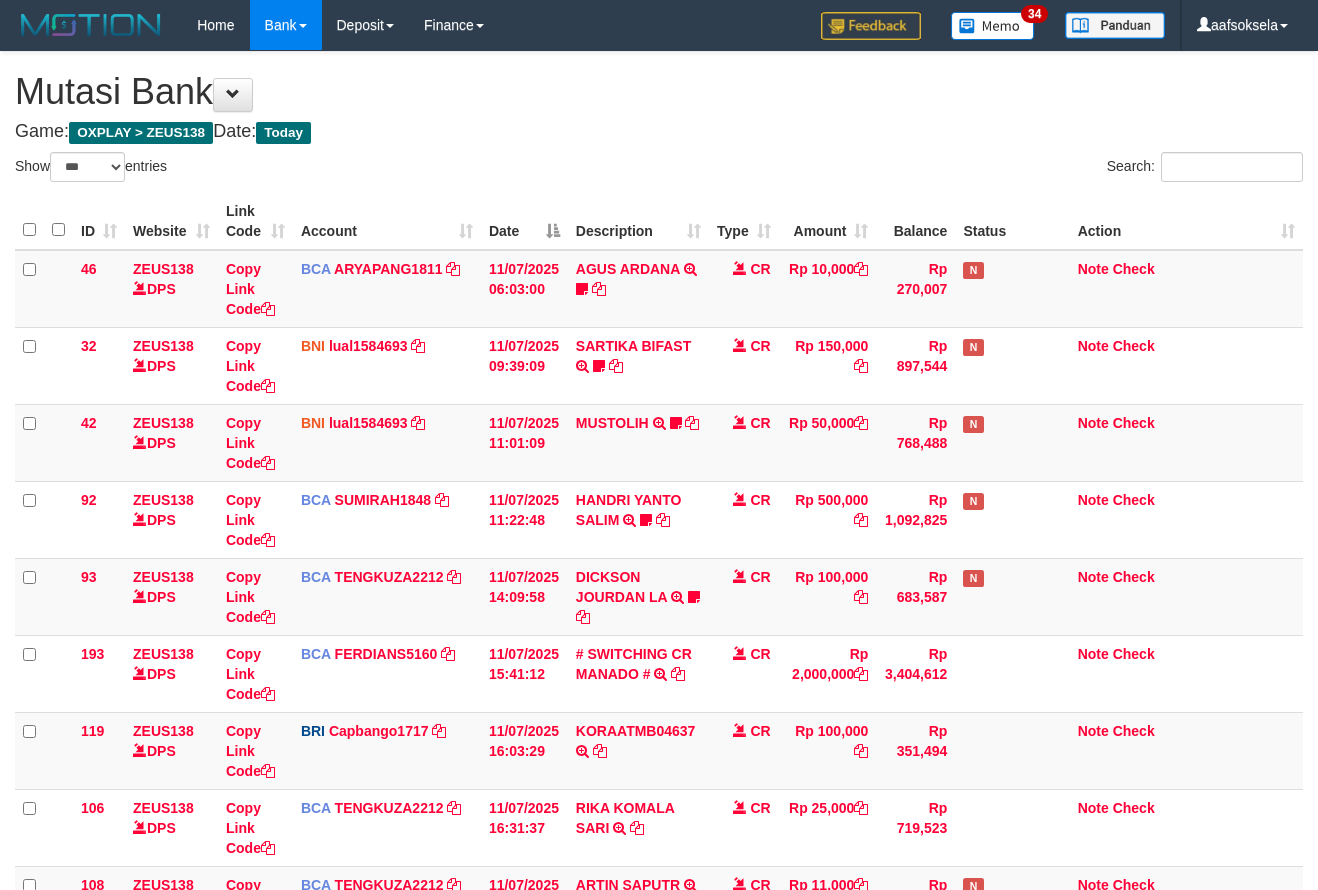 select on "***" 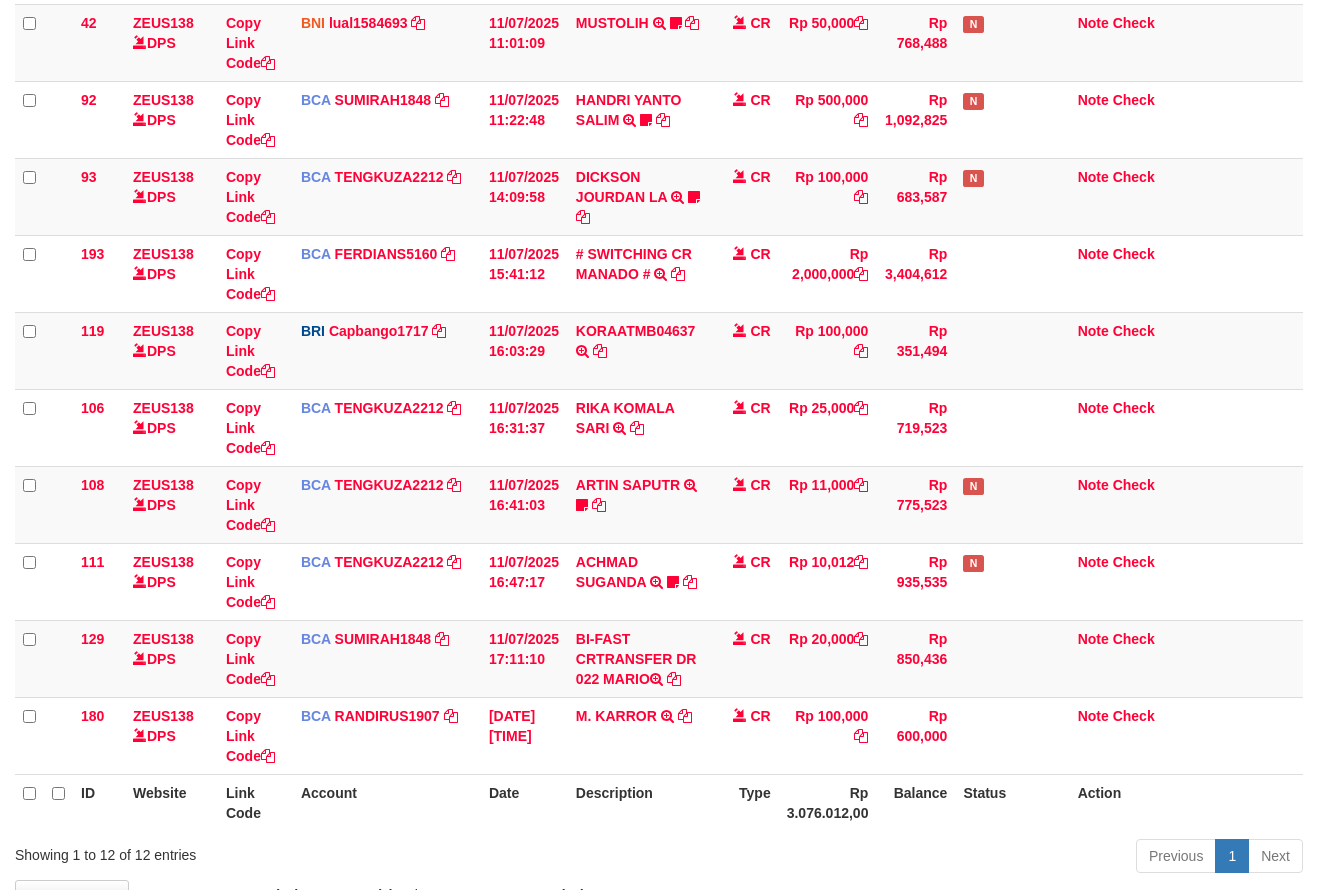 click on "Description" at bounding box center [638, 802] 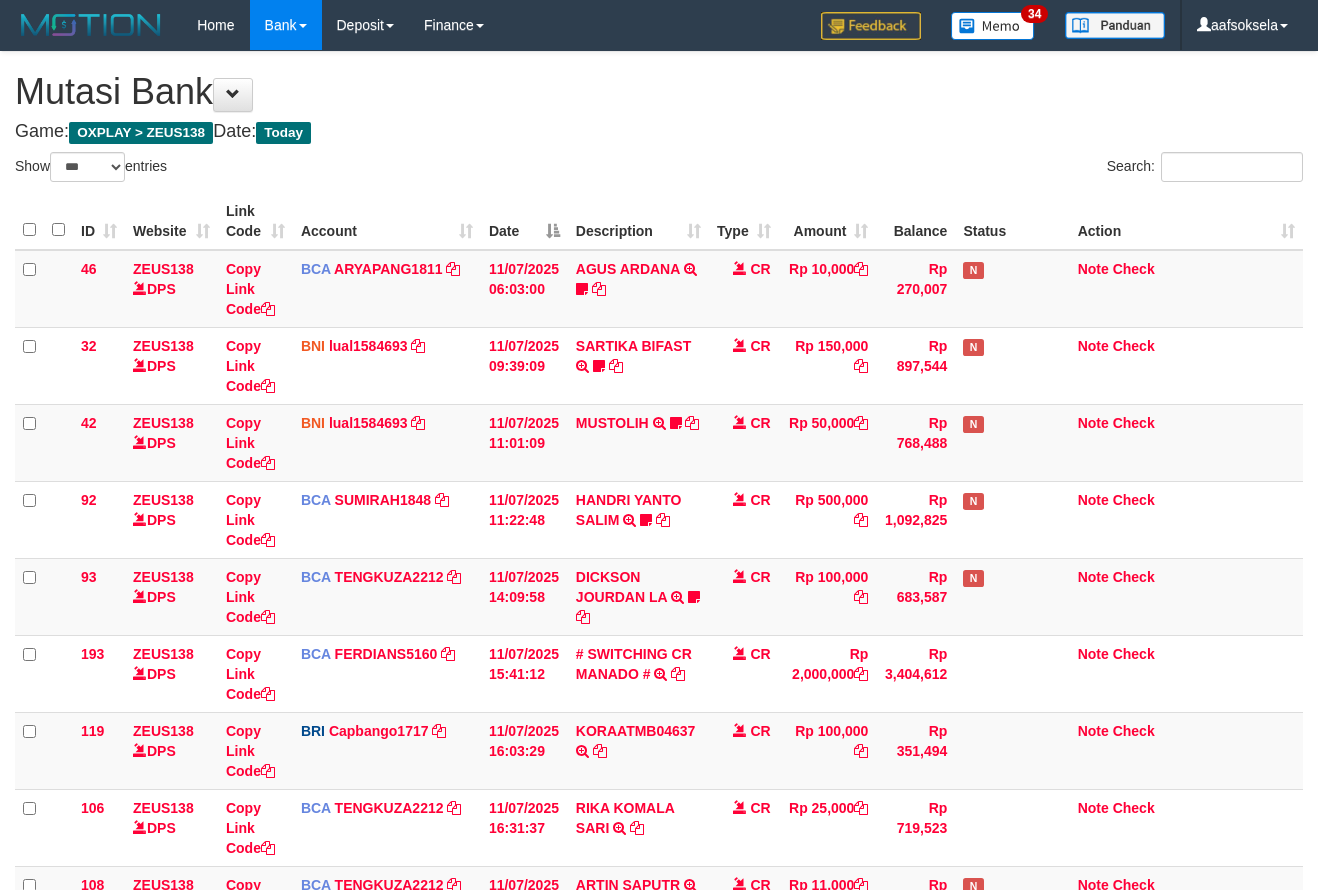 select on "***" 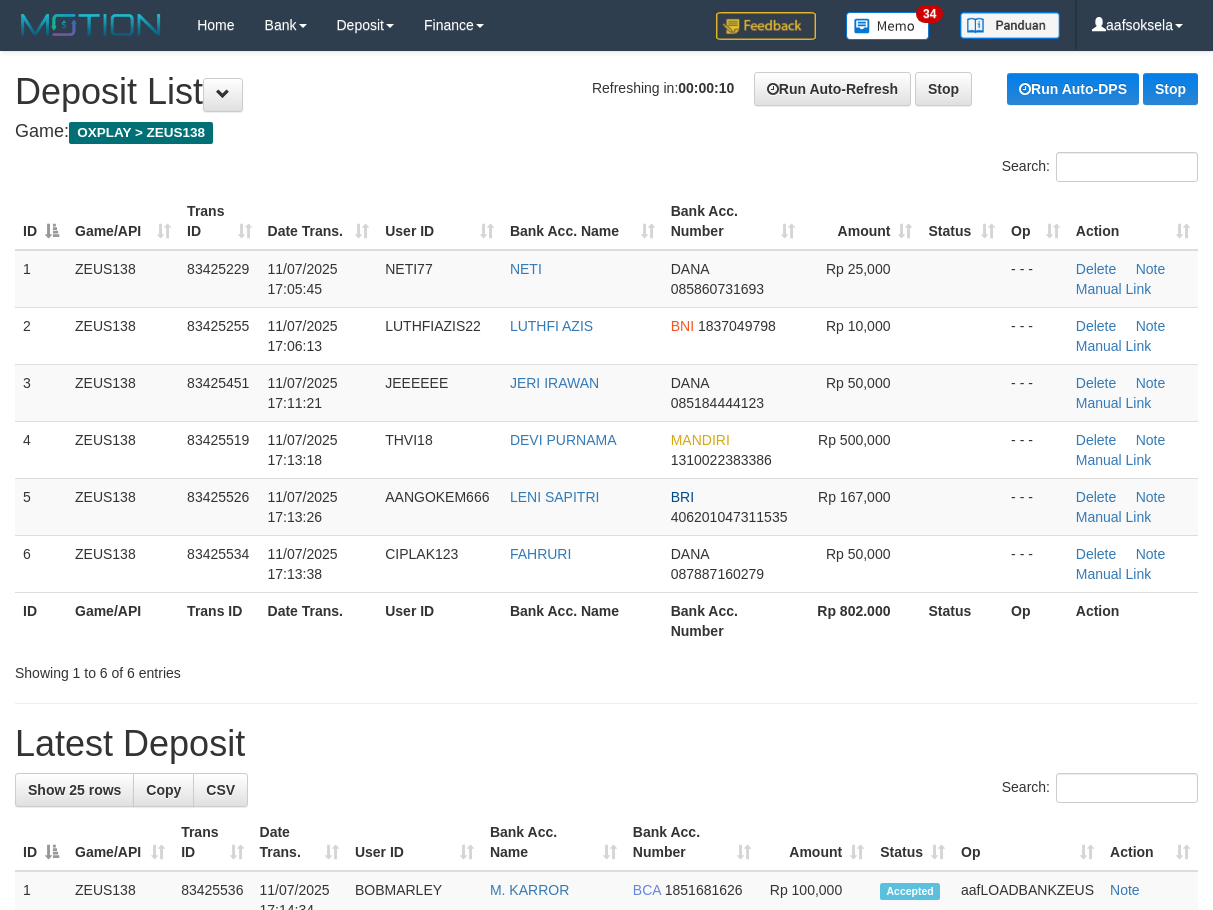 scroll, scrollTop: 0, scrollLeft: 0, axis: both 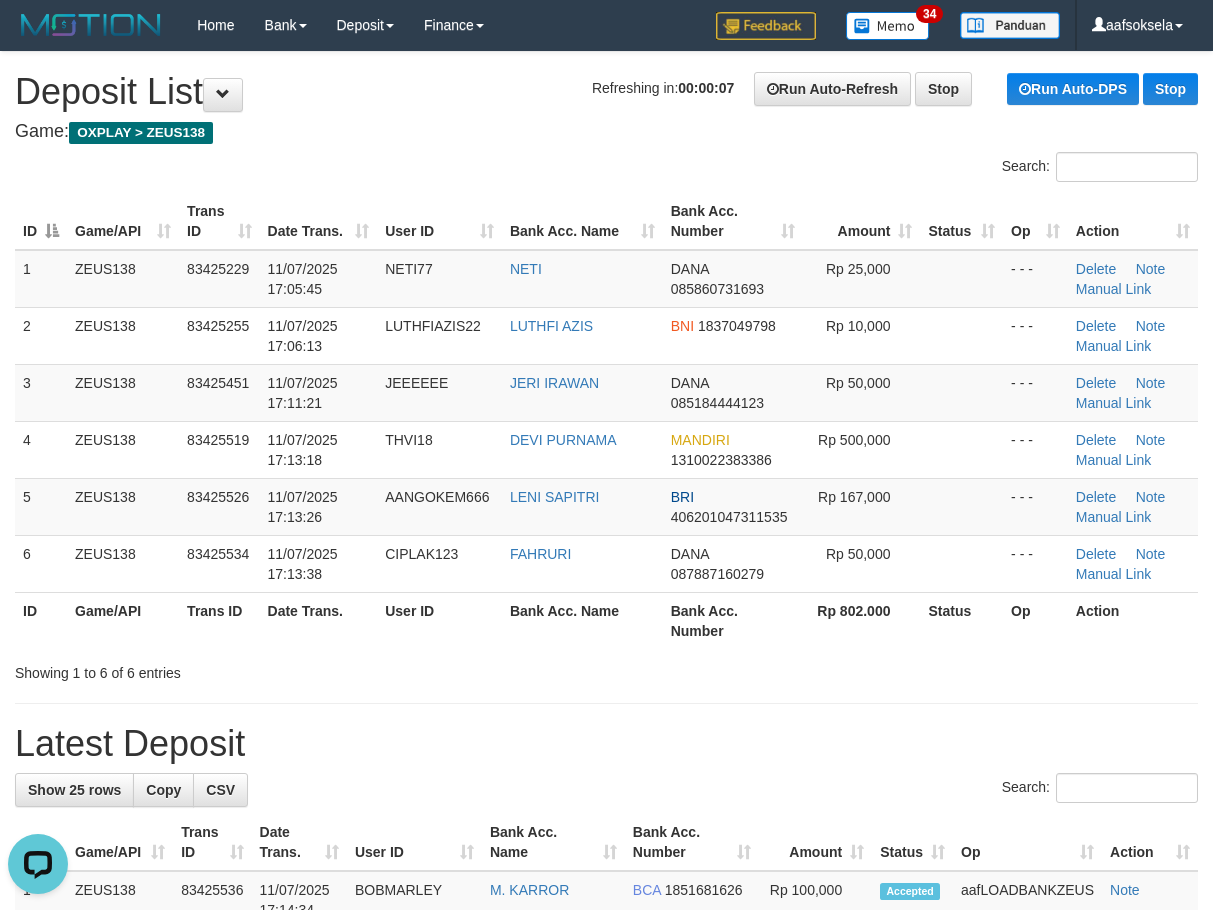 click on "**********" at bounding box center (606, 1241) 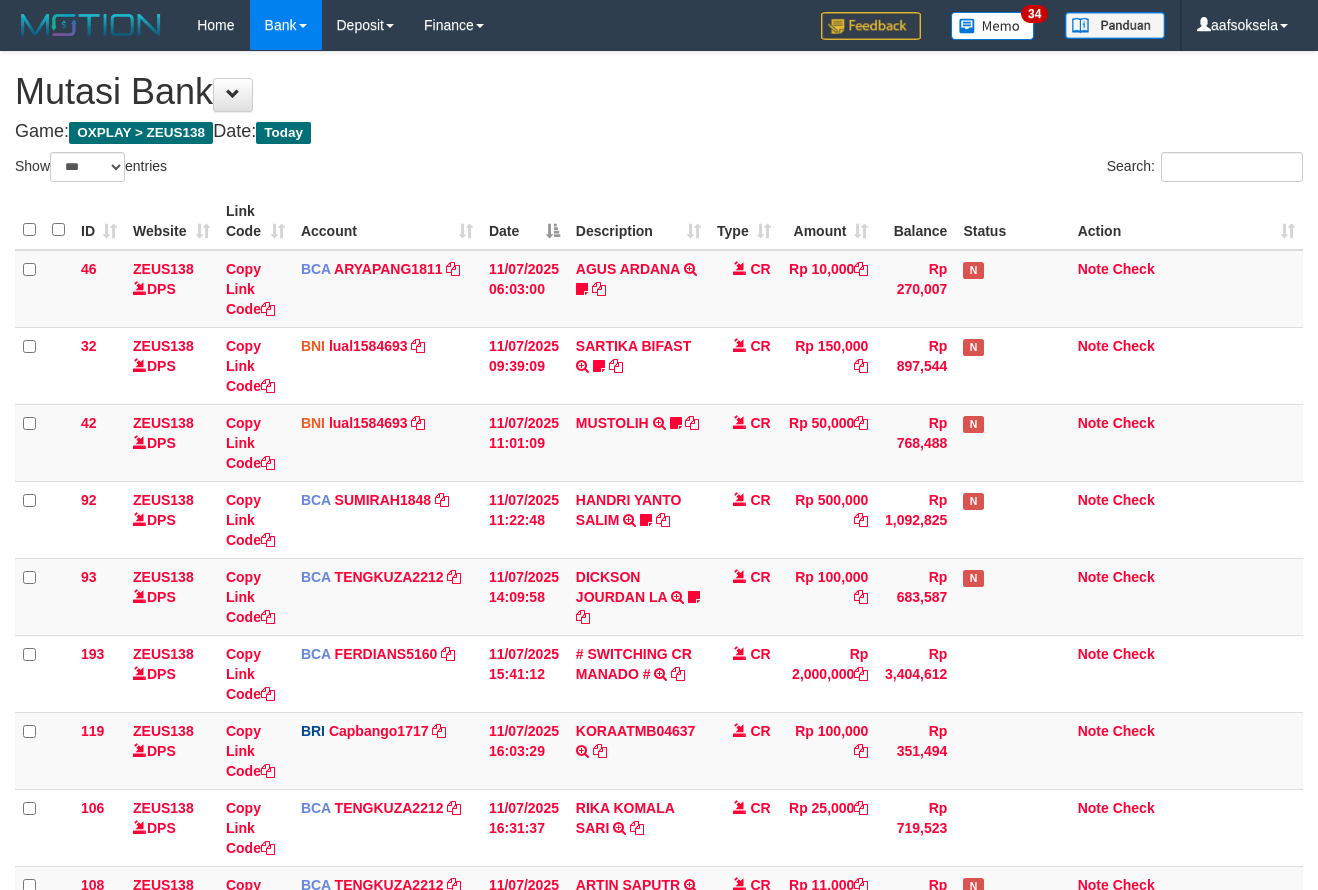 select on "***" 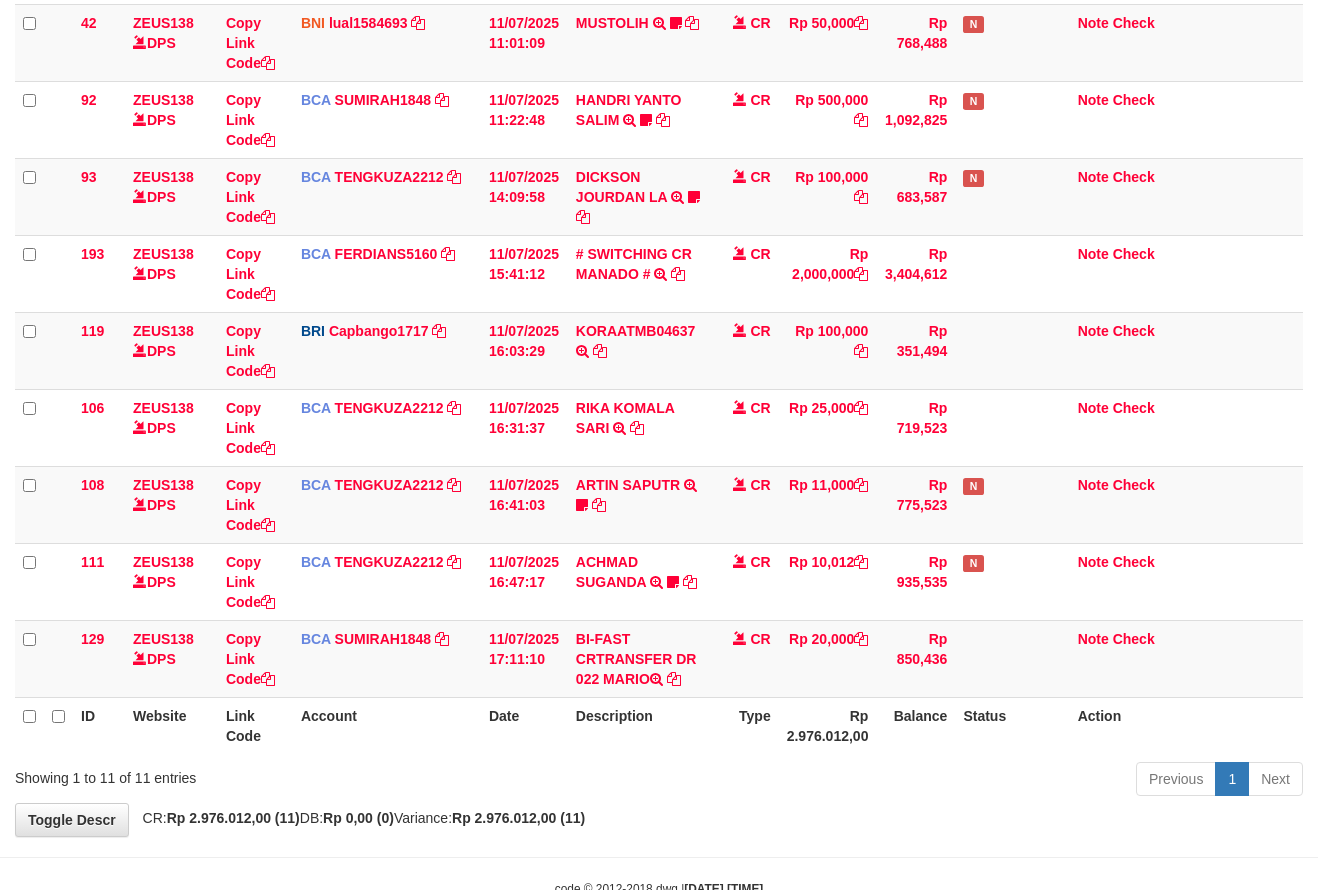 click on "Showing 1 to 11 of 11 entries Previous 1 Next" at bounding box center [659, 781] 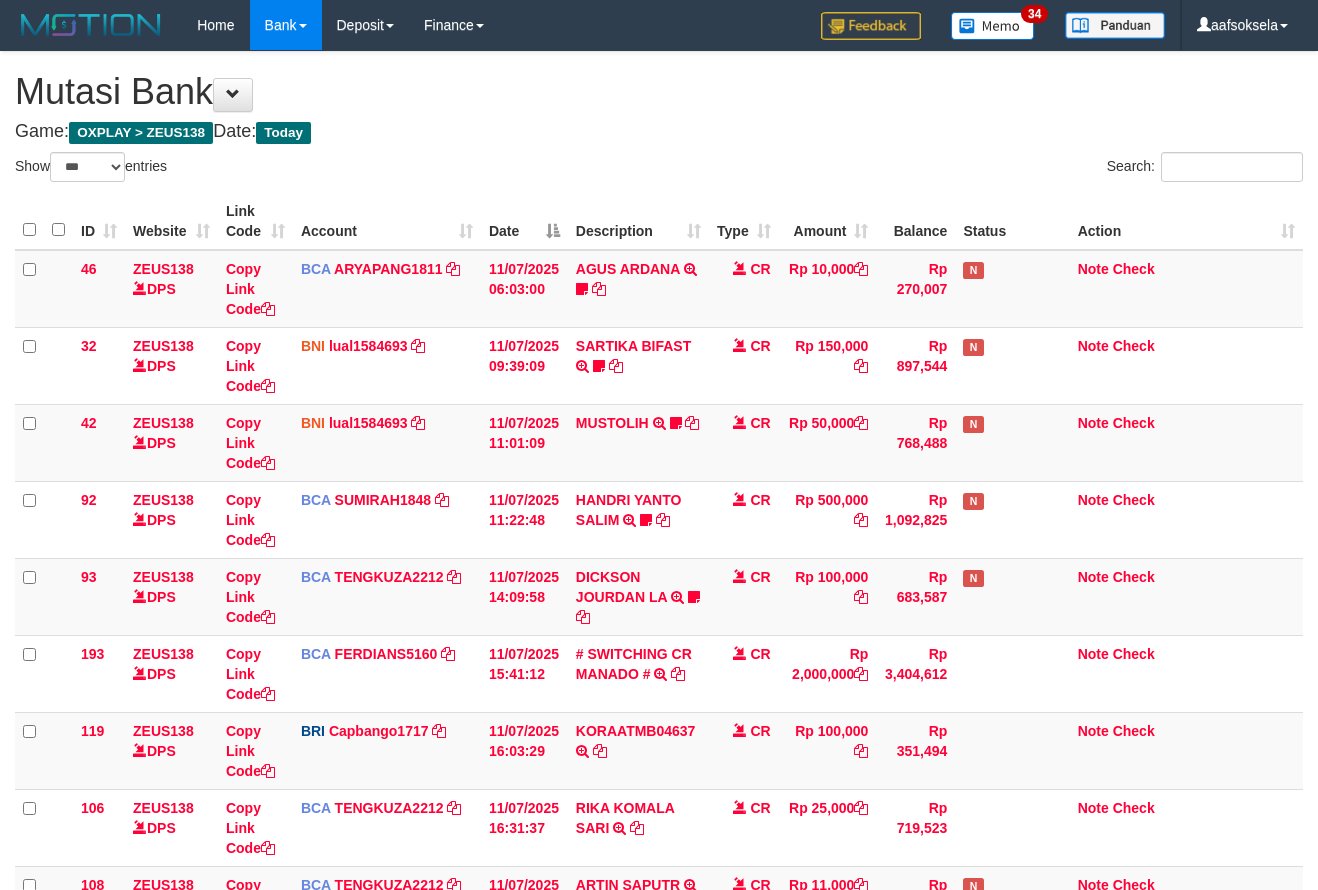 select on "***" 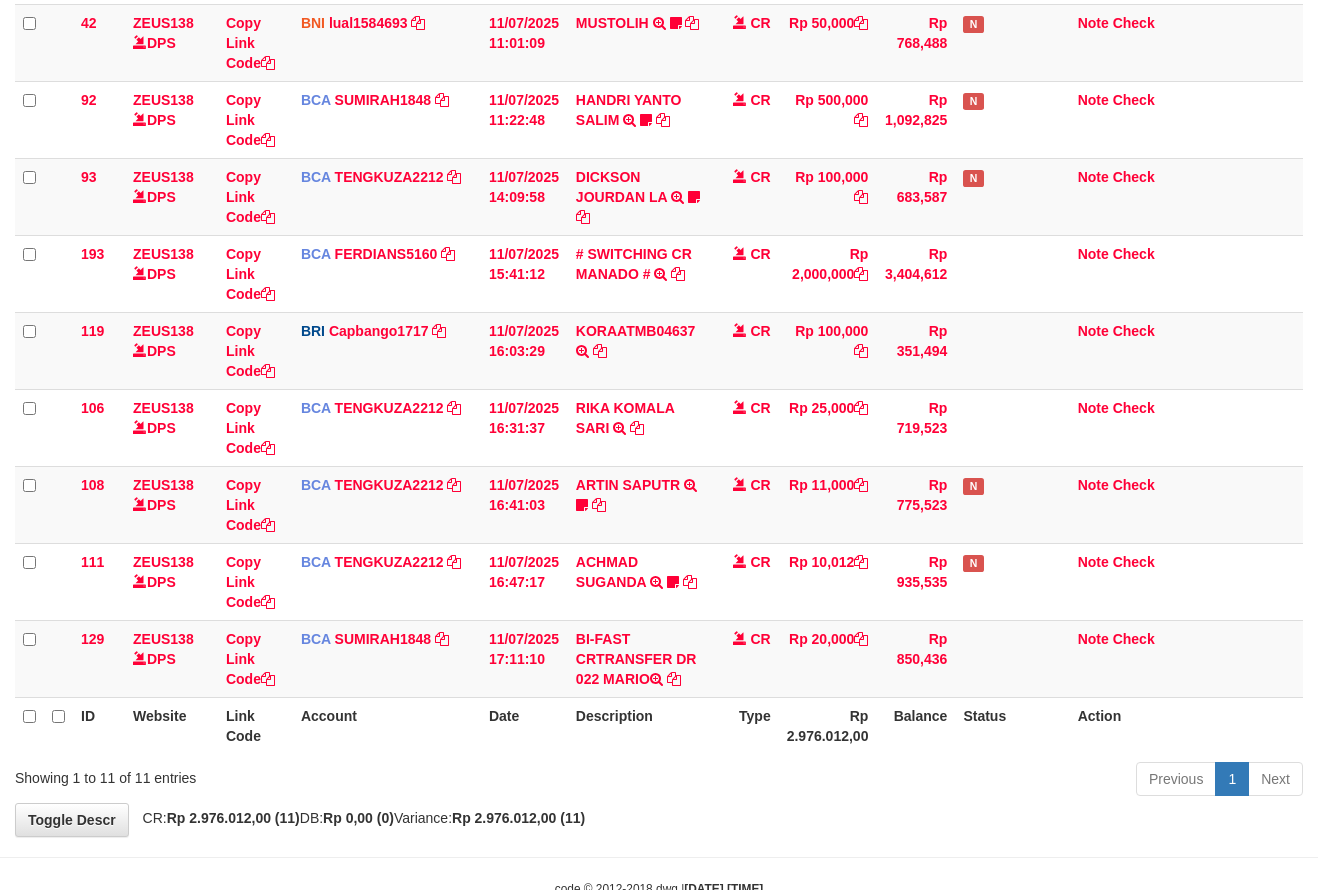 click on "ID Website Link Code Account Date Description Type Rp 2.976.012,00 Balance Status Action" at bounding box center (659, 725) 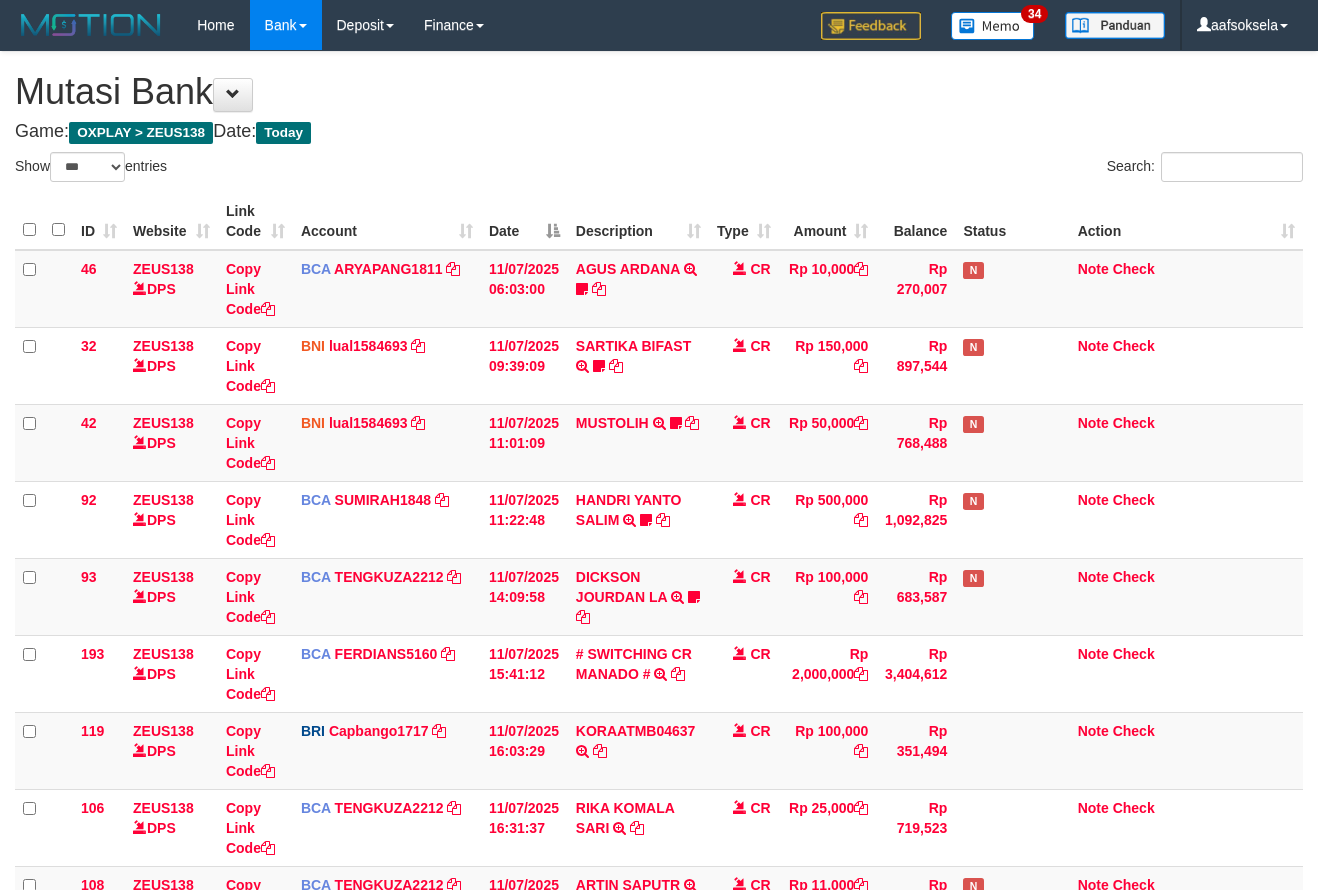 select on "***" 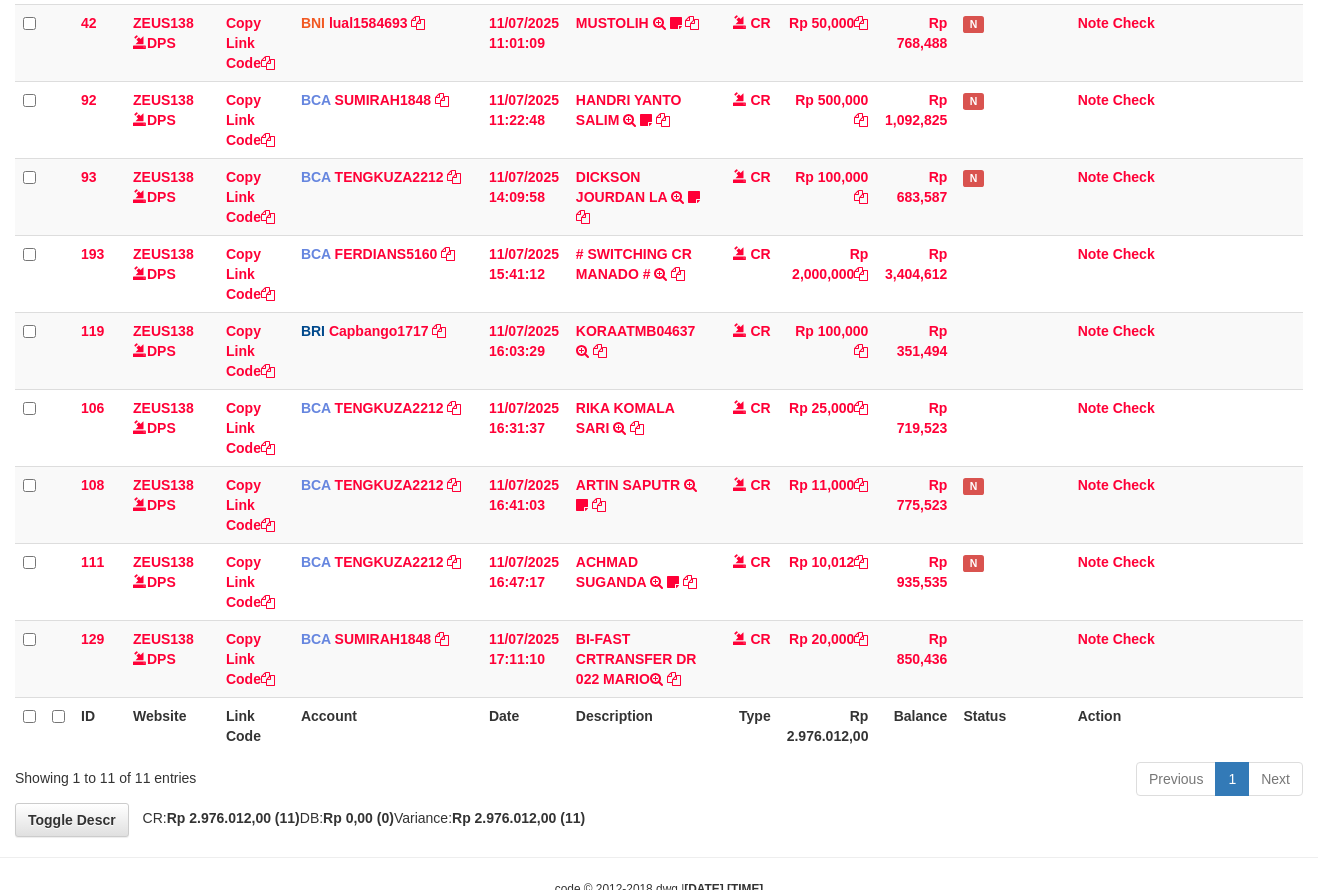 drag, startPoint x: 880, startPoint y: 829, endPoint x: 1332, endPoint y: 742, distance: 460.29663 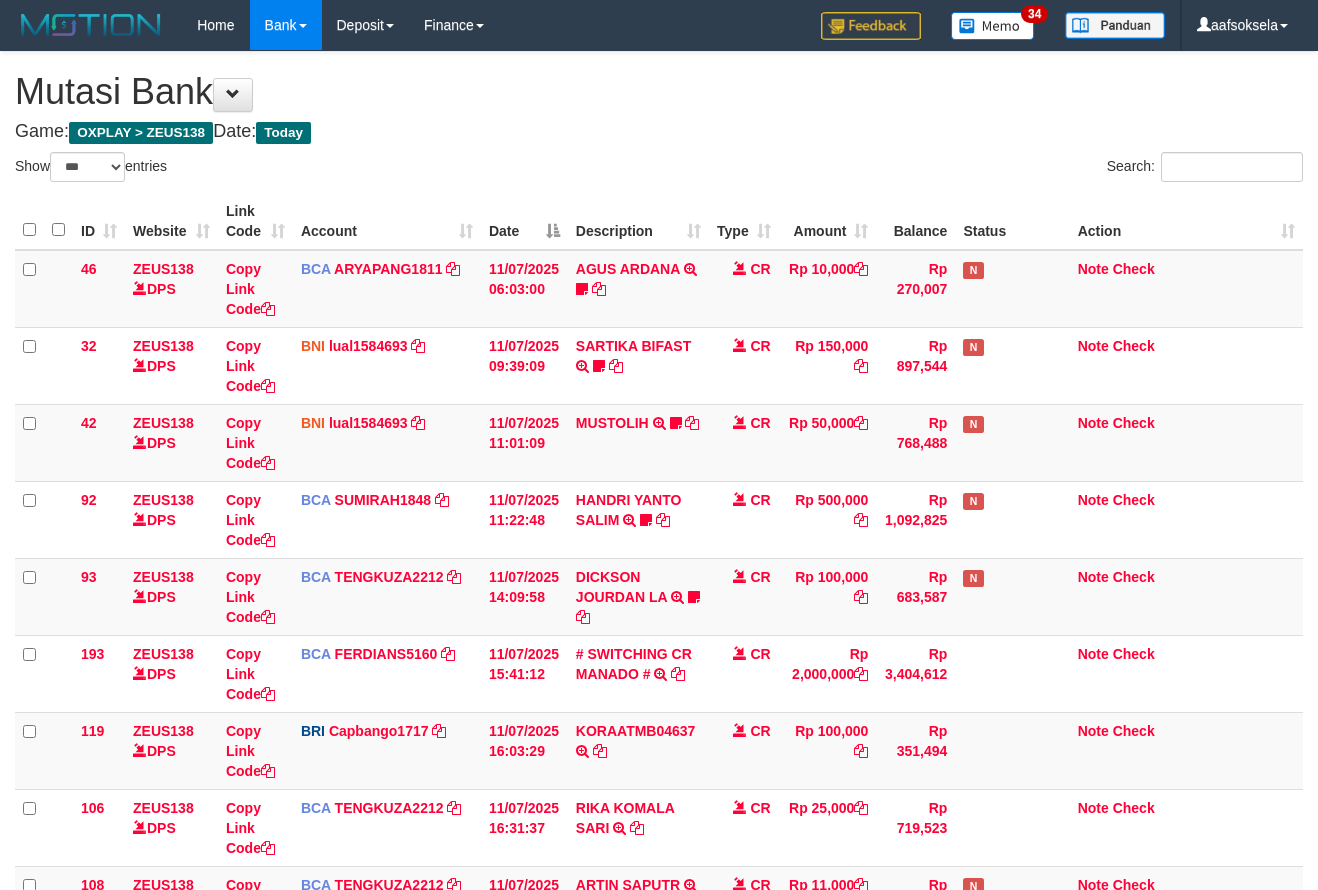 select on "***" 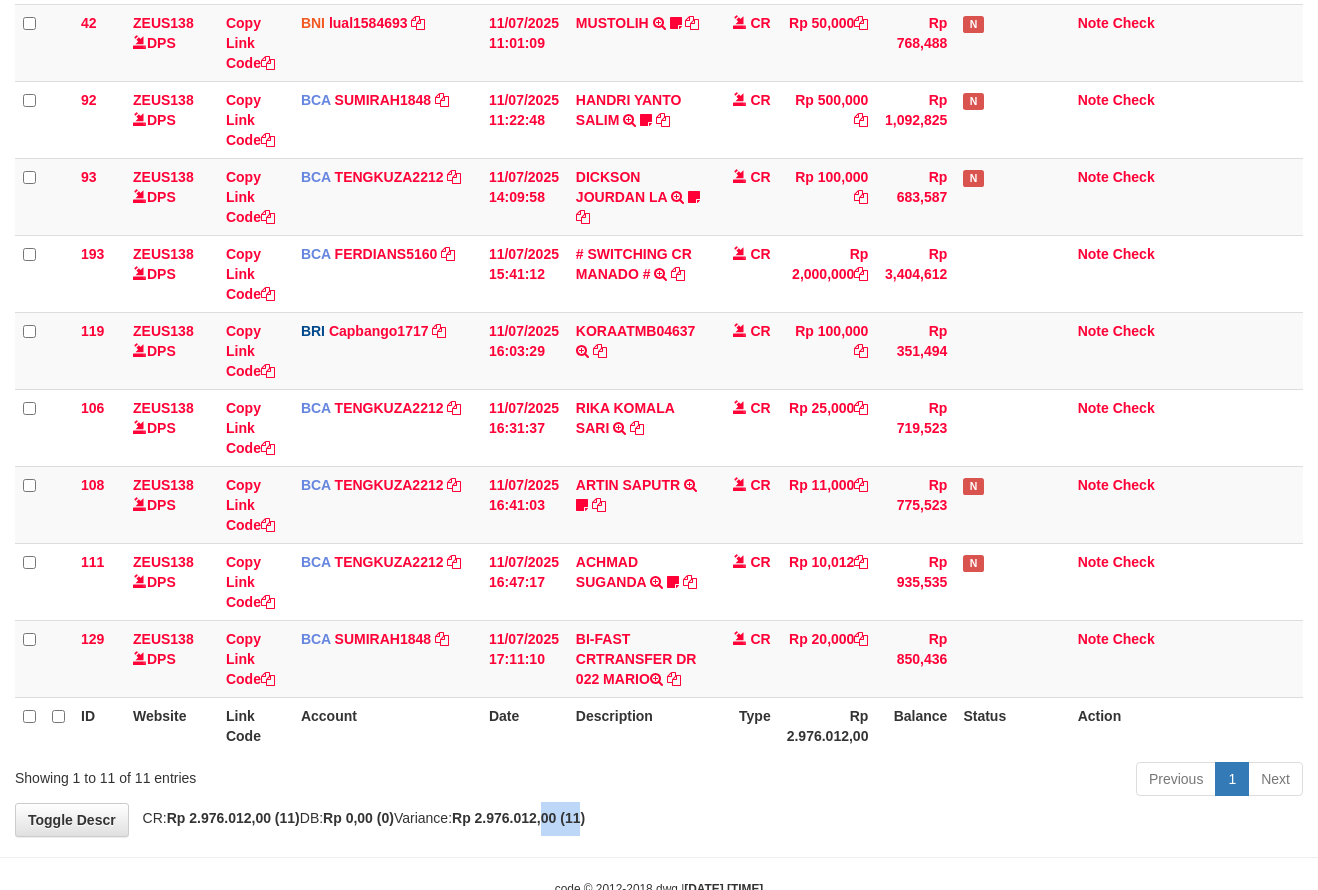 drag, startPoint x: 623, startPoint y: 818, endPoint x: 651, endPoint y: 801, distance: 32.75668 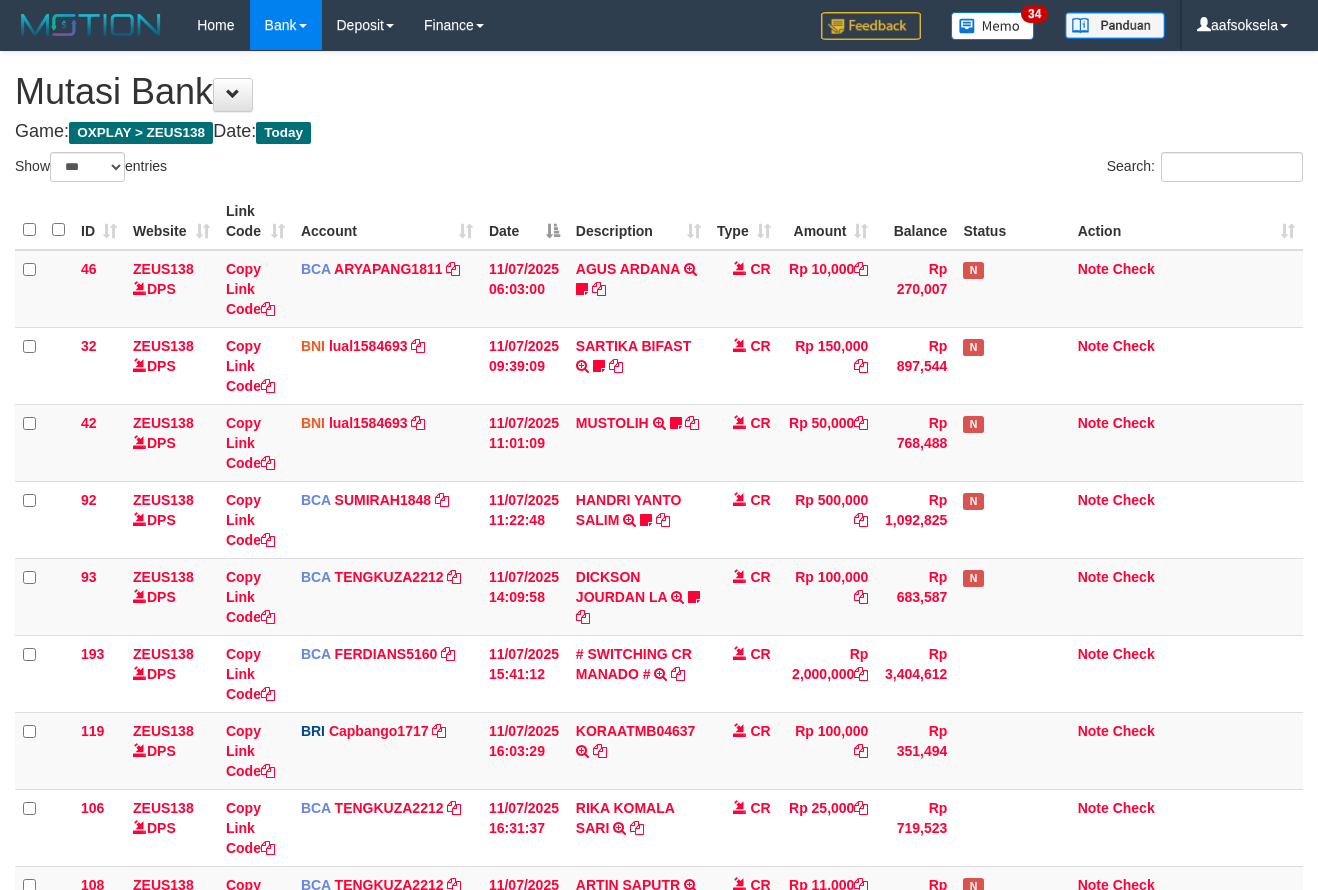 select on "***" 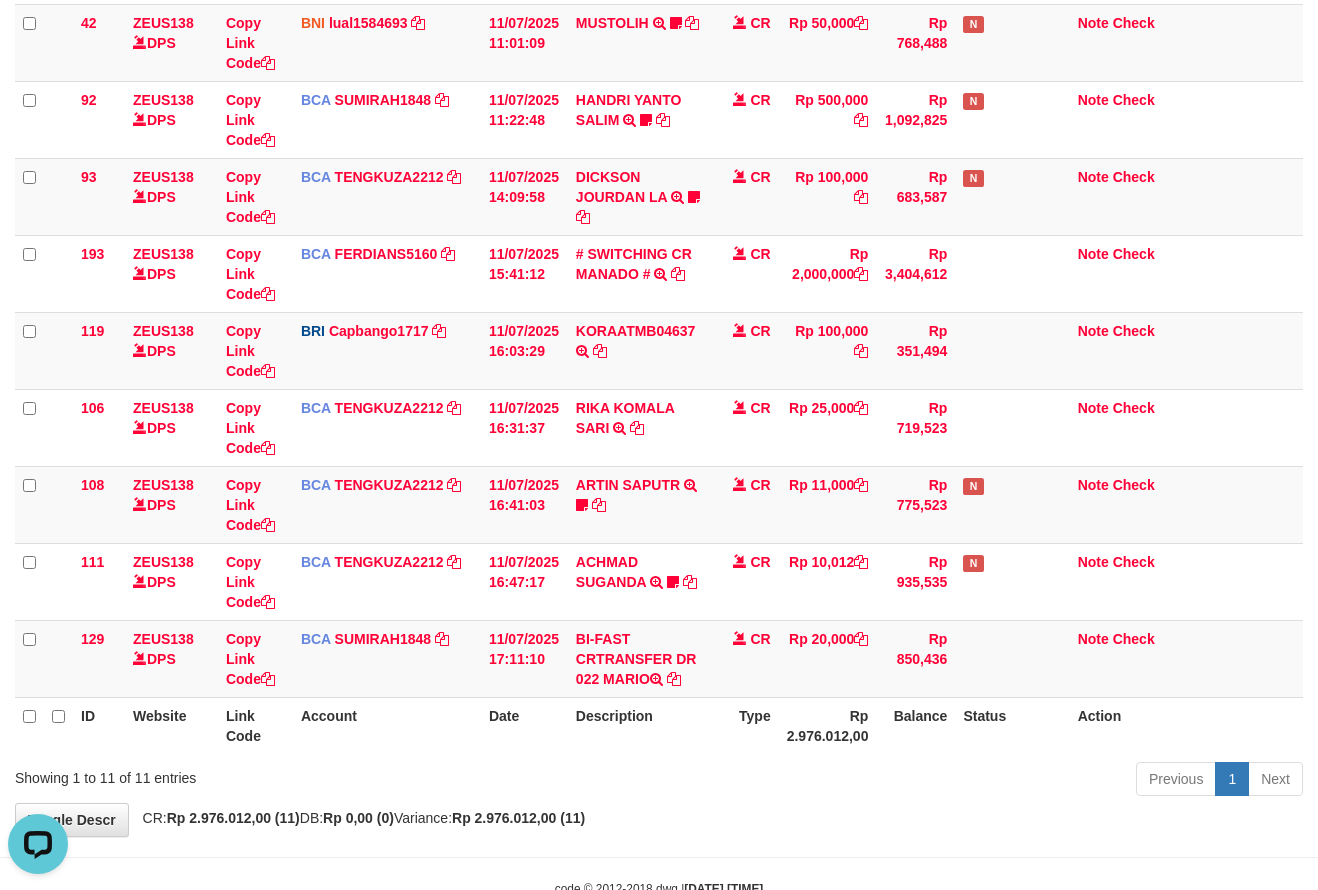 scroll, scrollTop: 0, scrollLeft: 0, axis: both 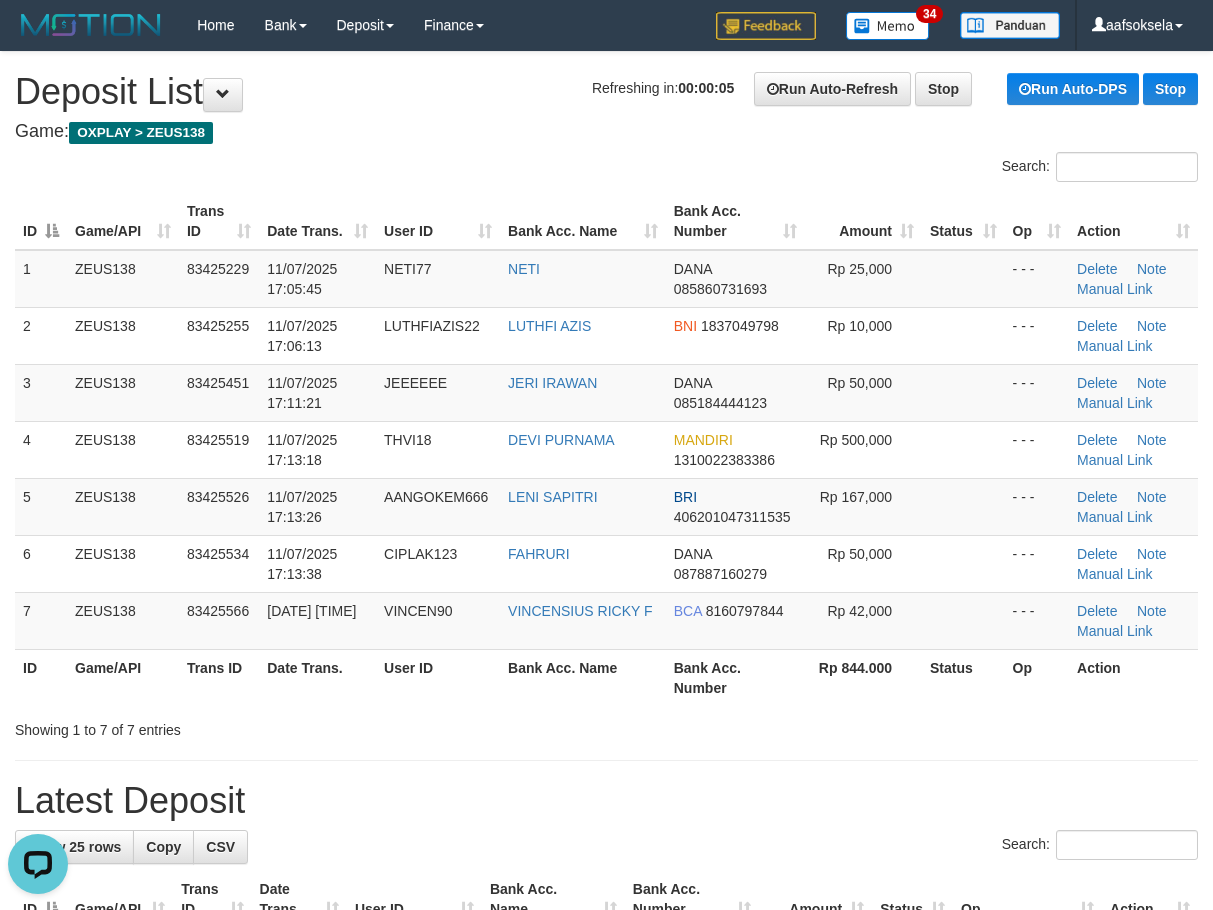 drag, startPoint x: 746, startPoint y: 746, endPoint x: 600, endPoint y: 762, distance: 146.8741 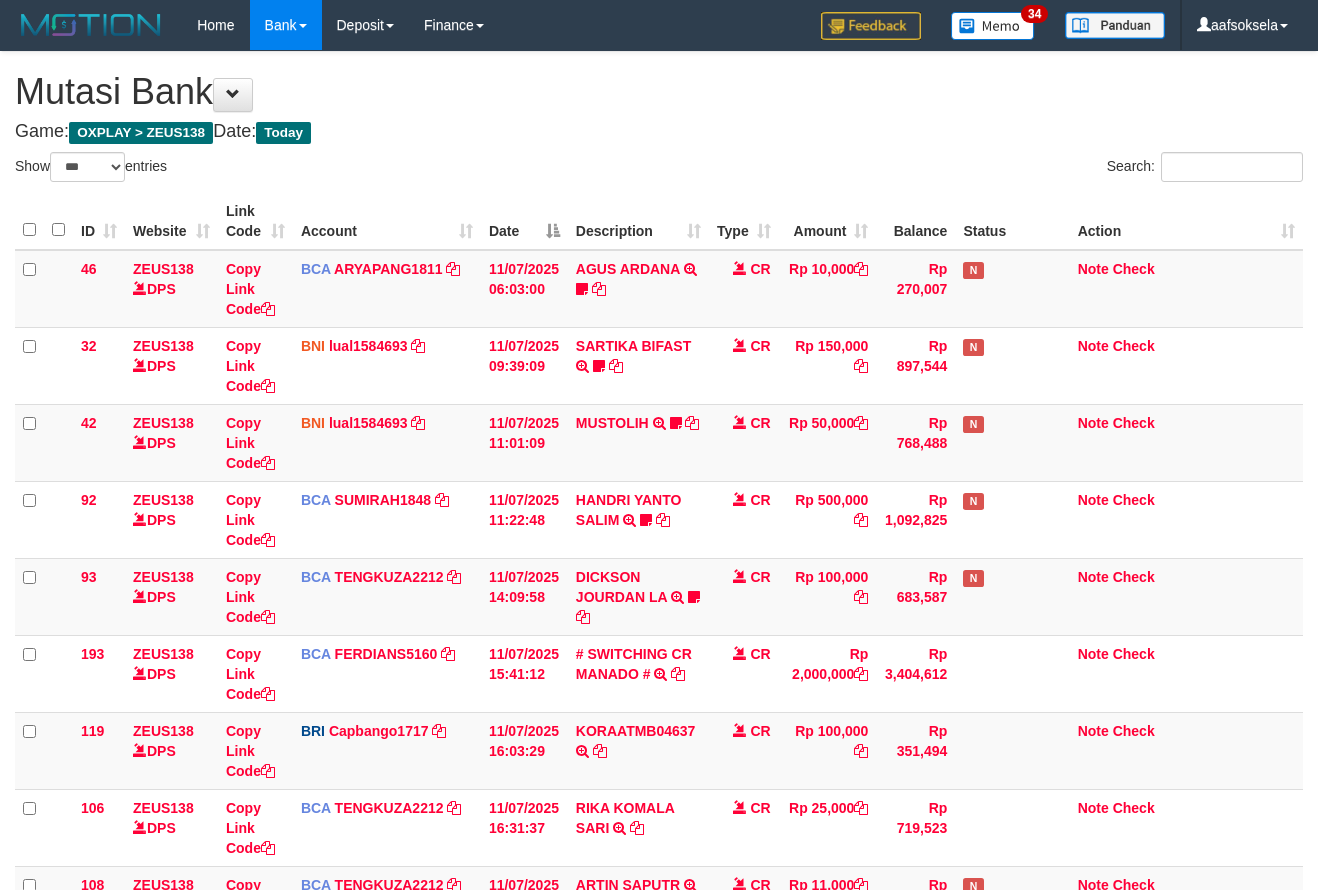 select on "***" 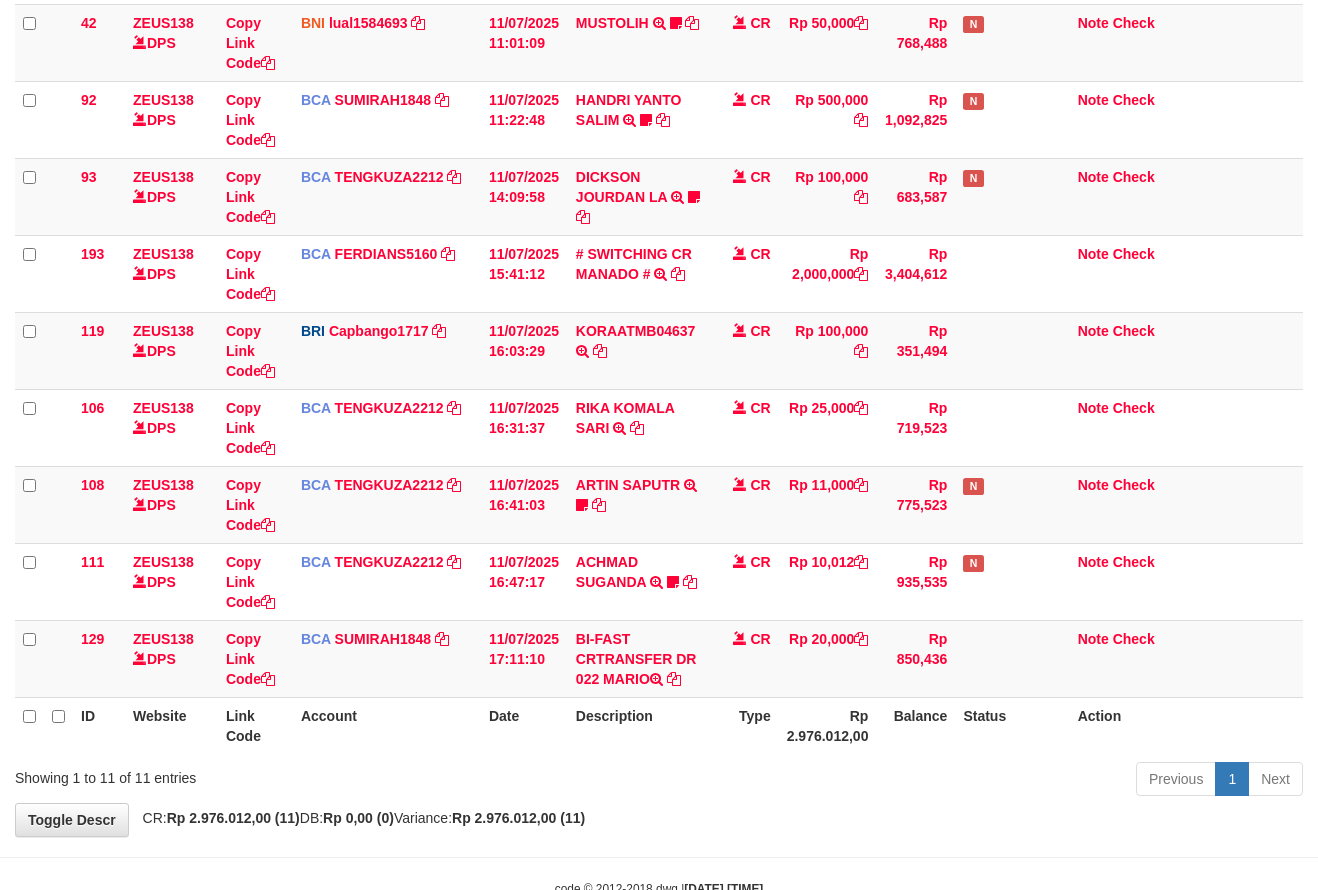 drag, startPoint x: 748, startPoint y: 819, endPoint x: 771, endPoint y: 812, distance: 24.04163 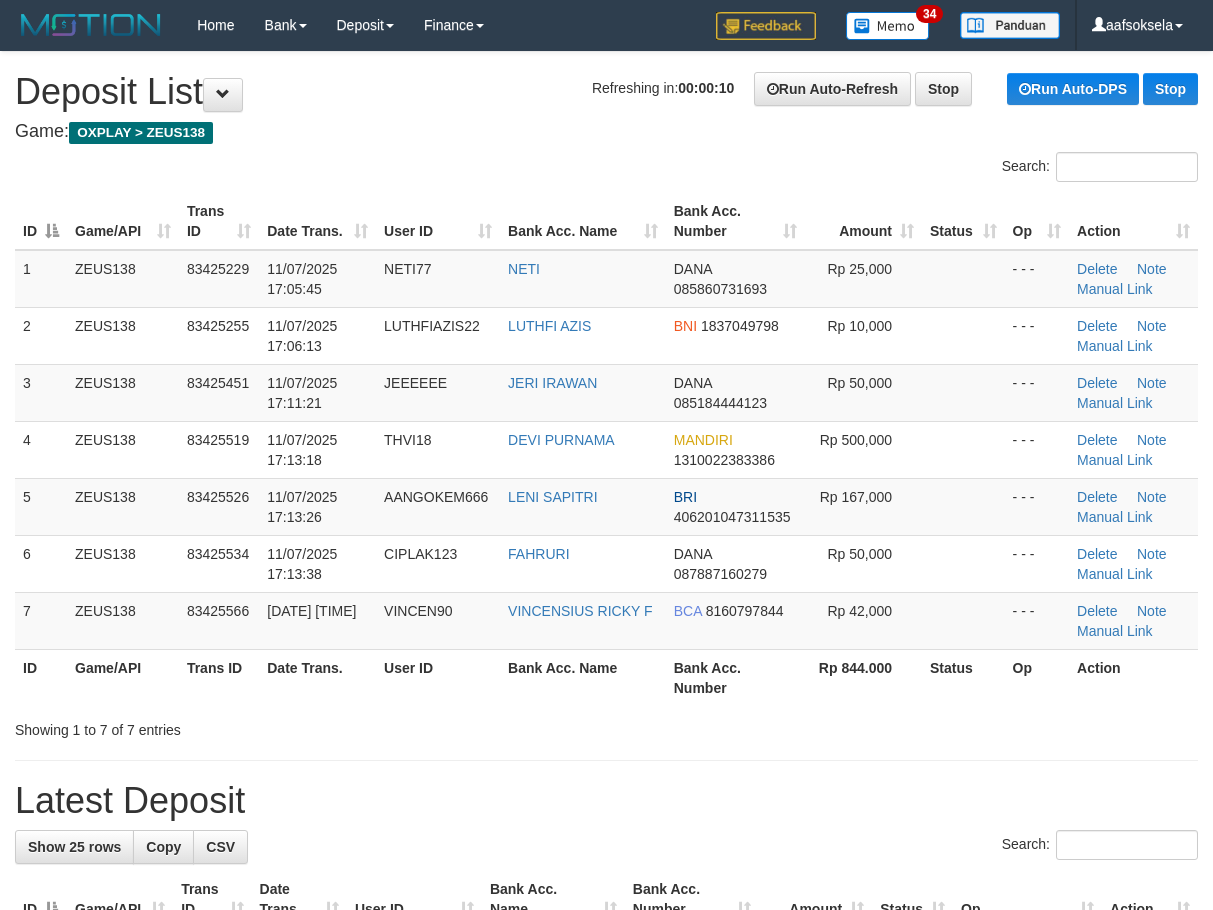 scroll, scrollTop: 0, scrollLeft: 0, axis: both 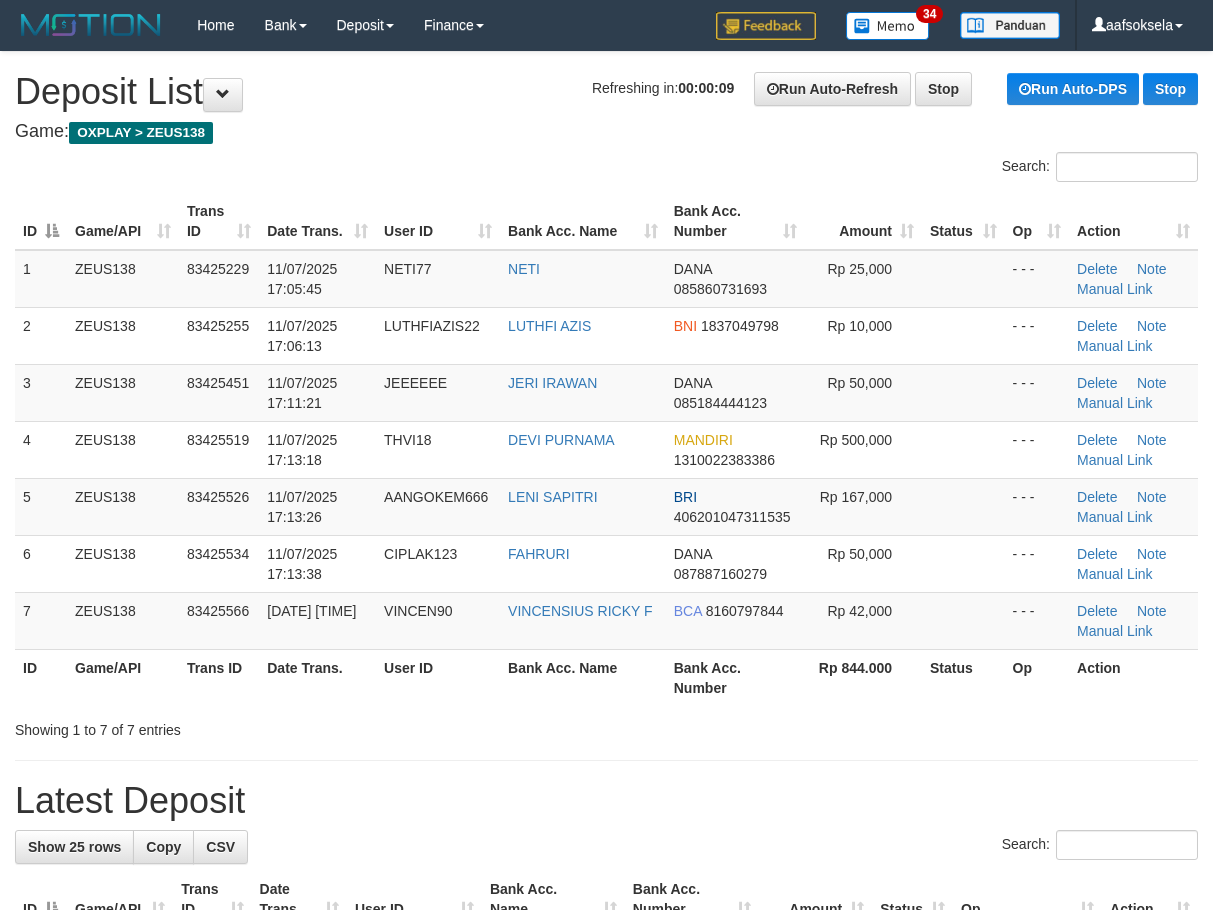 click on "**********" at bounding box center (606, 1269) 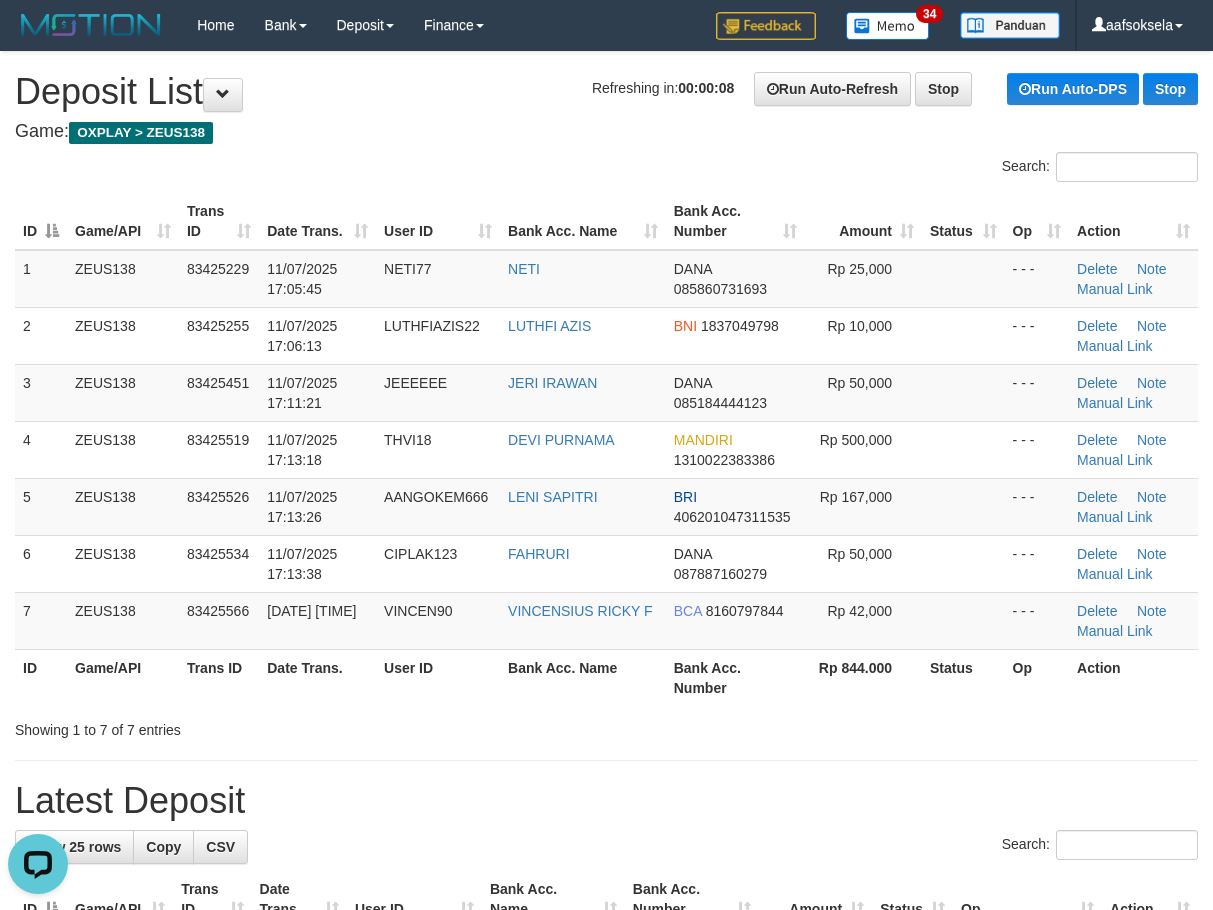 scroll, scrollTop: 0, scrollLeft: 0, axis: both 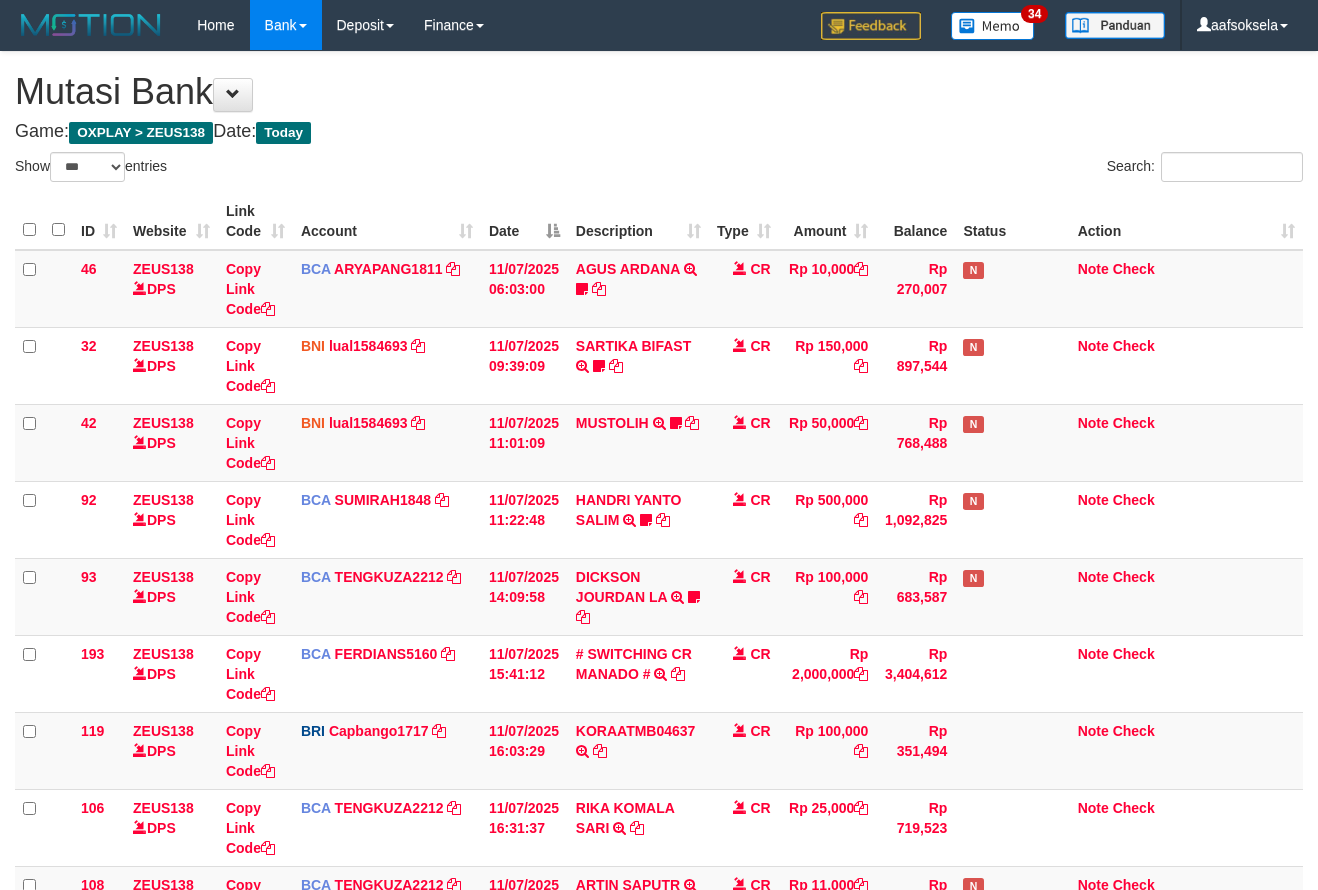 select on "***" 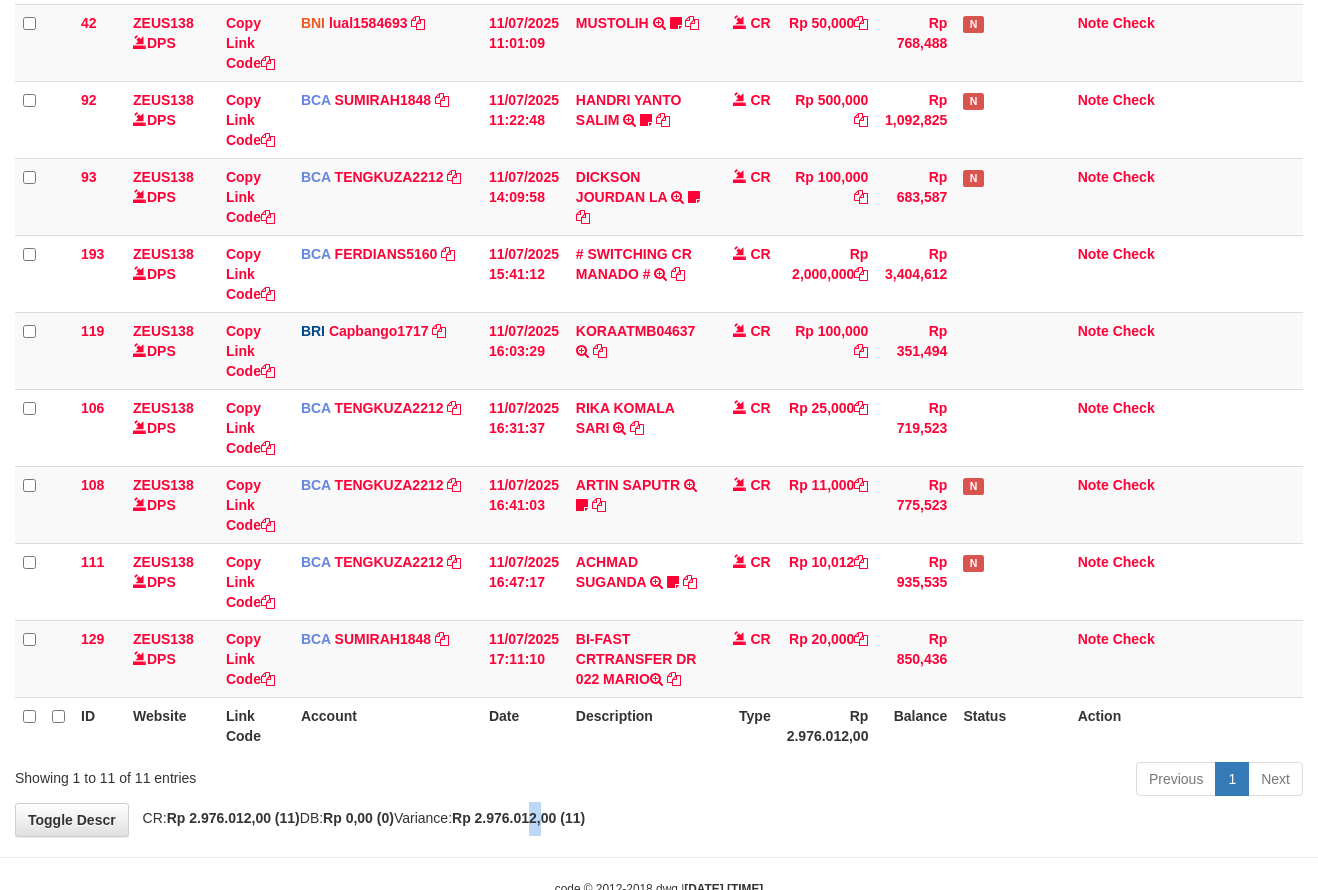 click on "**********" at bounding box center (659, 244) 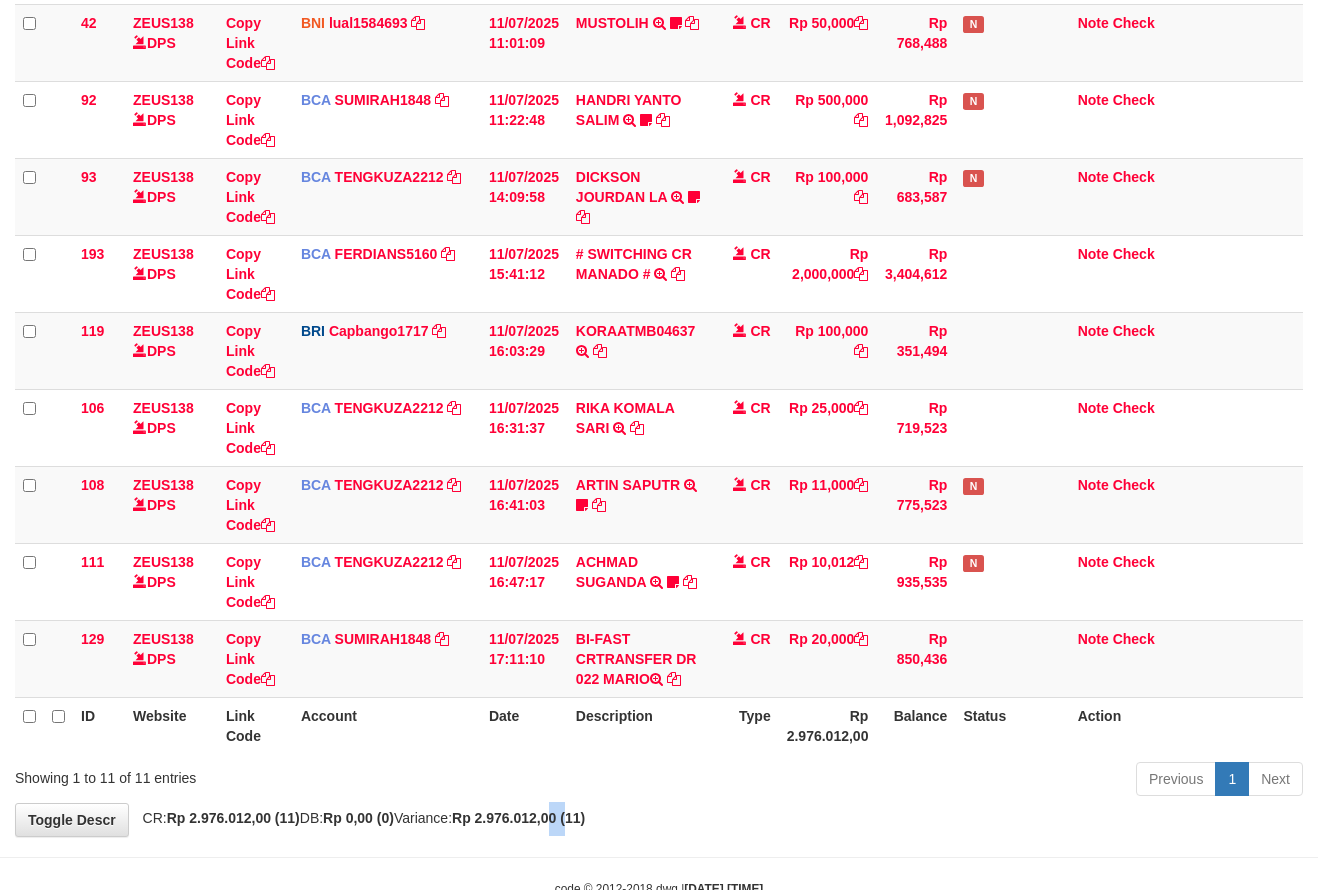 drag, startPoint x: 608, startPoint y: 832, endPoint x: 619, endPoint y: 825, distance: 13.038404 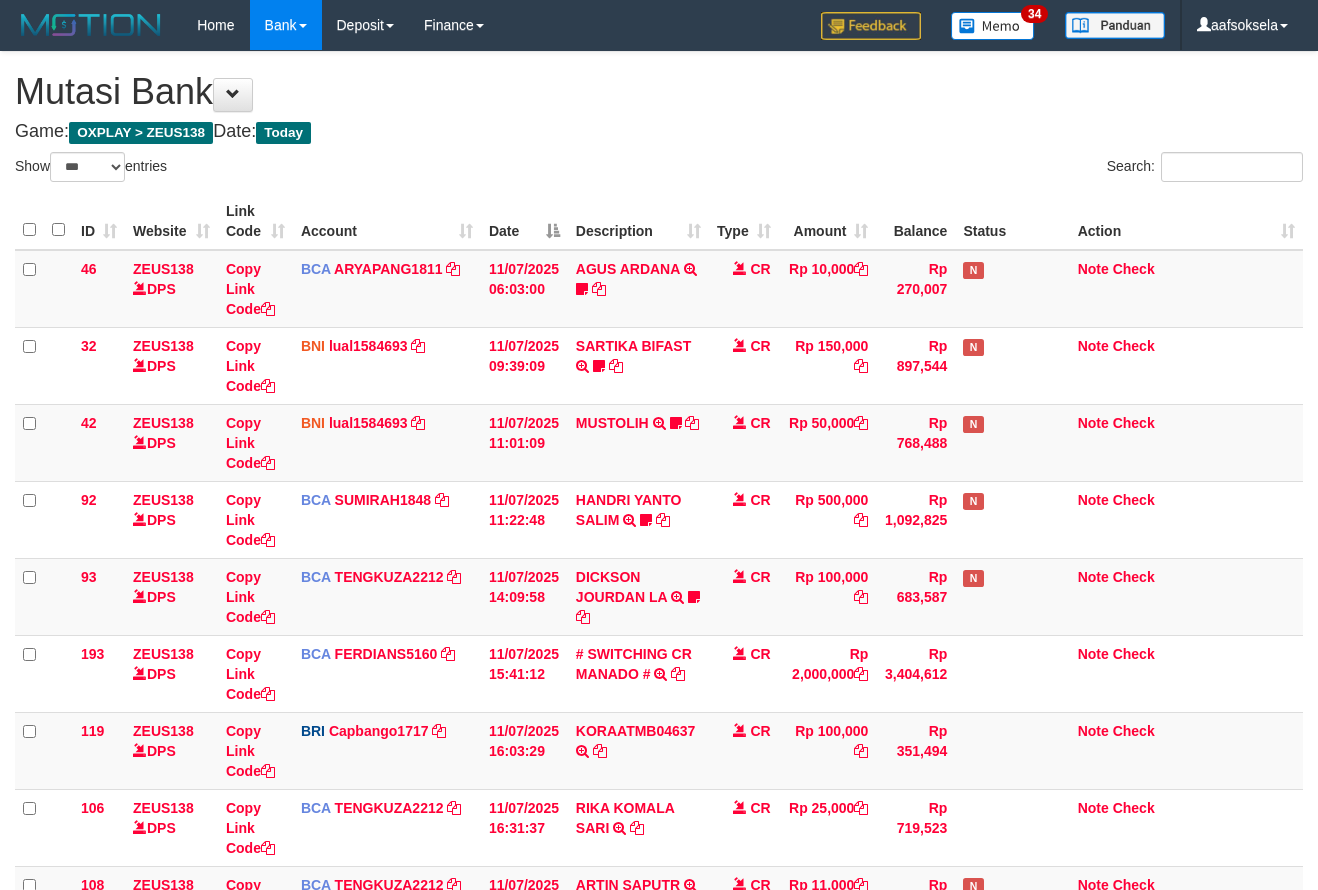 select on "***" 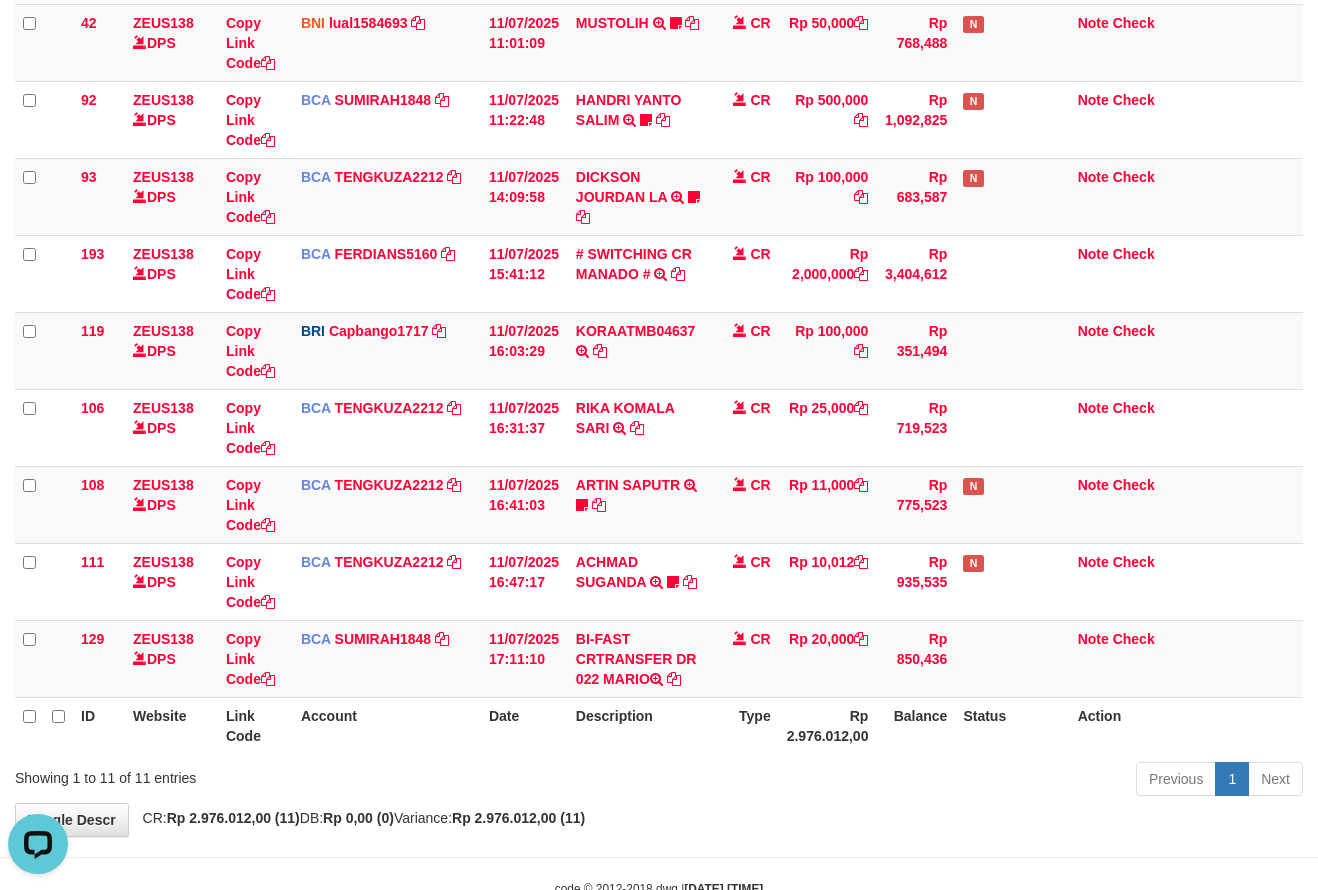 scroll, scrollTop: 0, scrollLeft: 0, axis: both 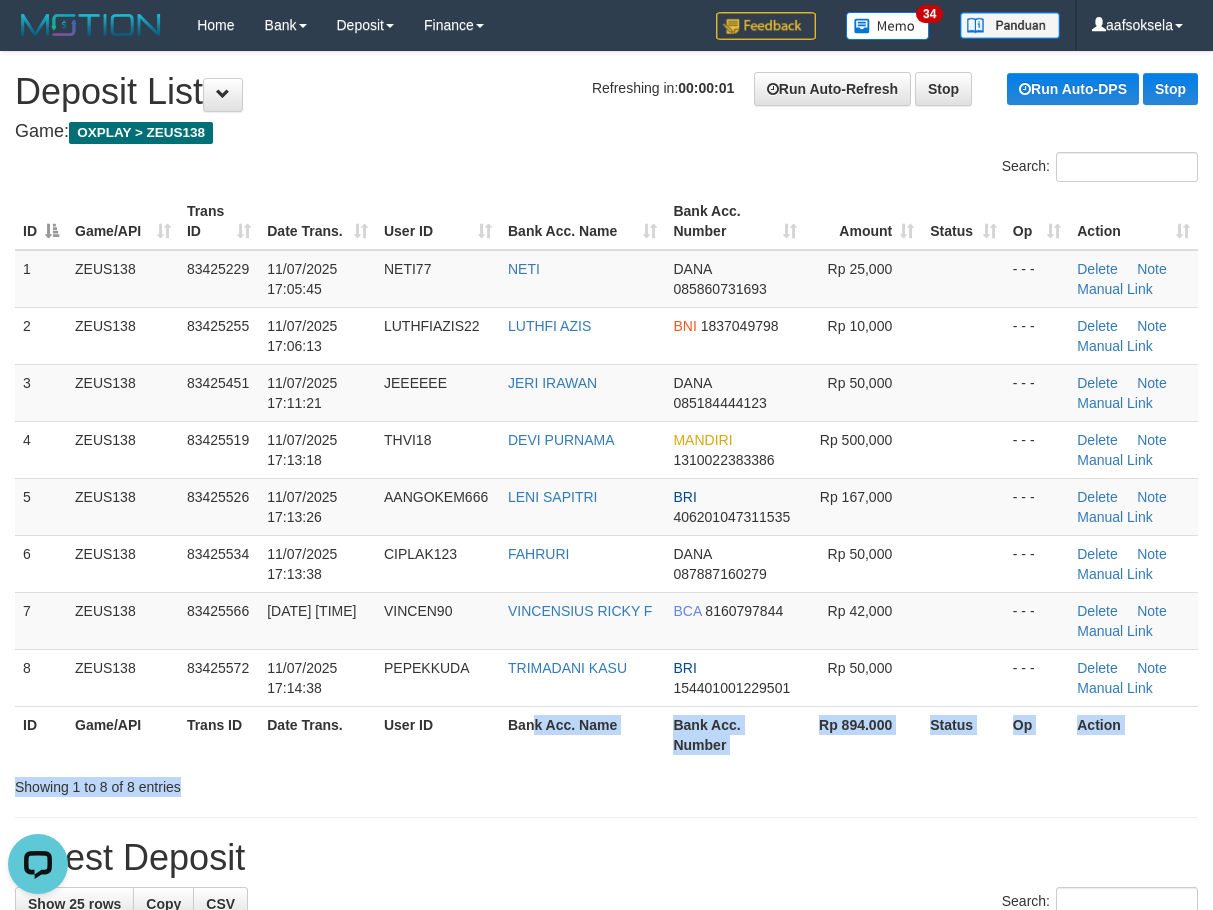 drag, startPoint x: 535, startPoint y: 775, endPoint x: 5, endPoint y: 763, distance: 530.1358 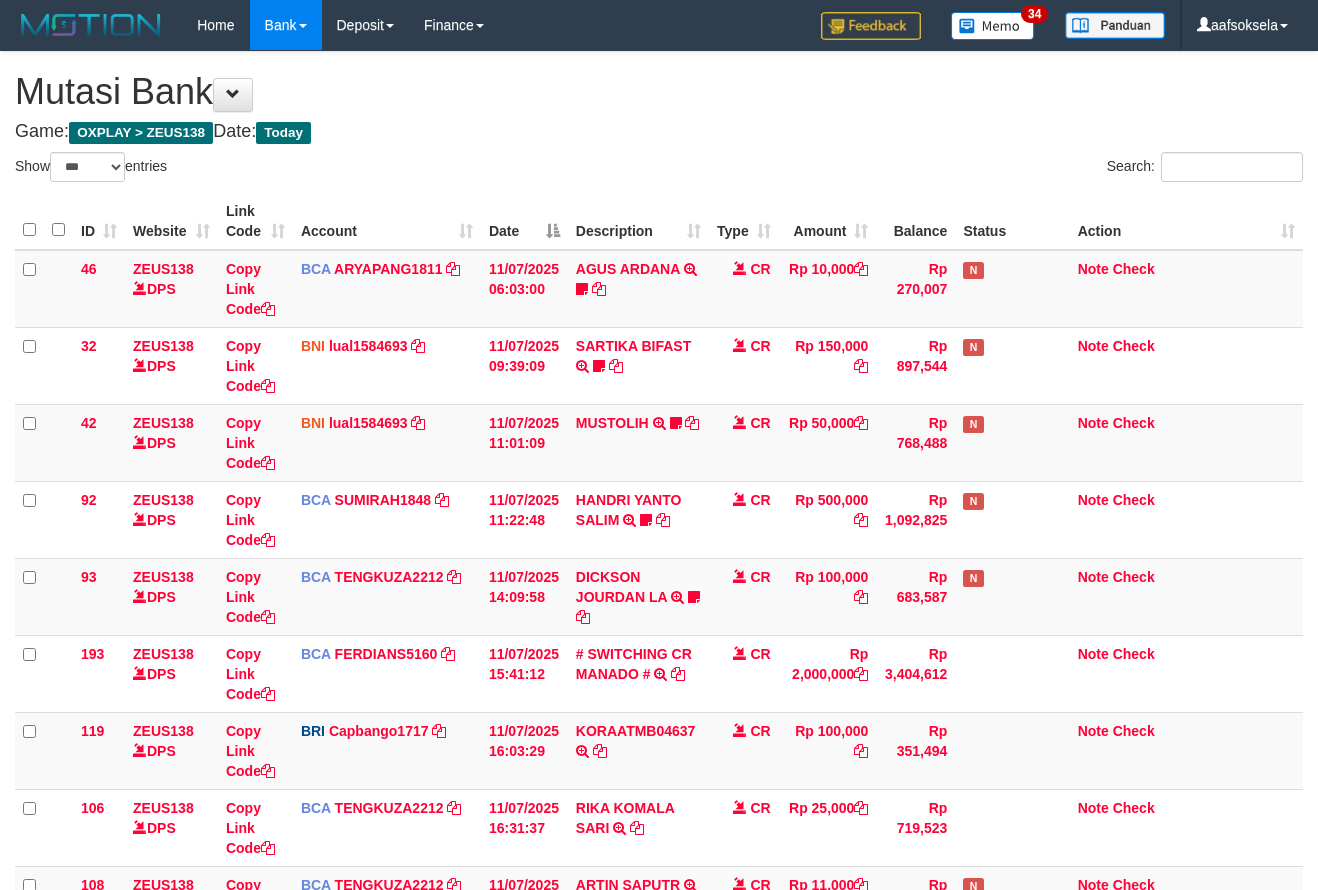 select on "***" 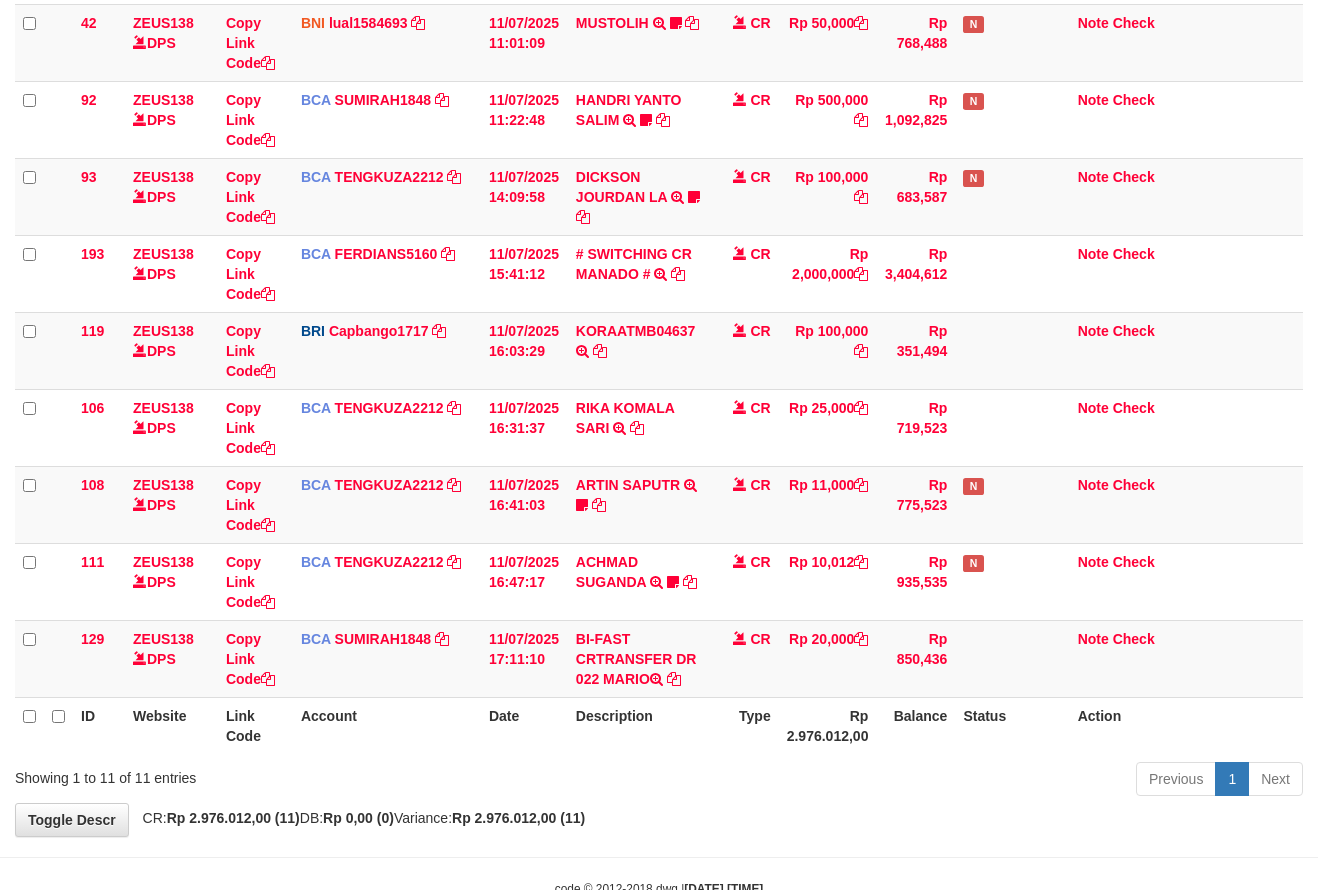drag, startPoint x: 616, startPoint y: 771, endPoint x: 649, endPoint y: 772, distance: 33.01515 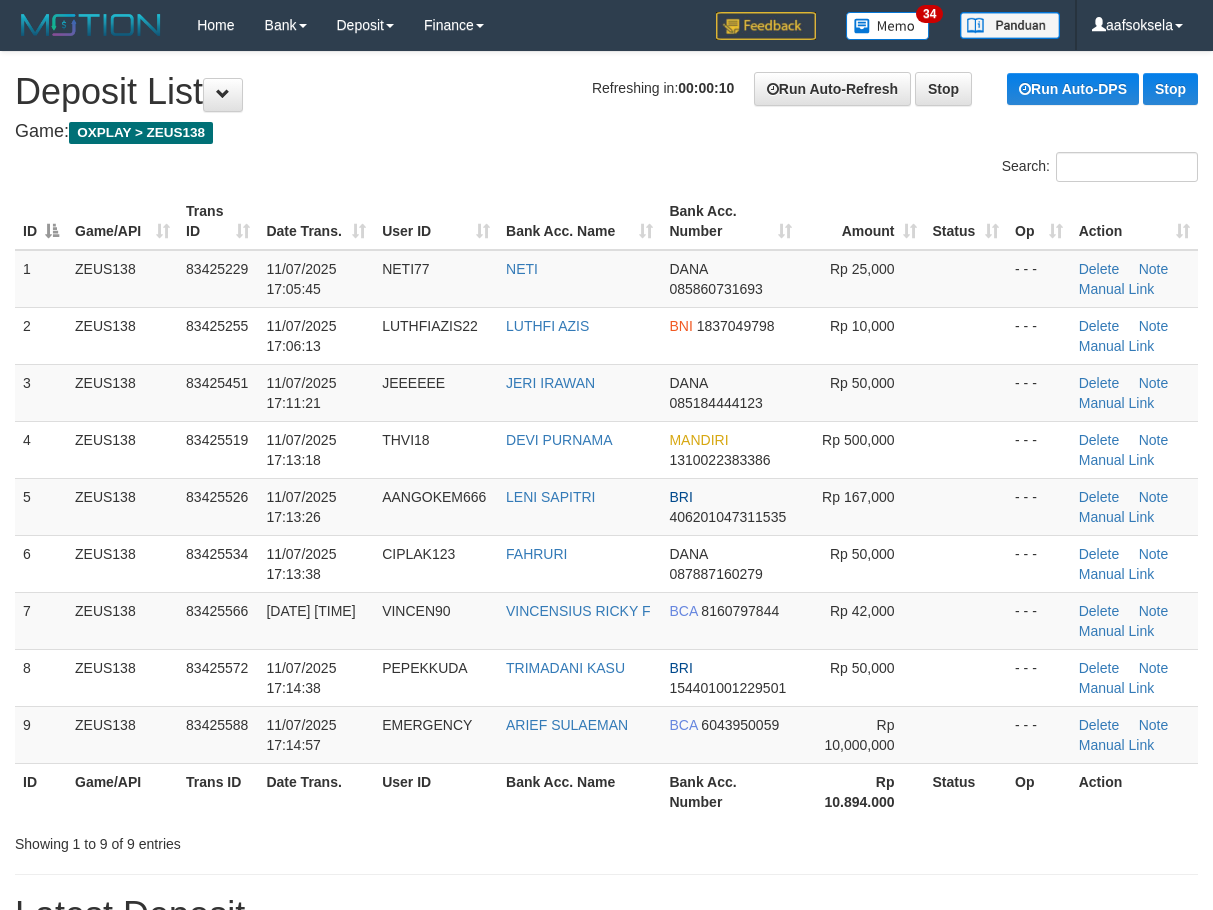 scroll, scrollTop: 0, scrollLeft: 0, axis: both 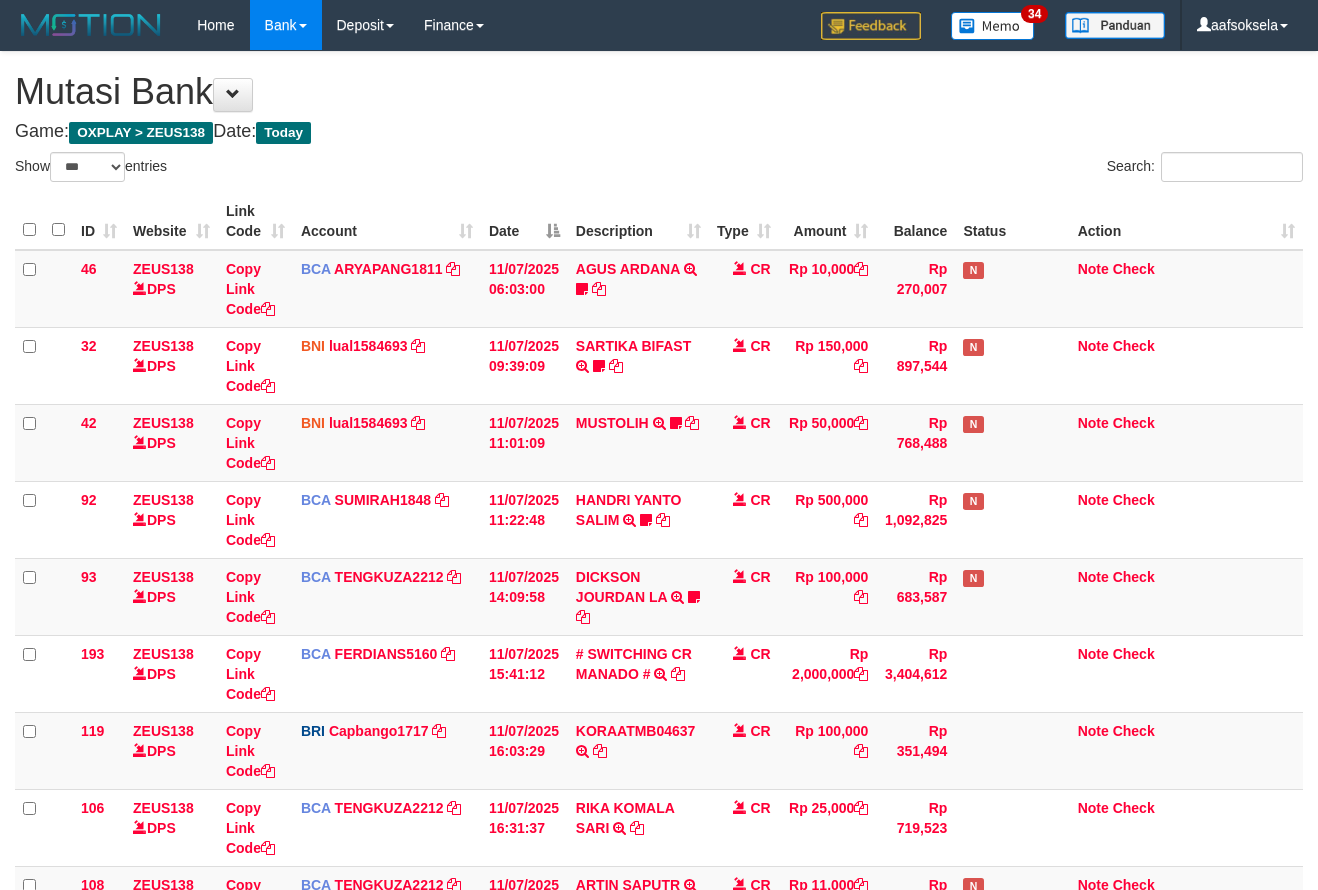 select on "***" 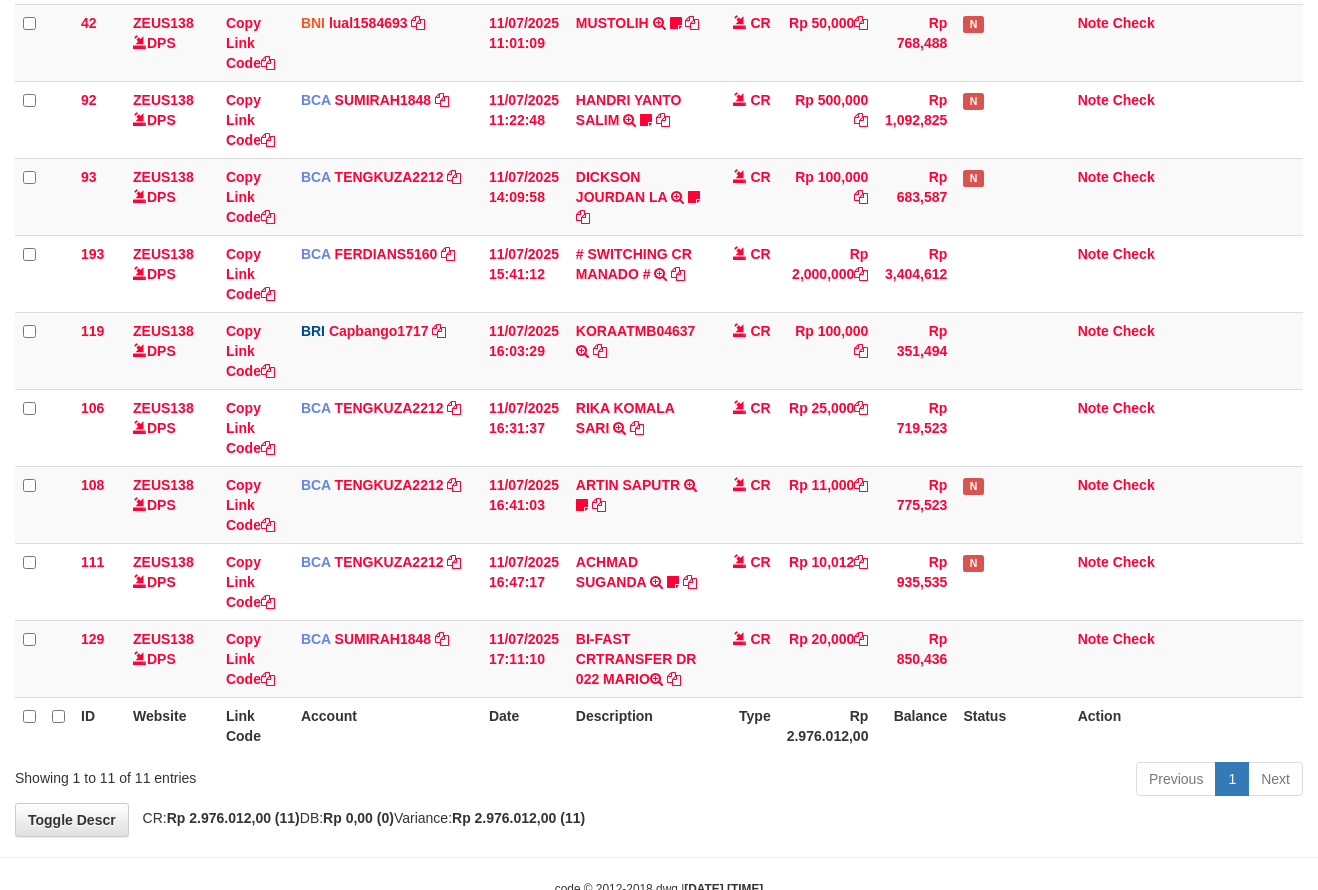 click on "**********" at bounding box center [659, 244] 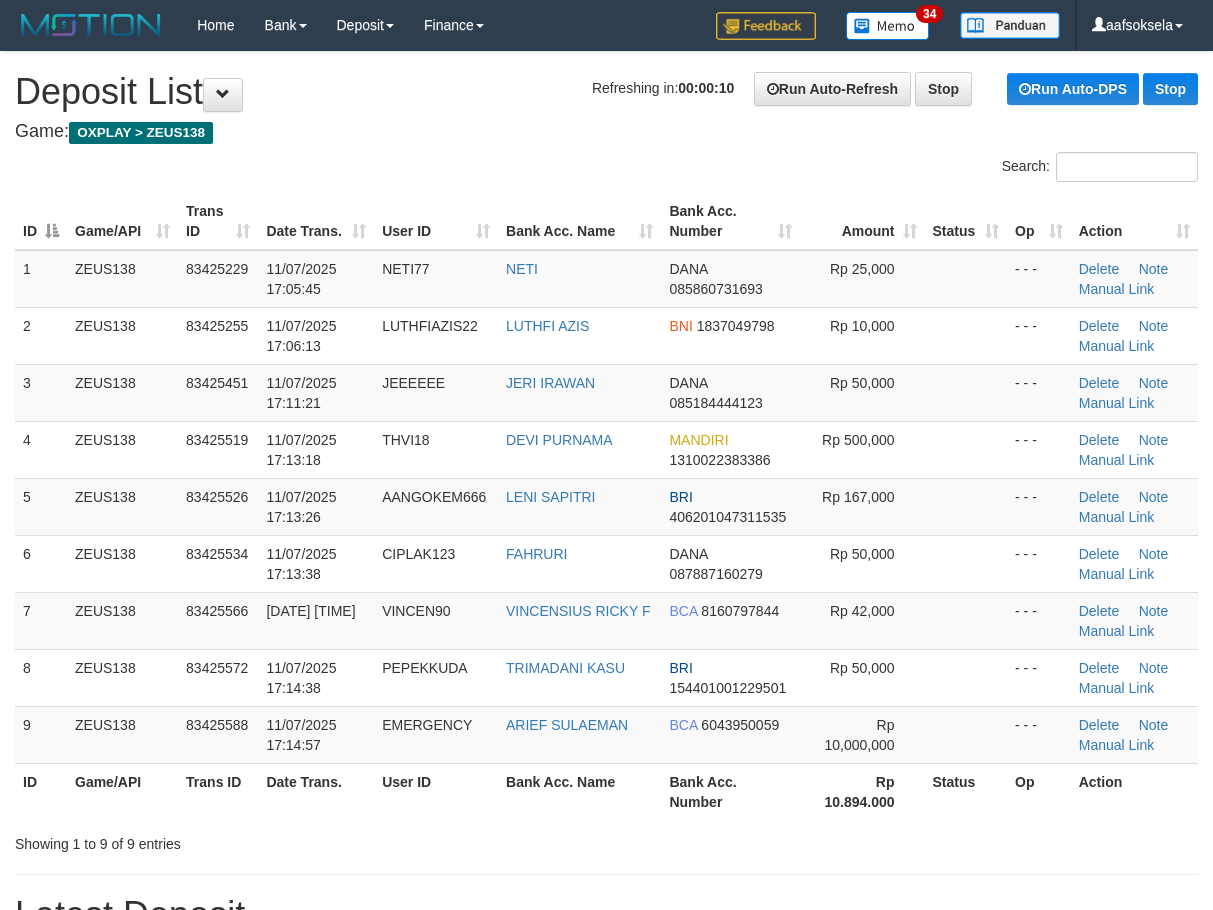 scroll, scrollTop: 0, scrollLeft: 0, axis: both 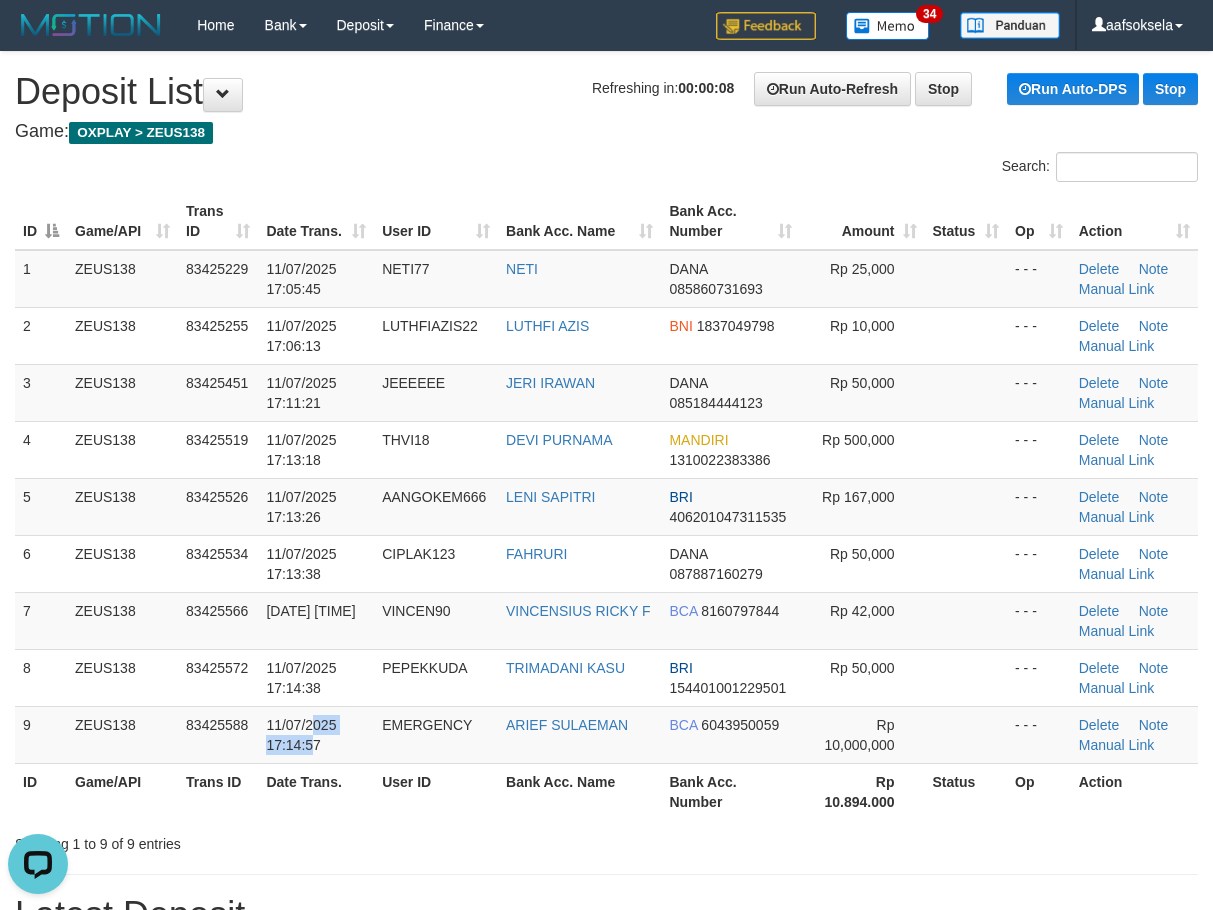 drag, startPoint x: 311, startPoint y: 729, endPoint x: 6, endPoint y: 762, distance: 306.78006 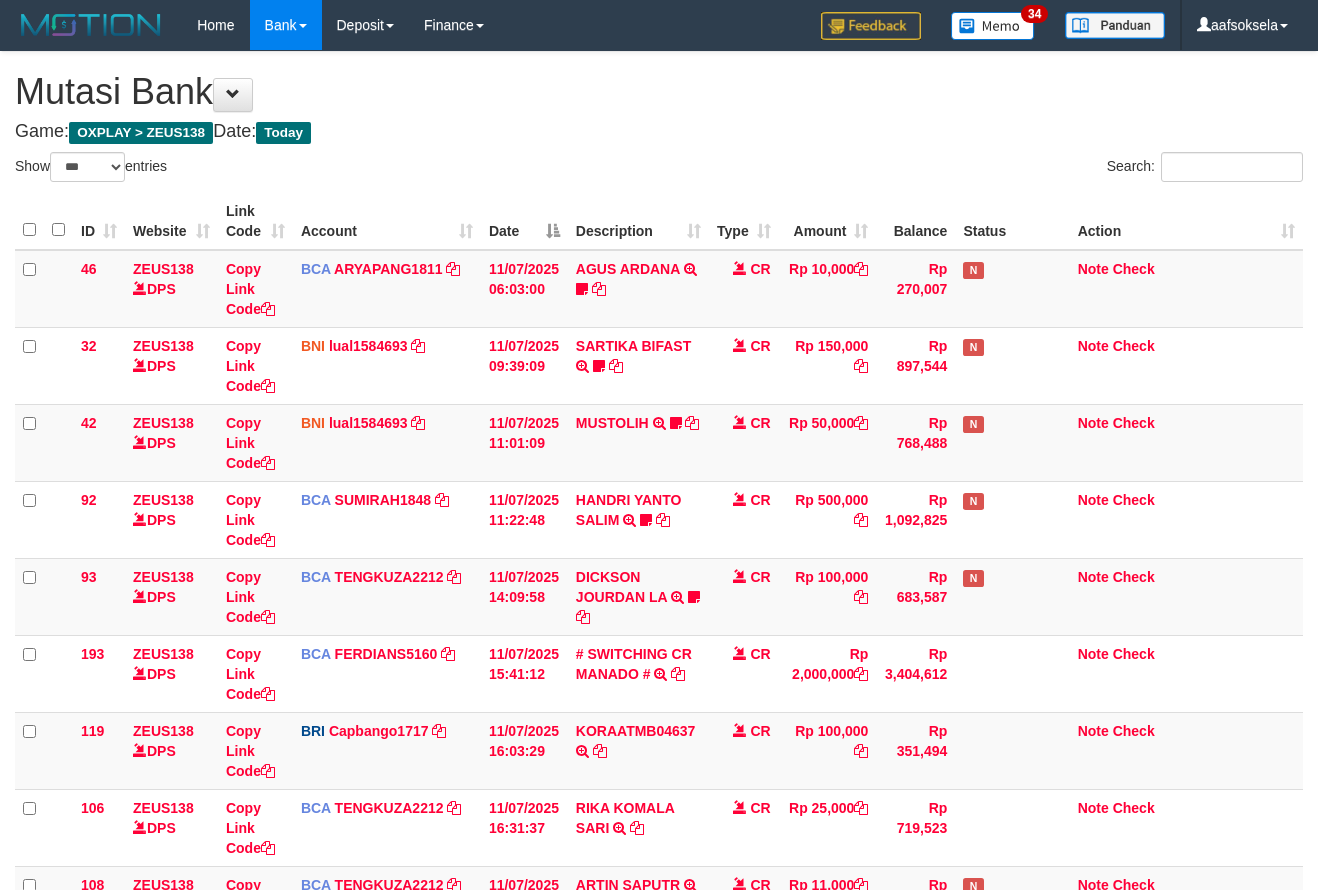 select on "***" 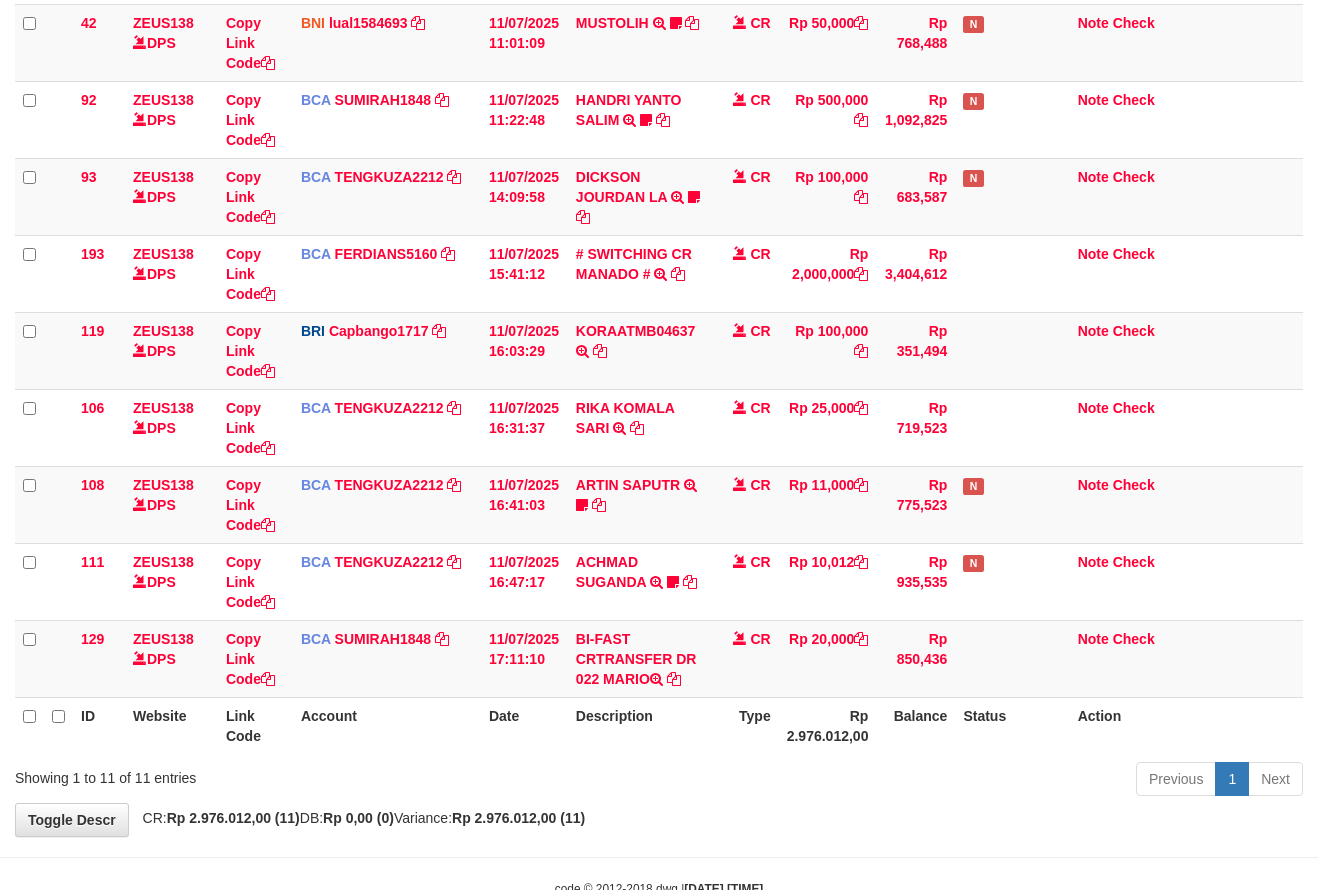 click on "Previous 1 Next" at bounding box center (933, 781) 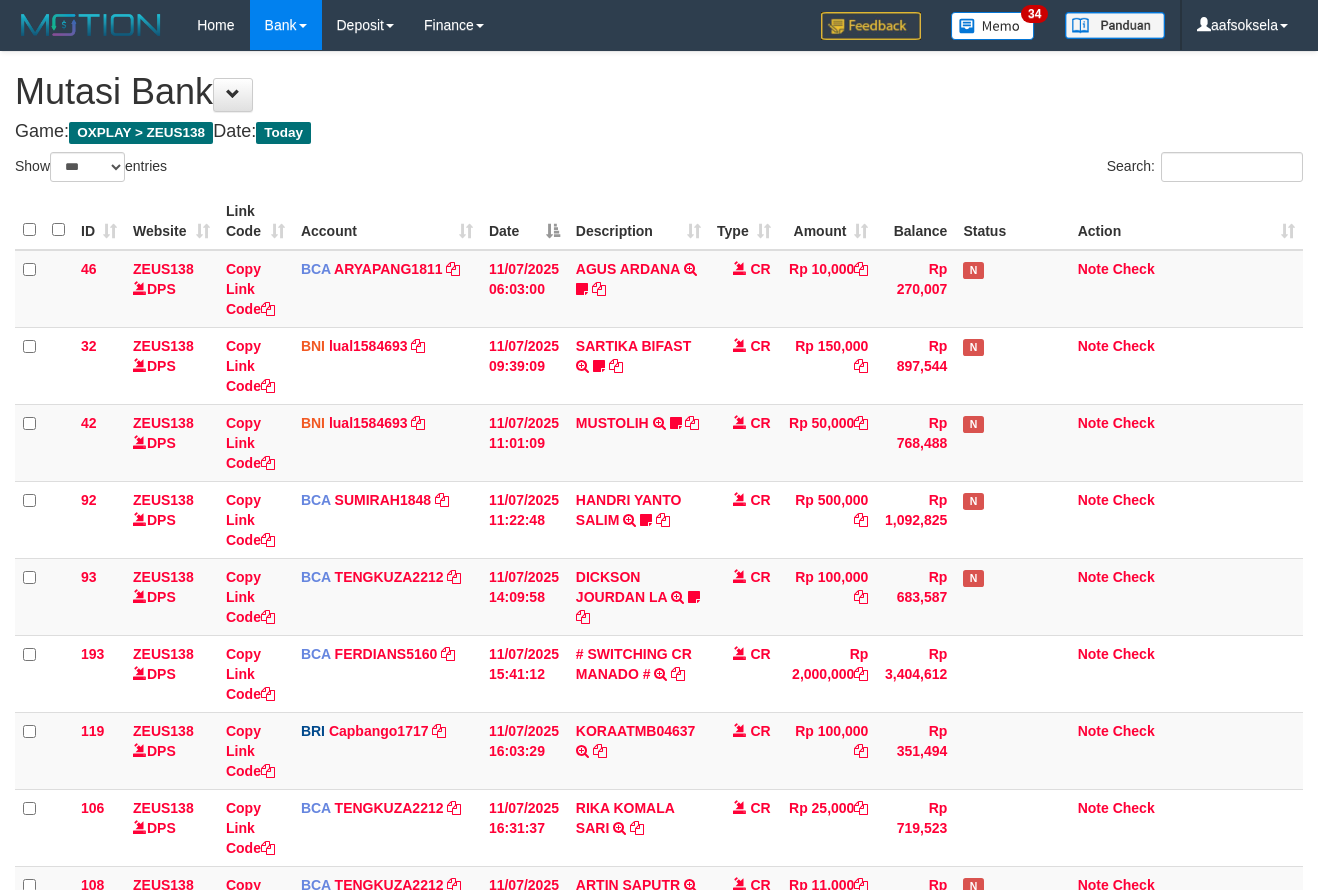 select on "***" 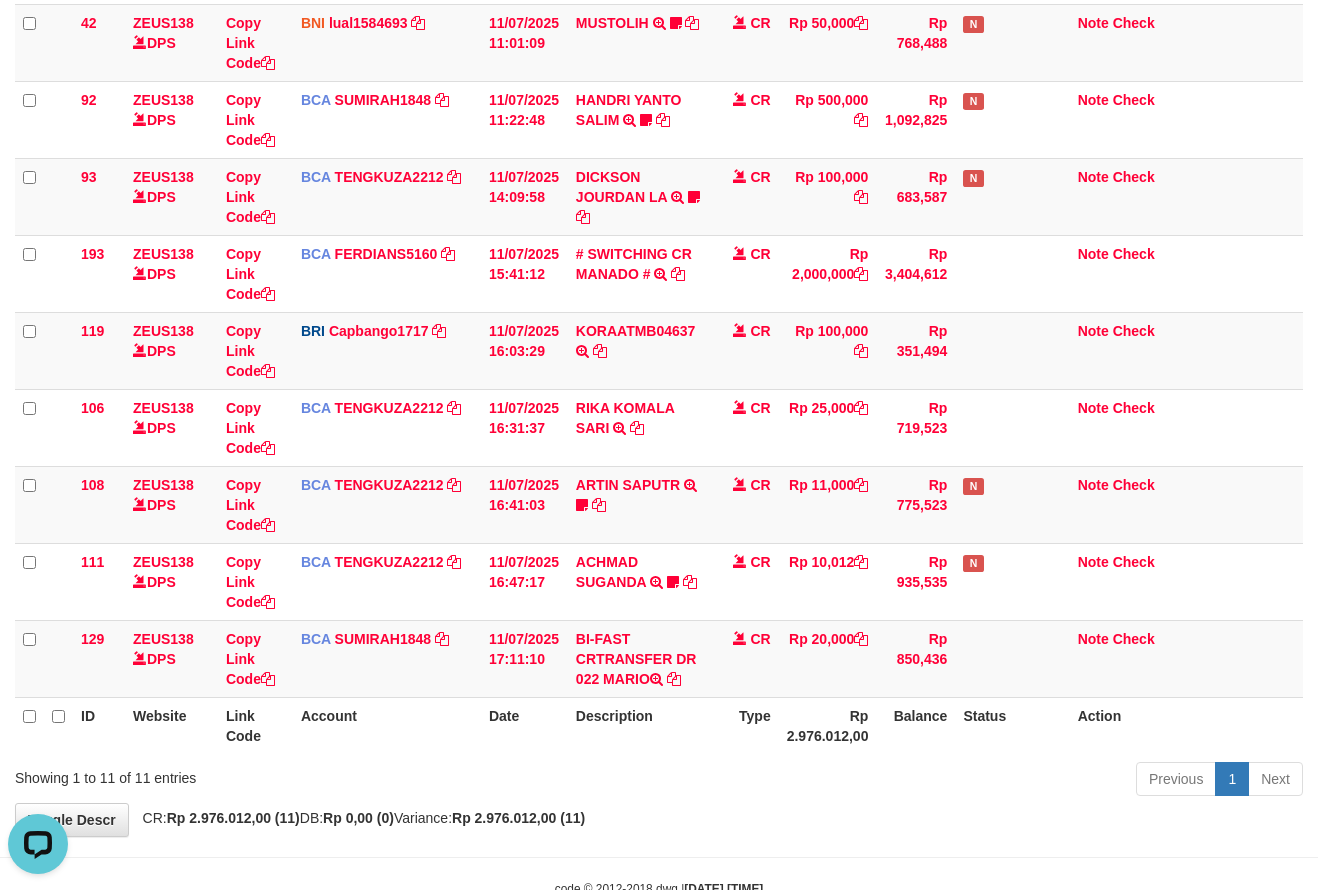 scroll, scrollTop: 0, scrollLeft: 0, axis: both 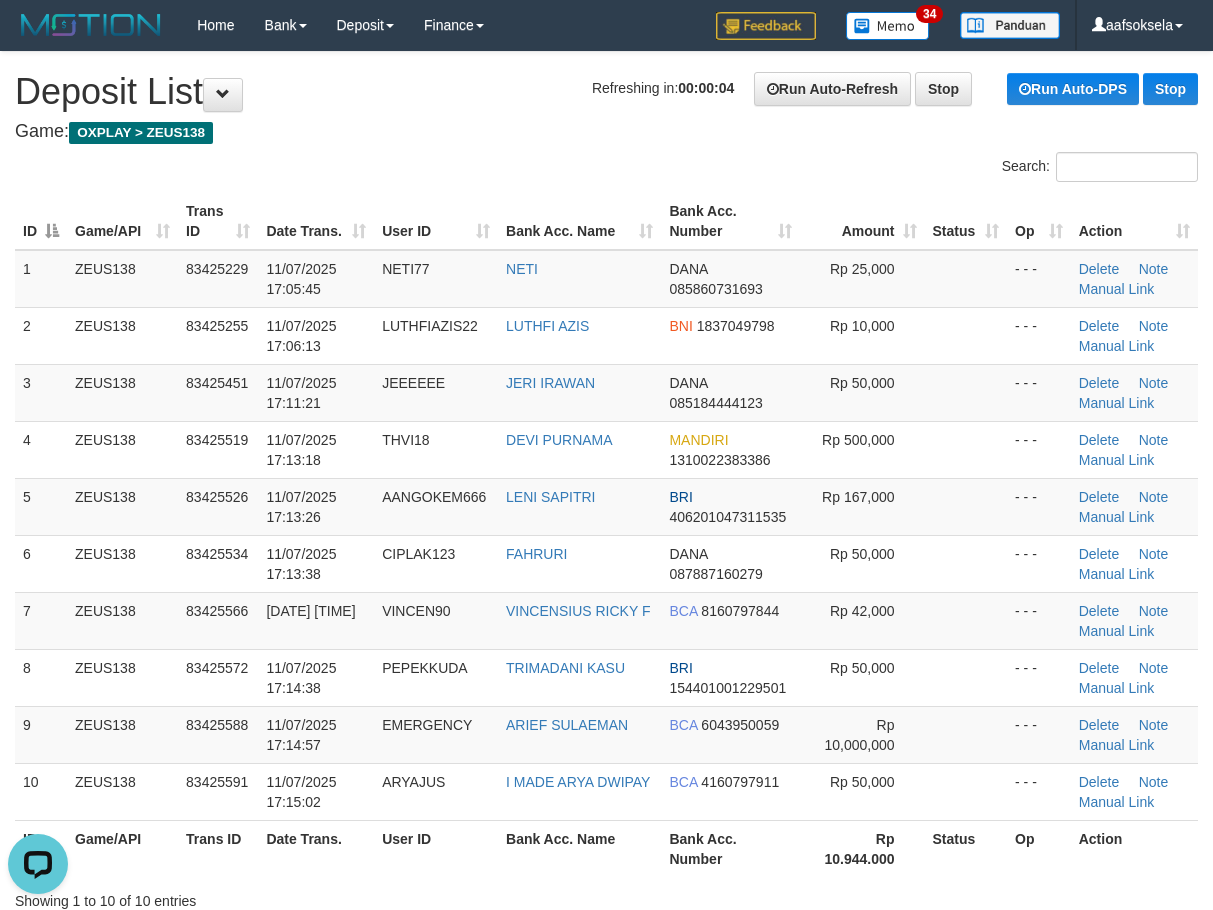 drag, startPoint x: 207, startPoint y: 636, endPoint x: 0, endPoint y: 694, distance: 214.97209 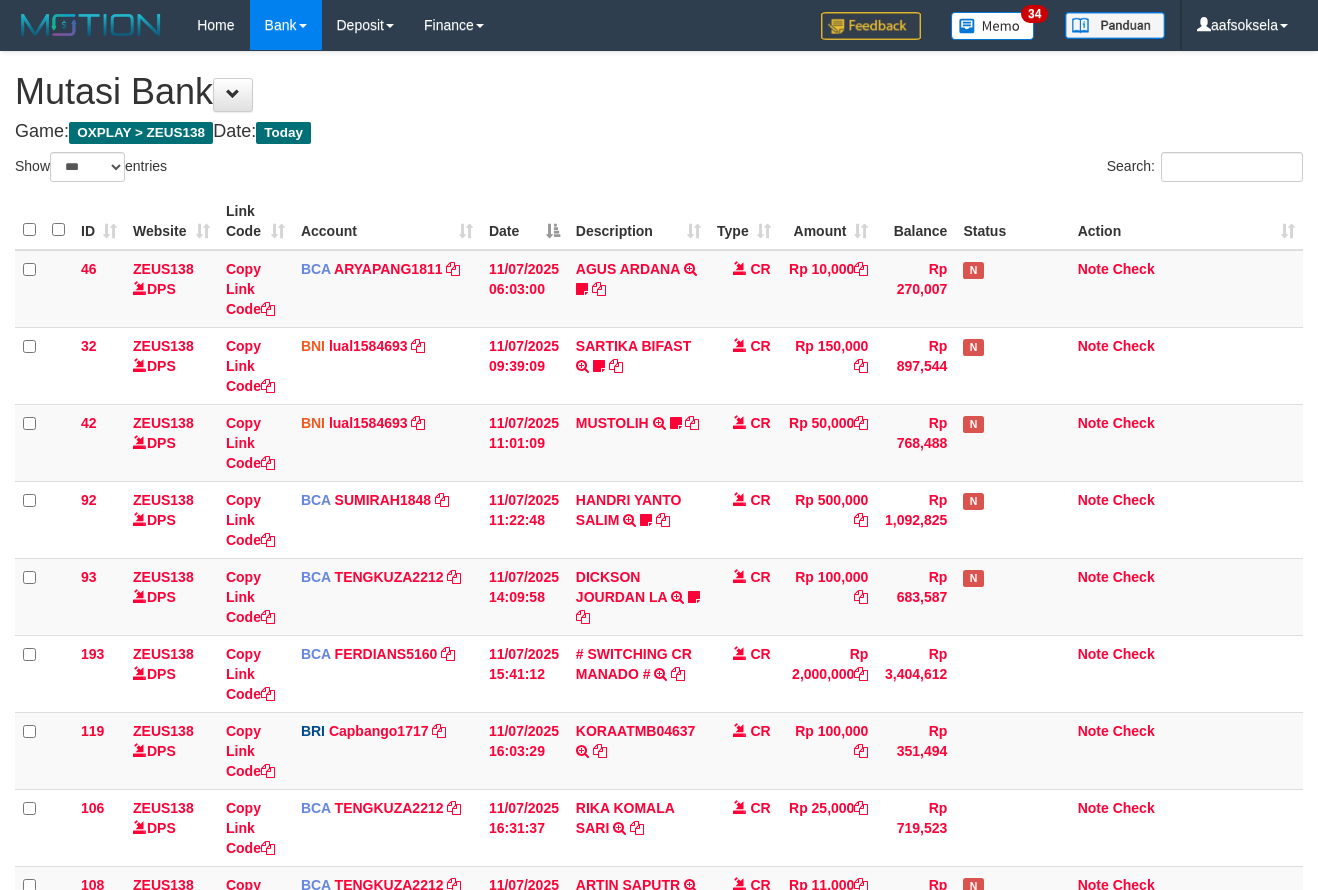 select on "***" 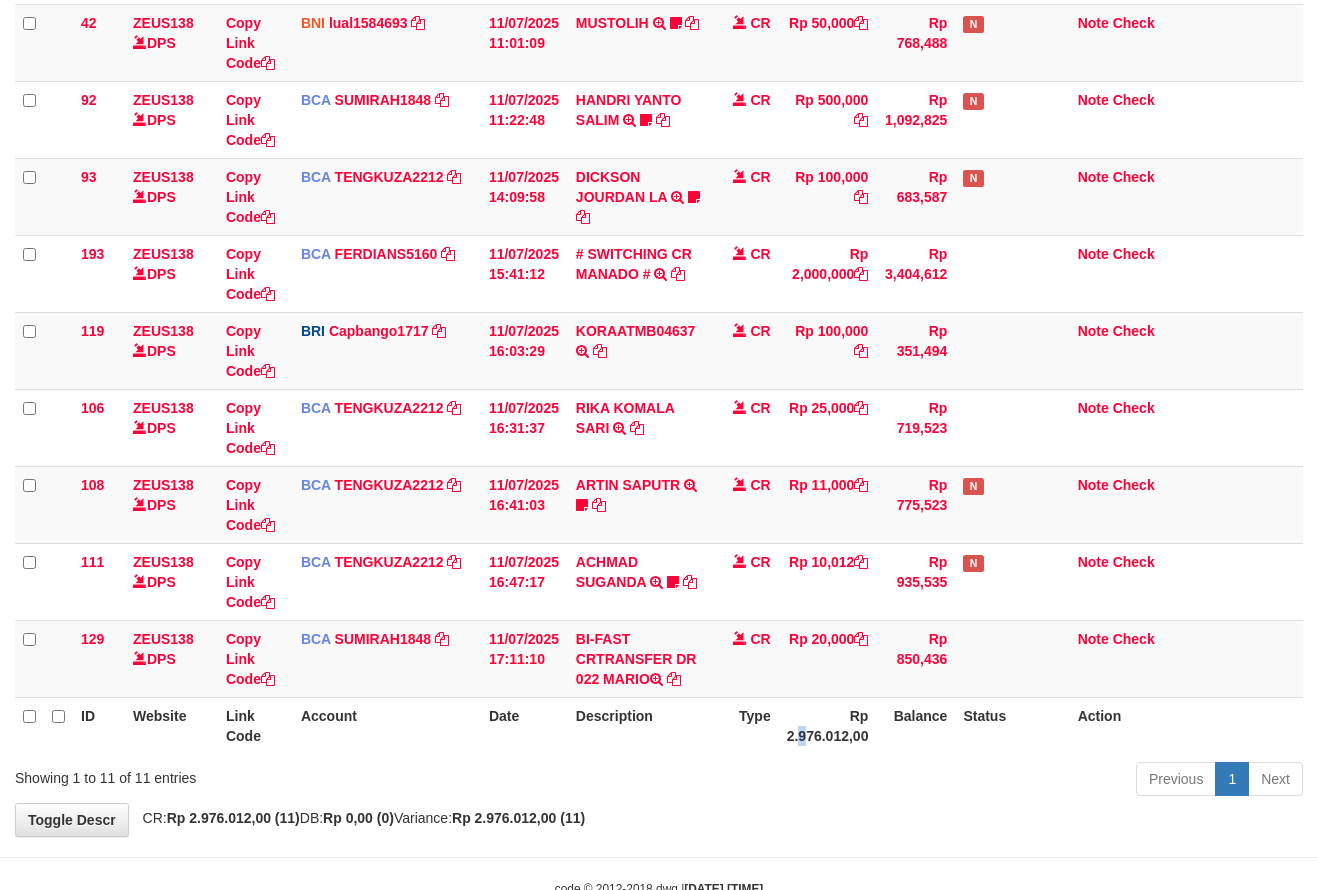 drag, startPoint x: 807, startPoint y: 734, endPoint x: 807, endPoint y: 746, distance: 12 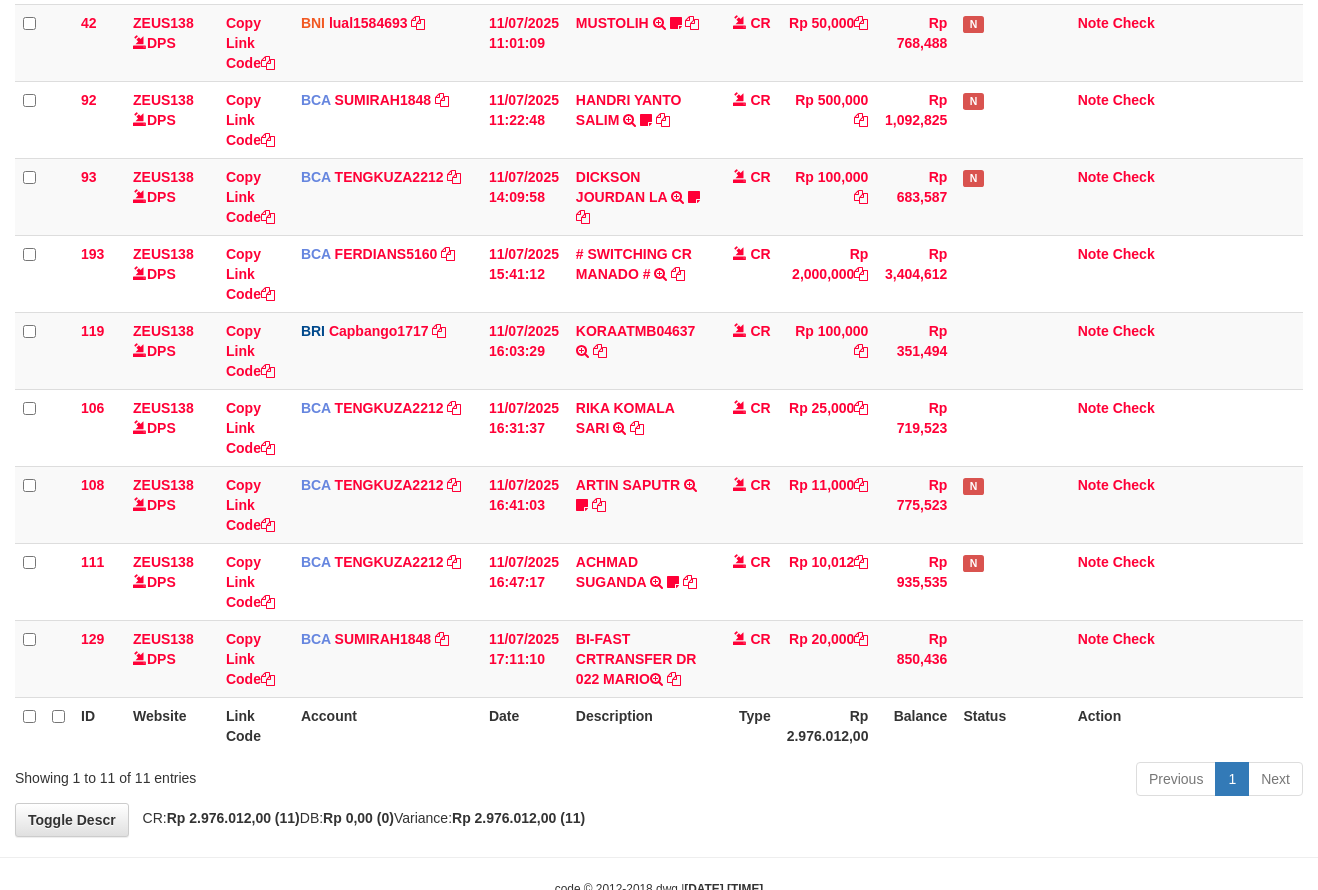 click on "Rp 2.976.012,00" at bounding box center (828, 725) 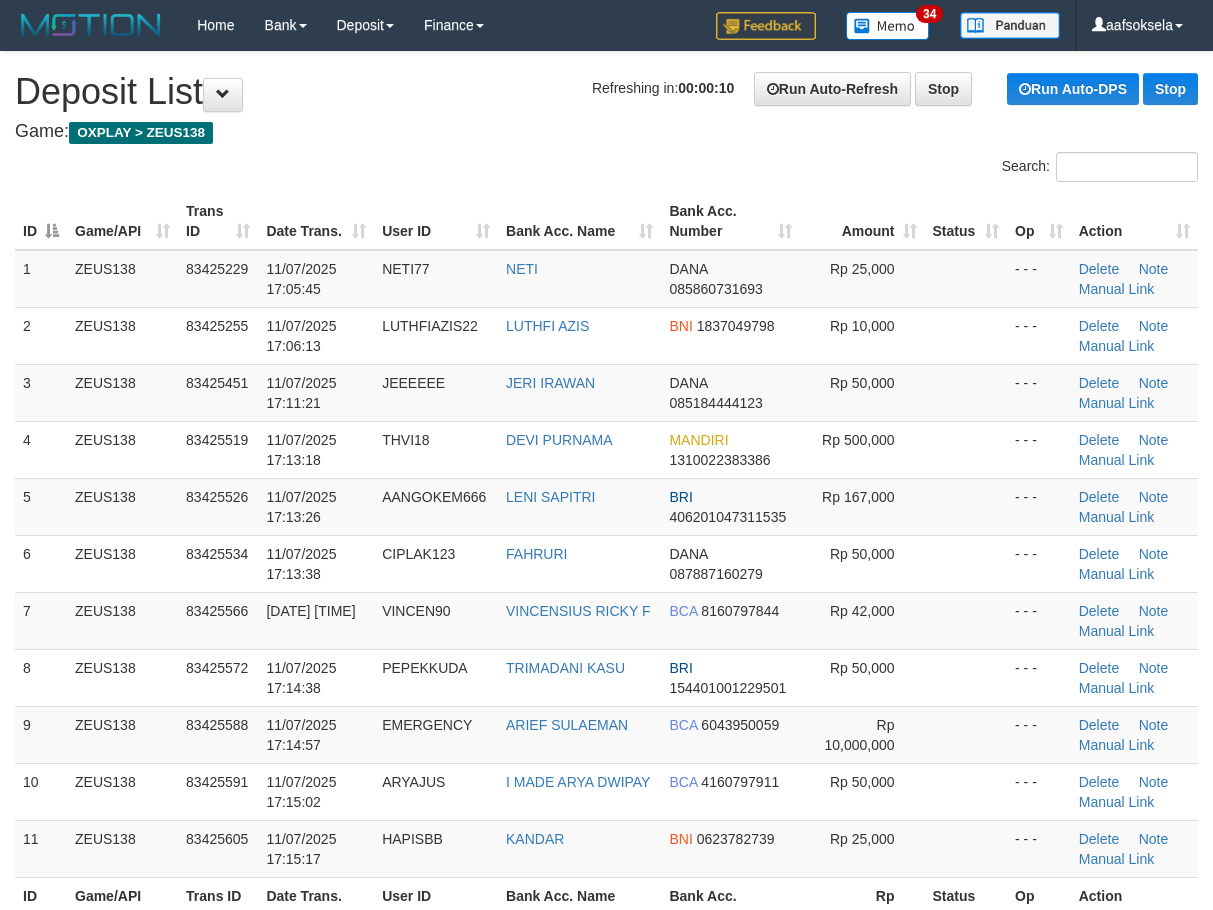 scroll, scrollTop: 0, scrollLeft: 0, axis: both 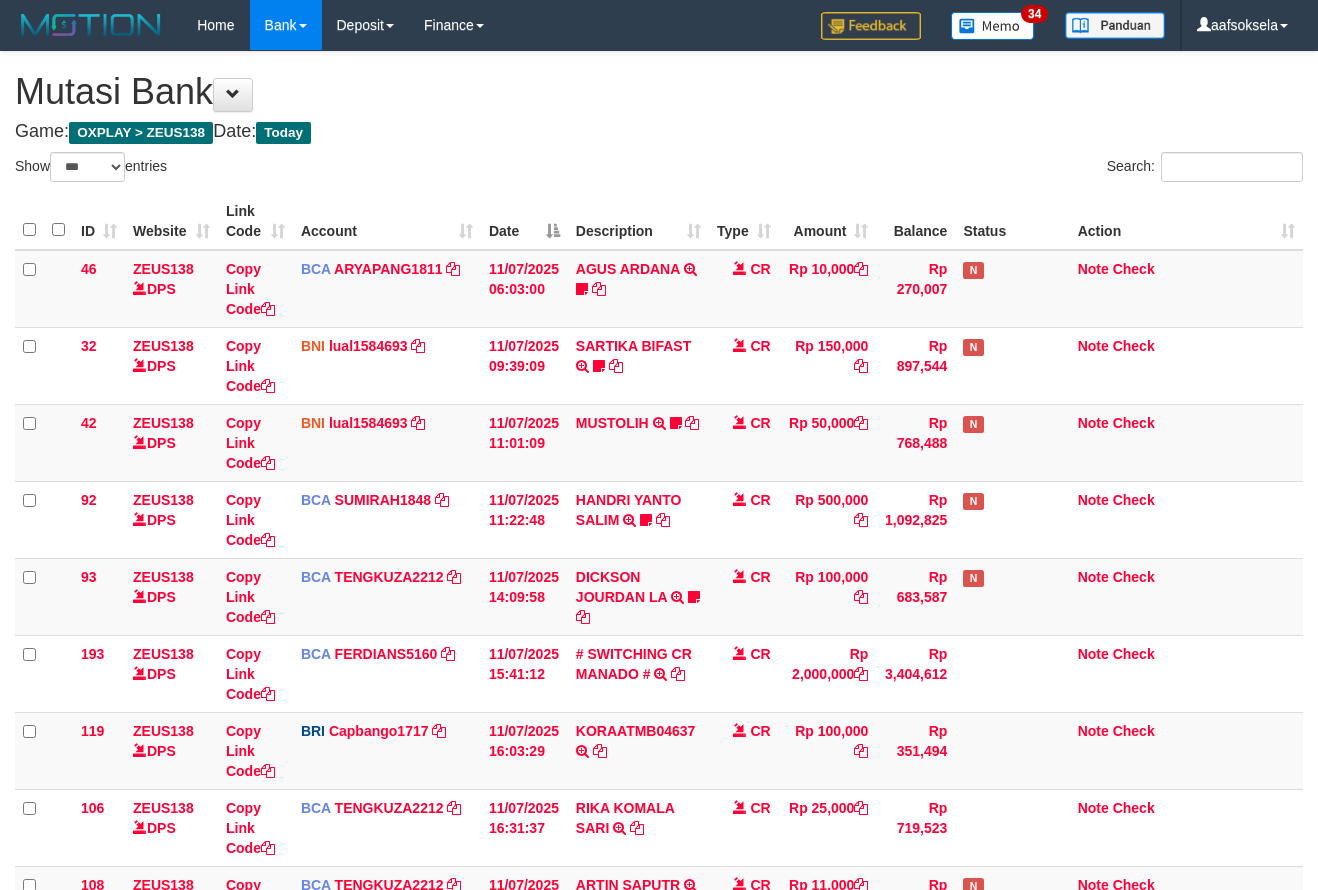 select on "***" 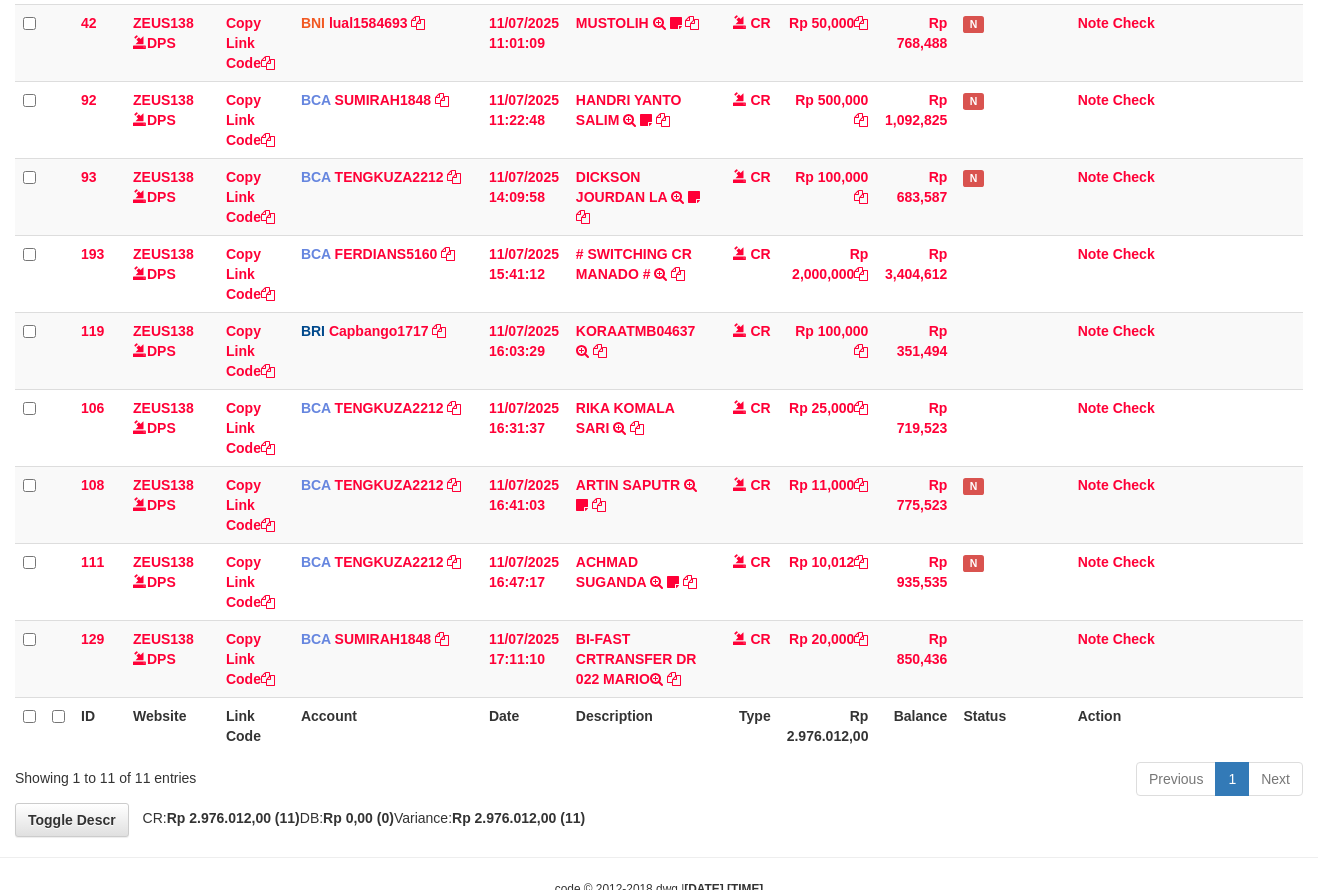 click on "Rp 2.976.012,00" at bounding box center (828, 725) 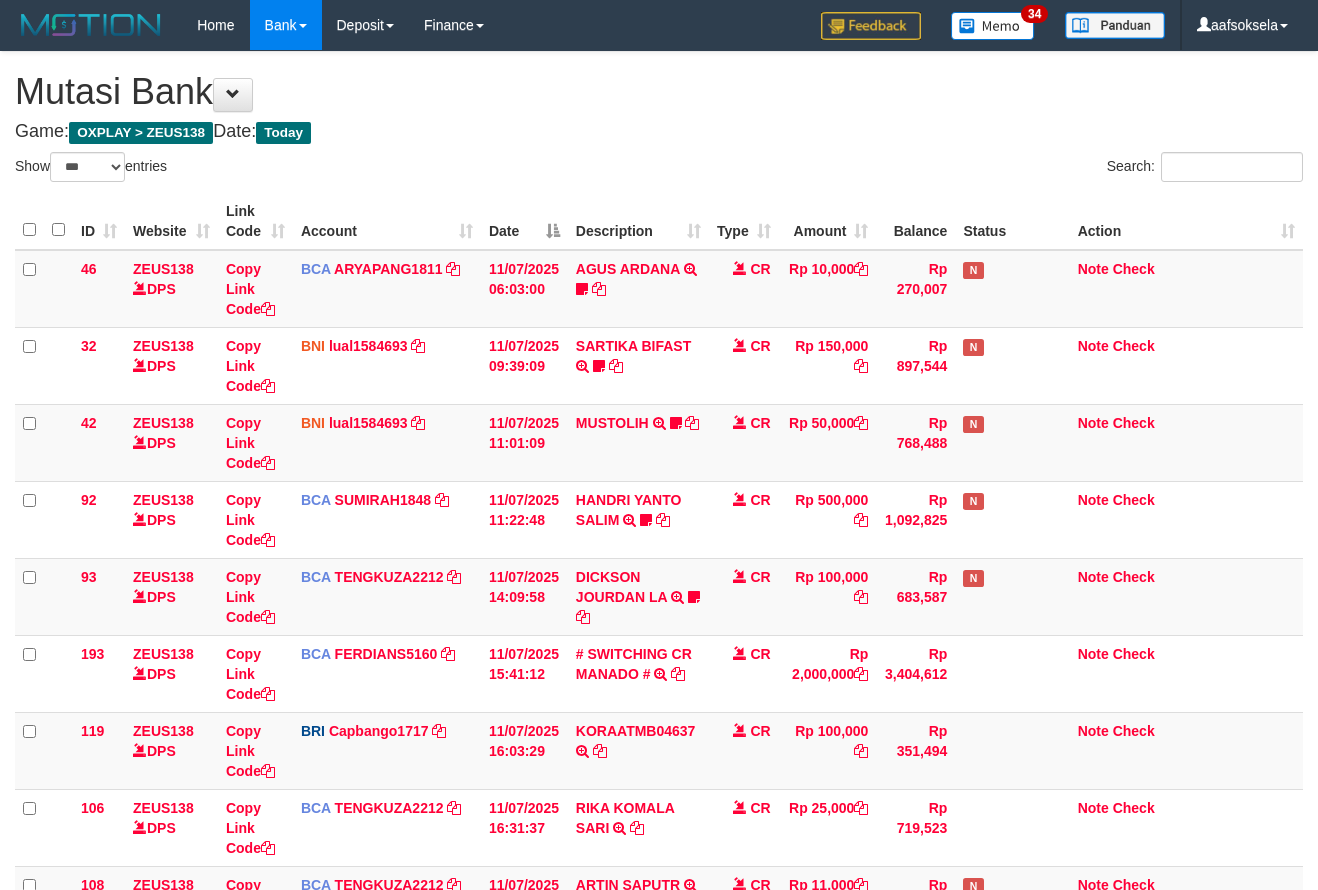 select on "***" 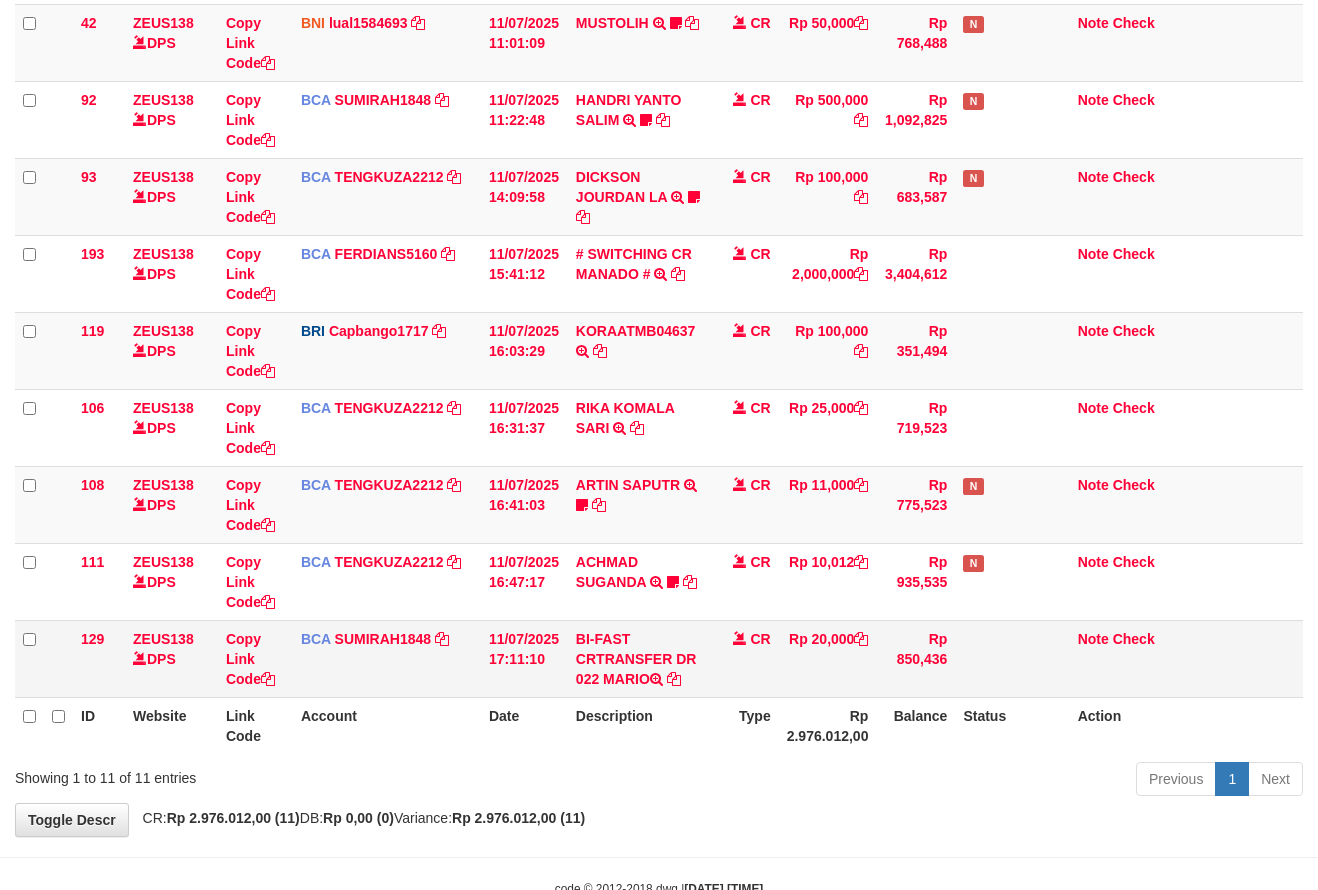 click on "CR" at bounding box center (744, 658) 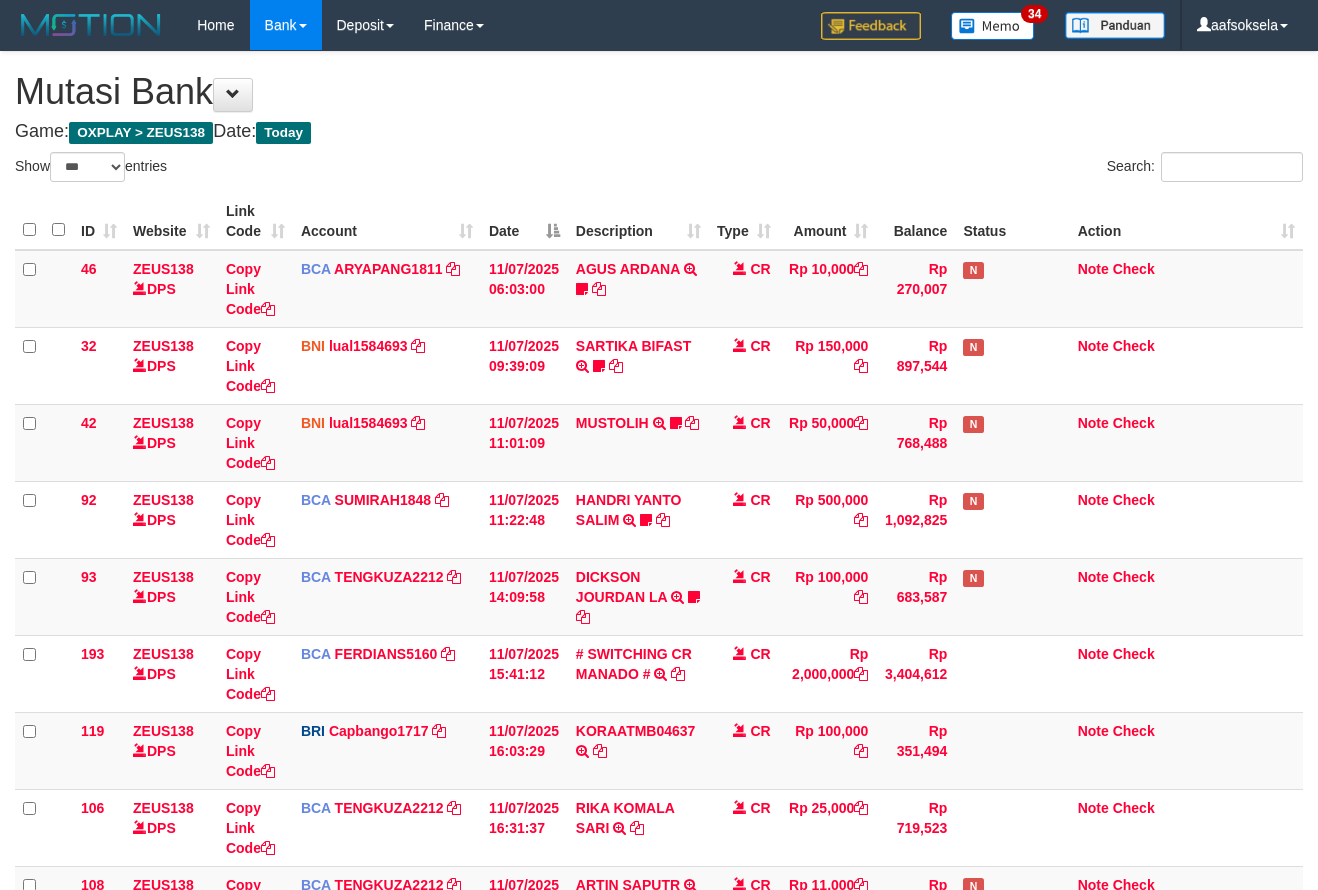 select on "***" 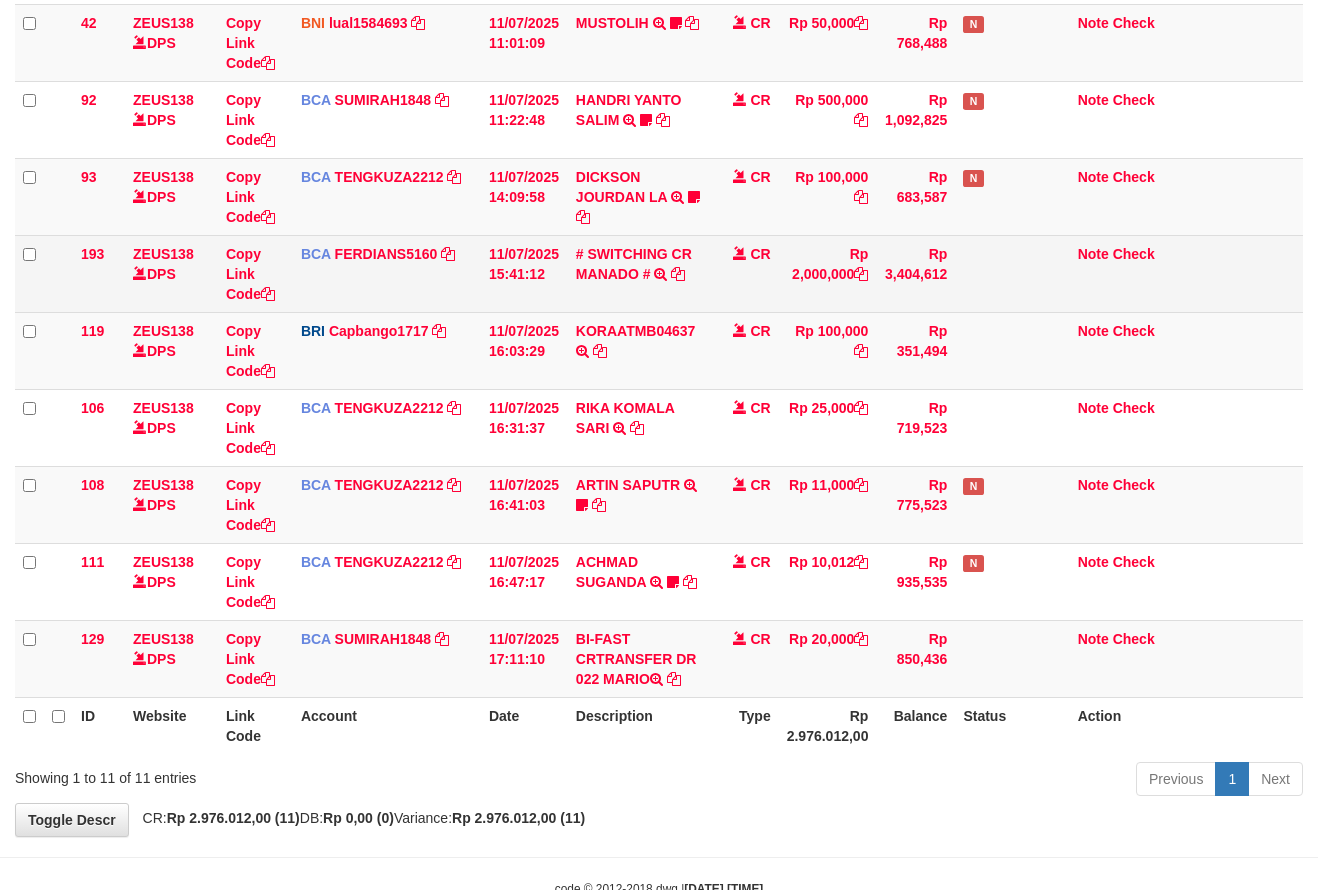 drag, startPoint x: 743, startPoint y: 264, endPoint x: 879, endPoint y: 309, distance: 143.25153 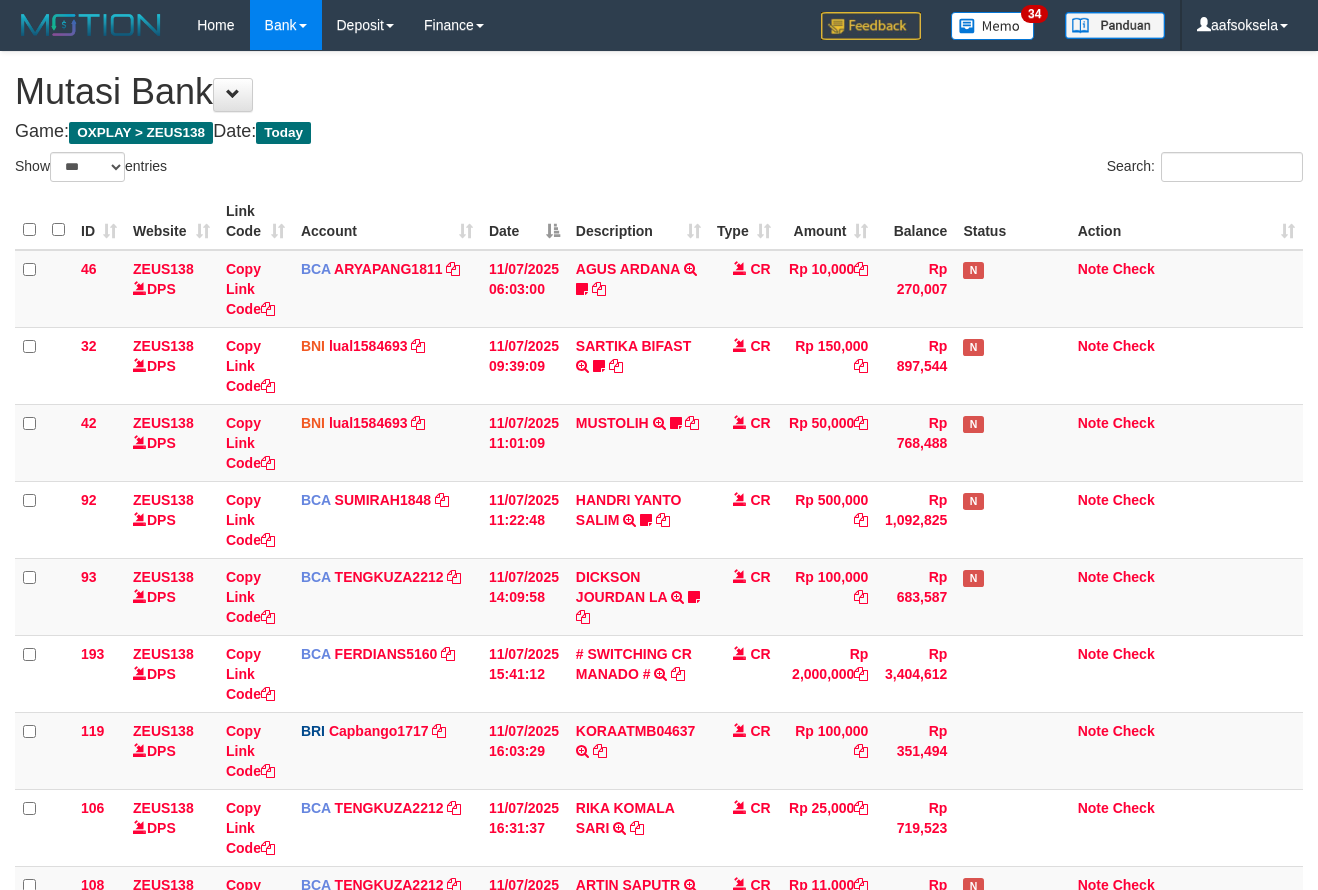select on "***" 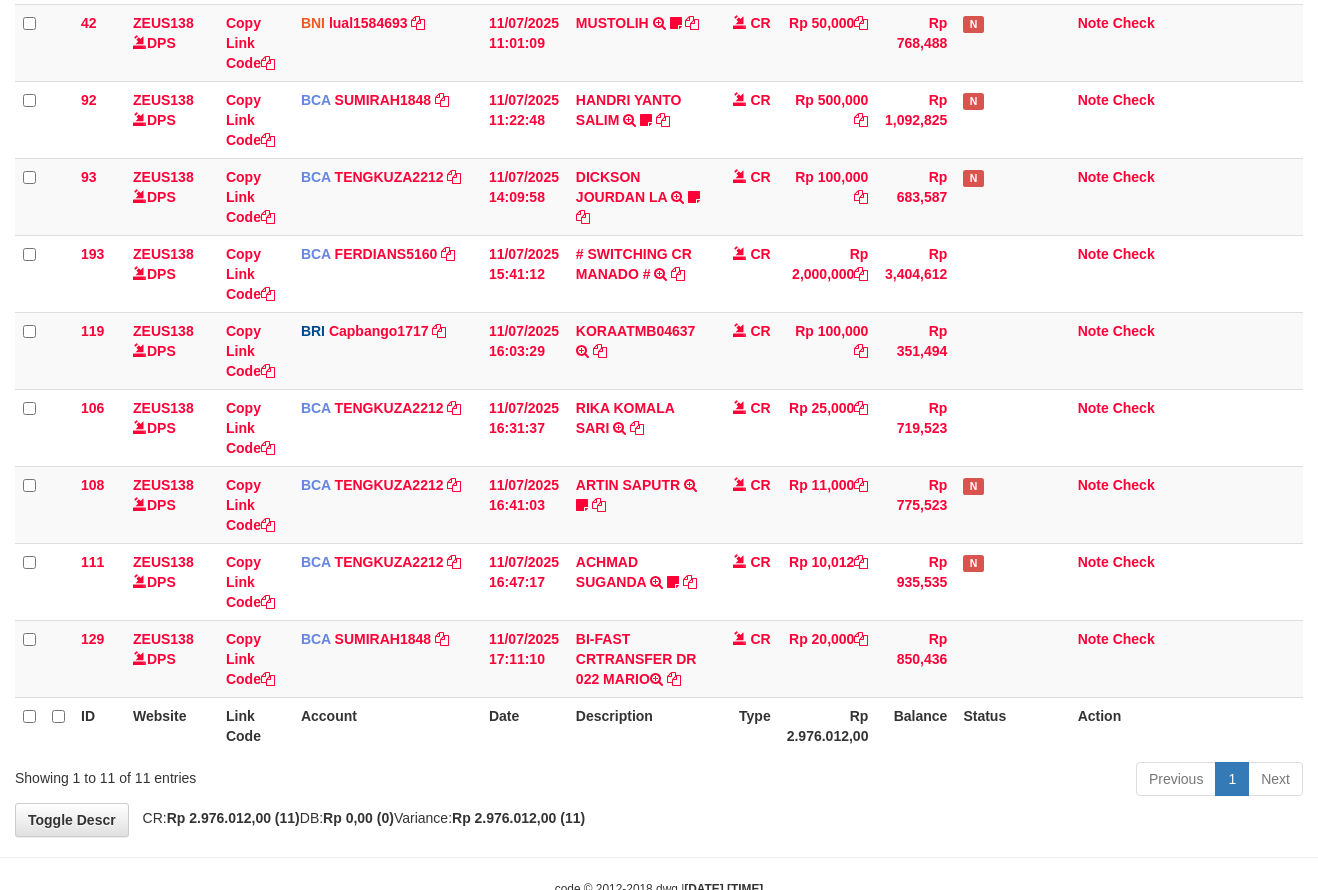 drag, startPoint x: 705, startPoint y: 801, endPoint x: 702, endPoint y: 812, distance: 11.401754 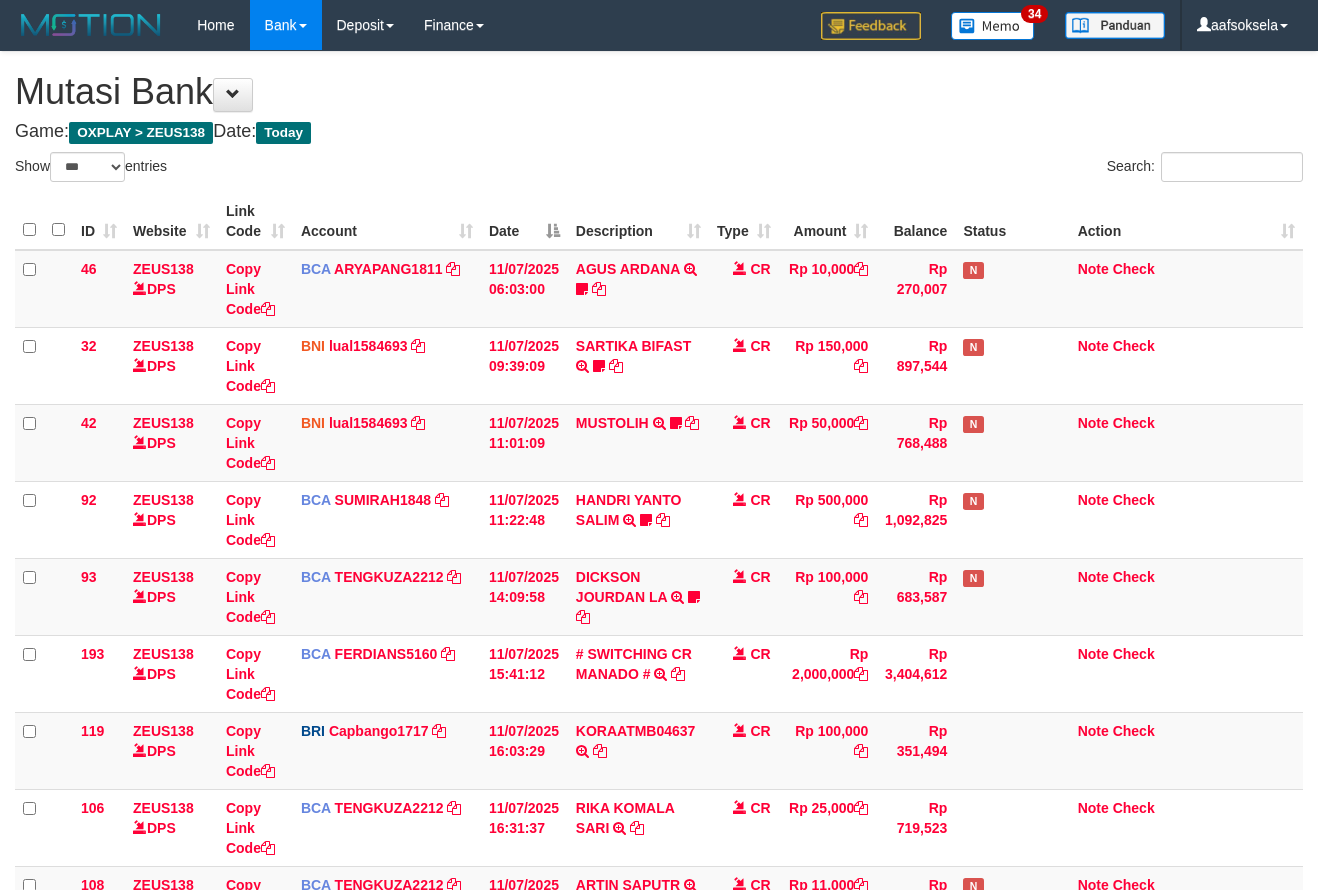 select on "***" 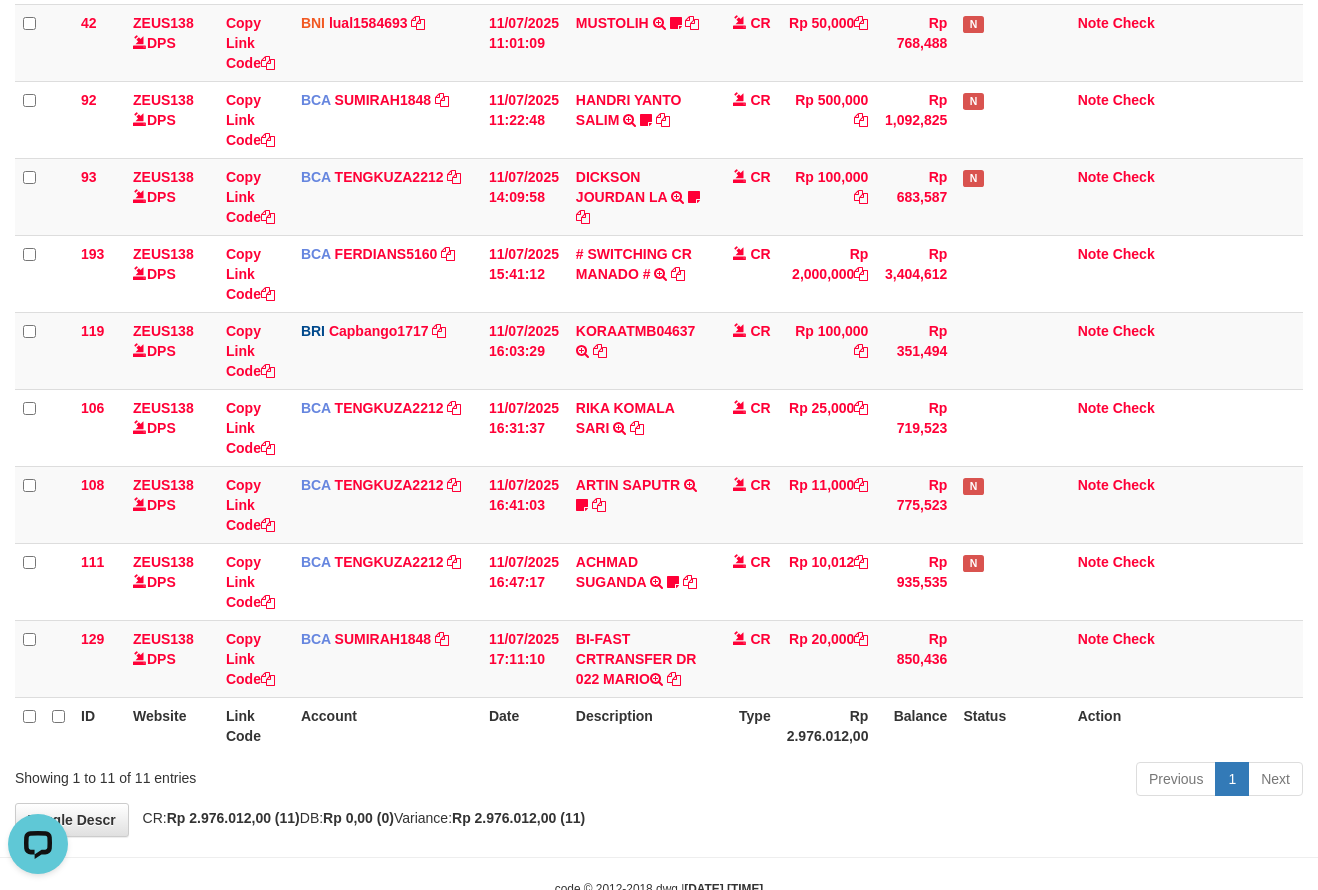 scroll, scrollTop: 0, scrollLeft: 0, axis: both 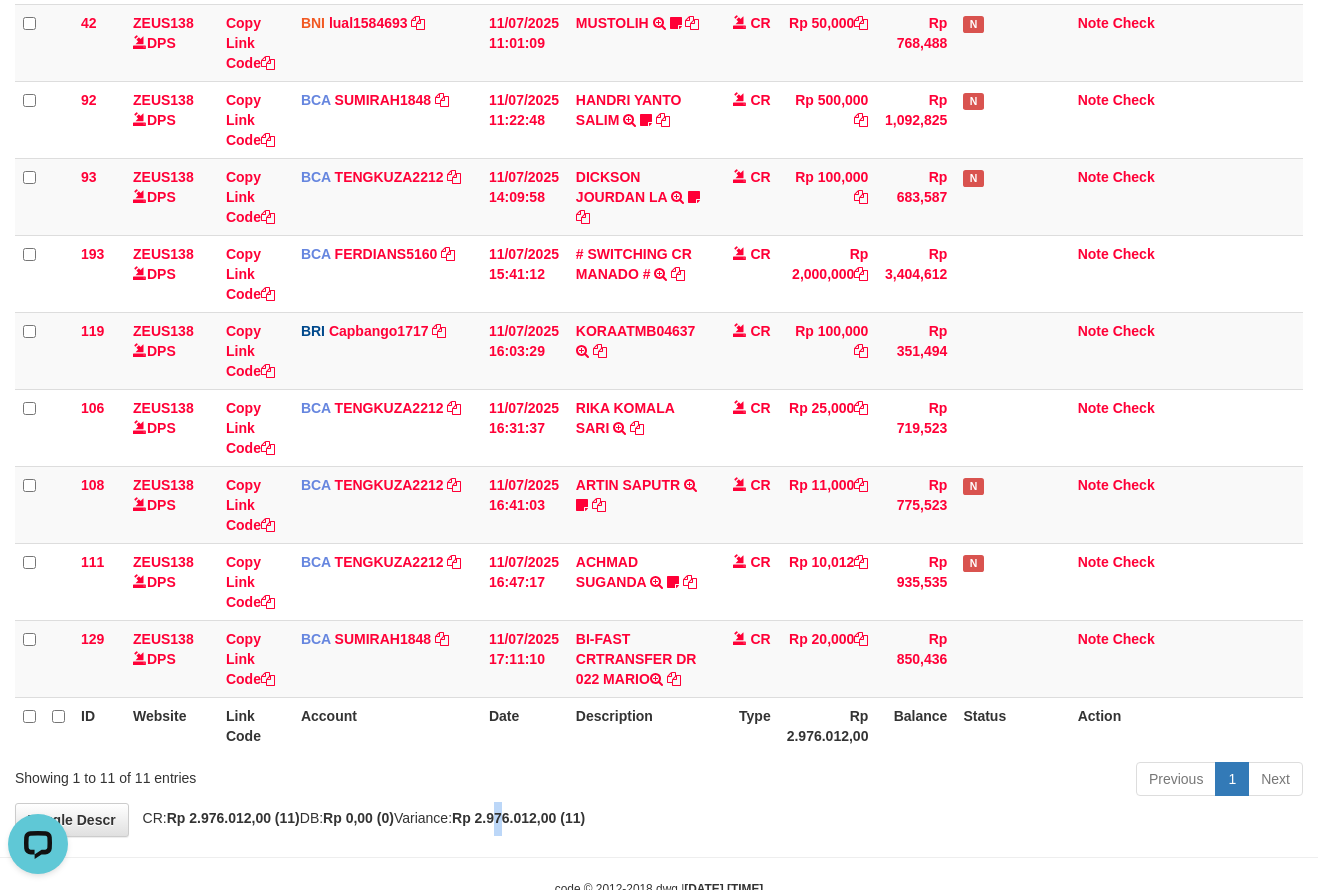 click on "**********" at bounding box center (659, 244) 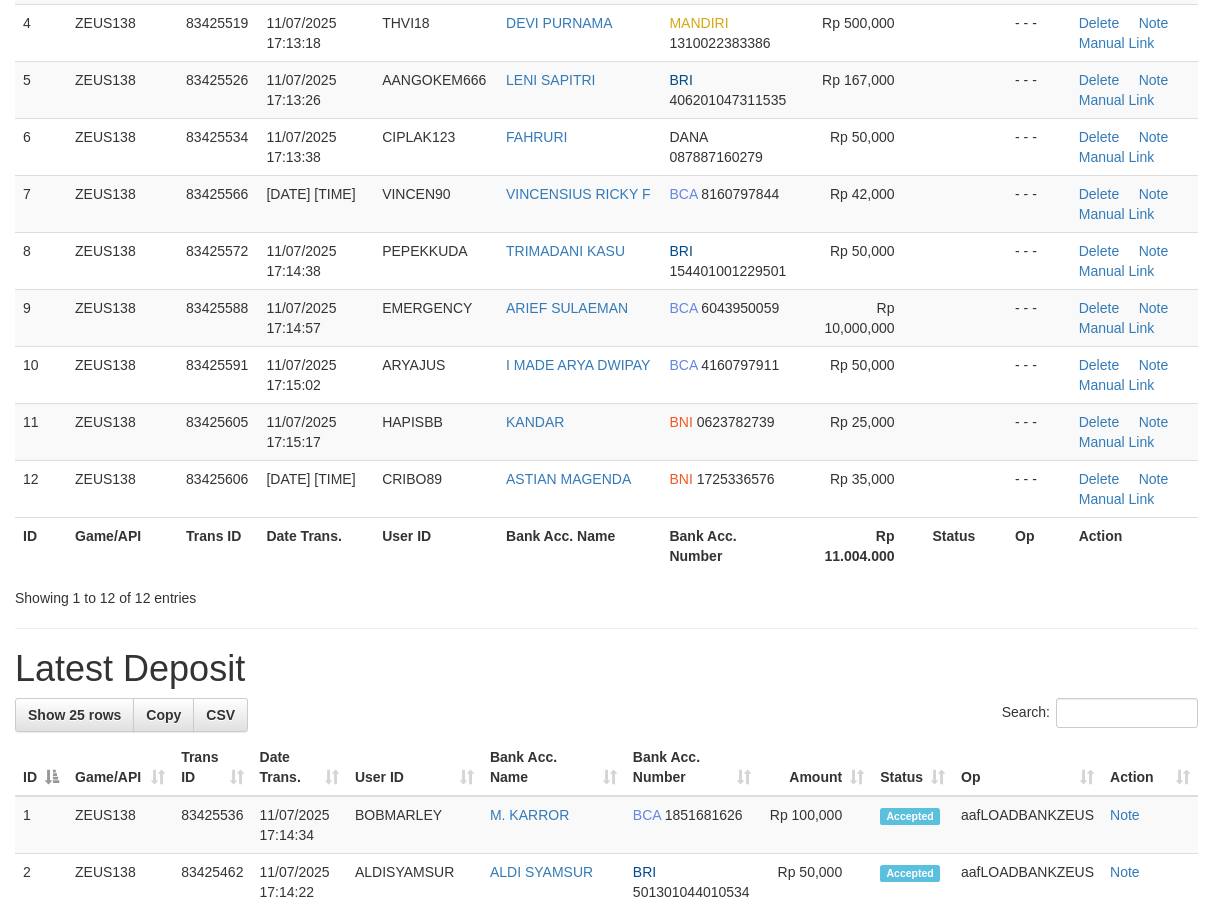 click on "Latest Deposit" at bounding box center (606, 669) 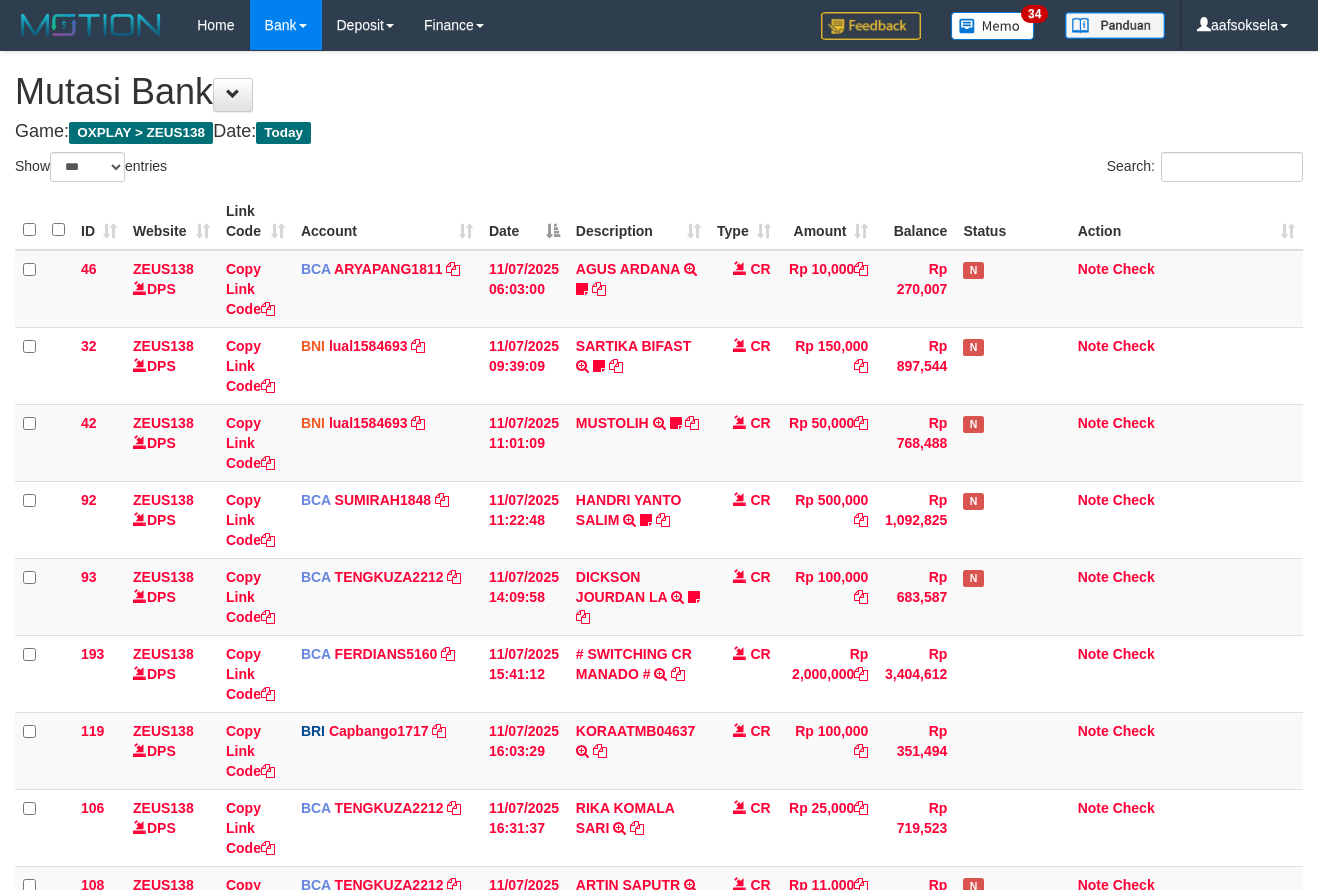 select on "***" 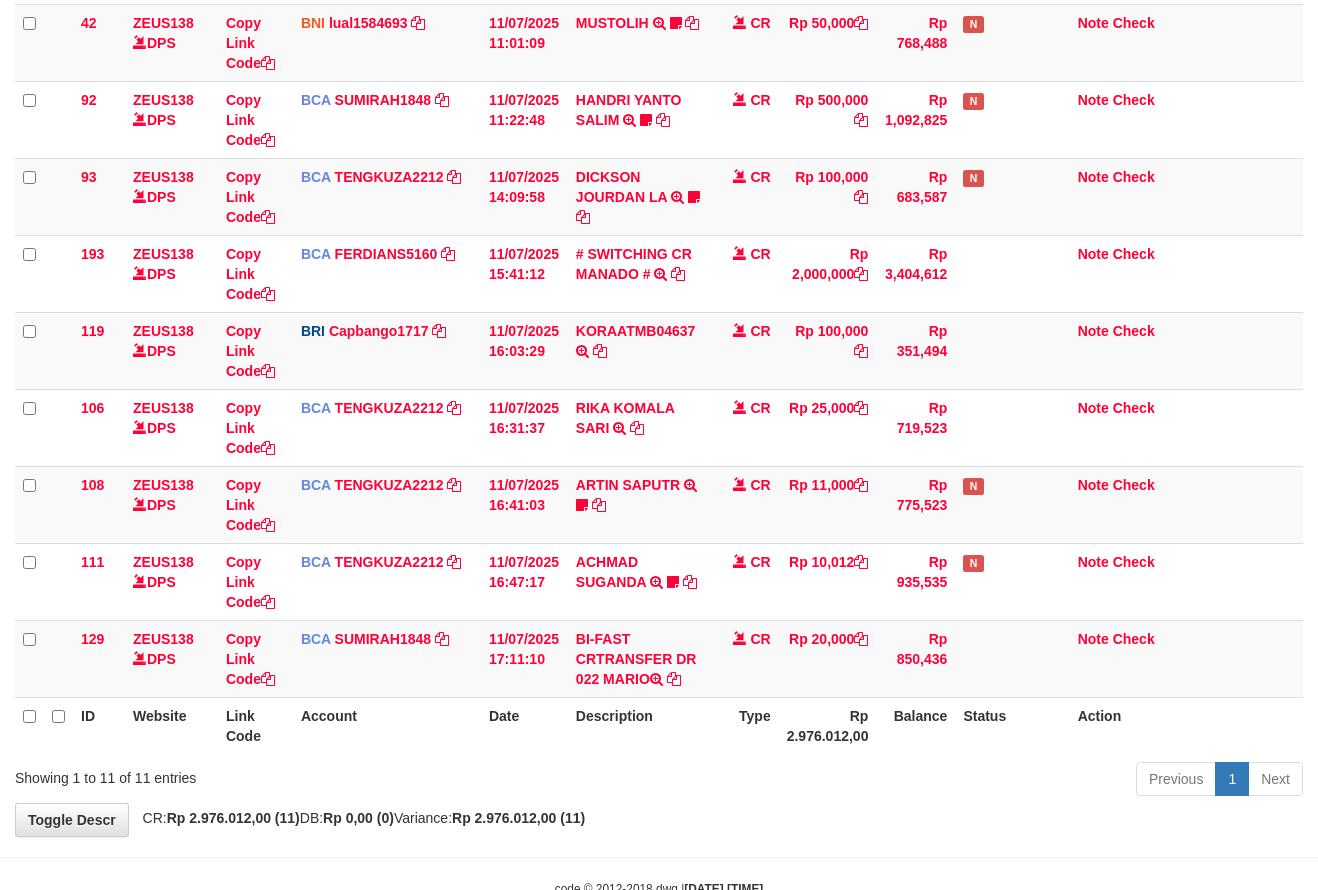 drag, startPoint x: 610, startPoint y: 781, endPoint x: 625, endPoint y: 785, distance: 15.524175 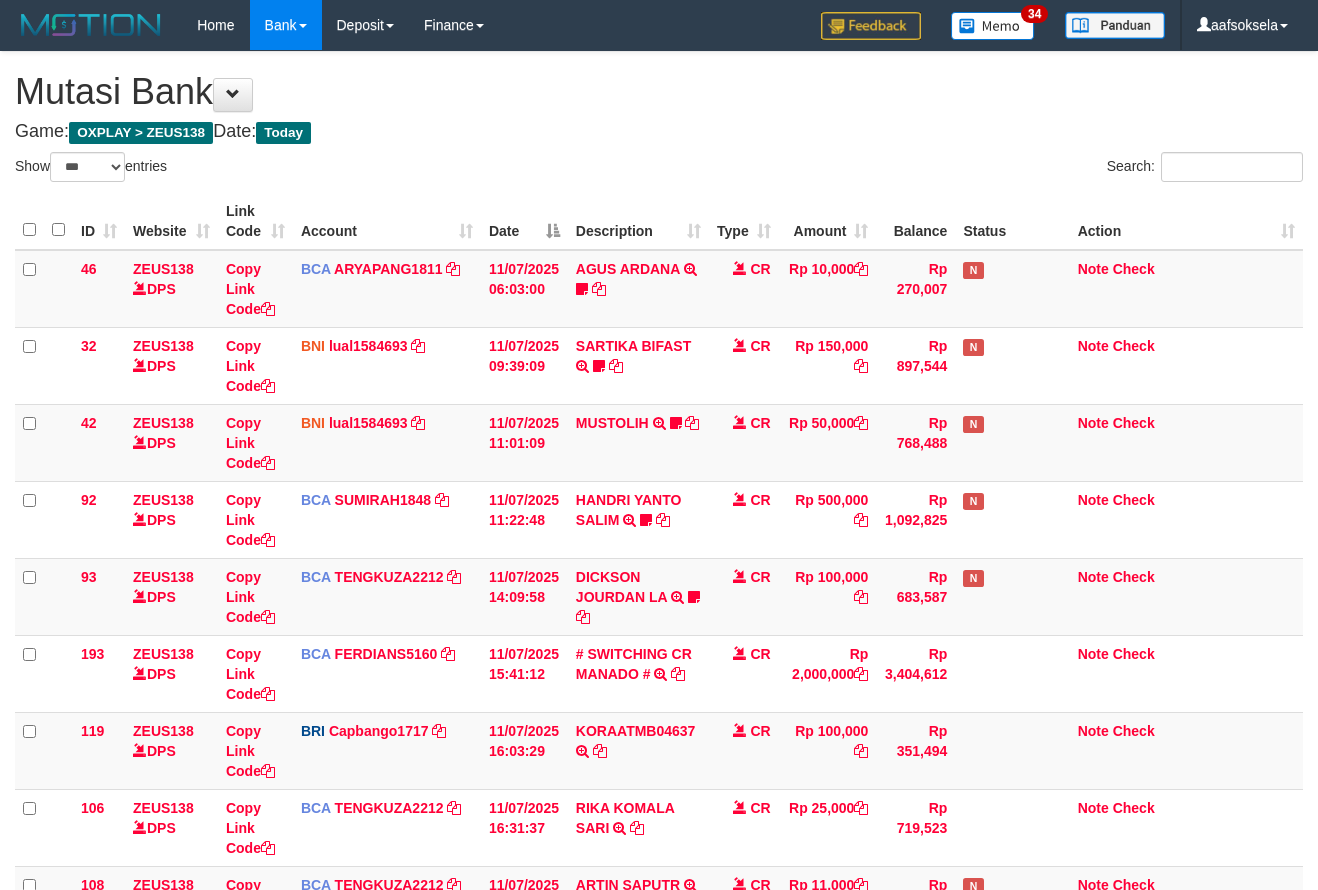 select on "***" 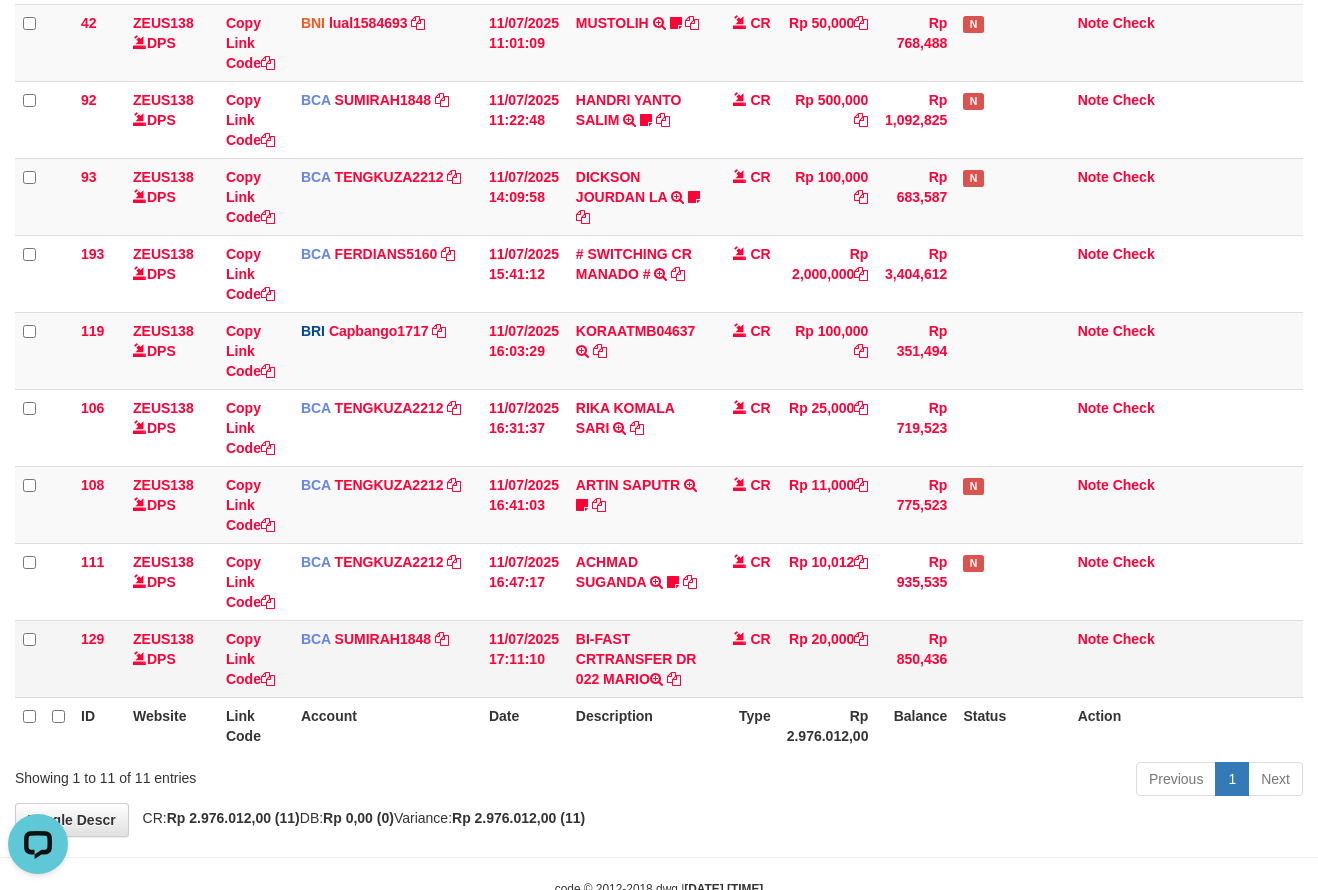 scroll, scrollTop: 0, scrollLeft: 0, axis: both 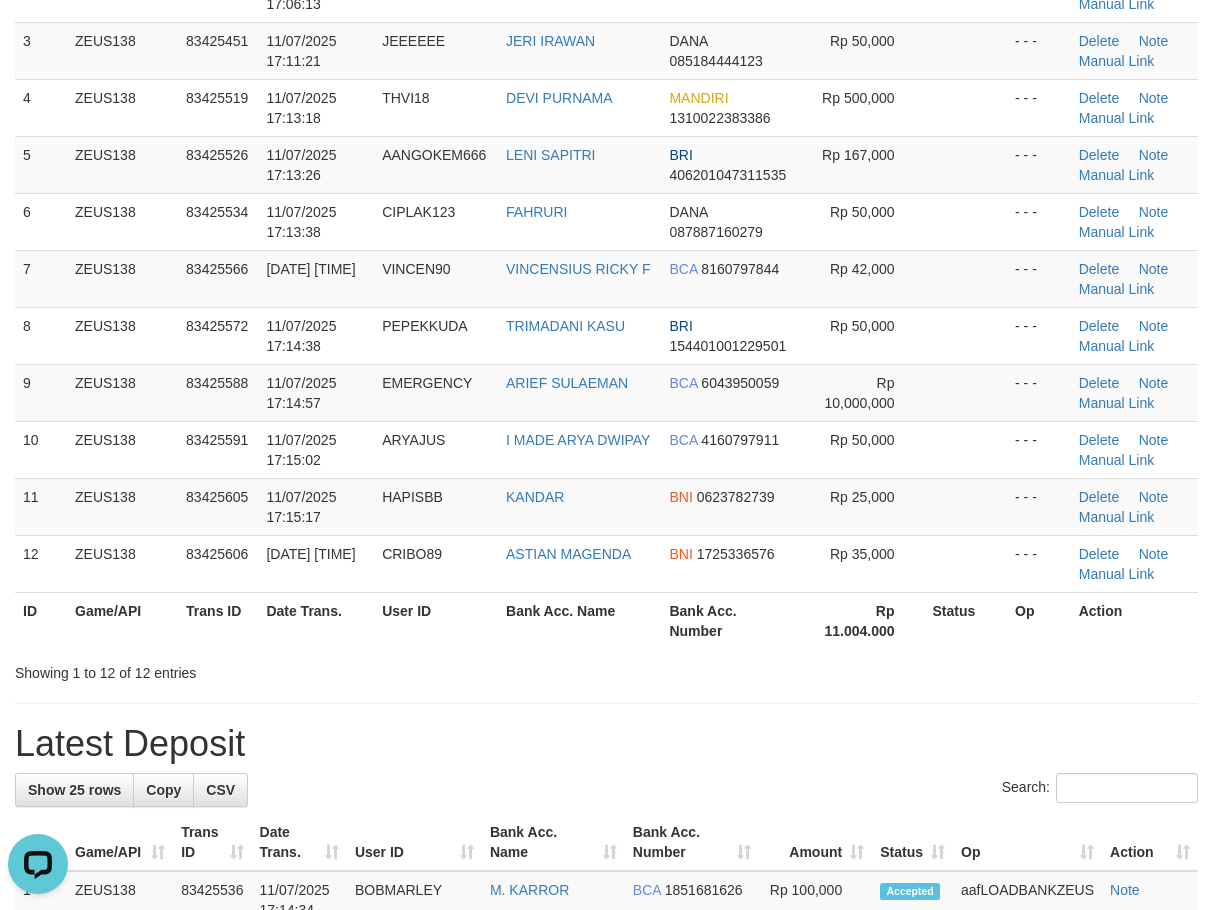 click on "Date Trans." at bounding box center (316, 620) 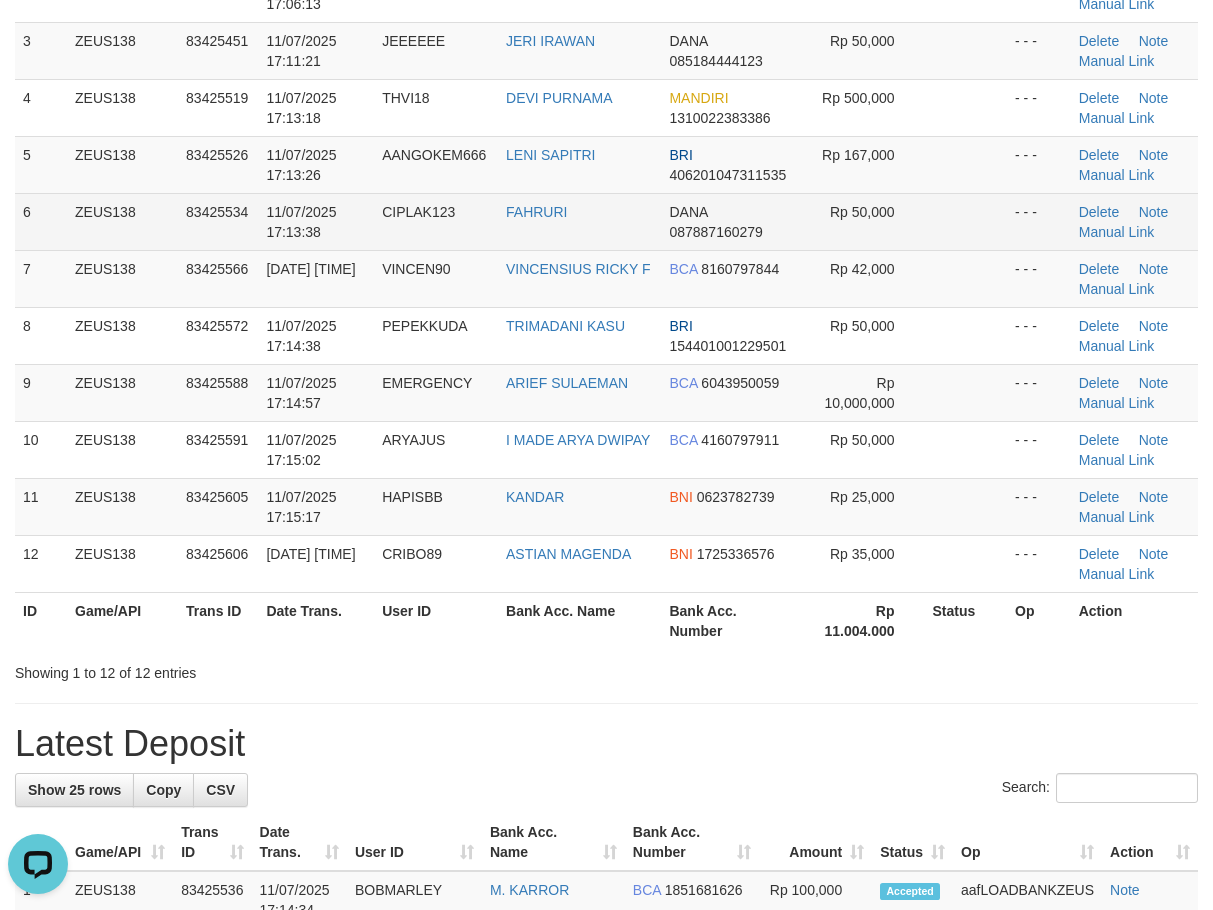 scroll, scrollTop: 0, scrollLeft: 0, axis: both 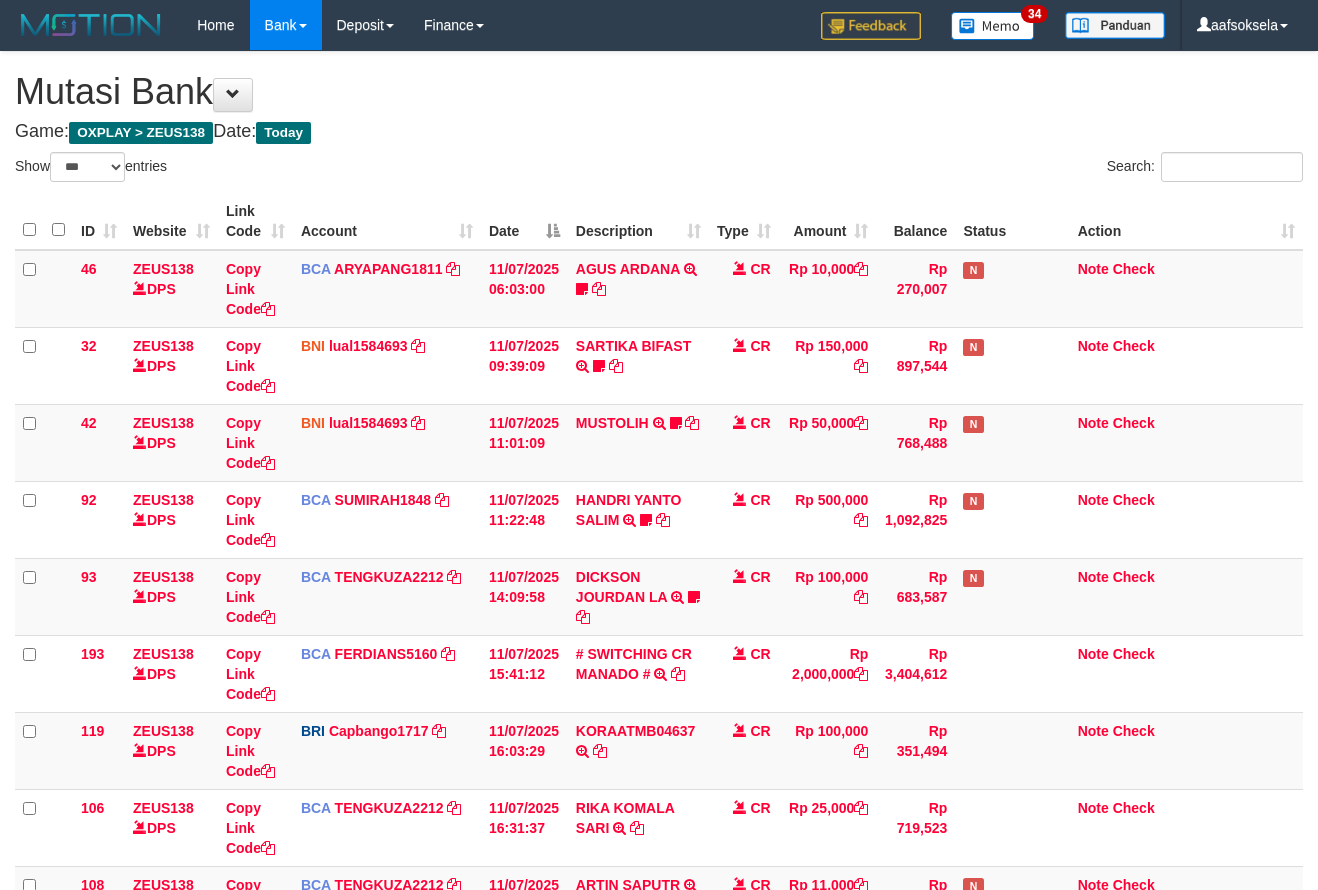 select on "***" 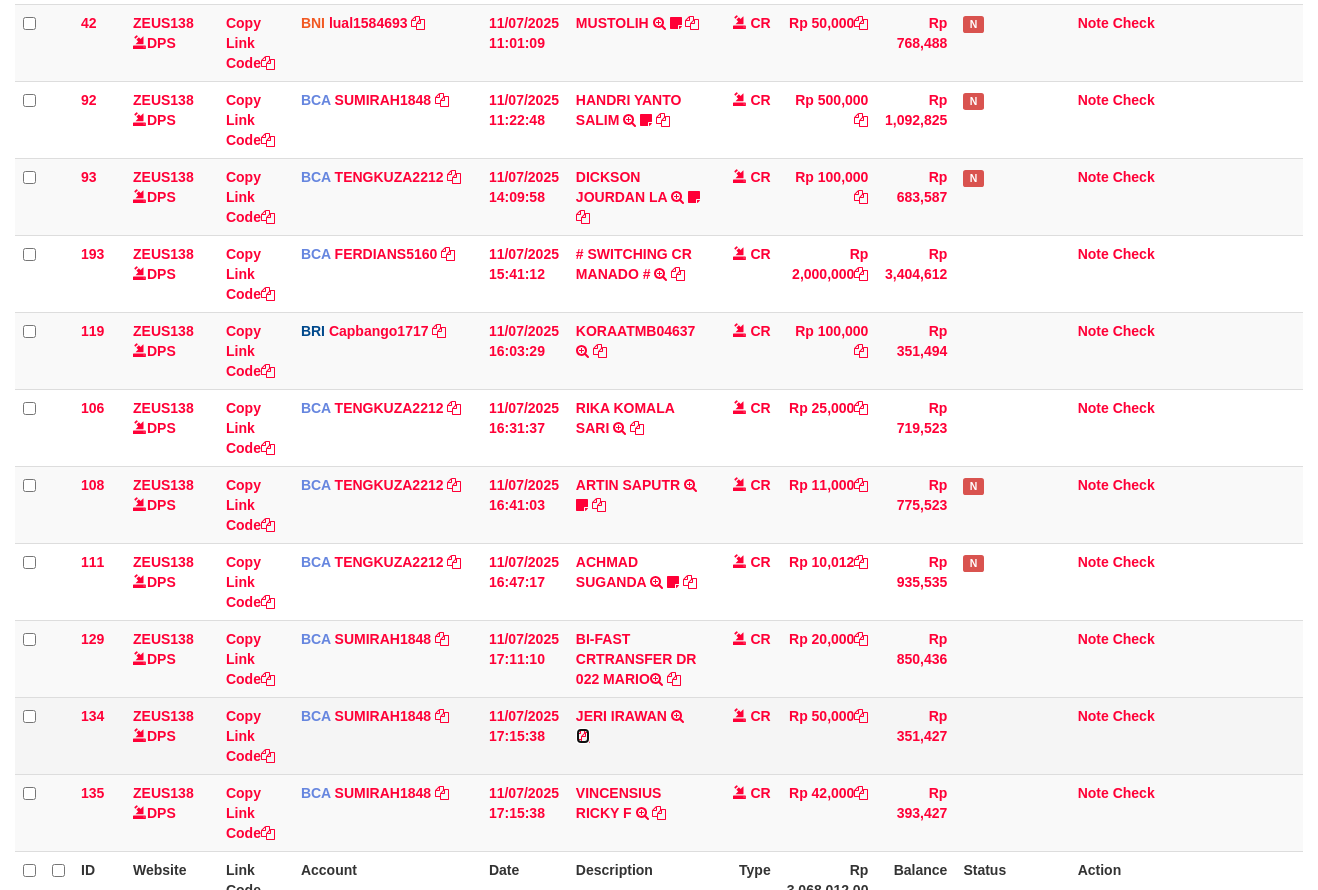 click at bounding box center (583, 736) 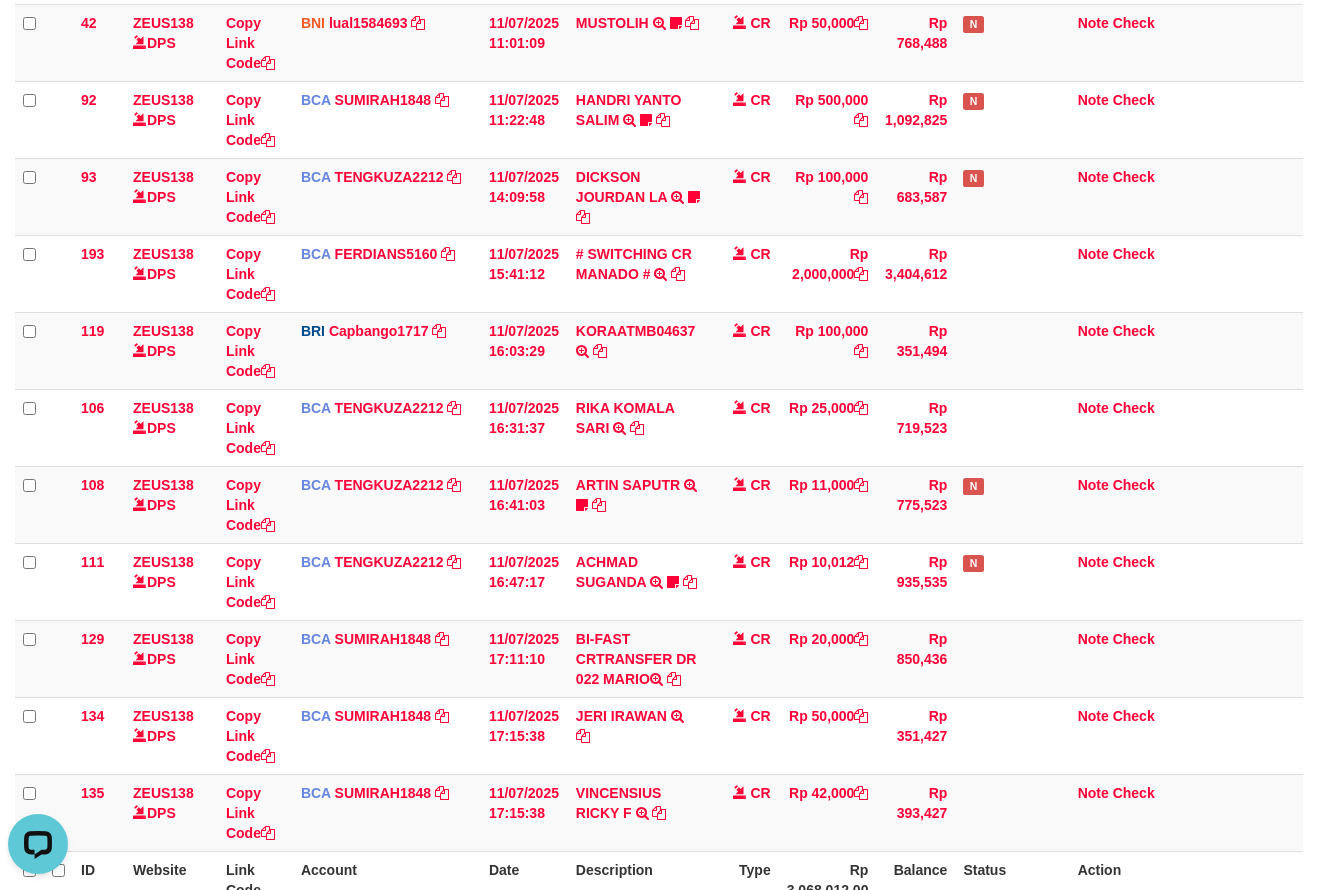 scroll, scrollTop: 0, scrollLeft: 0, axis: both 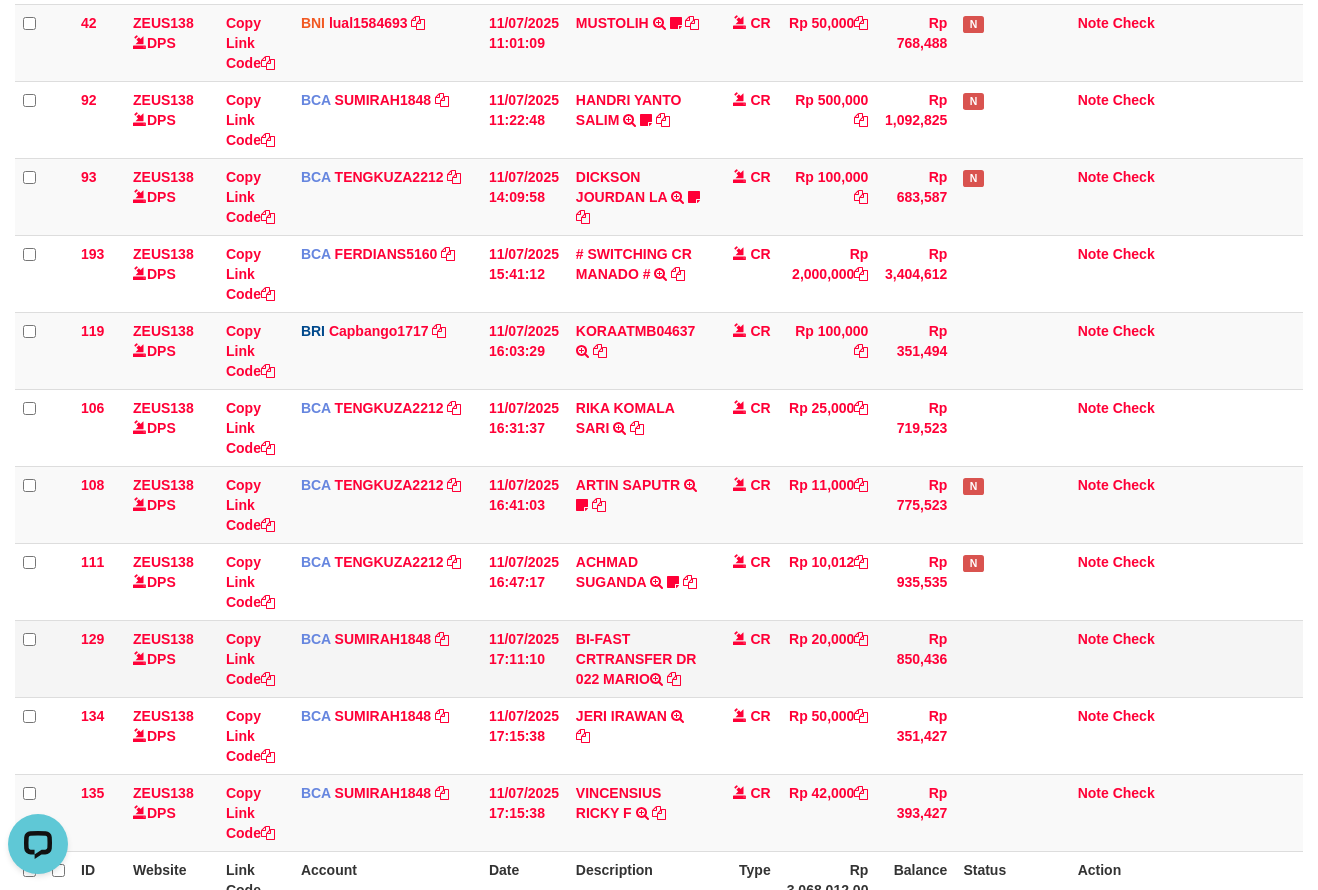 click on "CR" at bounding box center [744, 658] 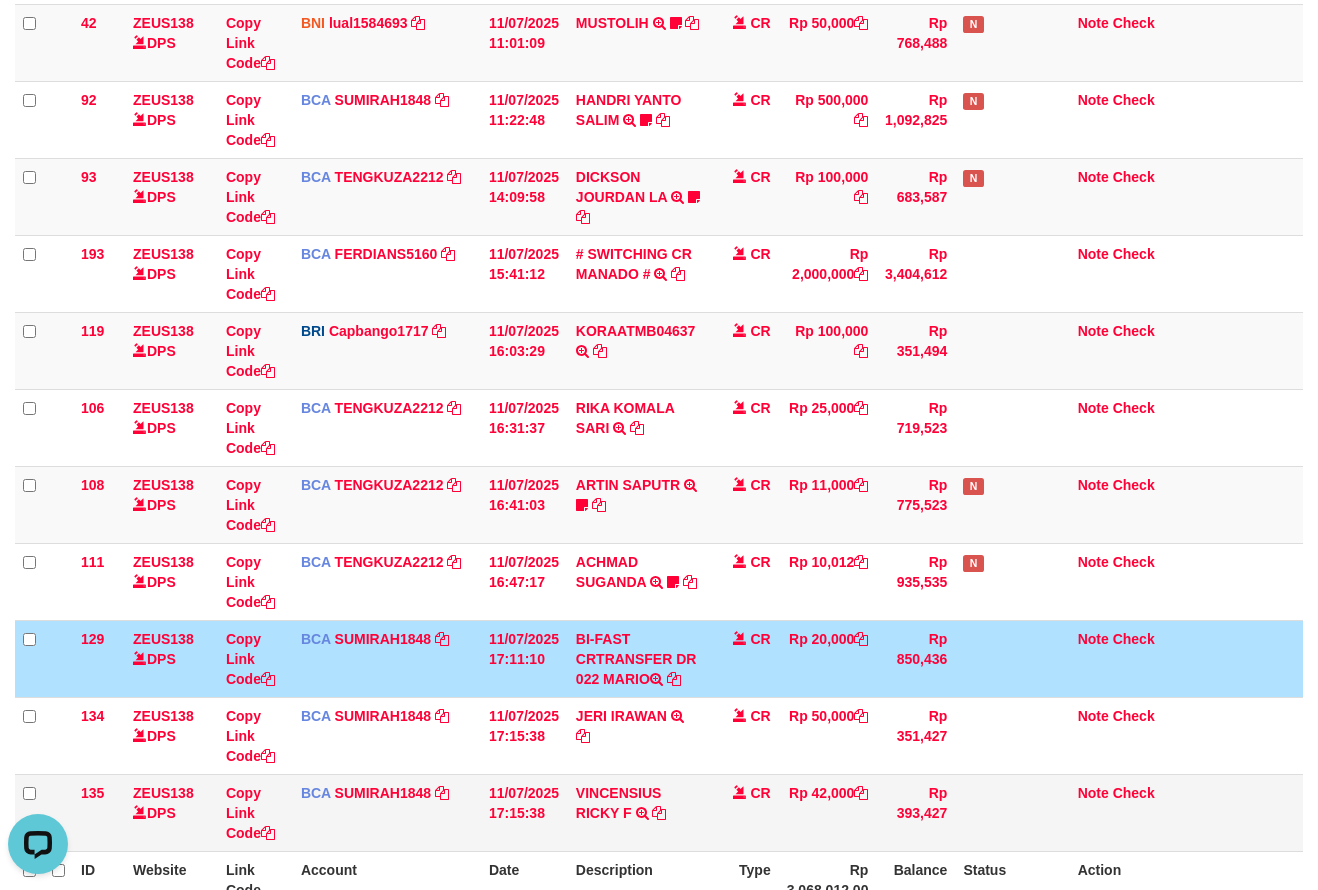 click on "135
ZEUS138    DPS
Copy Link Code
BCA
SUMIRAH1848
DPS
SUMIRAH
mutasi_20250711_4156 | 135
mutasi_20250711_4156 | 135
11/07/2025 17:15:38
VINCENSIUS RICKY F         TRSF E-BANKING CR 1107/FTSCY/WS95031
42000.00VINCENSIUS RICKY F
CR
Rp 42,000
Rp 393,427
Note
Check" at bounding box center [659, 812] 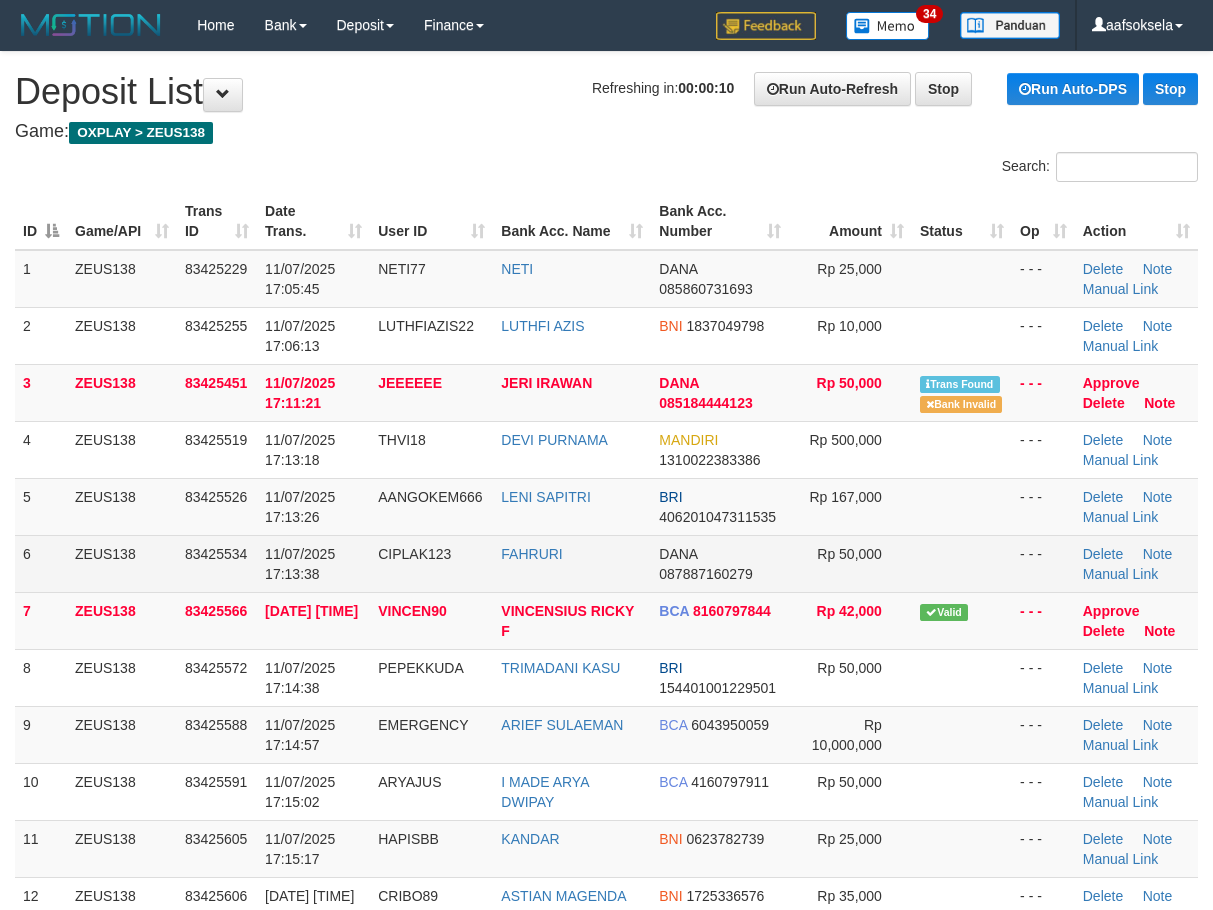 scroll, scrollTop: 0, scrollLeft: 0, axis: both 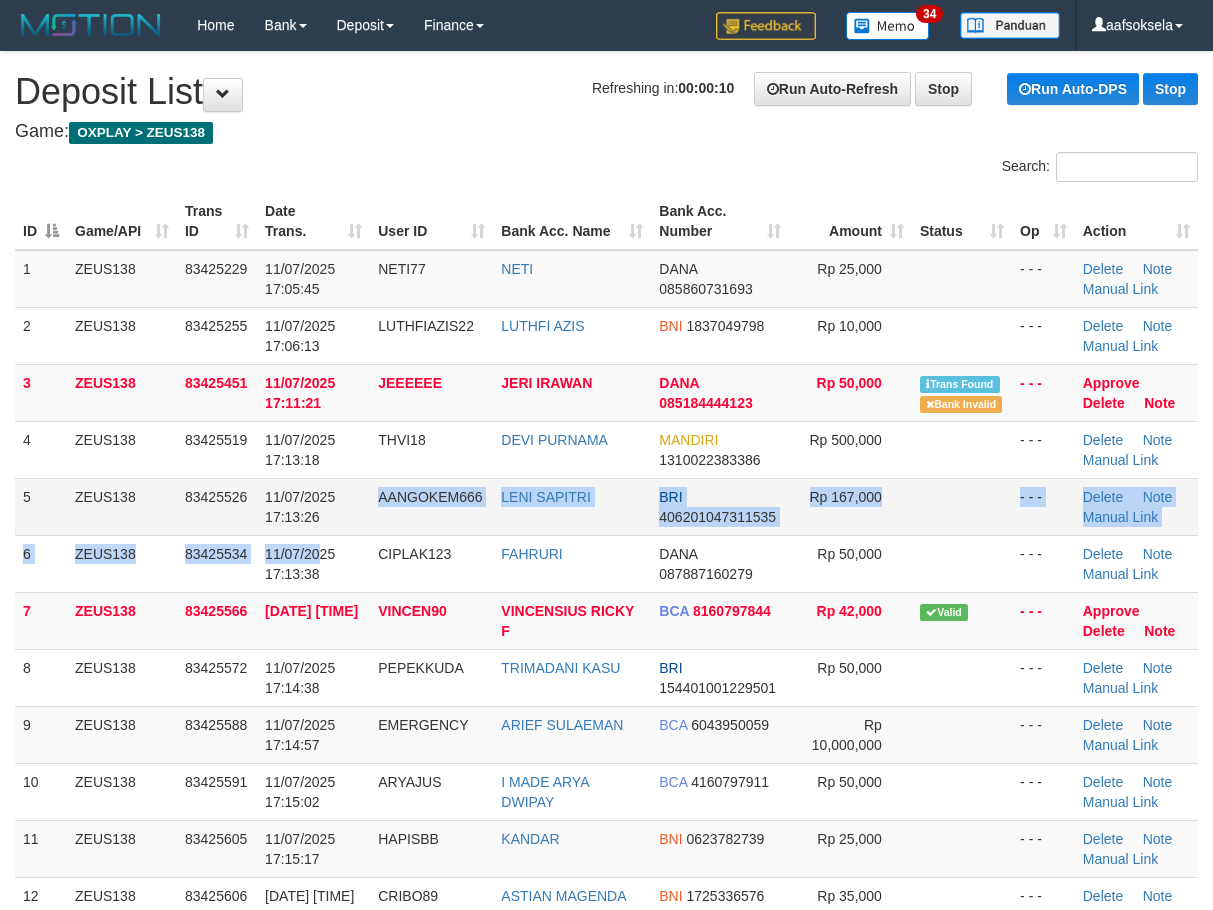 click on "1
ZEUS138
83425229
11/07/2025 17:05:45
NETI77
NETI
DANA
085860731693
Rp 25,000
- - -
Delete
Note
Manual Link
2
ZEUS138
83425255
11/07/2025 17:06:13
LUTHFIAZIS22
LUTHFI AZIS
BNI
1837049798
Rp 10,000
- - -
Delete
Note
Manual Link" at bounding box center (606, 592) 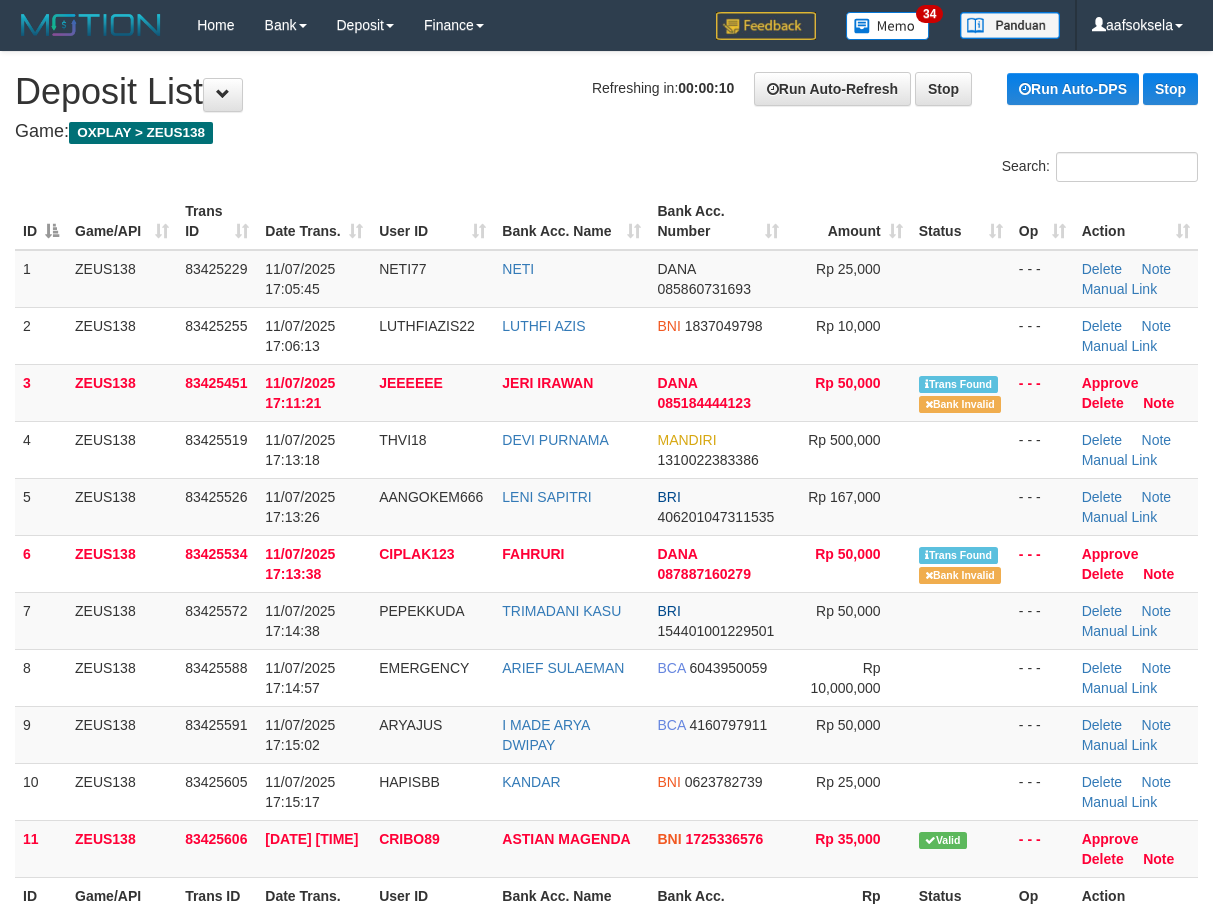 scroll, scrollTop: 0, scrollLeft: 0, axis: both 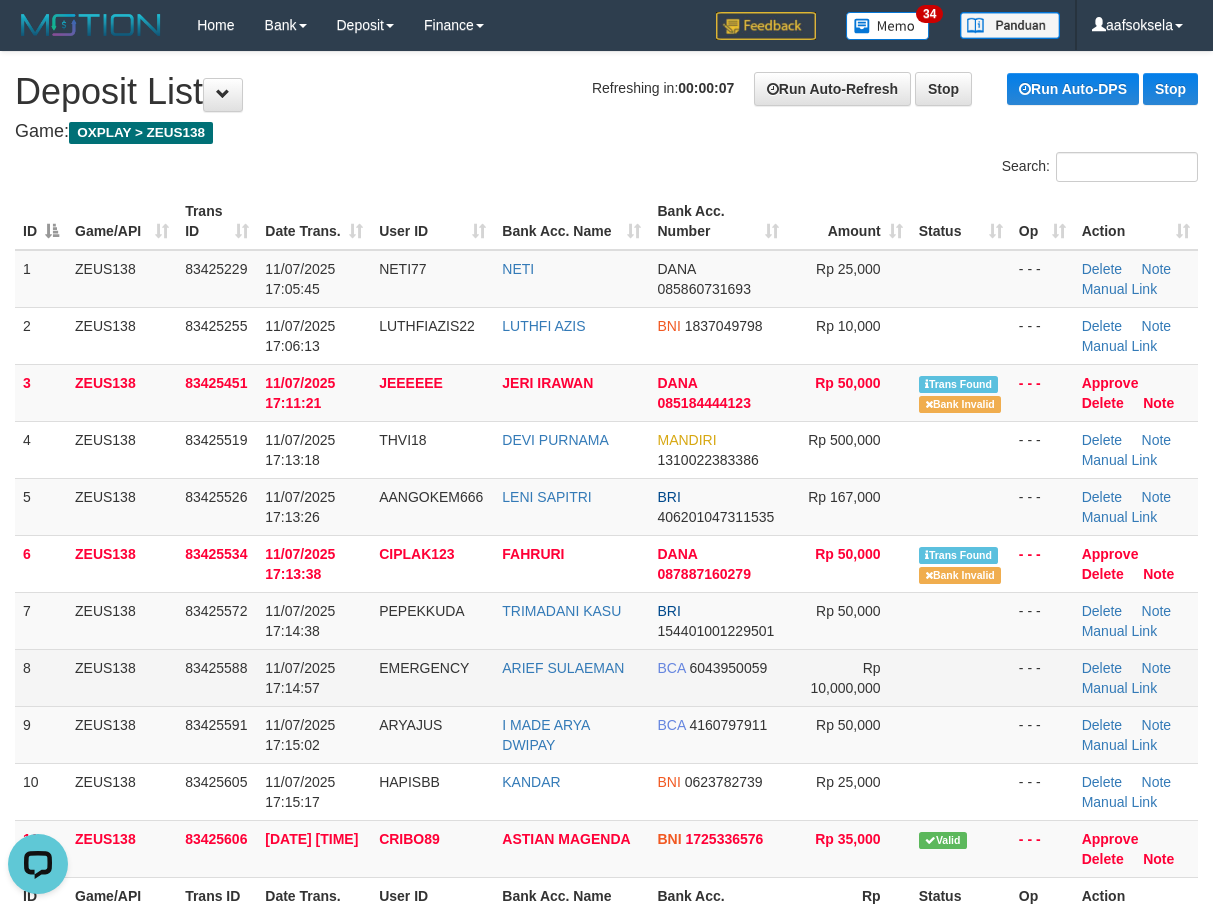 click on "83425588" at bounding box center (216, 668) 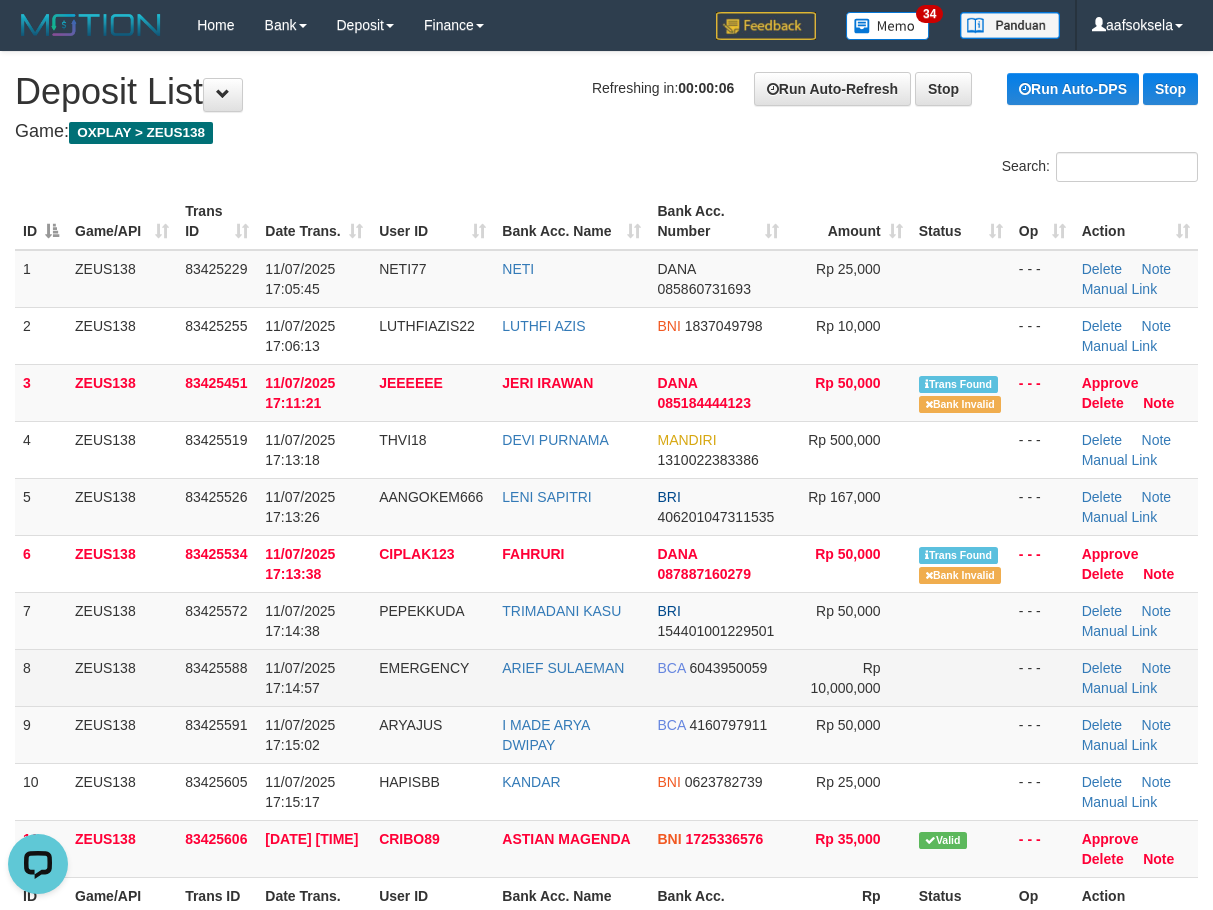 click on "83425588" at bounding box center [217, 677] 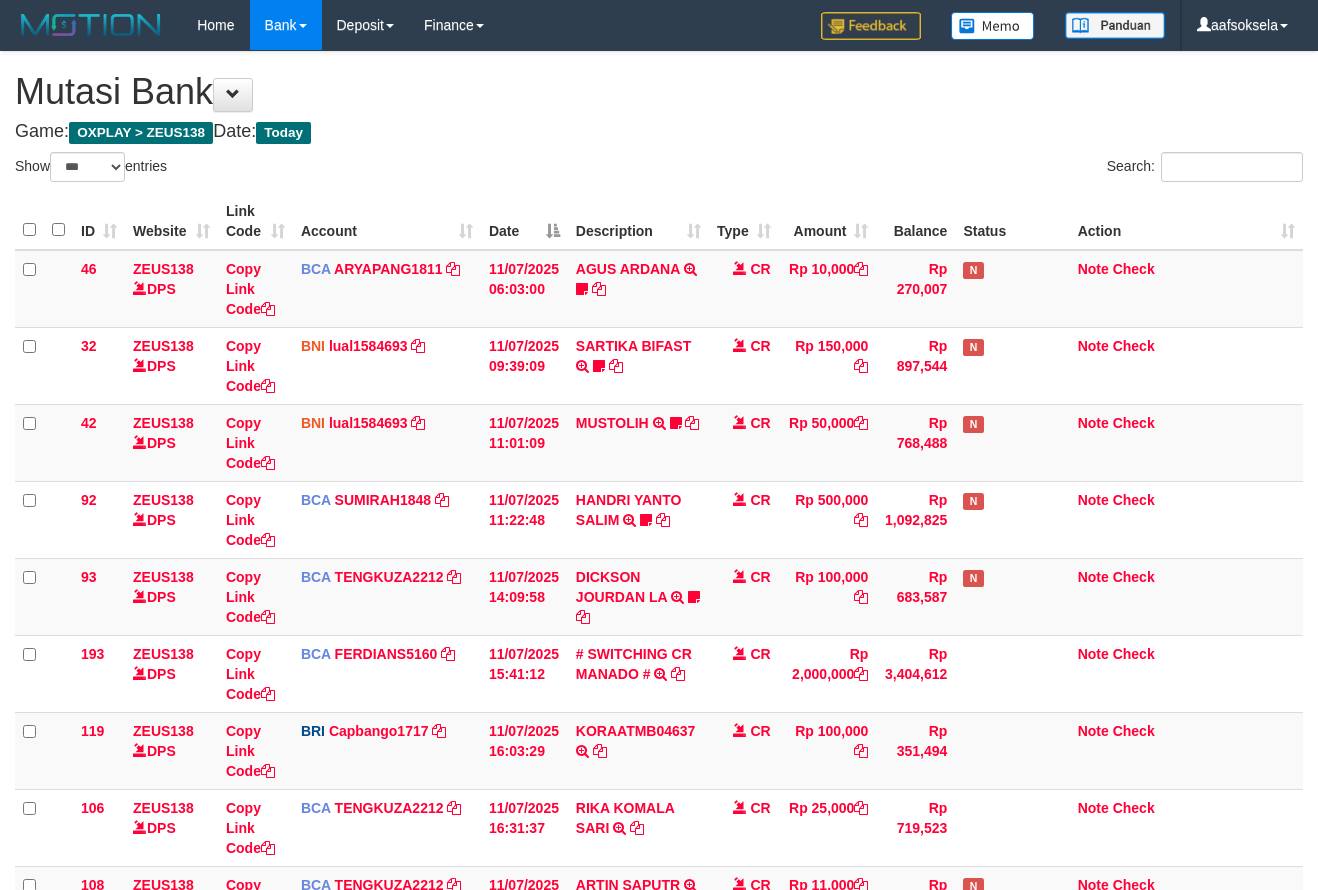 select on "***" 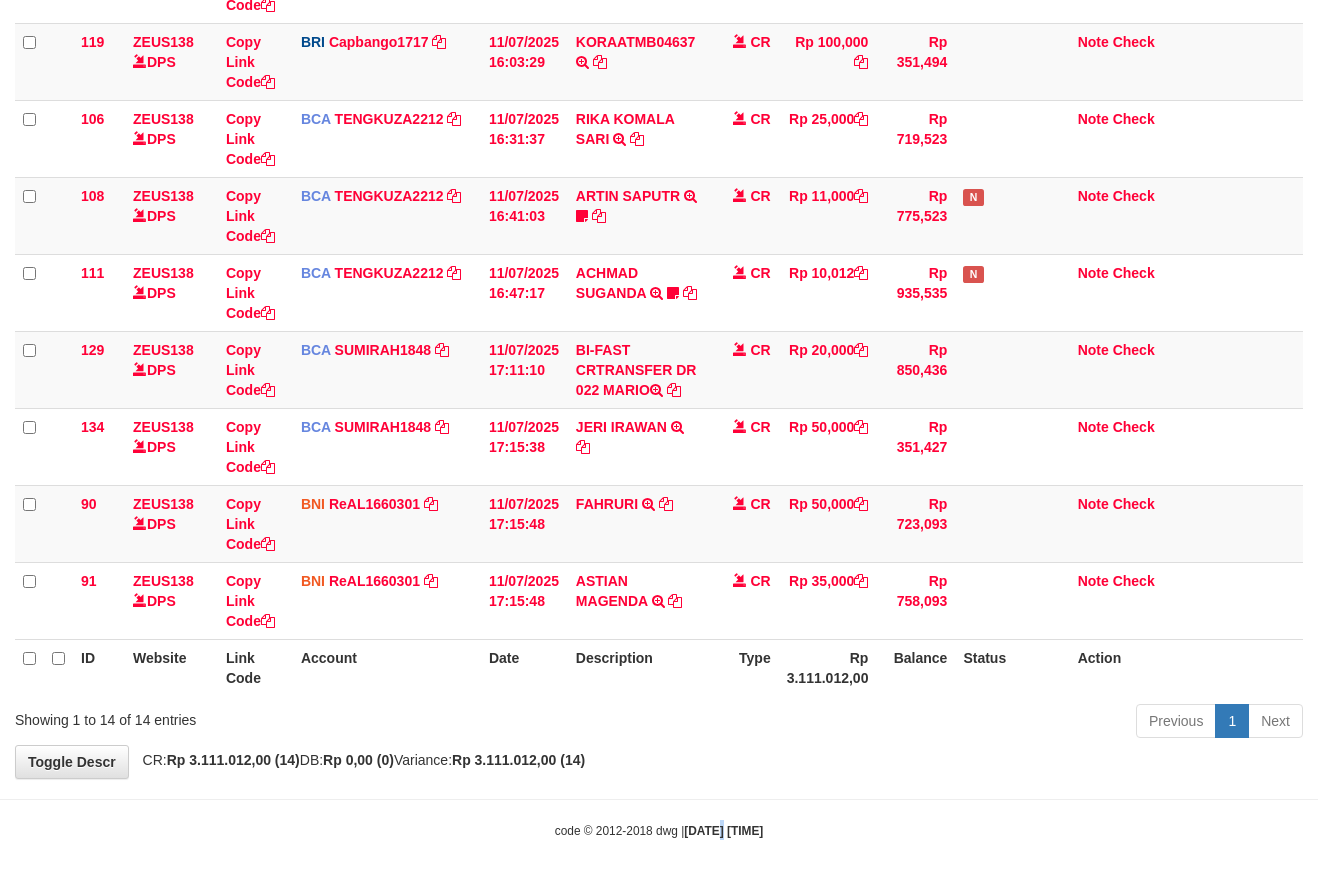 drag, startPoint x: 703, startPoint y: 819, endPoint x: 708, endPoint y: 807, distance: 13 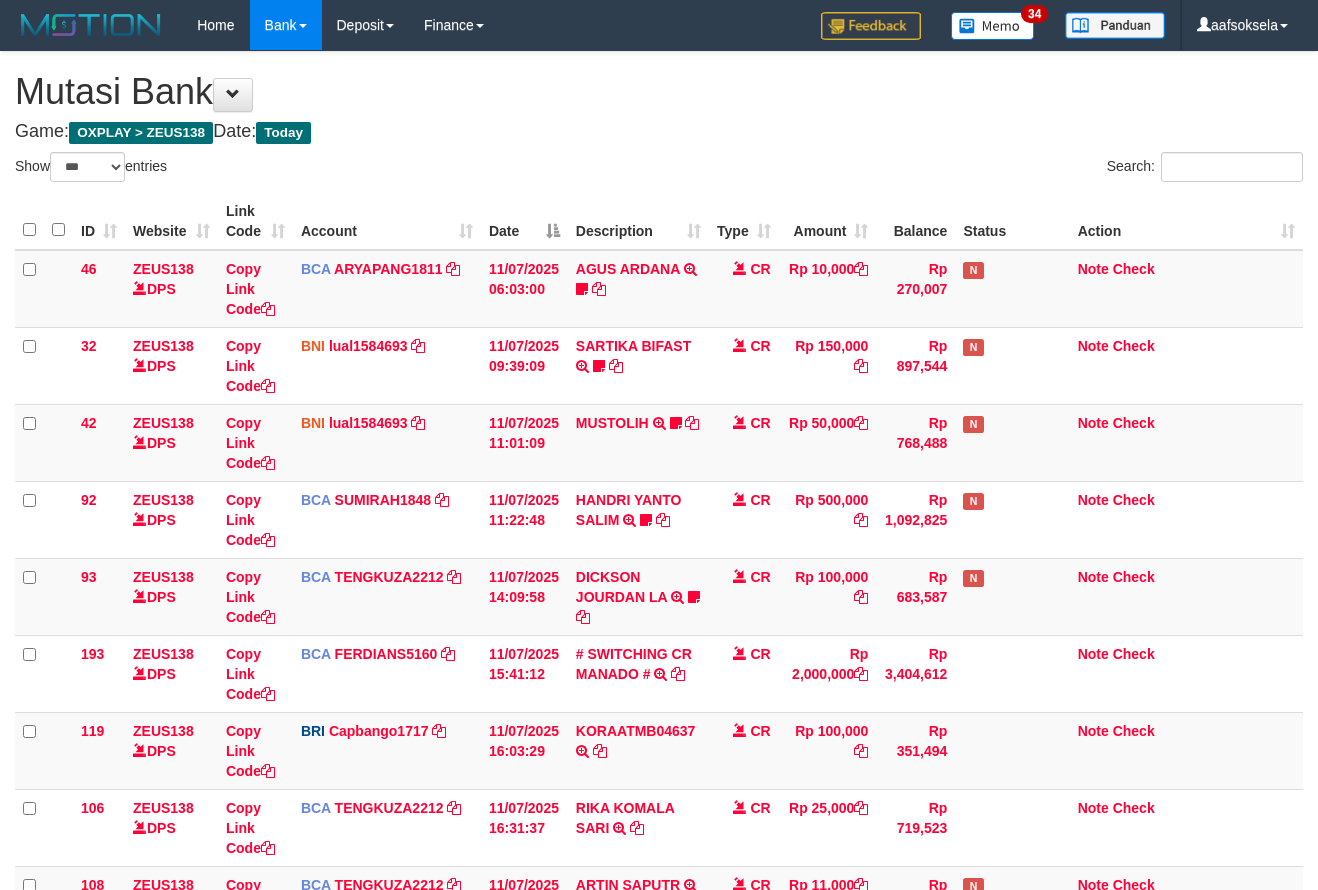 select on "***" 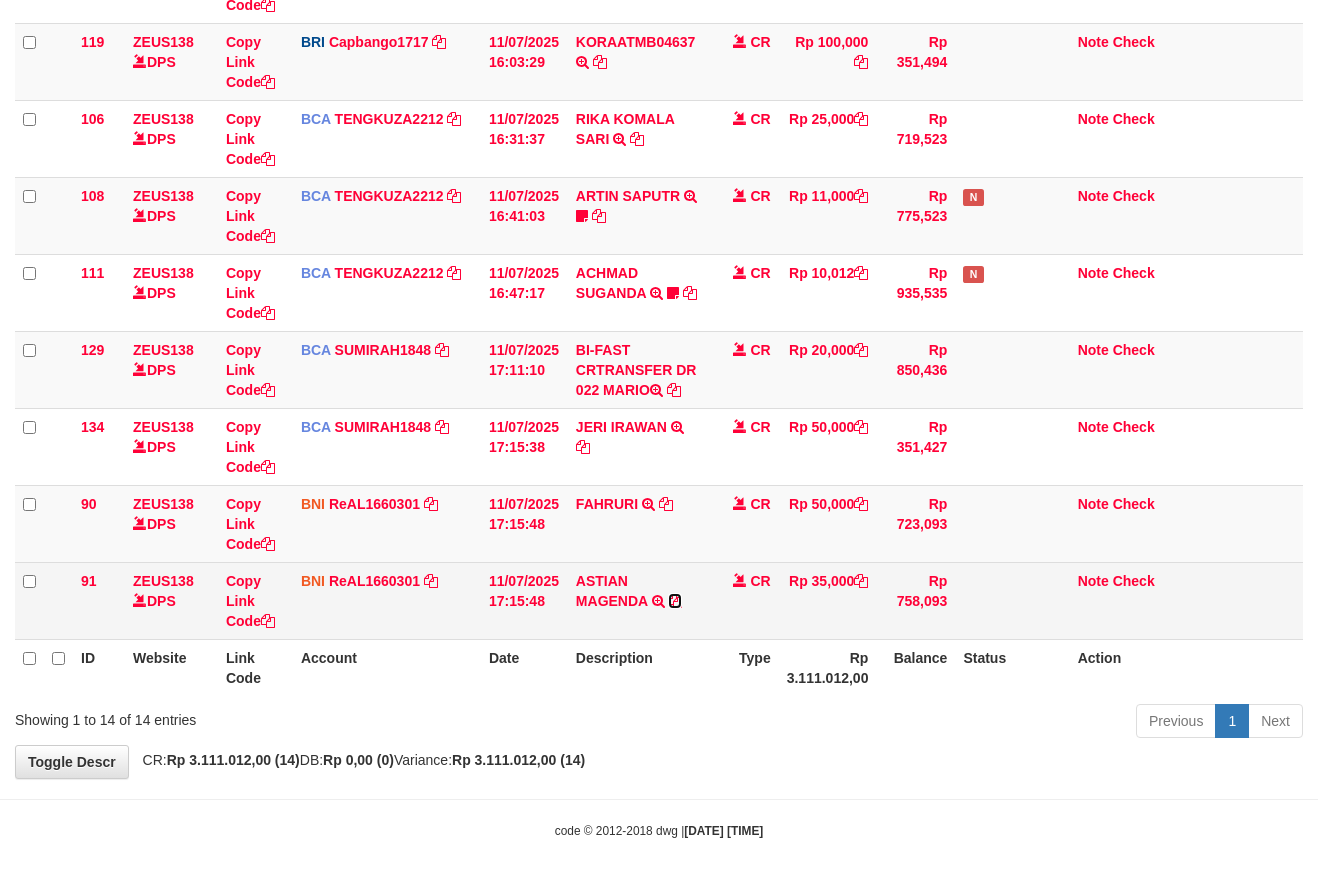 drag, startPoint x: 677, startPoint y: 603, endPoint x: 723, endPoint y: 600, distance: 46.09772 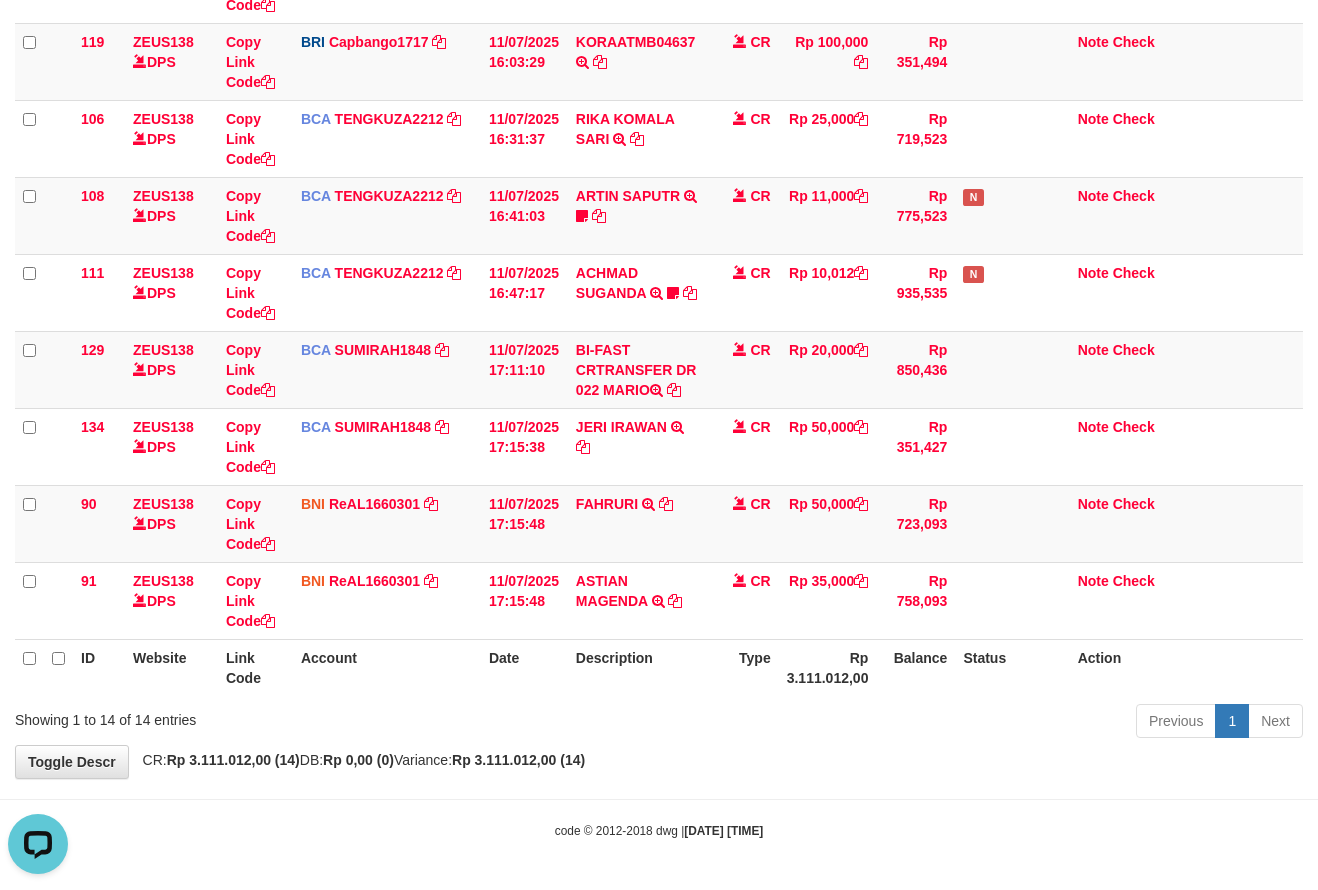 scroll, scrollTop: 0, scrollLeft: 0, axis: both 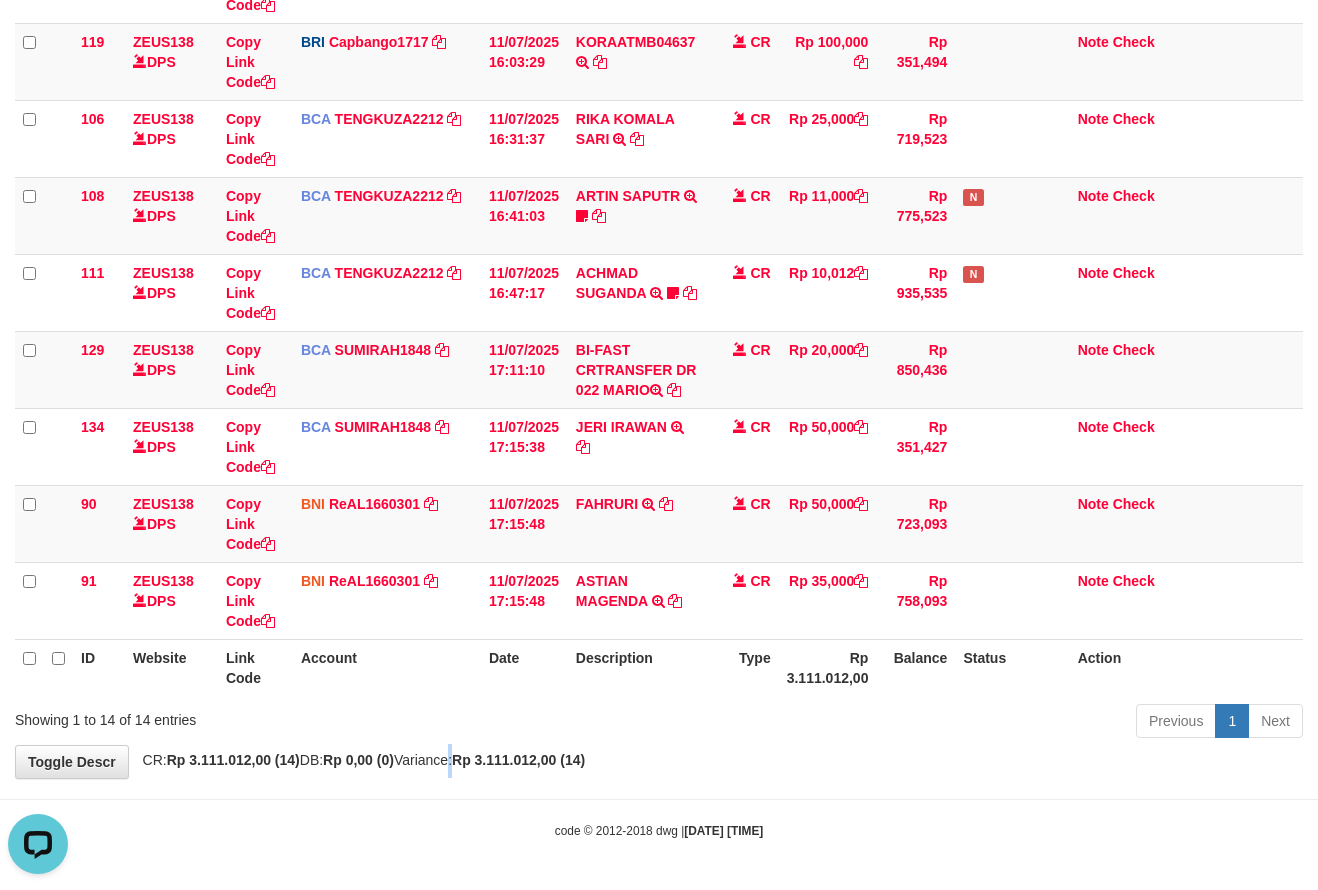 click on "**********" at bounding box center [659, 70] 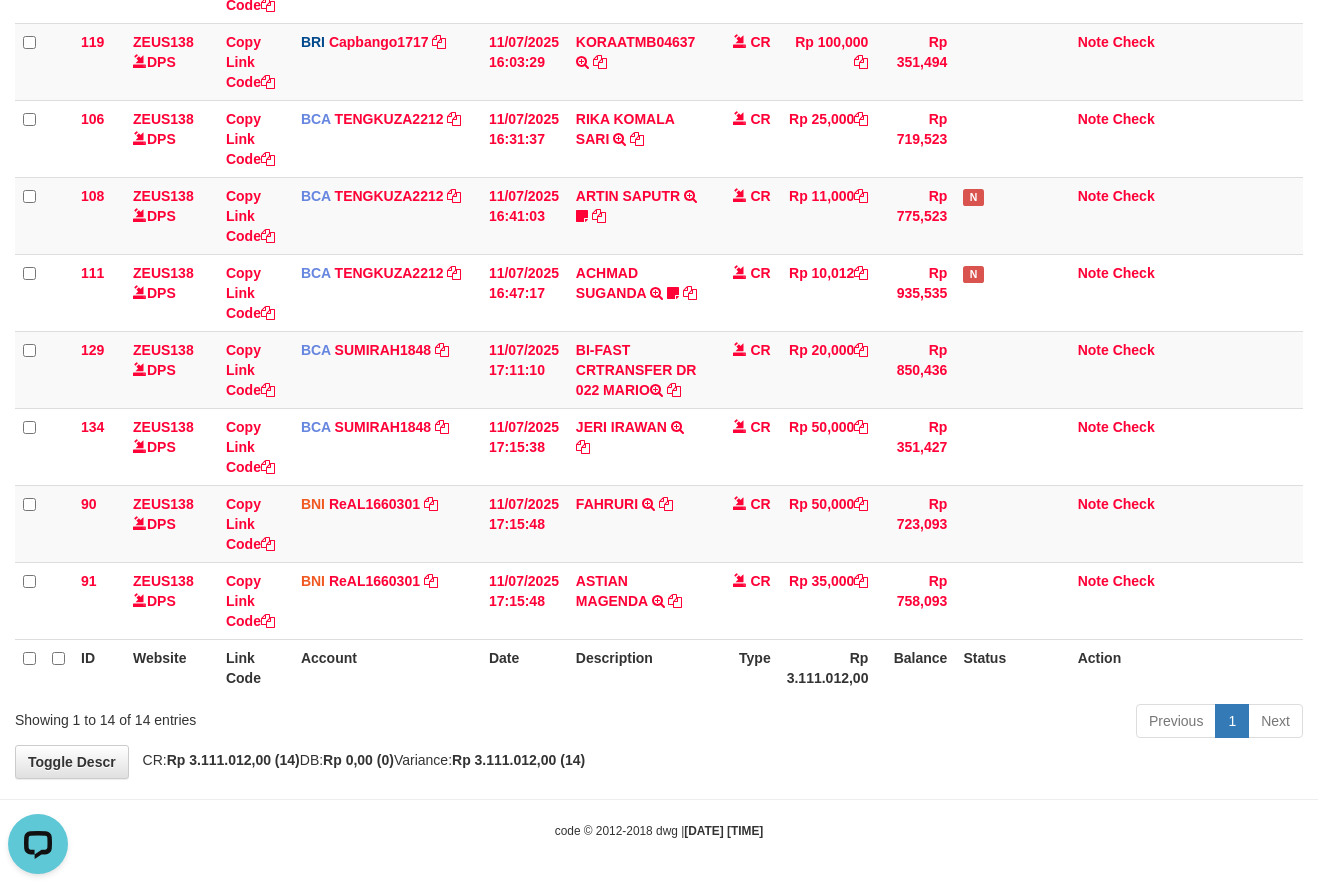 click on "Previous 1 Next" at bounding box center [933, 723] 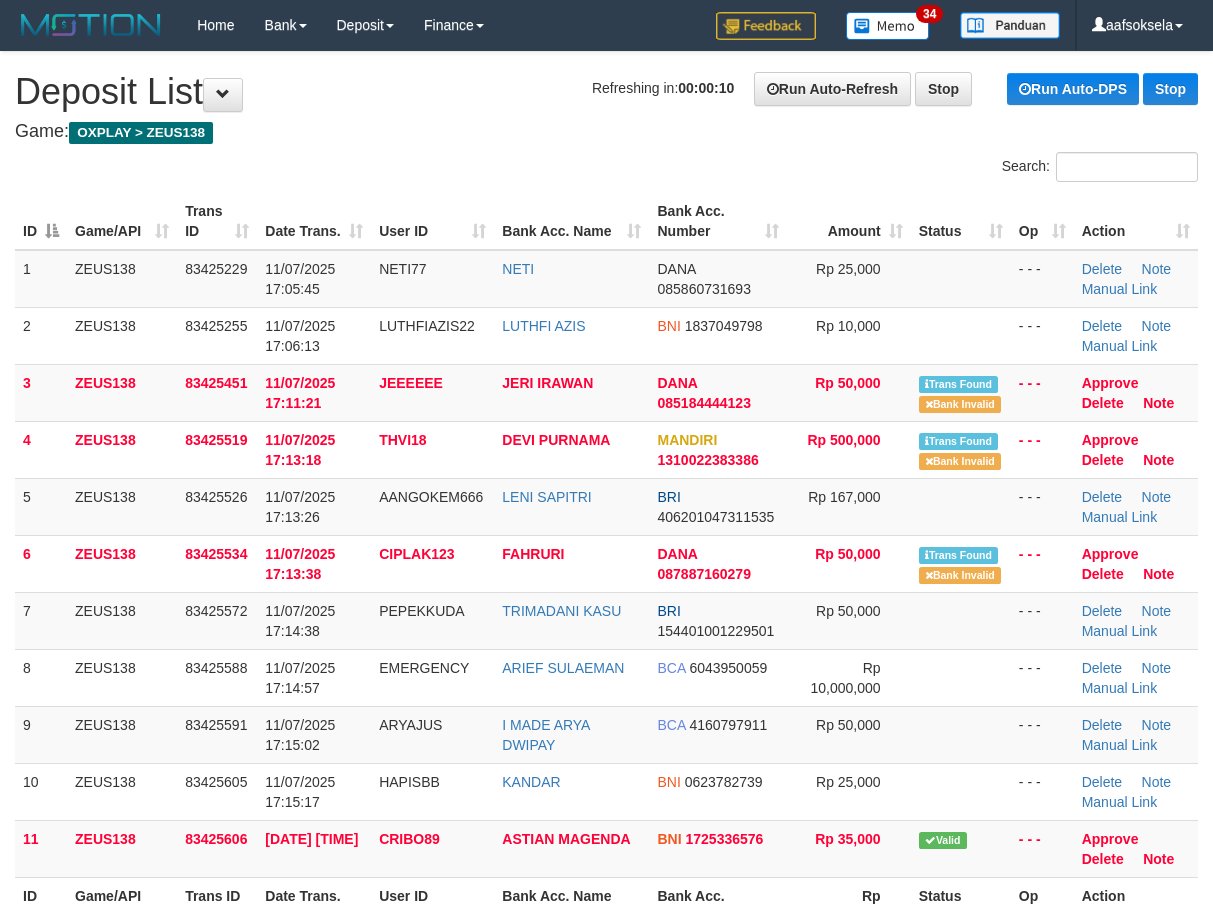scroll, scrollTop: 0, scrollLeft: 0, axis: both 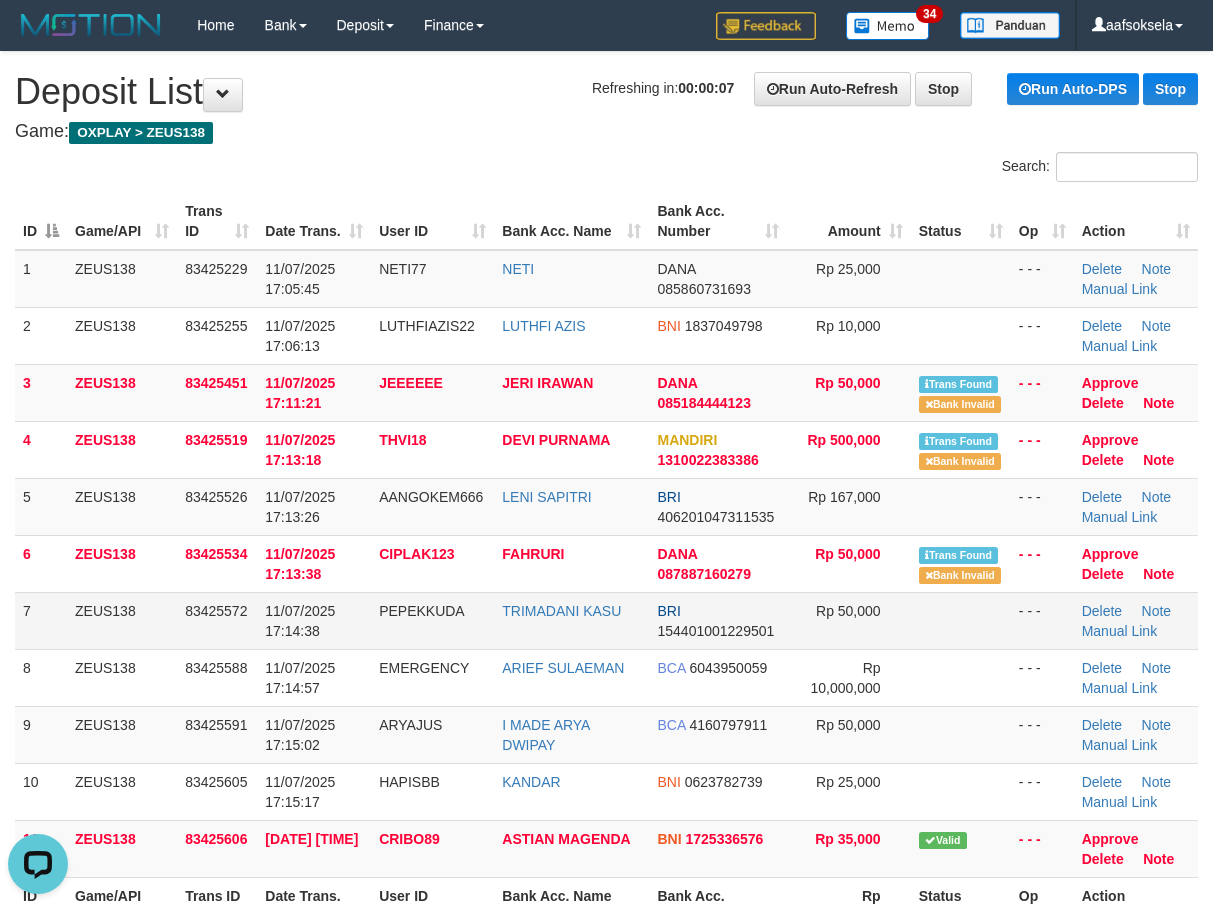 click on "ZEUS138" at bounding box center [122, 620] 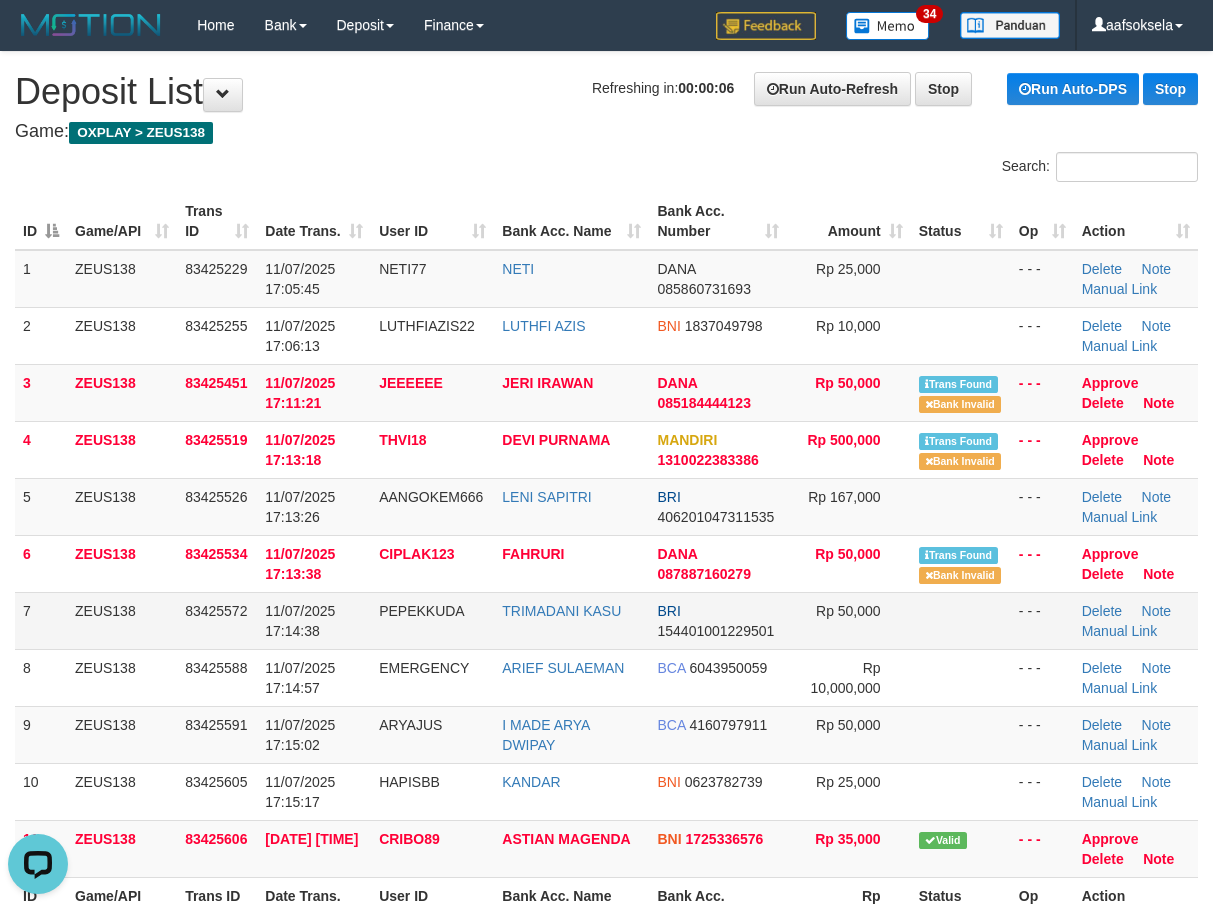 click on "83425572" at bounding box center (217, 620) 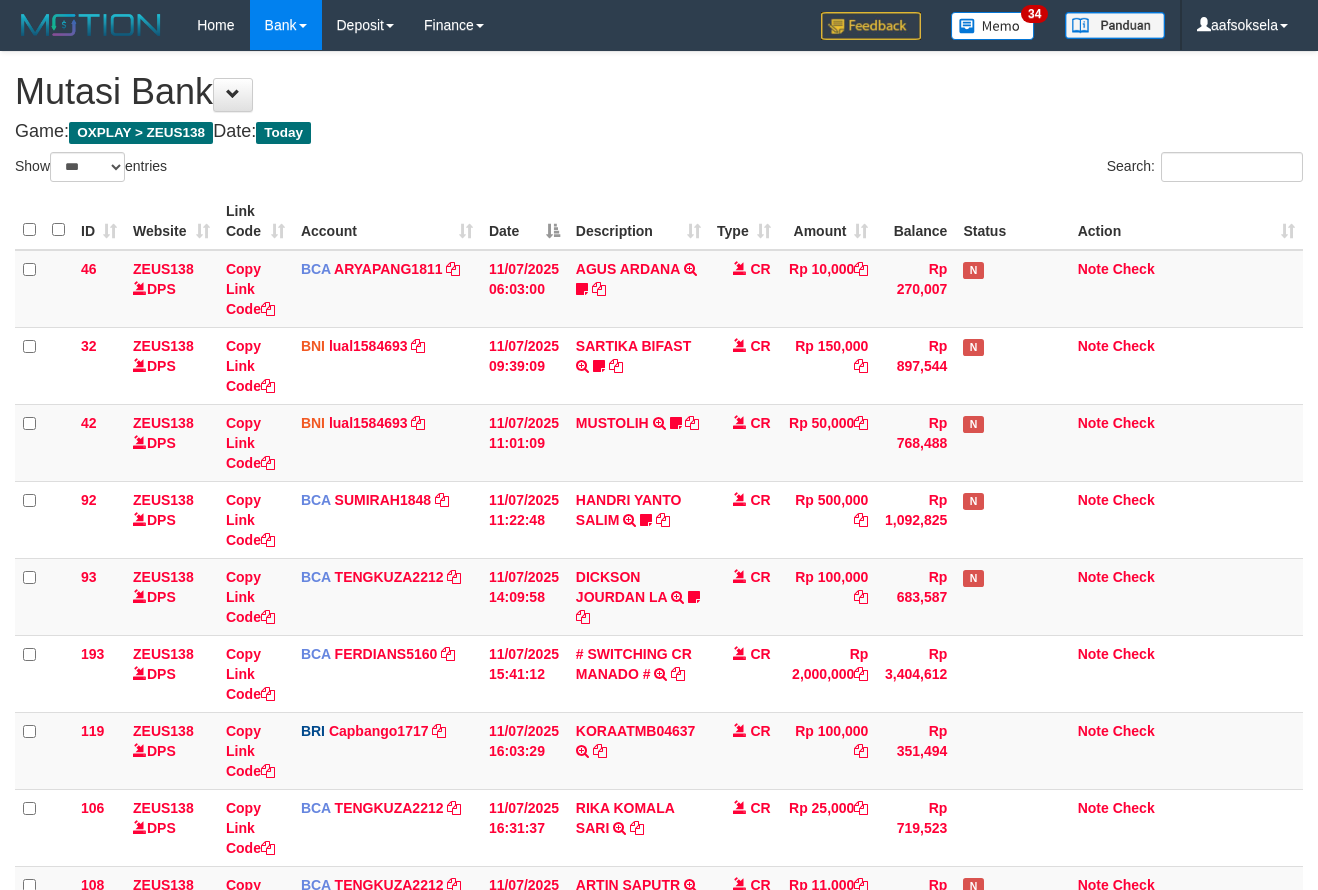 select on "***" 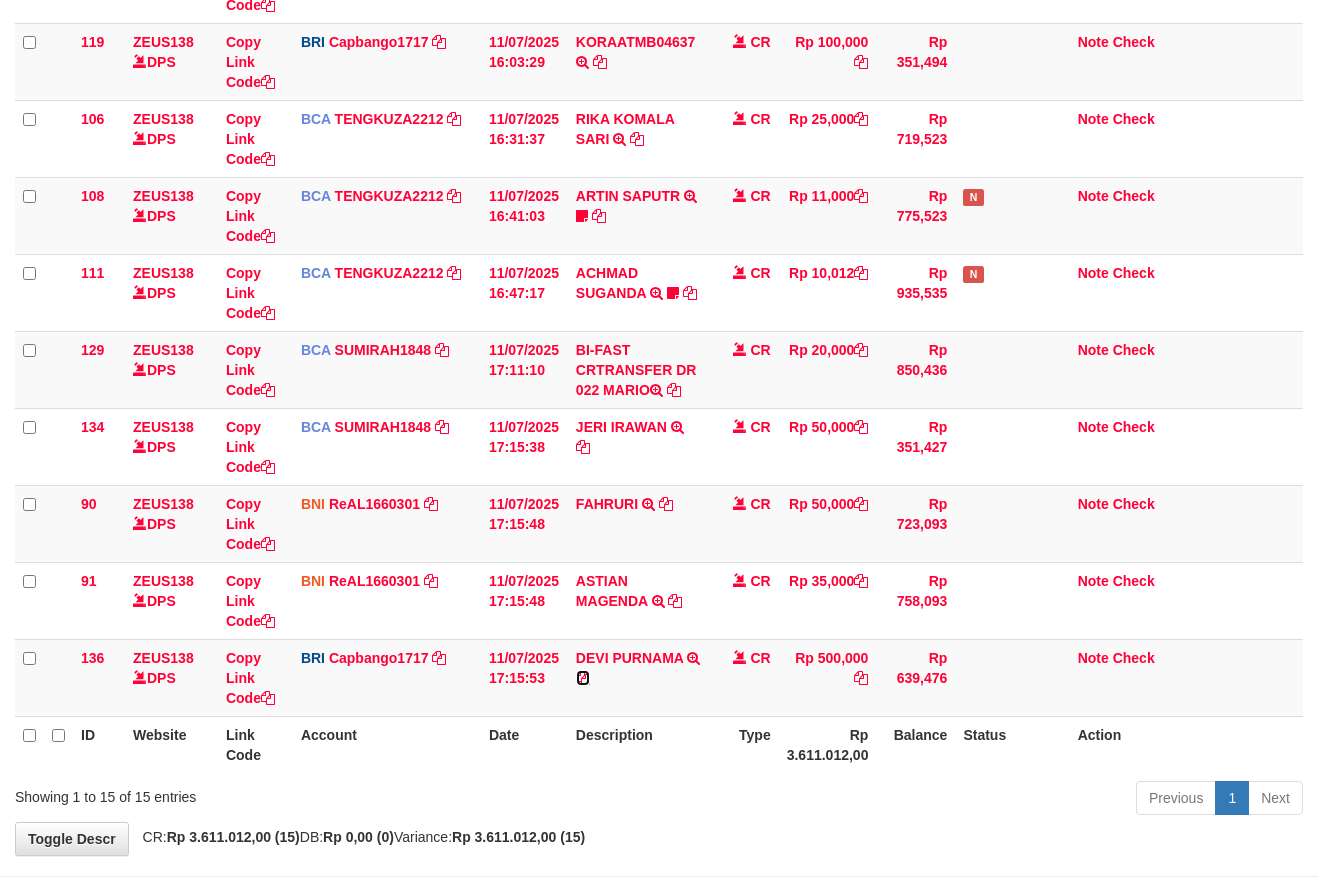 click at bounding box center [583, 678] 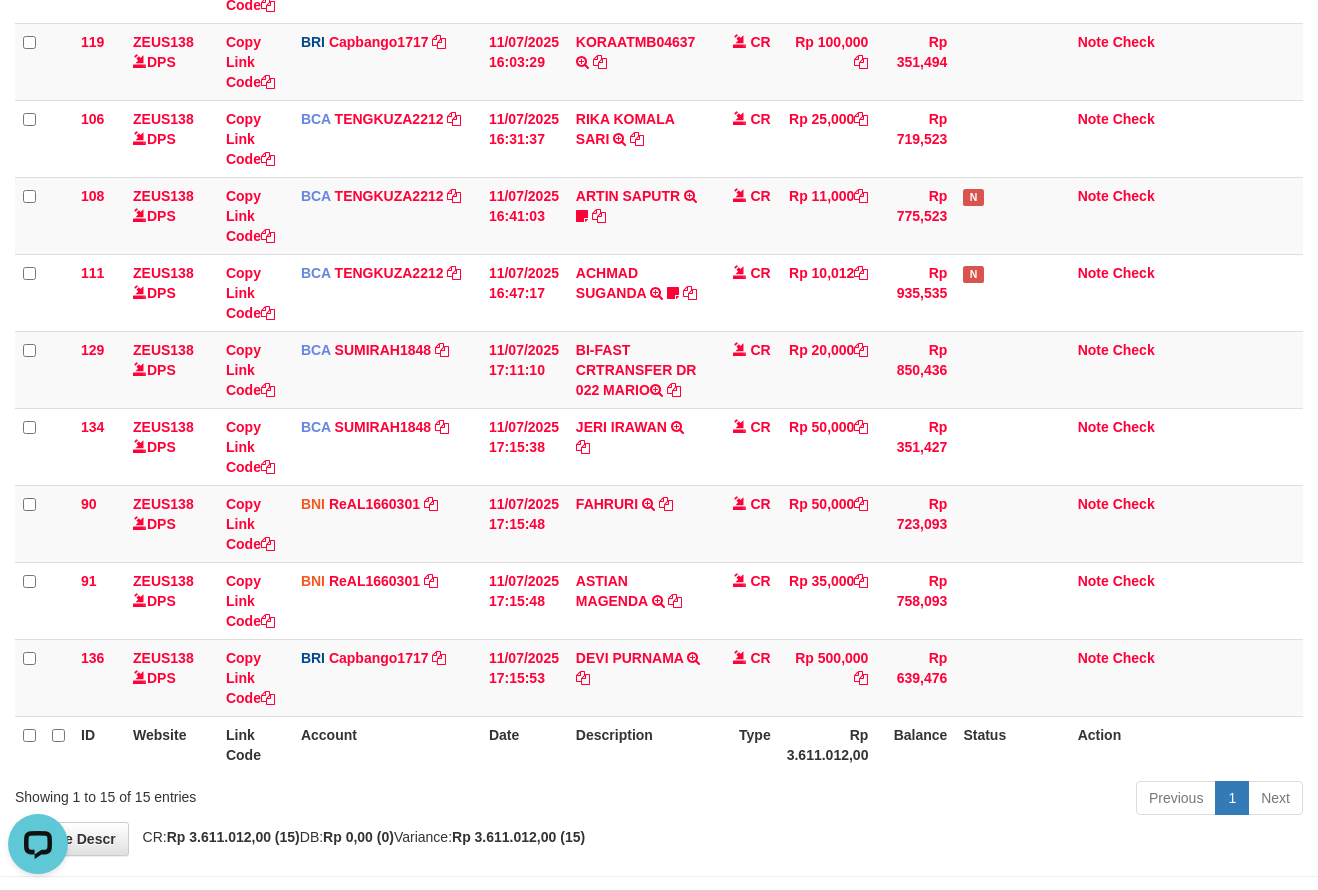 scroll, scrollTop: 0, scrollLeft: 0, axis: both 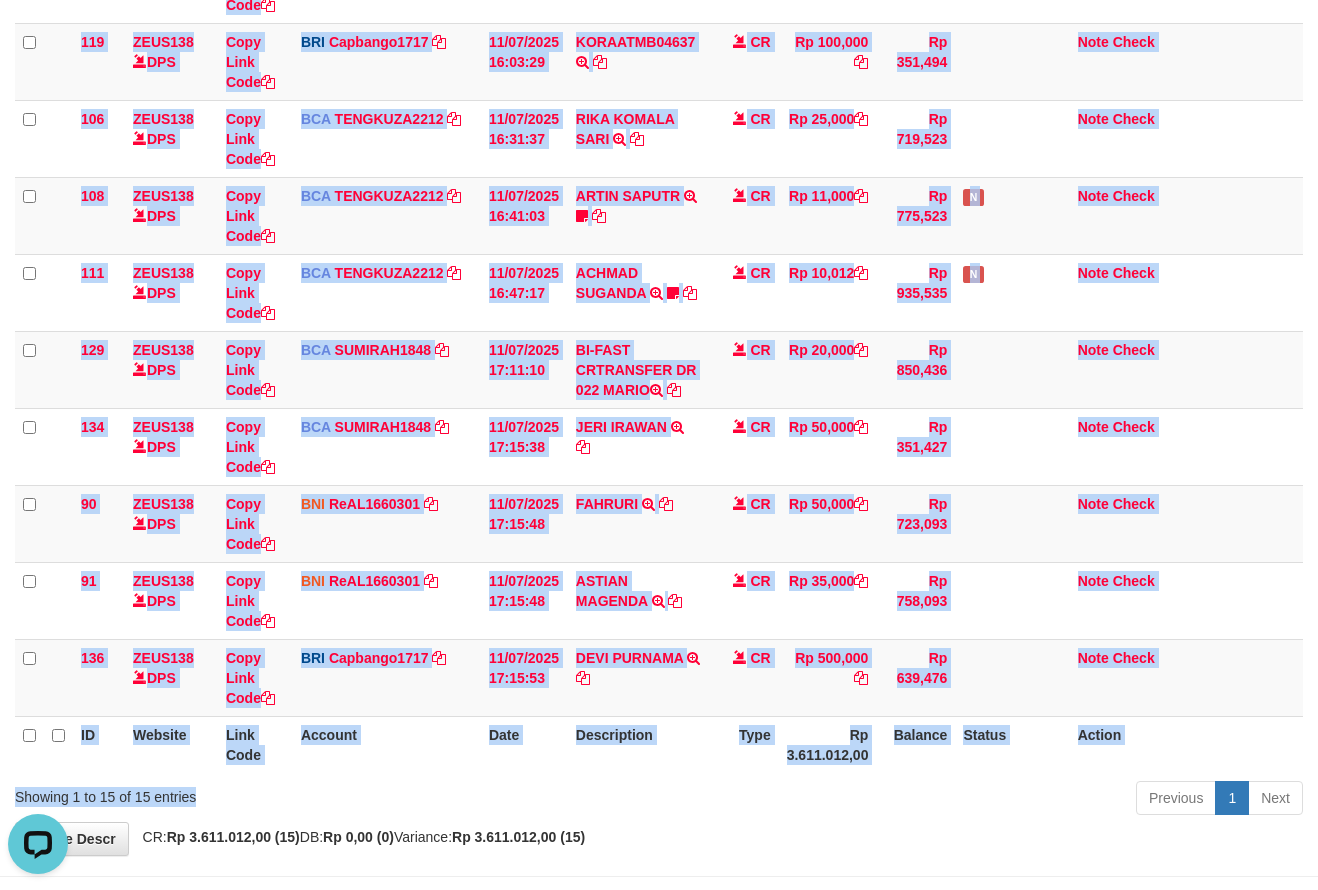 click on "Rp 3.611.012,00" at bounding box center (828, 744) 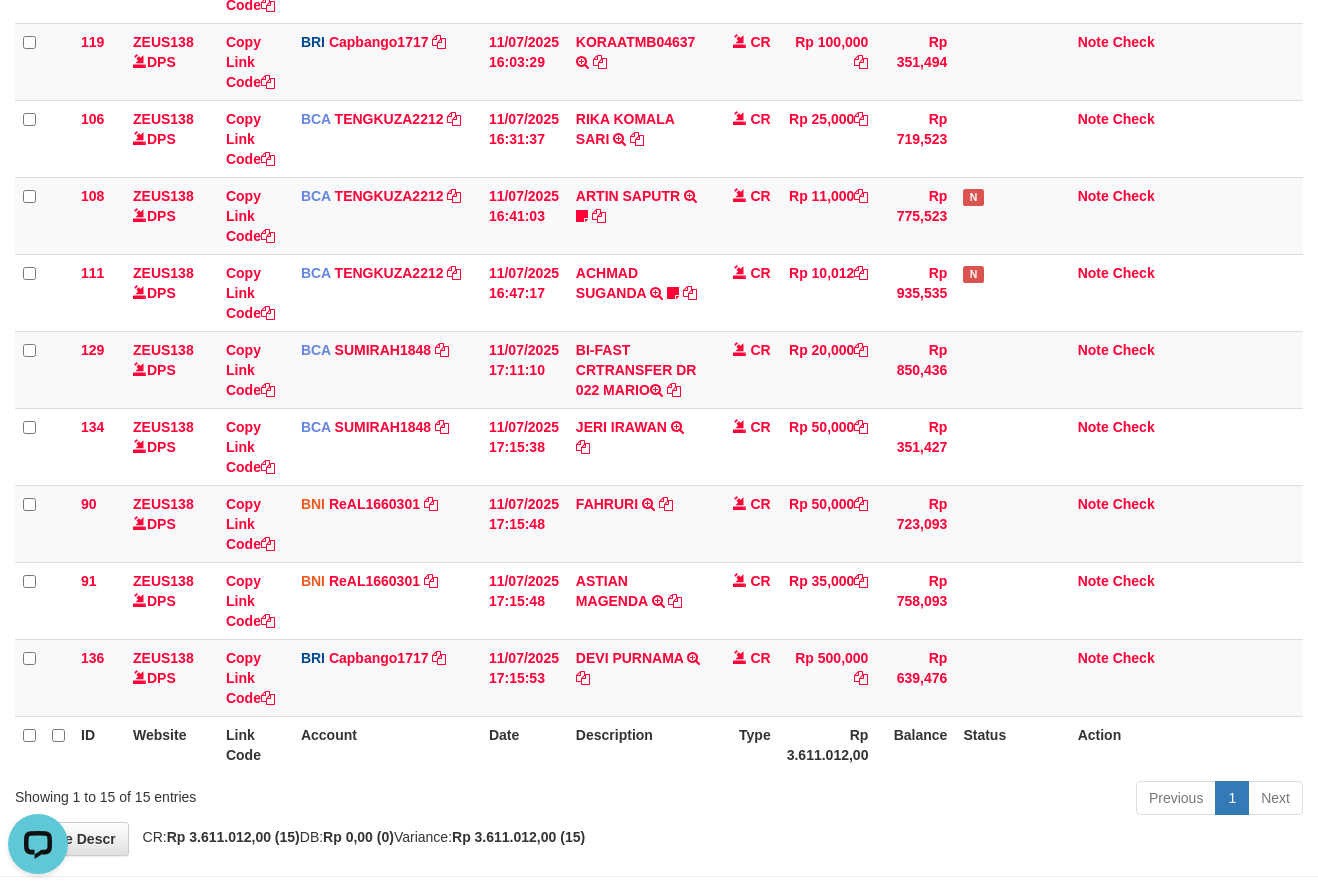 click on "Previous 1 Next" at bounding box center (933, 800) 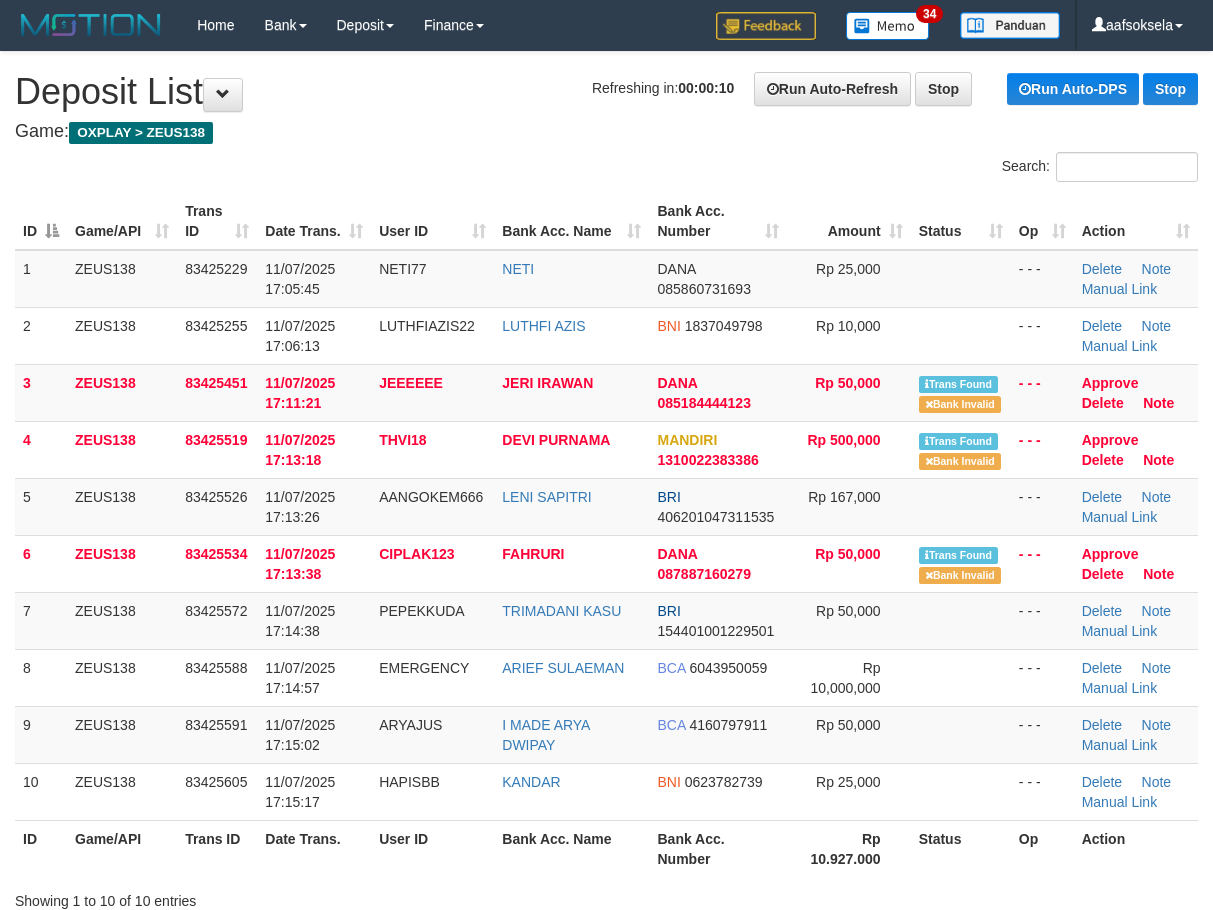 scroll, scrollTop: 0, scrollLeft: 0, axis: both 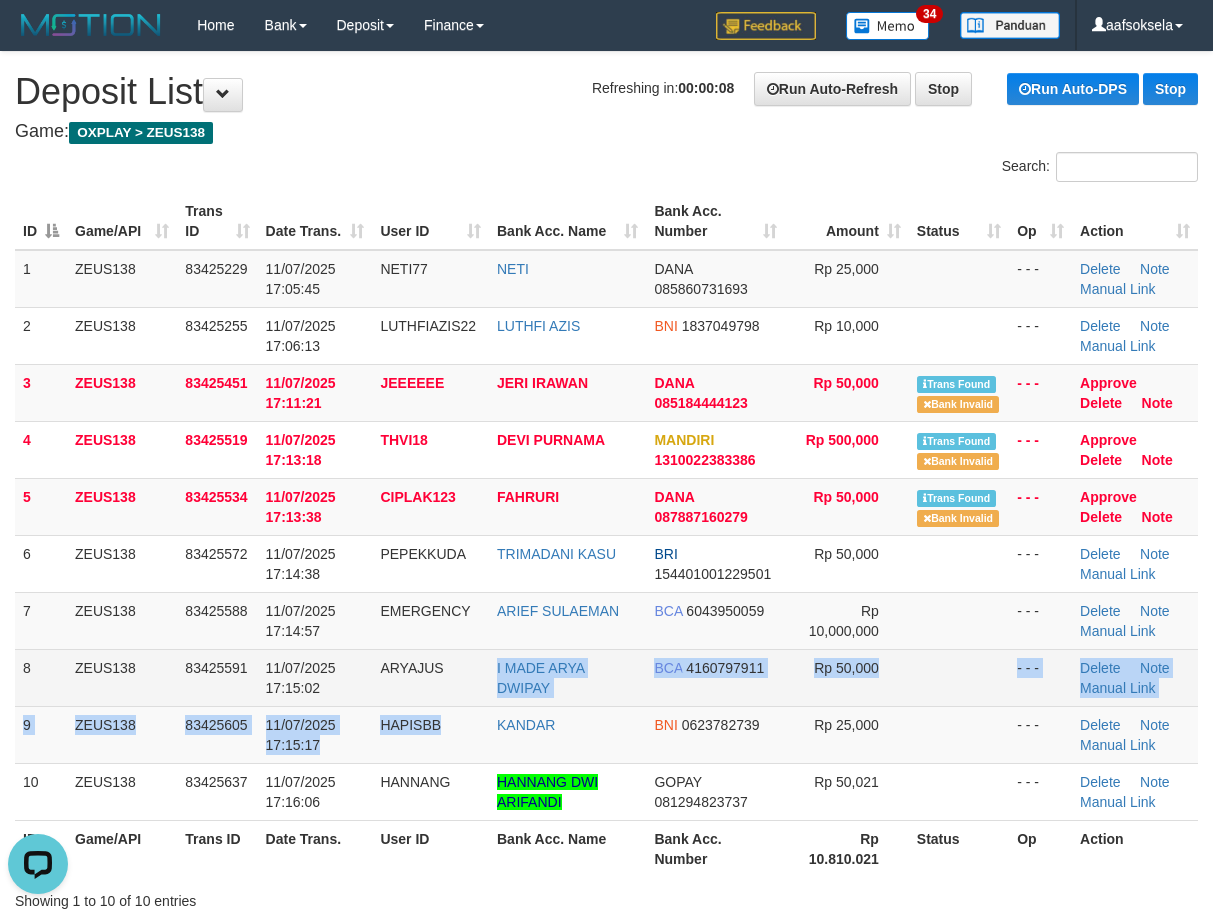 click on "1
ZEUS138
83425229
11/07/2025 17:05:45
NETI77
NETI
DANA
085860731693
Rp 25,000
- - -
Delete
Note
Manual Link
2
ZEUS138
83425255
11/07/2025 17:06:13
LUTHFIAZIS22
LUTHFI AZIS
BNI
1837049798
Rp 10,000
- - -
Delete
Note
Manual Link
3" at bounding box center (606, 535) 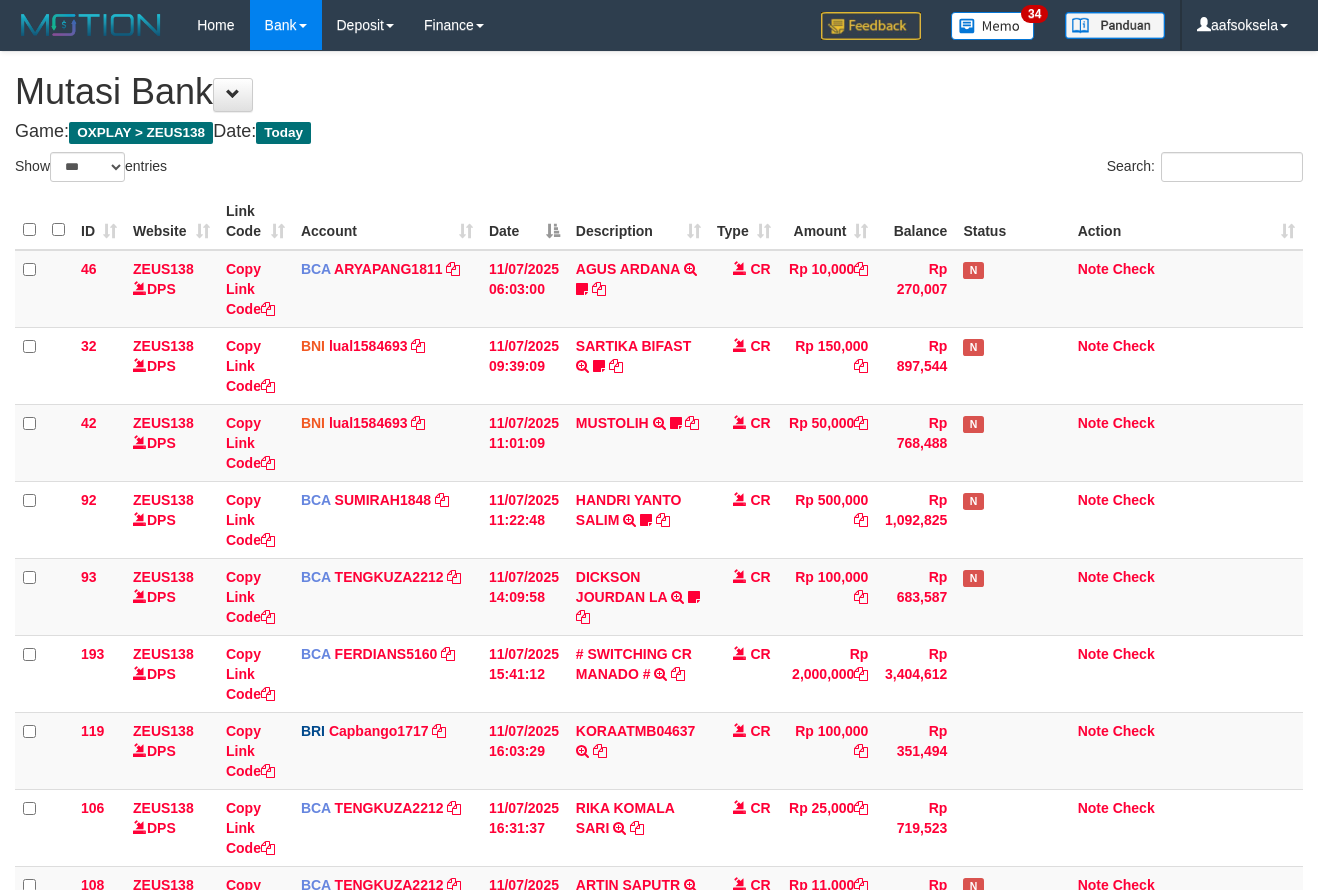 select on "***" 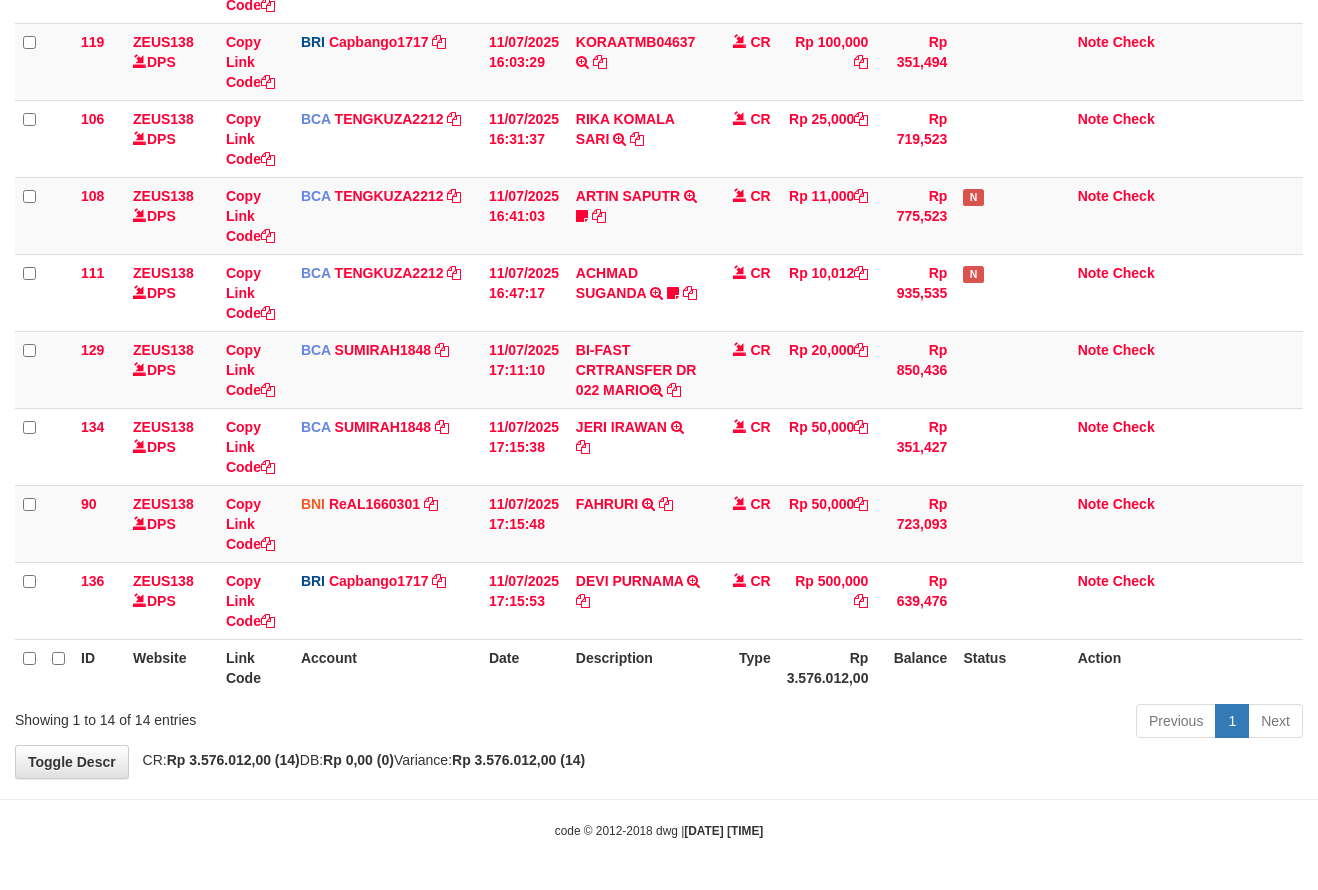 click on "Toggle navigation
Home
Bank
Account List
Mutasi Bank
Search
Sync
Note Mutasi
Deposit
DPS Fetch
DPS List
History
Note DPS
Finance
Financial Data
aafsoksela
My Profile
Log Out" at bounding box center [659, 100] 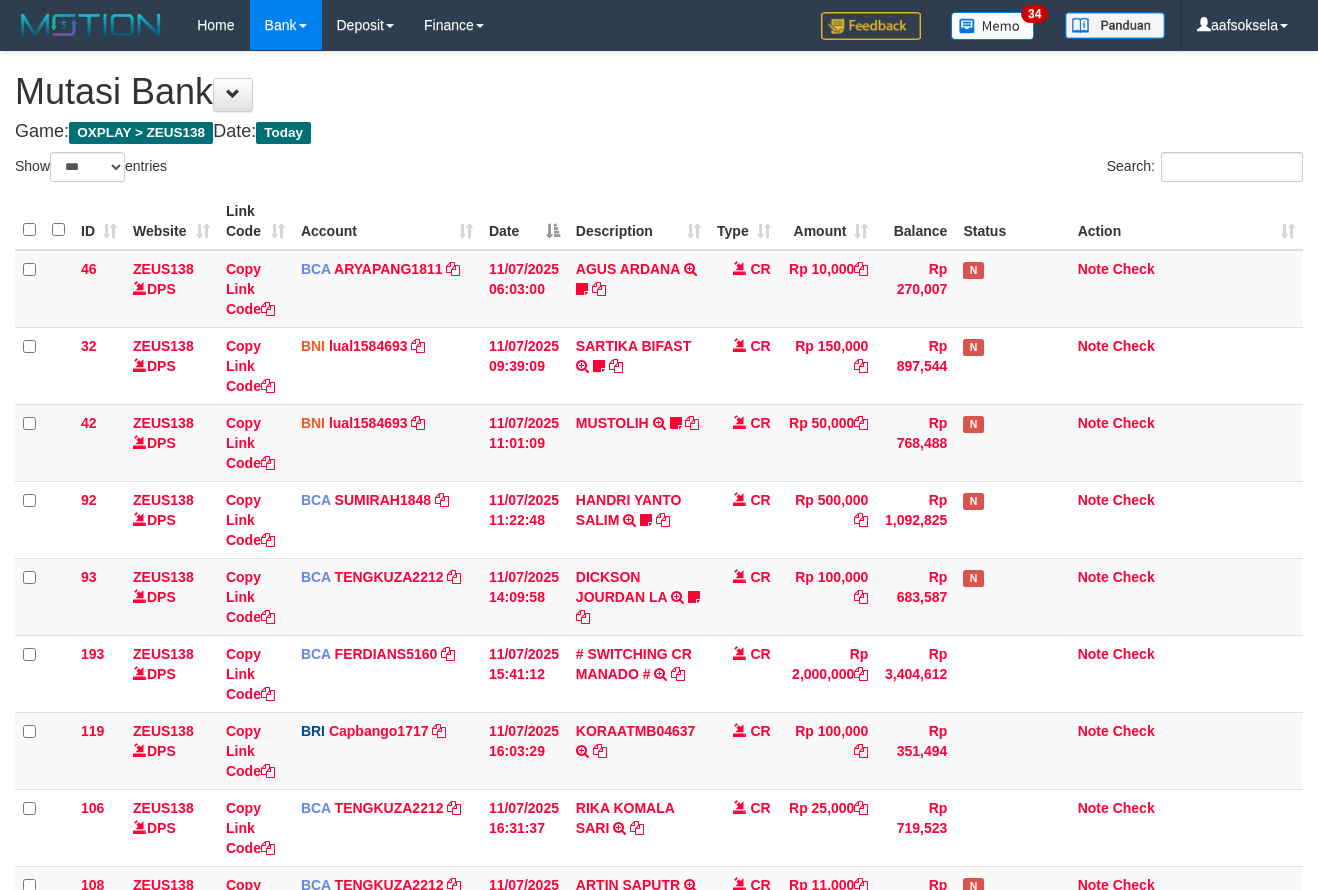 select on "***" 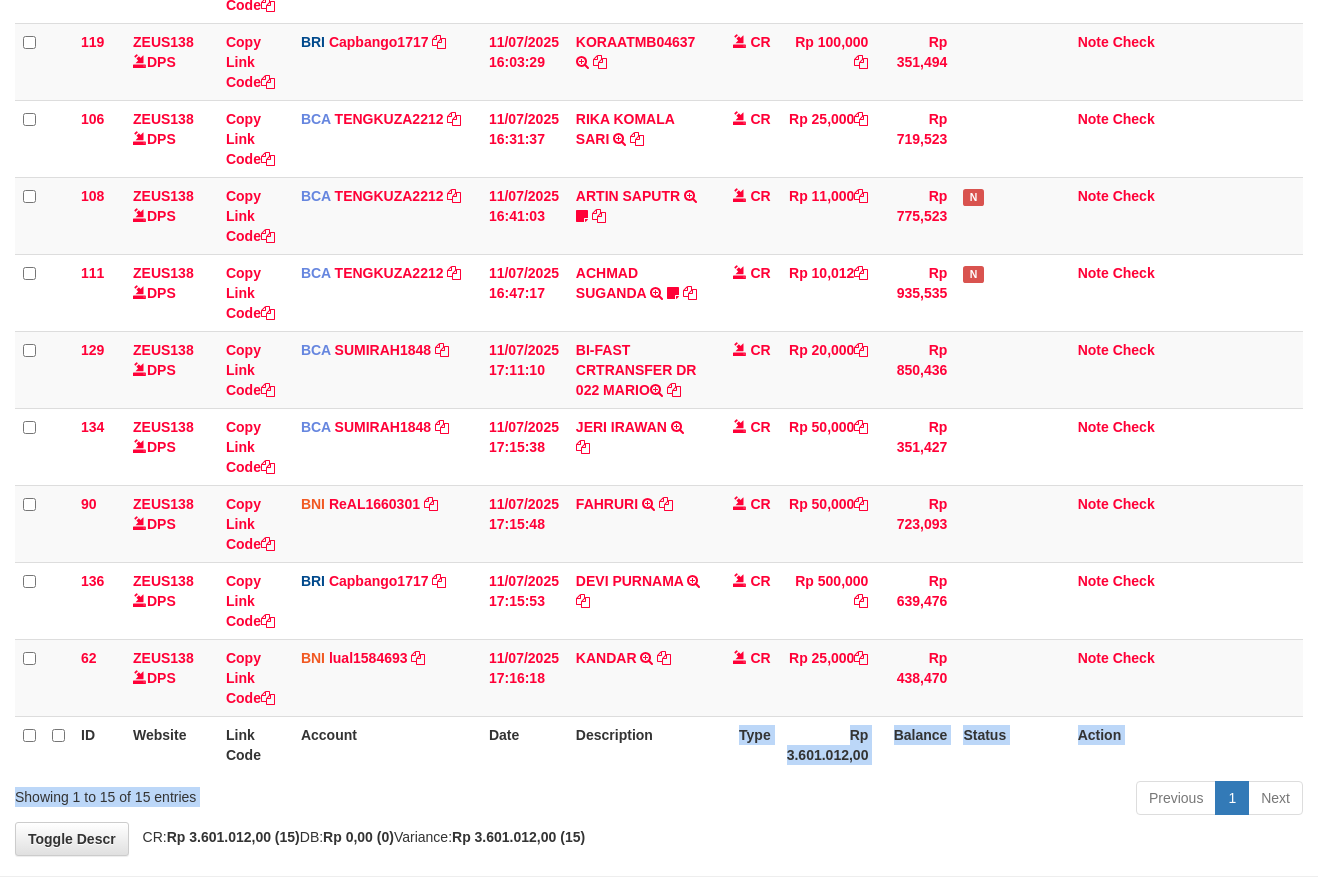 click on "Description" at bounding box center [638, 744] 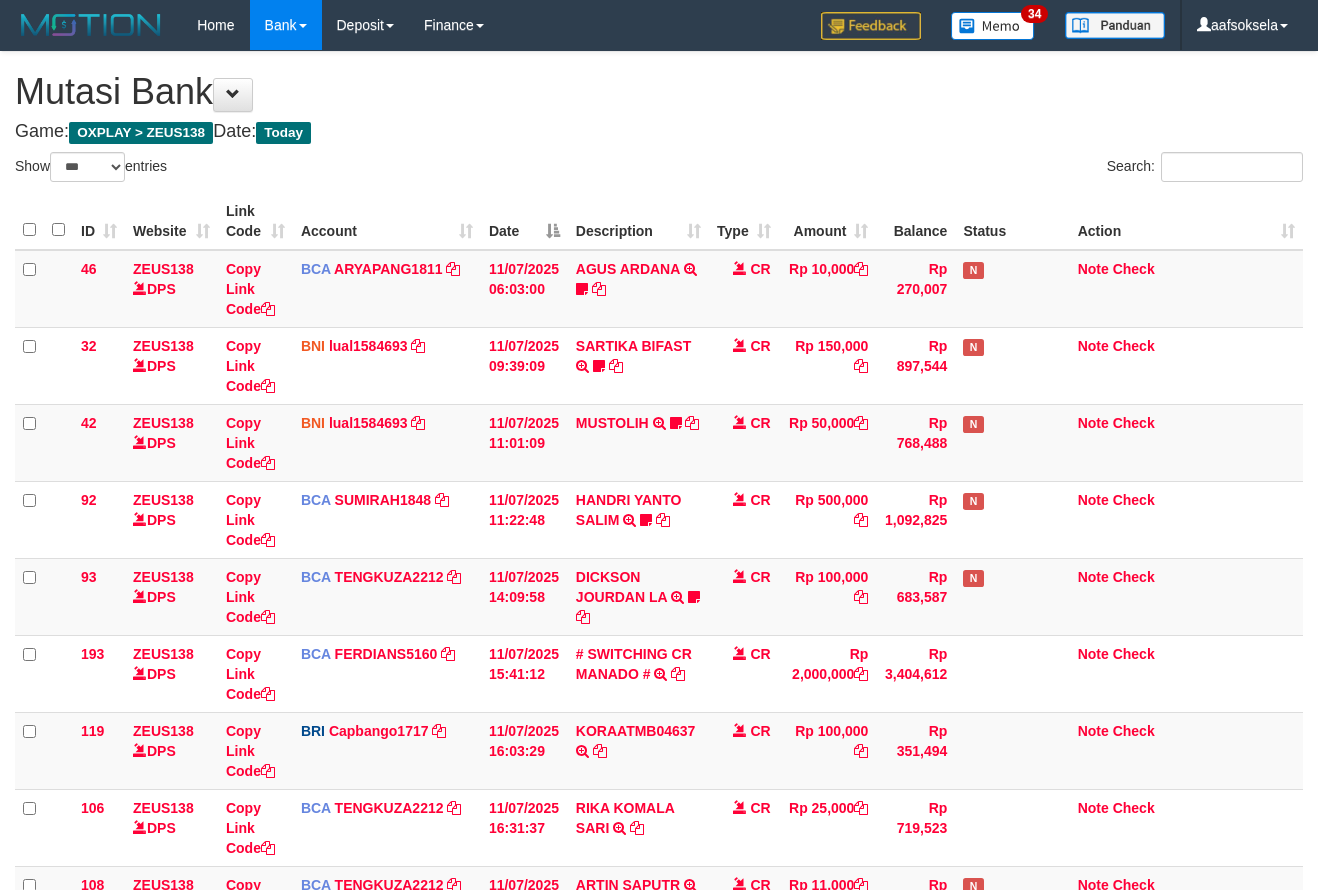 select on "***" 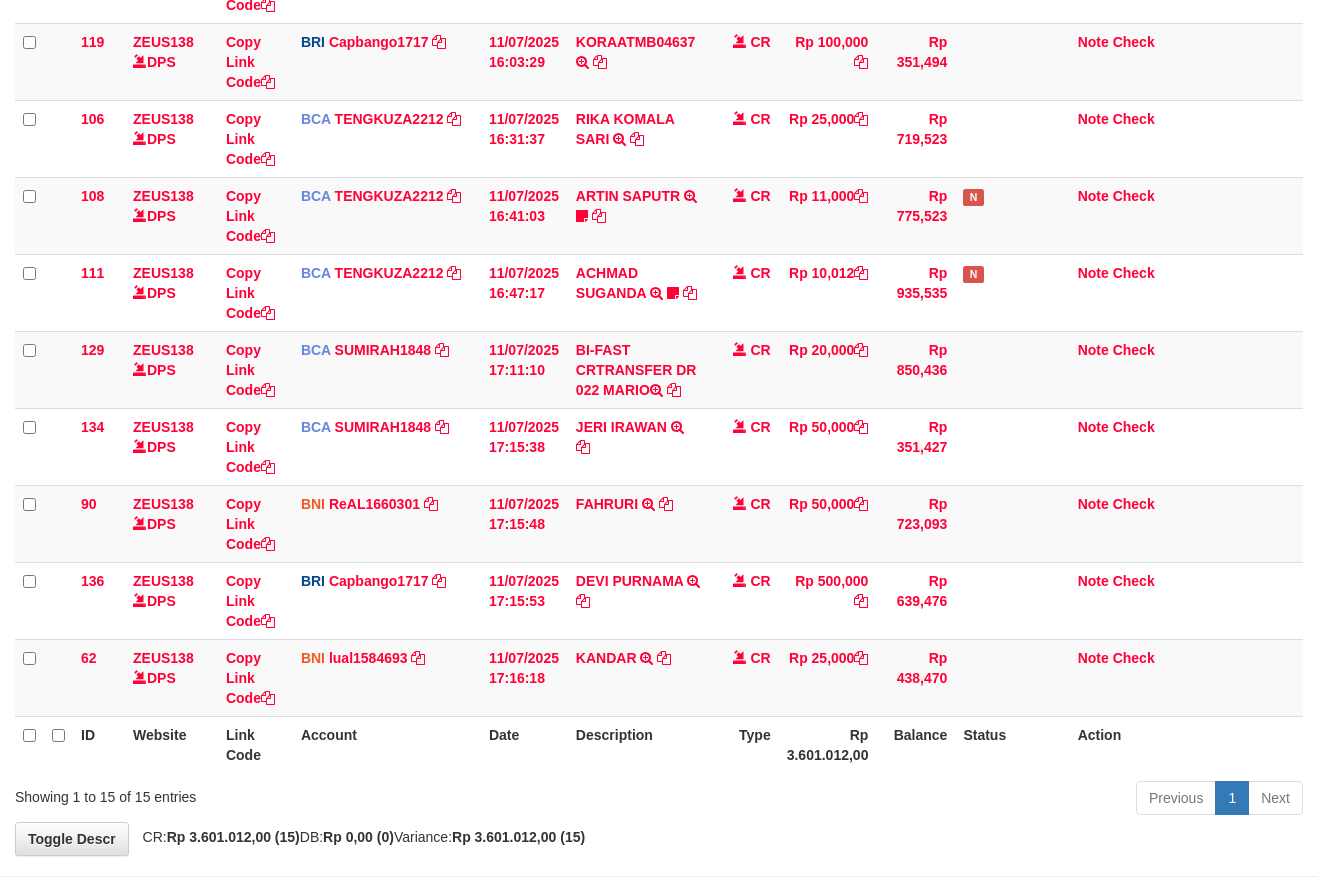 click on "Rp 3.601.012,00" at bounding box center (828, 744) 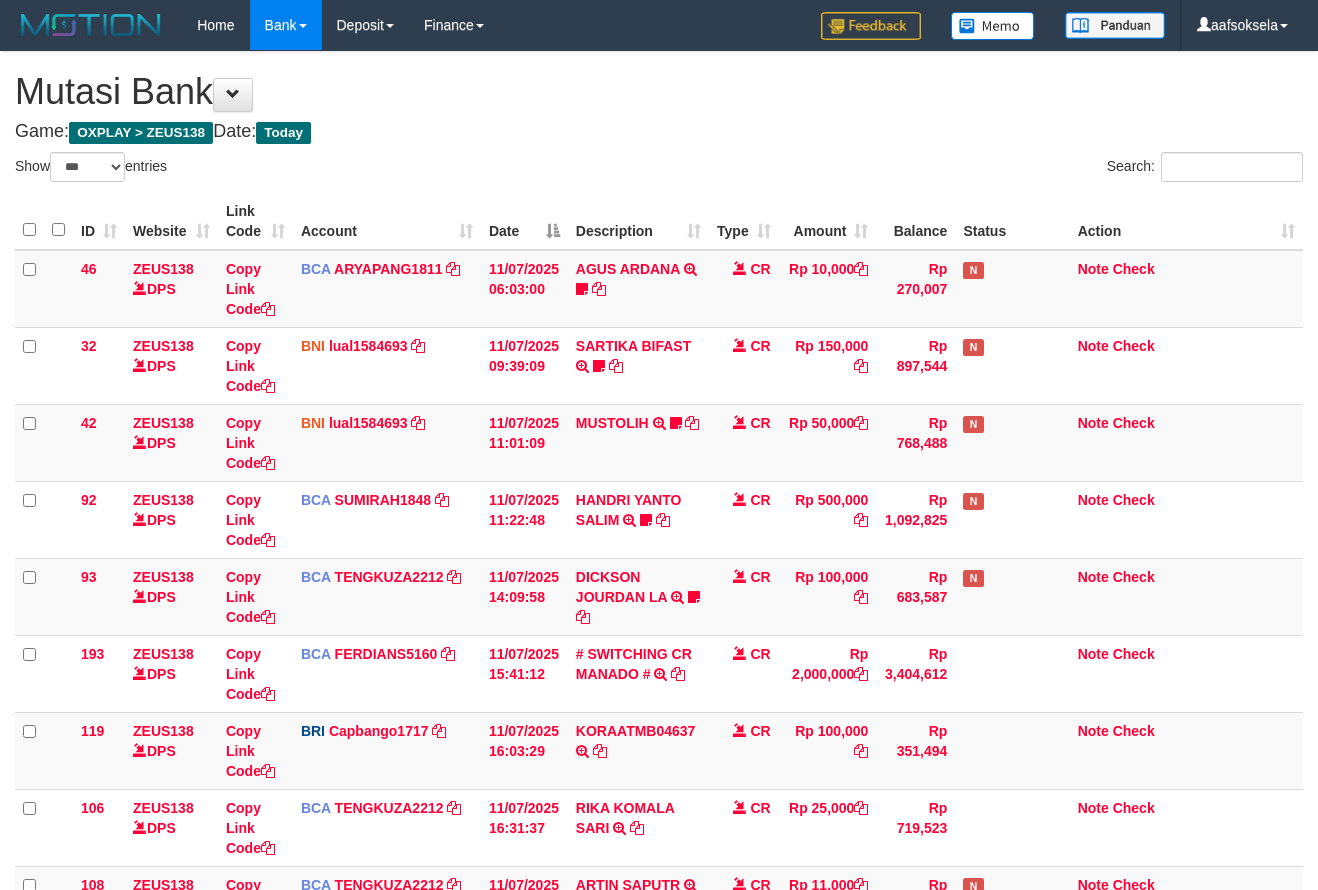 select on "***" 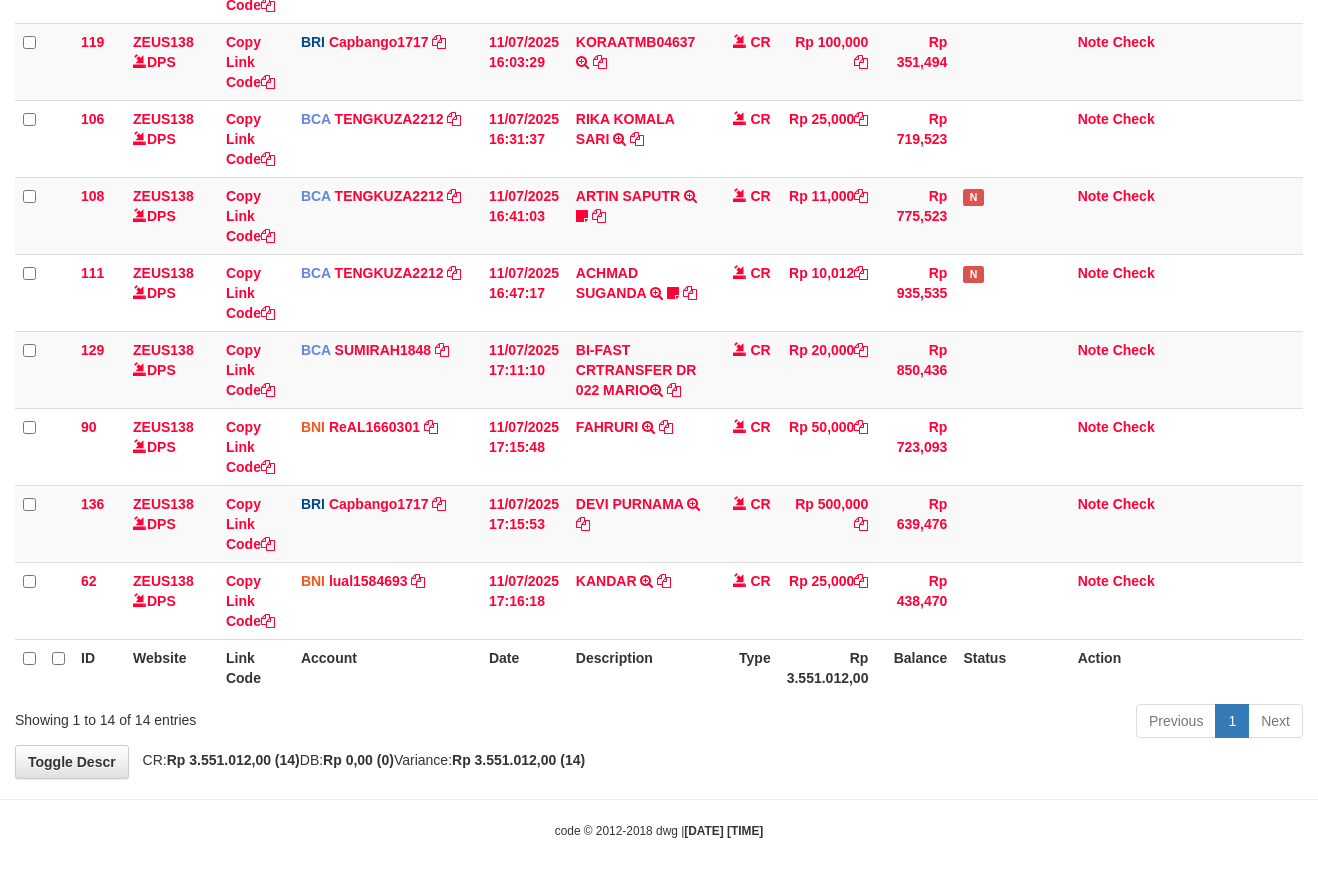 click on "Previous 1 Next" at bounding box center [933, 723] 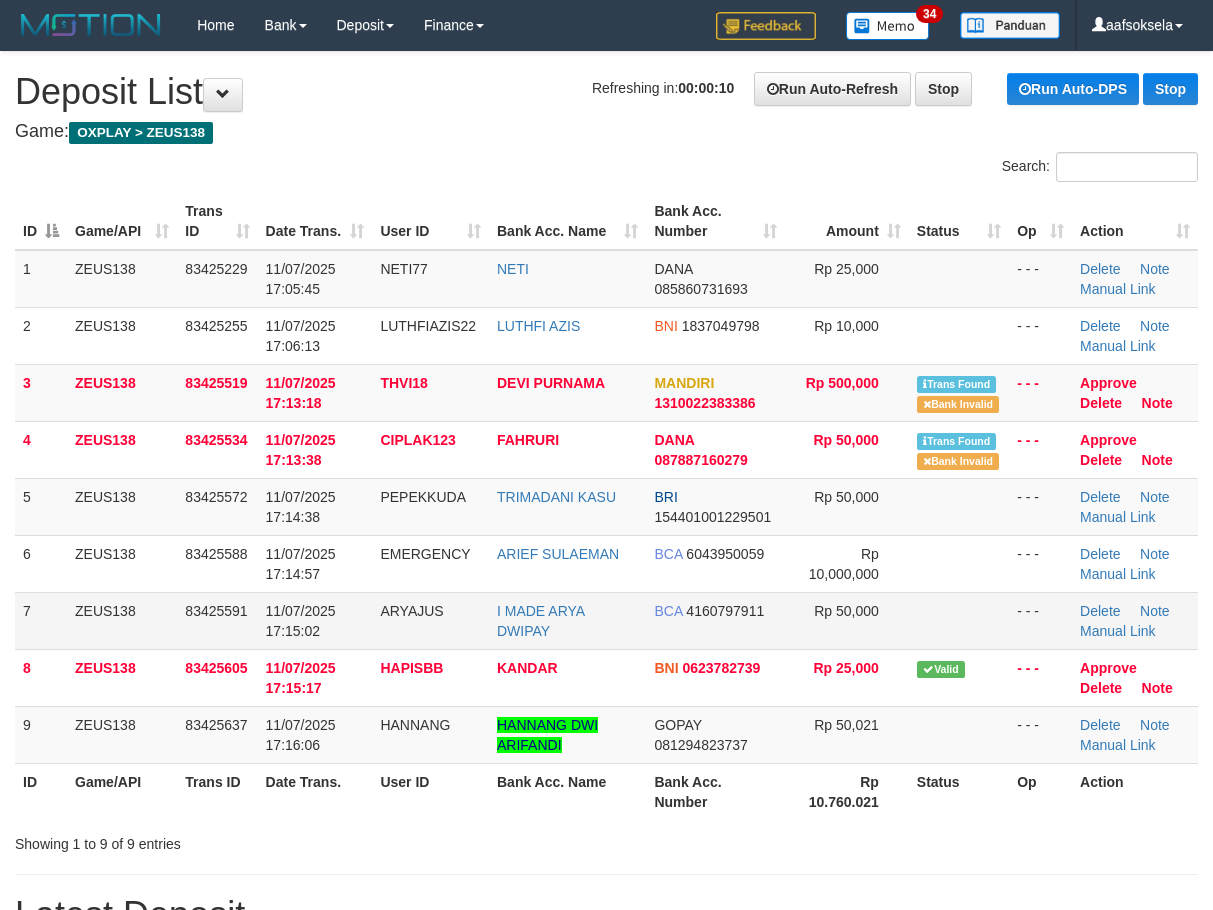 click on "ARYAJUS" at bounding box center [430, 620] 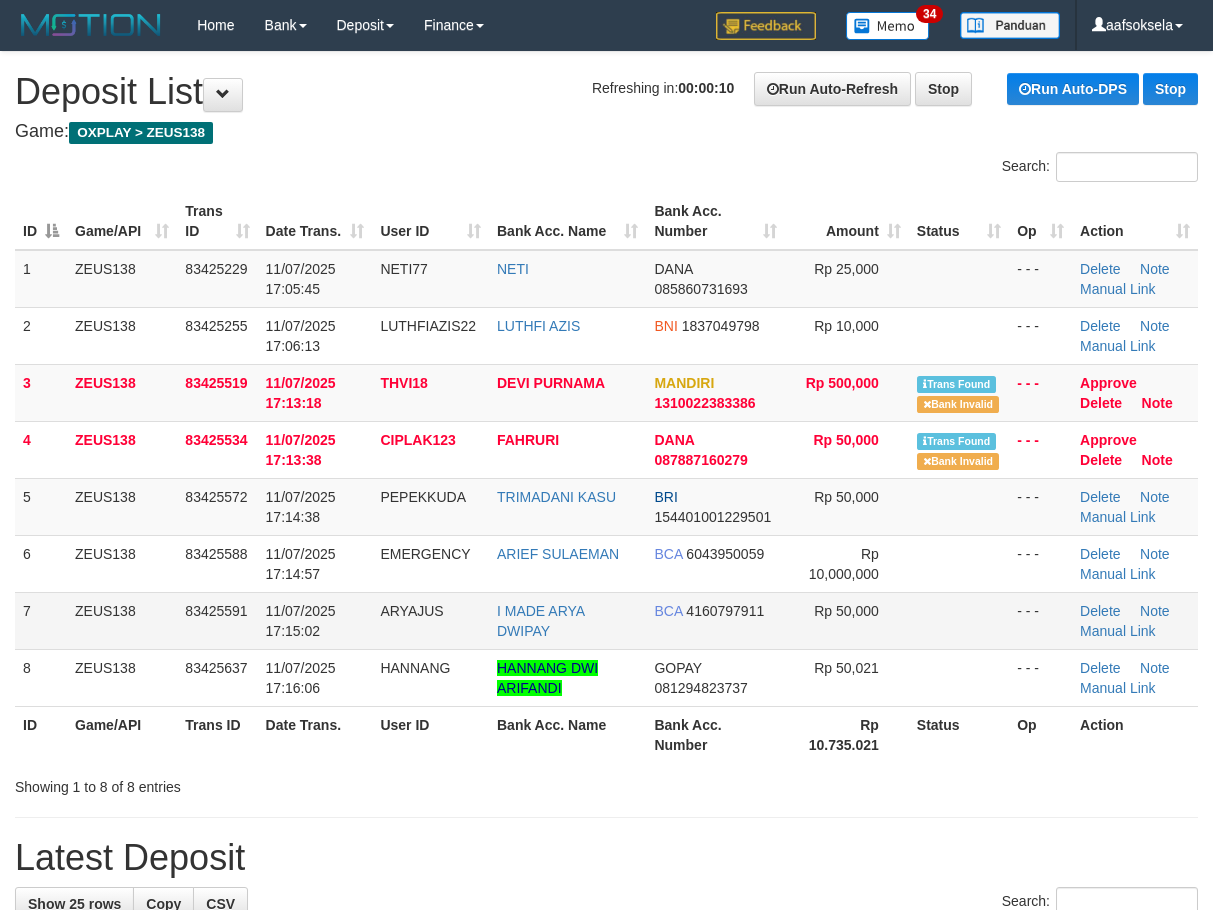 scroll, scrollTop: 0, scrollLeft: 0, axis: both 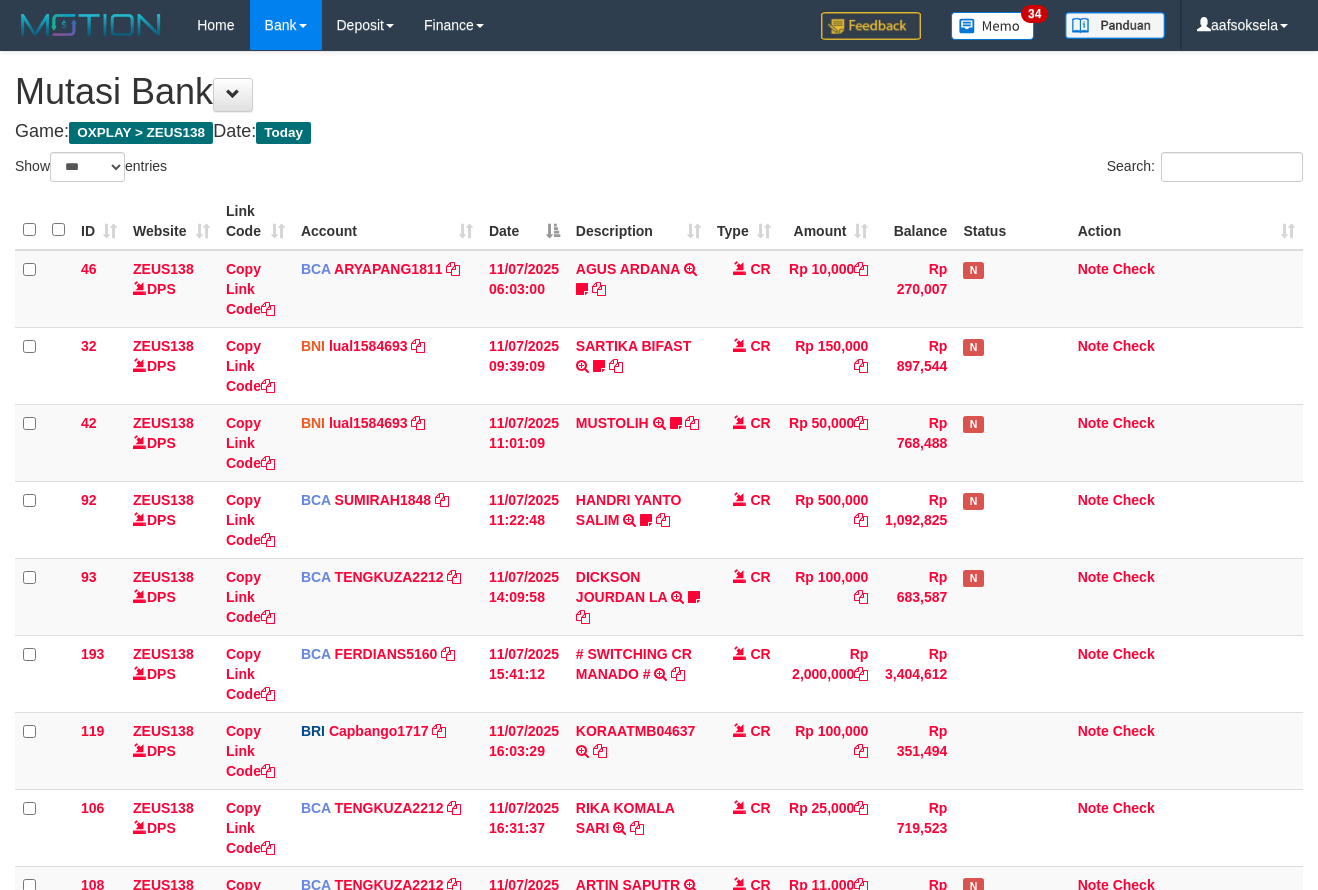 select on "***" 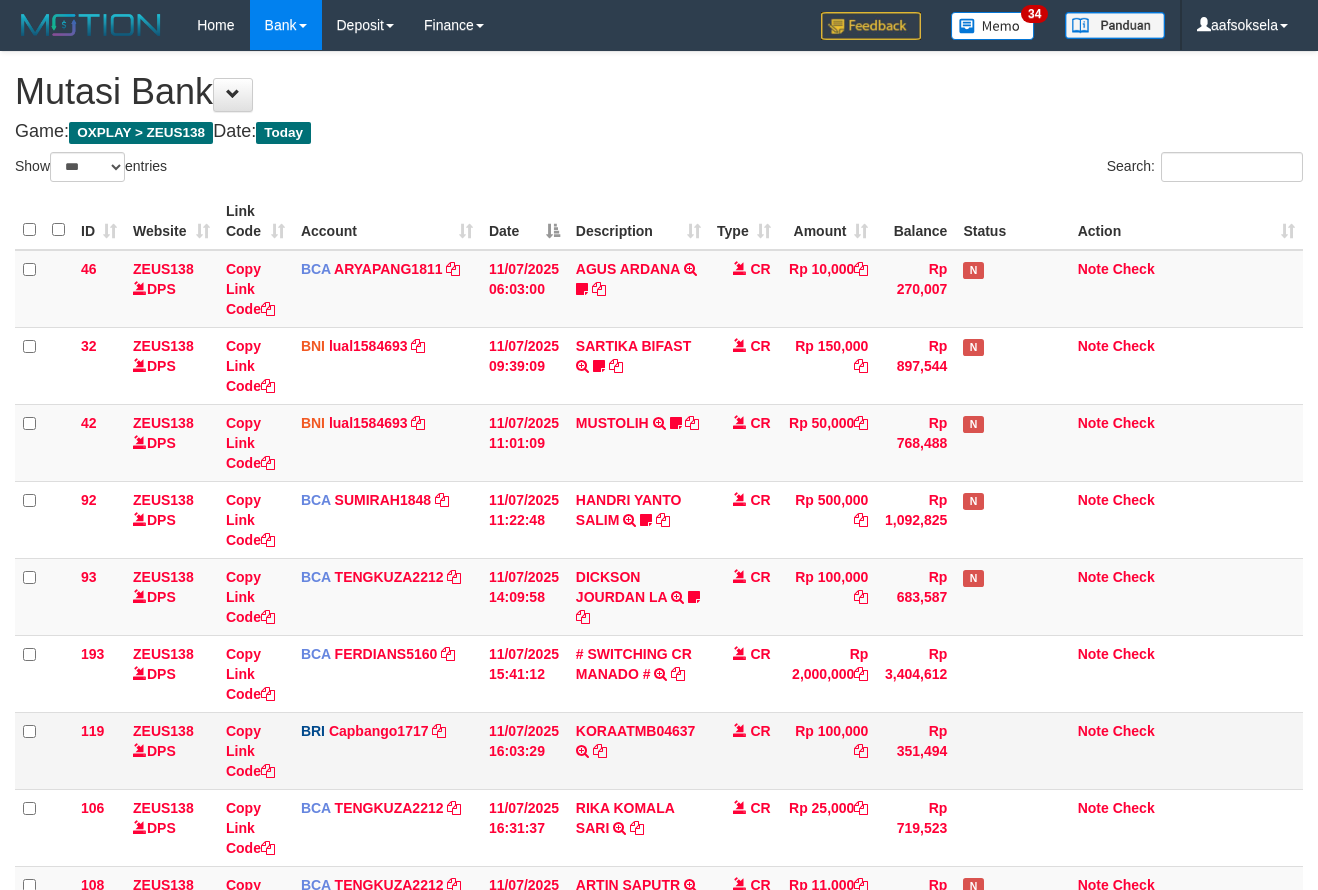 scroll, scrollTop: 0, scrollLeft: 0, axis: both 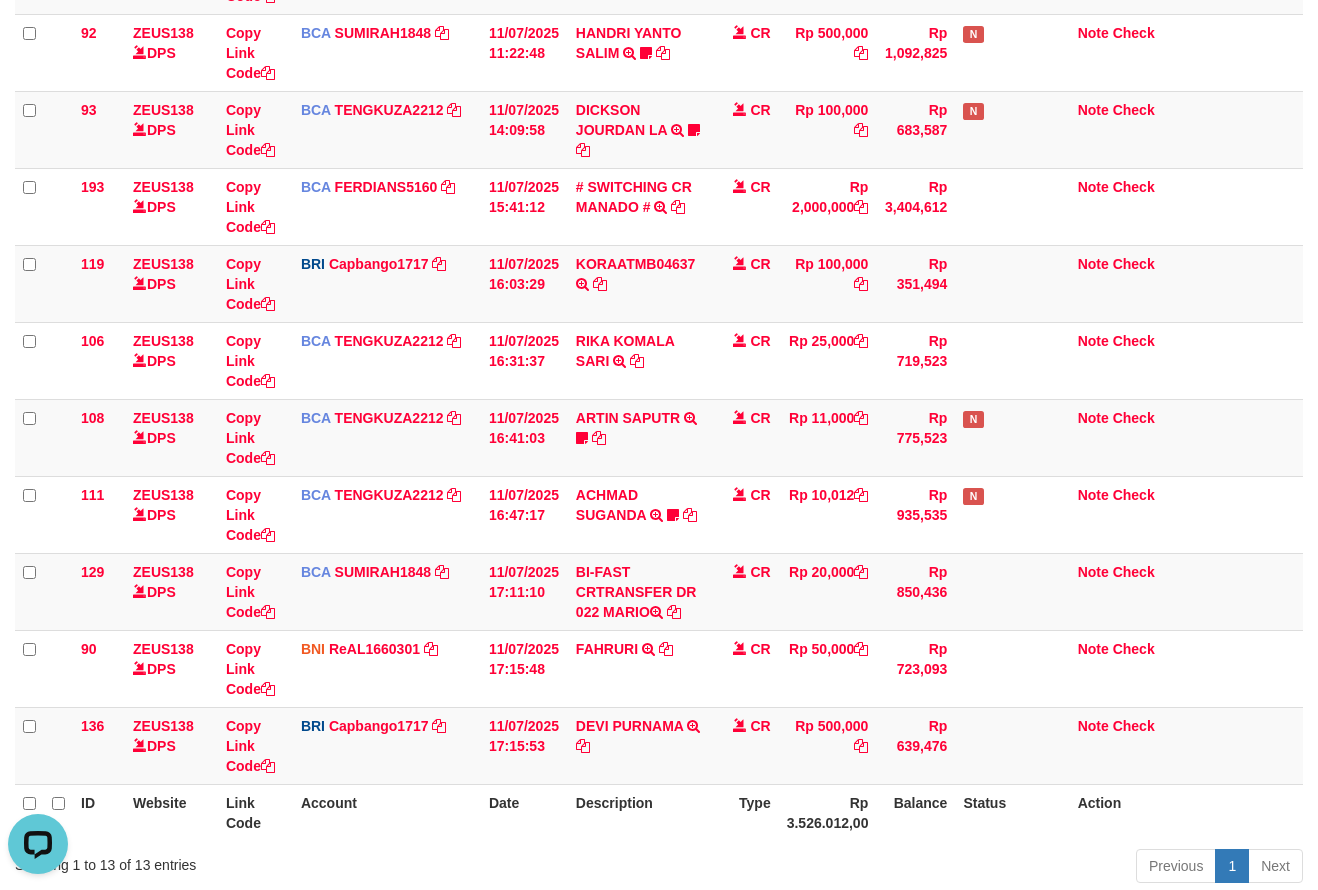 click on "Type" at bounding box center (744, 812) 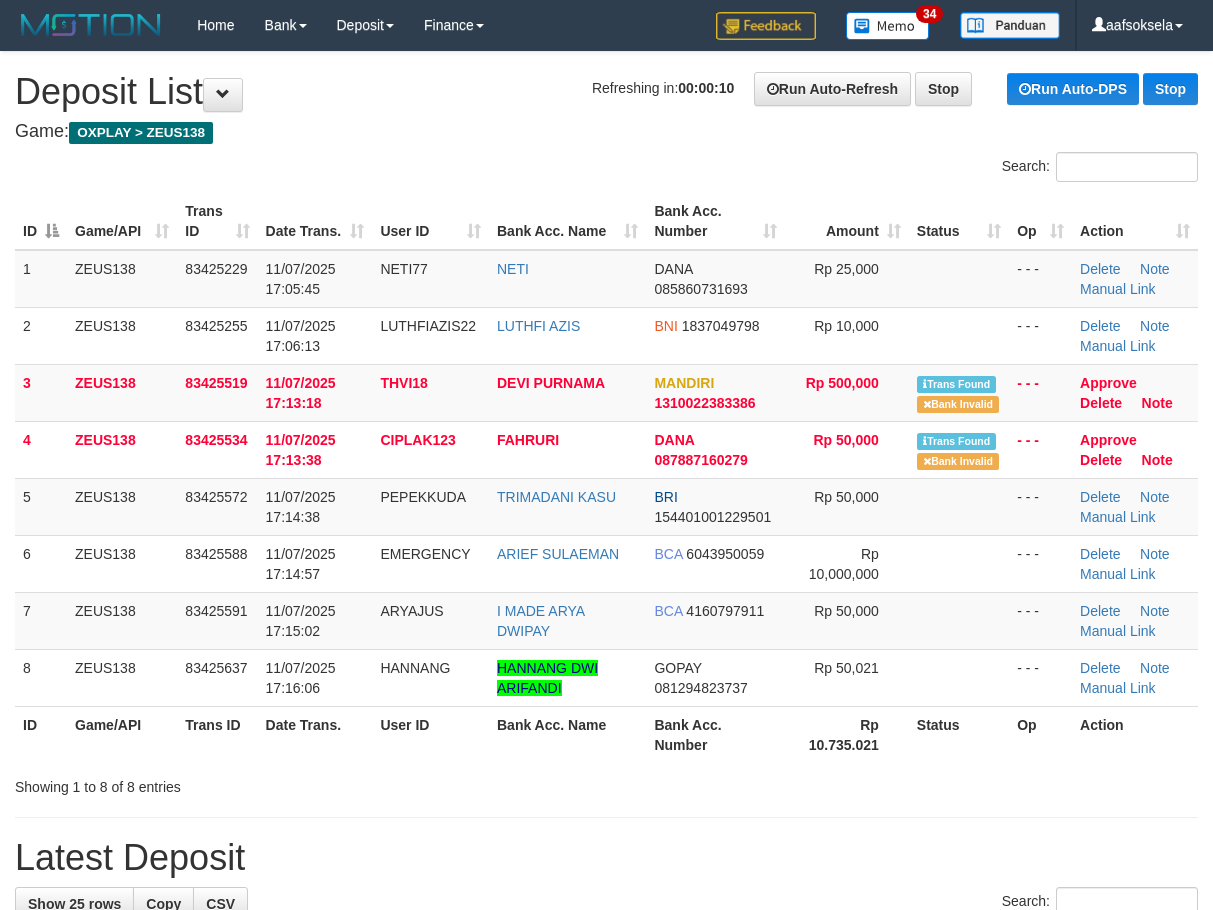 scroll, scrollTop: 0, scrollLeft: 0, axis: both 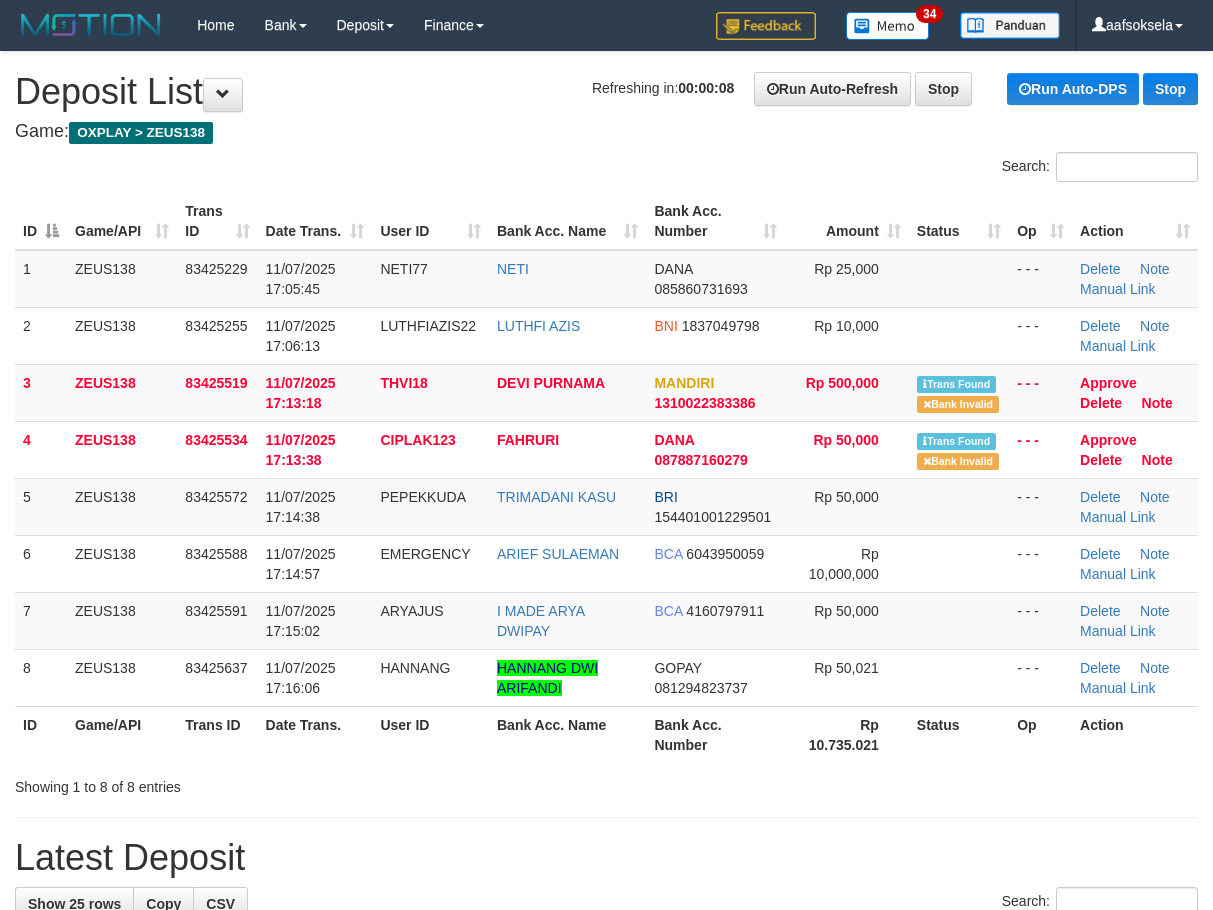drag, startPoint x: 160, startPoint y: 747, endPoint x: 160, endPoint y: 767, distance: 20 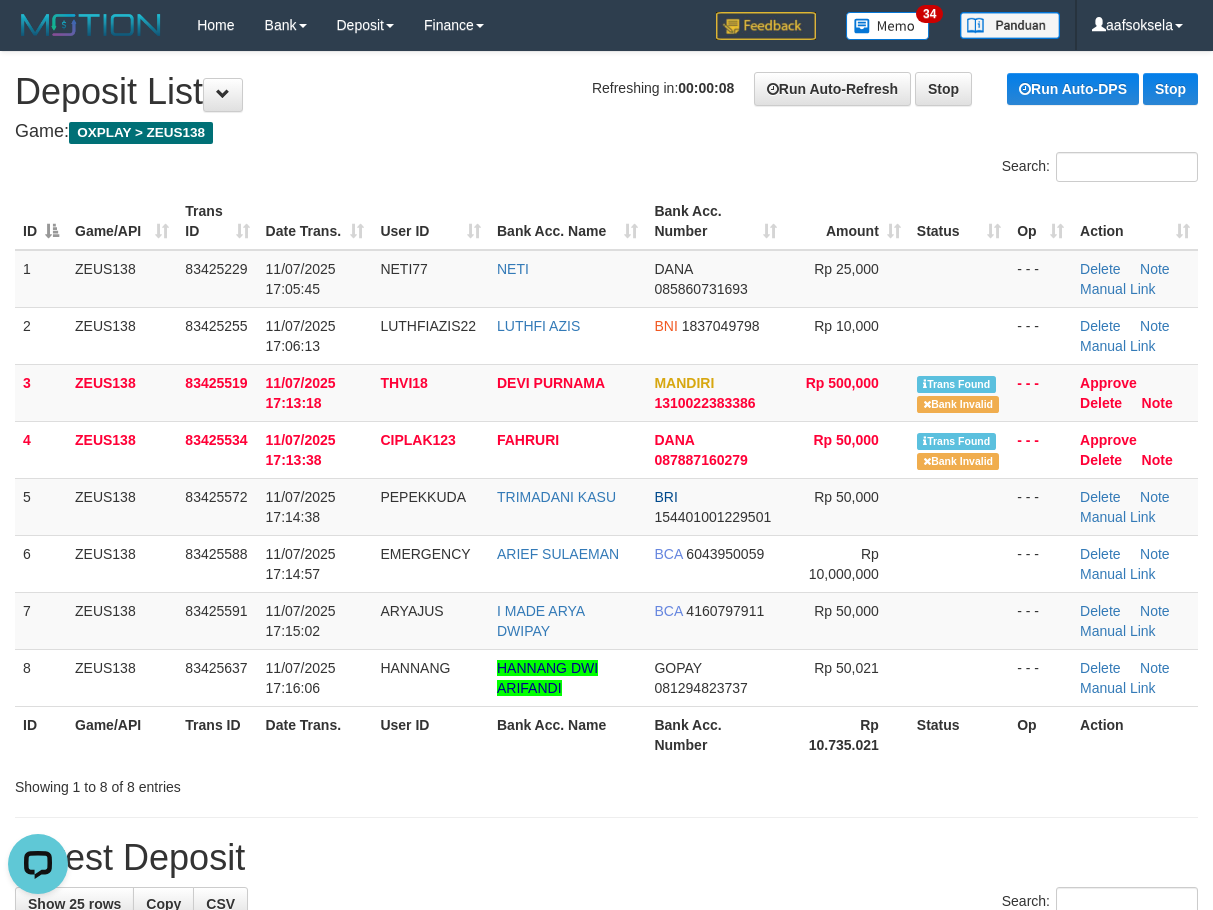 scroll, scrollTop: 0, scrollLeft: 0, axis: both 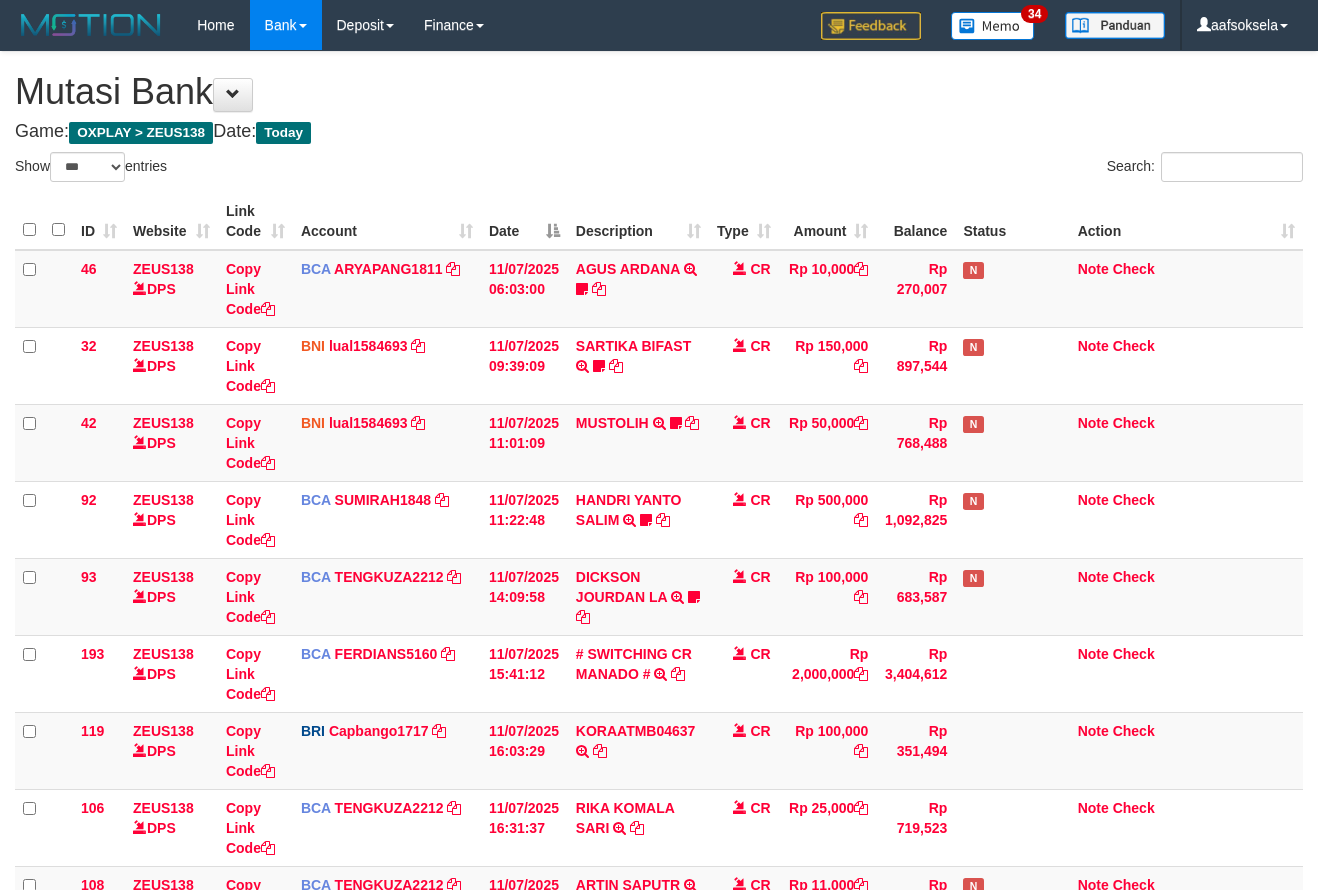 select on "***" 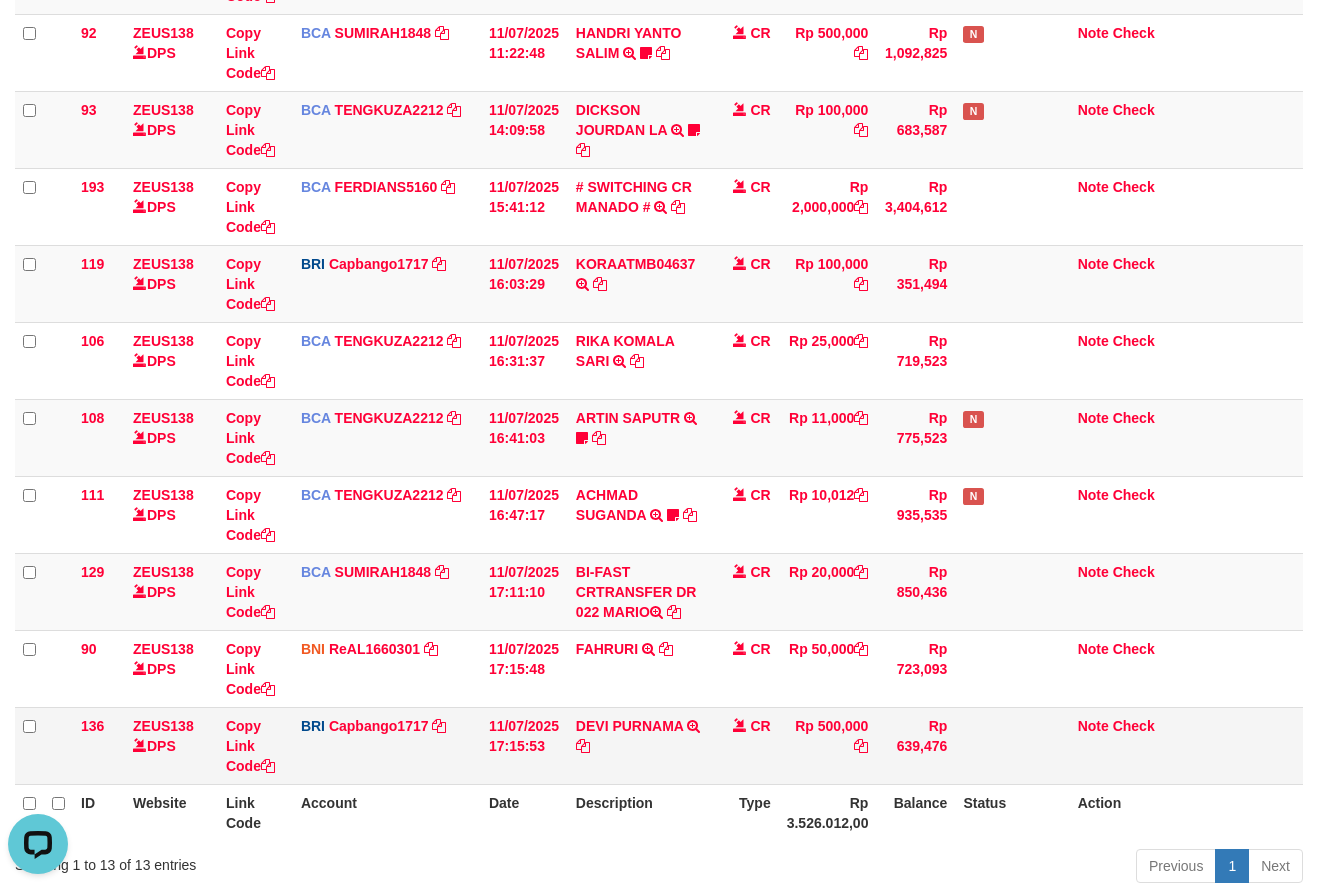 scroll, scrollTop: 0, scrollLeft: 0, axis: both 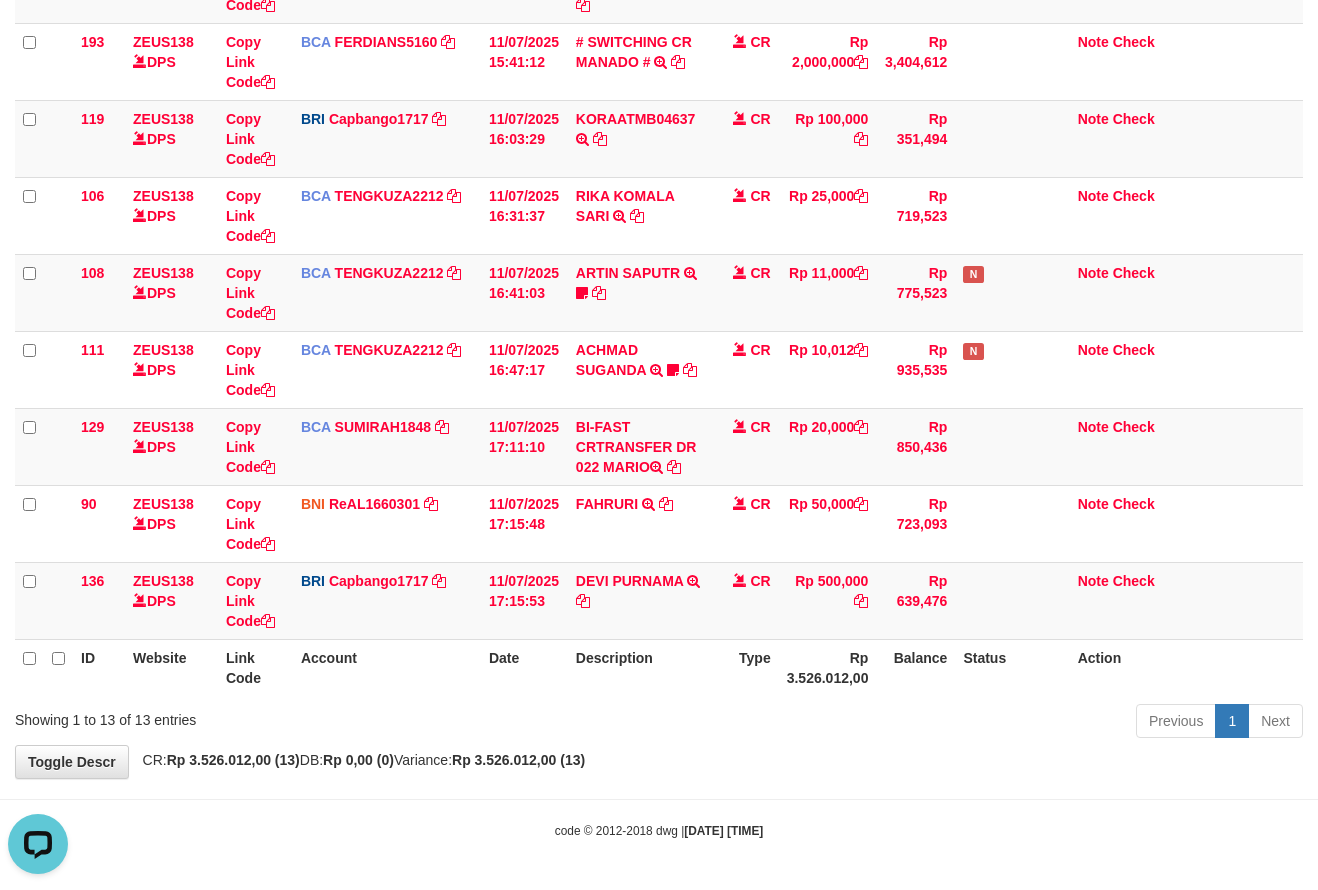 click on "Toggle navigation
Home
Bank
Account List
Mutasi Bank
Search
Sync
Note Mutasi
Deposit
DPS Fetch
DPS List
History
Note DPS
Finance
Financial Data
aafsoksela
My Profile
Log Out" at bounding box center [659, 139] 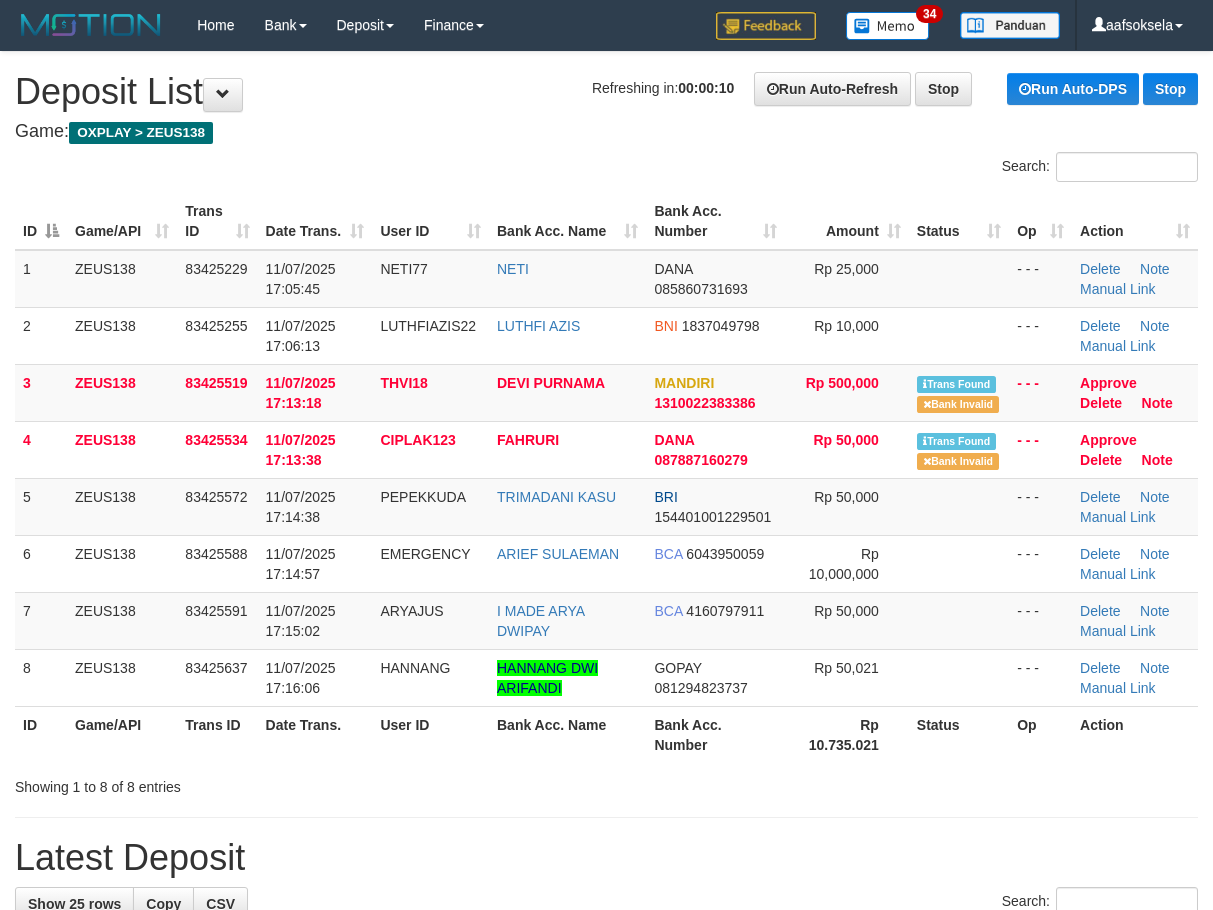 scroll, scrollTop: 0, scrollLeft: 0, axis: both 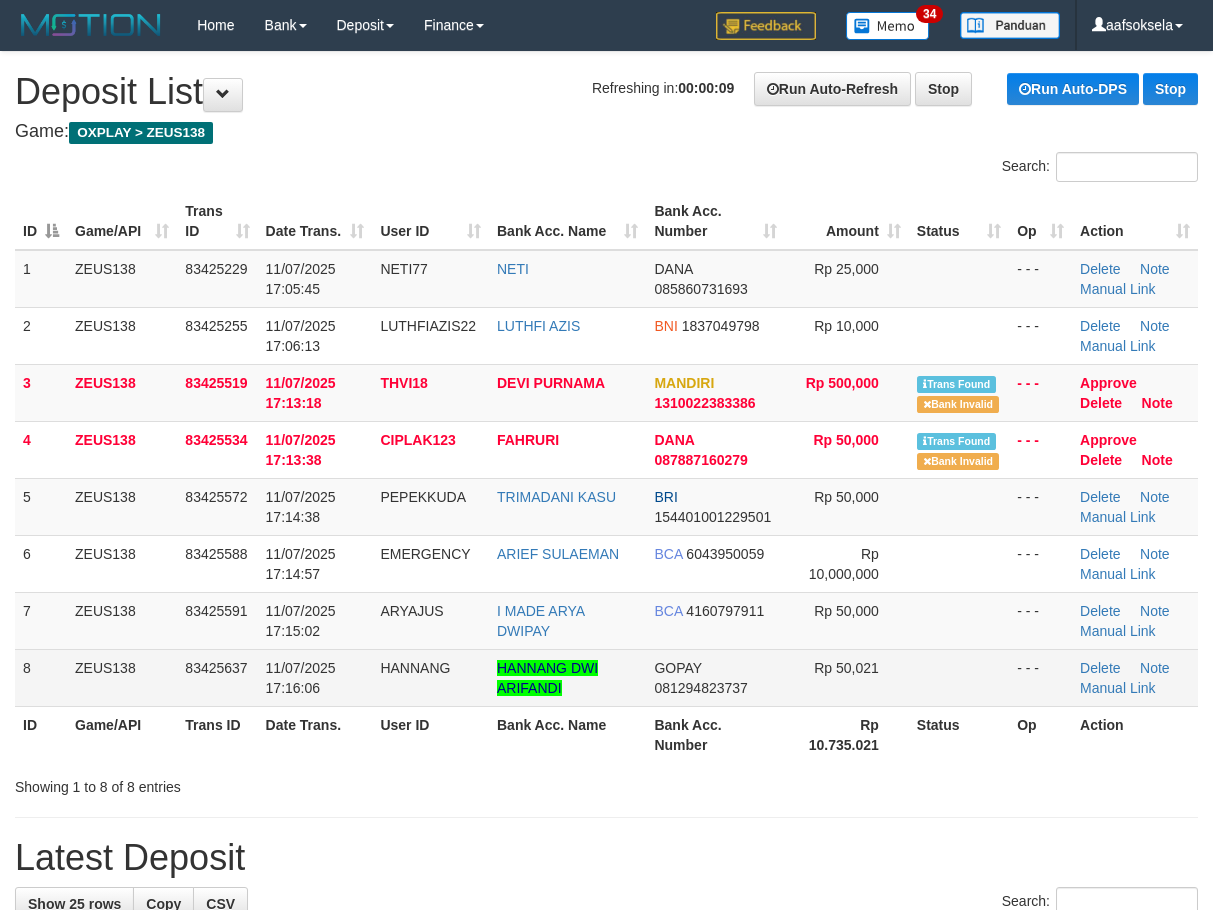 click on "83425637" at bounding box center (217, 677) 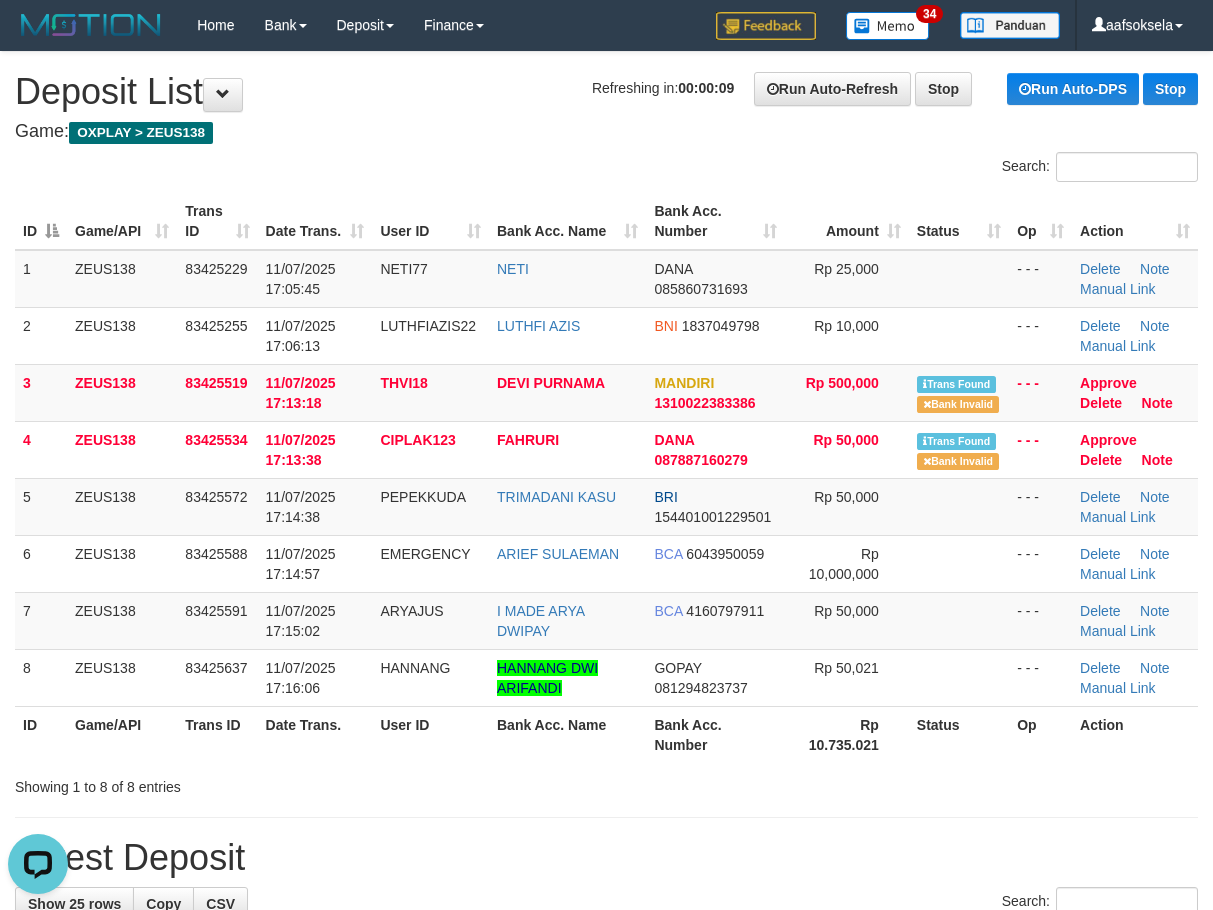 scroll, scrollTop: 0, scrollLeft: 0, axis: both 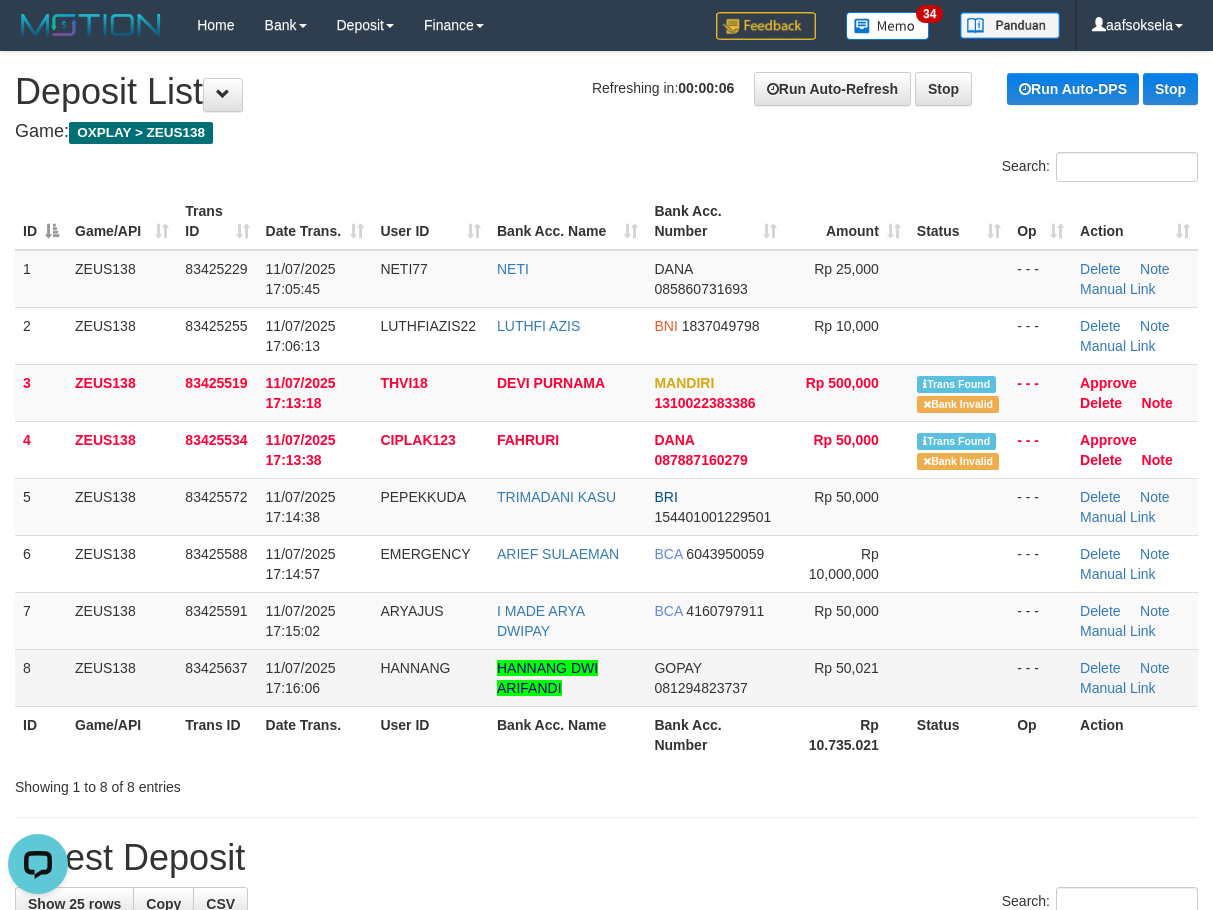 click on "83425637" at bounding box center [217, 677] 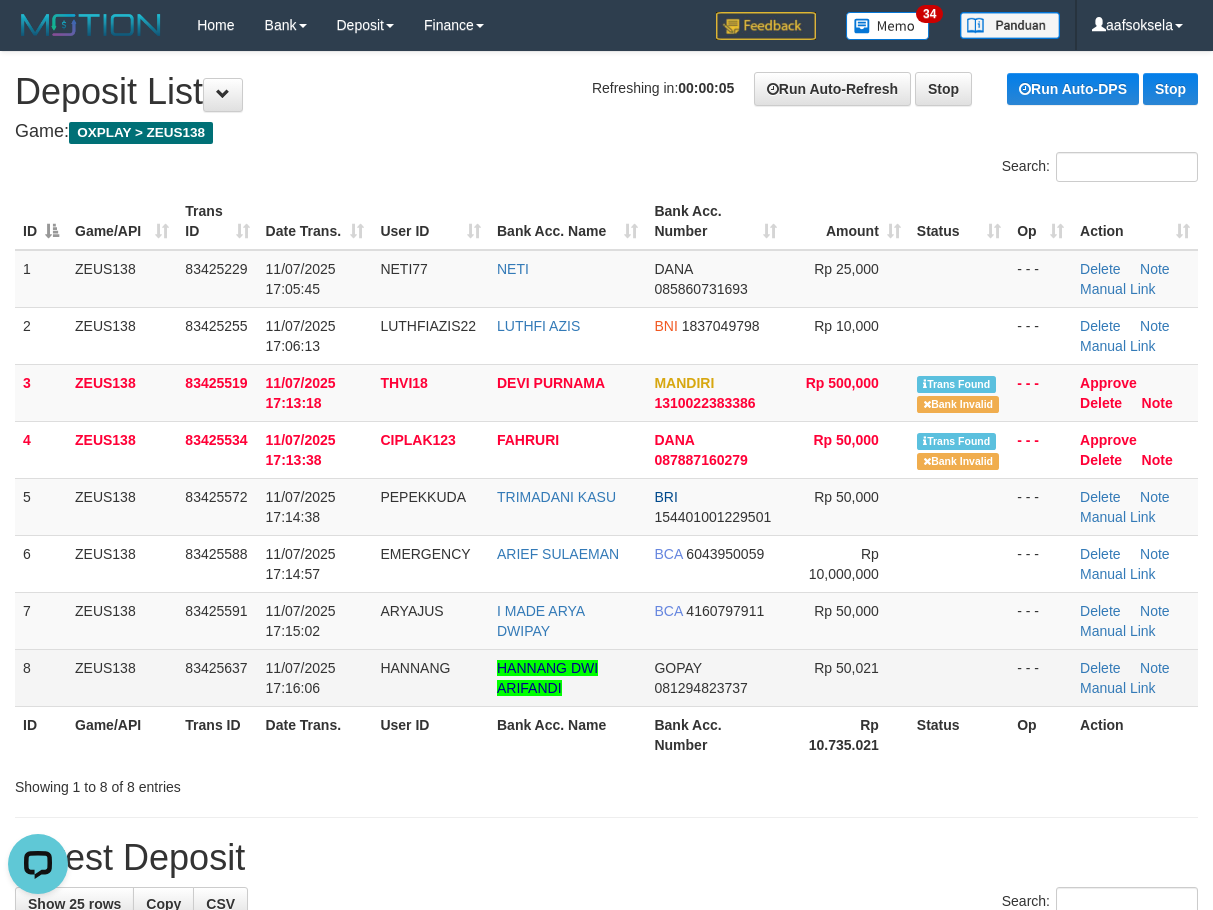 click on "83425637" at bounding box center (216, 668) 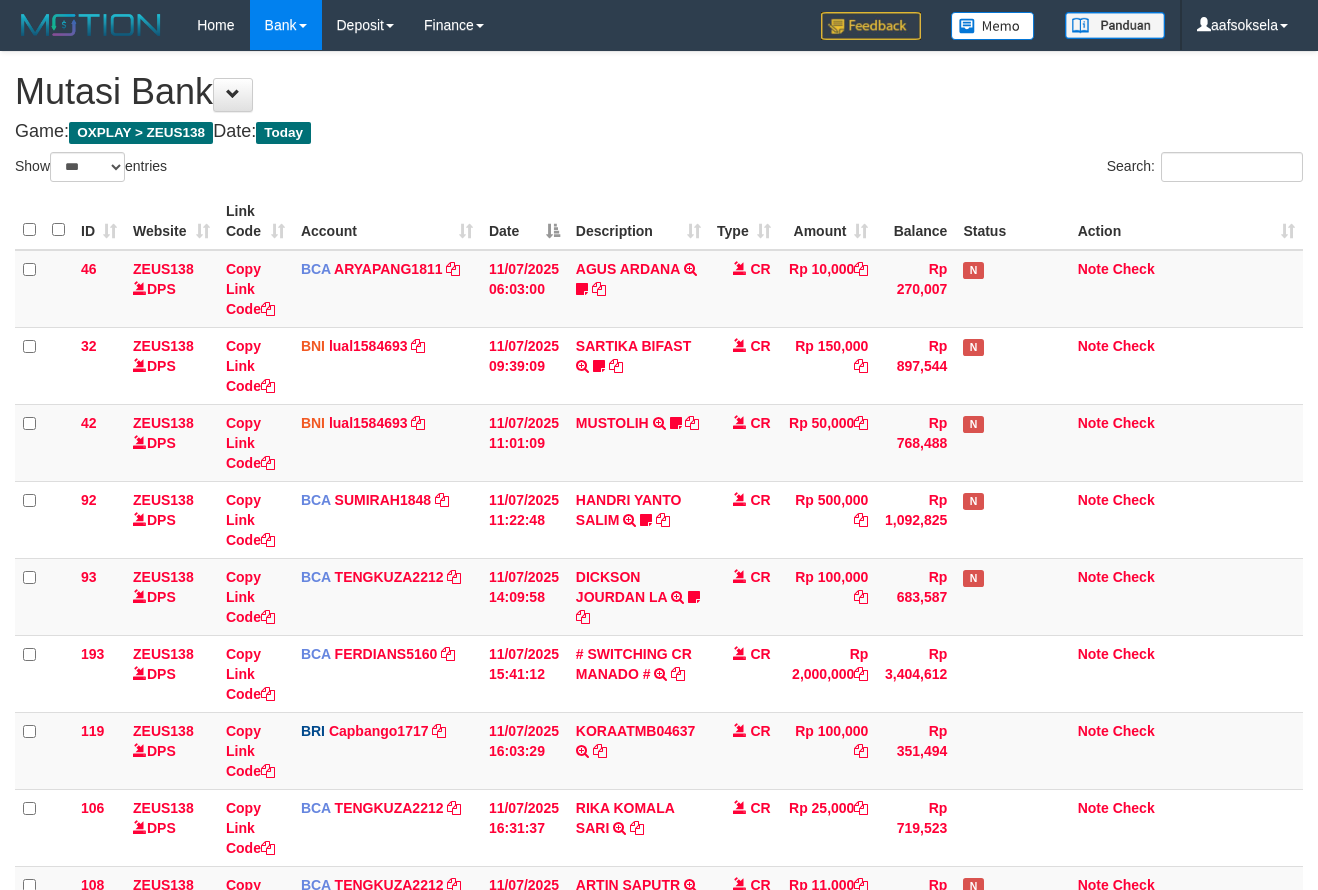 select on "***" 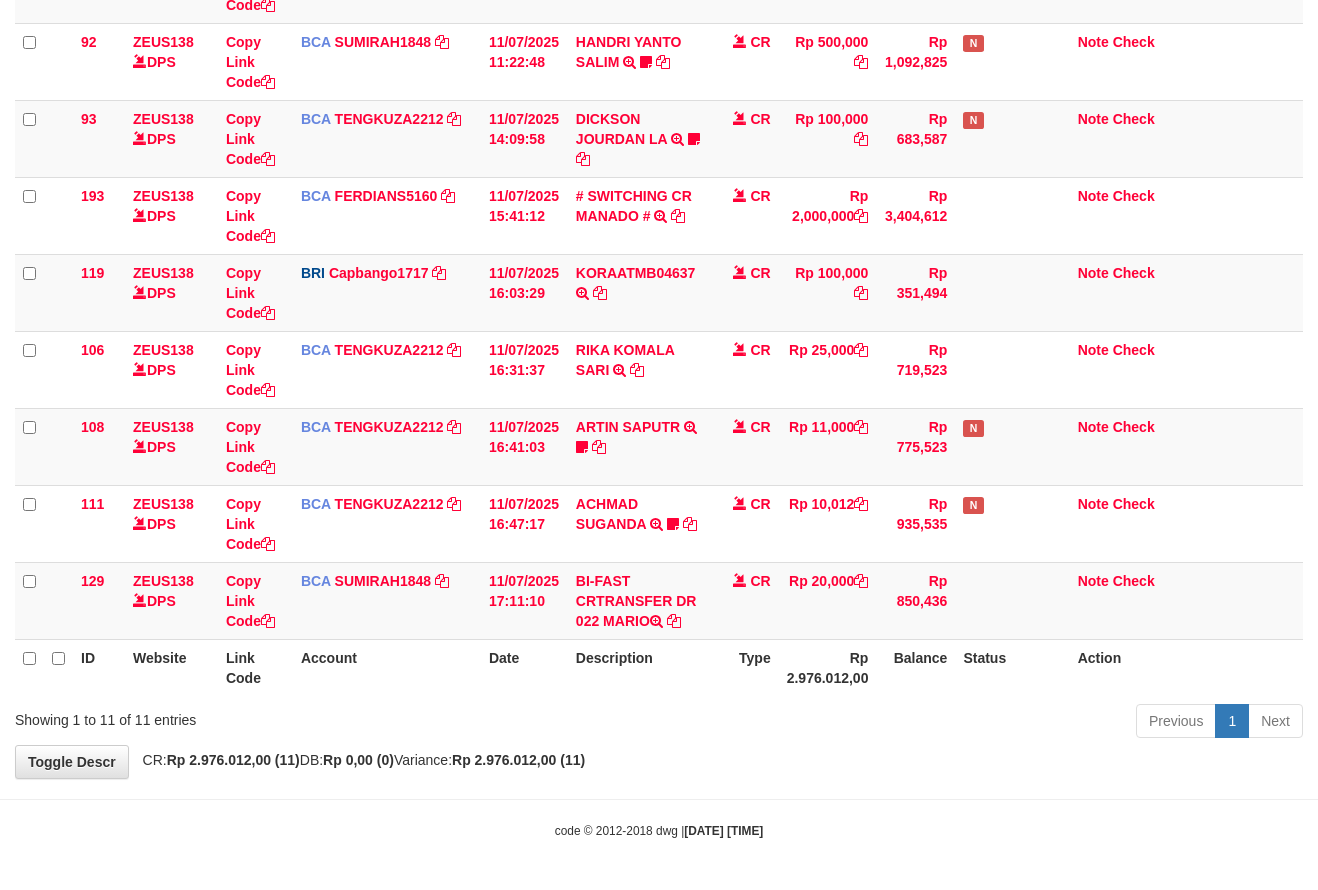 scroll, scrollTop: 391, scrollLeft: 0, axis: vertical 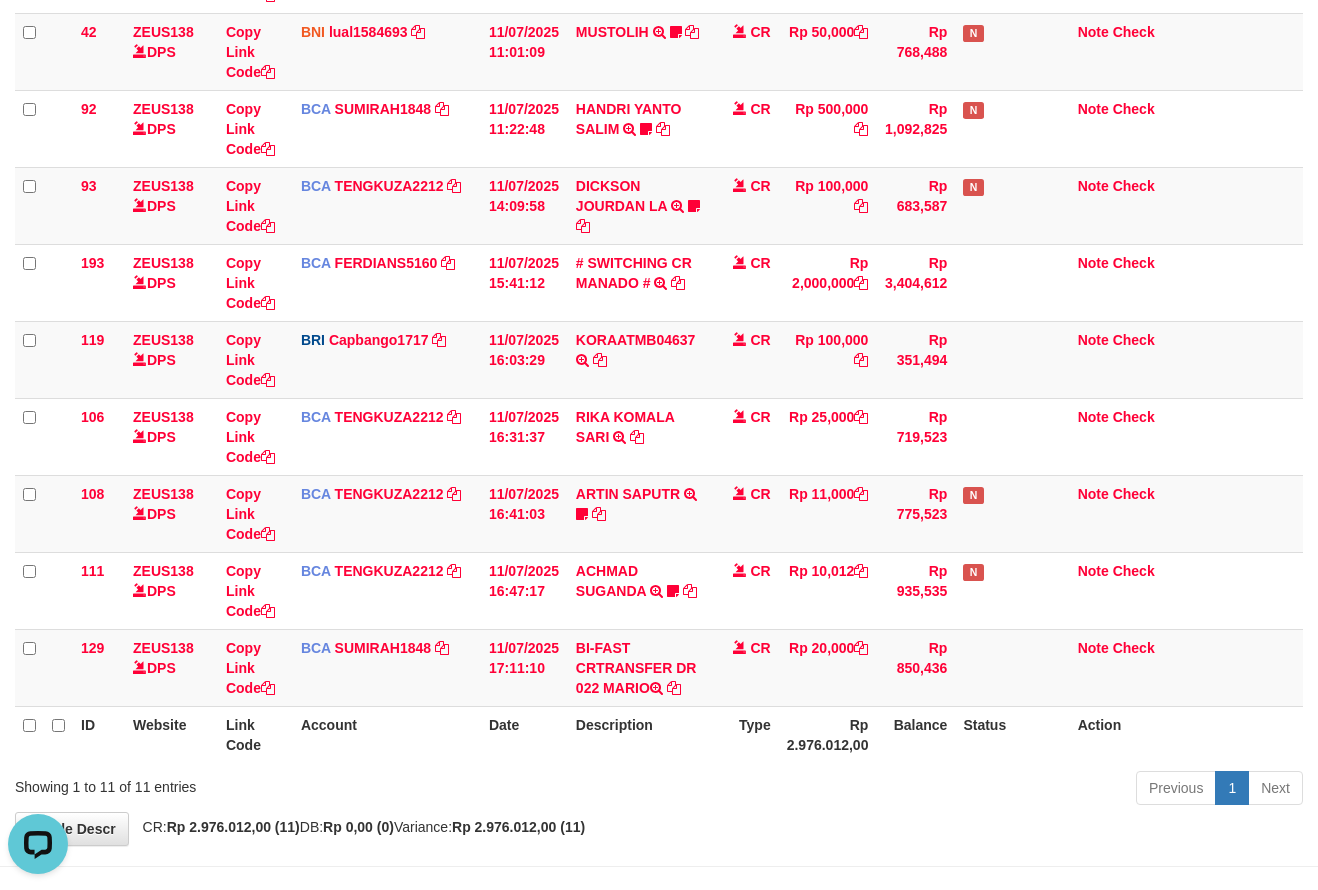 click on "Previous 1 Next" at bounding box center [933, 790] 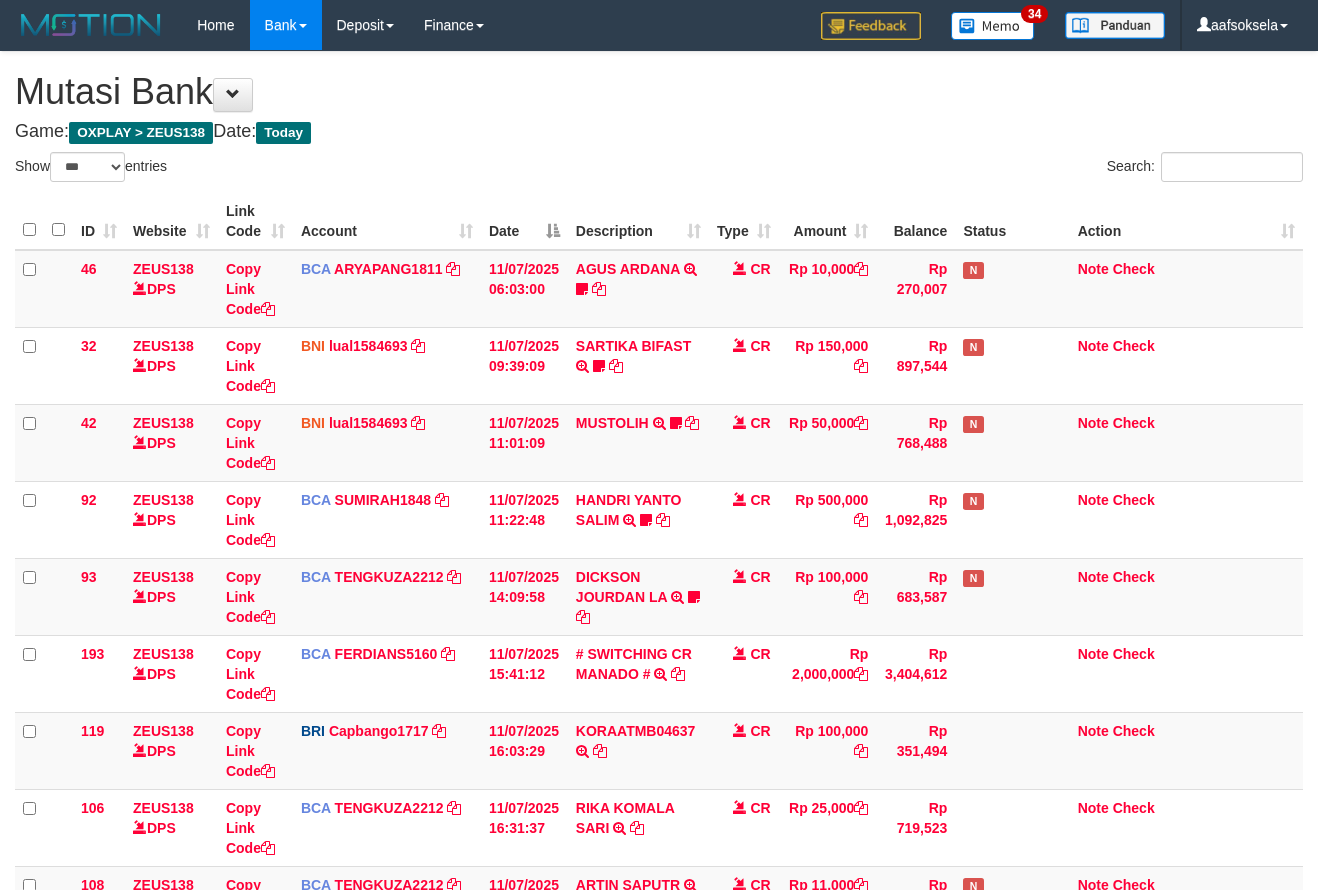 select on "***" 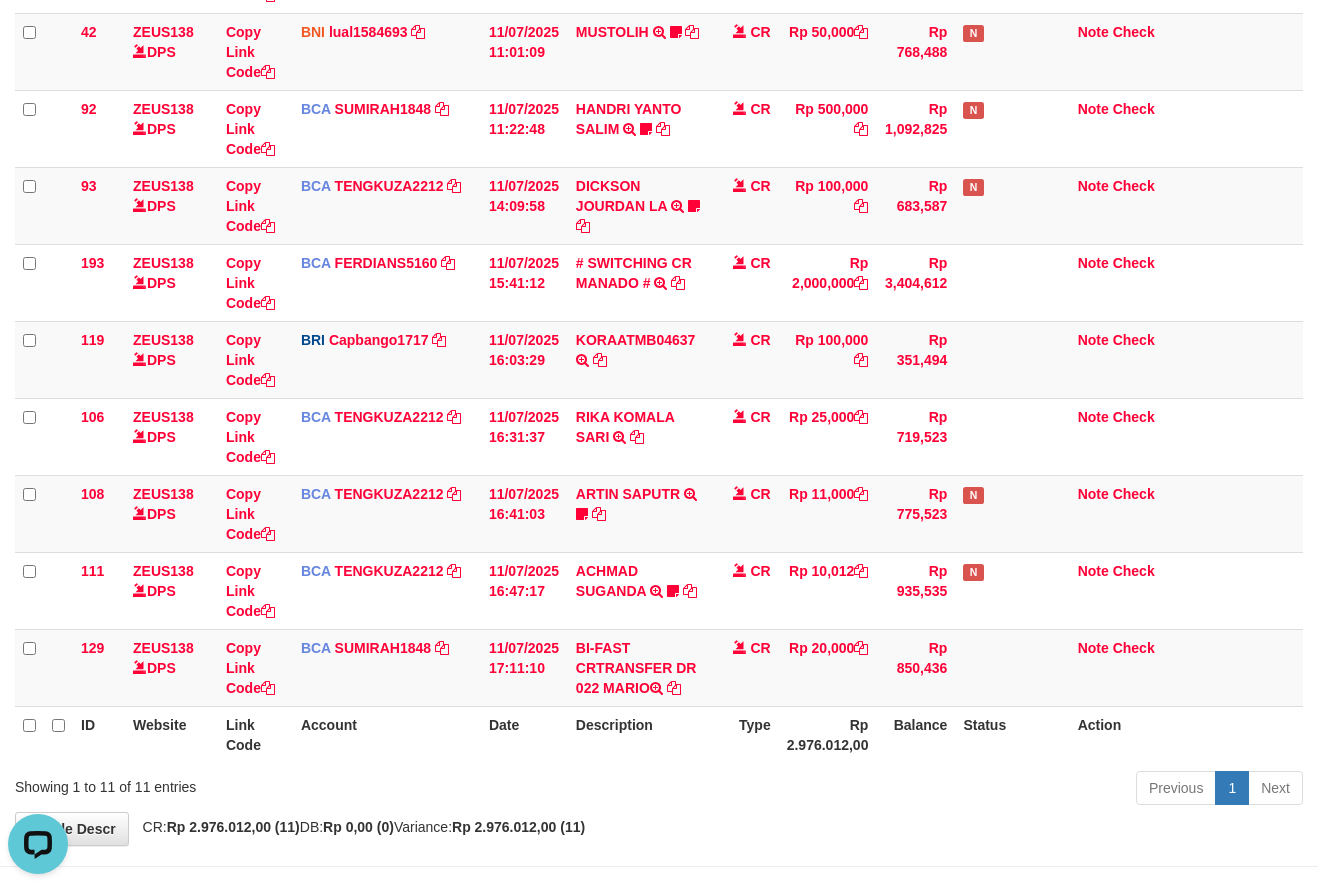 scroll, scrollTop: 0, scrollLeft: 0, axis: both 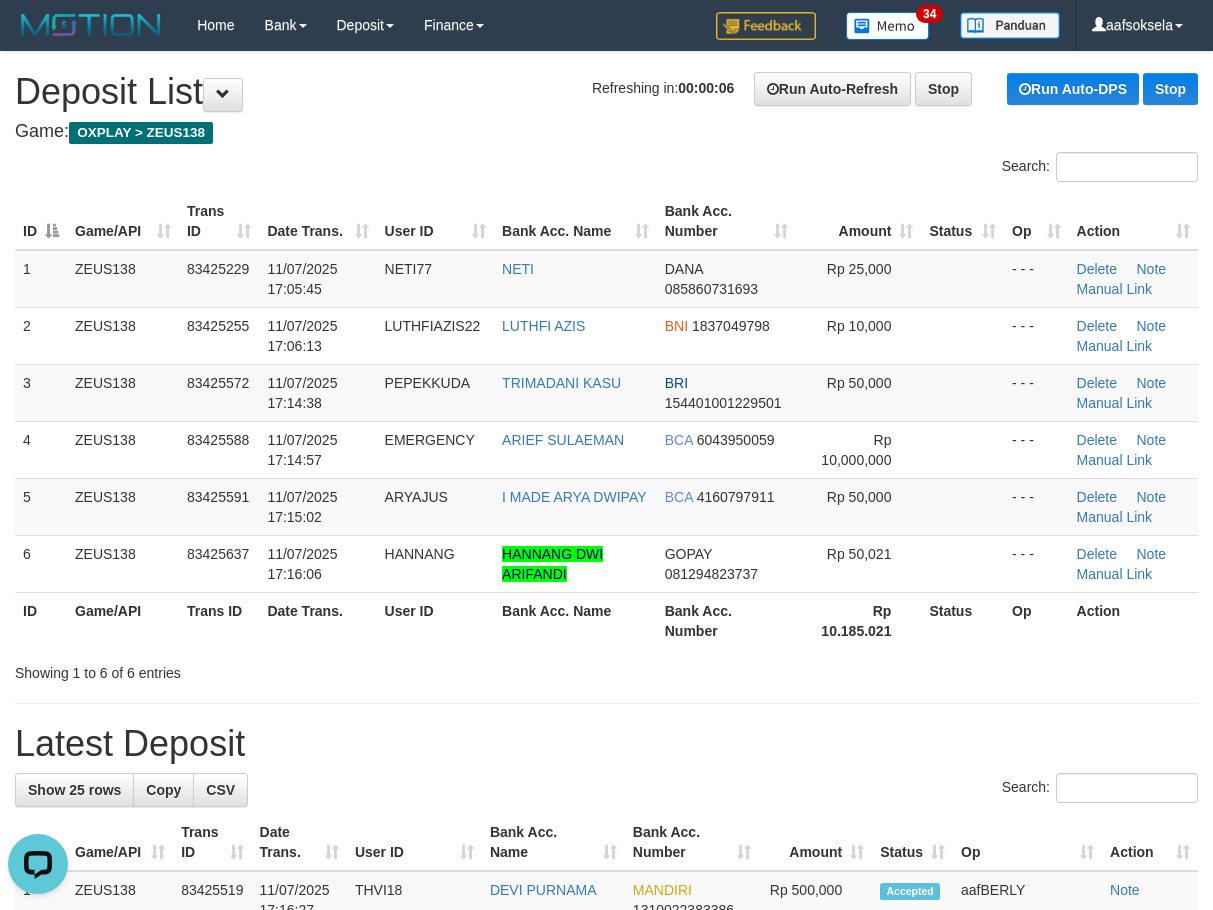 click on "**********" at bounding box center [606, 1241] 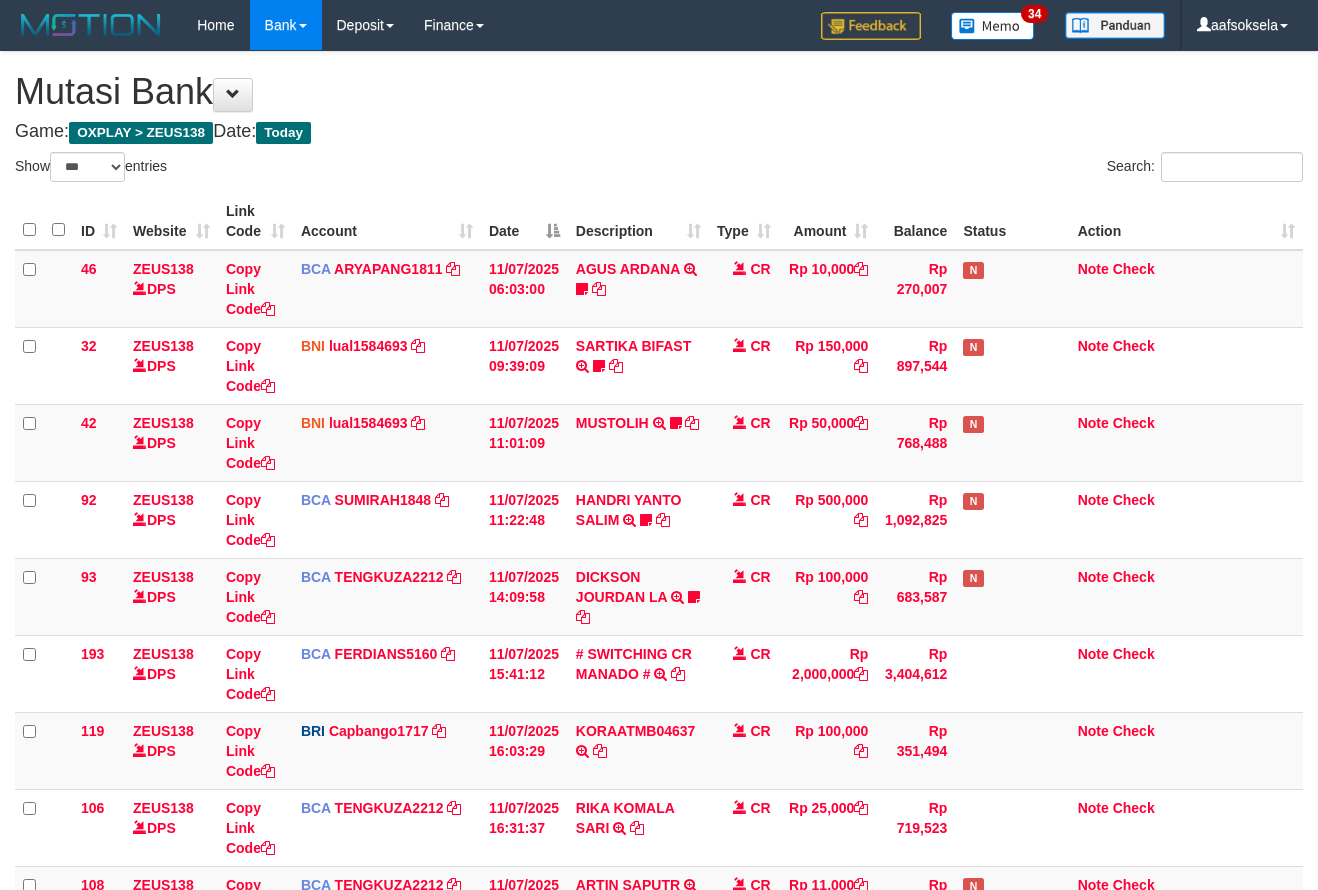 select on "***" 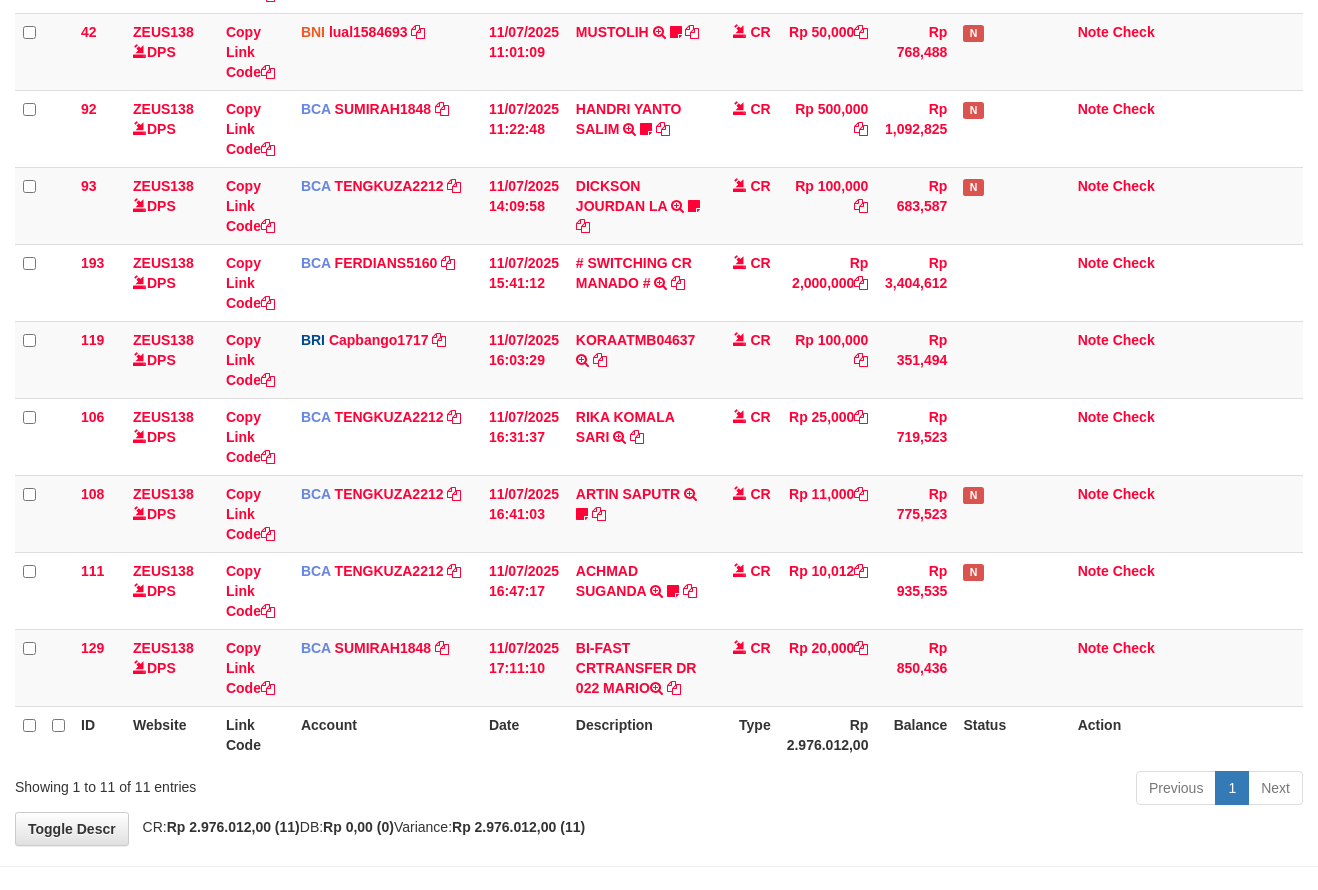 click on "Previous 1 Next" at bounding box center (933, 790) 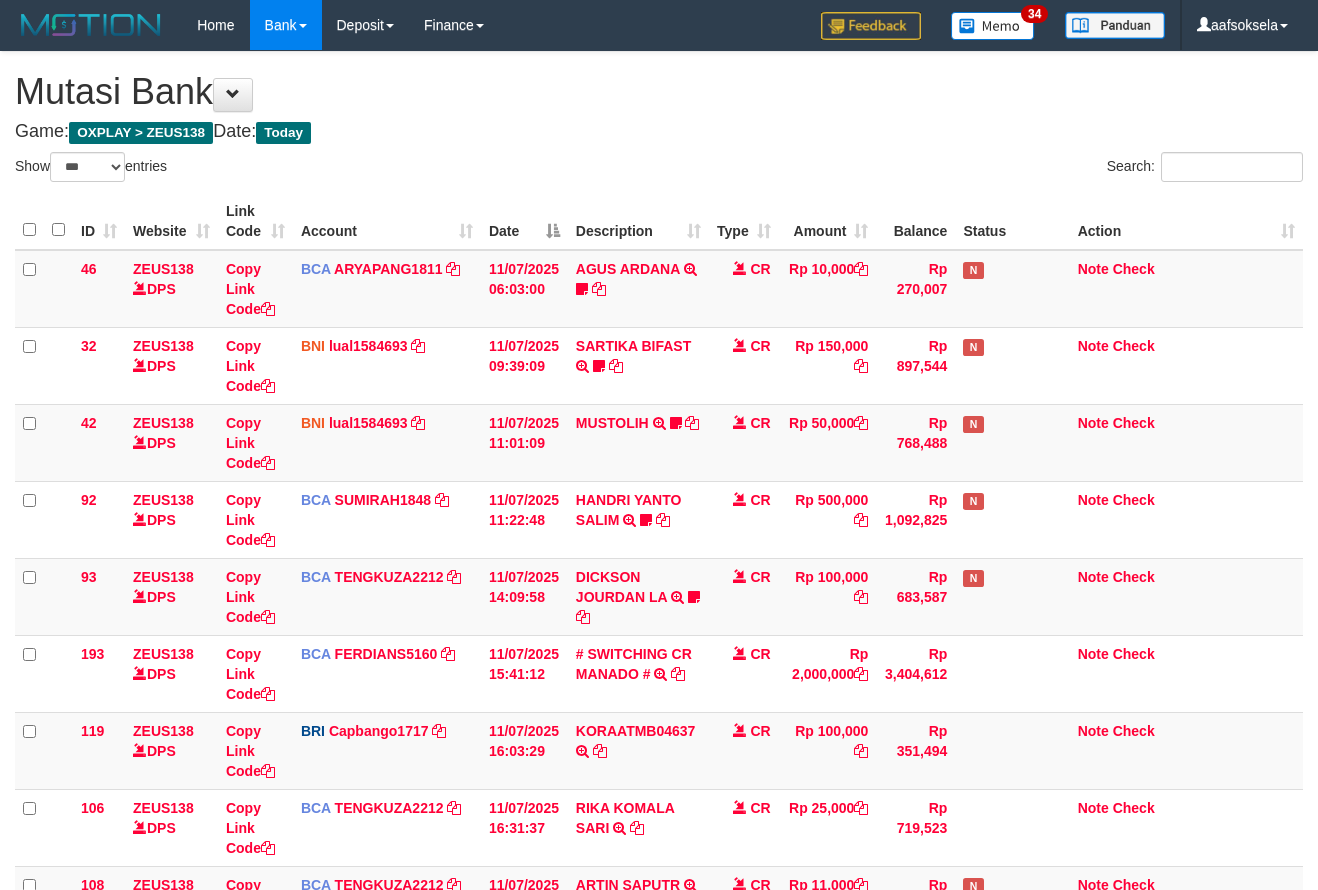select on "***" 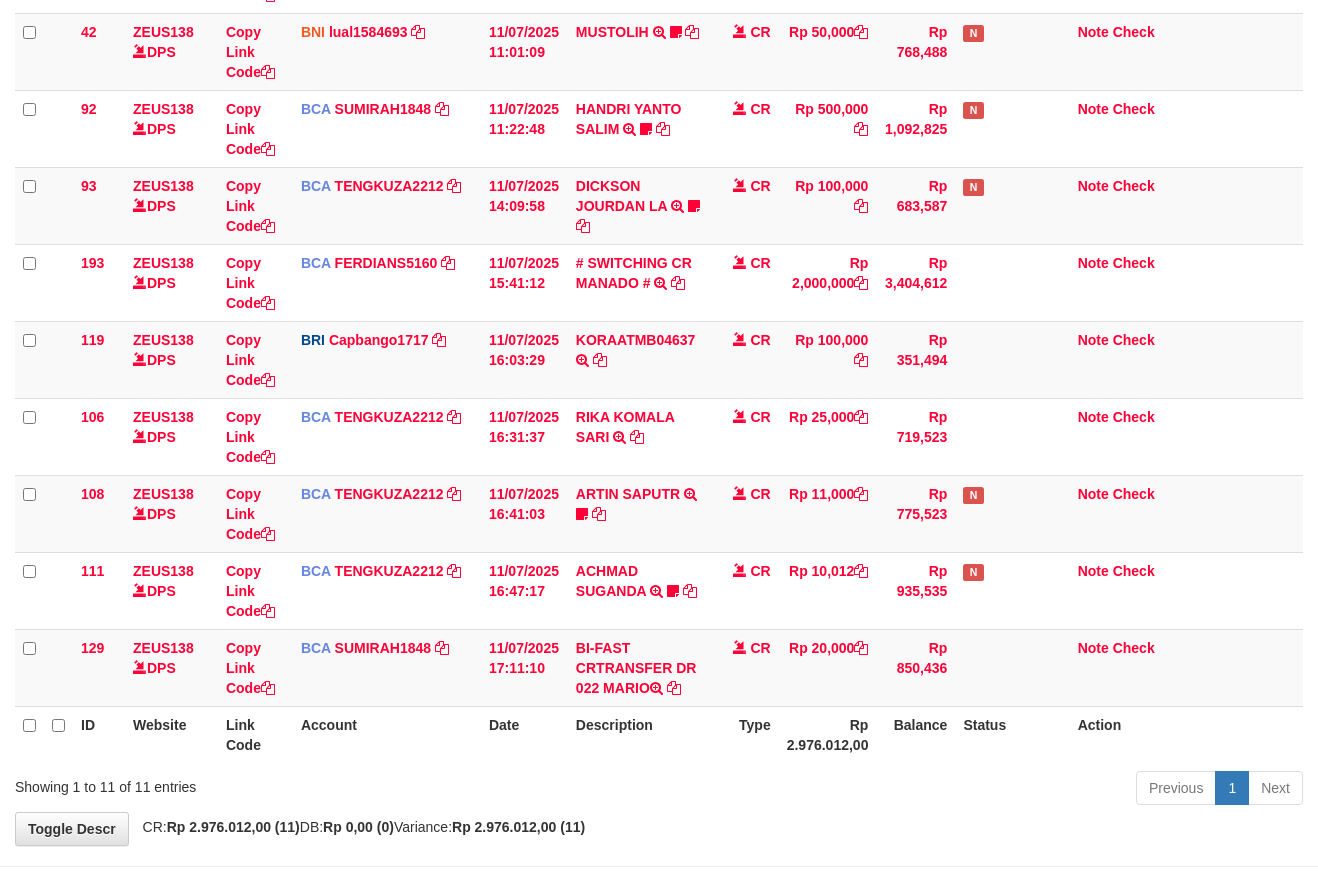 click on "Previous 1 Next" at bounding box center [933, 790] 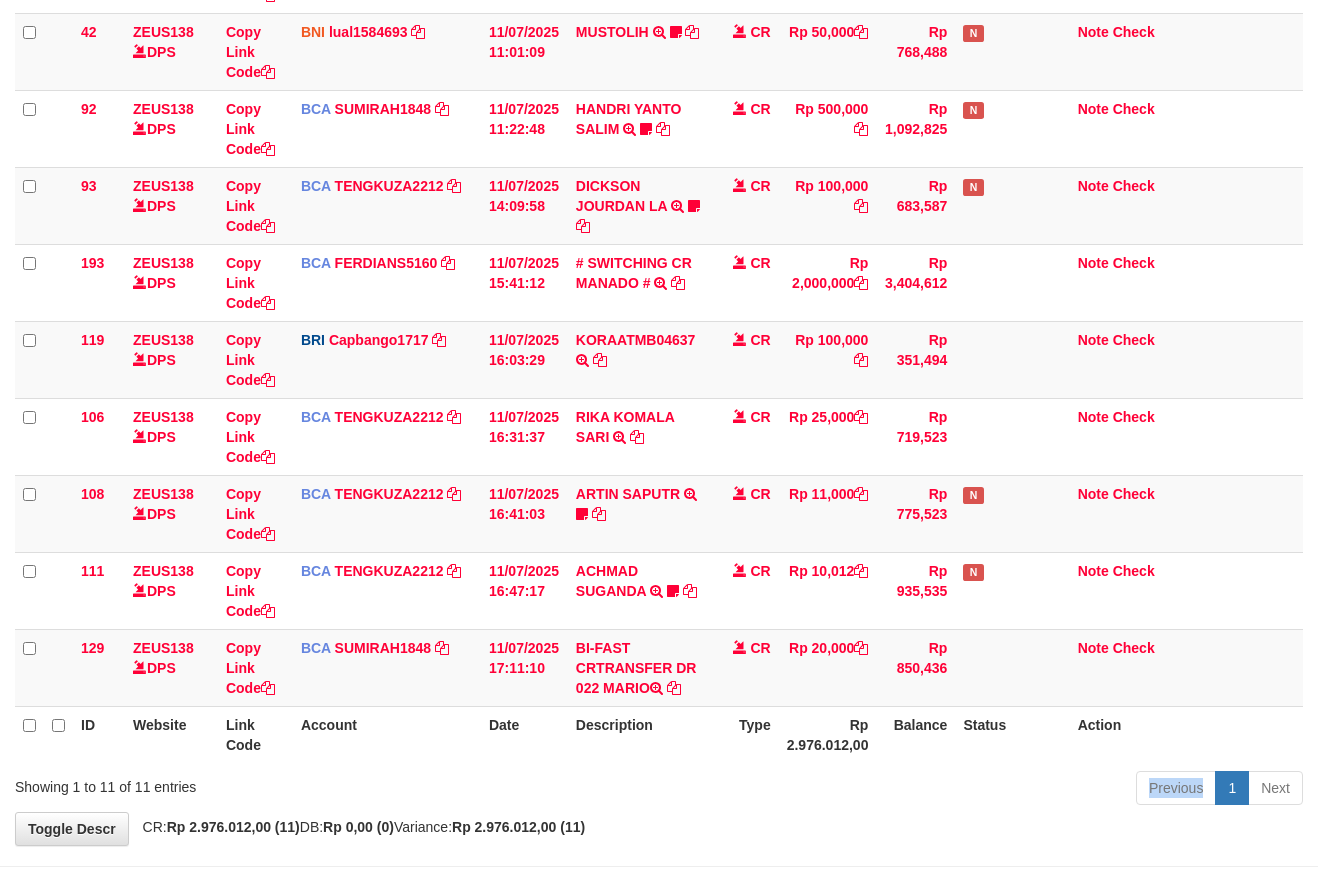 click on "Previous 1 Next" at bounding box center [933, 790] 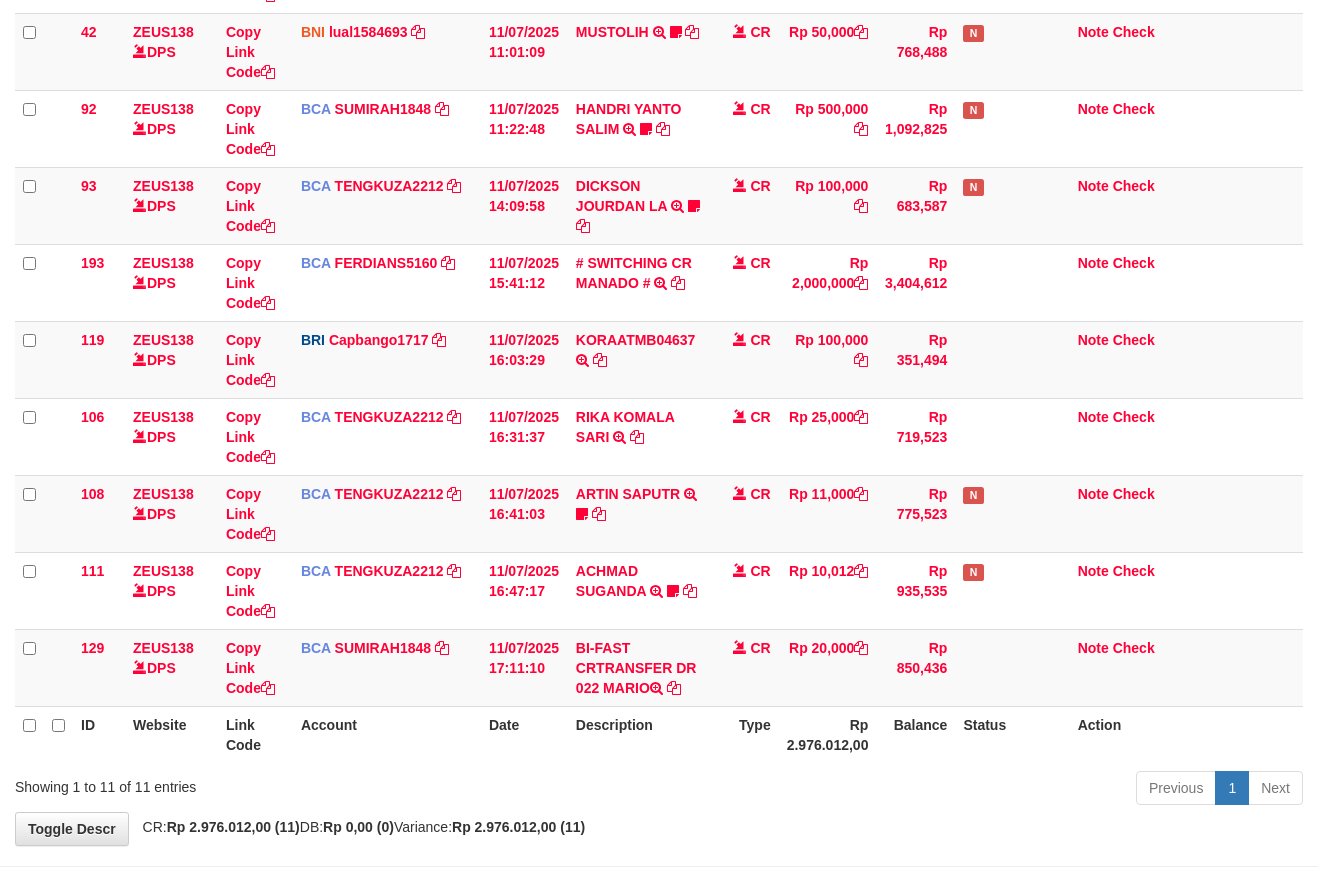 click on "Previous 1 Next" at bounding box center (933, 790) 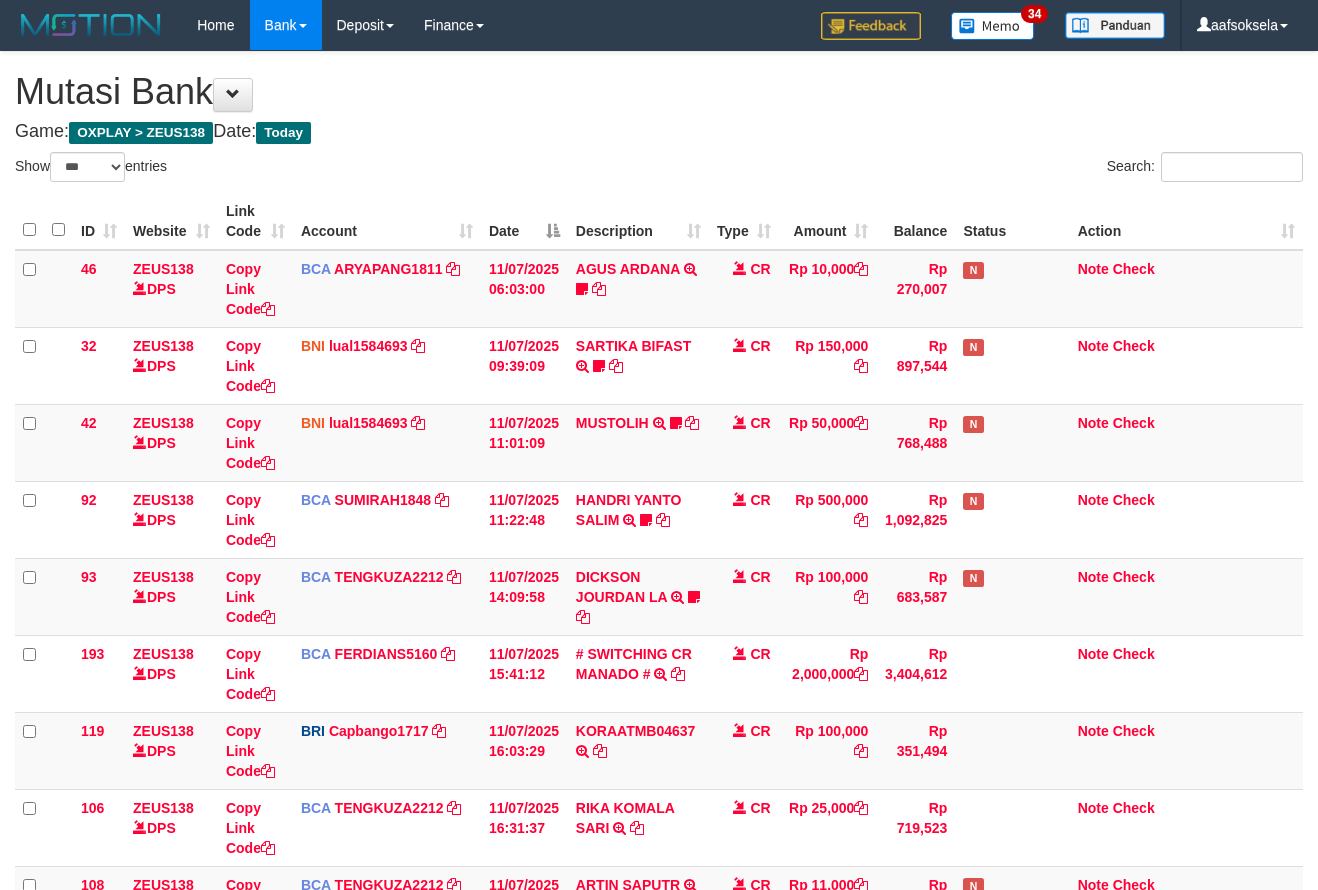 select on "***" 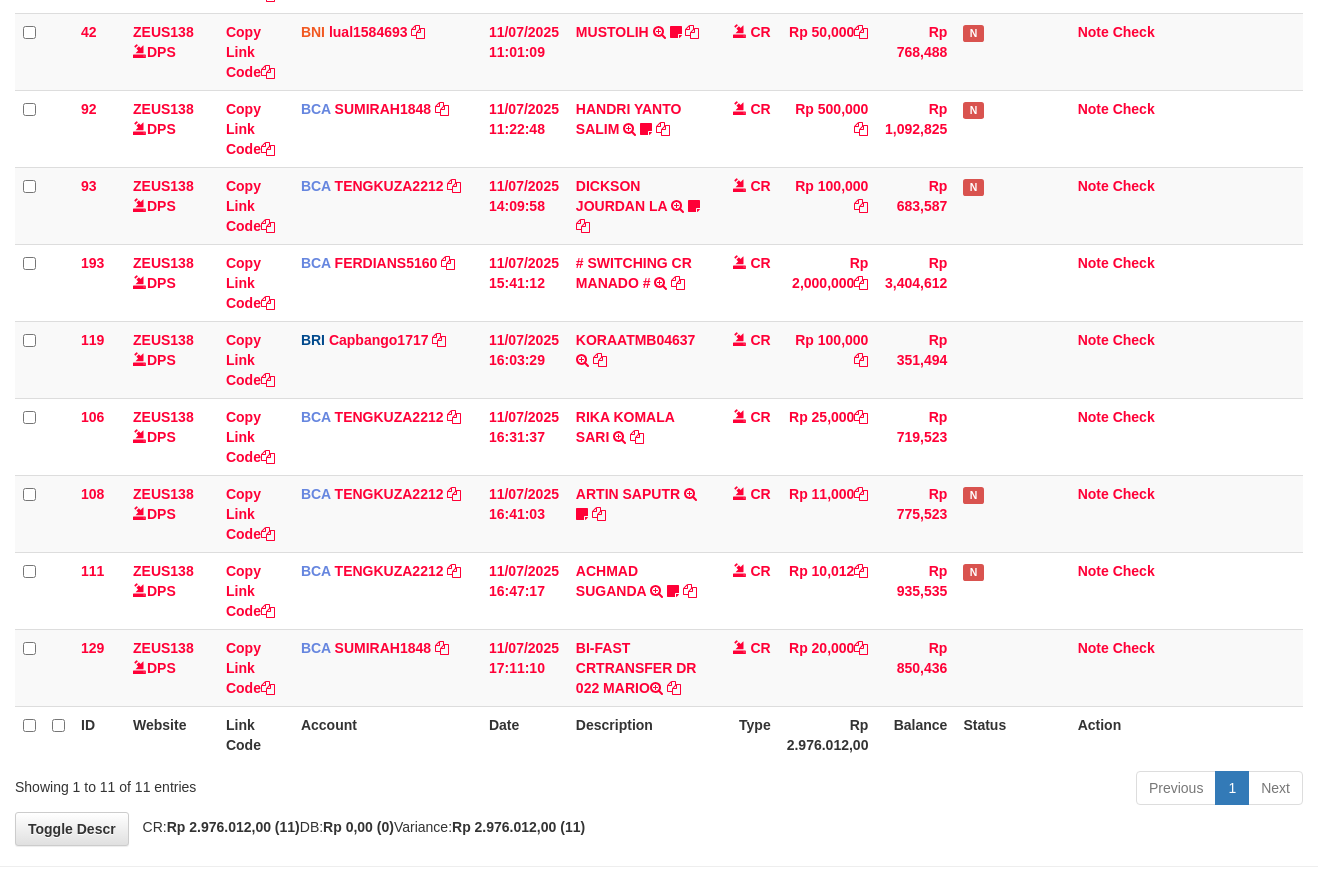 click on "Previous 1 Next" at bounding box center (933, 790) 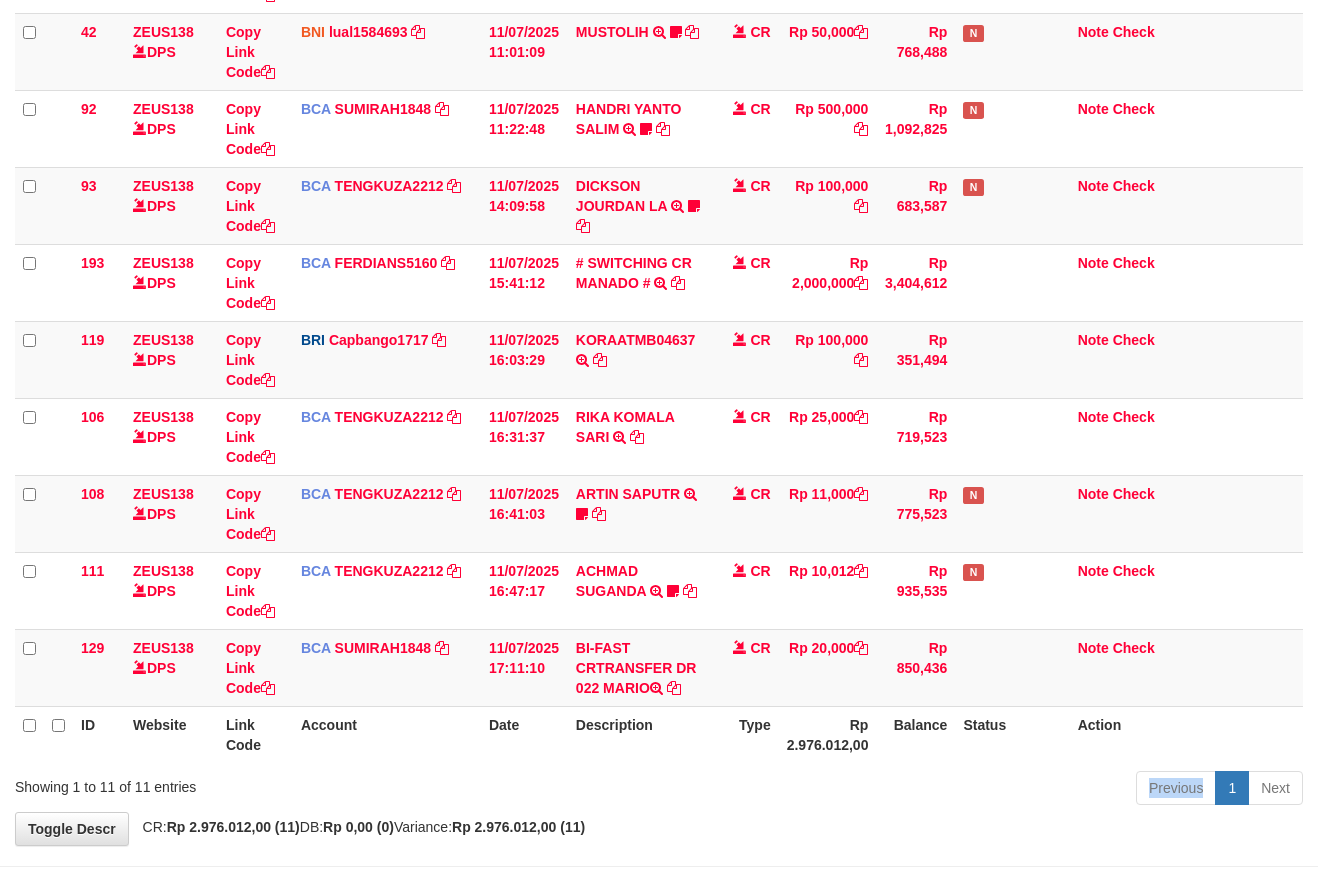 click on "Previous 1 Next" at bounding box center (933, 790) 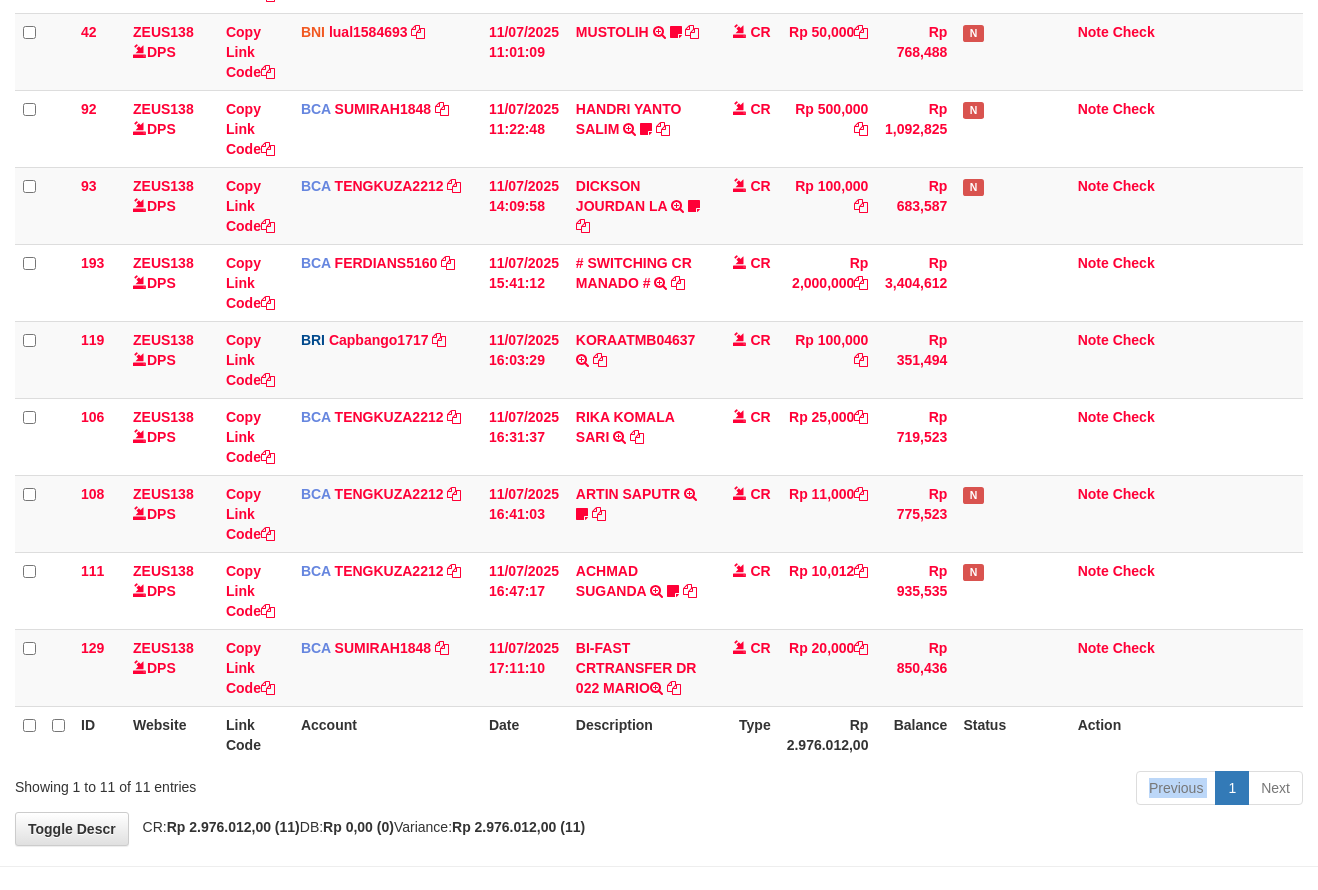 click on "Previous 1 Next" at bounding box center (933, 790) 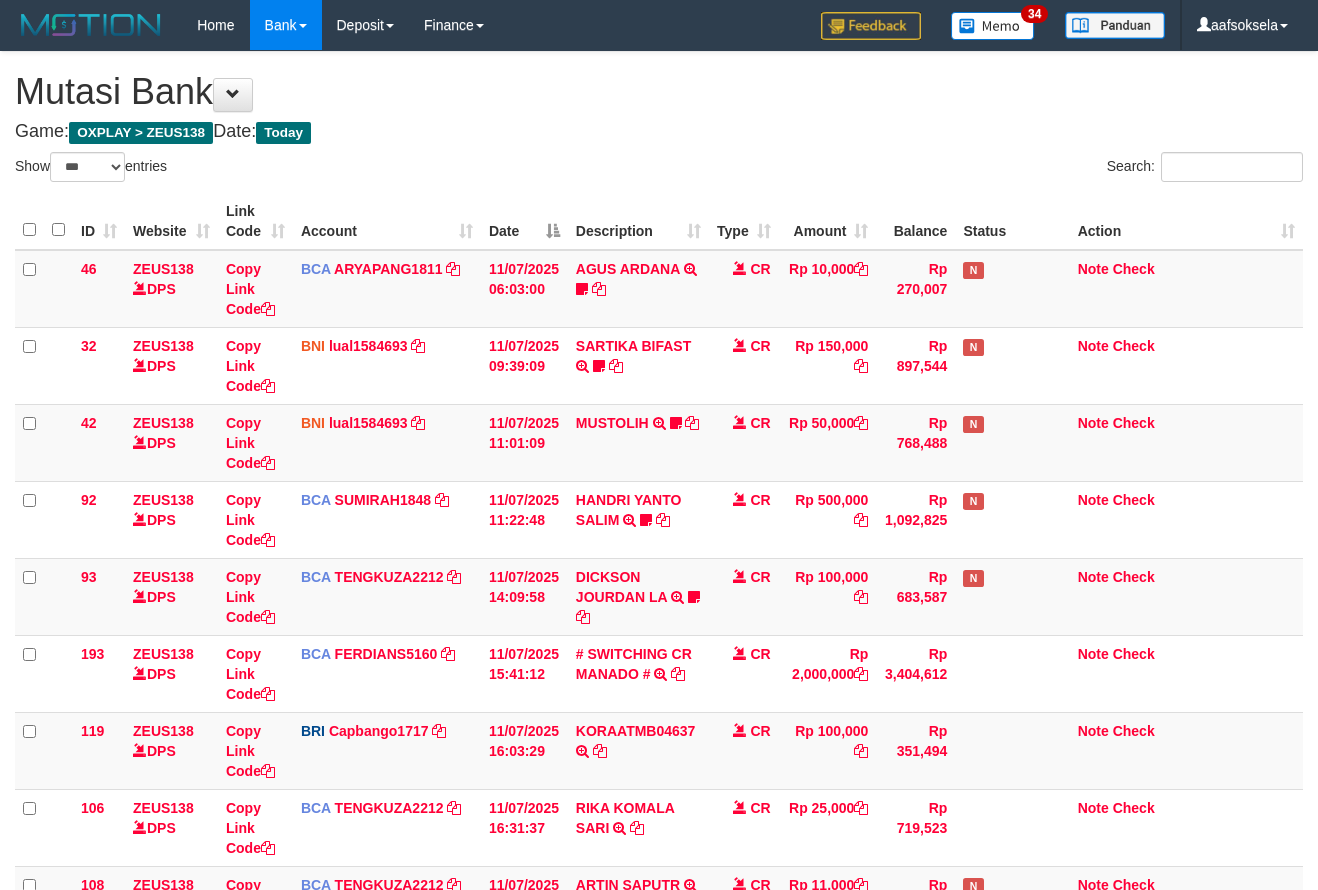 select on "***" 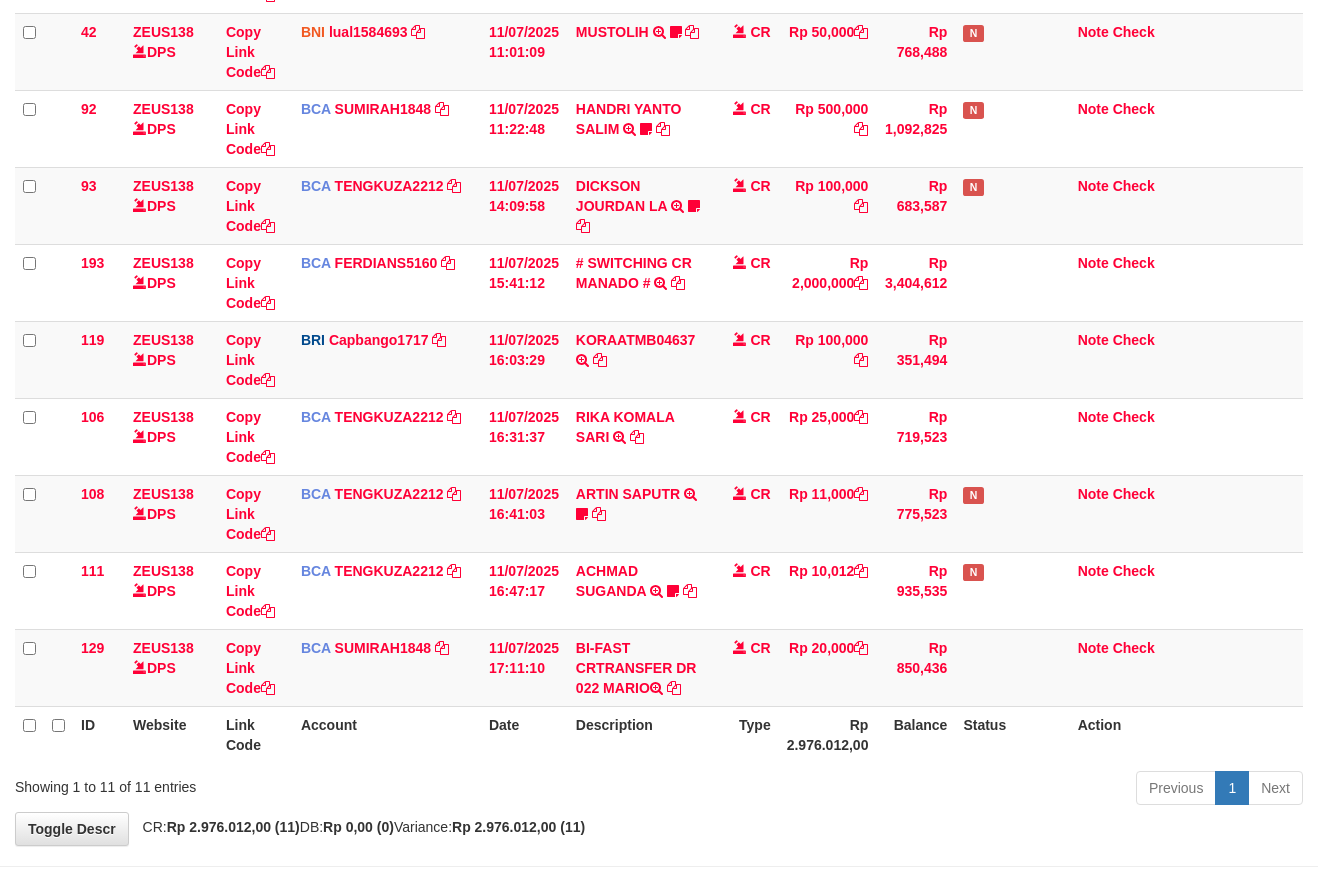 click on "Previous 1 Next" at bounding box center (933, 790) 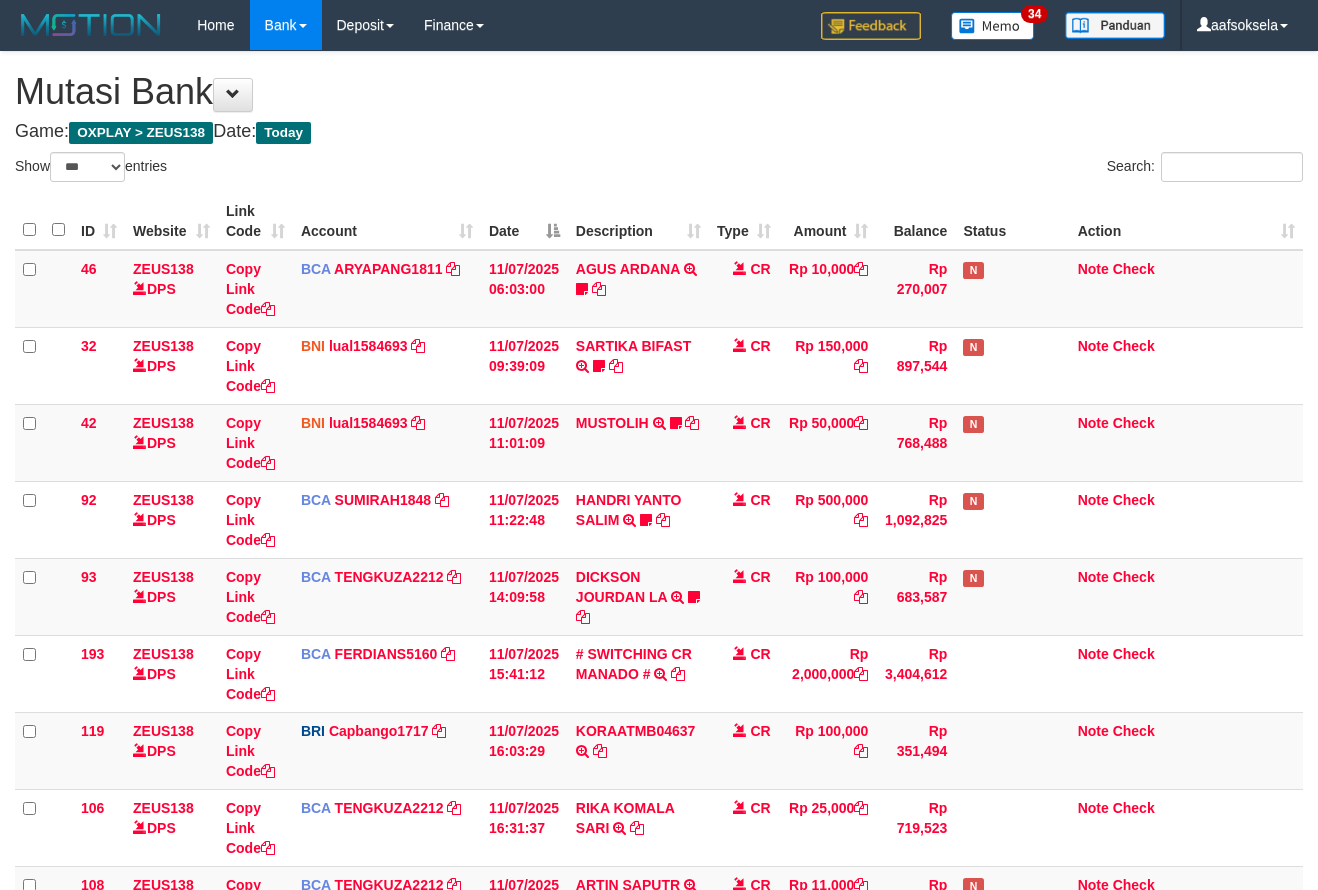select on "***" 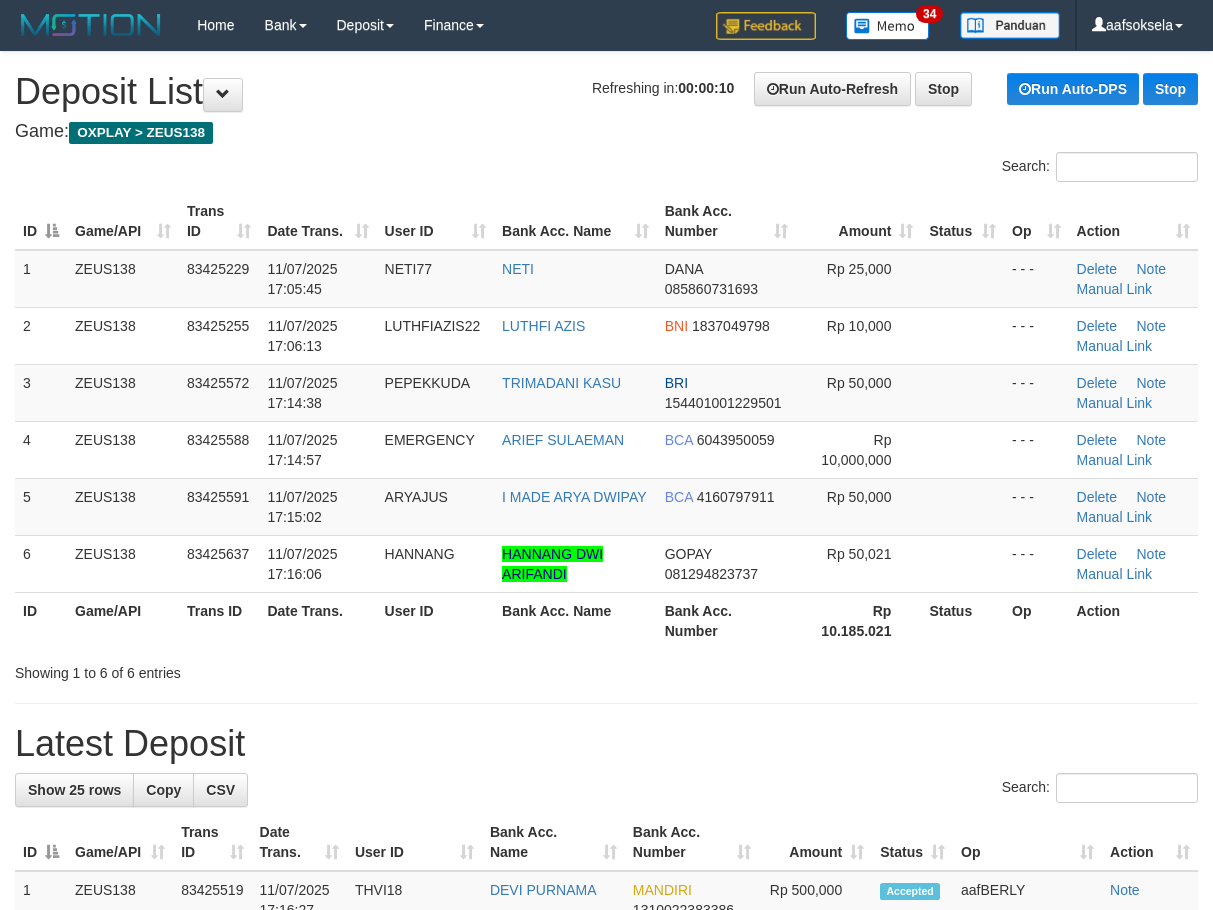 scroll, scrollTop: 0, scrollLeft: 0, axis: both 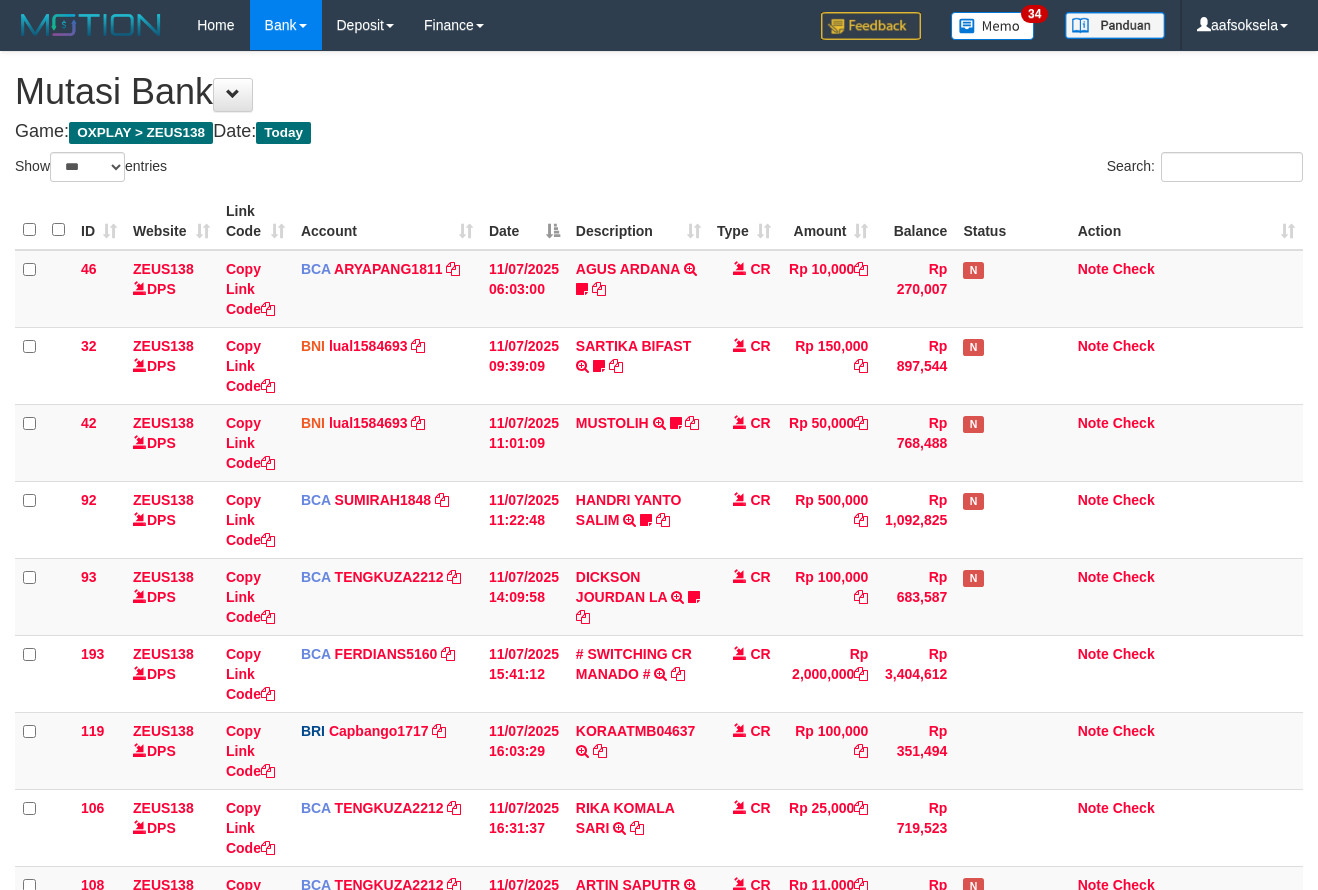 select on "***" 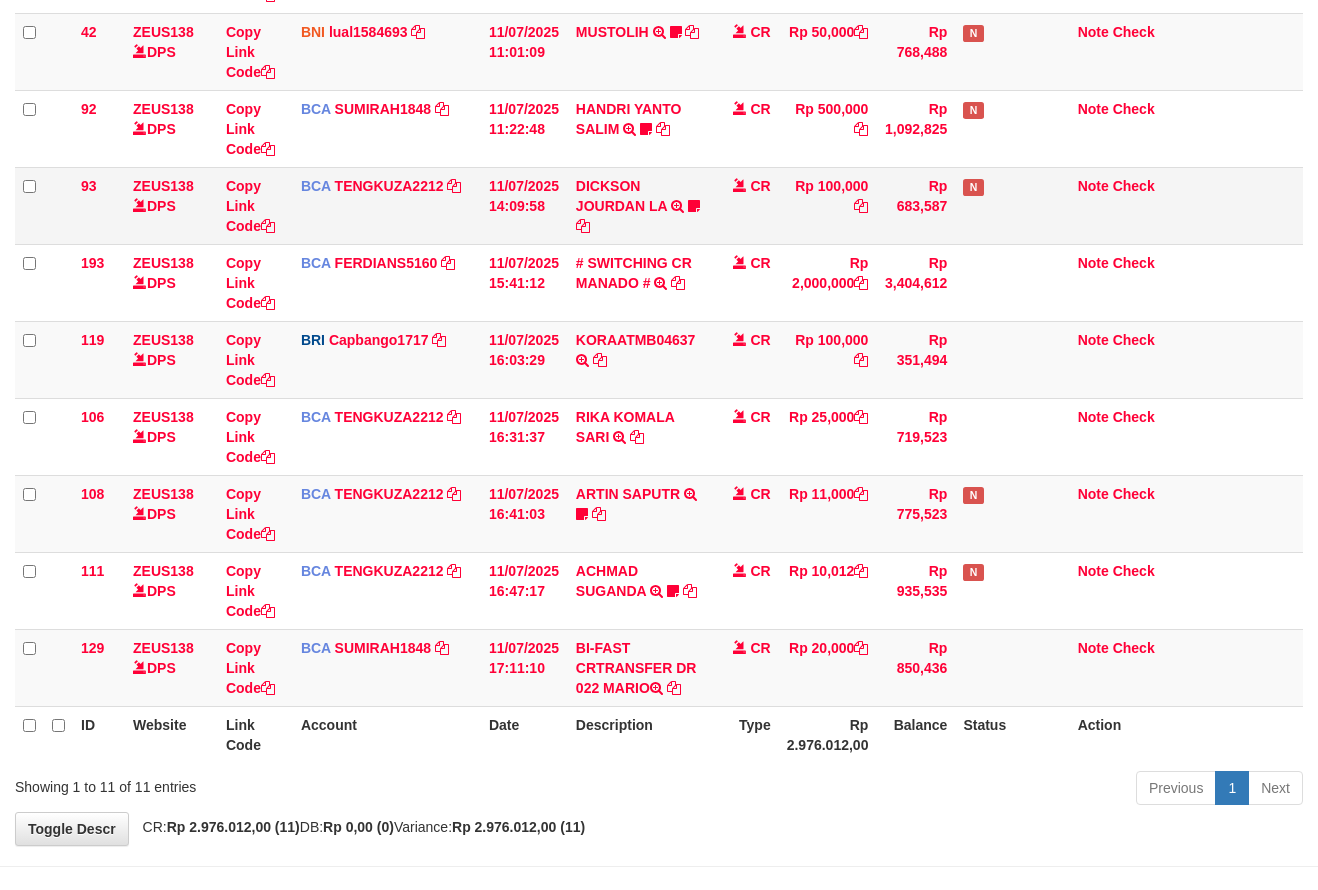 click on "Rp 100,000" at bounding box center [828, 205] 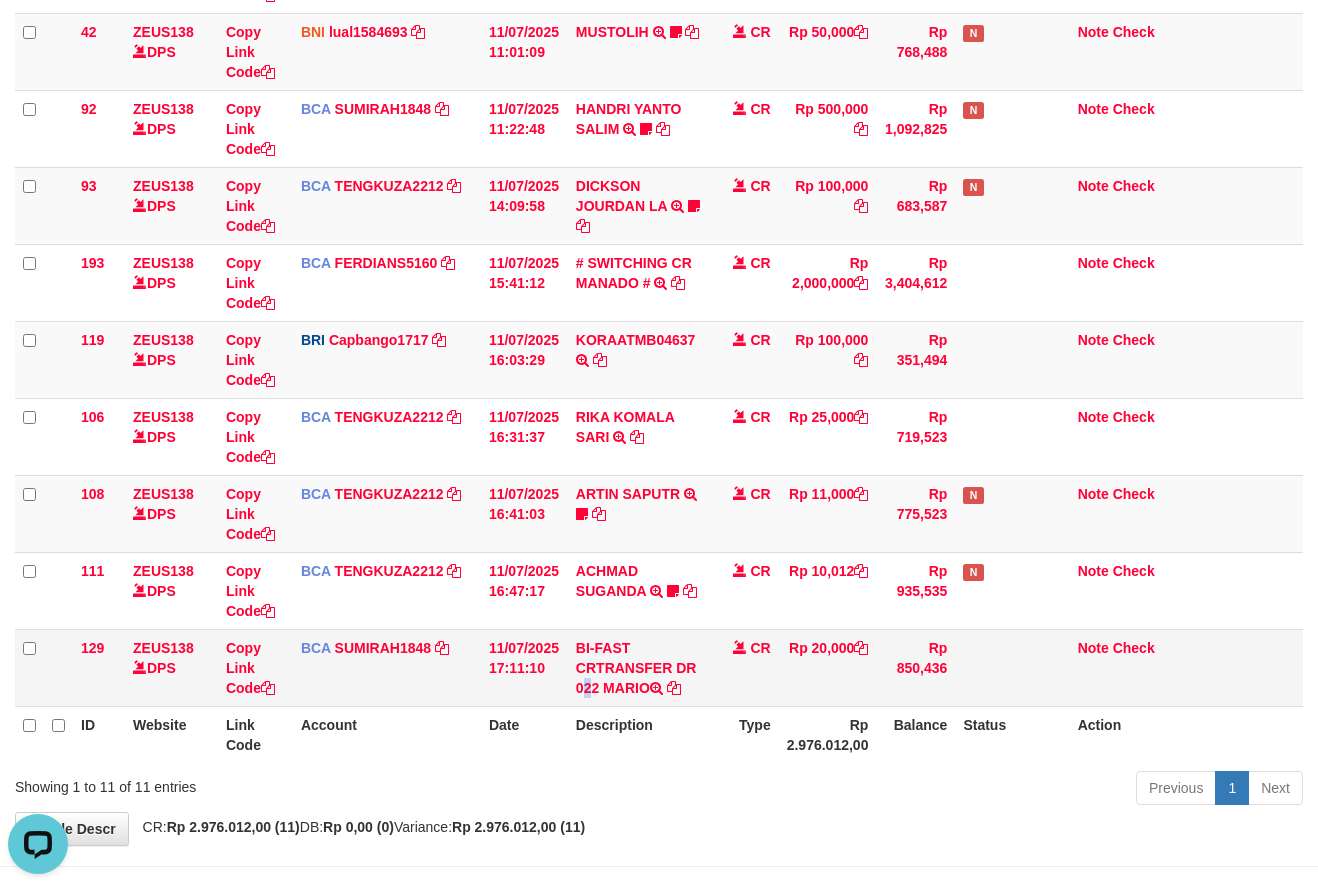 scroll, scrollTop: 0, scrollLeft: 0, axis: both 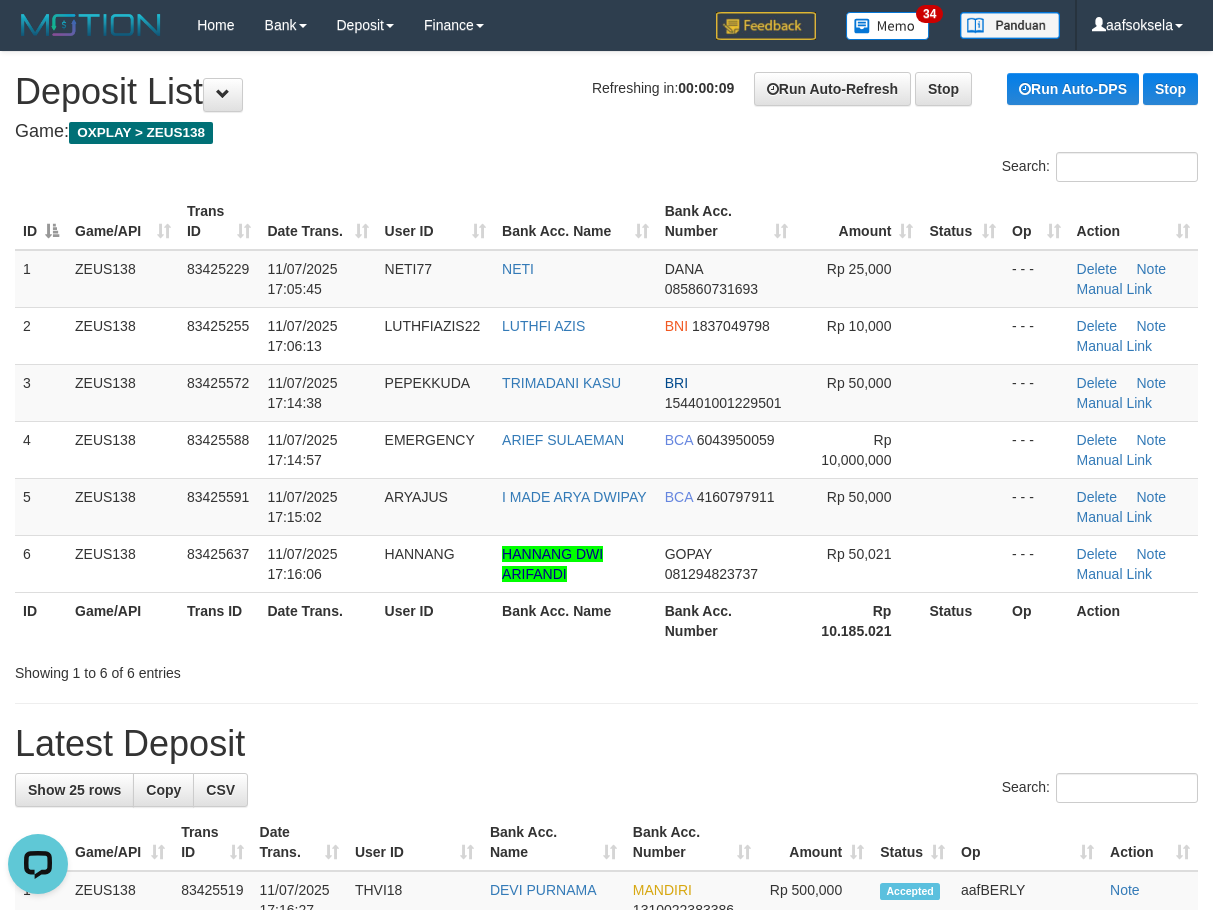 drag, startPoint x: 484, startPoint y: 646, endPoint x: 459, endPoint y: 658, distance: 27.730848 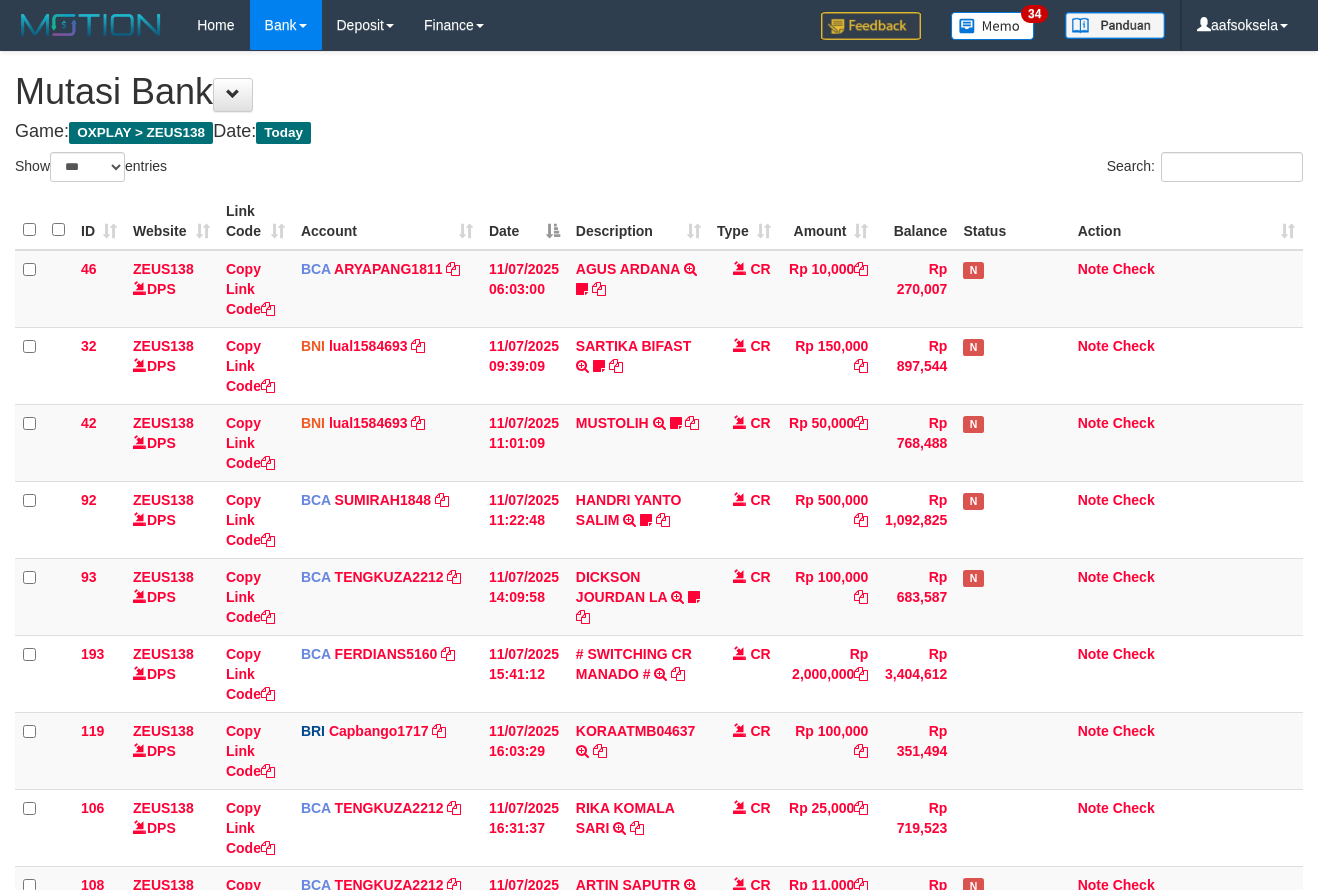 select on "***" 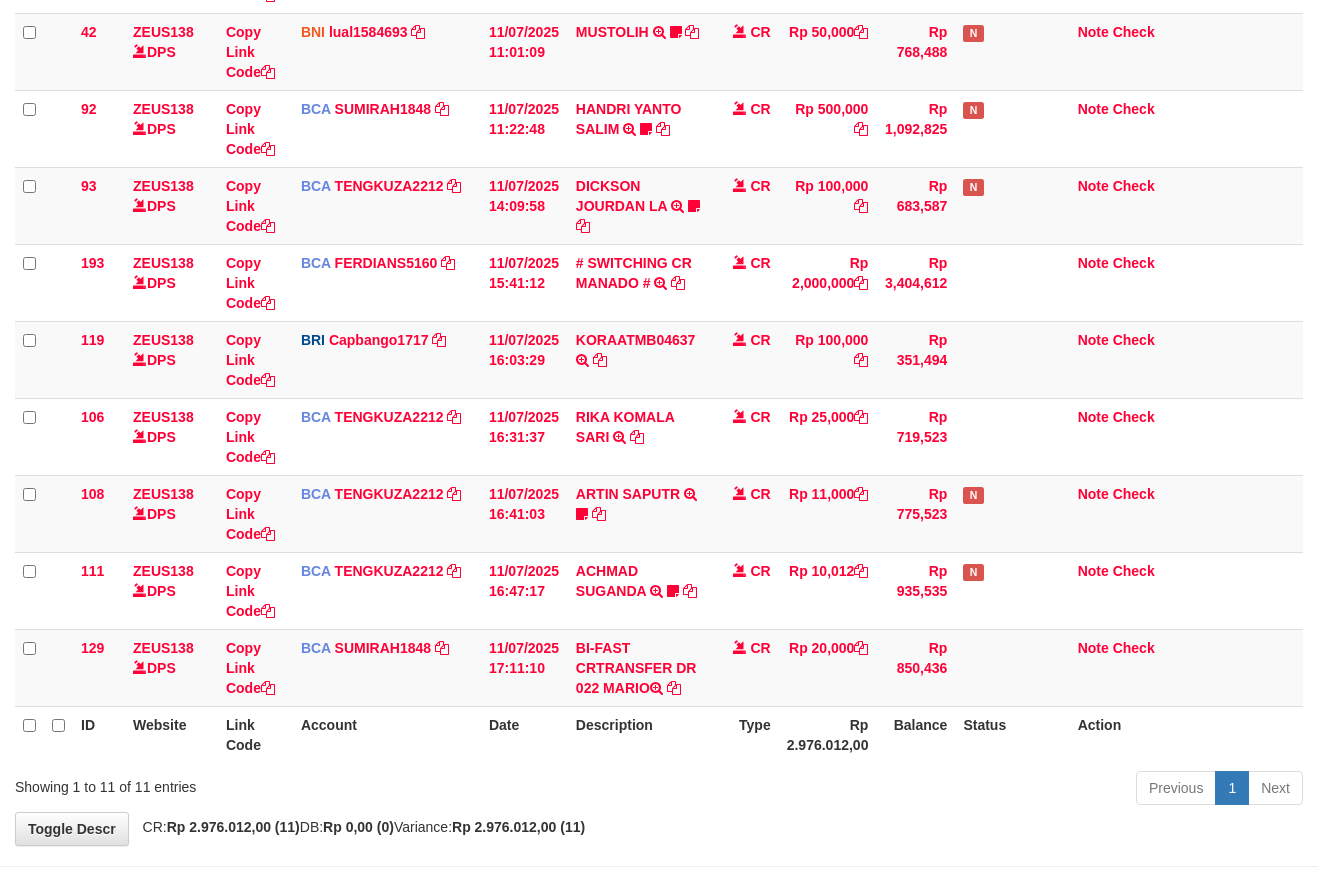 click on "Showing 1 to 11 of 11 entries" at bounding box center [274, 783] 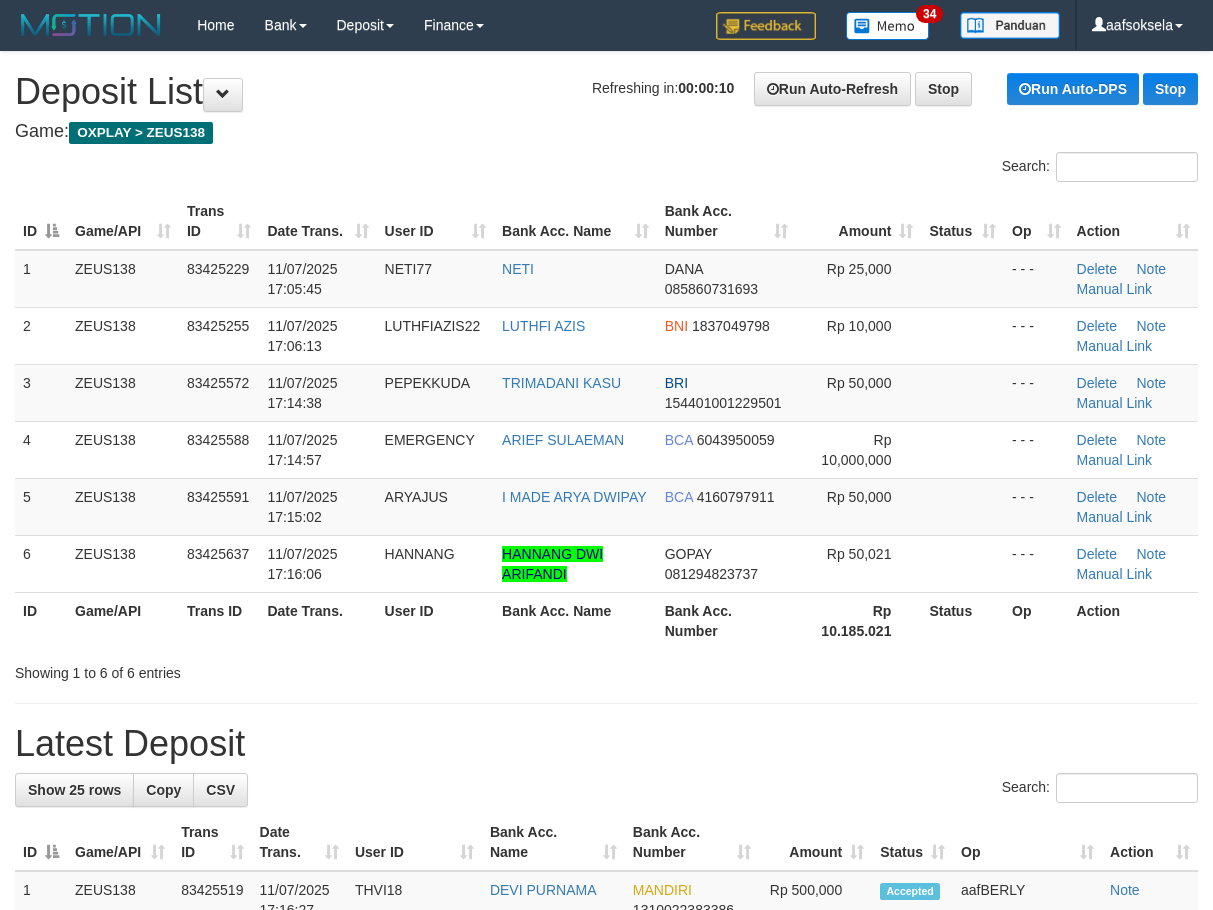 scroll, scrollTop: 0, scrollLeft: 0, axis: both 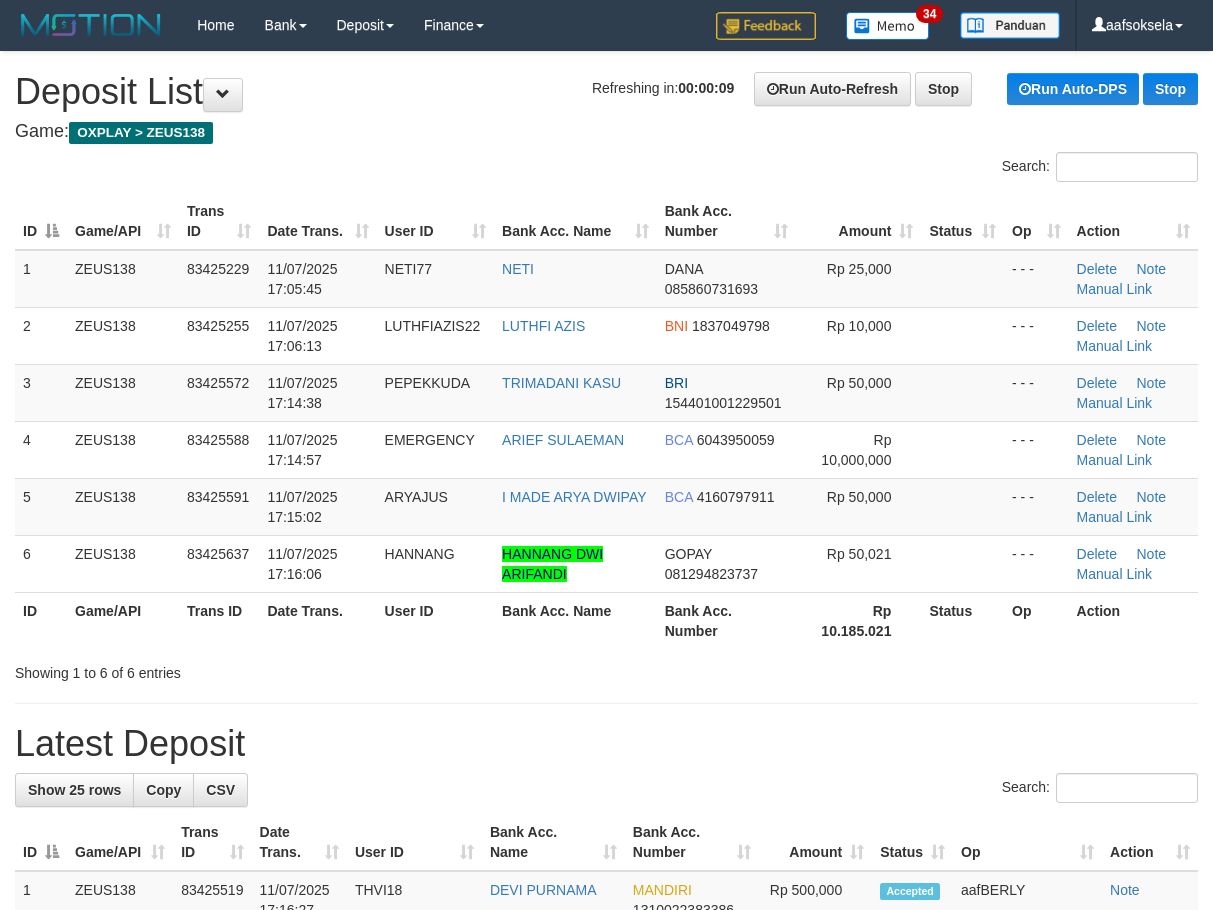drag, startPoint x: 450, startPoint y: 699, endPoint x: 363, endPoint y: 708, distance: 87.46428 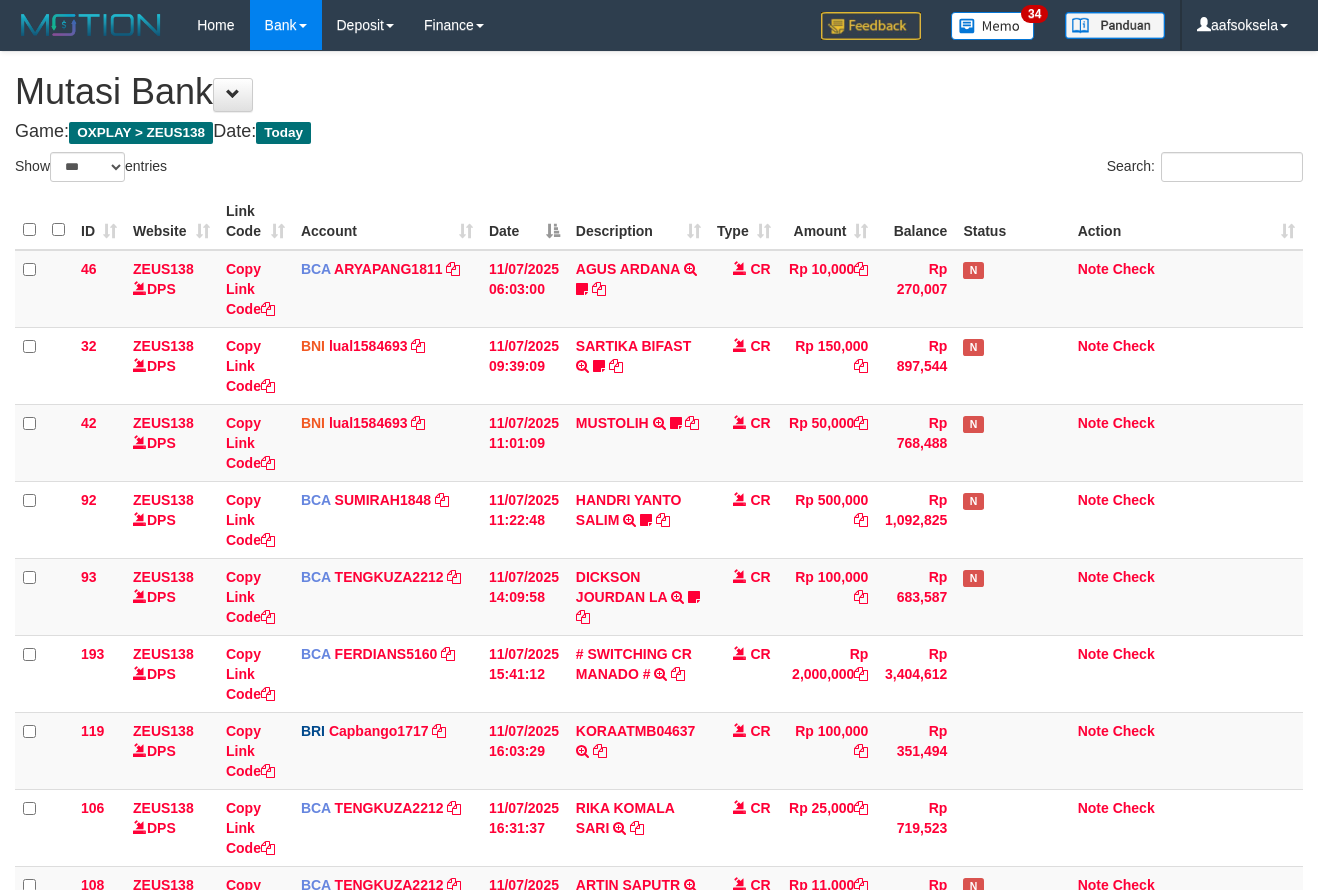 select on "***" 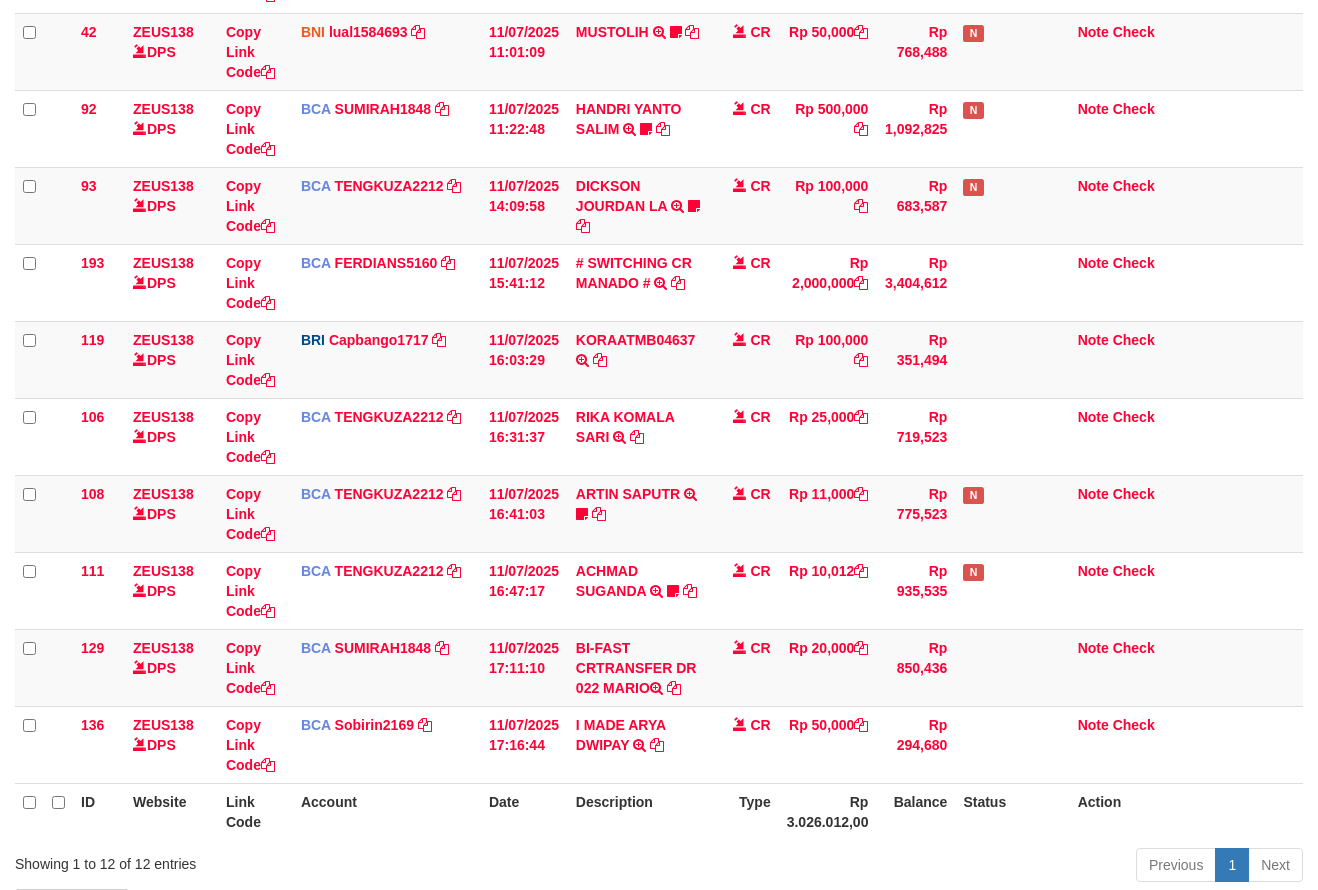 drag, startPoint x: 639, startPoint y: 787, endPoint x: 658, endPoint y: 781, distance: 19.924858 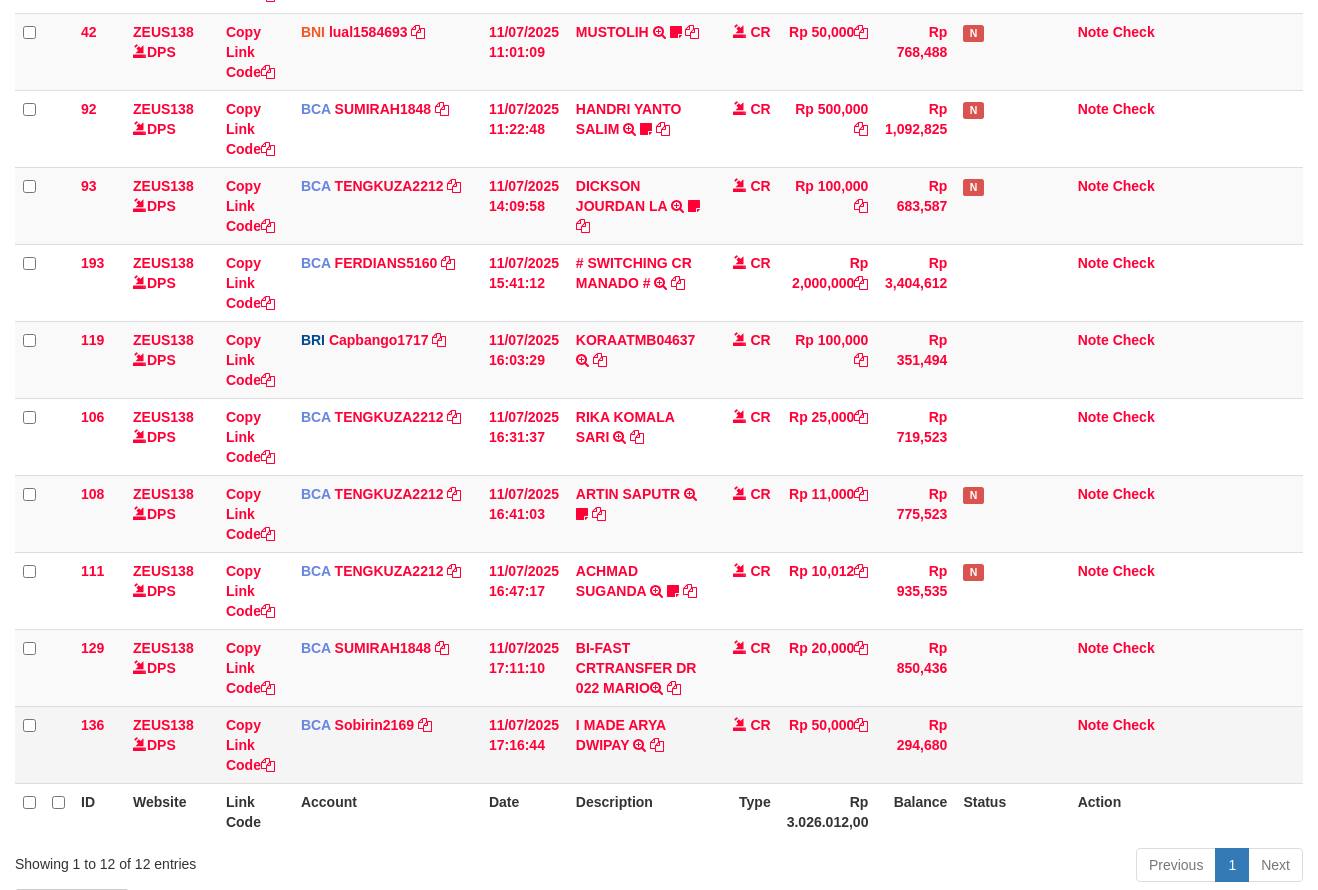 click on "Description" at bounding box center [638, 811] 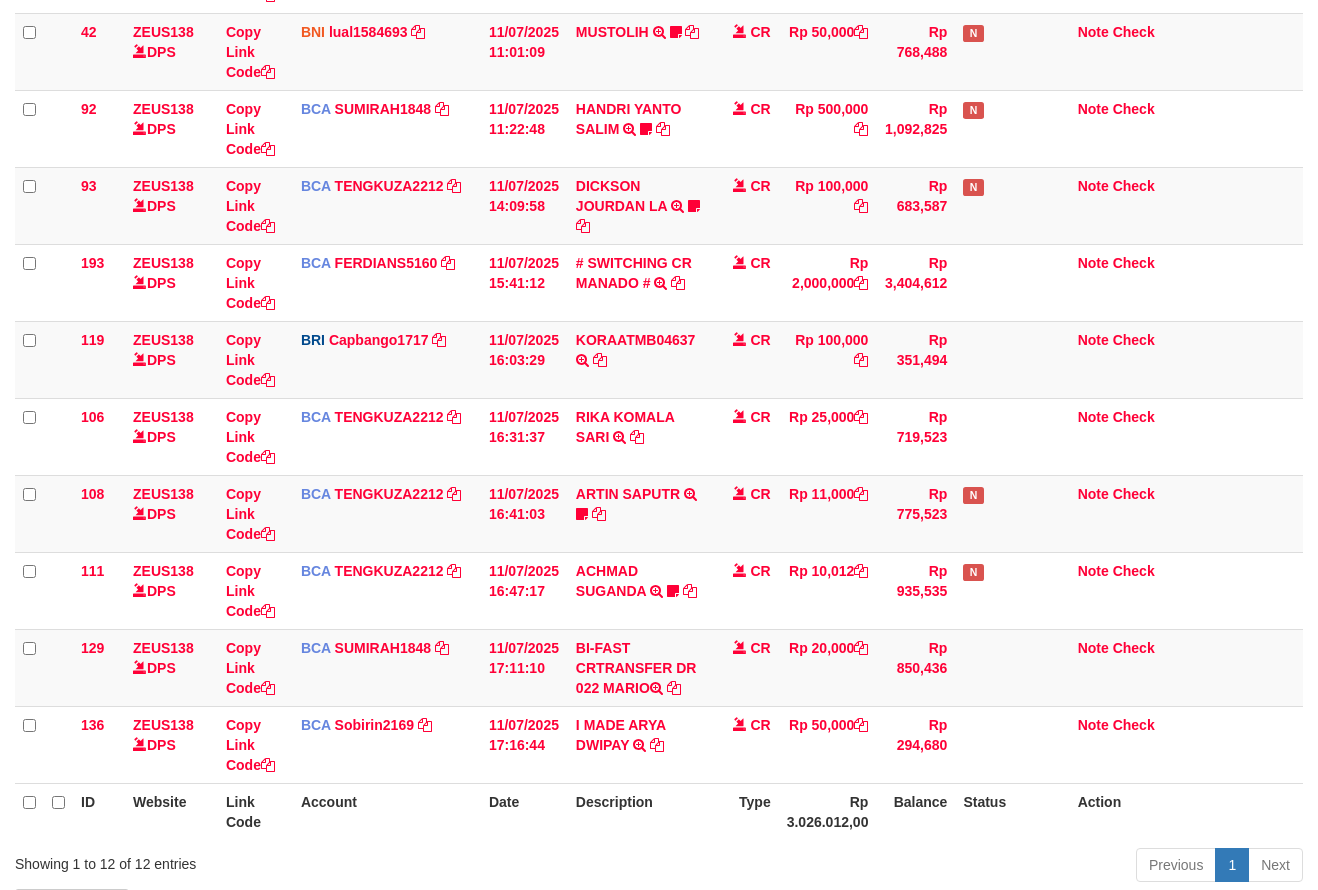 click on "Account" at bounding box center [387, 811] 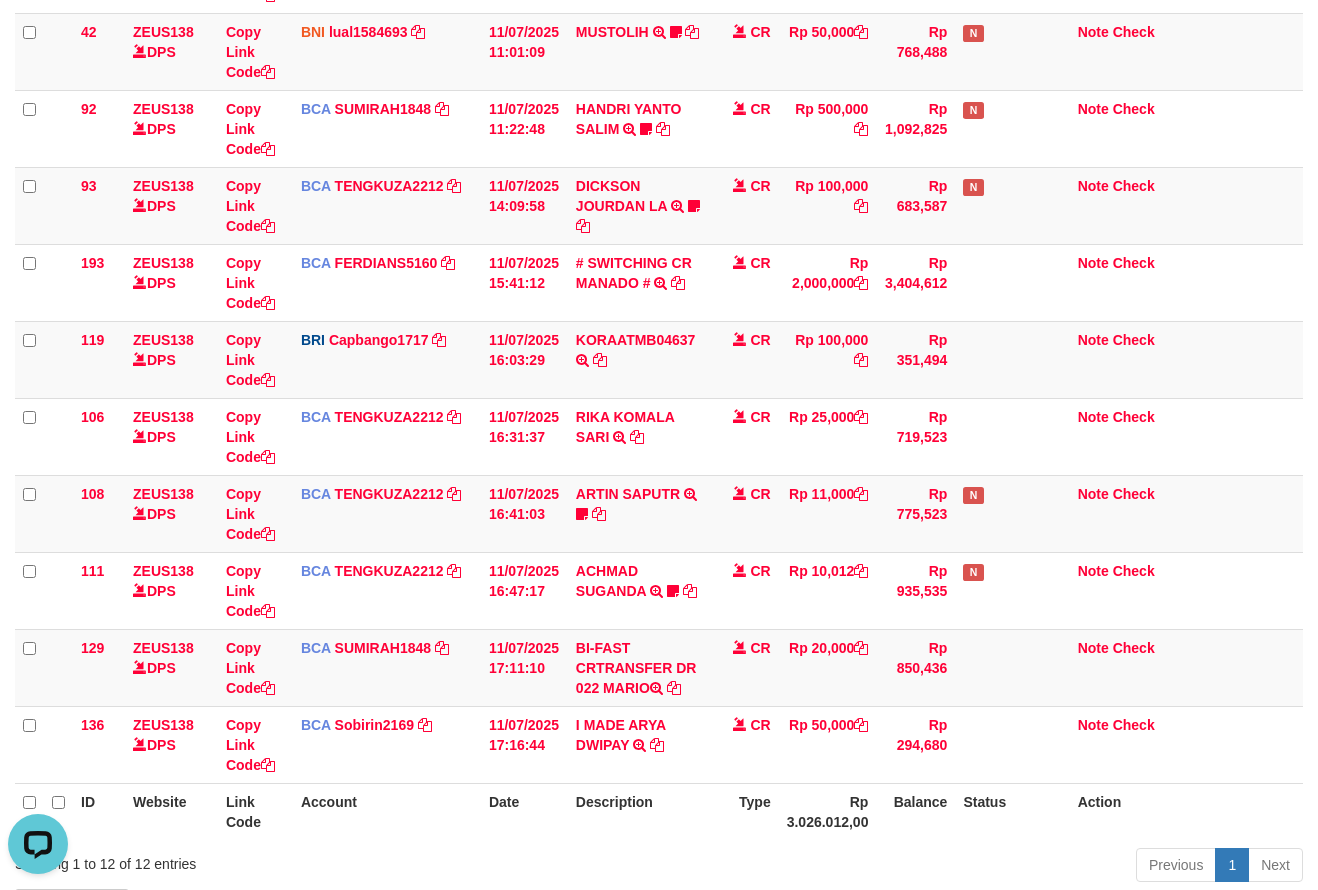 scroll, scrollTop: 0, scrollLeft: 0, axis: both 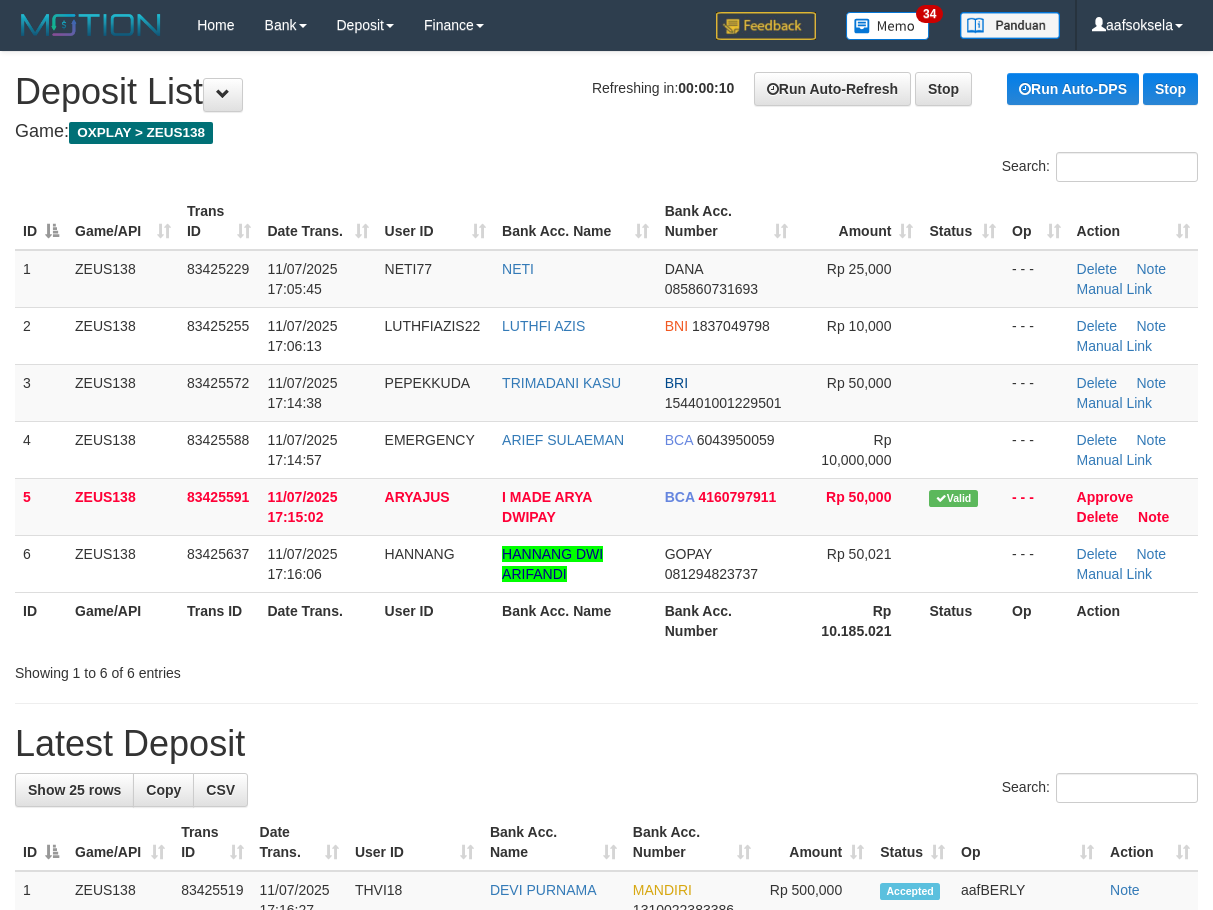 click on "**********" at bounding box center (606, 1241) 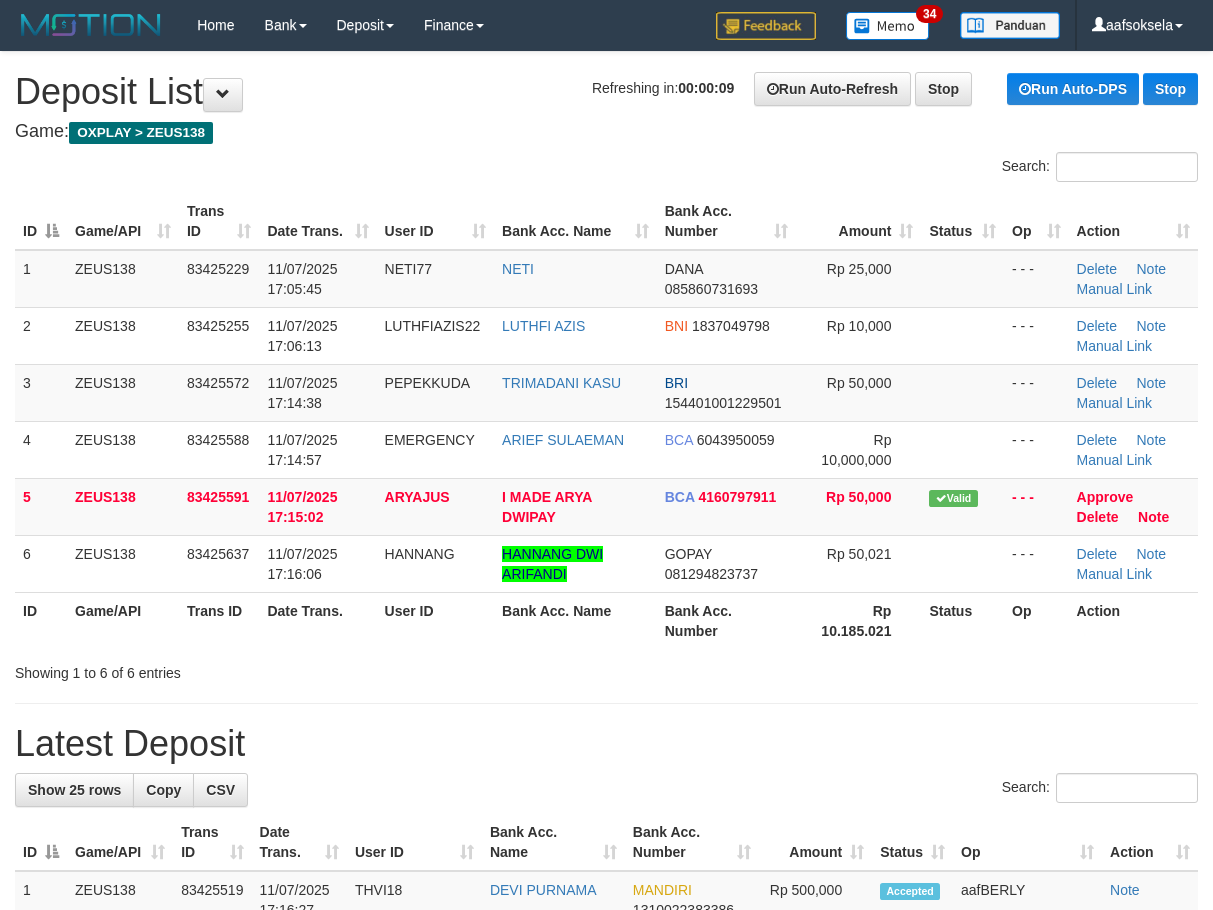 click on "**********" at bounding box center (606, 1241) 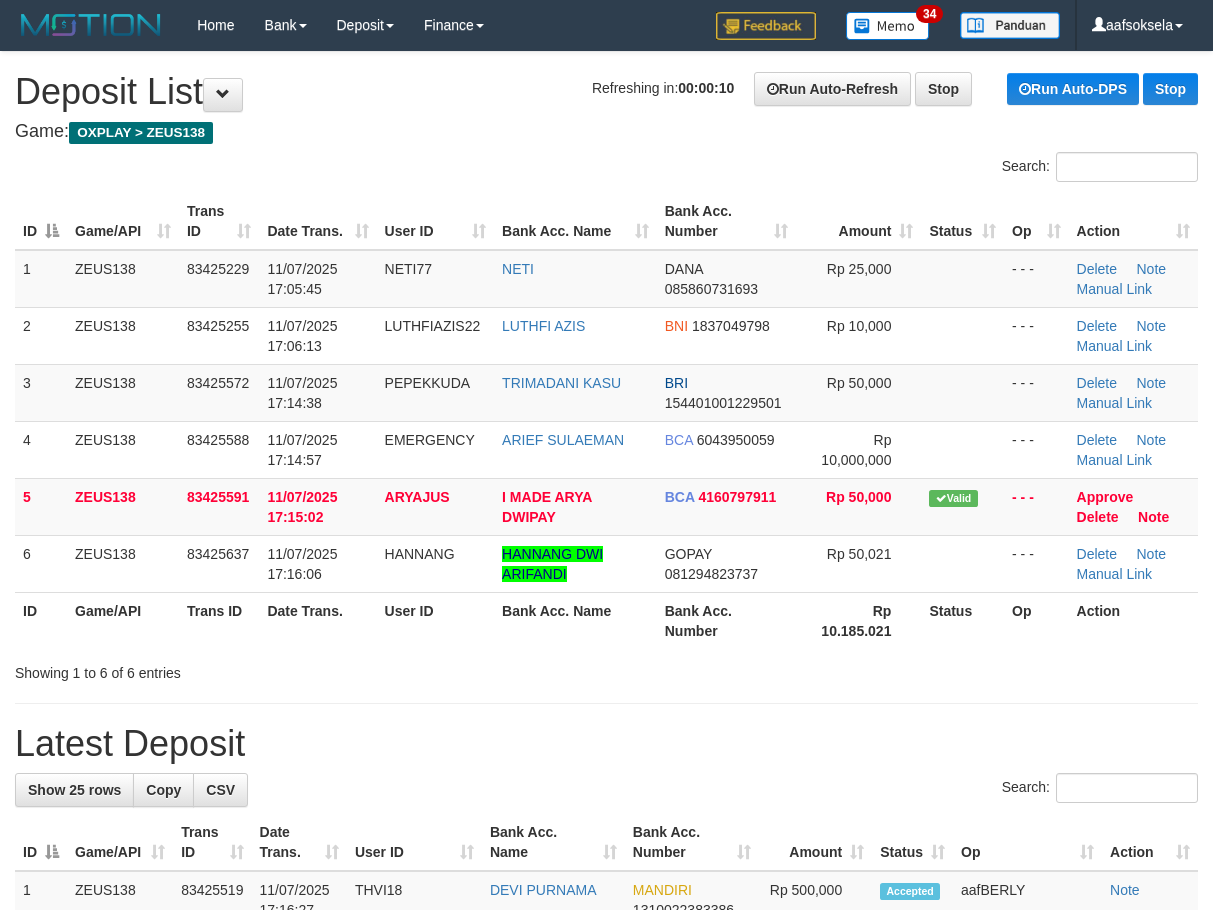 scroll, scrollTop: 0, scrollLeft: 0, axis: both 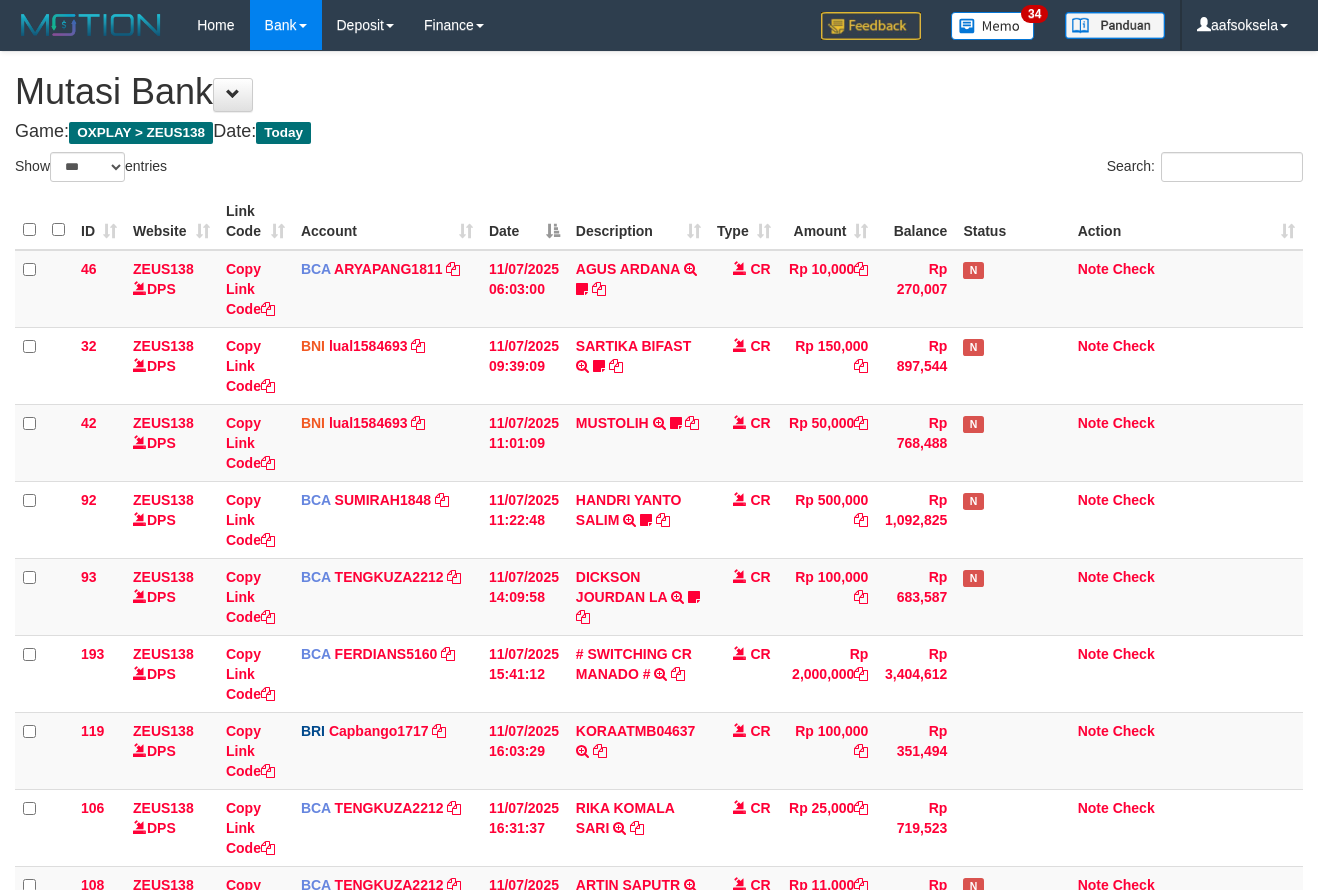 select on "***" 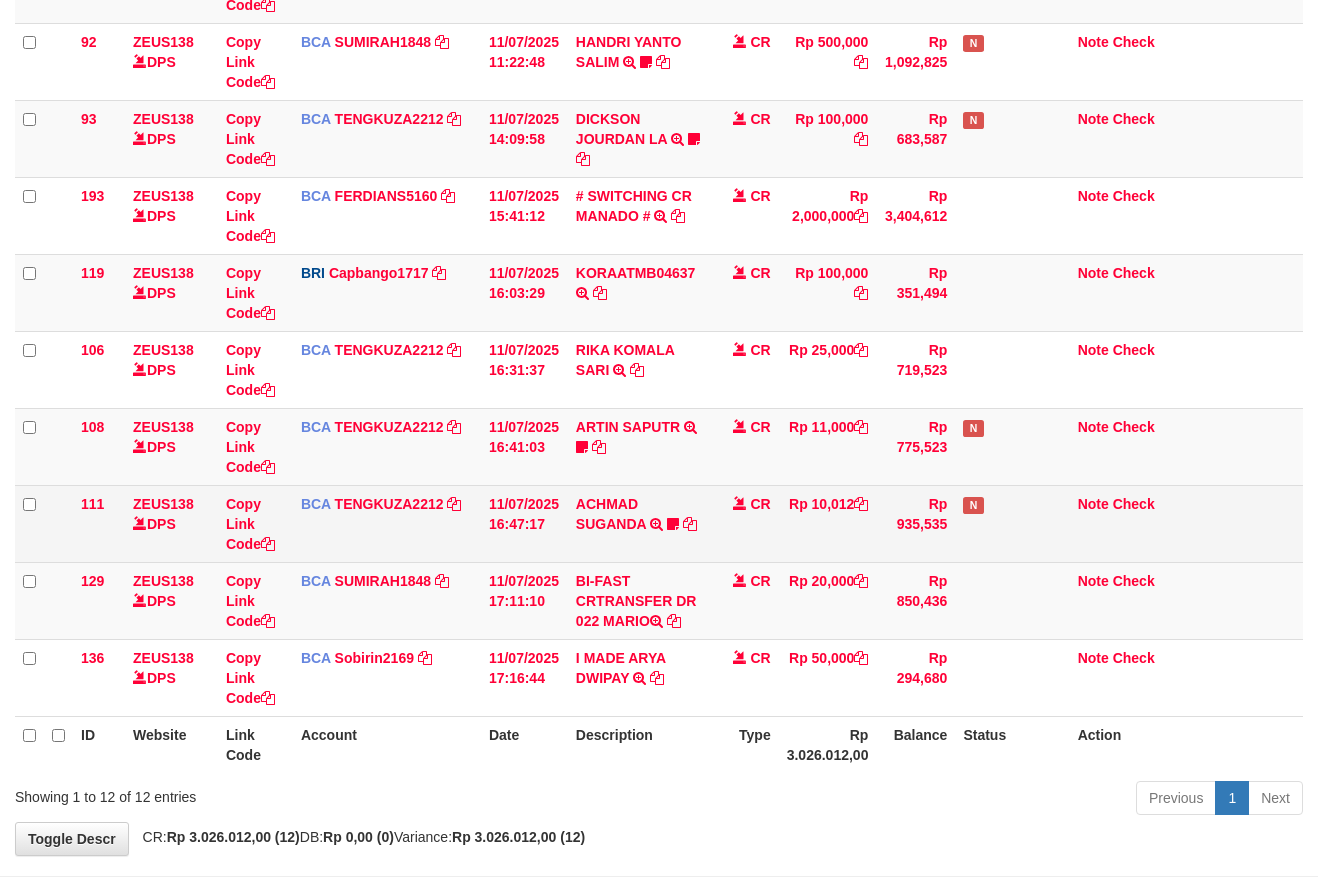scroll, scrollTop: 324, scrollLeft: 0, axis: vertical 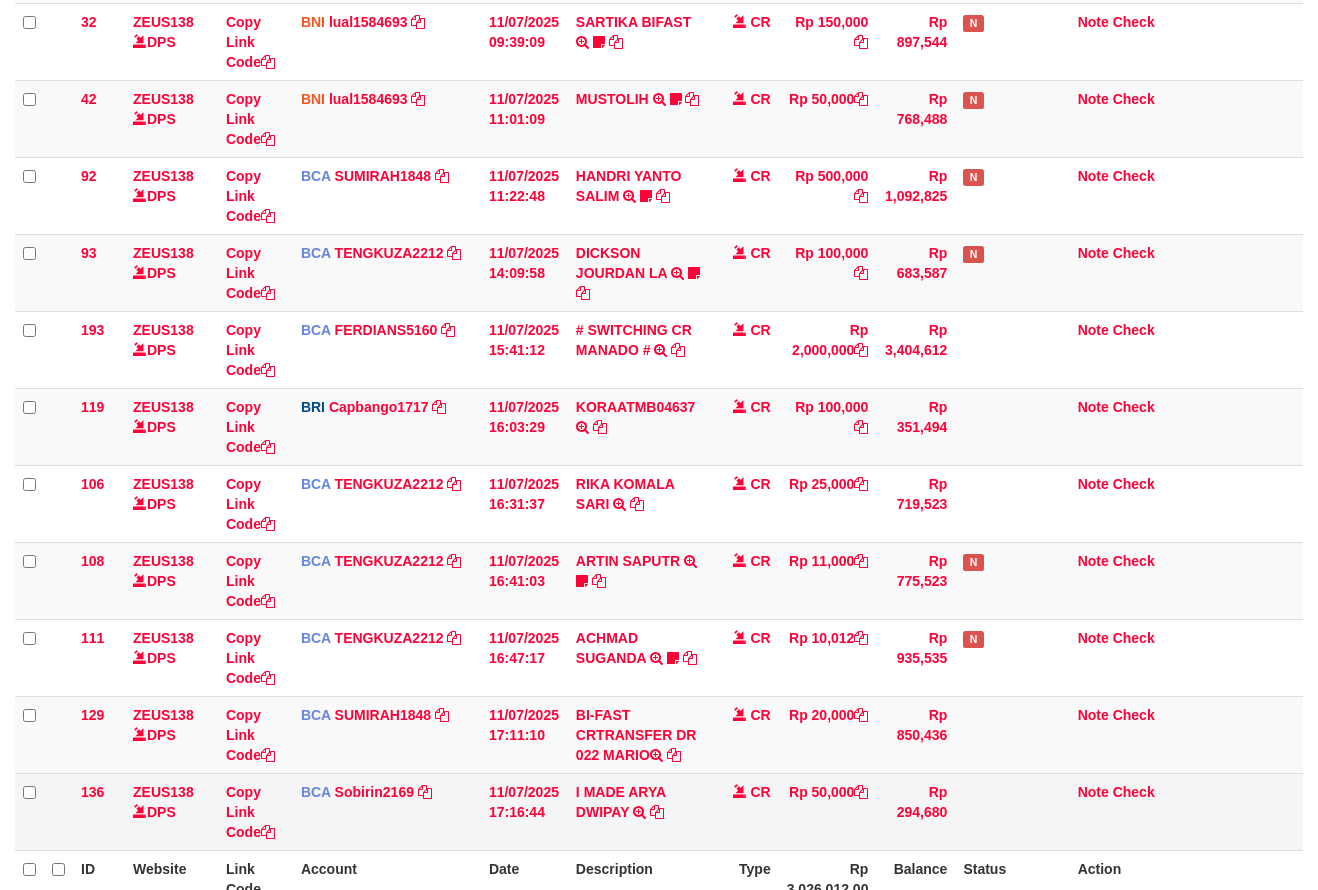 click on "CR" at bounding box center [744, 811] 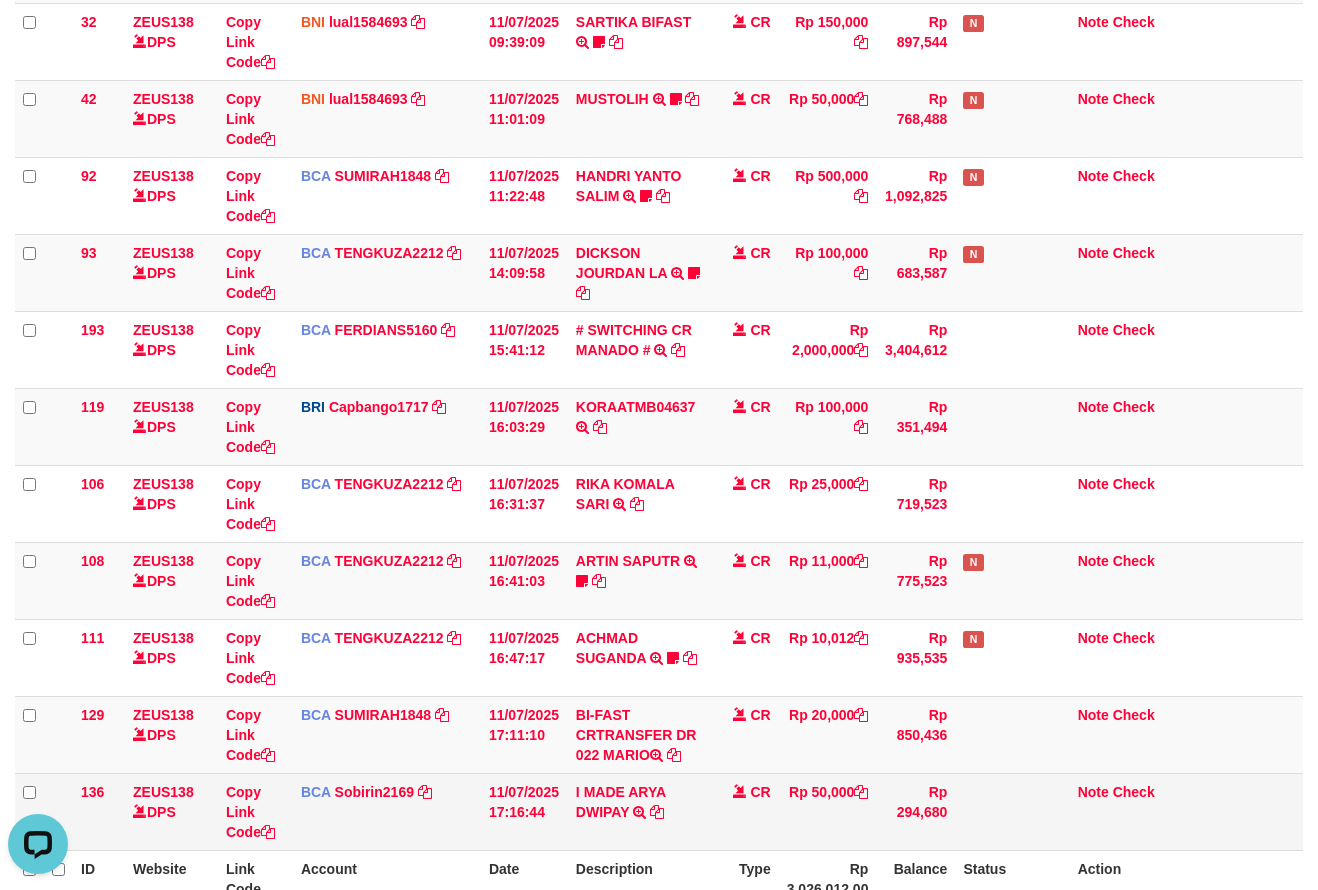 scroll, scrollTop: 0, scrollLeft: 0, axis: both 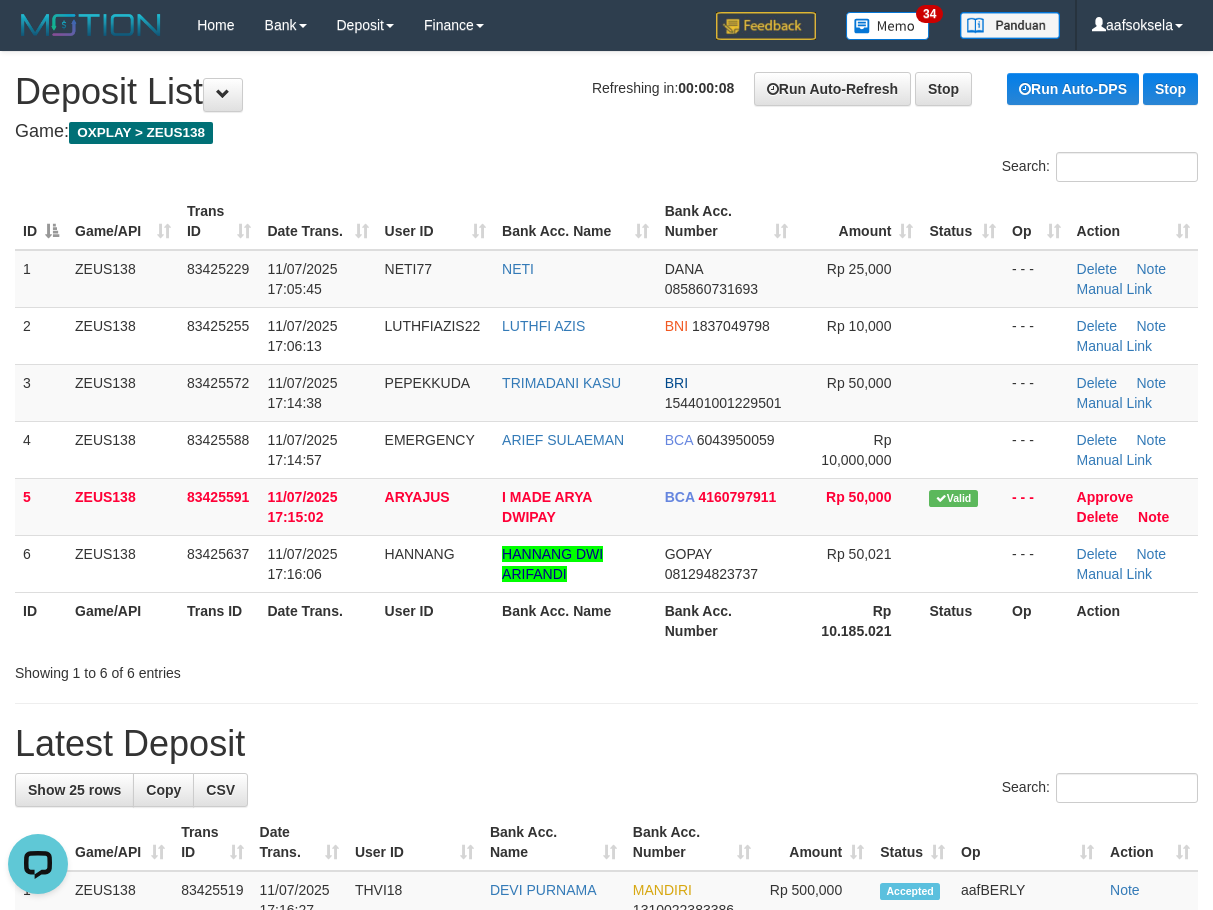 click on "Showing 1 to 6 of 6 entries" at bounding box center (252, 669) 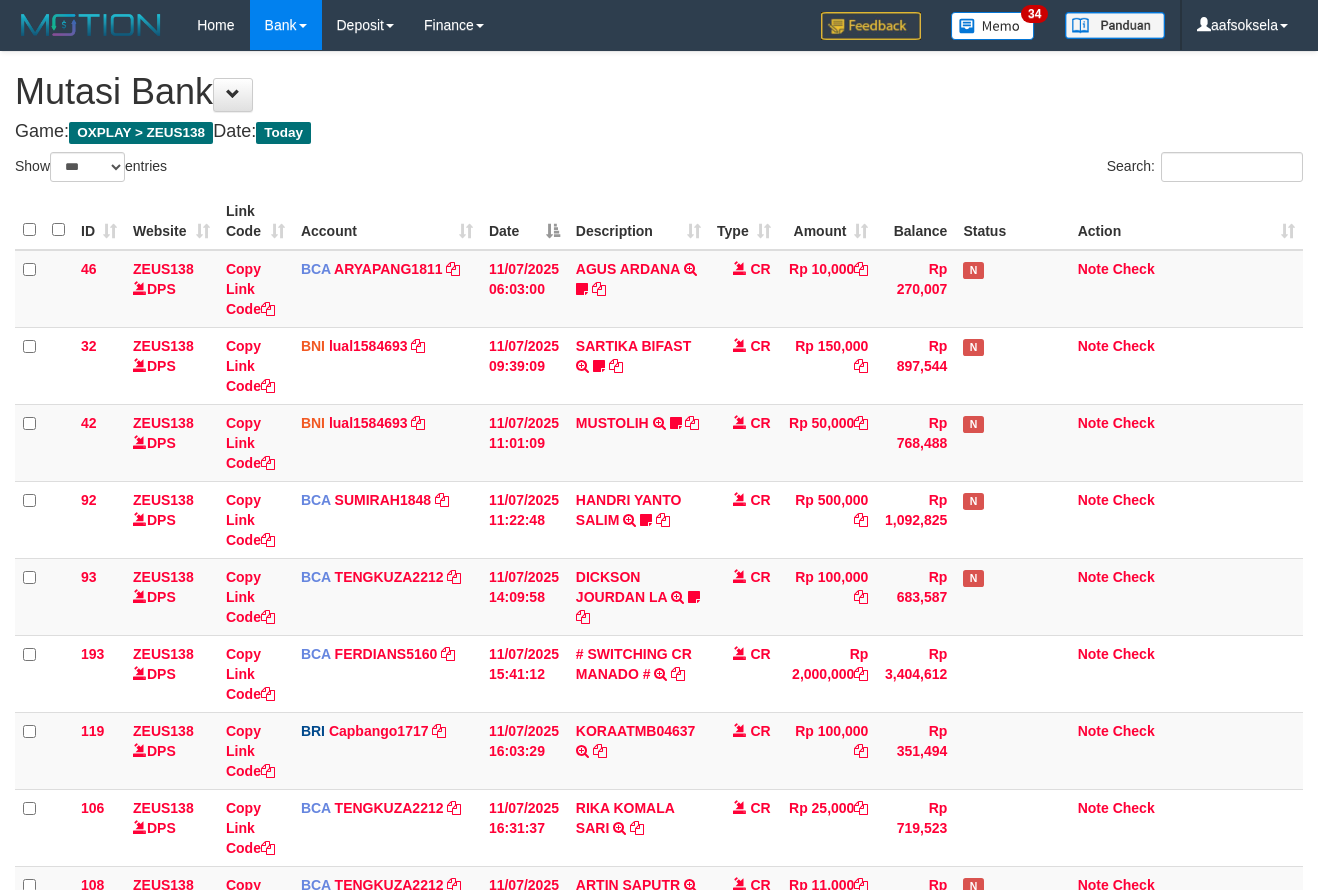 select on "***" 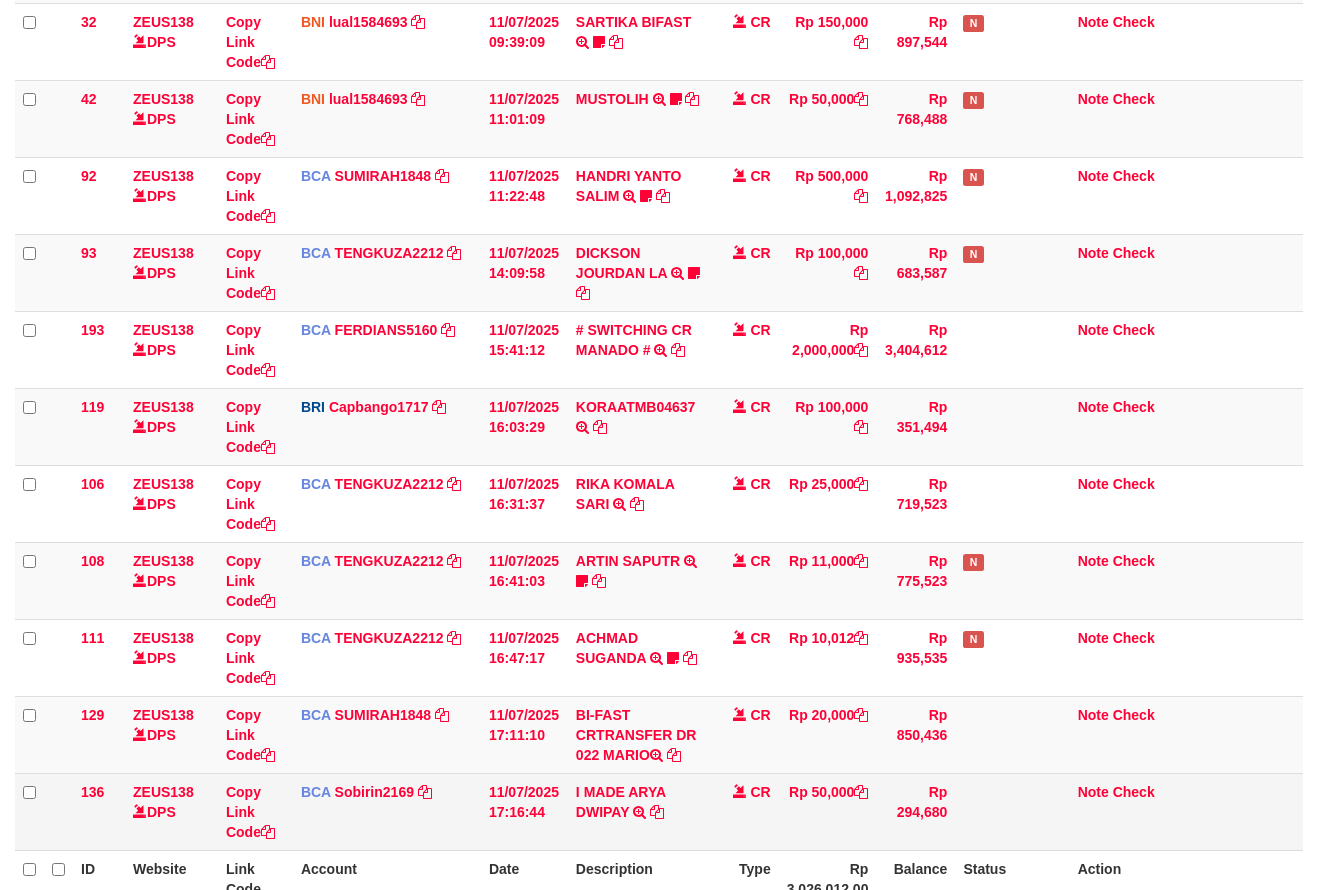 click on "I MADE [NAME] TRSF E-BANKING CR 1107/FTSCY/WS95031
50000.00I MADE [NAME]" at bounding box center [638, 811] 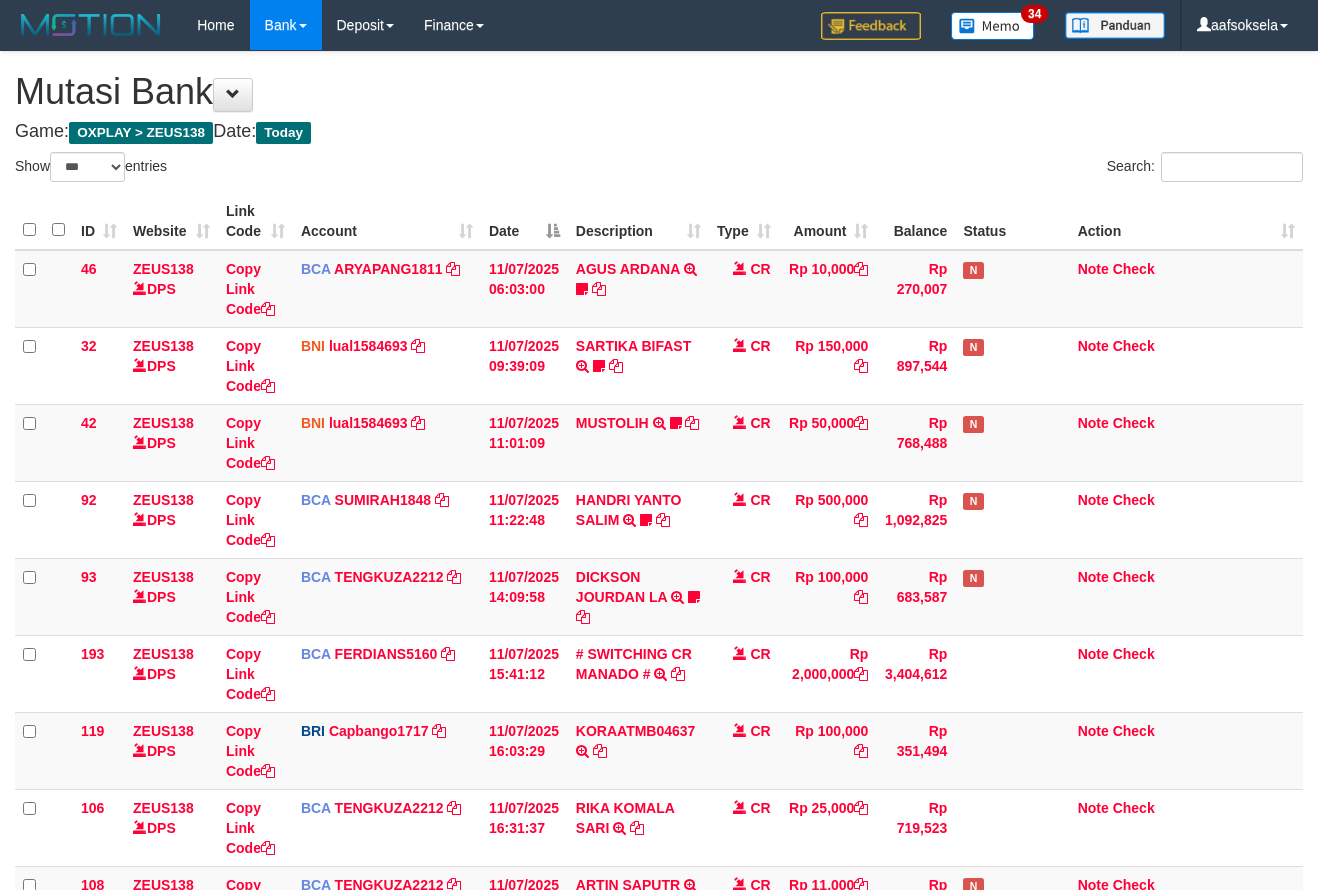 select on "***" 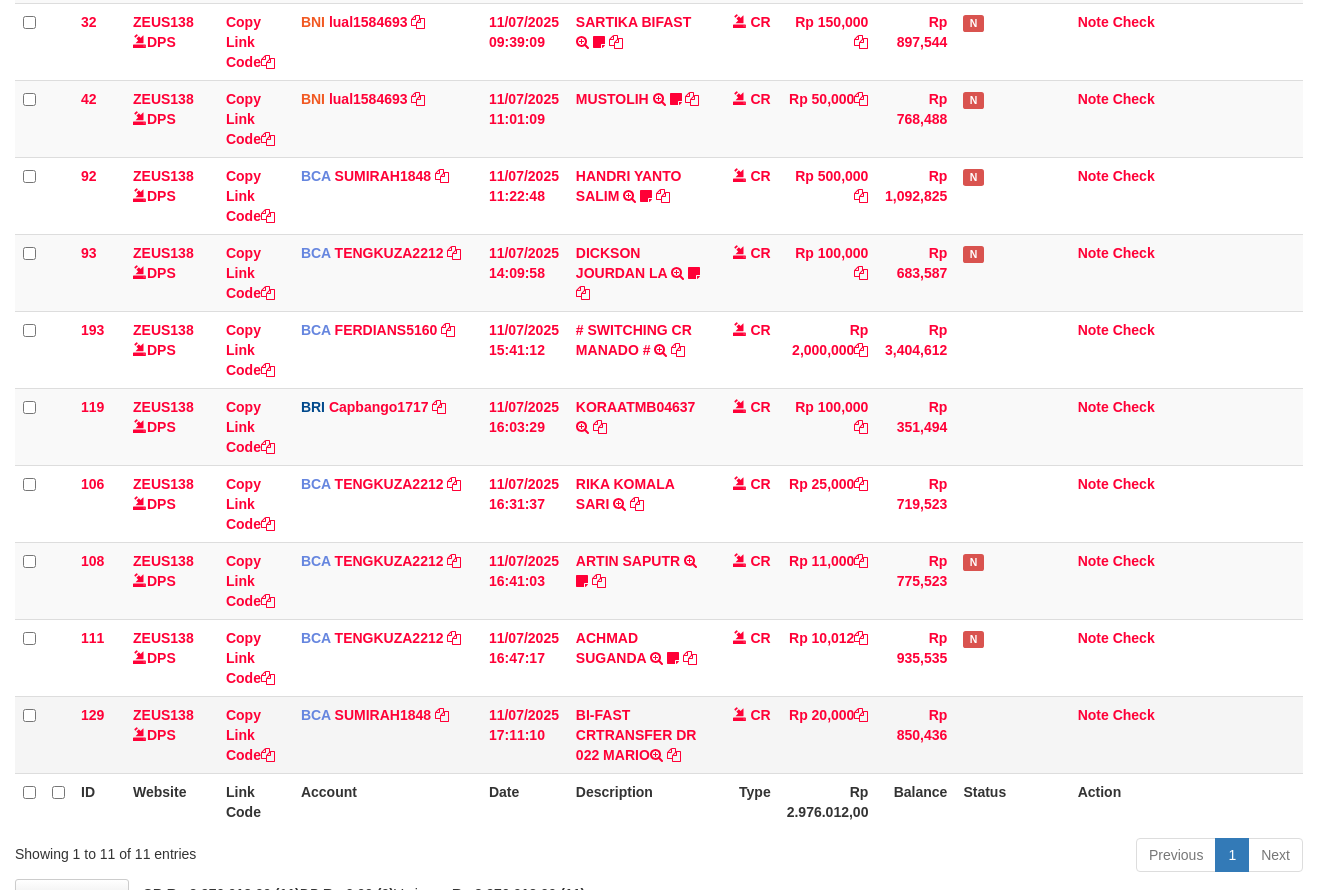 drag, startPoint x: 735, startPoint y: 720, endPoint x: 740, endPoint y: 751, distance: 31.400637 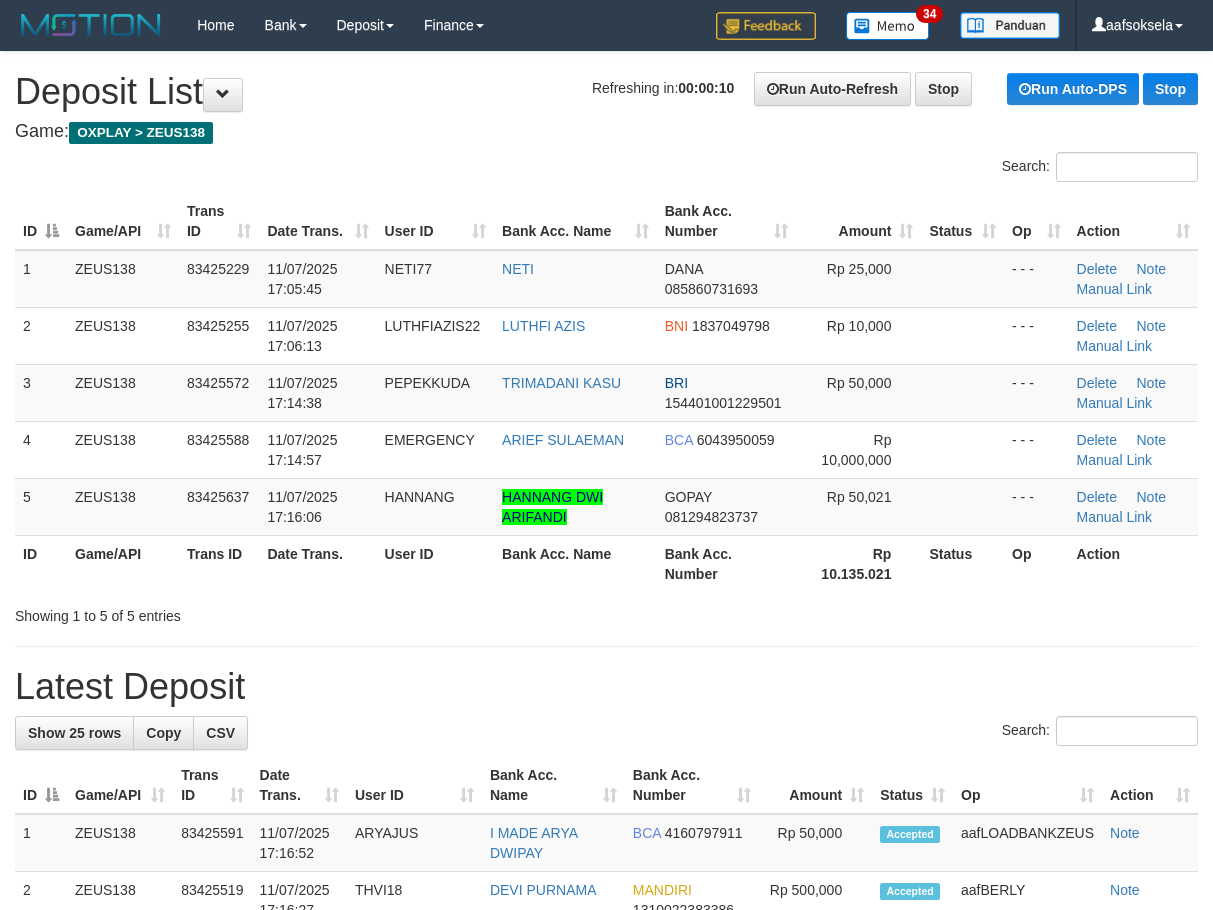 scroll, scrollTop: 0, scrollLeft: 0, axis: both 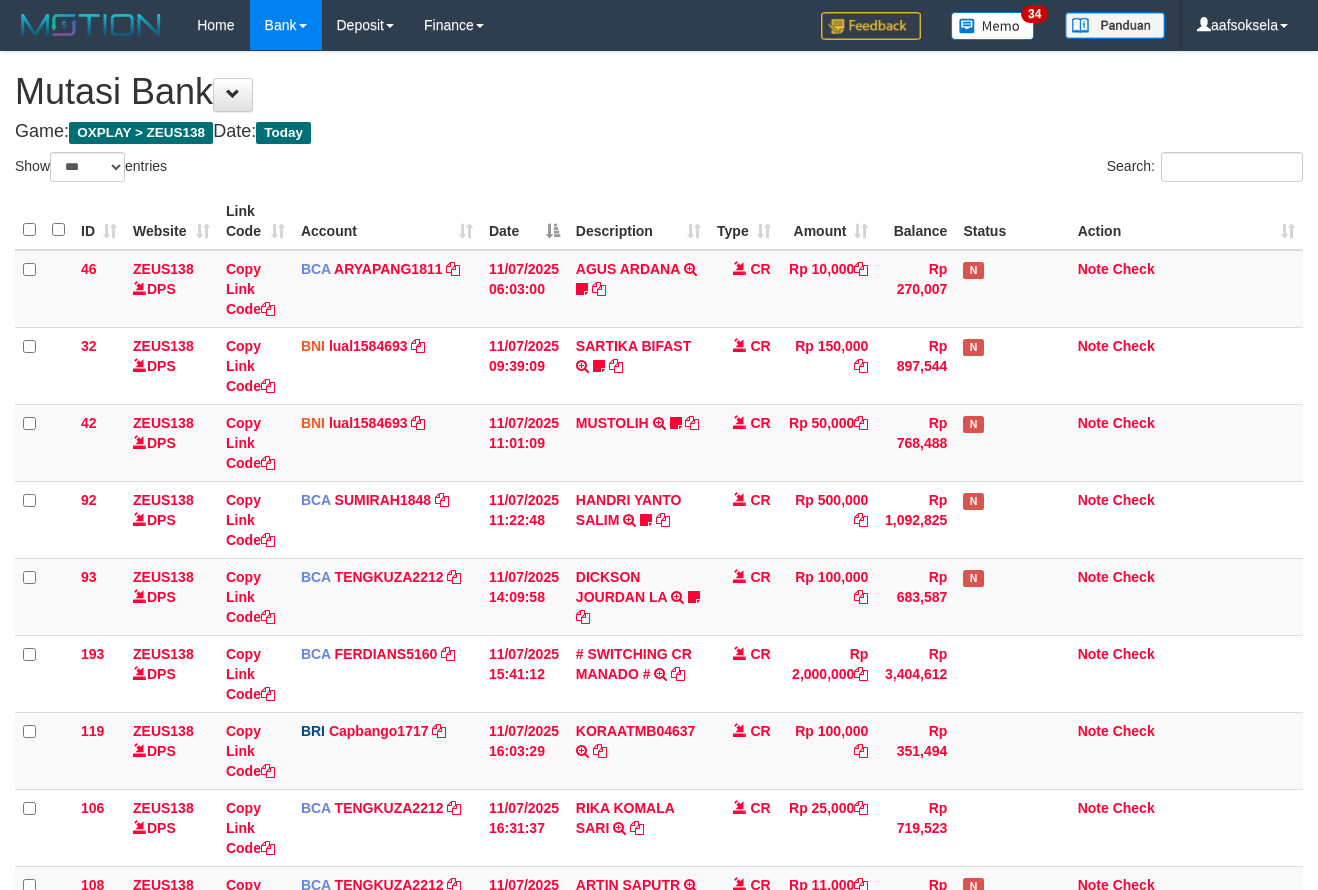 select on "***" 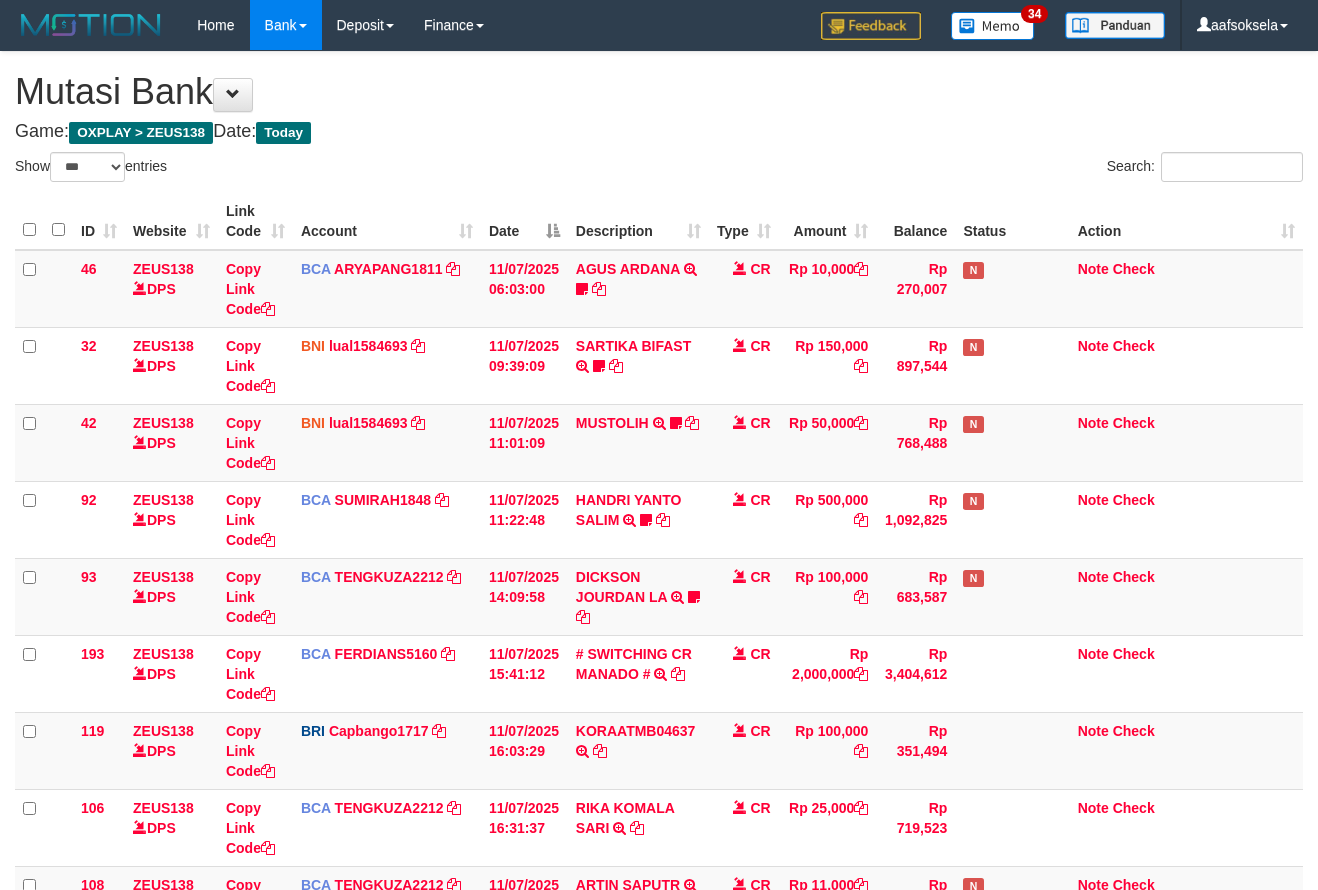 scroll, scrollTop: 324, scrollLeft: 0, axis: vertical 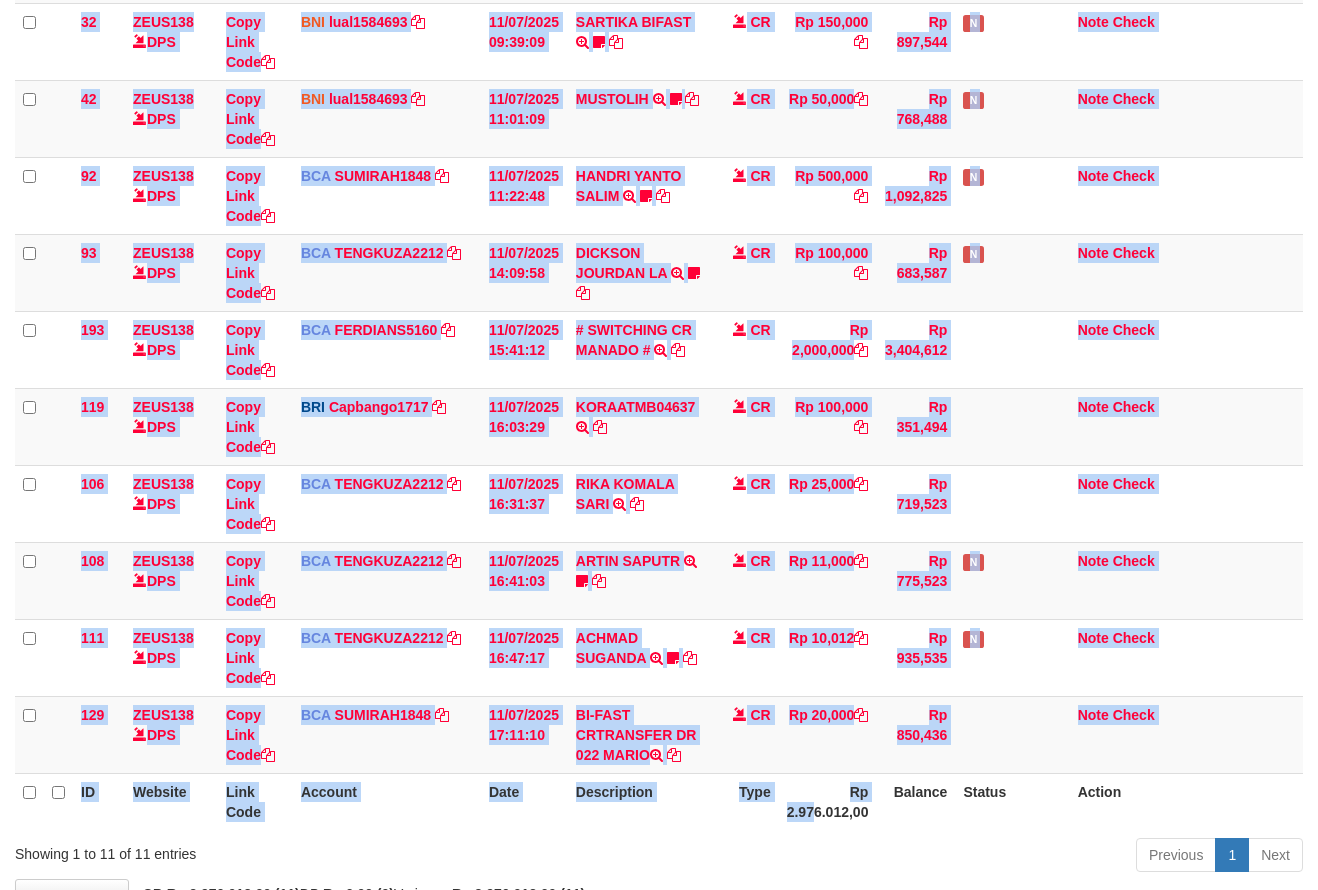 click on "ID Website Link Code Account Date Description Type Amount Balance Status Action
46
ZEUS138    DPS
Copy Link Code
BCA
ARYAPANG1811
DPS
[FIRST] [LAST]
mutasi_[DATE]_[NUMBER] | 46
mutasi_[DATE]_[NUMBER] | 46
[DATE] [TIME]
[FIRST] [LAST]            TRSF E-BANKING CR 1107/FTSCY/WS95051
10000.002025071158167087 TRFDN-[FIRST] [LAST] ESPAY DEBIT INDONE    Aguslike
tunggu bukti tranfer
CR
Rp 10,000
Rp 270,007
N
Note
Check
32
ZEUS138    DPS" at bounding box center (659, 349) 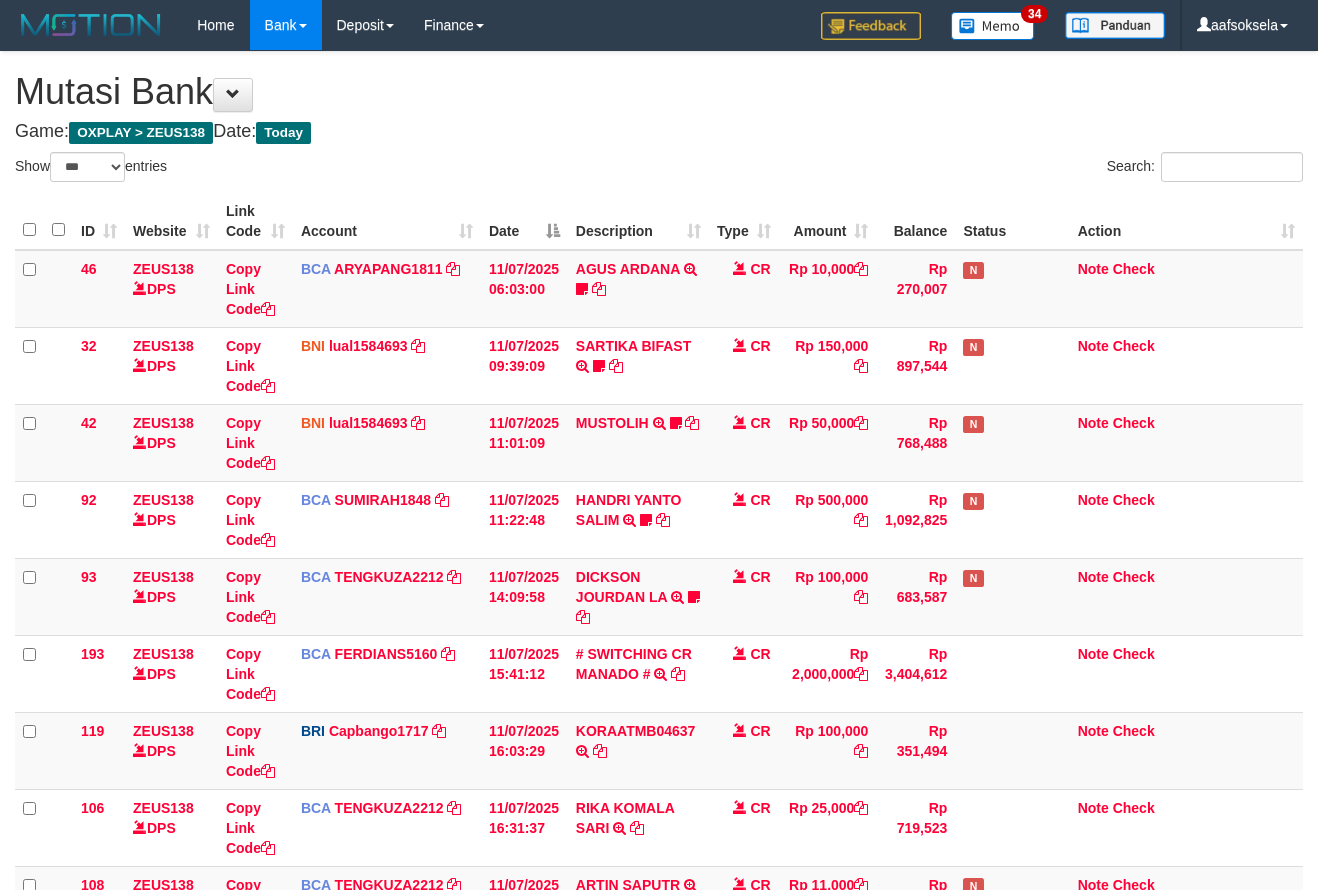 select on "***" 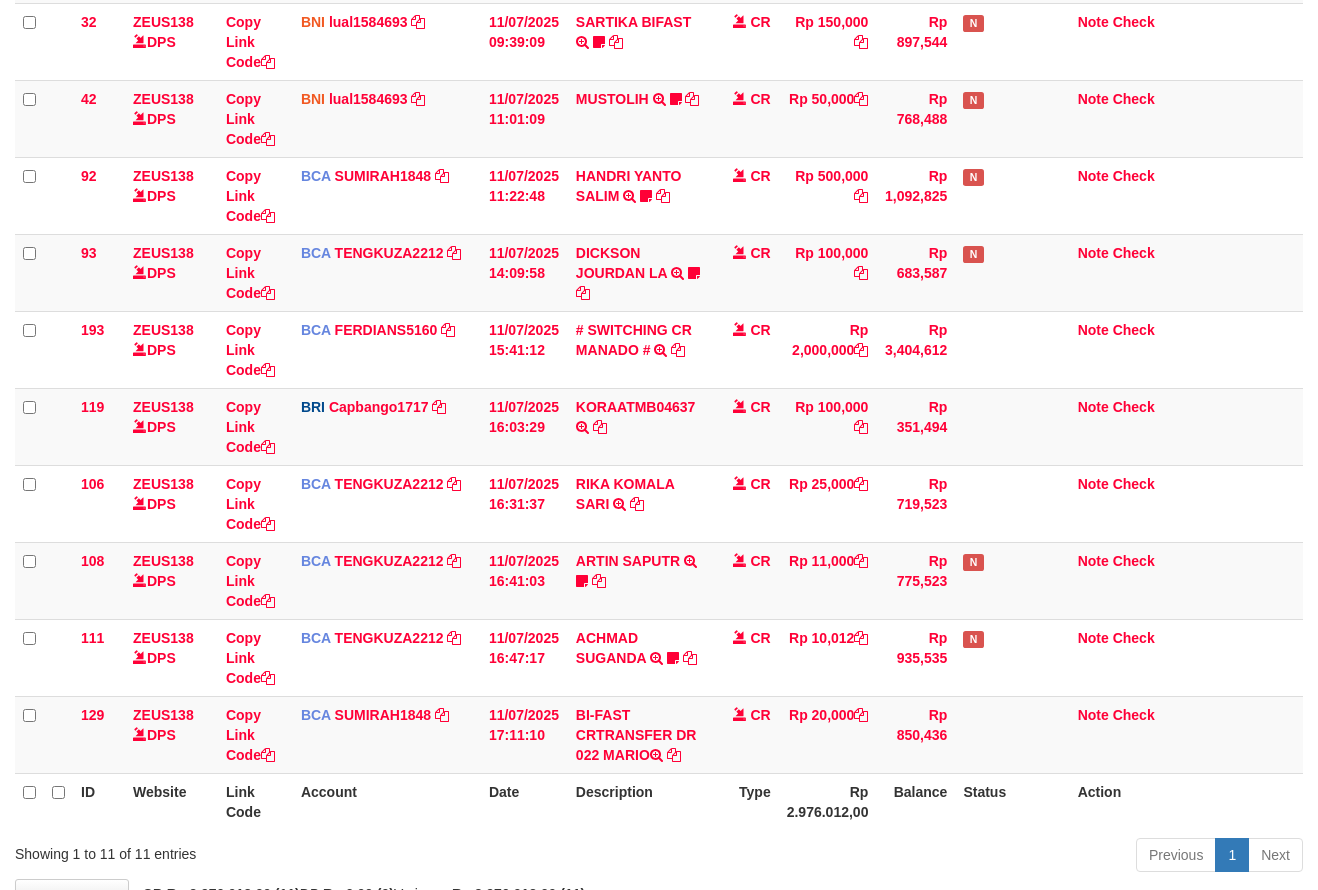 drag, startPoint x: 730, startPoint y: 872, endPoint x: 734, endPoint y: 859, distance: 13.601471 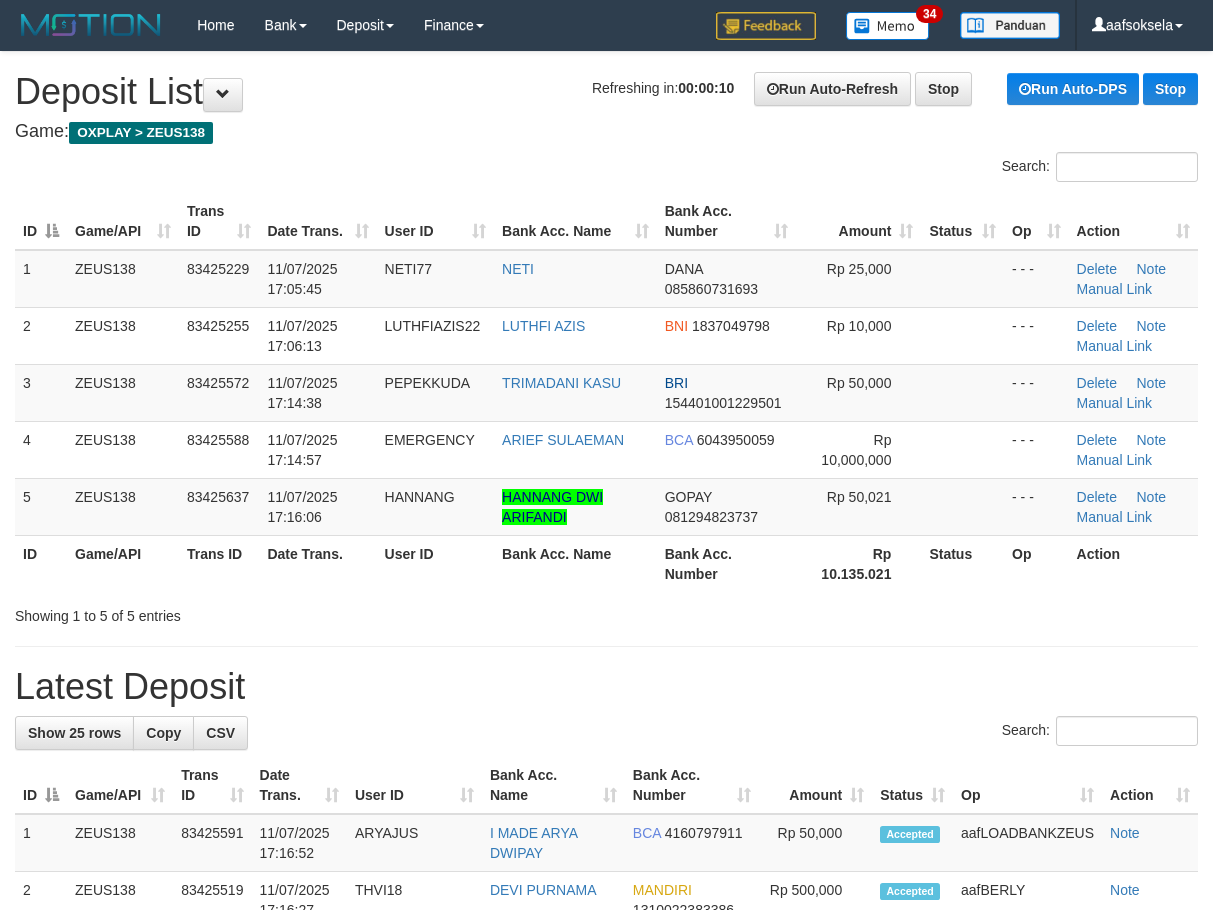 scroll, scrollTop: 0, scrollLeft: 0, axis: both 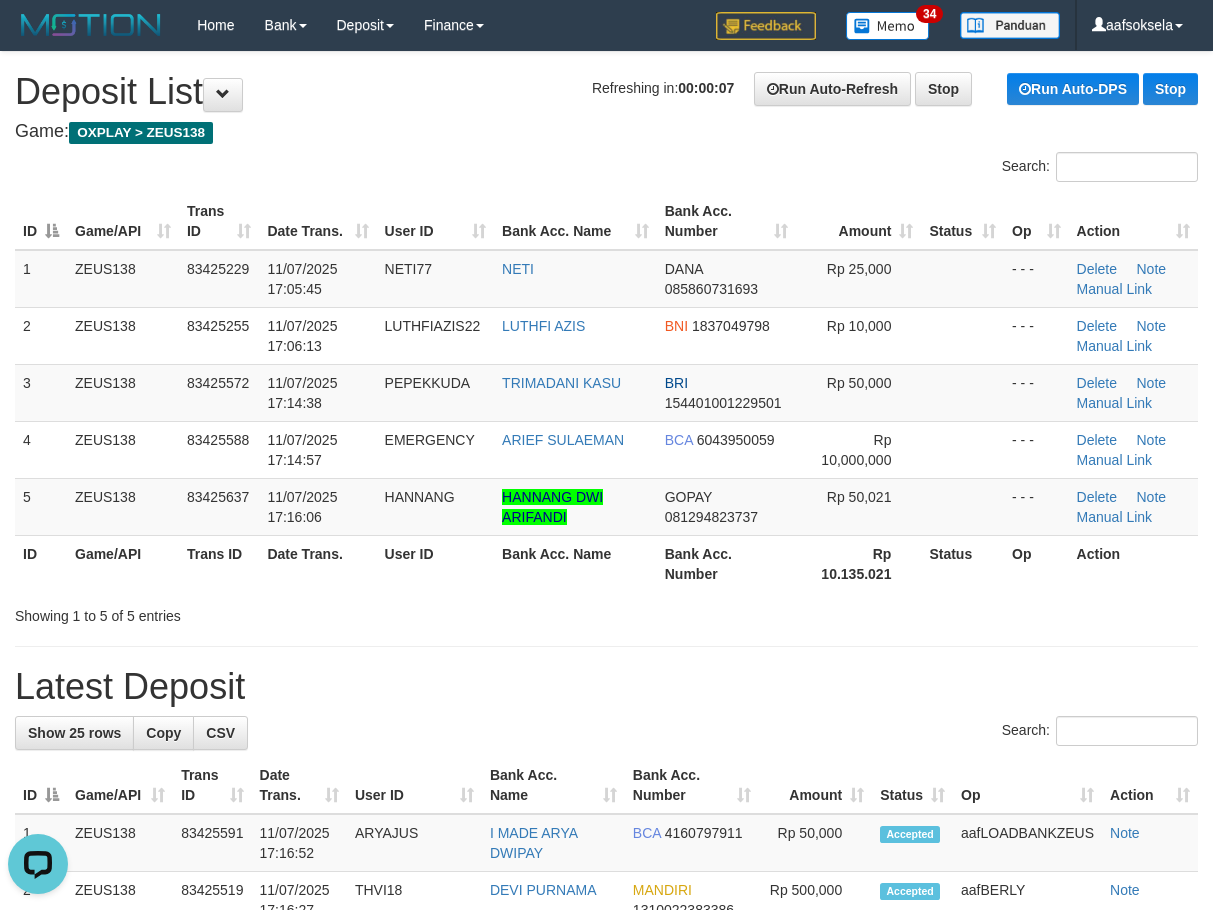 click on "Latest Deposit" at bounding box center (606, 687) 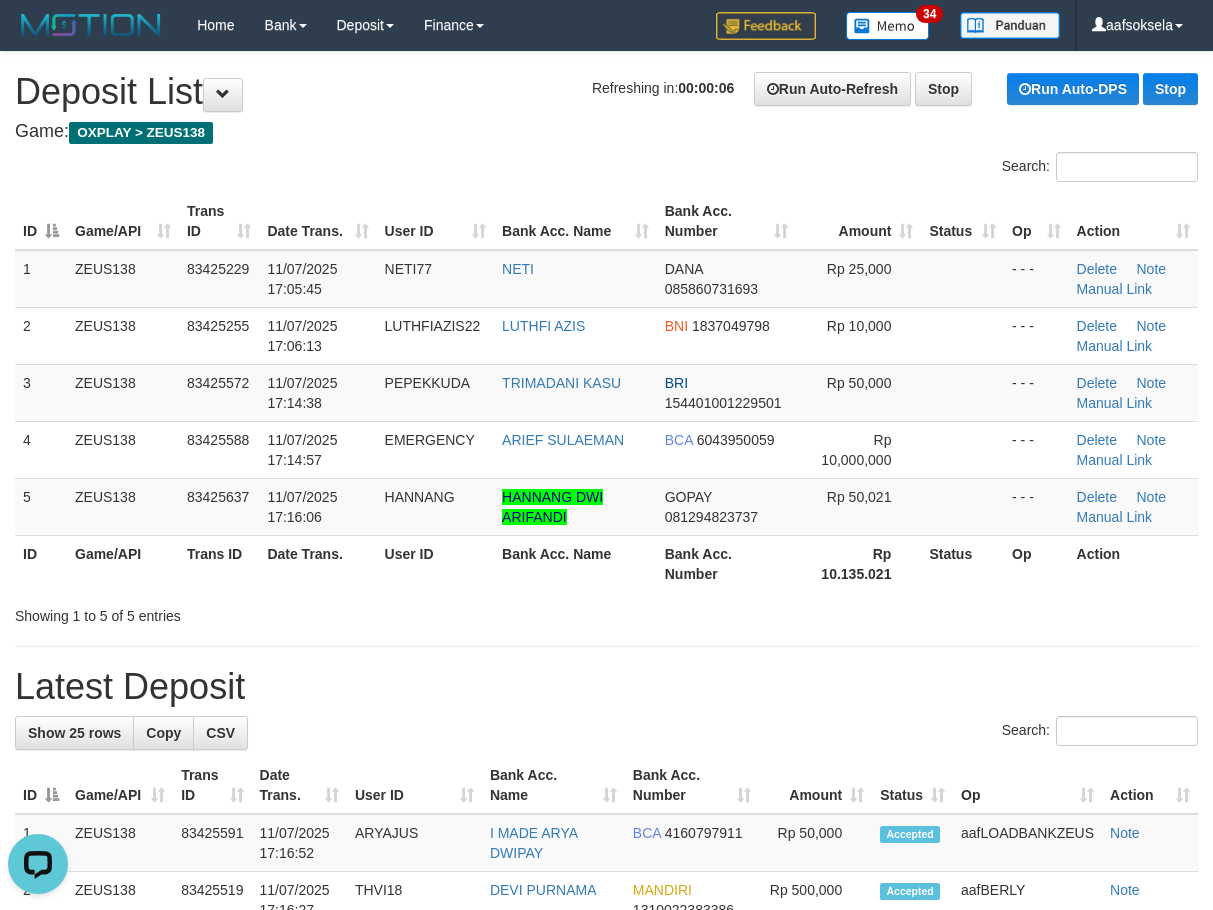 click on "Latest Deposit" at bounding box center [606, 687] 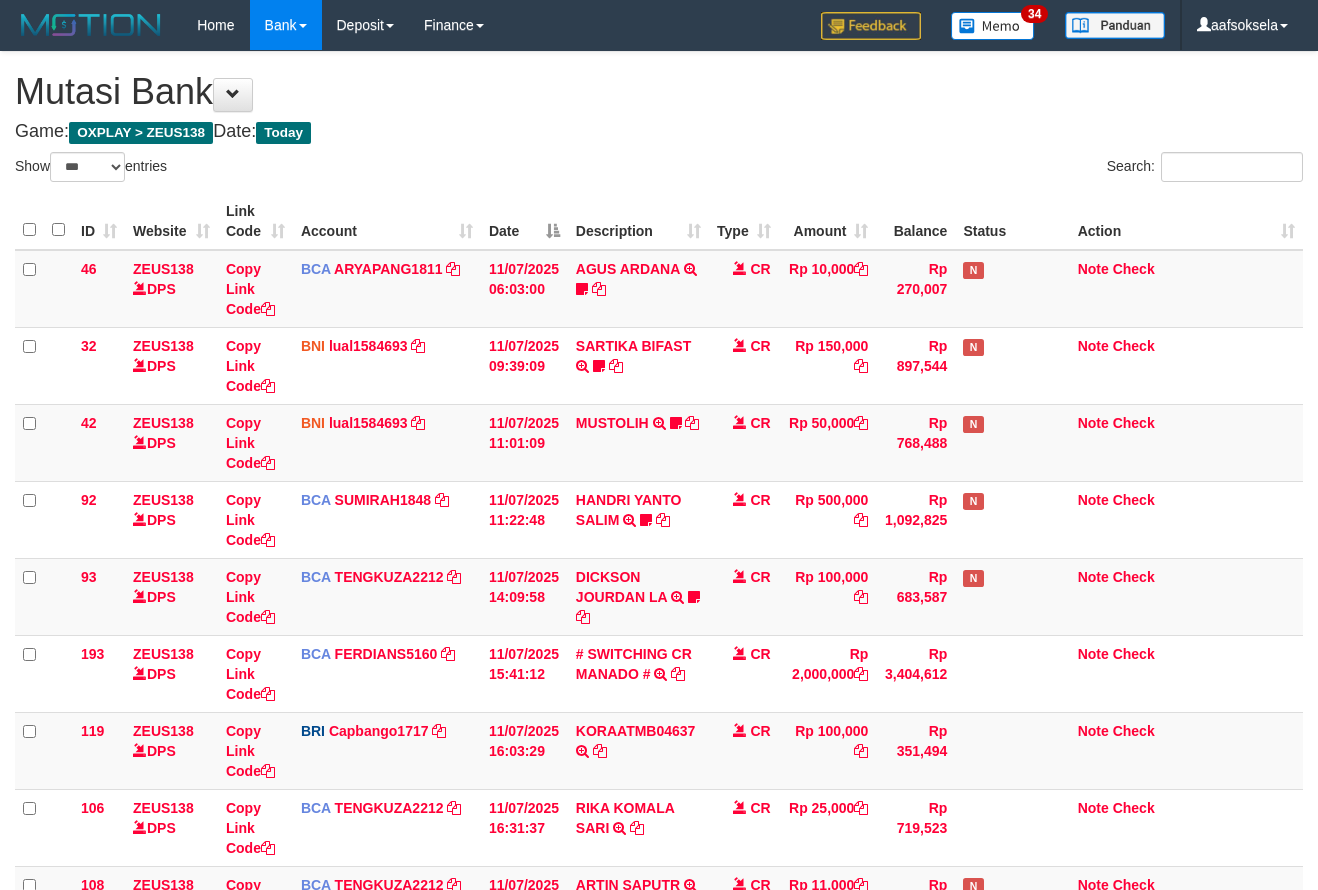 select on "***" 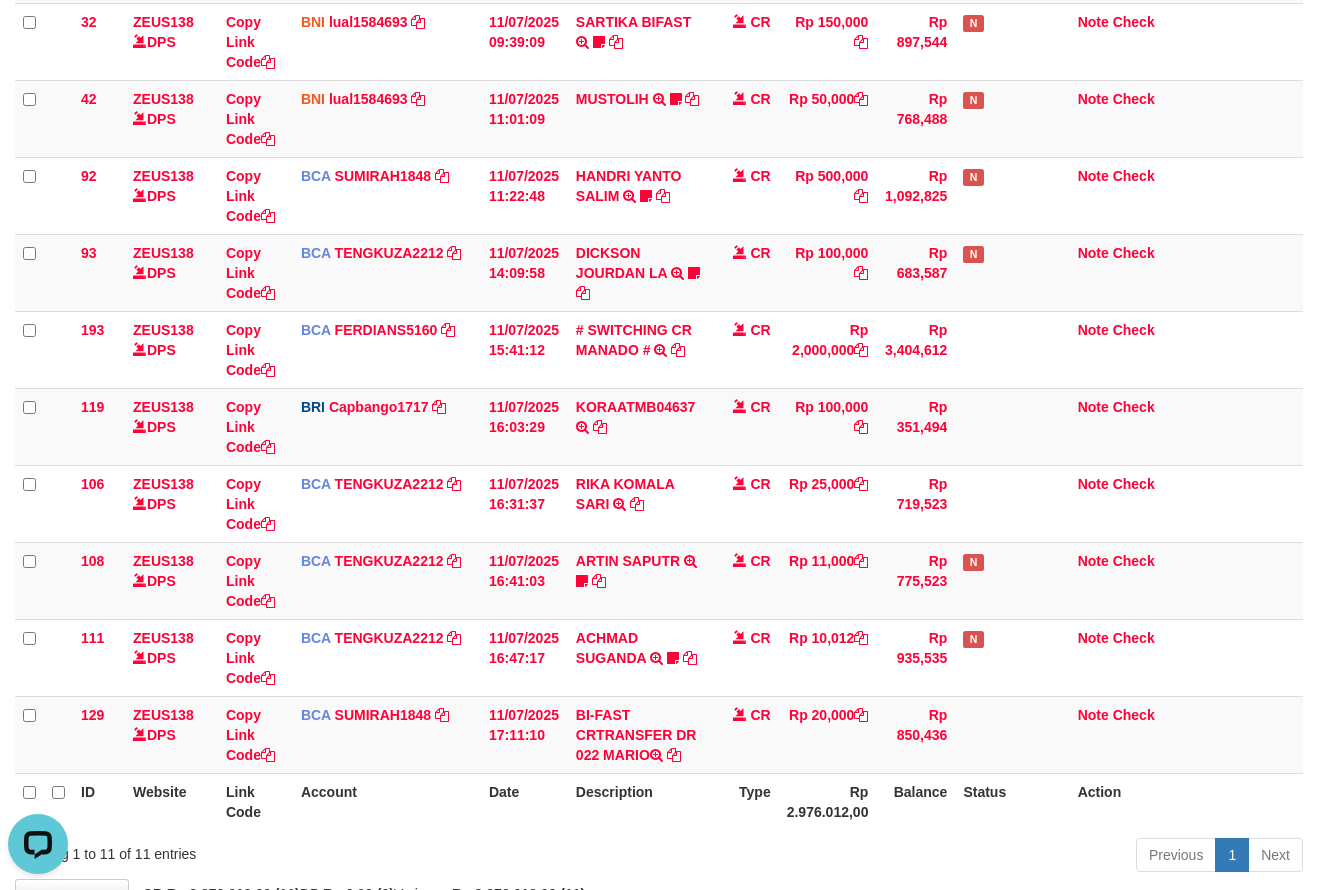 scroll, scrollTop: 0, scrollLeft: 0, axis: both 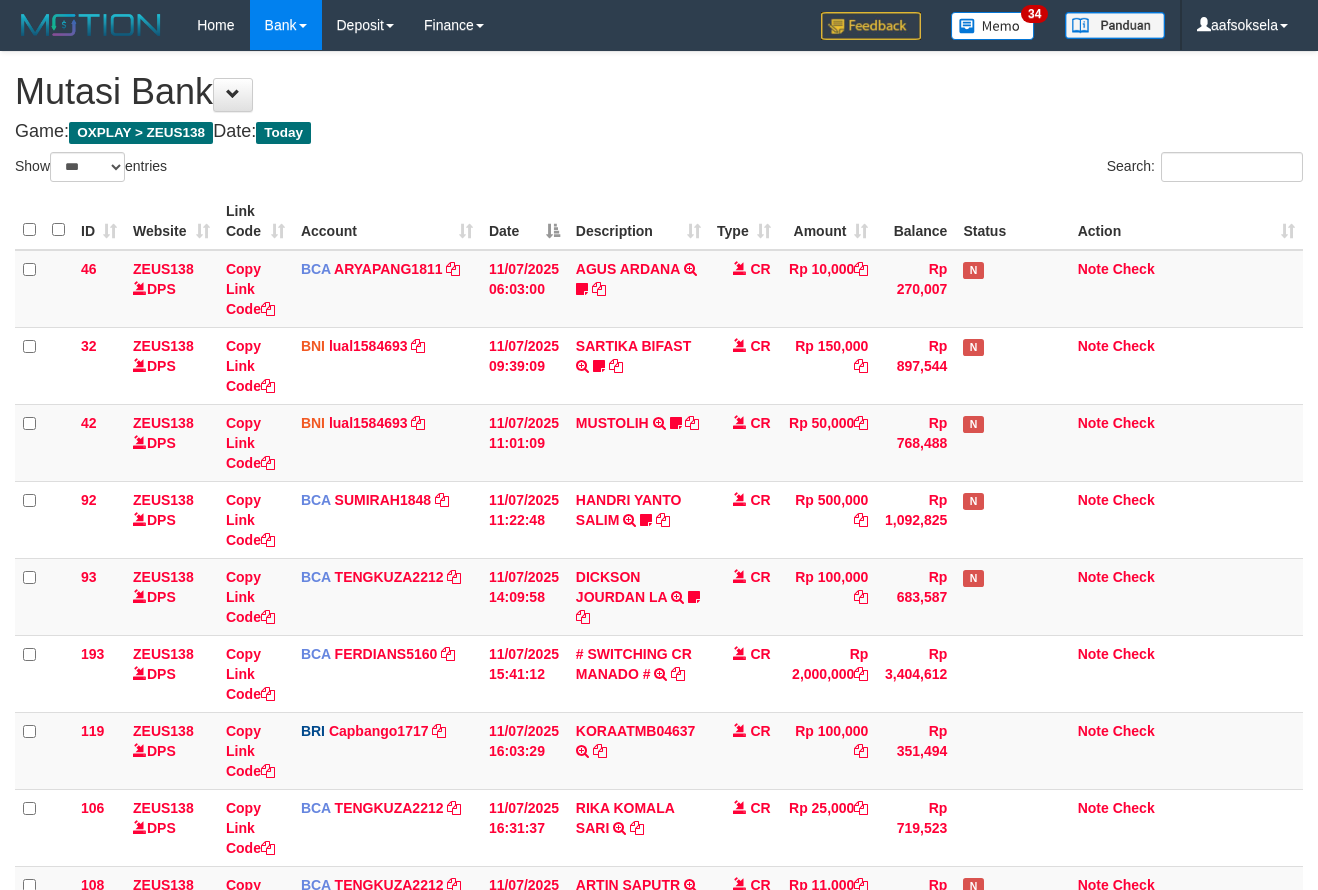 select on "***" 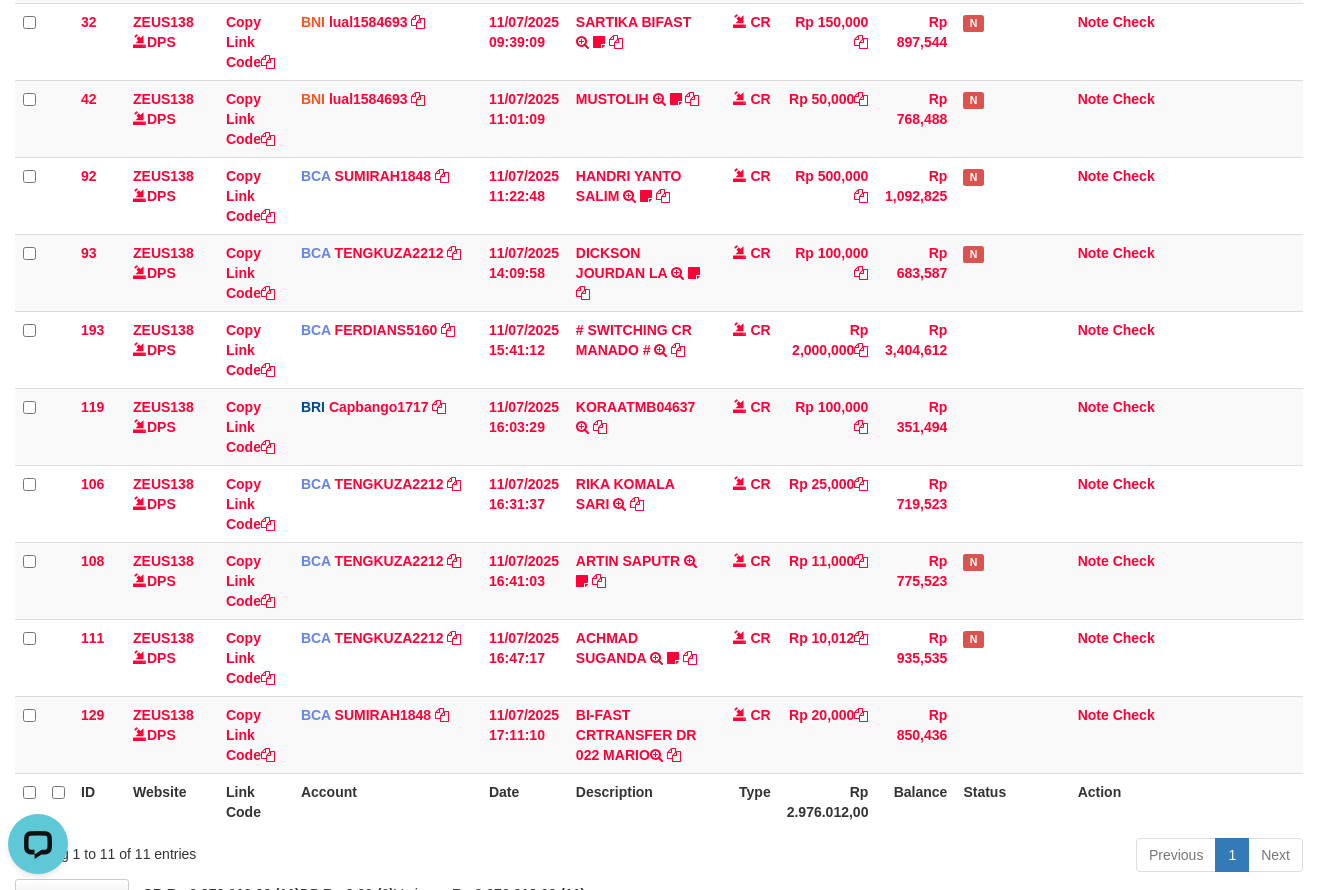 scroll, scrollTop: 0, scrollLeft: 0, axis: both 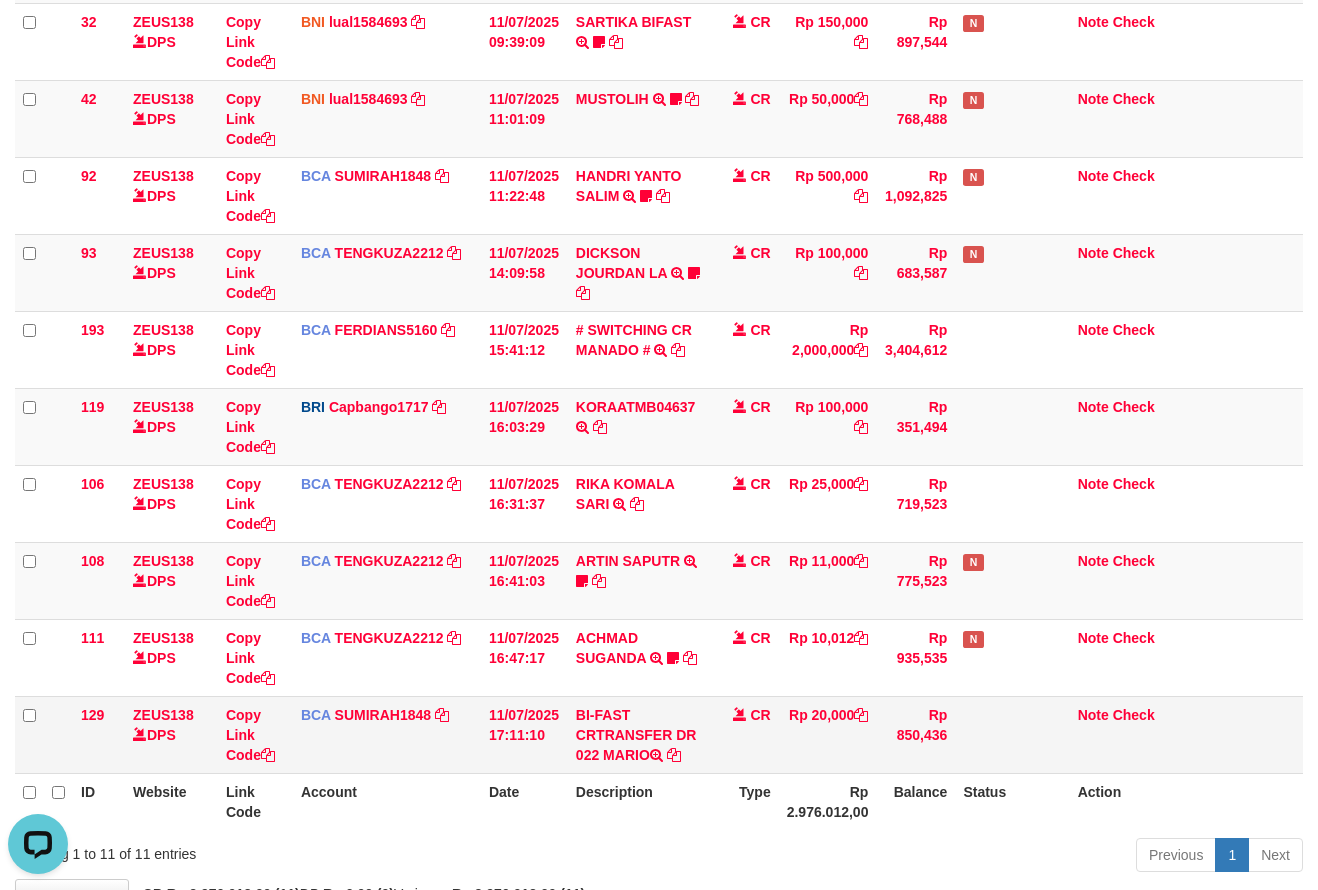 click on "BI-FAST CRTRANSFER DR 022 MARIO" at bounding box center [638, 734] 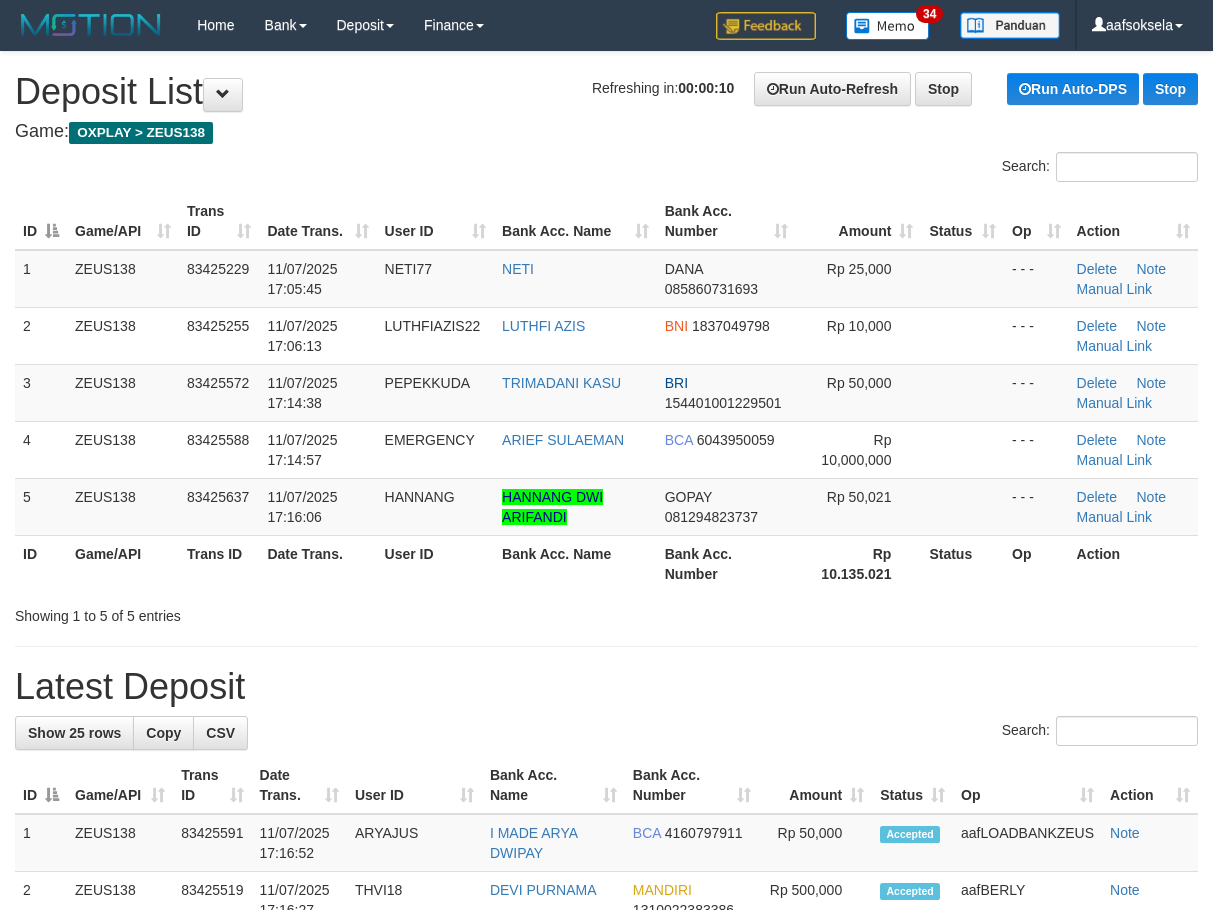 scroll, scrollTop: 0, scrollLeft: 0, axis: both 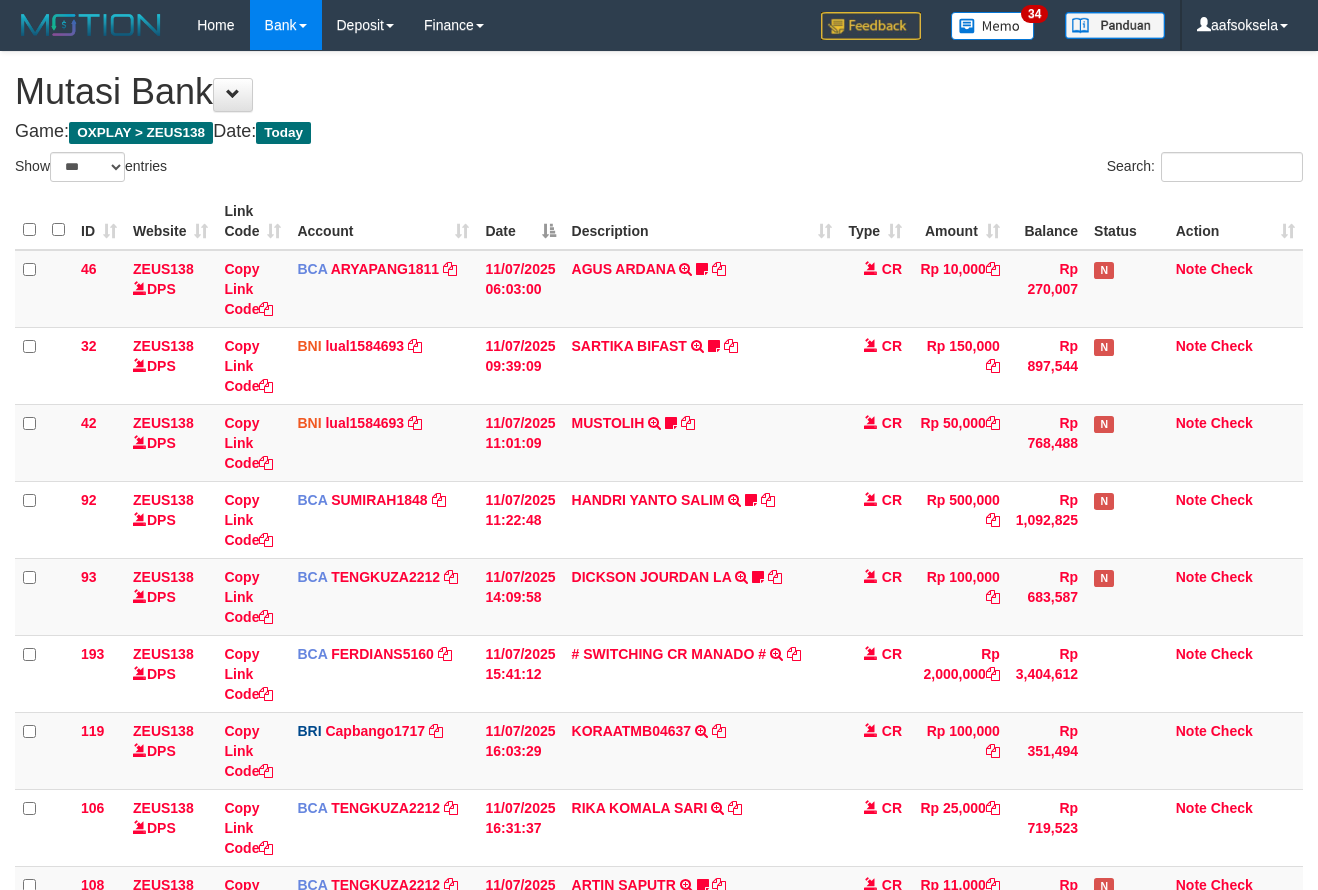 select on "***" 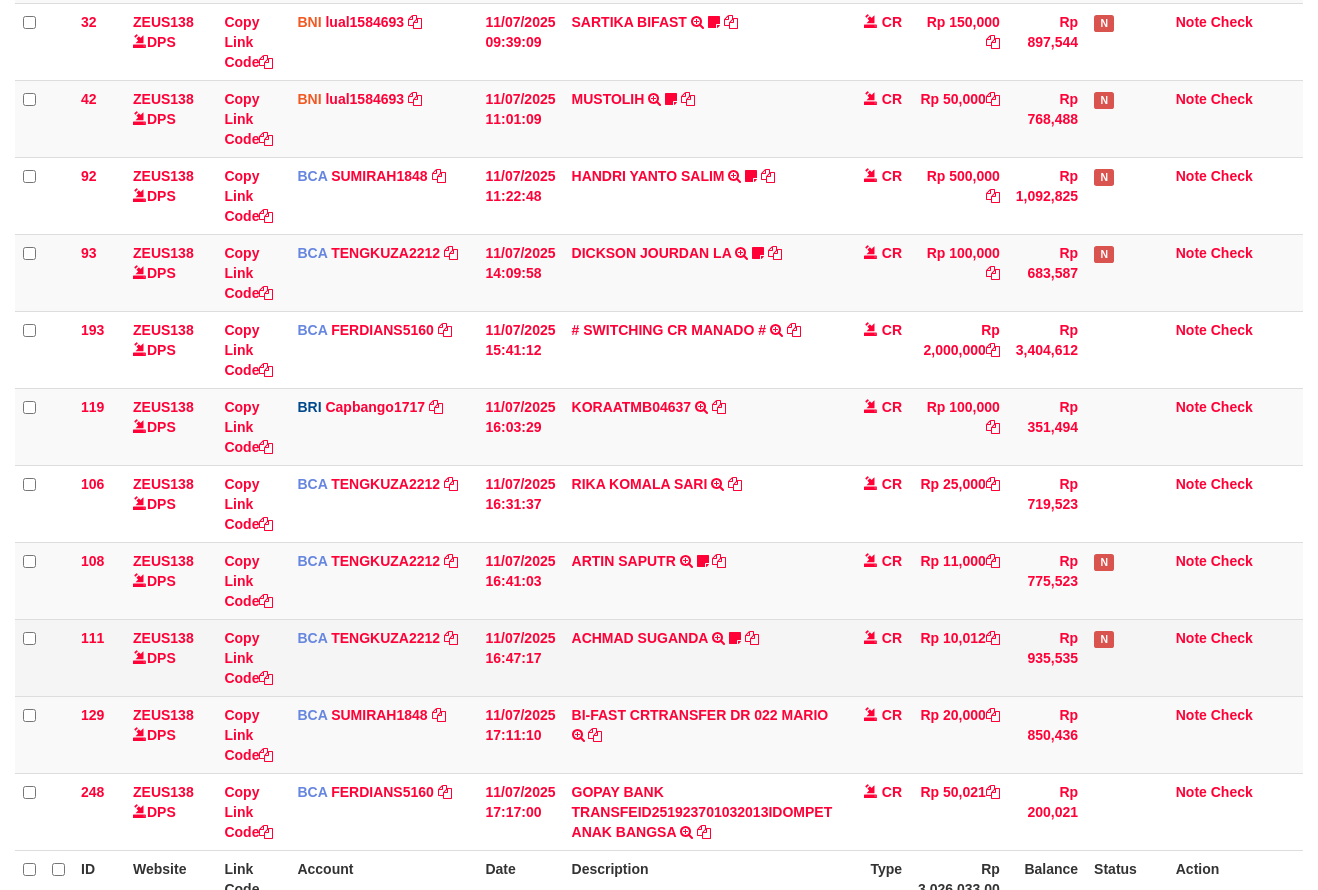 scroll, scrollTop: 191, scrollLeft: 0, axis: vertical 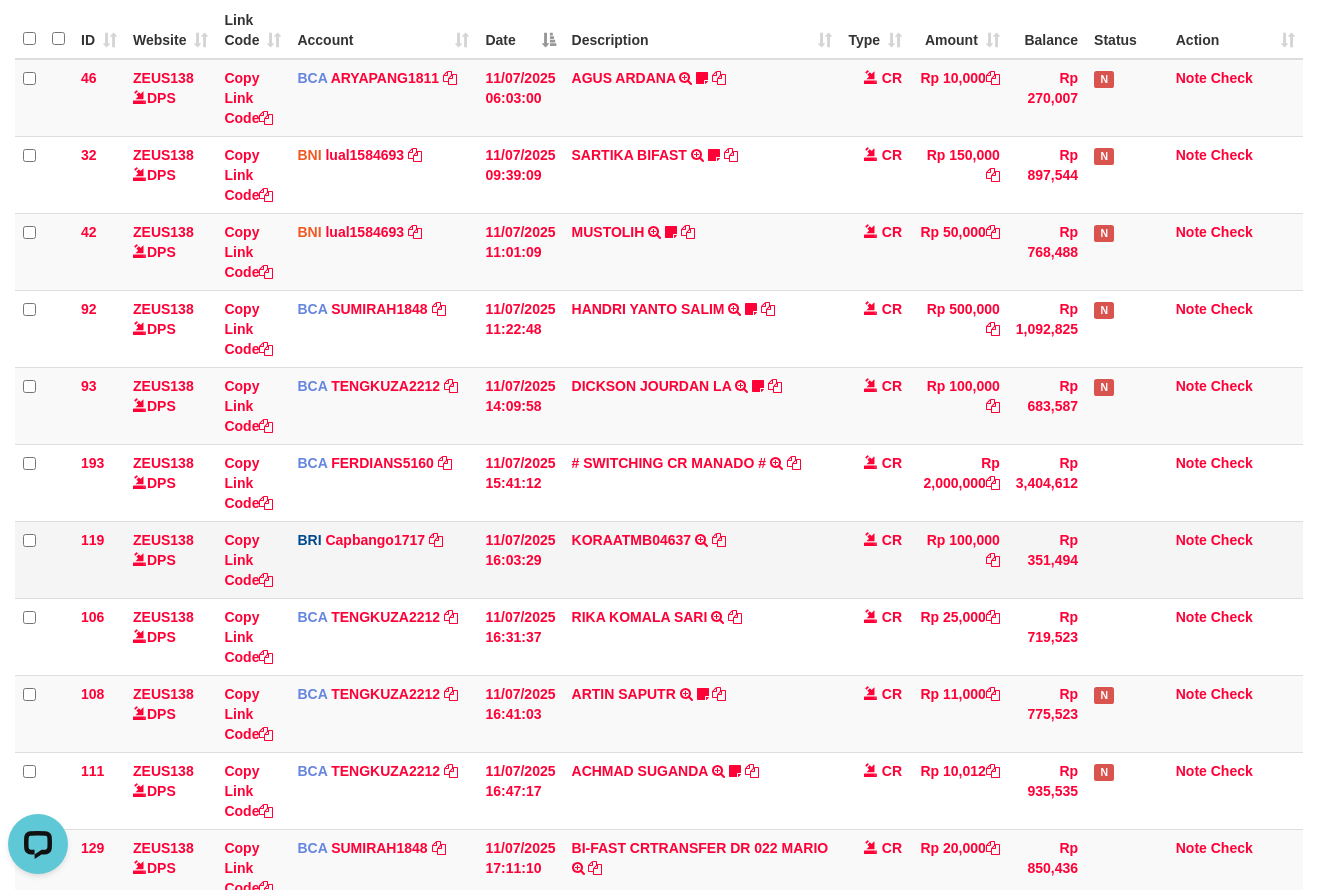 click on "BRI
Capbango1717
DPS
HELMI
mutasi_20250711_2435 | 119
mutasi_20250711_2435 | 119" at bounding box center [383, 559] 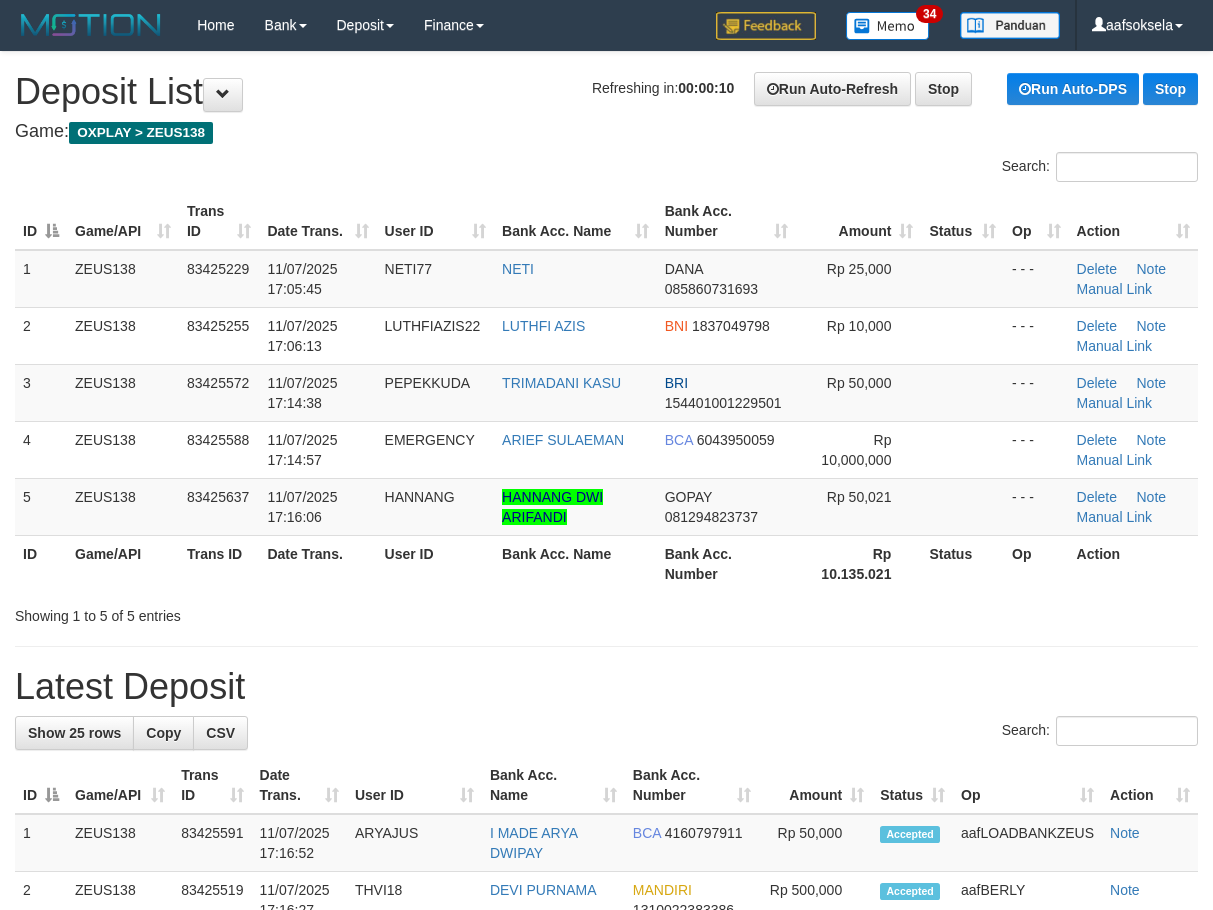 scroll, scrollTop: 0, scrollLeft: 0, axis: both 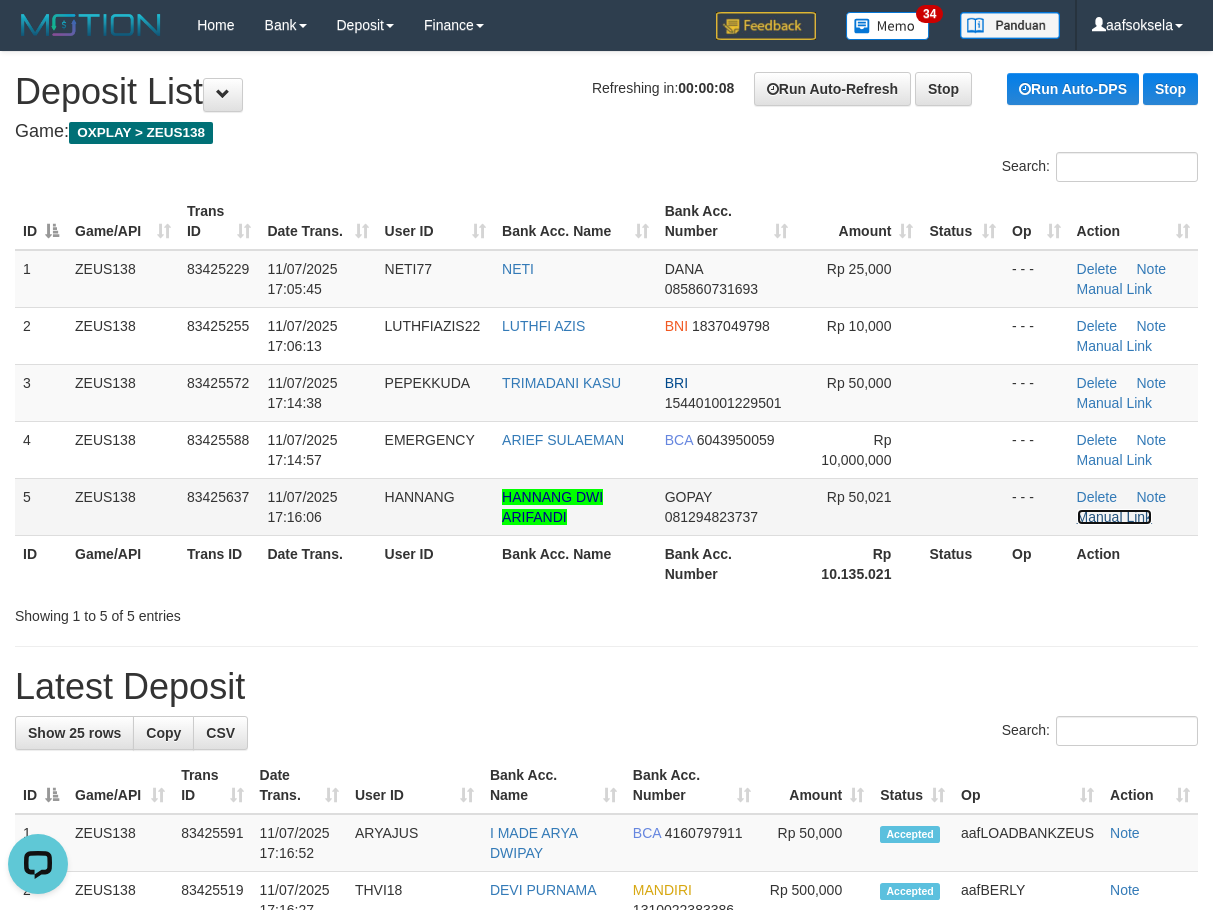 click on "Manual Link" at bounding box center [1115, 517] 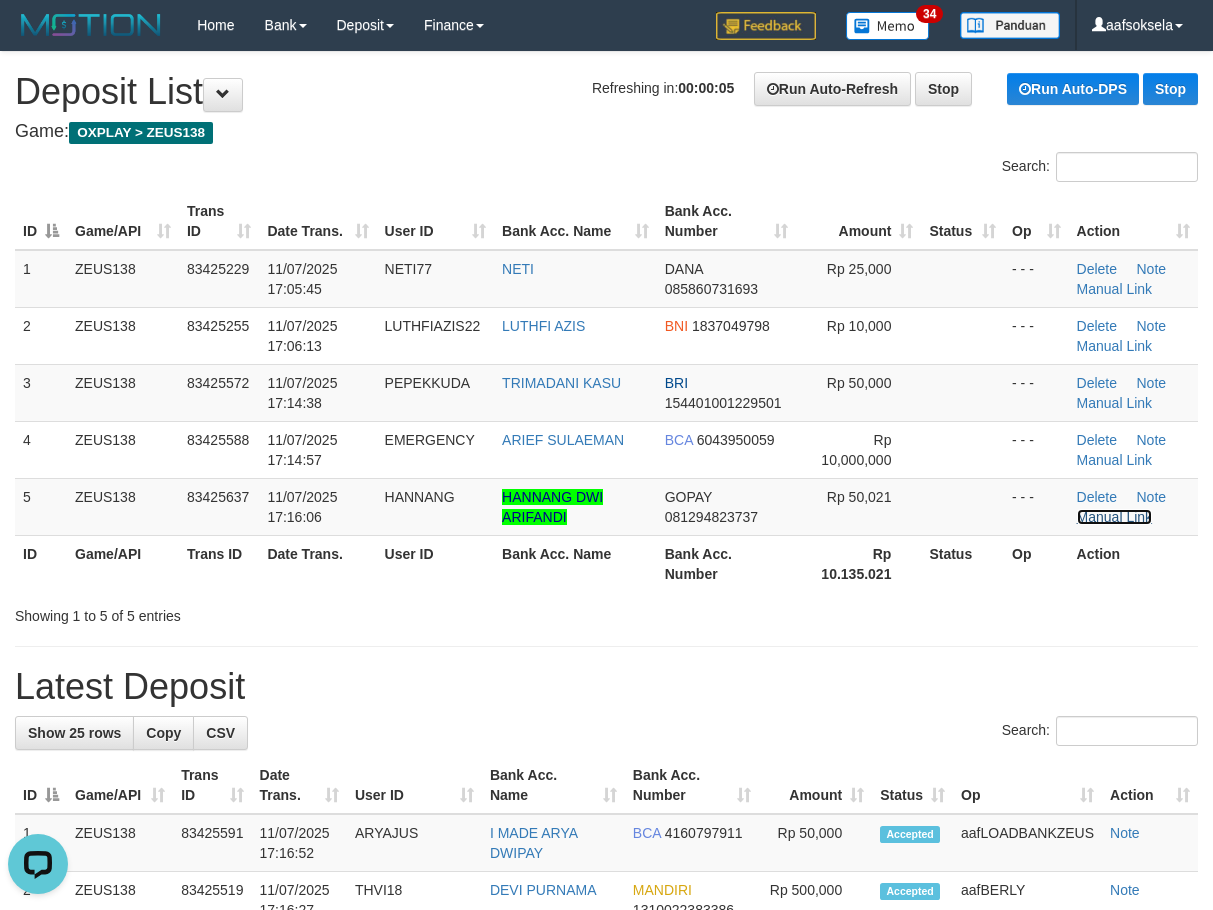 click on "Manual Link" at bounding box center [1115, 517] 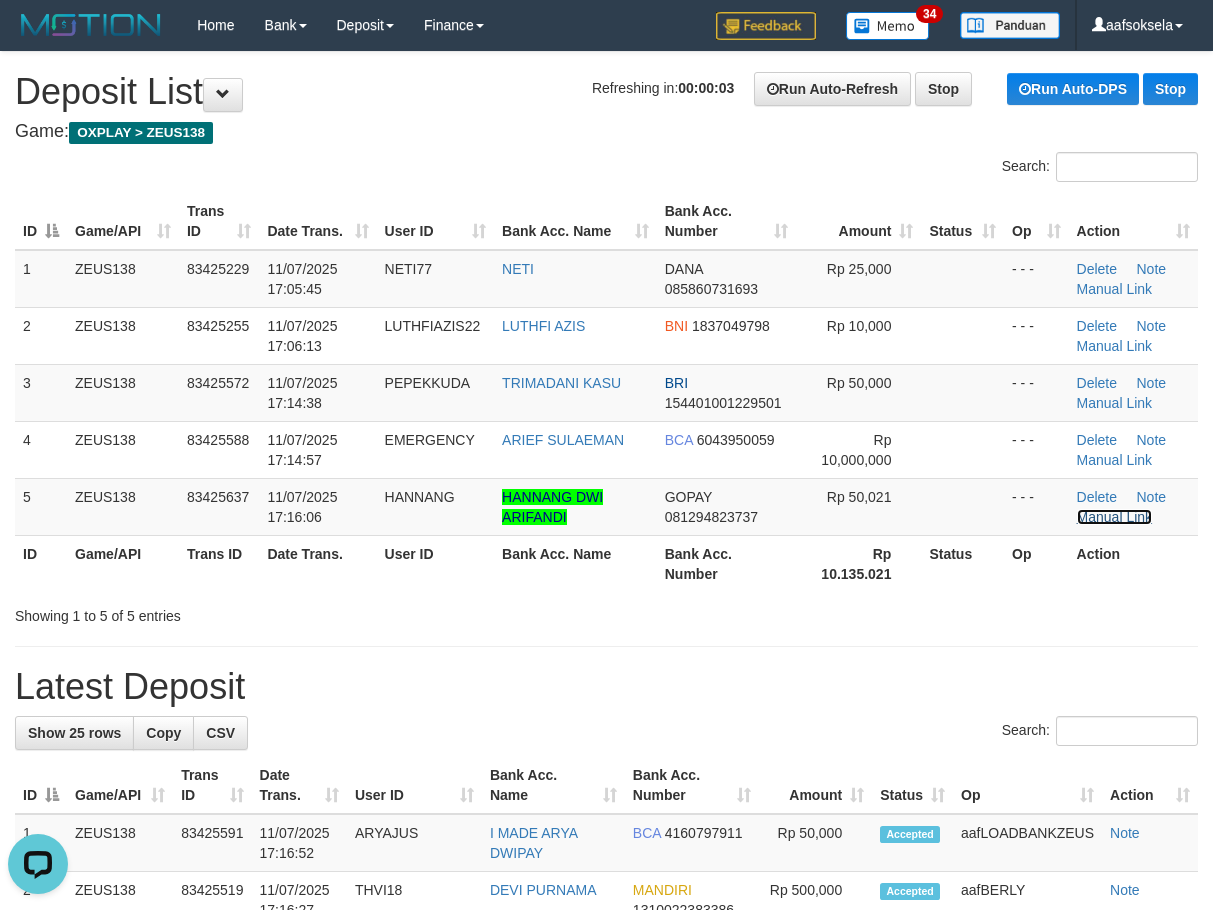 click on "Manual Link" at bounding box center [1115, 517] 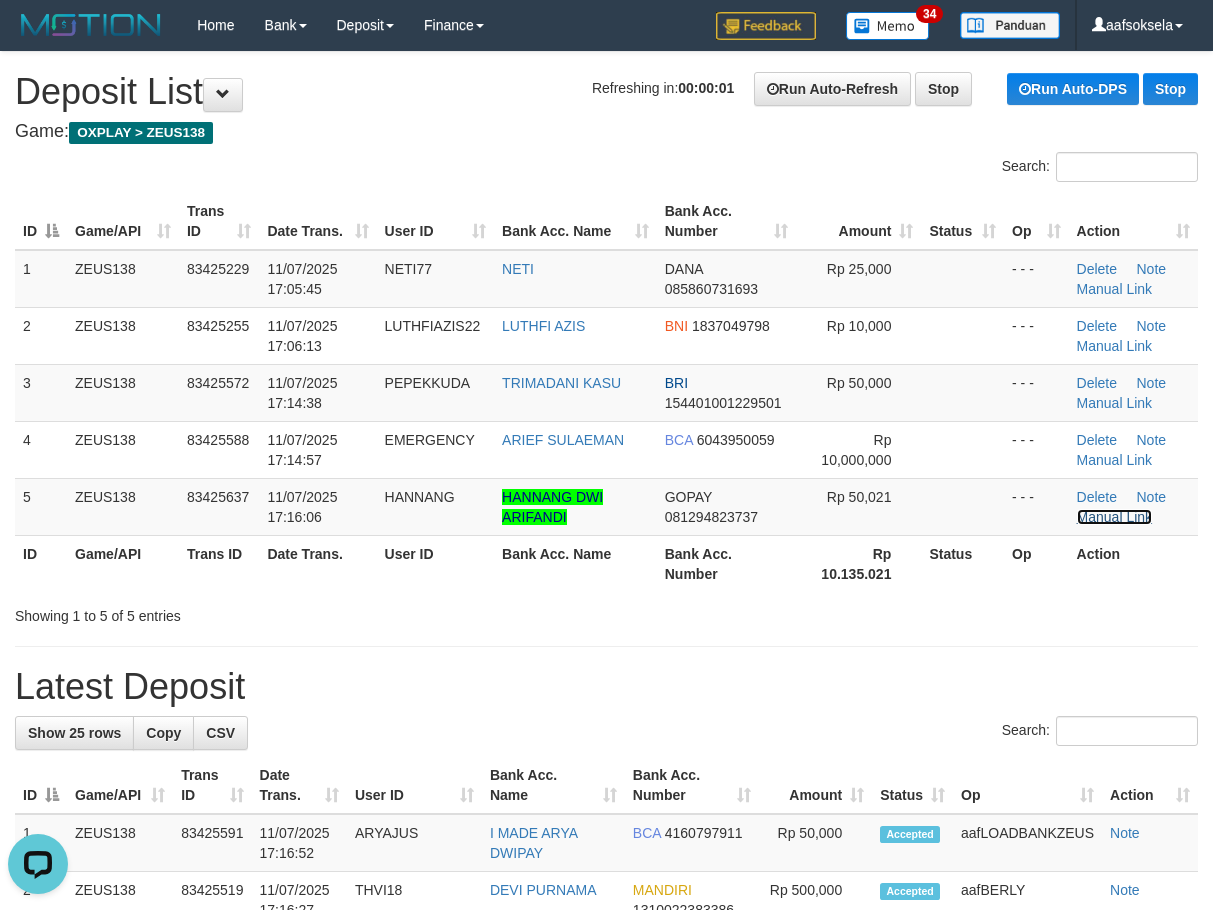 click on "Manual Link" at bounding box center [1115, 517] 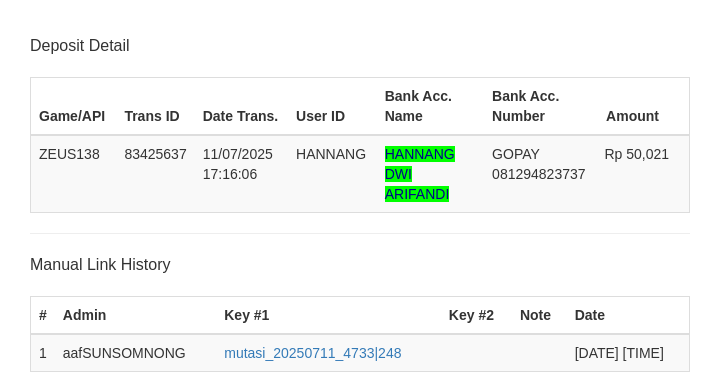 scroll, scrollTop: 413, scrollLeft: 0, axis: vertical 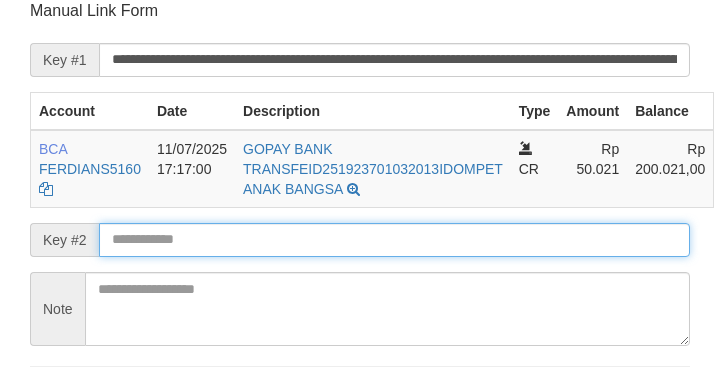 click at bounding box center (394, 240) 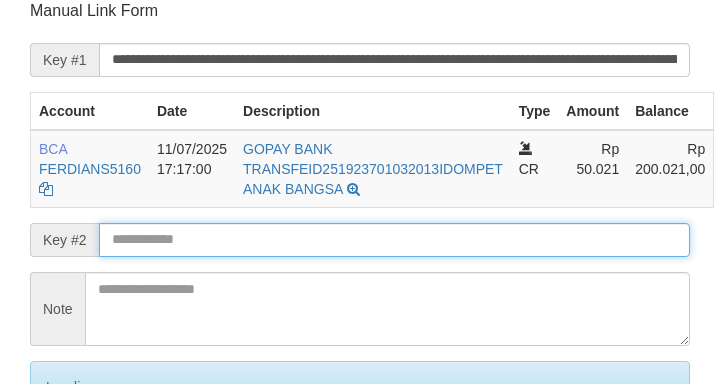 click on "Save" at bounding box center [80, 471] 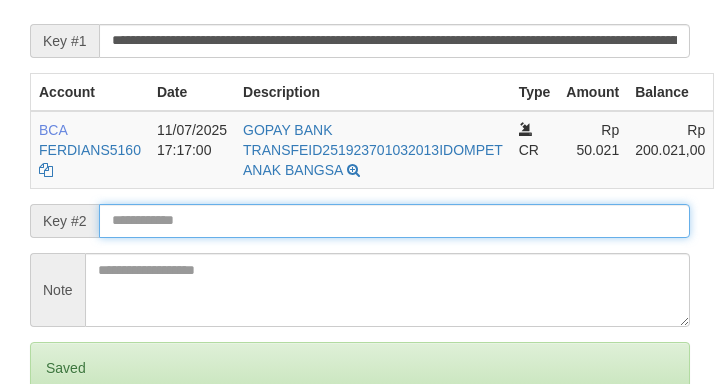click on "Save" at bounding box center [58, 452] 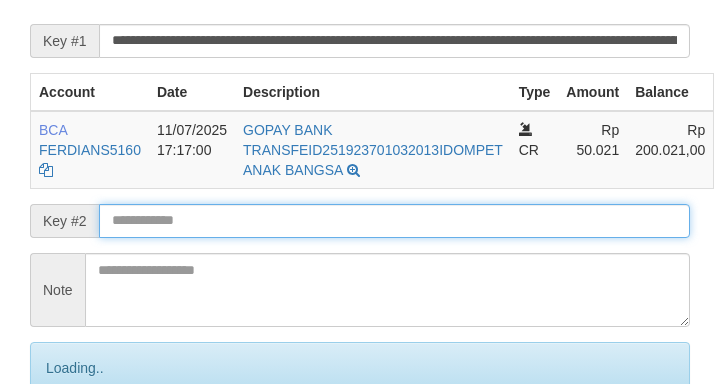 click on "Save" at bounding box center (80, 452) 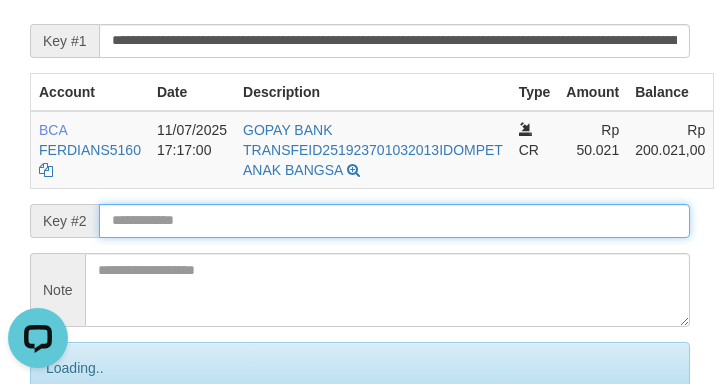 scroll, scrollTop: 0, scrollLeft: 0, axis: both 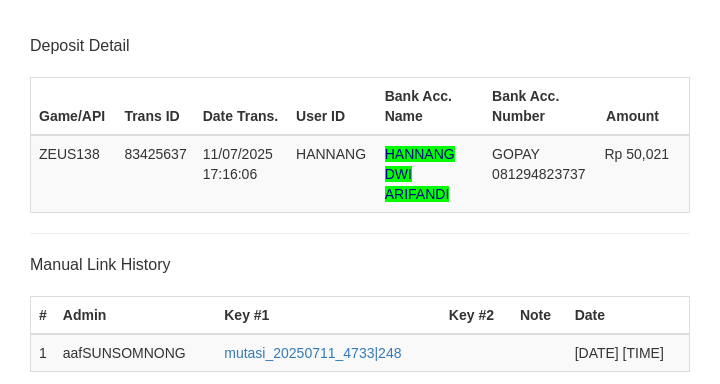 click at bounding box center [394, 653] 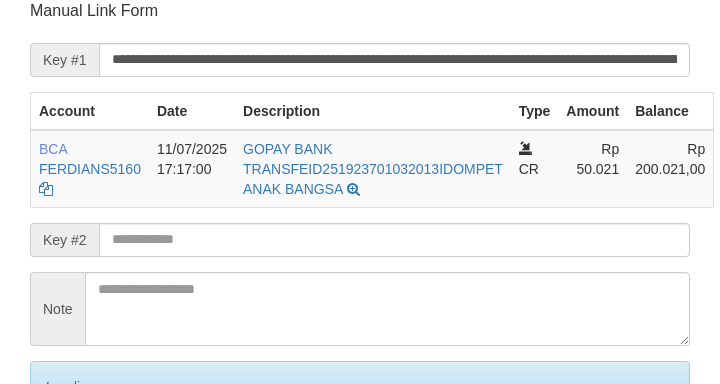 click on "Save" at bounding box center (80, 471) 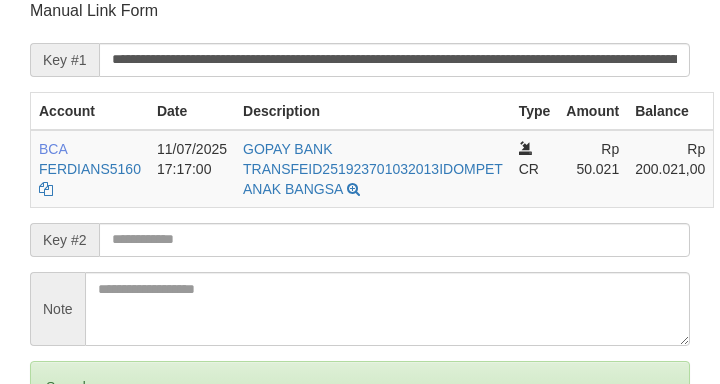 scroll, scrollTop: 432, scrollLeft: 0, axis: vertical 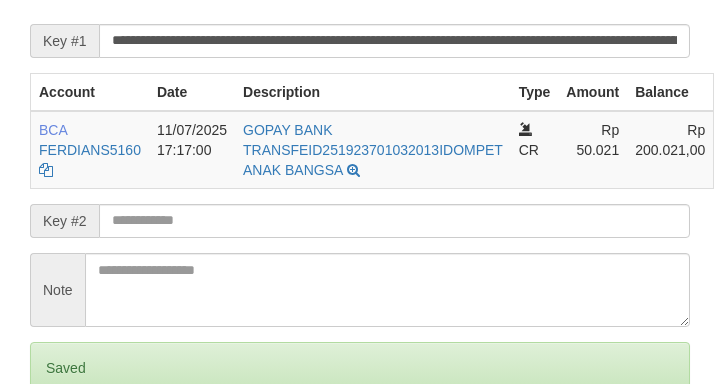 click on "Save" at bounding box center [58, 452] 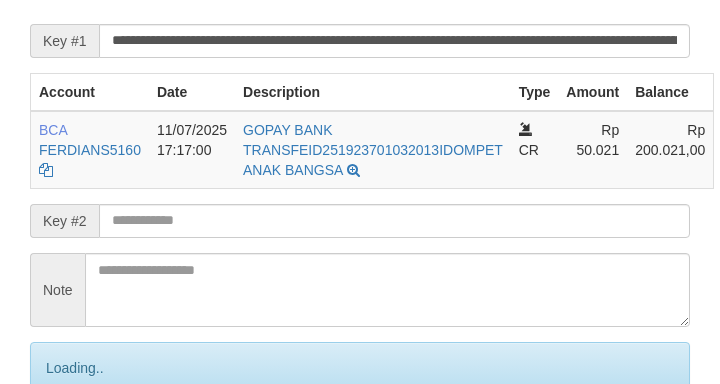 click on "Save" at bounding box center (80, 452) 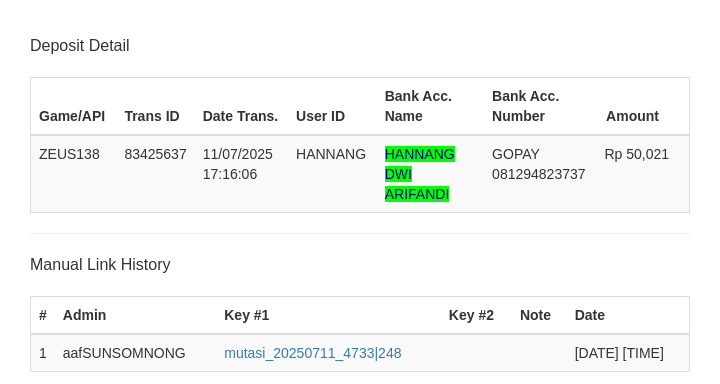 click at bounding box center (394, 653) 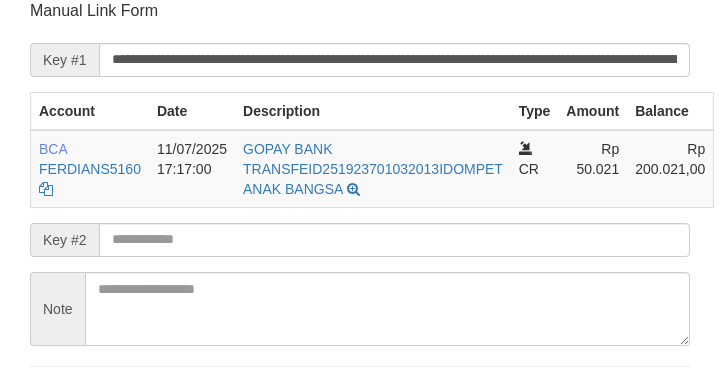 click on "Save" at bounding box center (58, 404) 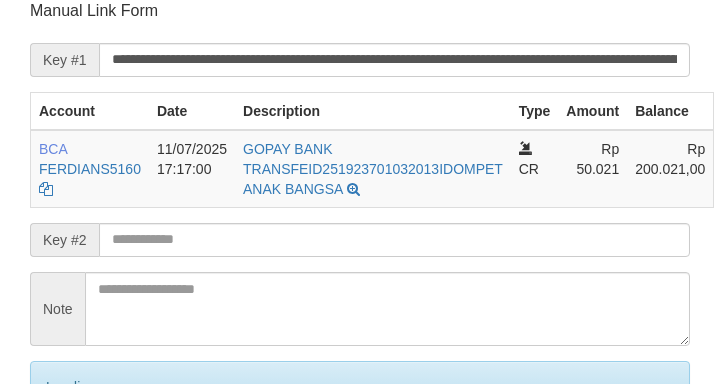 click on "Save" at bounding box center (80, 471) 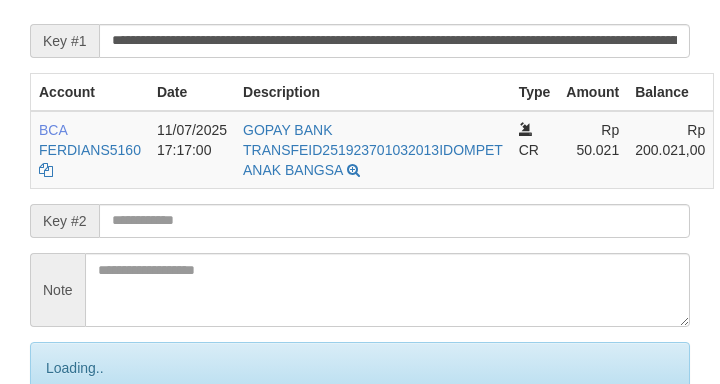 click on "Save" at bounding box center [80, 452] 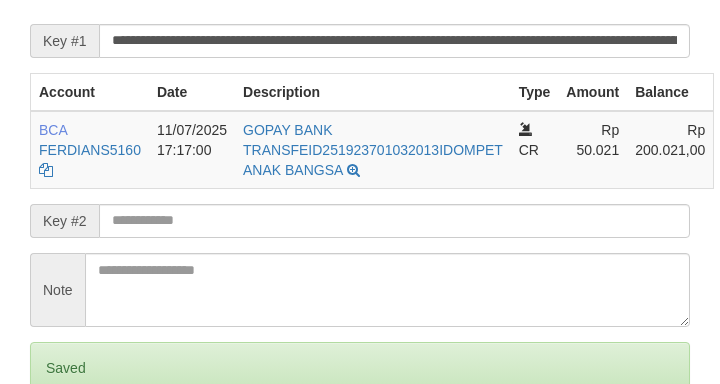click on "Save" at bounding box center [58, 452] 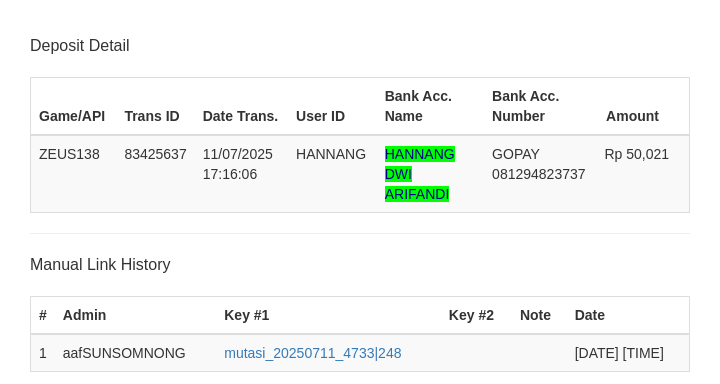 scroll, scrollTop: 413, scrollLeft: 0, axis: vertical 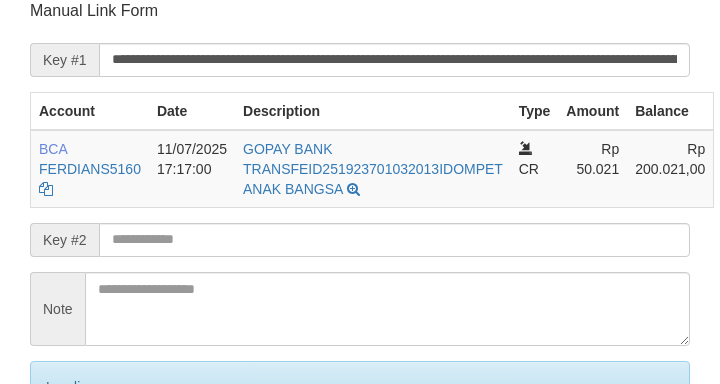 click on "Save" at bounding box center [80, 471] 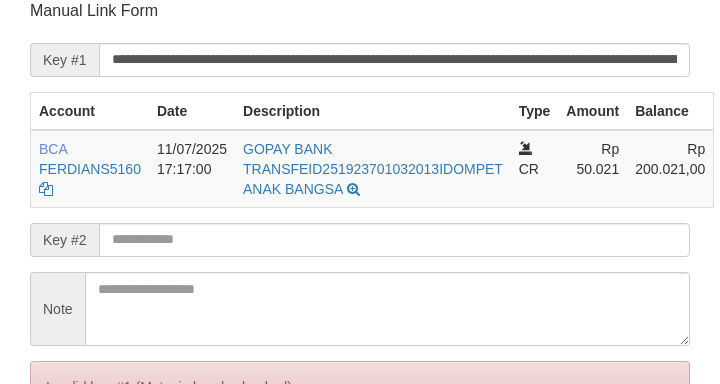 click on "Save" at bounding box center (58, 471) 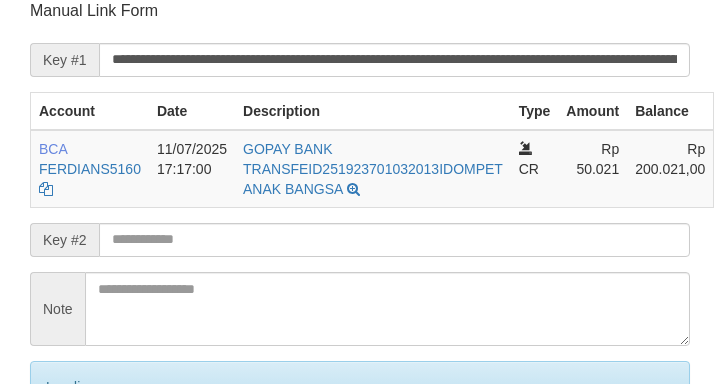 click on "Save" at bounding box center (80, 471) 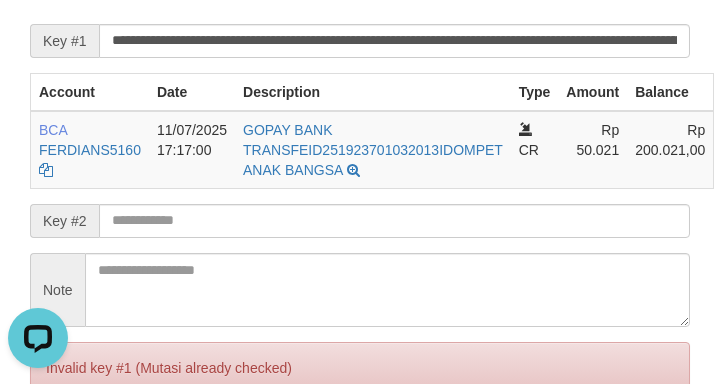 scroll, scrollTop: 0, scrollLeft: 0, axis: both 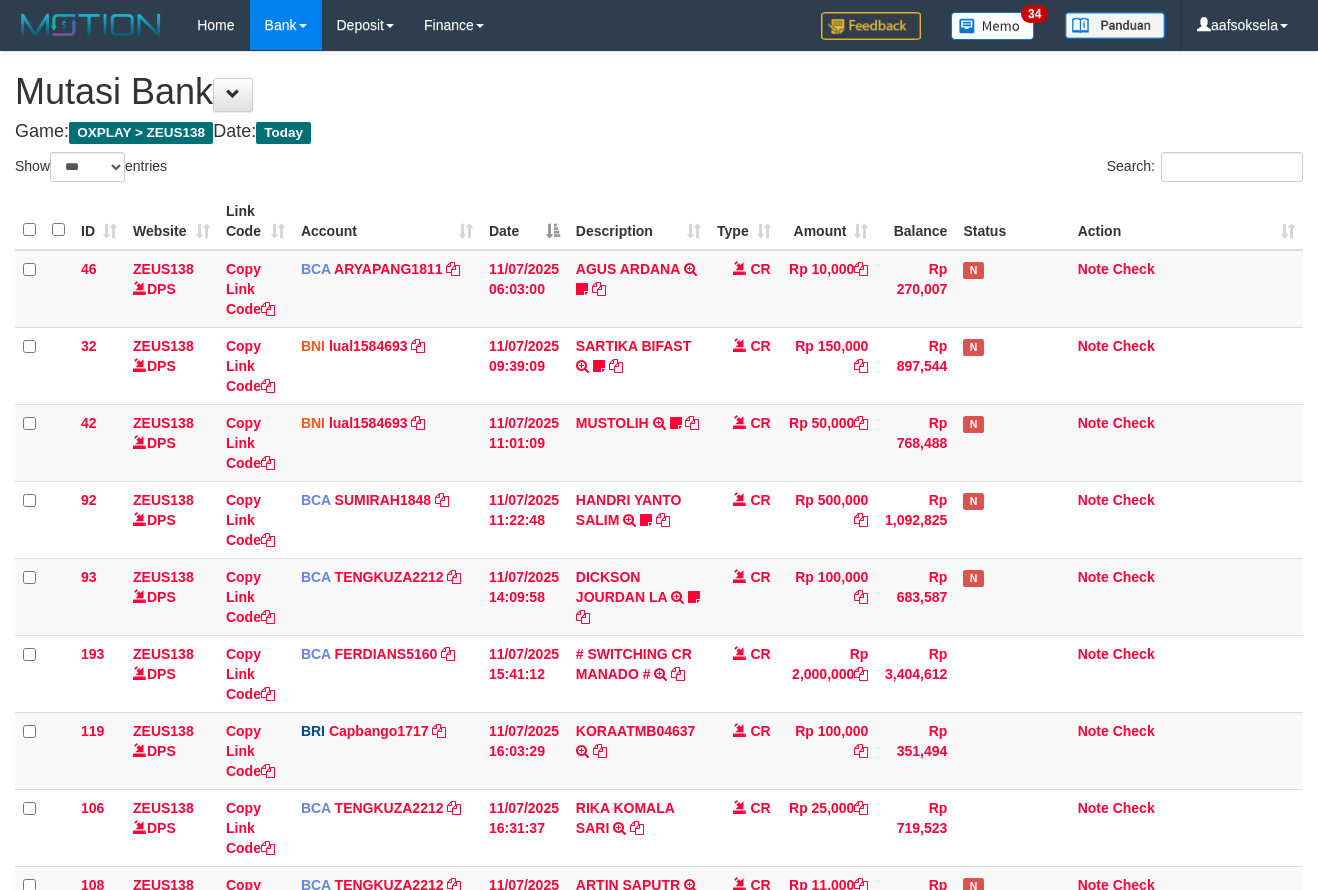 select on "***" 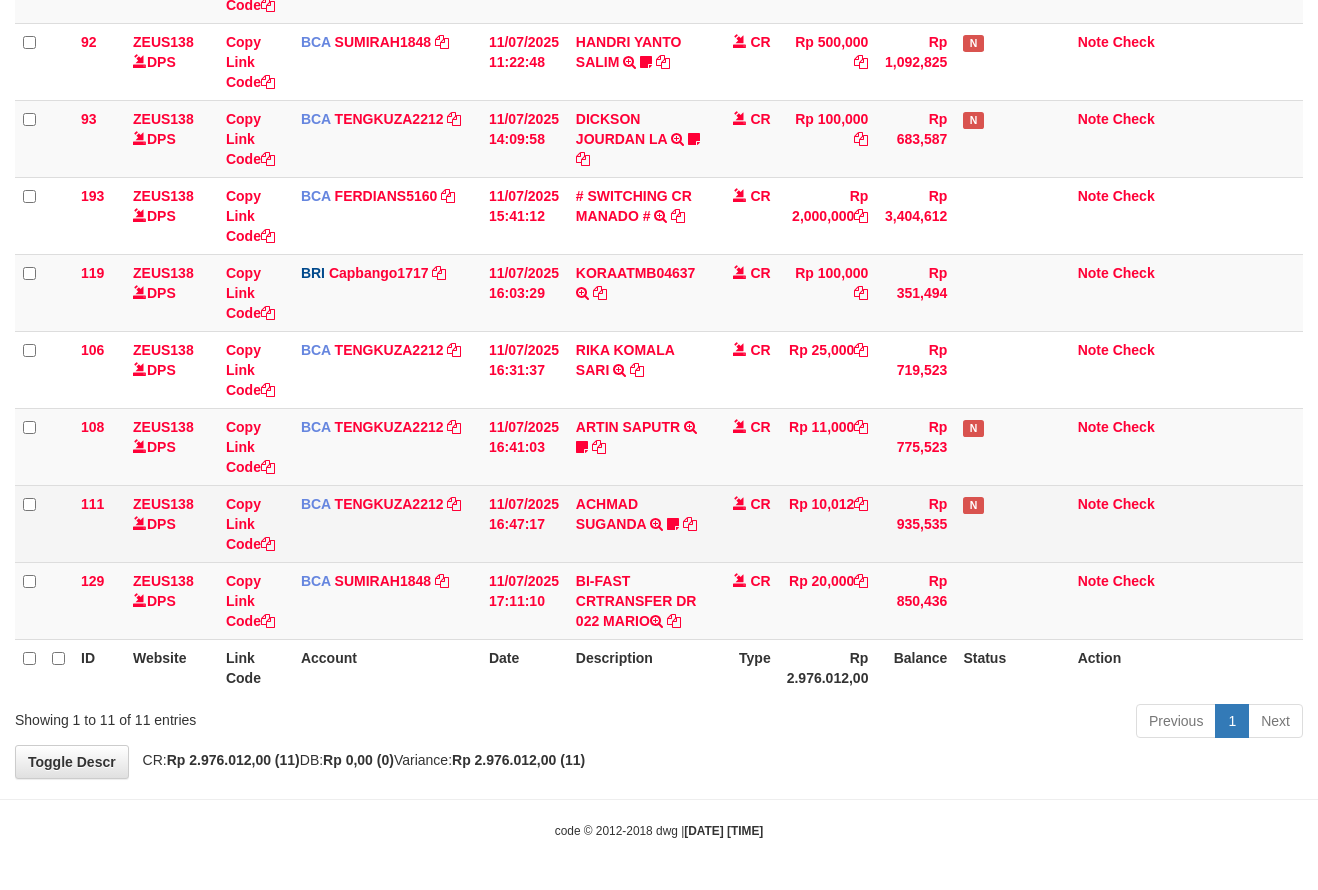 scroll, scrollTop: 258, scrollLeft: 0, axis: vertical 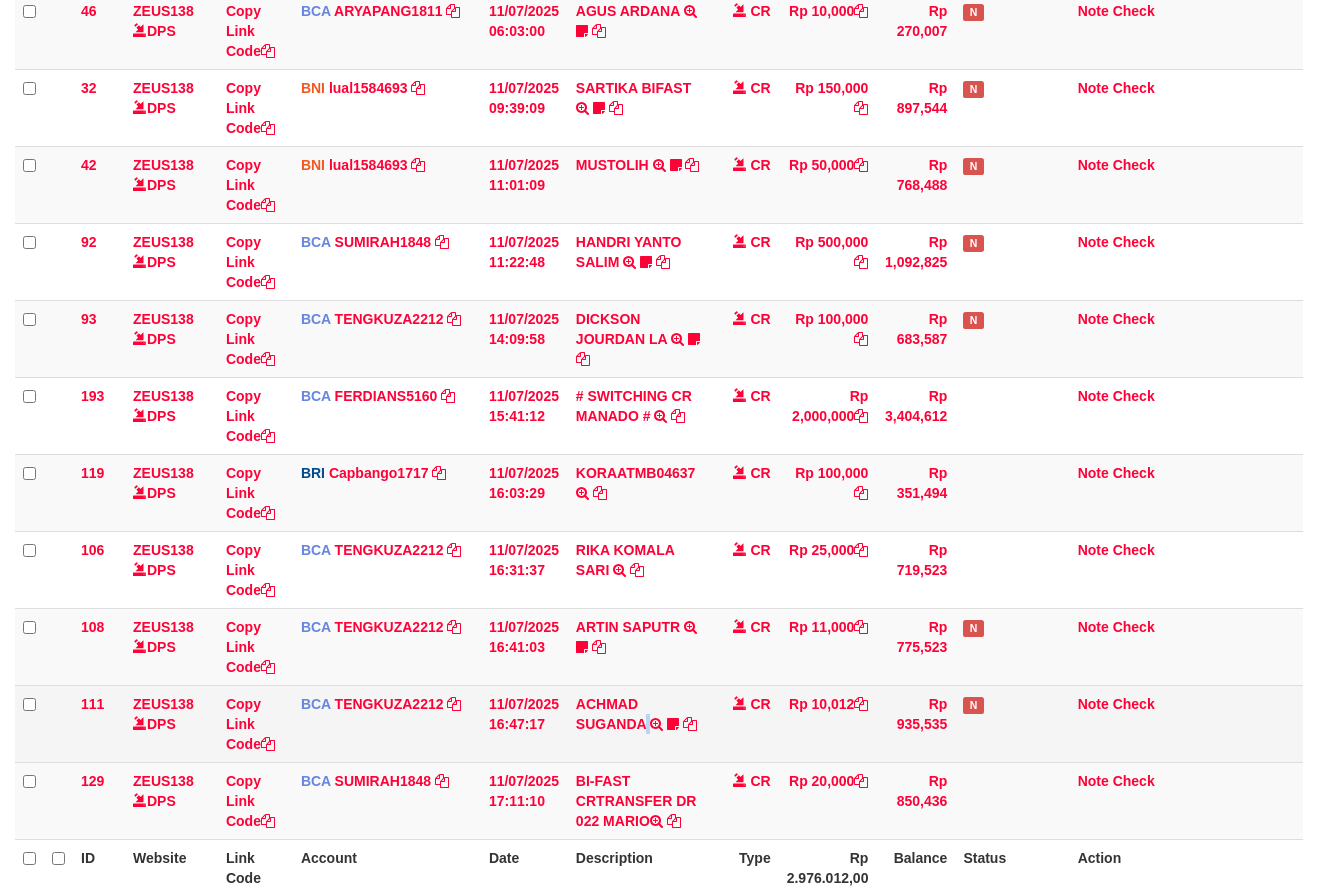 click on "[FIRST] [LAST]            TRSF E-BANKING CR 1107/FTSCY/WS95031
10012.00[FIRST] [LAST]    Die54321" at bounding box center (638, 723) 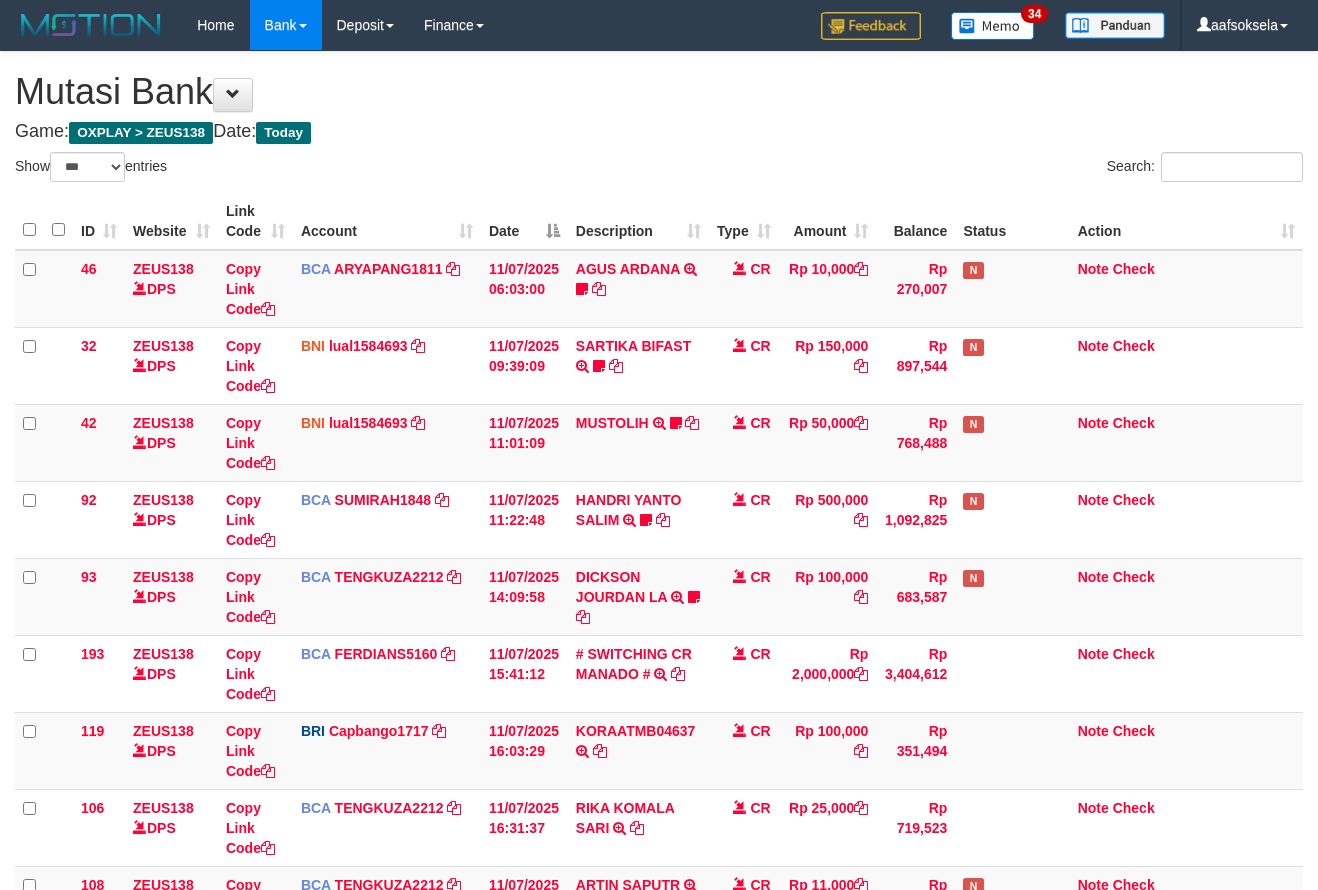 select on "***" 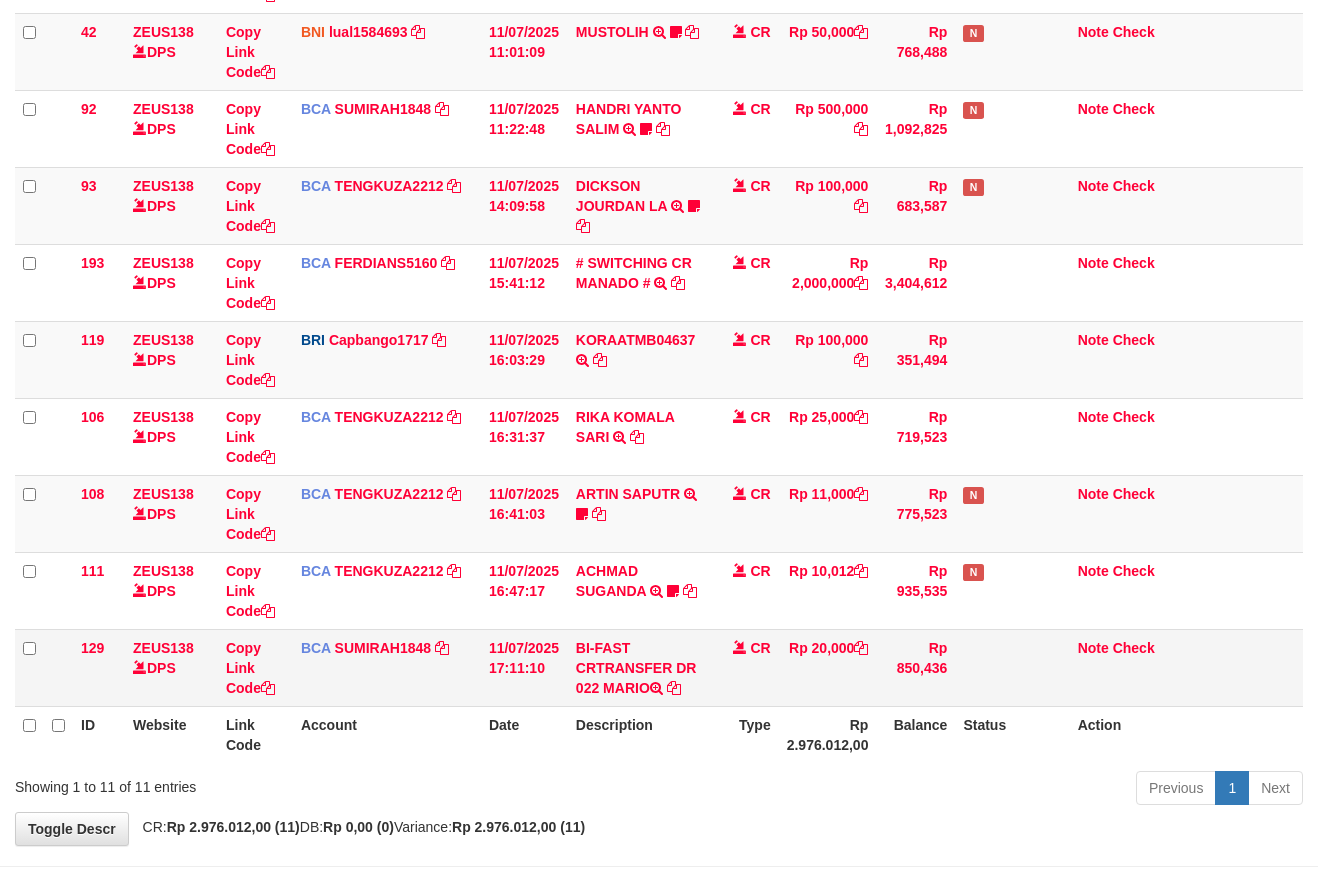 click on "CR" at bounding box center [744, 667] 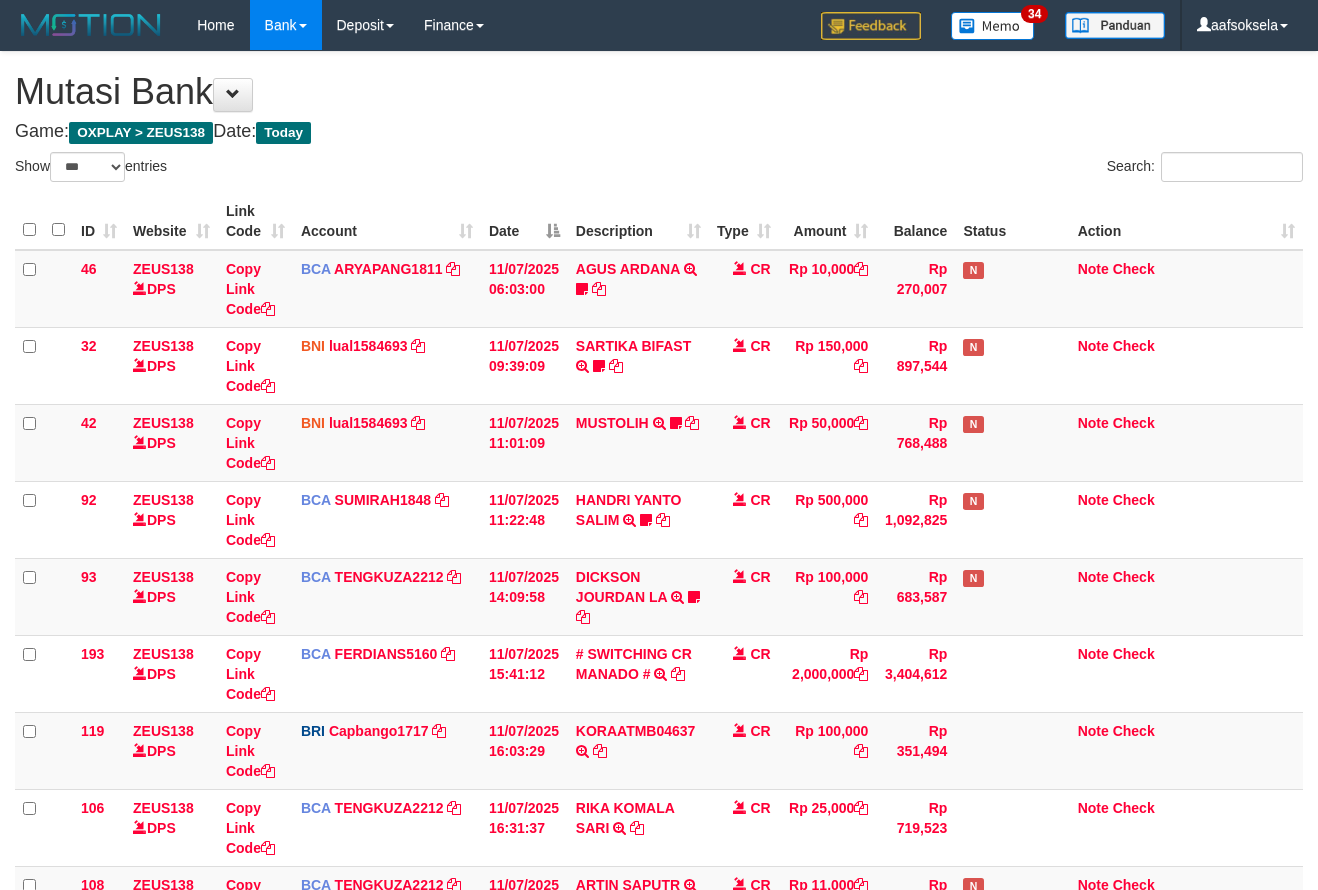 select on "***" 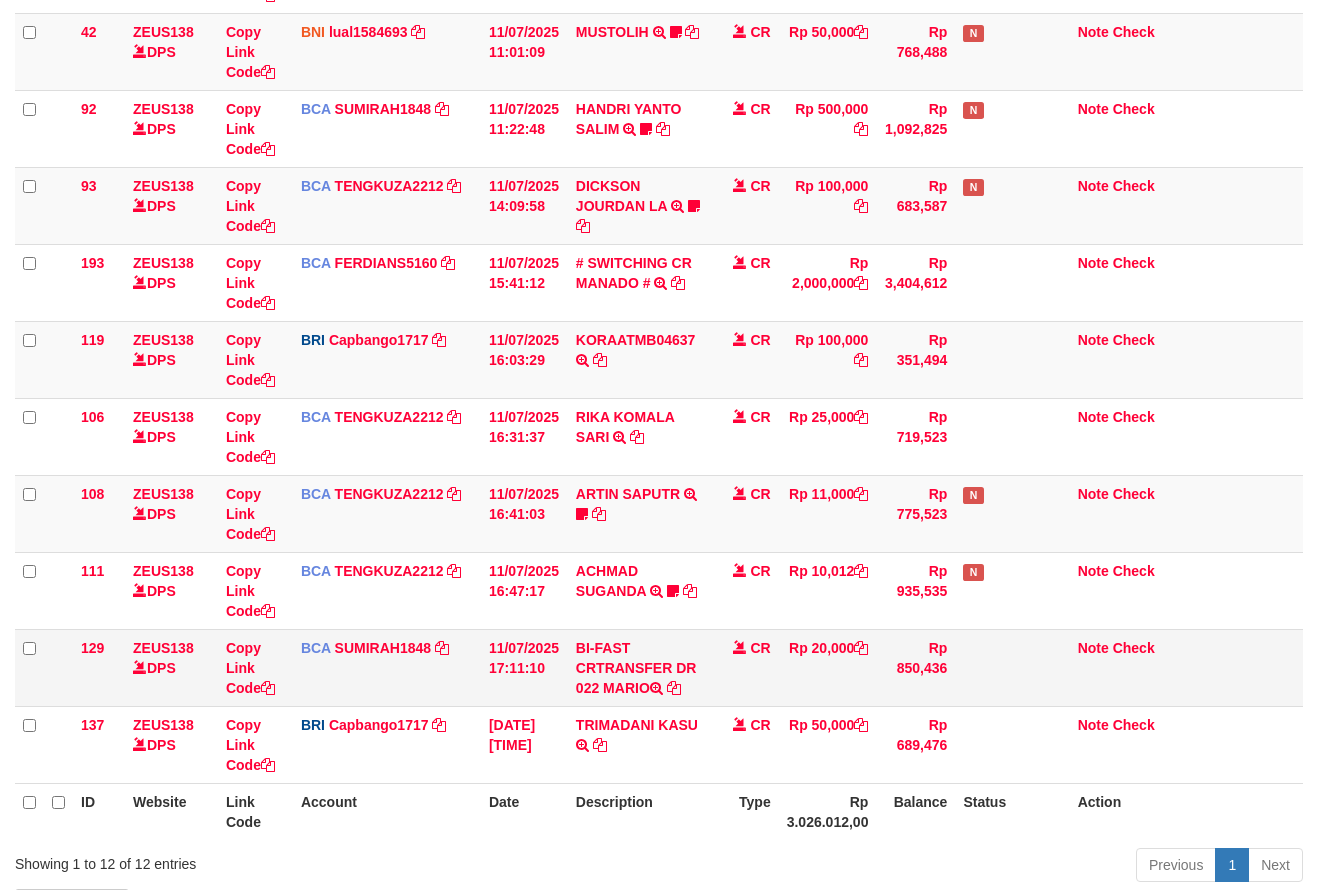 drag, startPoint x: 0, startPoint y: 0, endPoint x: 726, endPoint y: 685, distance: 998.1488 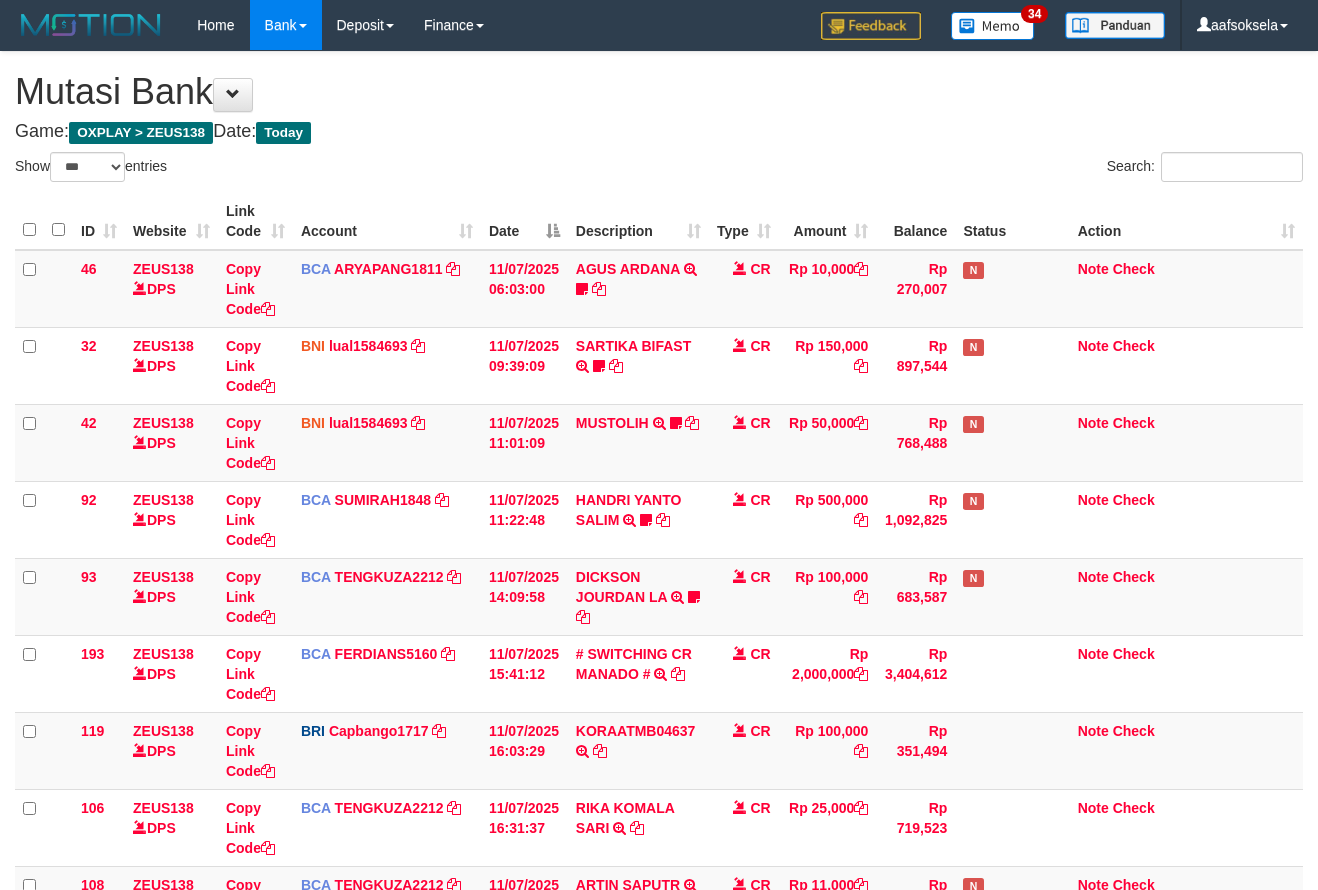 select on "***" 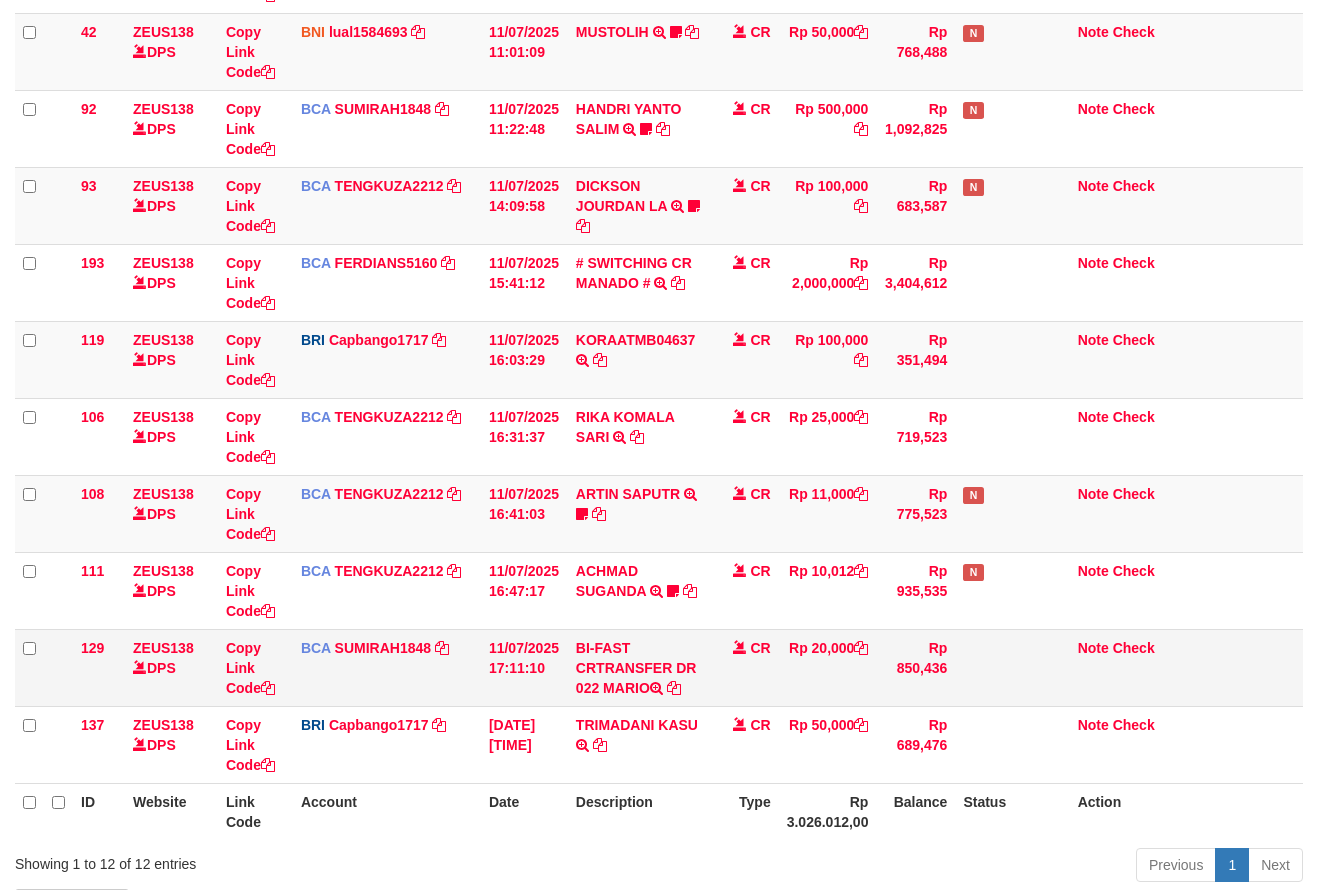 click on "CR" at bounding box center [744, 667] 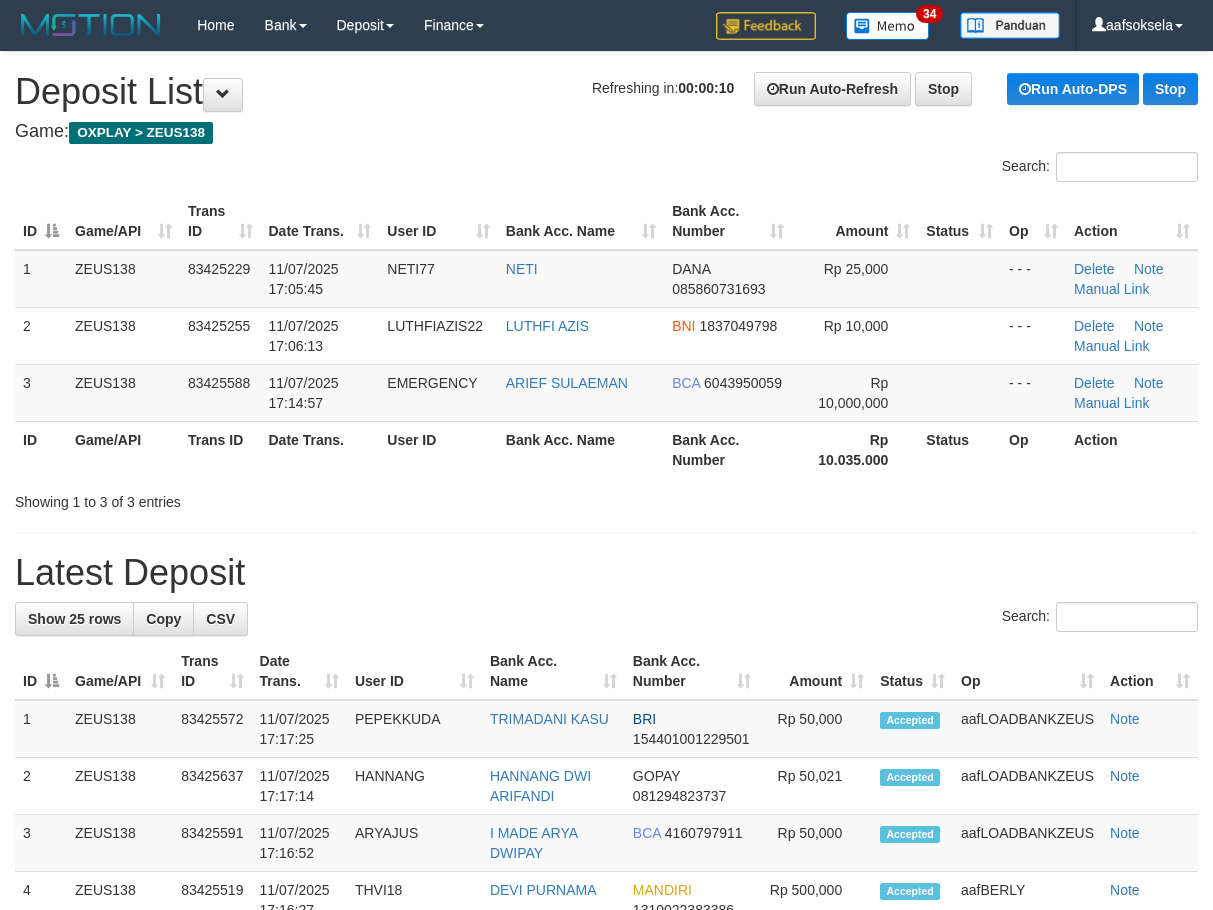 scroll, scrollTop: 0, scrollLeft: 0, axis: both 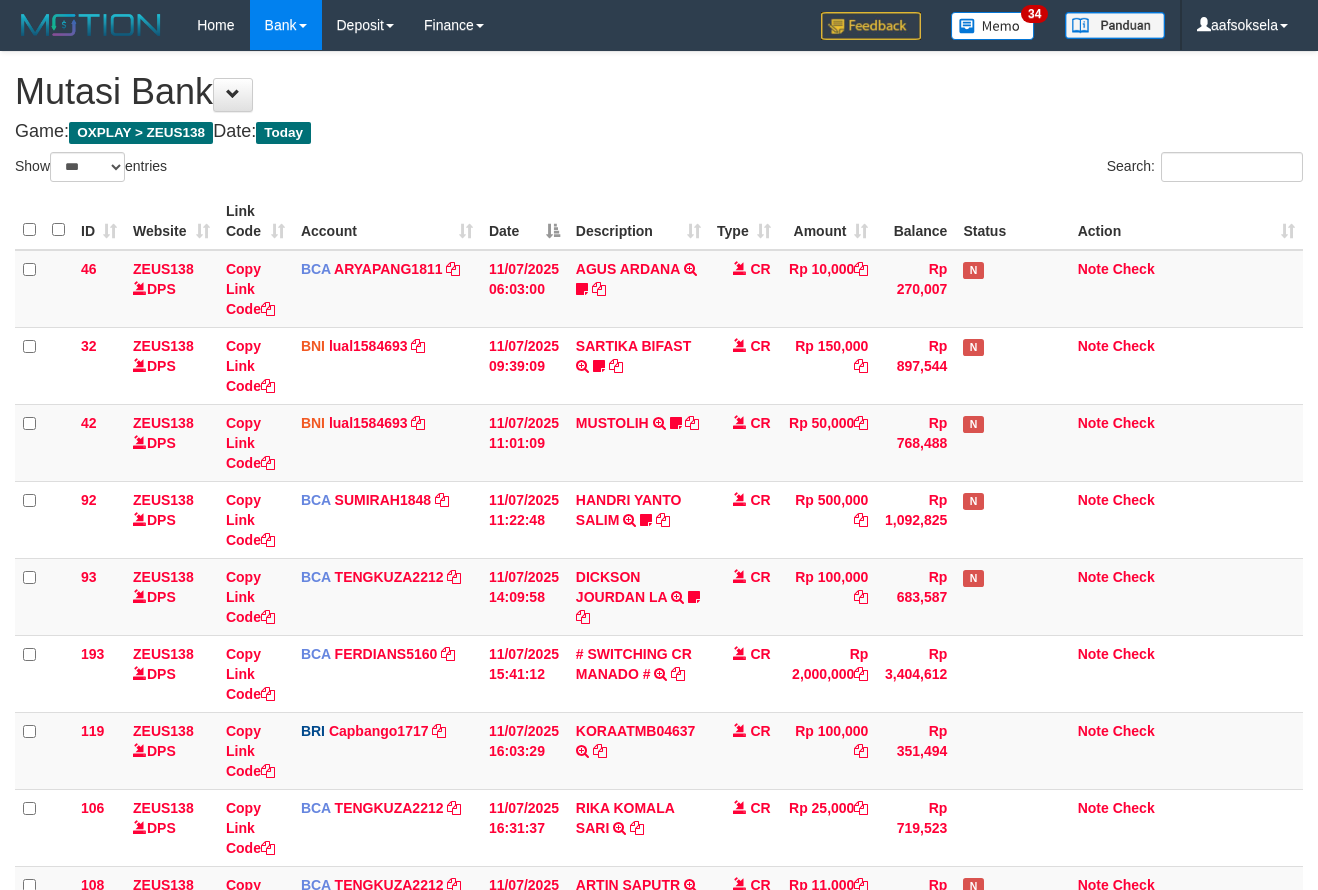 select on "***" 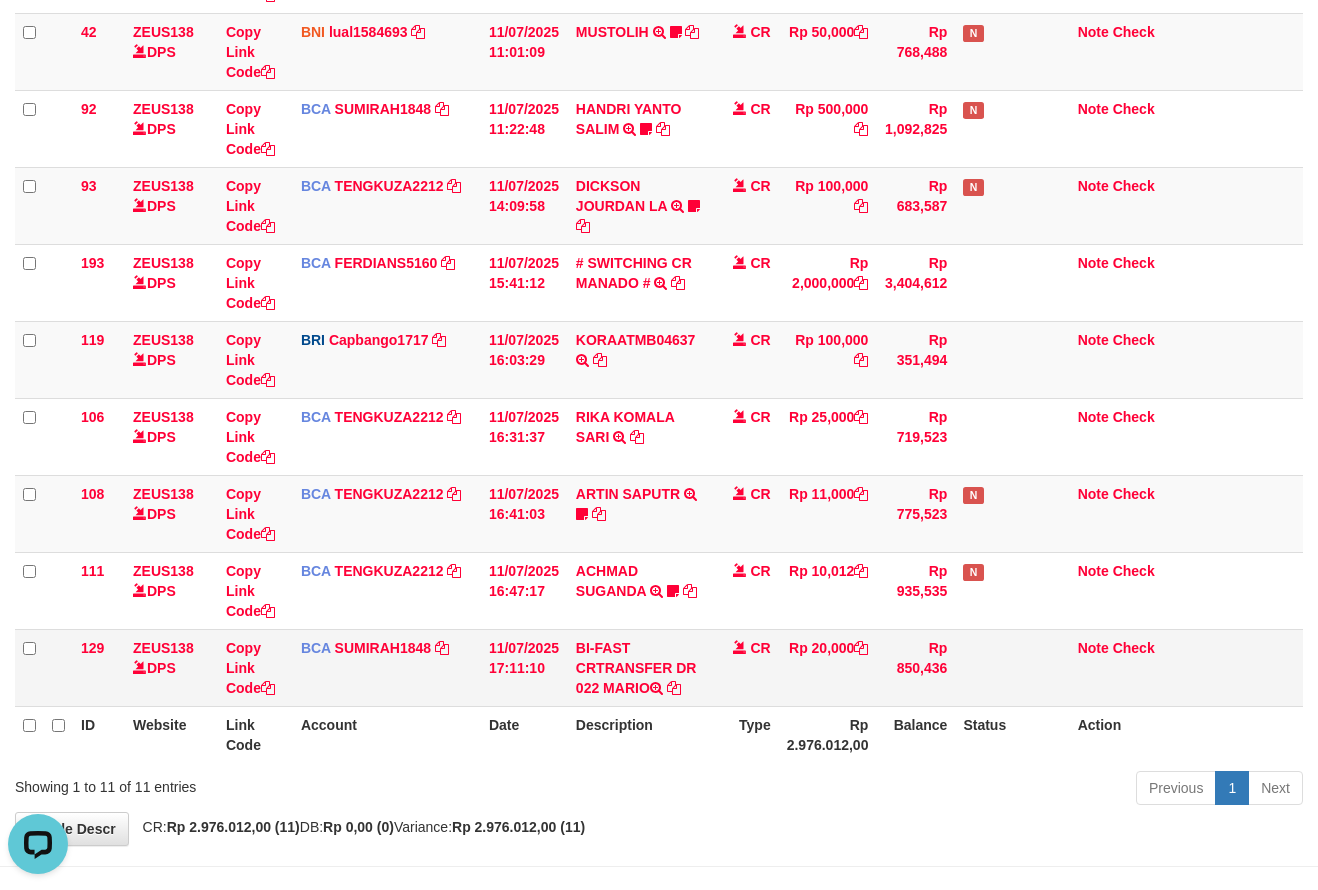 scroll, scrollTop: 0, scrollLeft: 0, axis: both 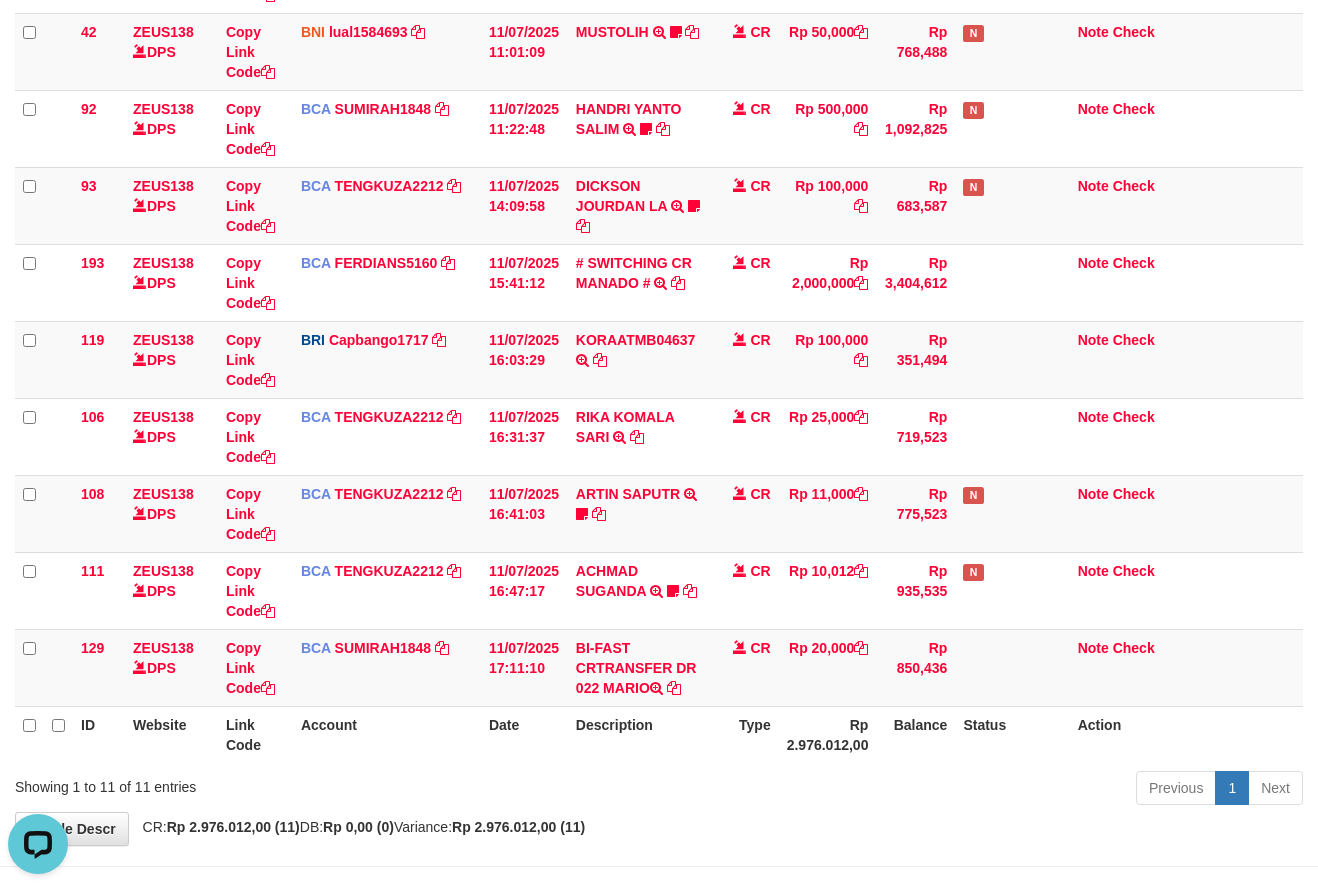 click on "Description" at bounding box center (638, 734) 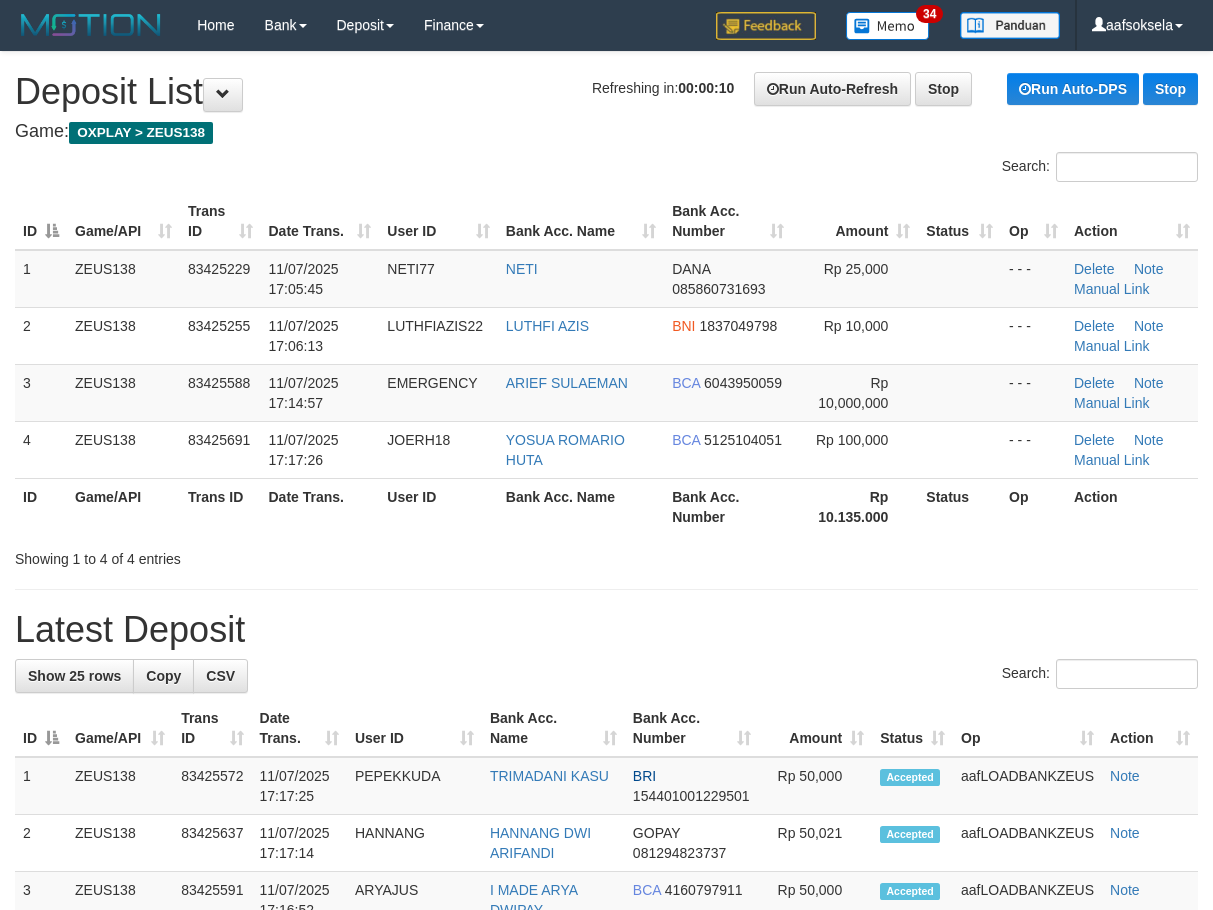 scroll, scrollTop: 0, scrollLeft: 0, axis: both 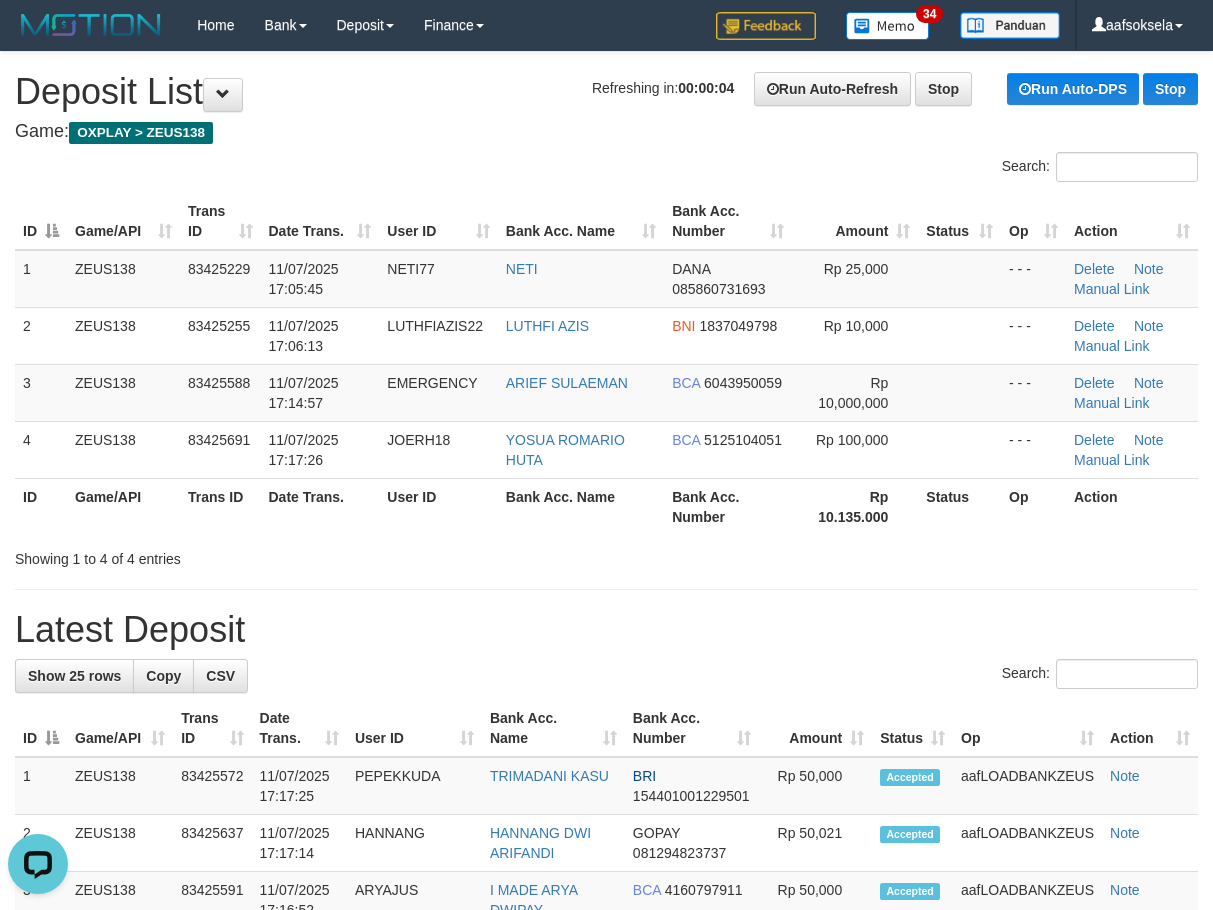 click on "**********" at bounding box center (606, 1184) 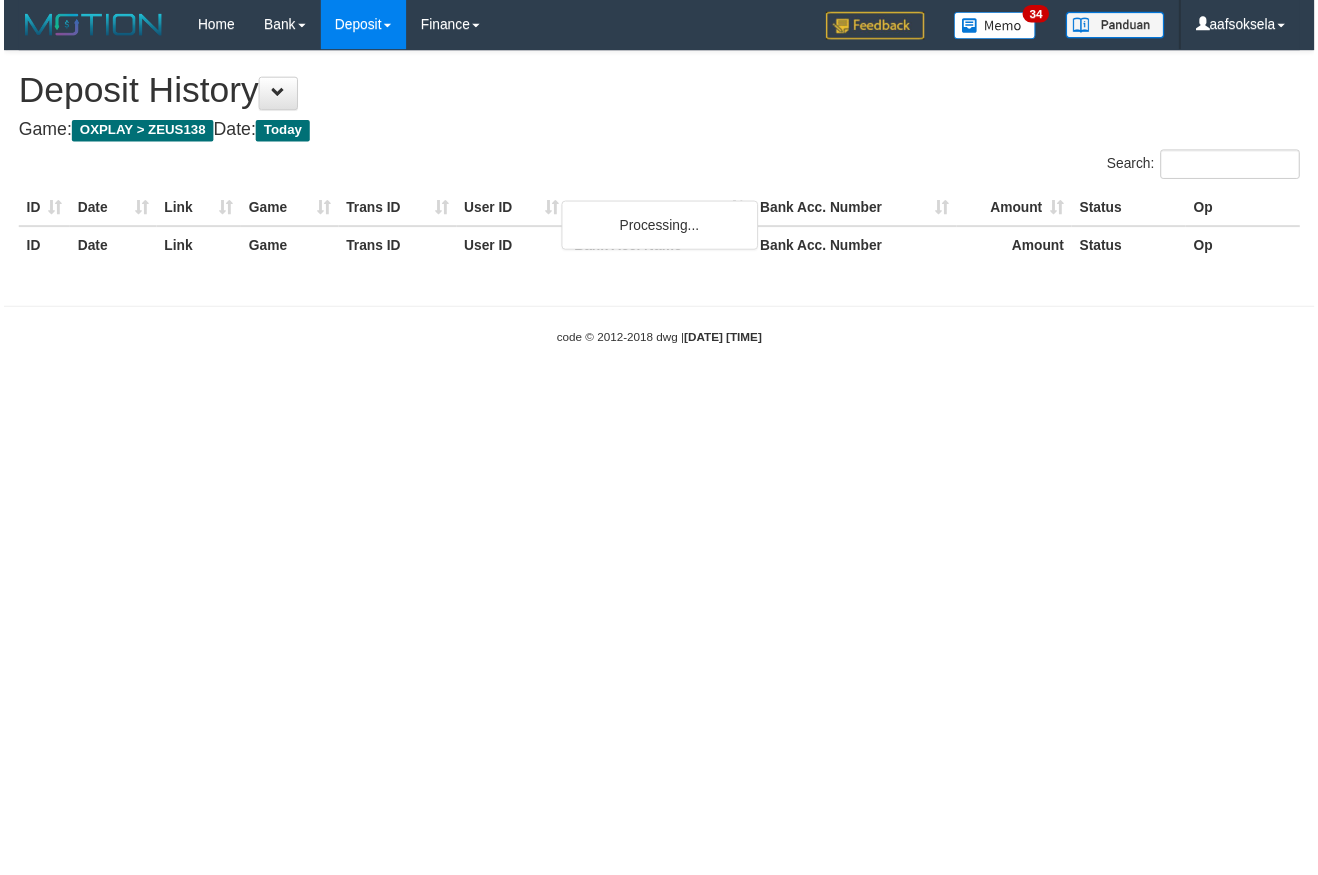 scroll, scrollTop: 0, scrollLeft: 0, axis: both 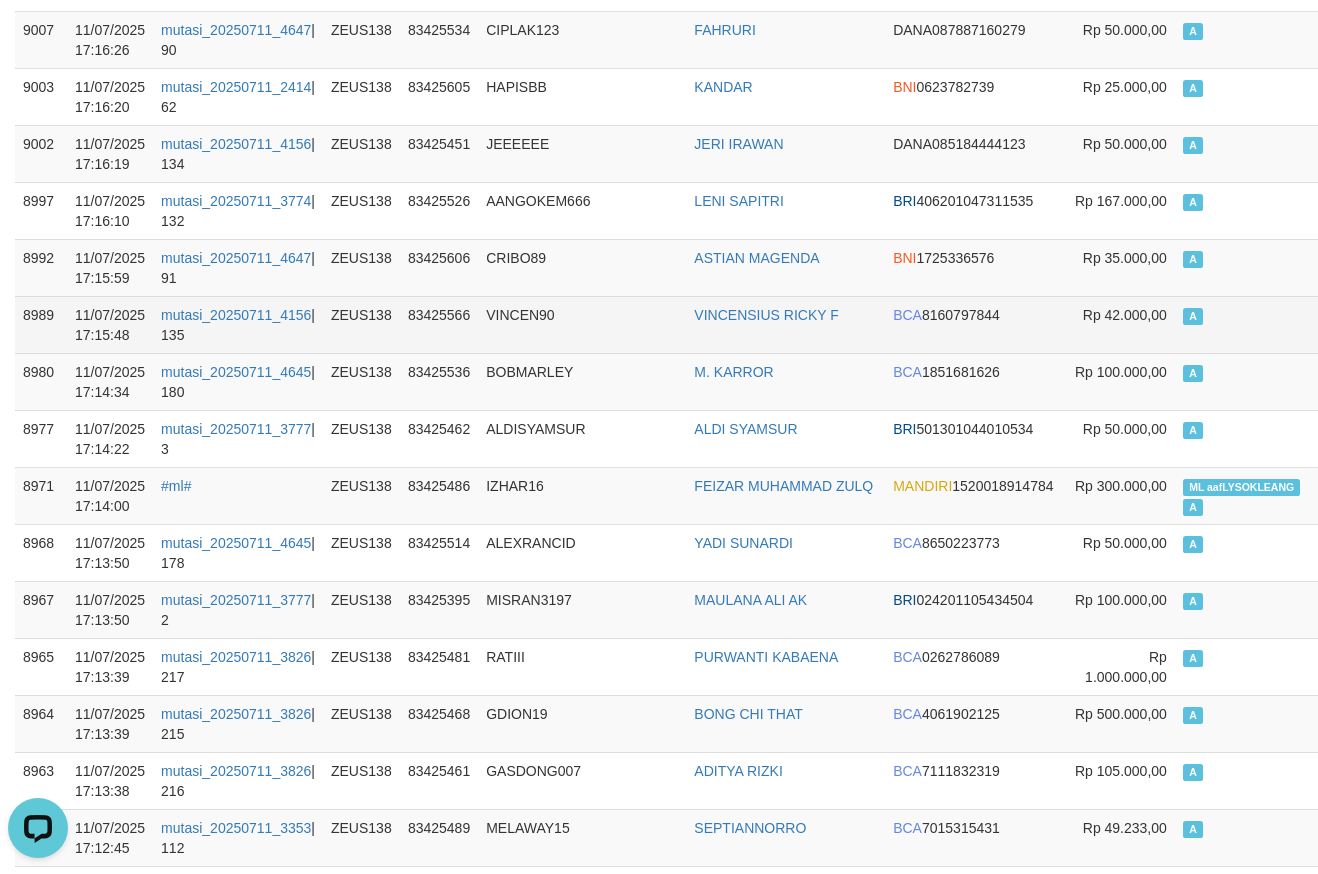 click on "A" at bounding box center (1244, 324) 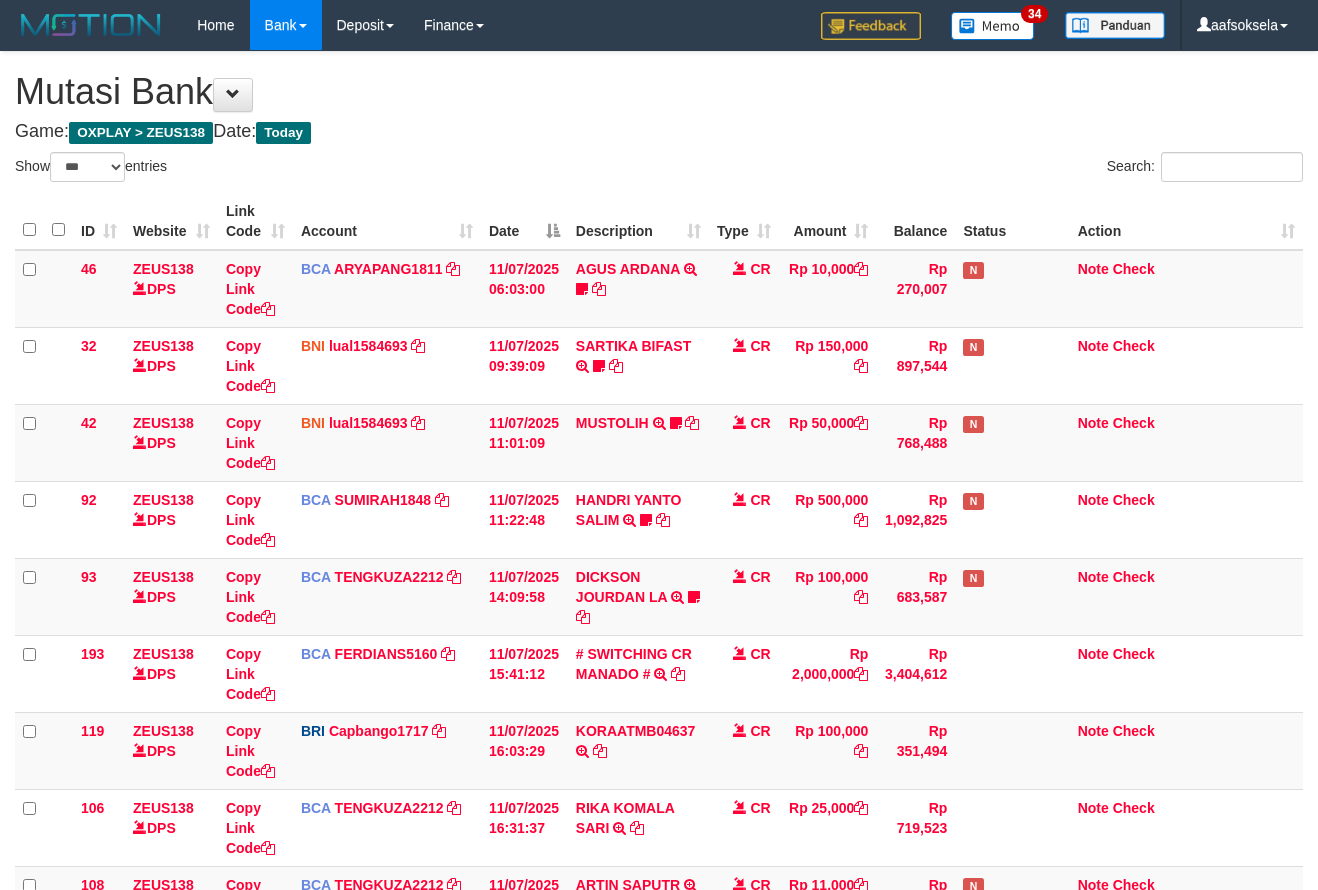 select on "***" 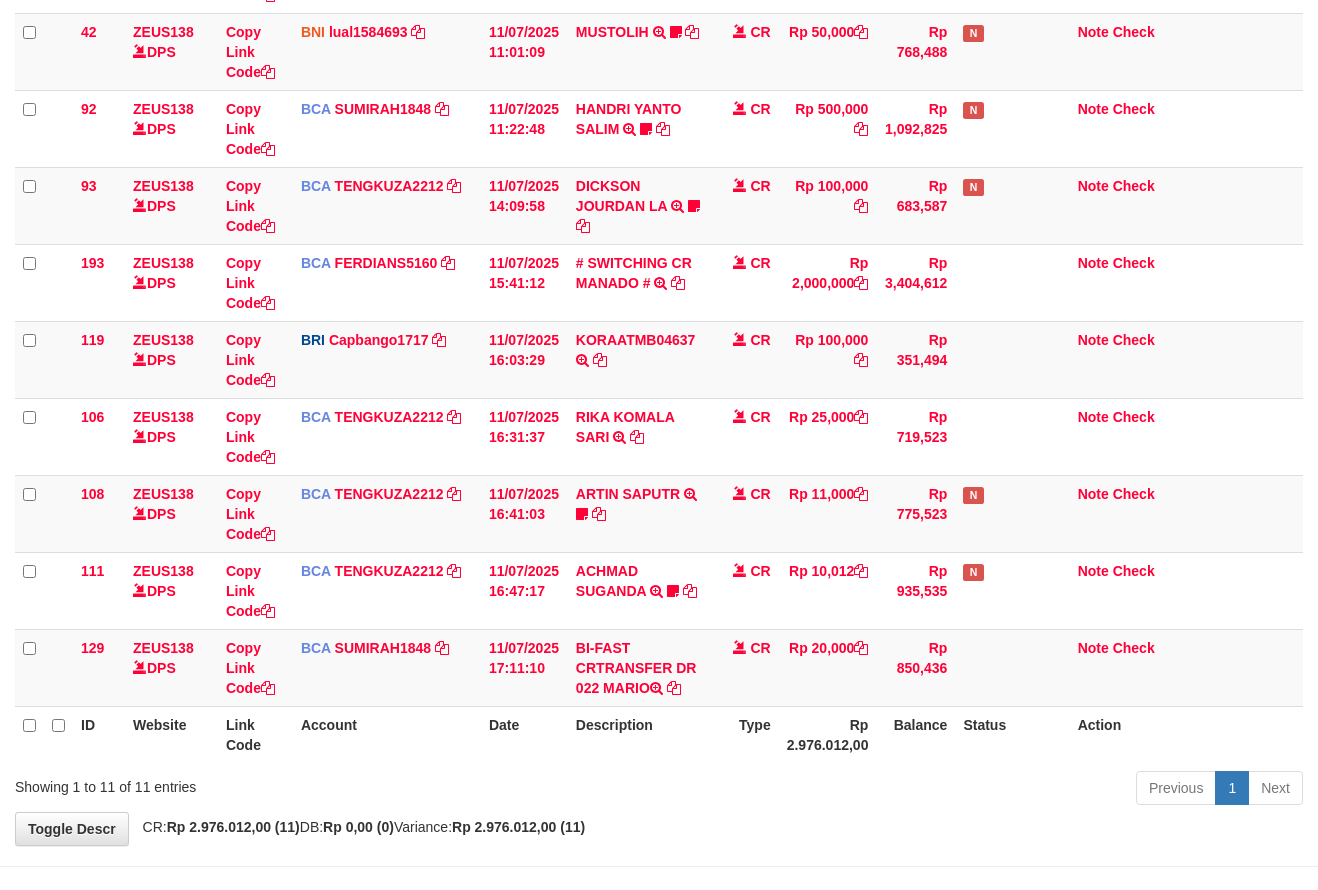 drag, startPoint x: 670, startPoint y: 794, endPoint x: 776, endPoint y: 753, distance: 113.65298 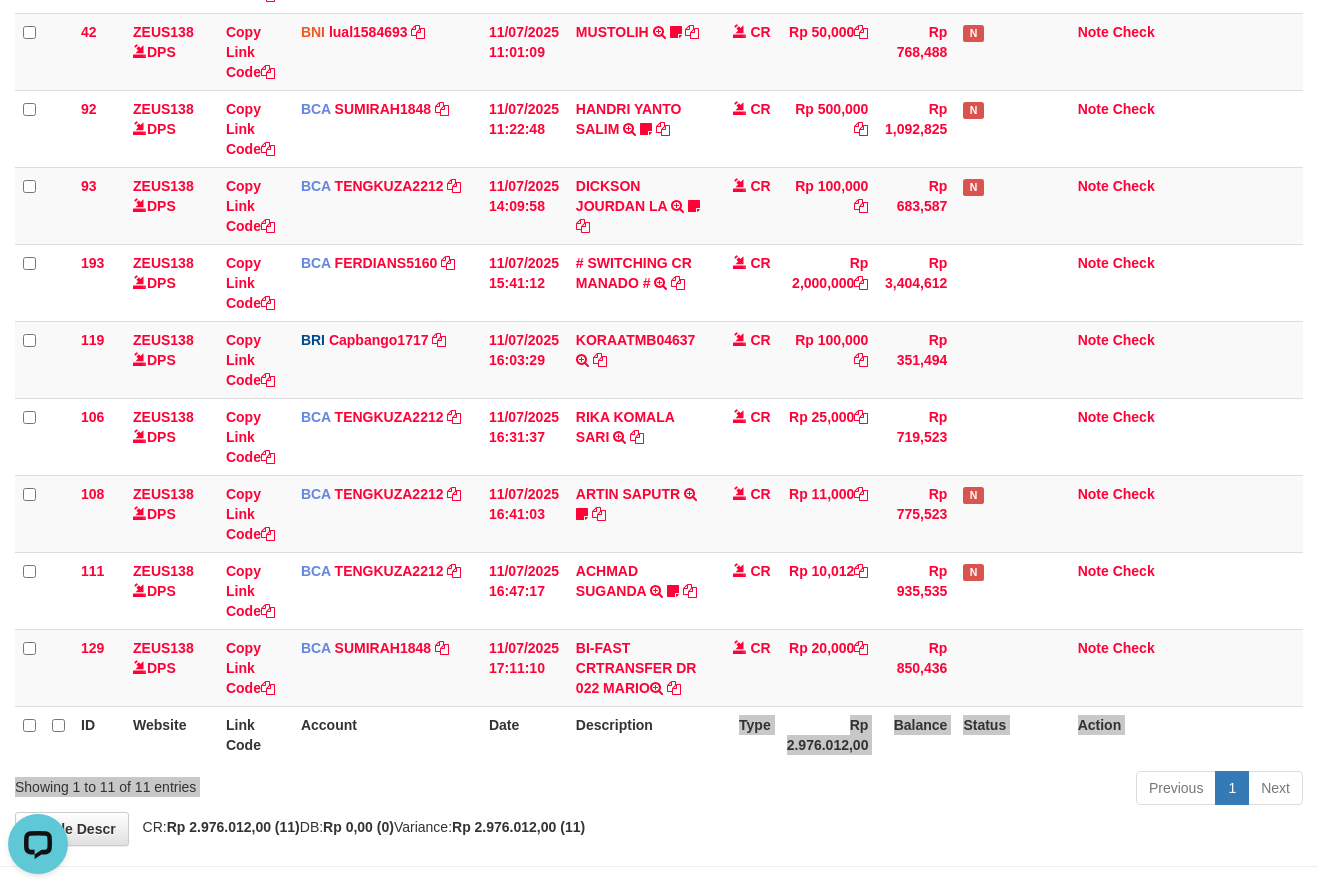 scroll, scrollTop: 0, scrollLeft: 0, axis: both 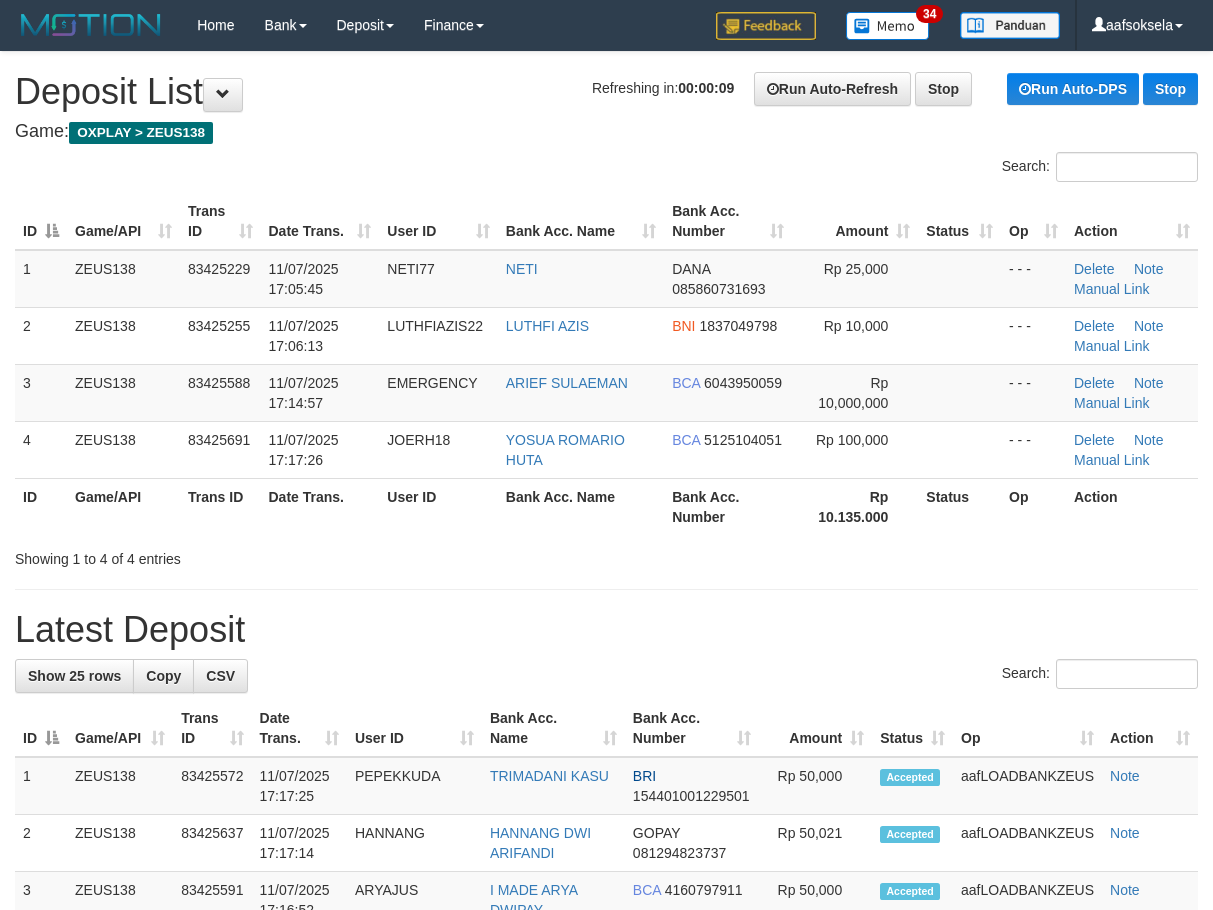 drag, startPoint x: 406, startPoint y: 585, endPoint x: 396, endPoint y: 587, distance: 10.198039 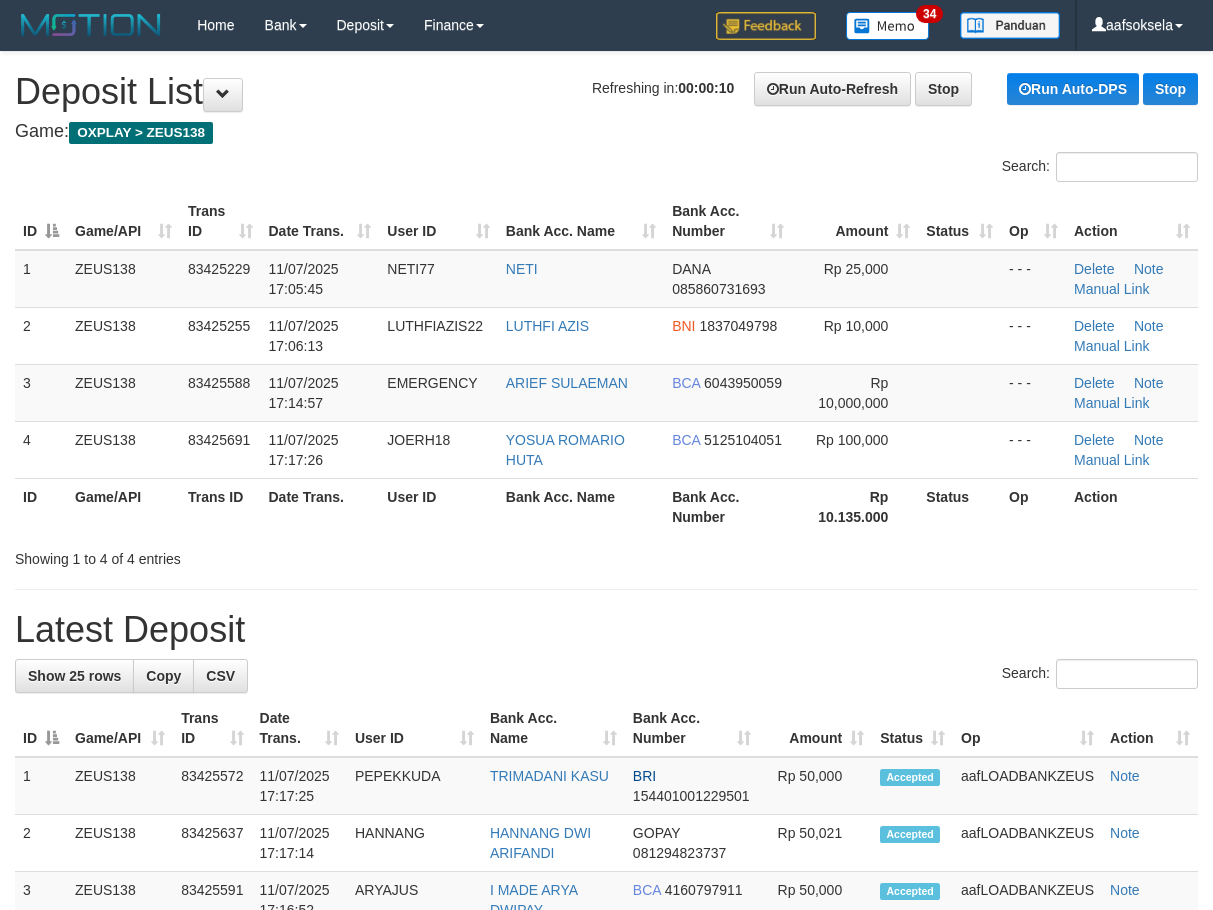 scroll, scrollTop: 0, scrollLeft: 0, axis: both 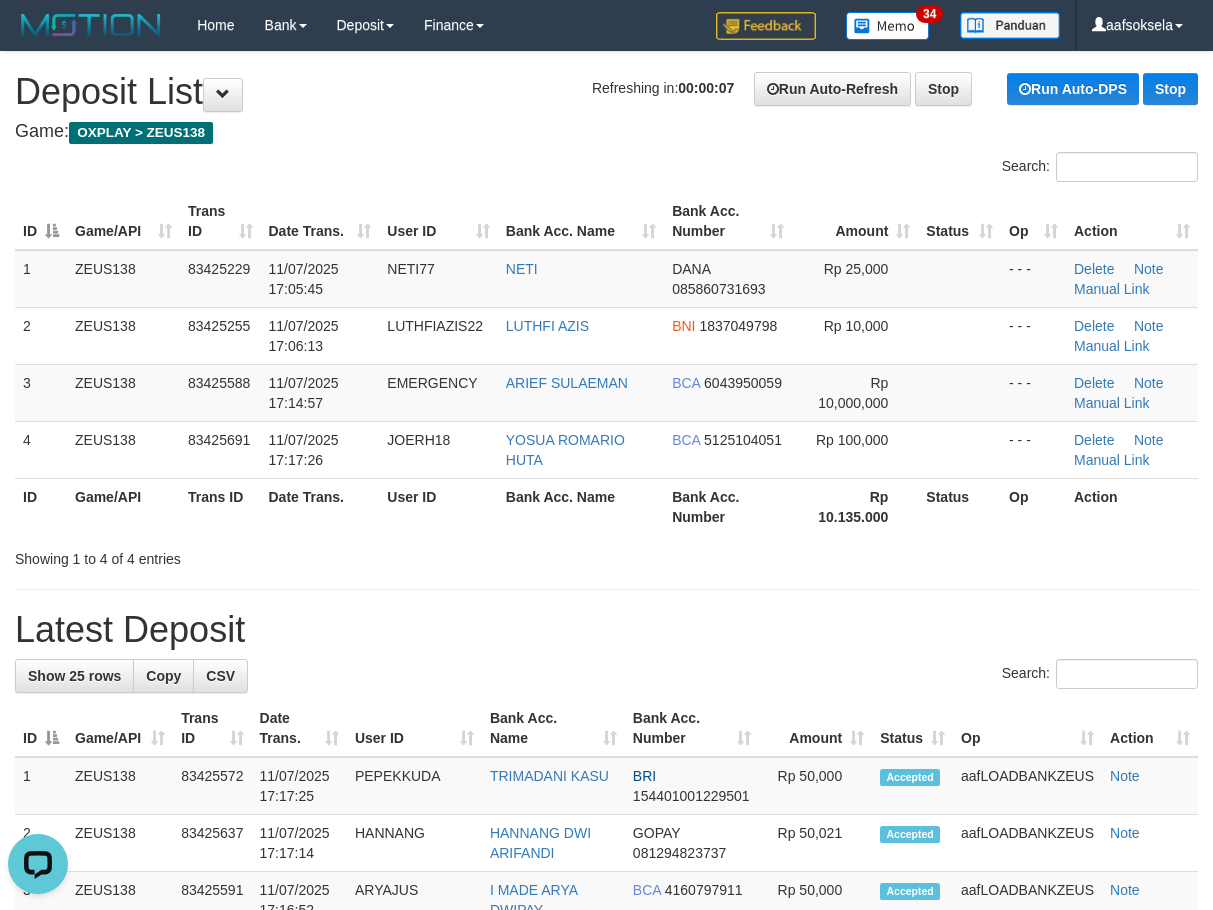 drag, startPoint x: 322, startPoint y: 577, endPoint x: 30, endPoint y: 654, distance: 301.98178 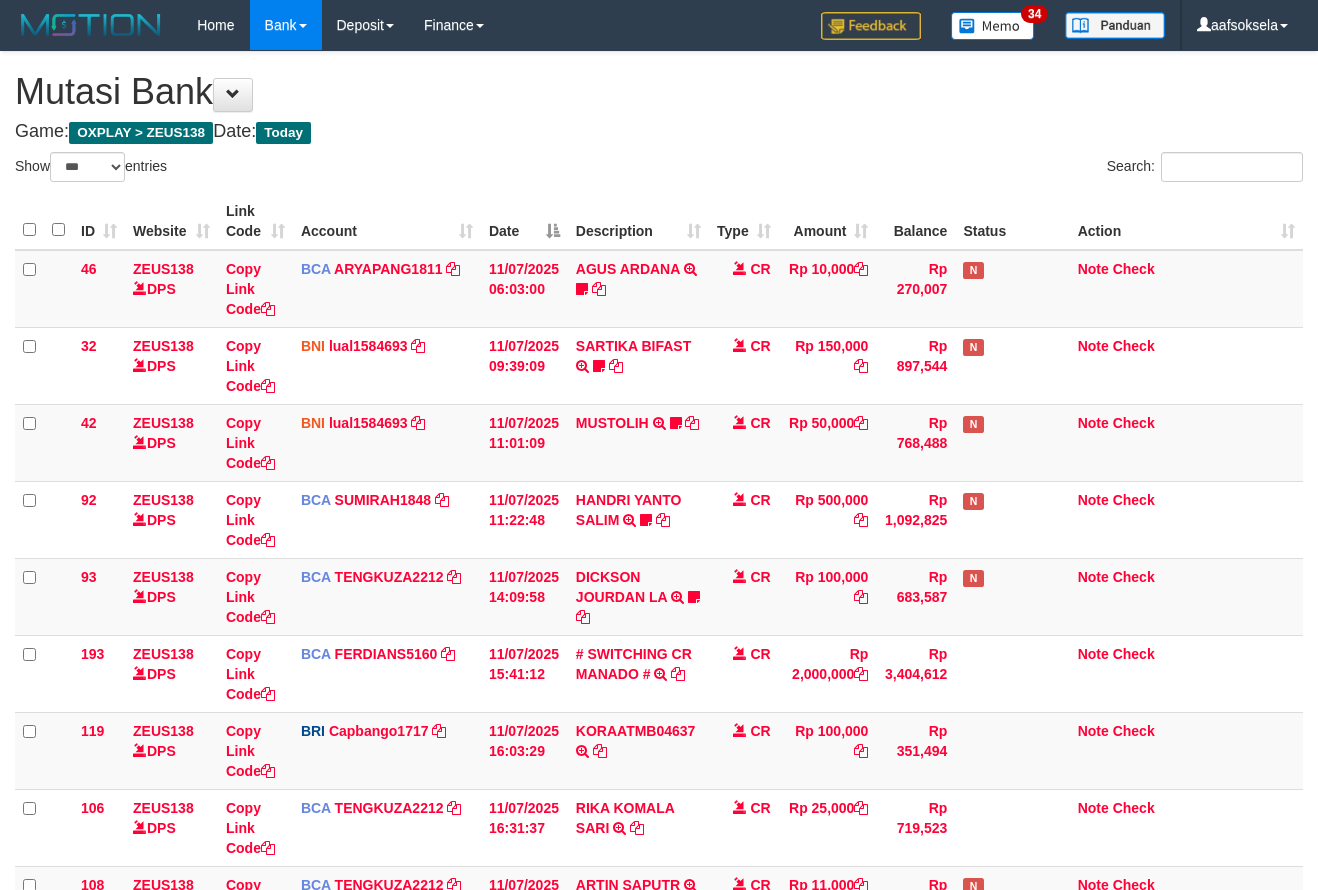 select on "***" 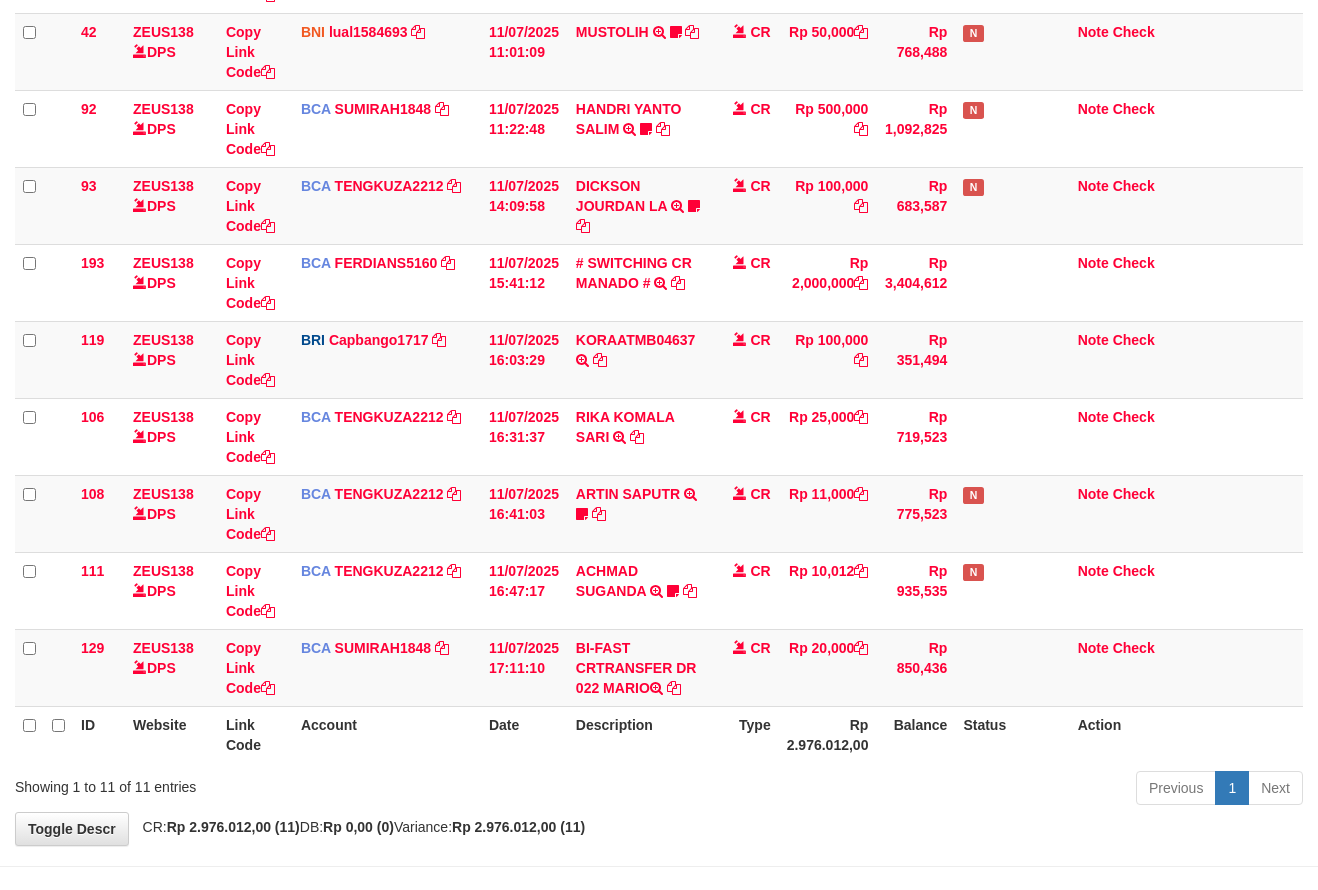 drag, startPoint x: 714, startPoint y: 782, endPoint x: 1329, endPoint y: 692, distance: 621.5505 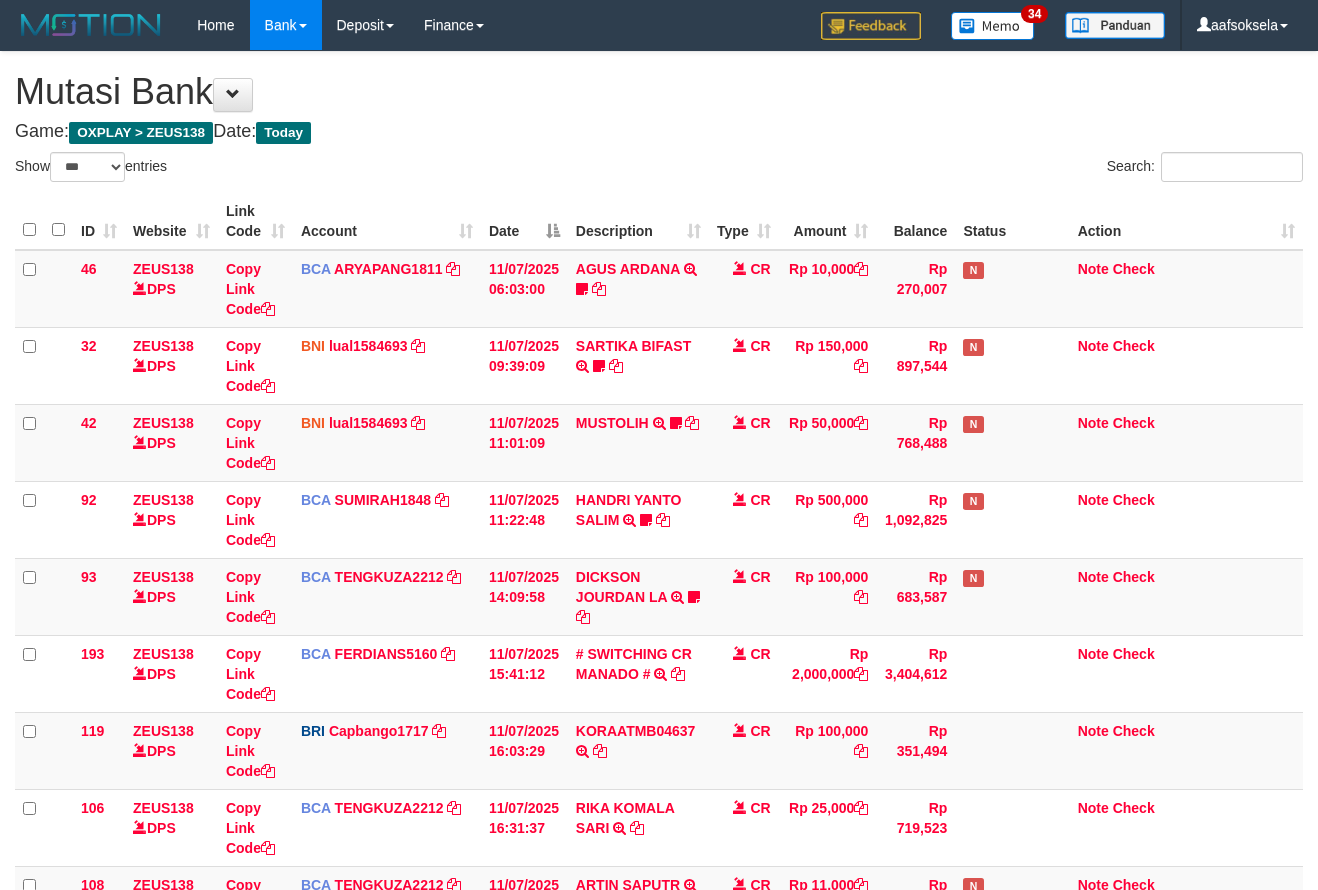 select on "***" 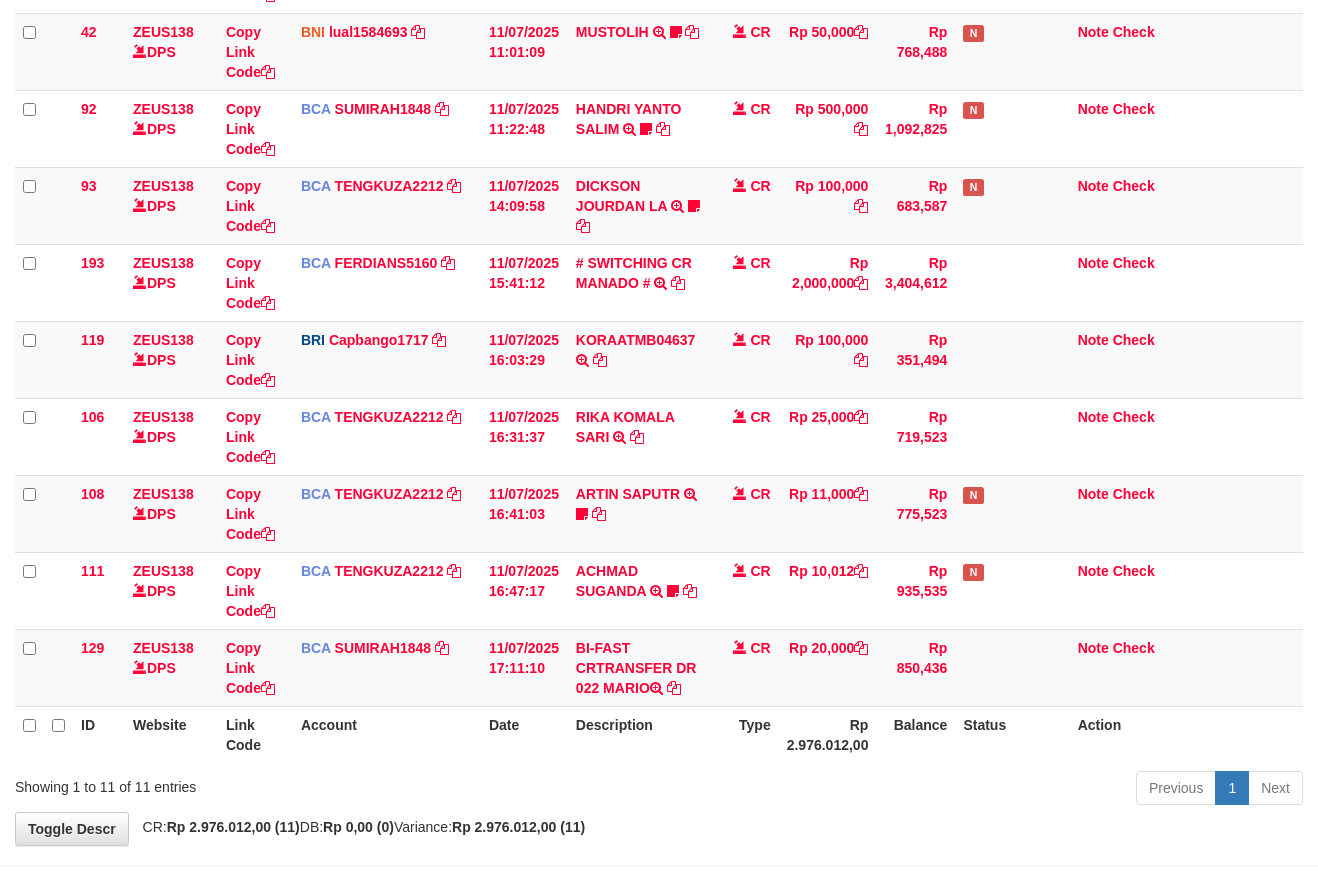 drag, startPoint x: 911, startPoint y: 830, endPoint x: 897, endPoint y: 830, distance: 14 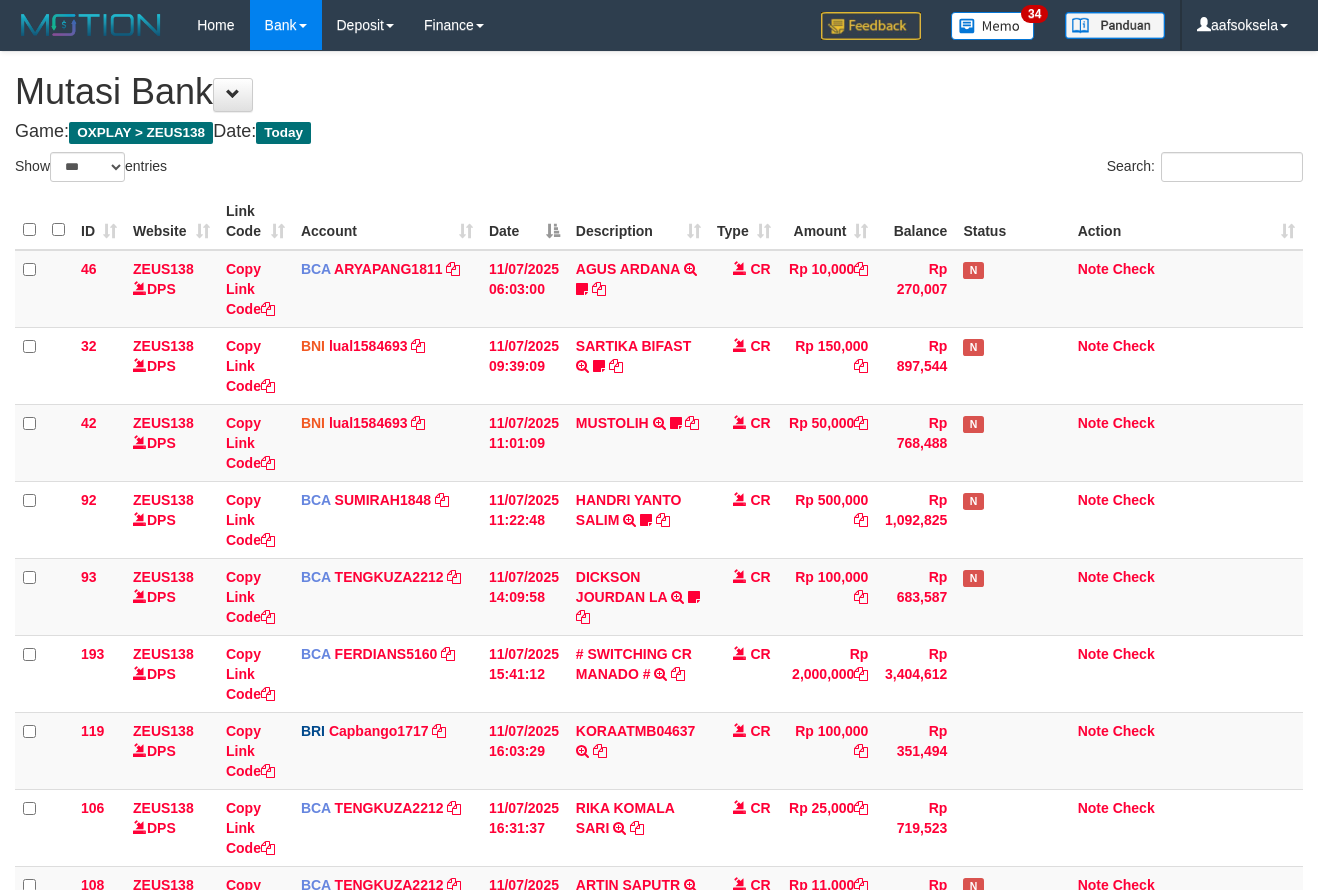 select on "***" 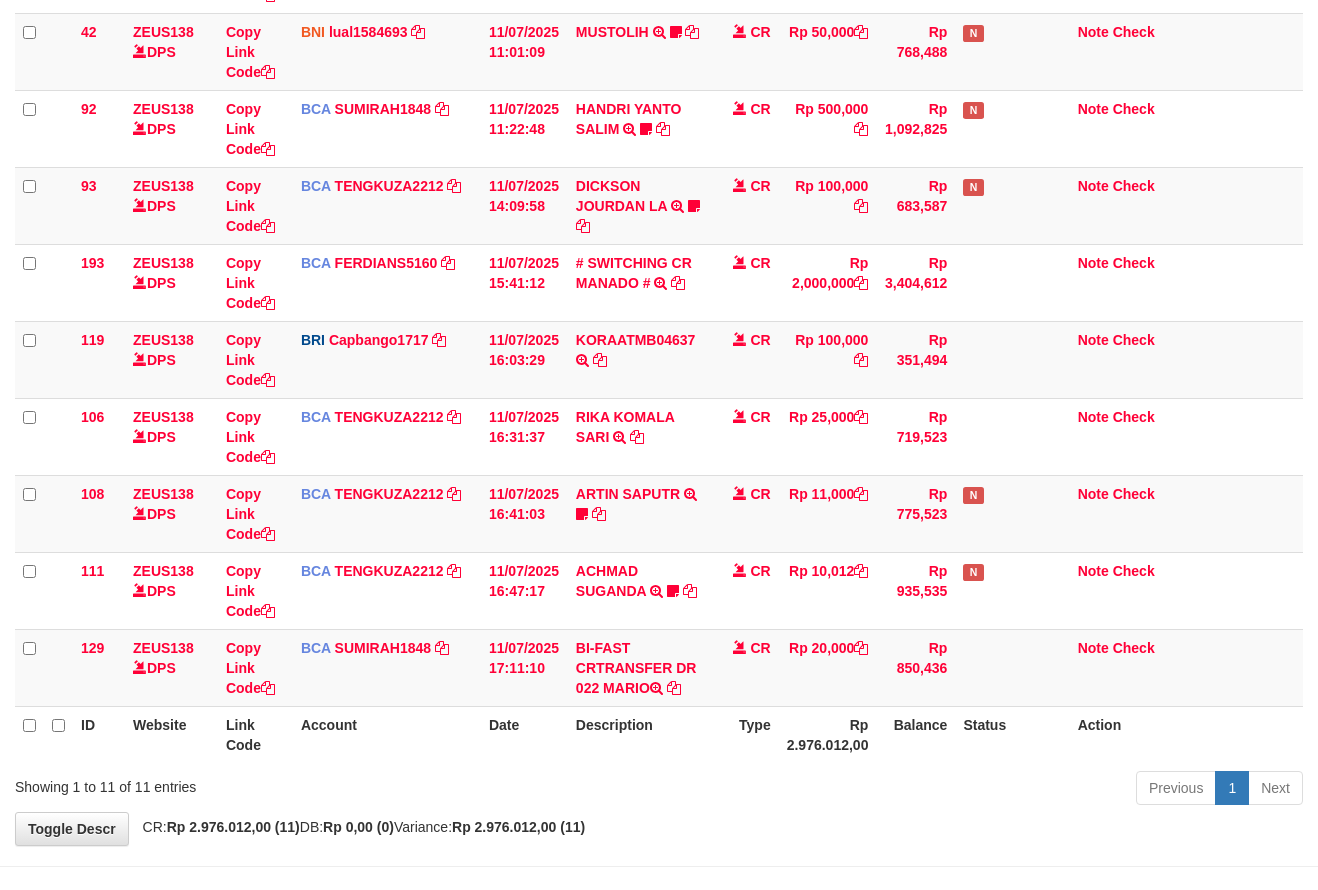 click on "Toggle navigation
Home
Bank
Account List
Mutasi Bank
Search
Sync
Note Mutasi
Deposit
DPS Fetch
DPS List
History
Note DPS
Finance
Financial Data
aafsoksela
My Profile
Log Out" at bounding box center [659, 283] 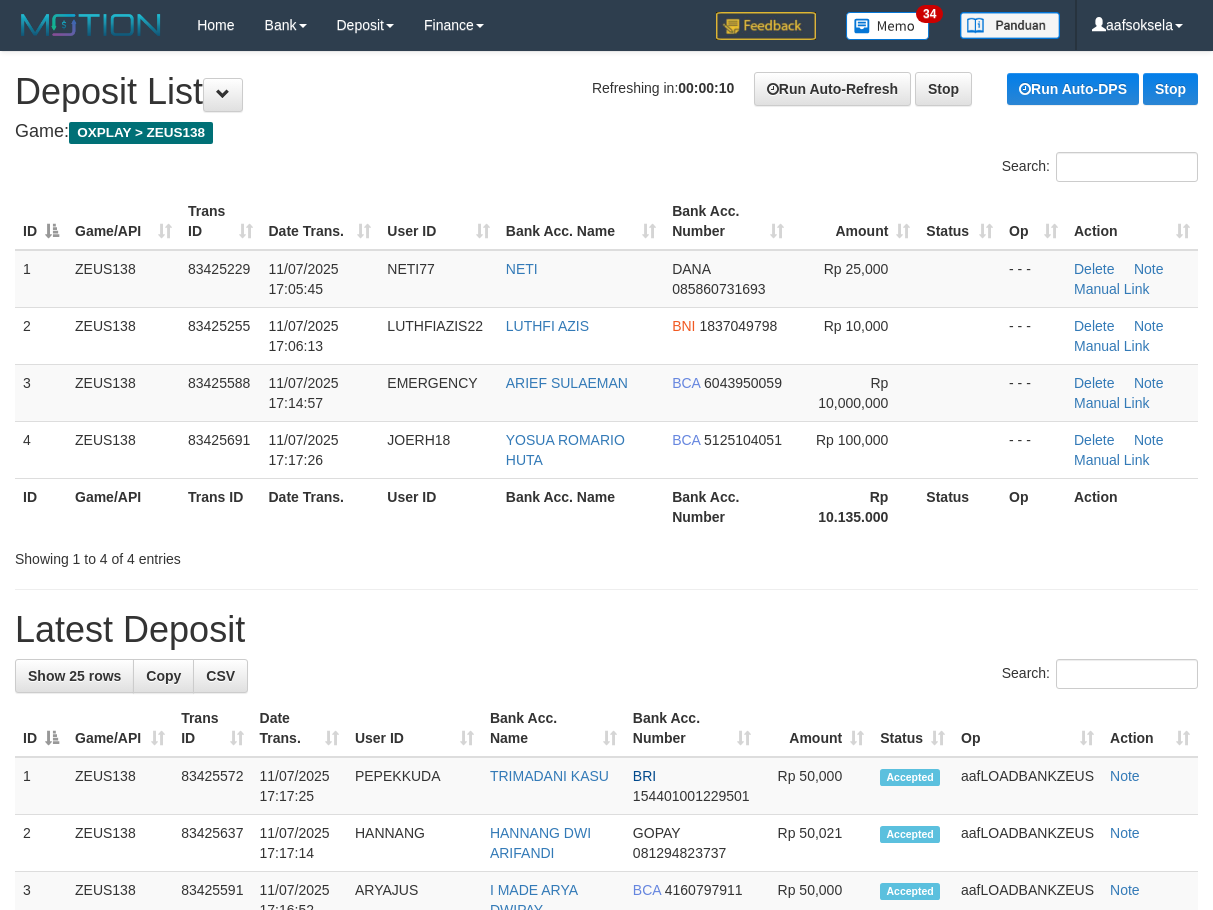 scroll, scrollTop: 0, scrollLeft: 0, axis: both 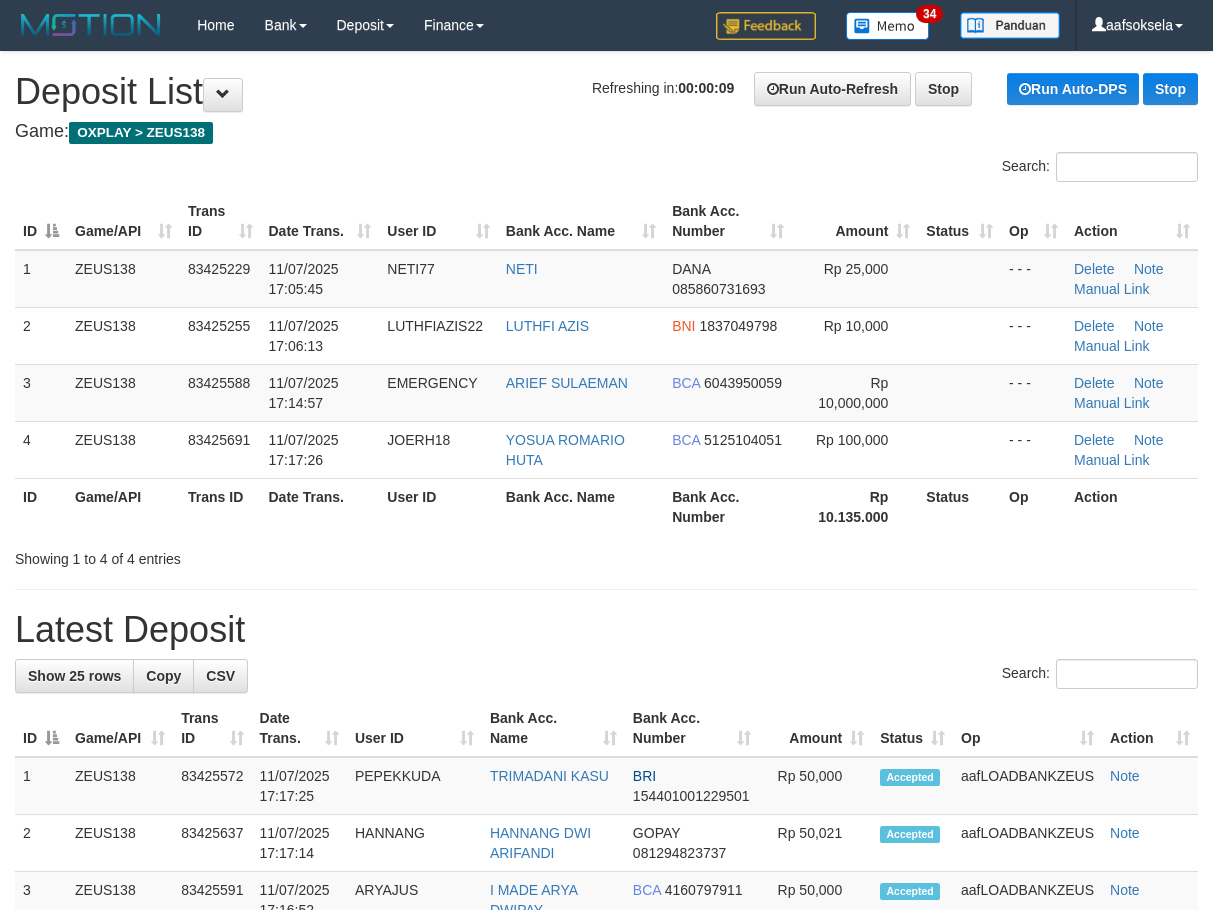 click on "Showing 1 to 4 of 4 entries" at bounding box center (252, 555) 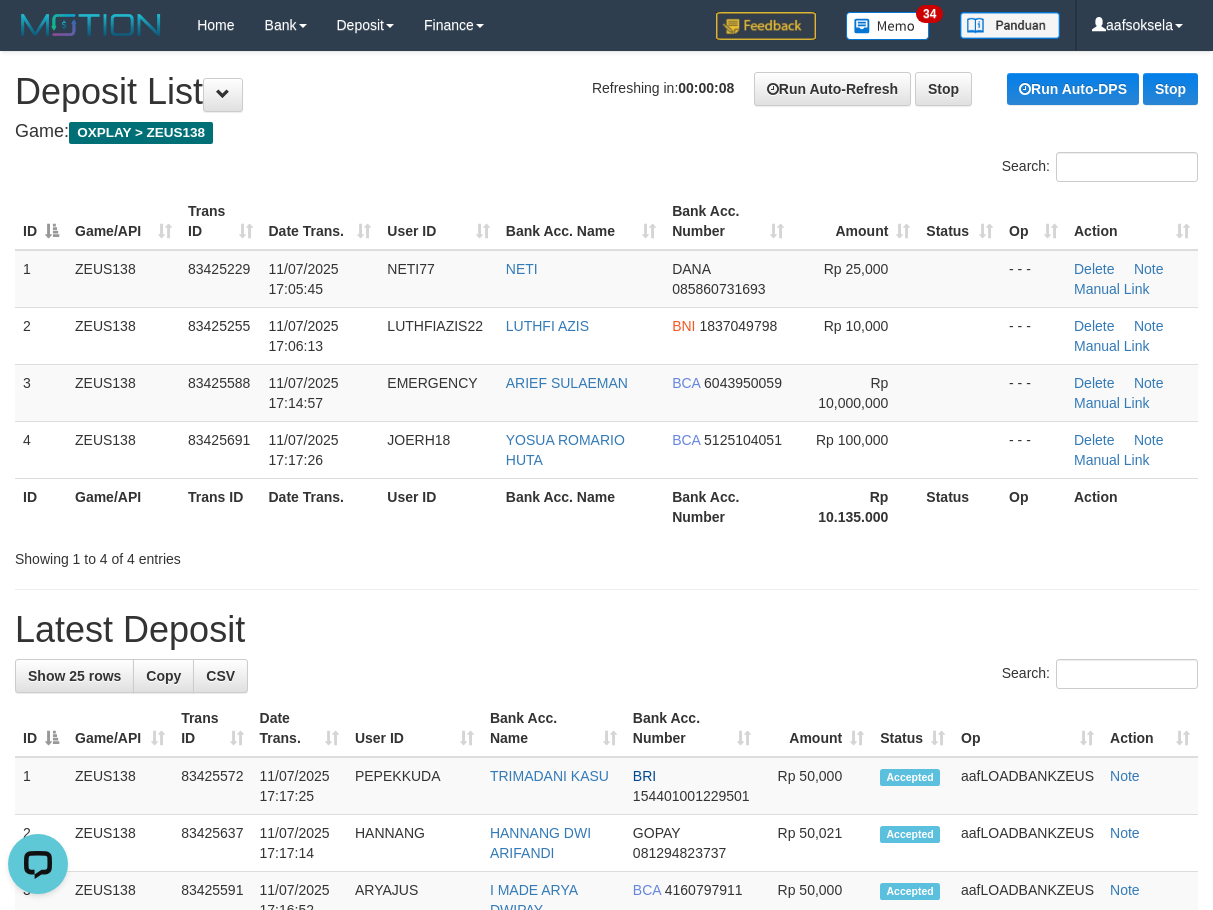 scroll, scrollTop: 0, scrollLeft: 0, axis: both 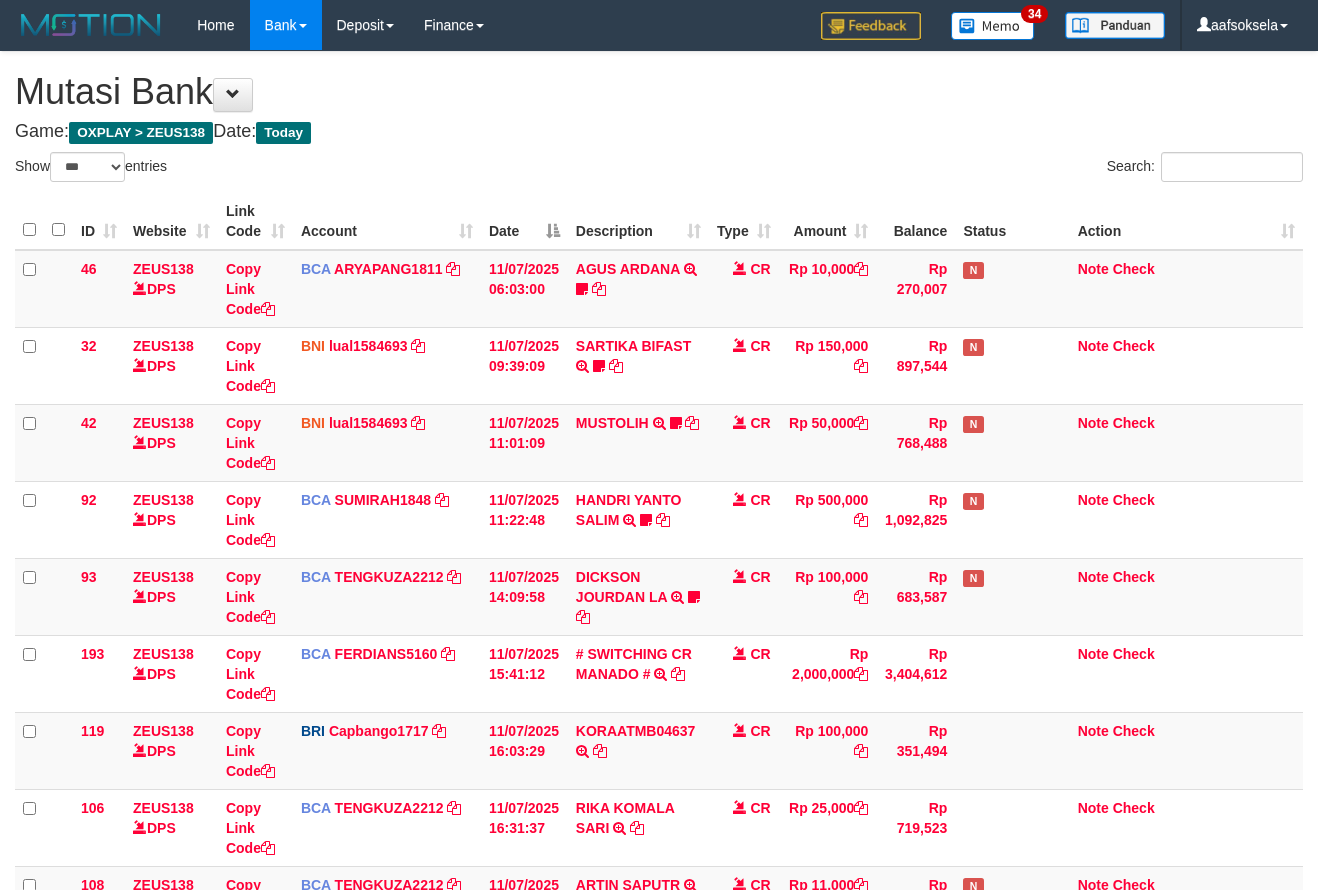 select on "***" 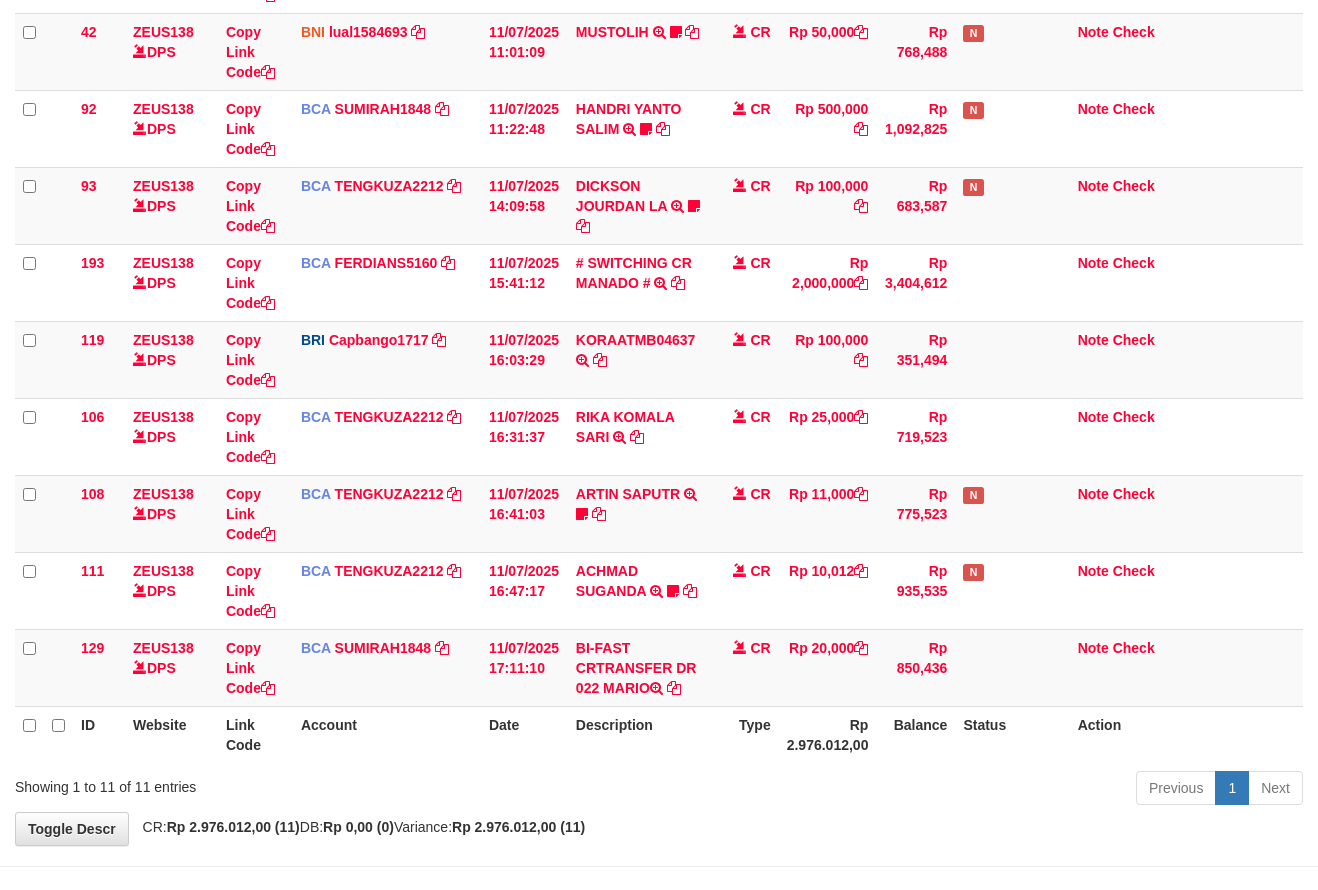 click on "Previous 1 Next" at bounding box center [933, 790] 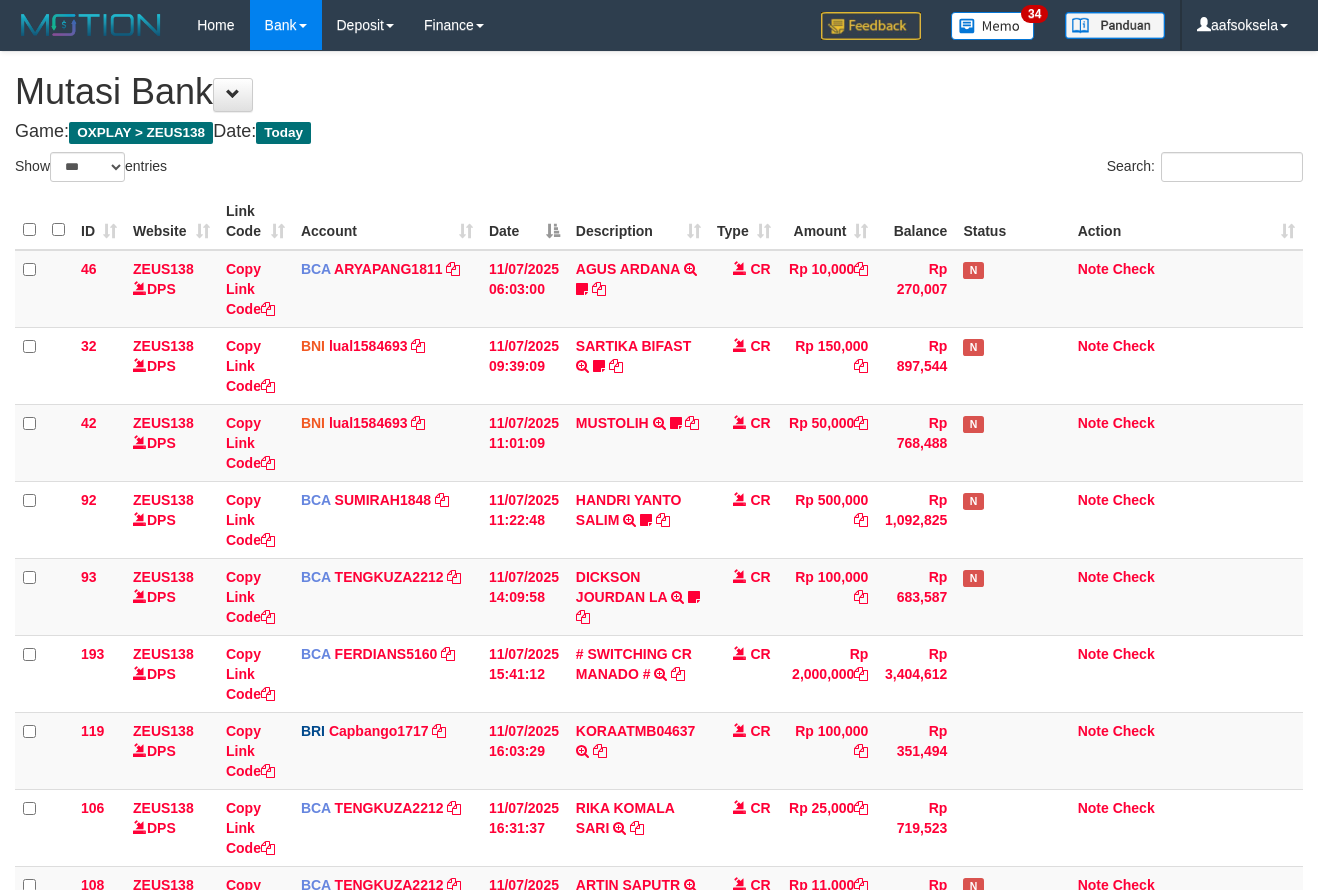 select on "***" 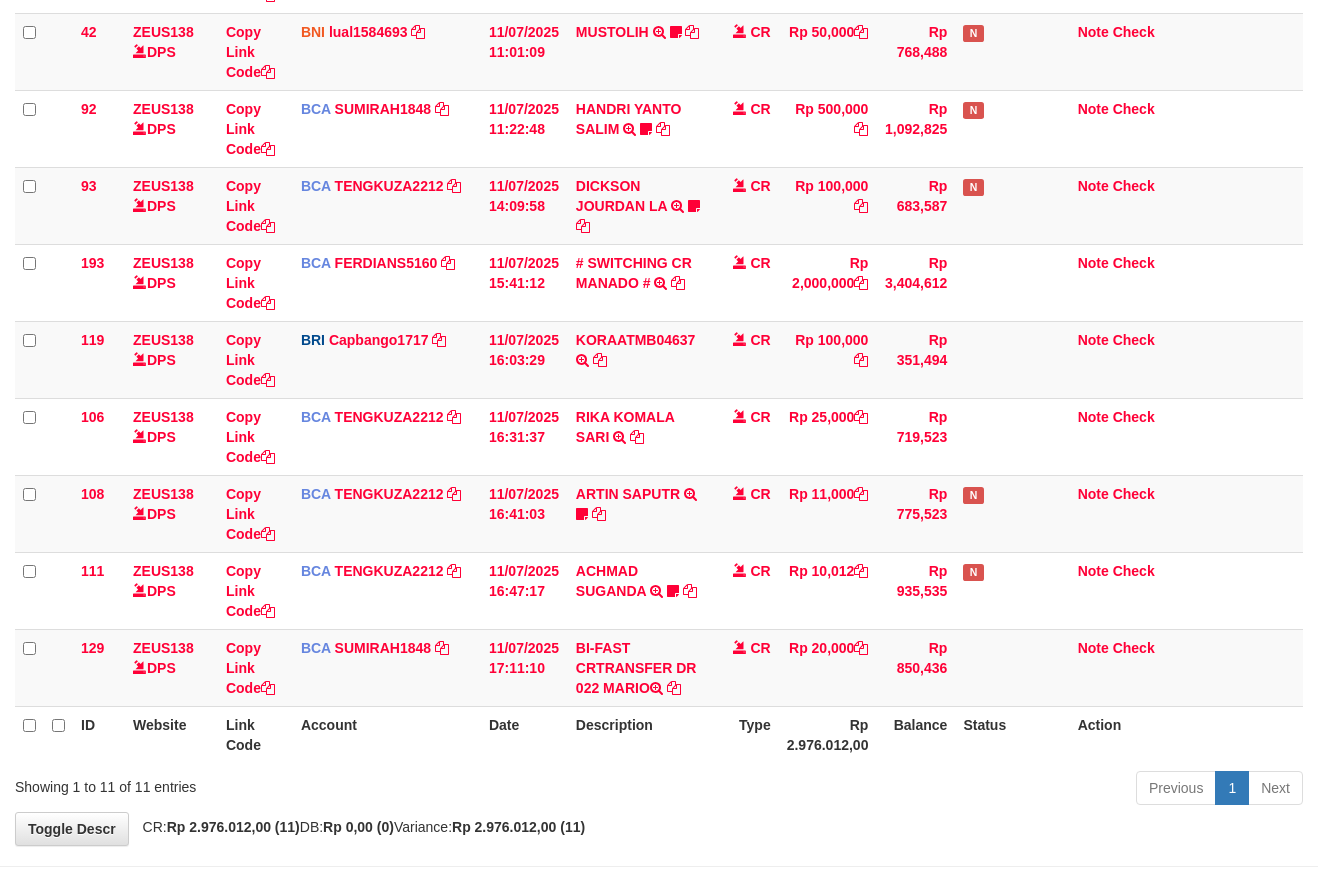 click on "Showing 1 to 11 of 11 entries" at bounding box center [274, 783] 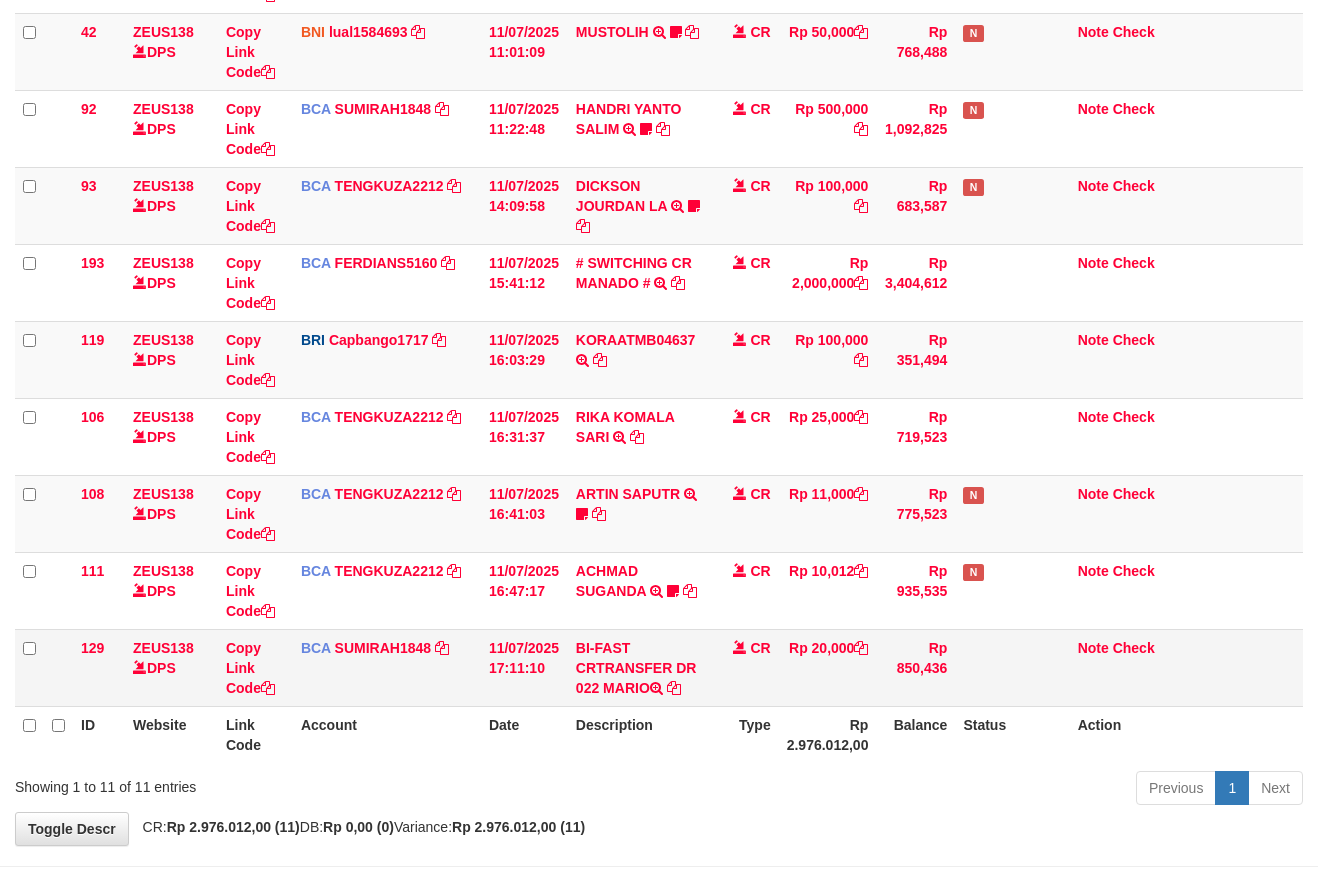 click on "CR" at bounding box center [744, 667] 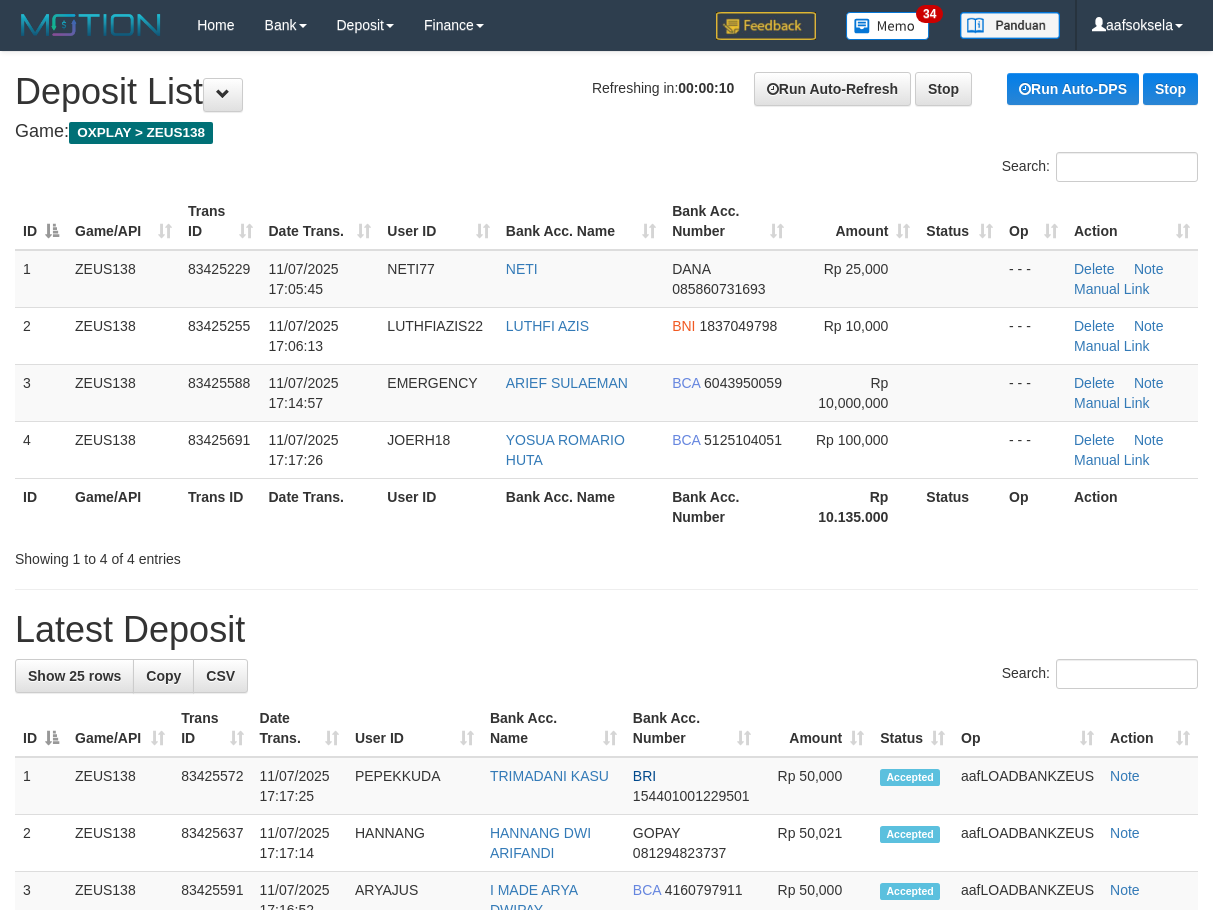 scroll, scrollTop: 0, scrollLeft: 0, axis: both 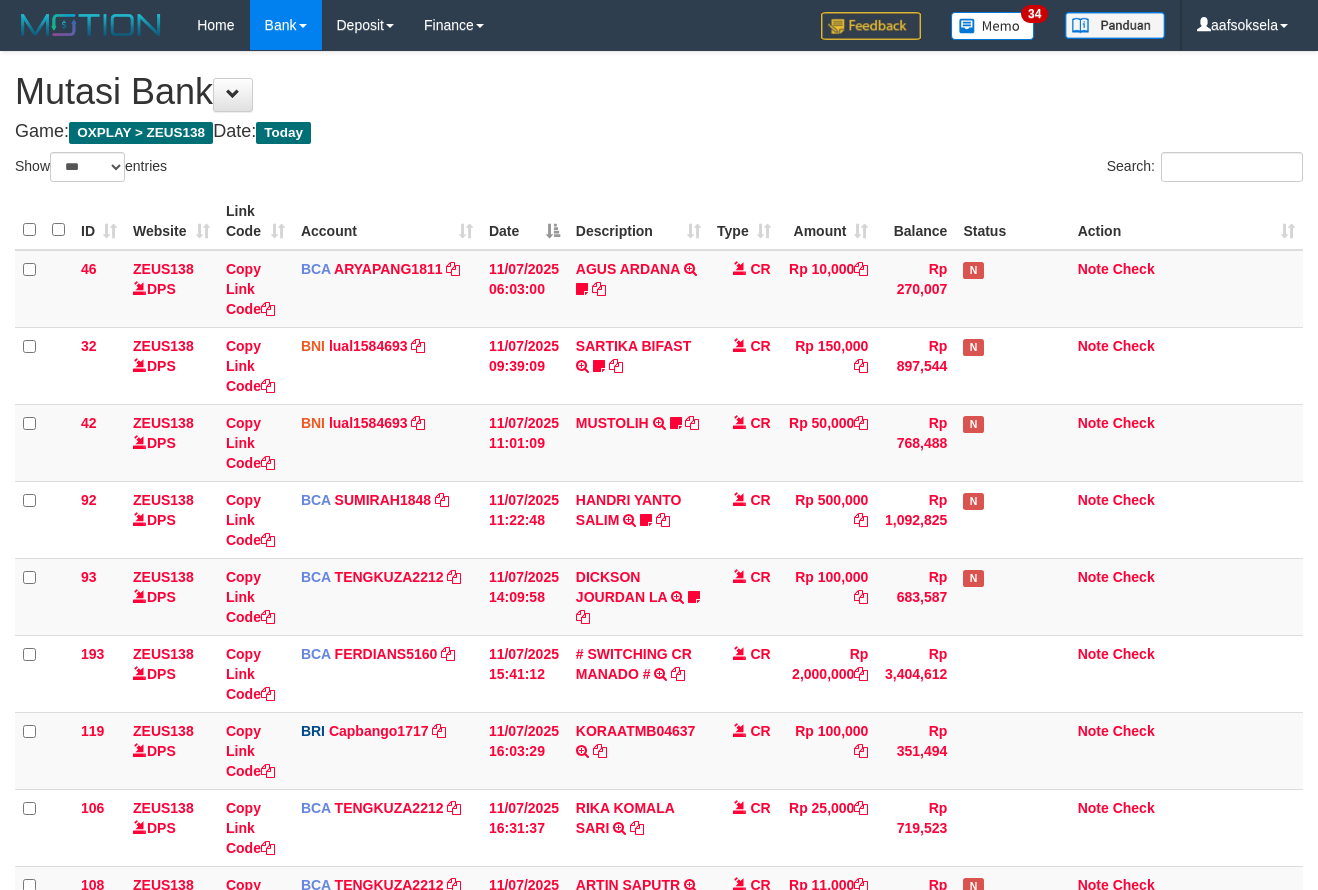 select on "***" 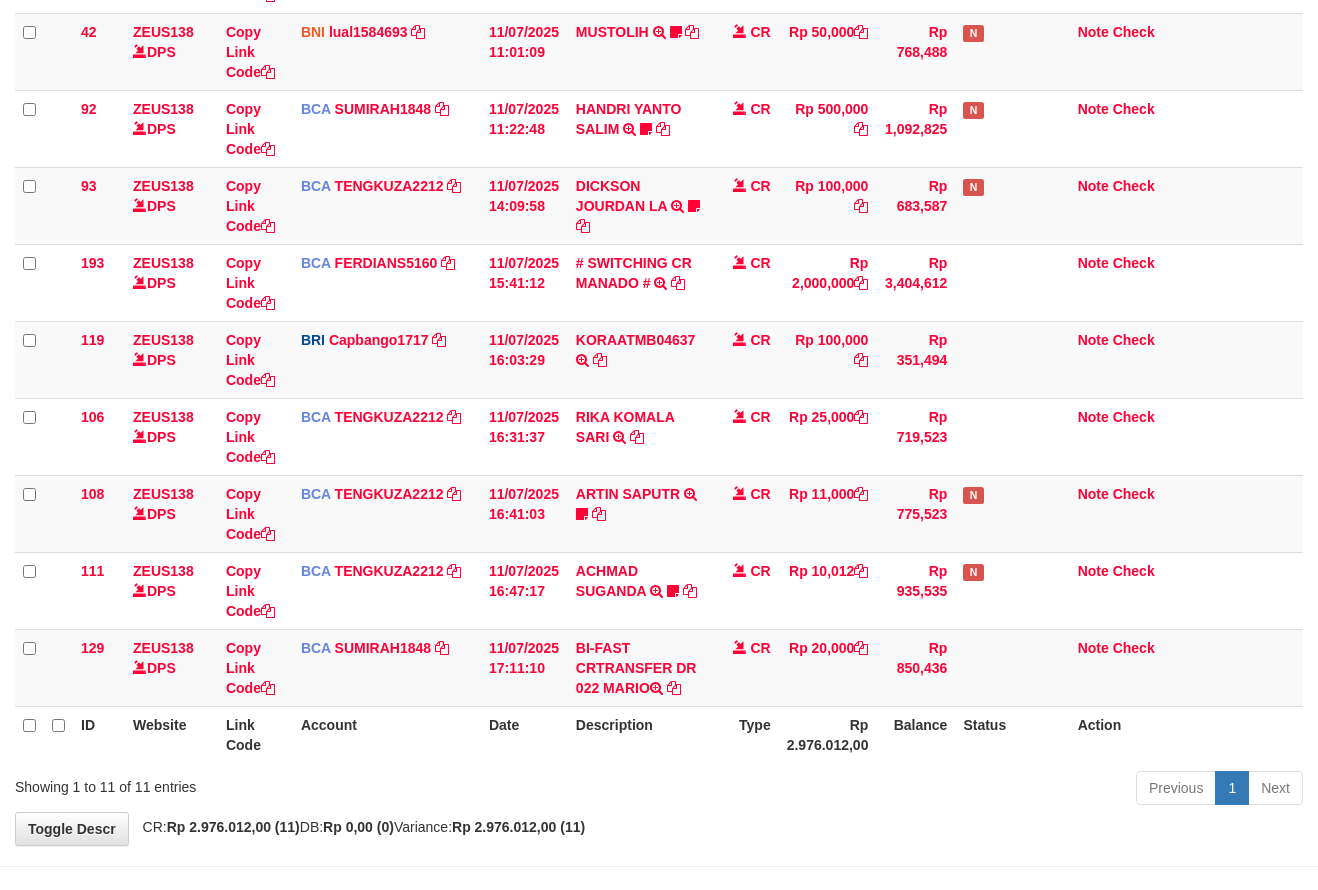 drag, startPoint x: 809, startPoint y: 760, endPoint x: 693, endPoint y: 784, distance: 118.45674 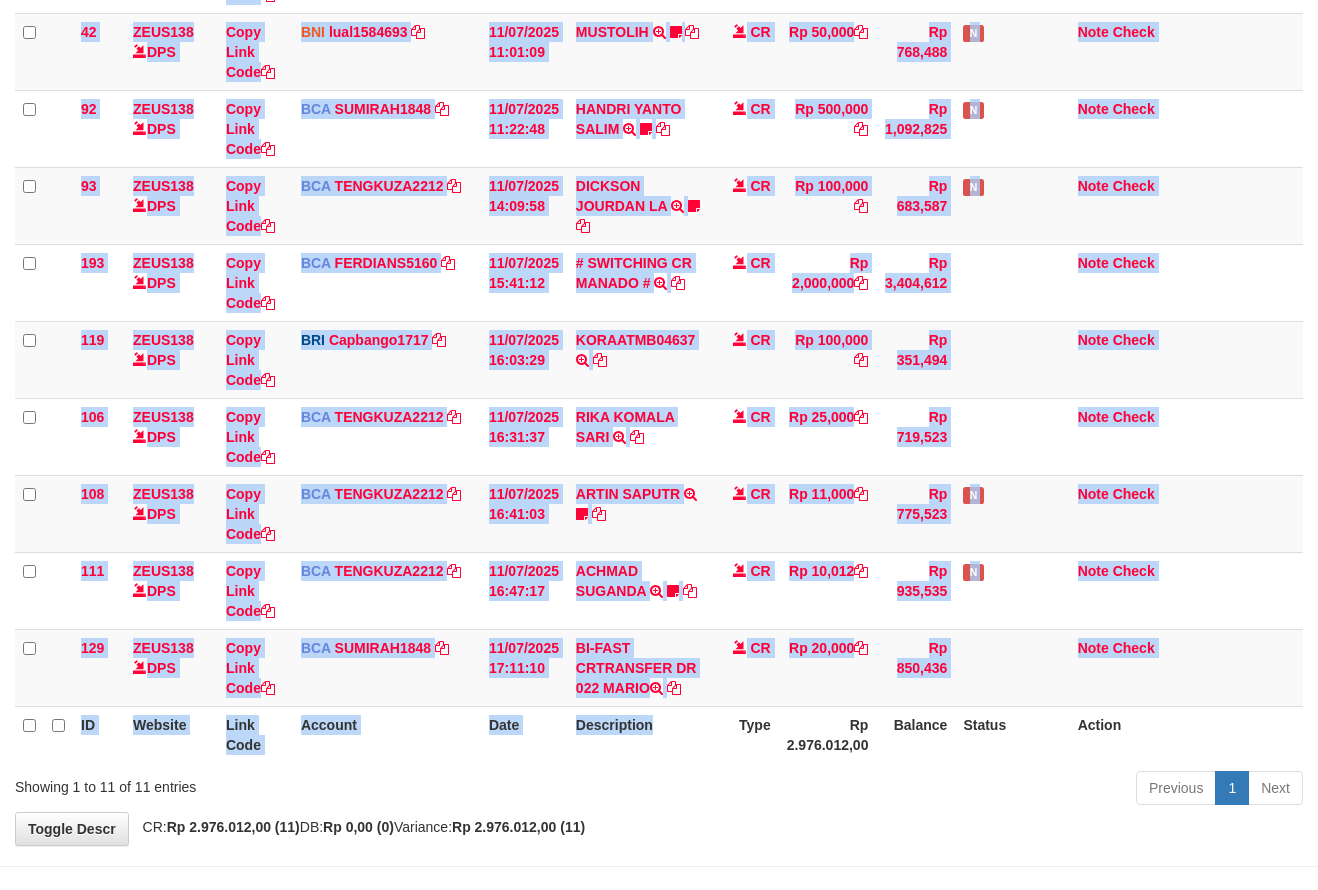drag, startPoint x: 663, startPoint y: 745, endPoint x: 1304, endPoint y: 620, distance: 653.0743 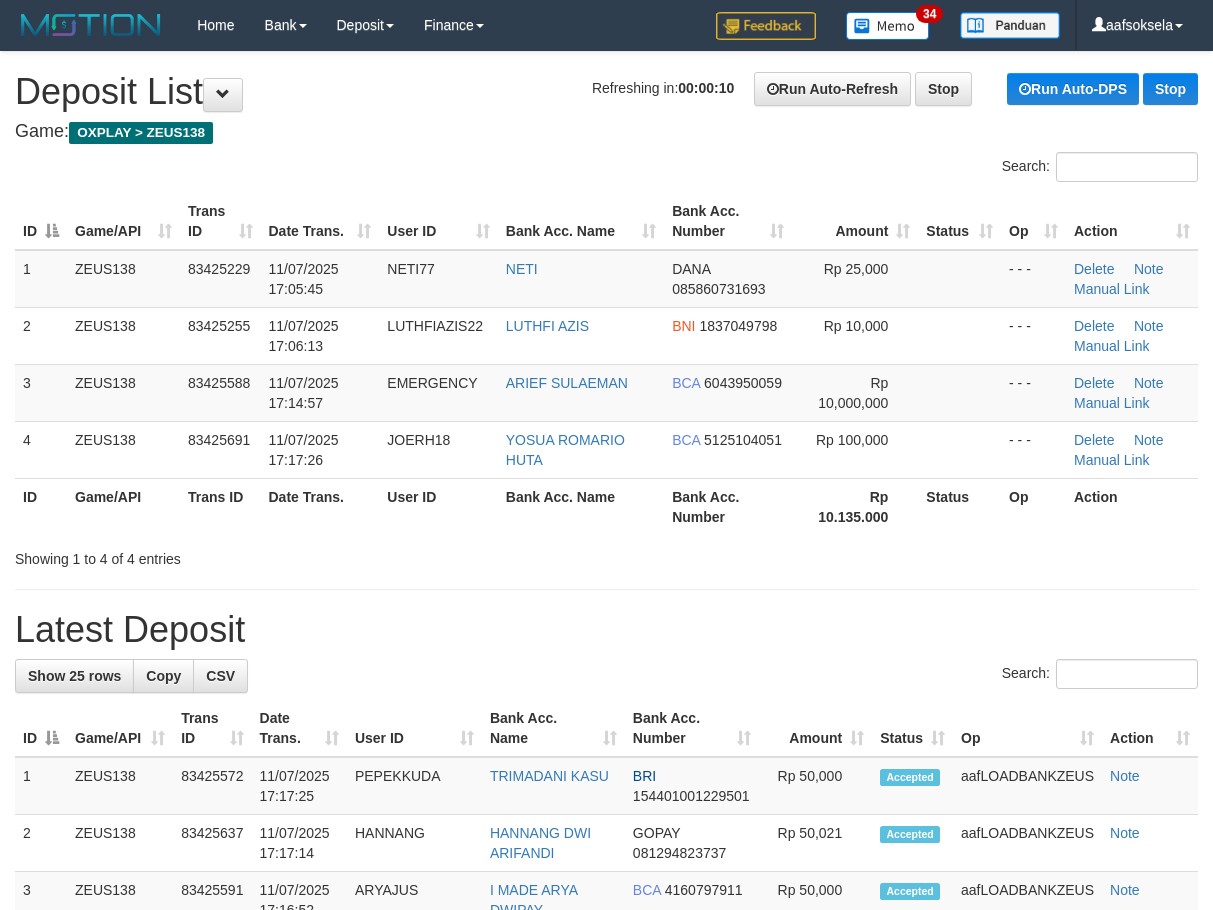 scroll, scrollTop: 0, scrollLeft: 0, axis: both 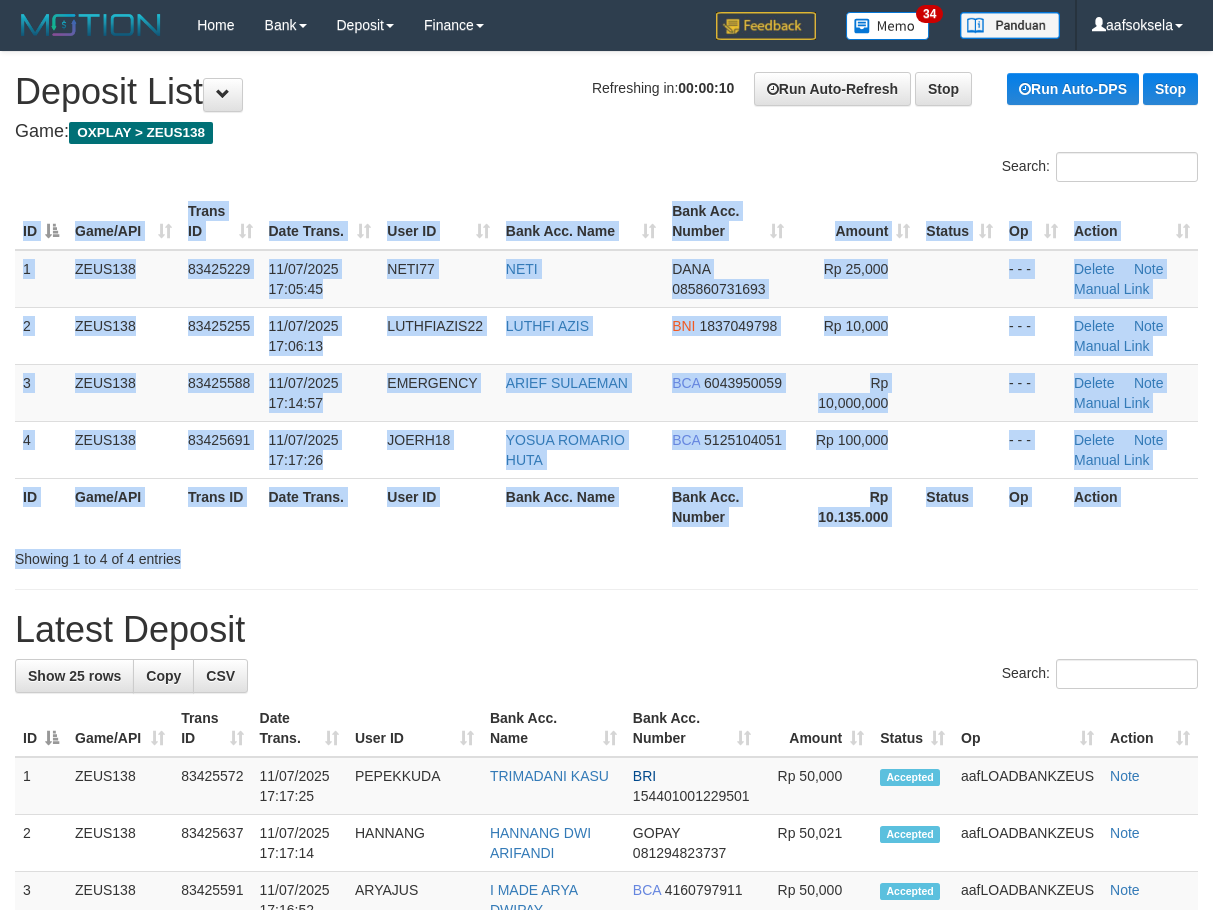 click on "Search:
ID Game/API Trans ID Date Trans. User ID Bank Acc. Name Bank Acc. Number Amount Status Op Action
1
ZEUS138
83425229
[DATE] [TIME]
NETI77
NETI
DANA
085860731693
Rp 25,000
- - -
Delete
Note
Manual Link
2
ZEUS138
83425255
[DATE] [TIME]
LUTHFIAZIS22
[NAME]
BNI
1837049798
Rp 10,000
- - -
Delete Note
BCA" at bounding box center (606, 360) 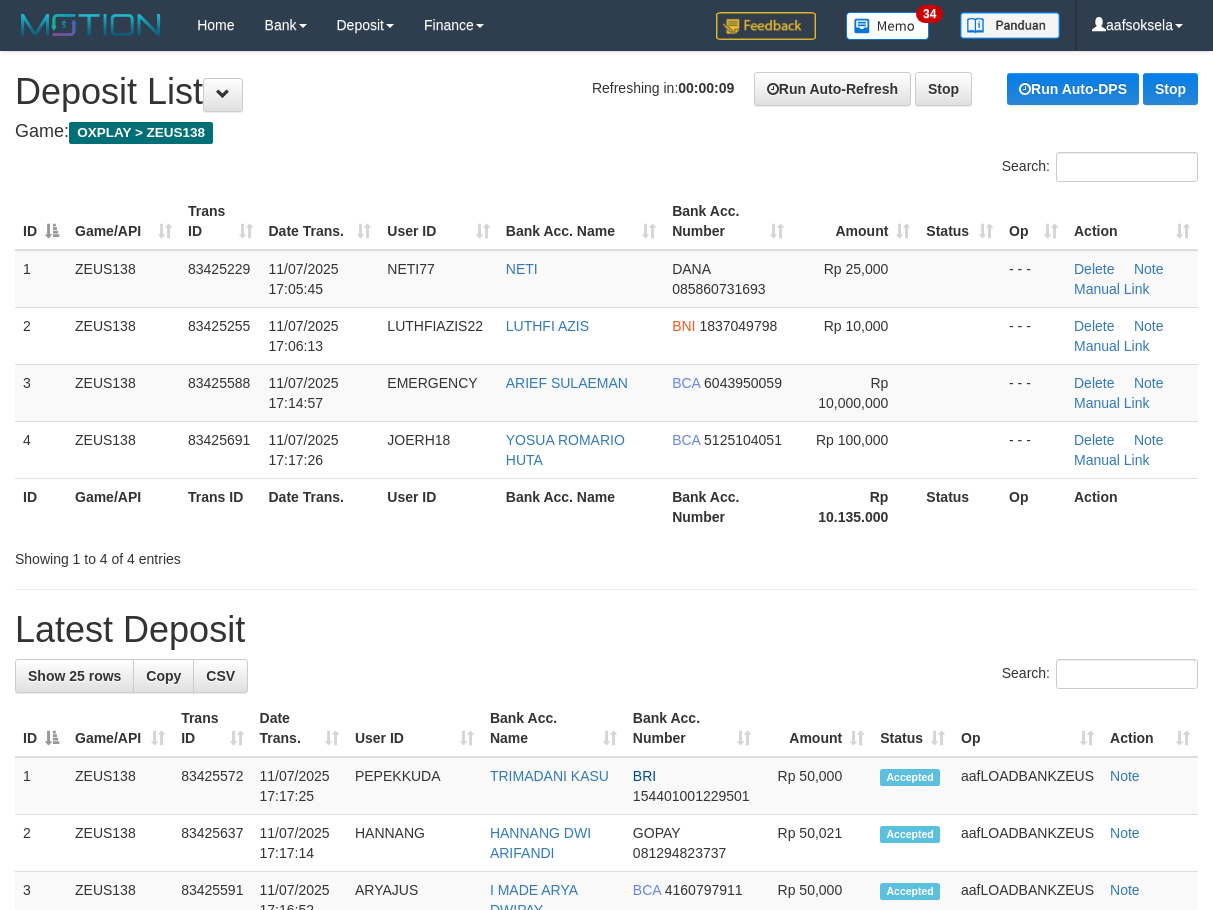 click on "**********" at bounding box center (606, 1184) 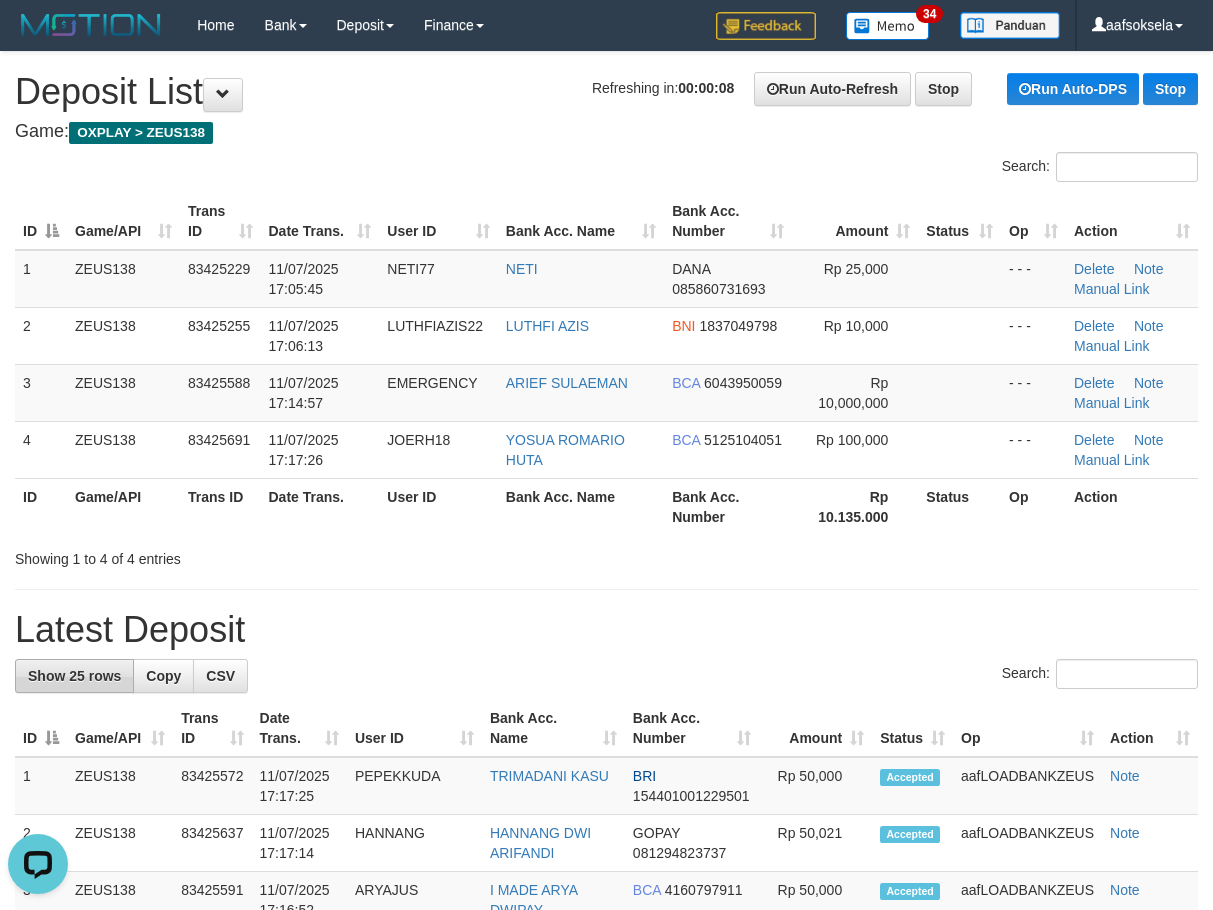 scroll, scrollTop: 0, scrollLeft: 0, axis: both 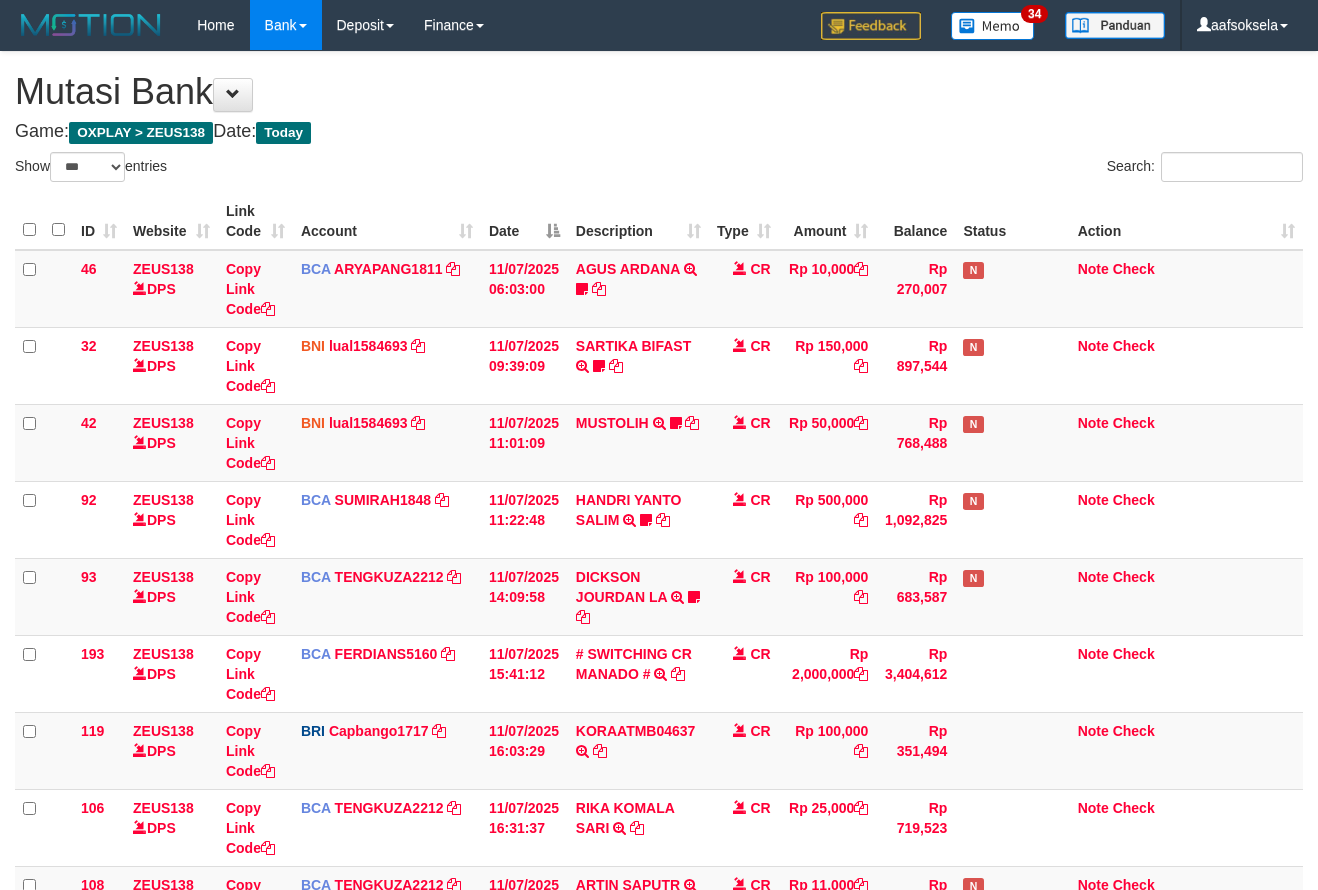 select on "***" 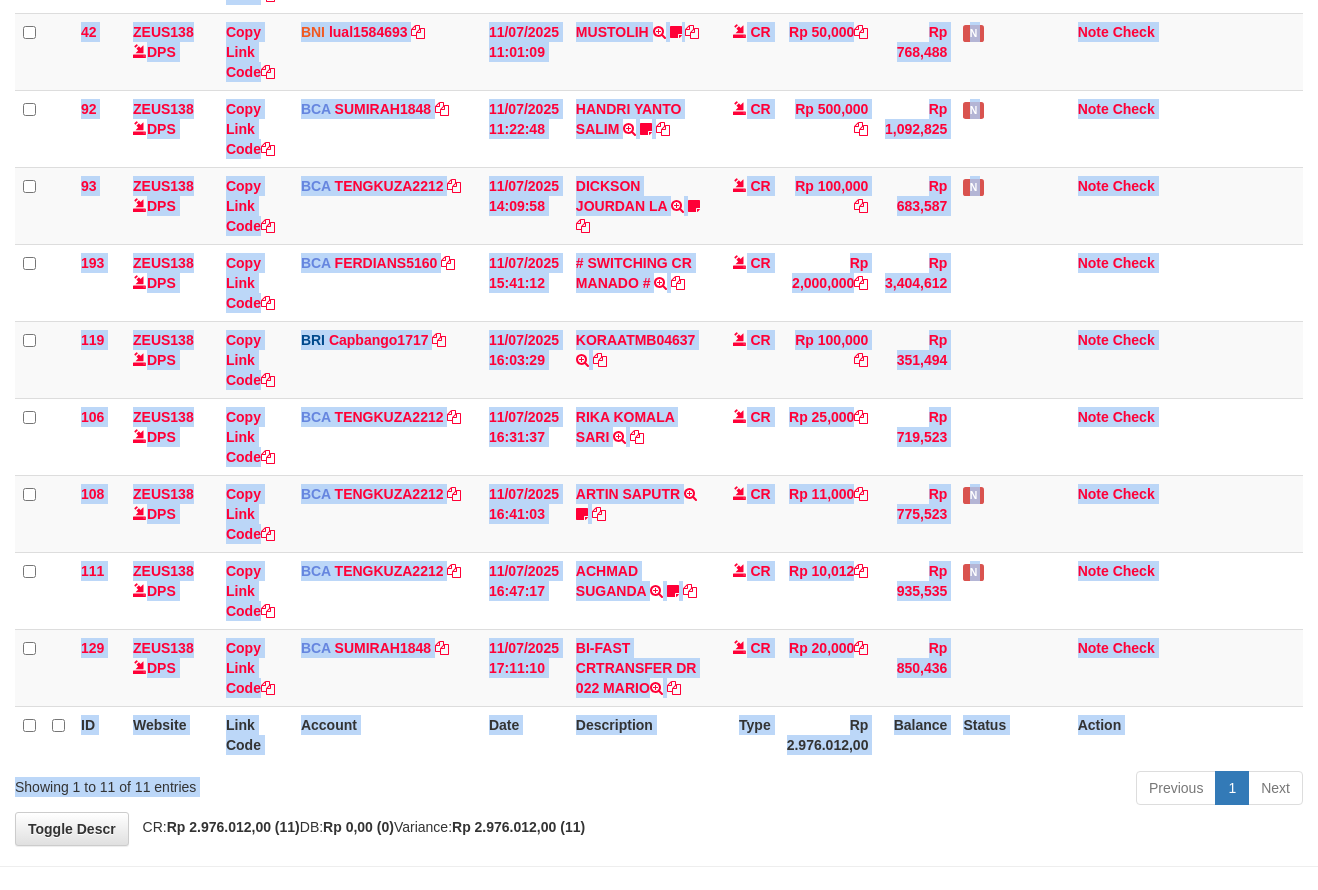drag, startPoint x: 688, startPoint y: 769, endPoint x: 686, endPoint y: 758, distance: 11.18034 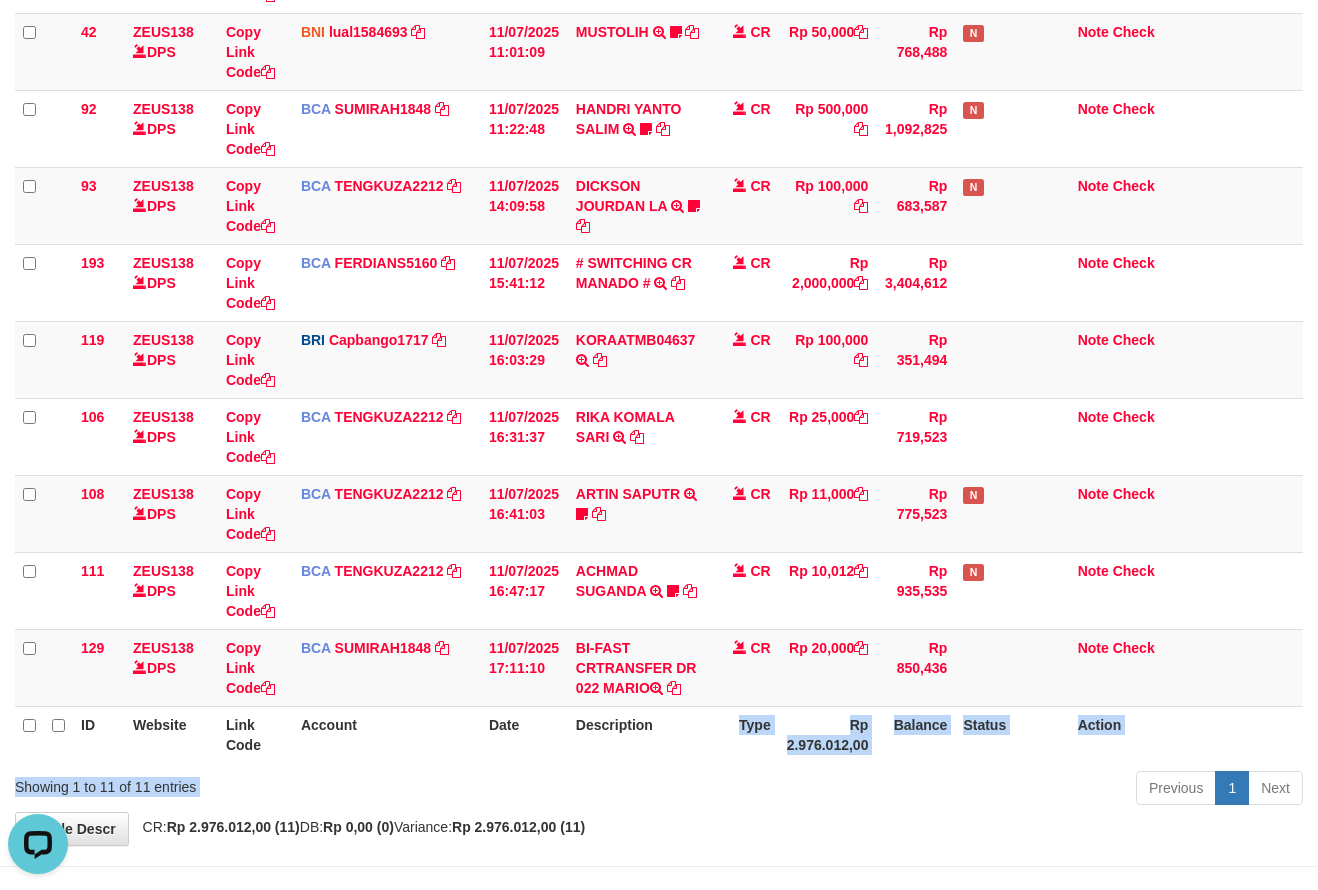 scroll, scrollTop: 0, scrollLeft: 0, axis: both 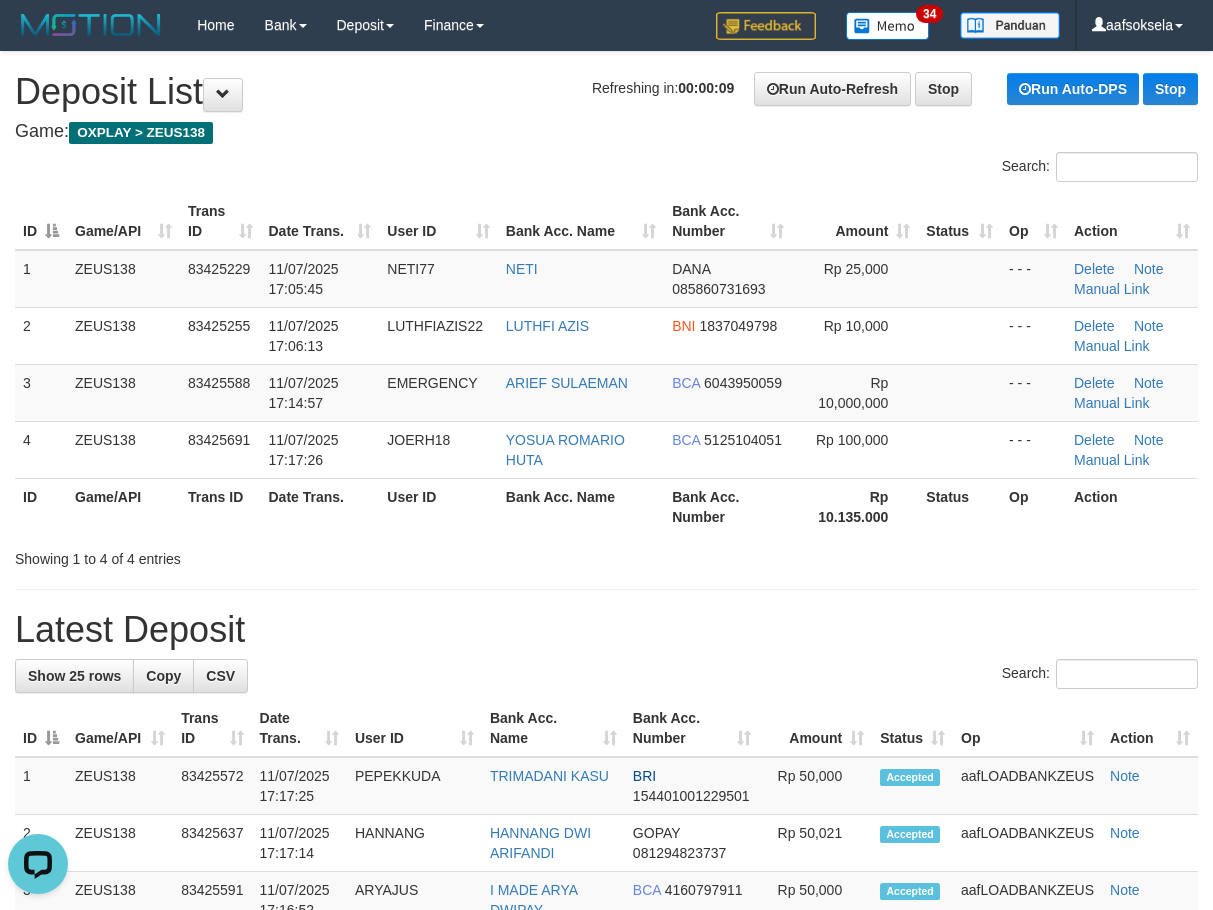 drag, startPoint x: 514, startPoint y: 606, endPoint x: 487, endPoint y: 612, distance: 27.658634 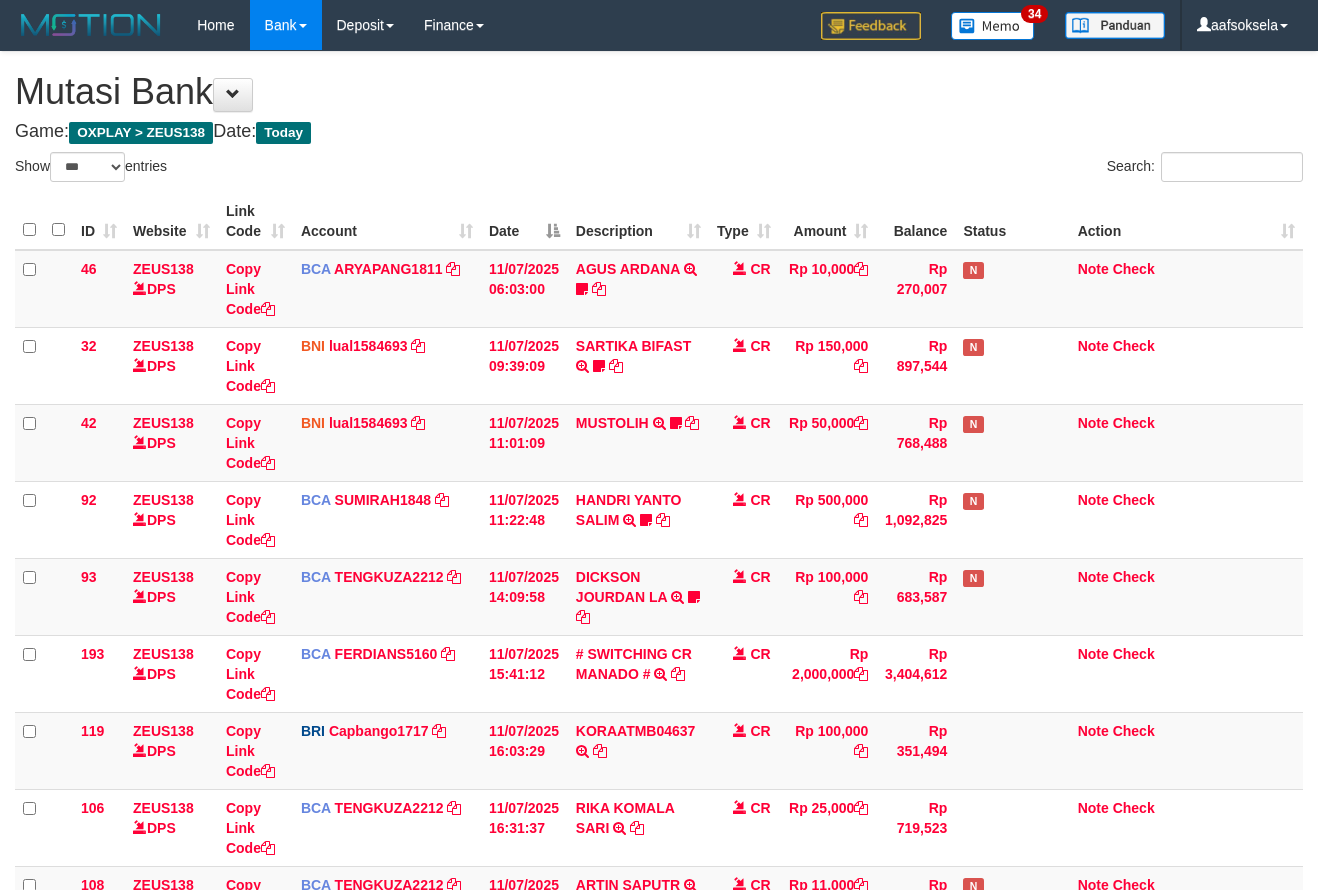 select on "***" 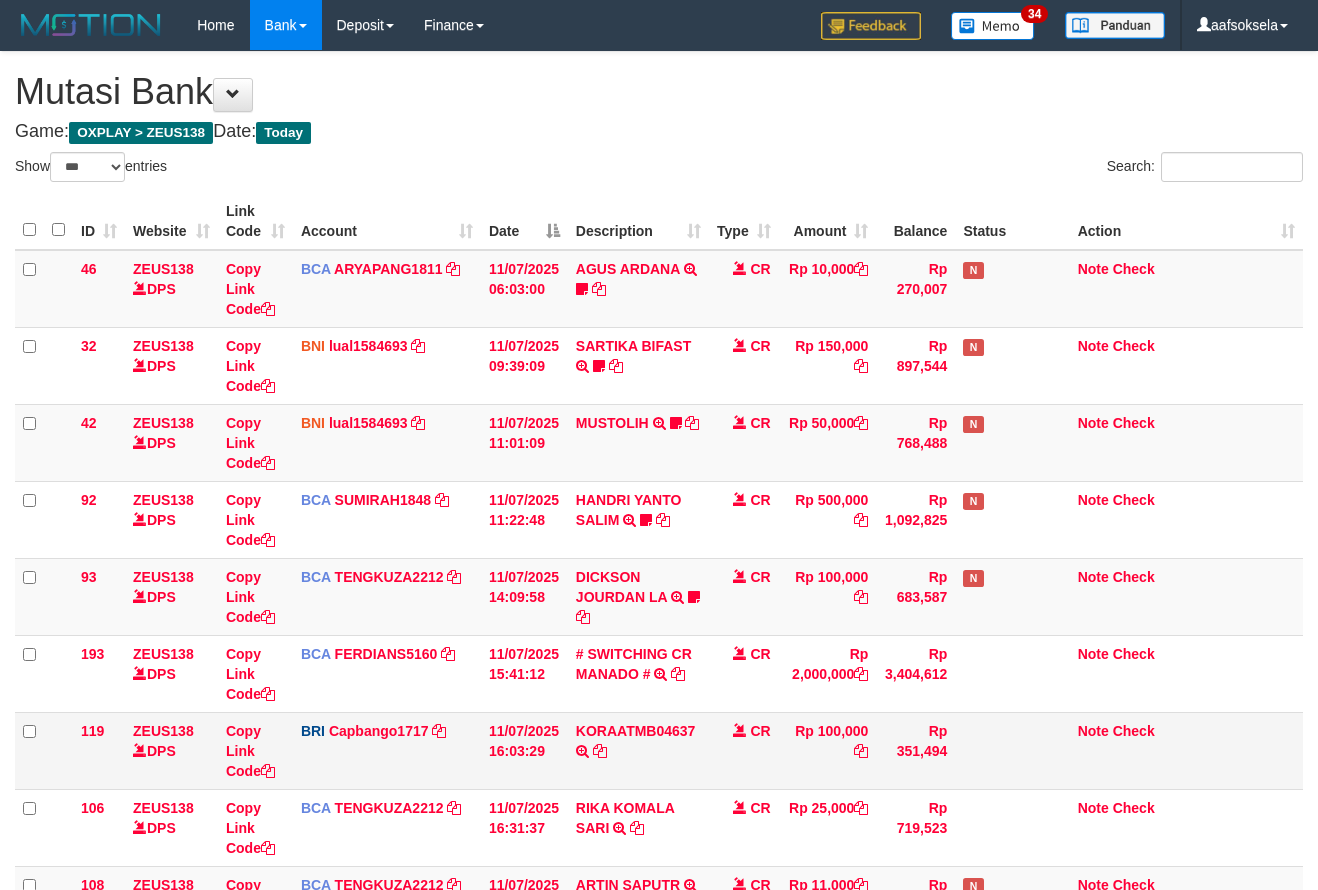 scroll, scrollTop: 391, scrollLeft: 0, axis: vertical 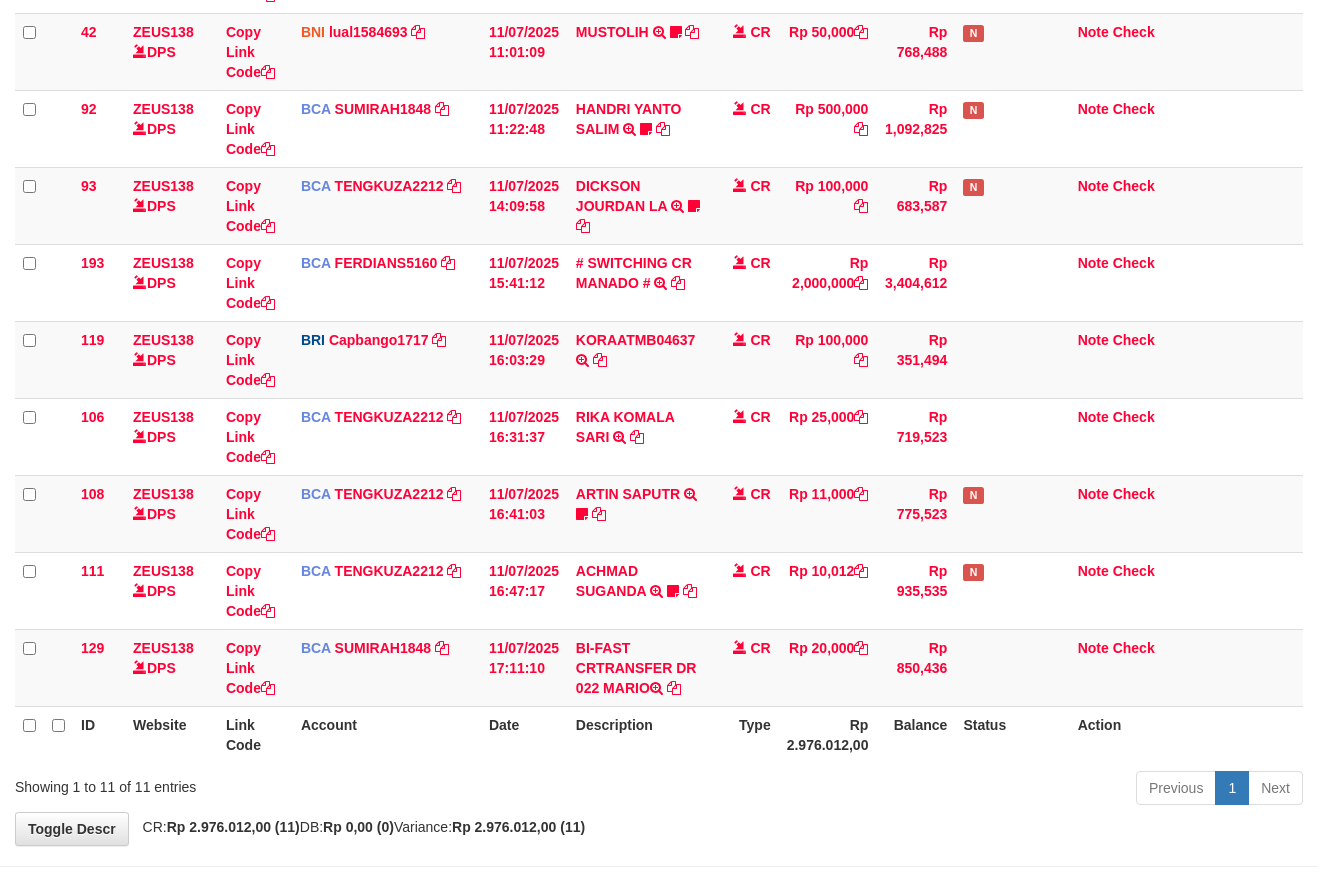 click on "Show  ** ** ** ***  entries Search:
ID Website Link Code Account Date Description Type Amount Balance Status Action
46
ZEUS138    DPS
Copy Link Code
BCA
ARYAPANG1811
DPS
ARYA PANGESTU
mutasi_20250711_2620 | 46
mutasi_20250711_2620 | 46
11/07/2025 06:03:00
AGUS ARDANA            TRSF E-BANKING CR 1107/FTSCY/WS95051
10000.002025071158167087 TRFDN-AGUS ARDANA ESPAY DEBIT INDONE    Aguslike
tunggu bukti tranfer
CR
Rp 10,000
Rp 270,007
N
Note
Check
32
BNI" at bounding box center [659, 286] 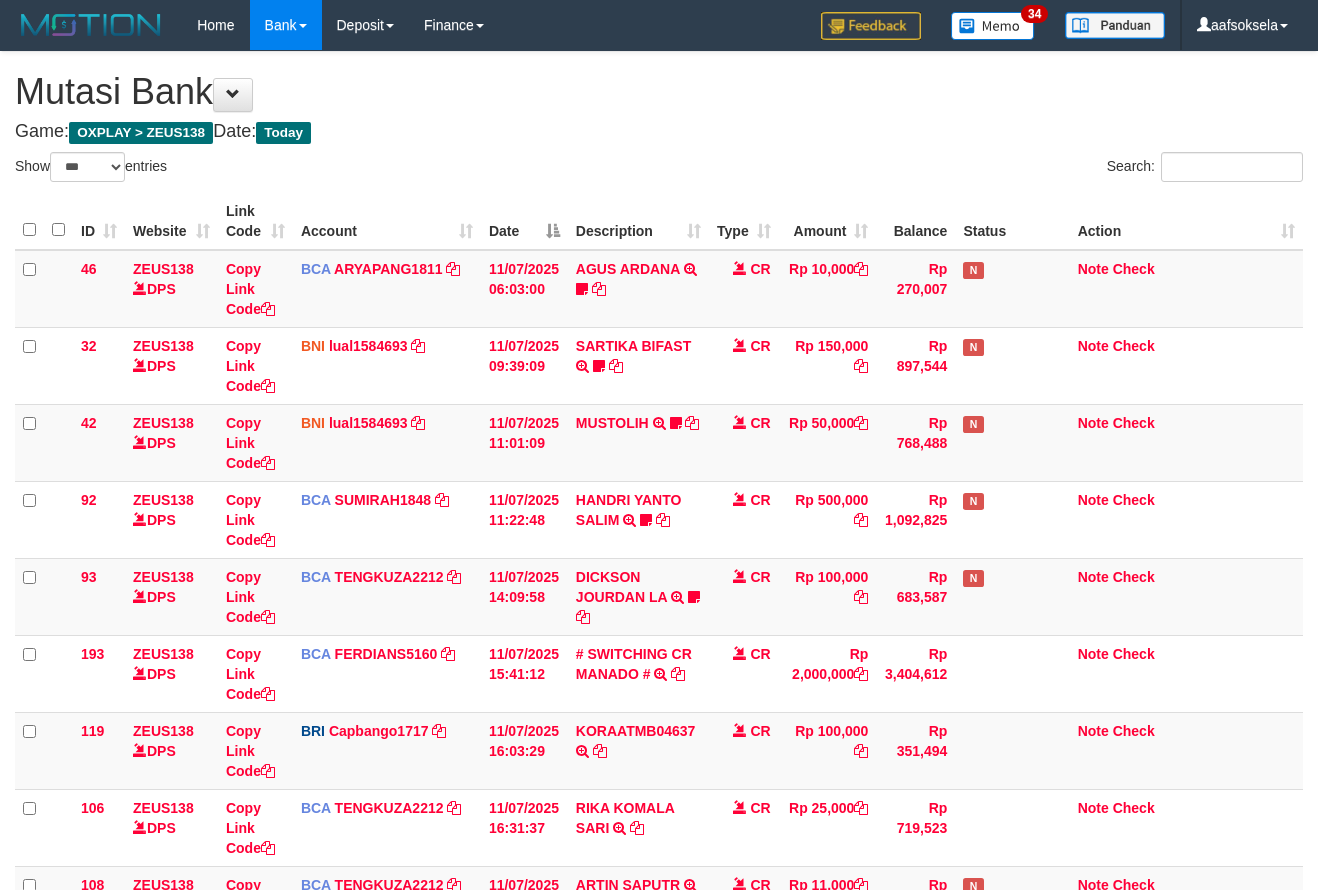 select on "***" 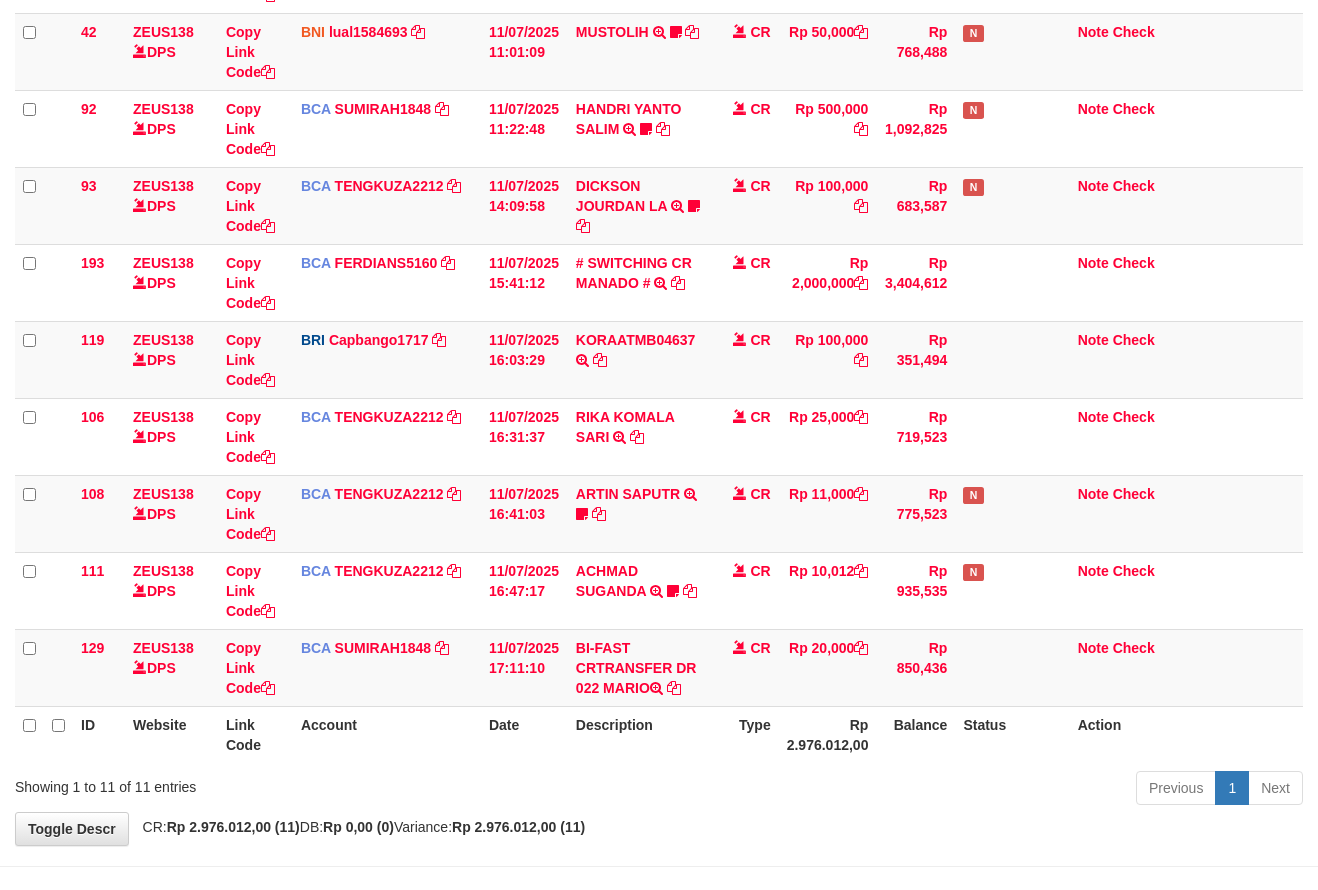 click on "Previous 1 Next" at bounding box center (933, 790) 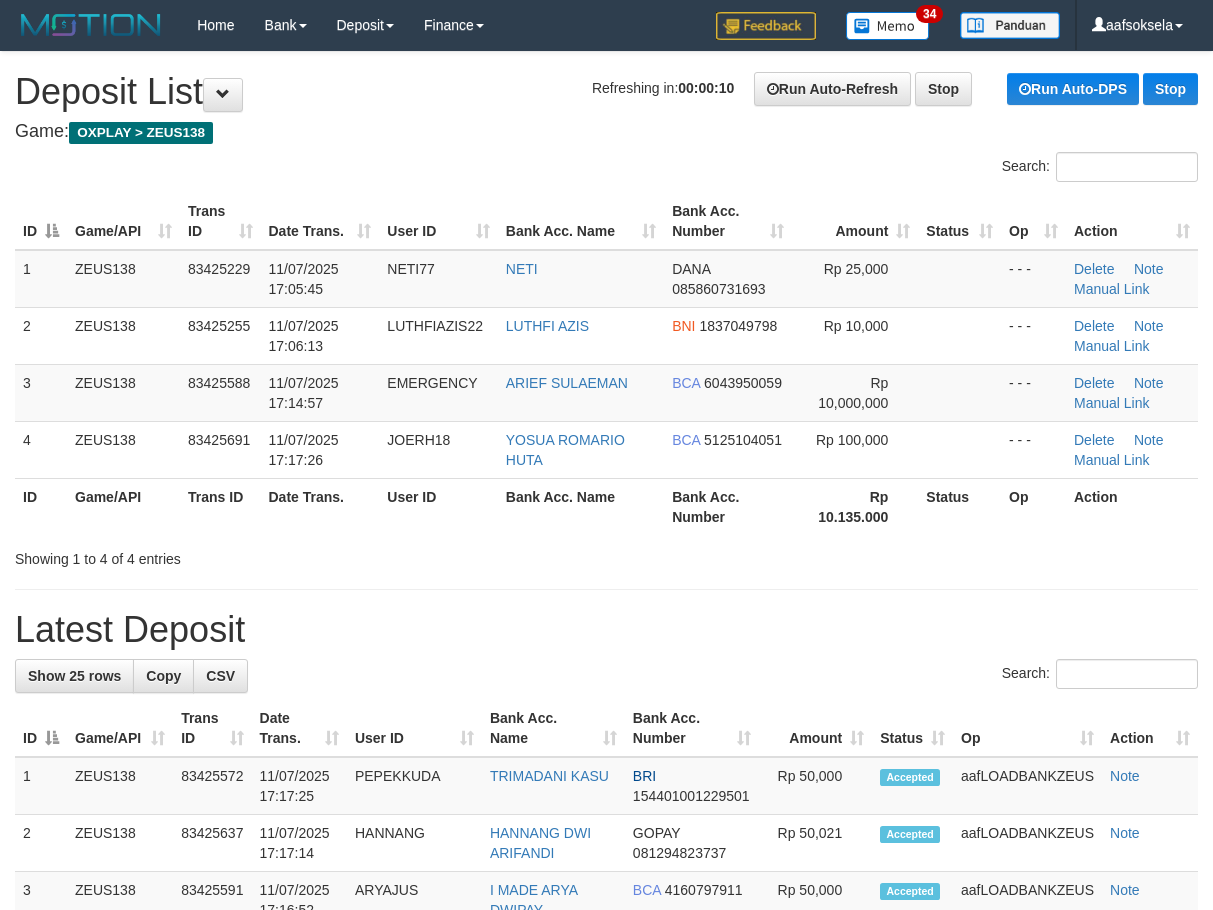 scroll, scrollTop: 0, scrollLeft: 0, axis: both 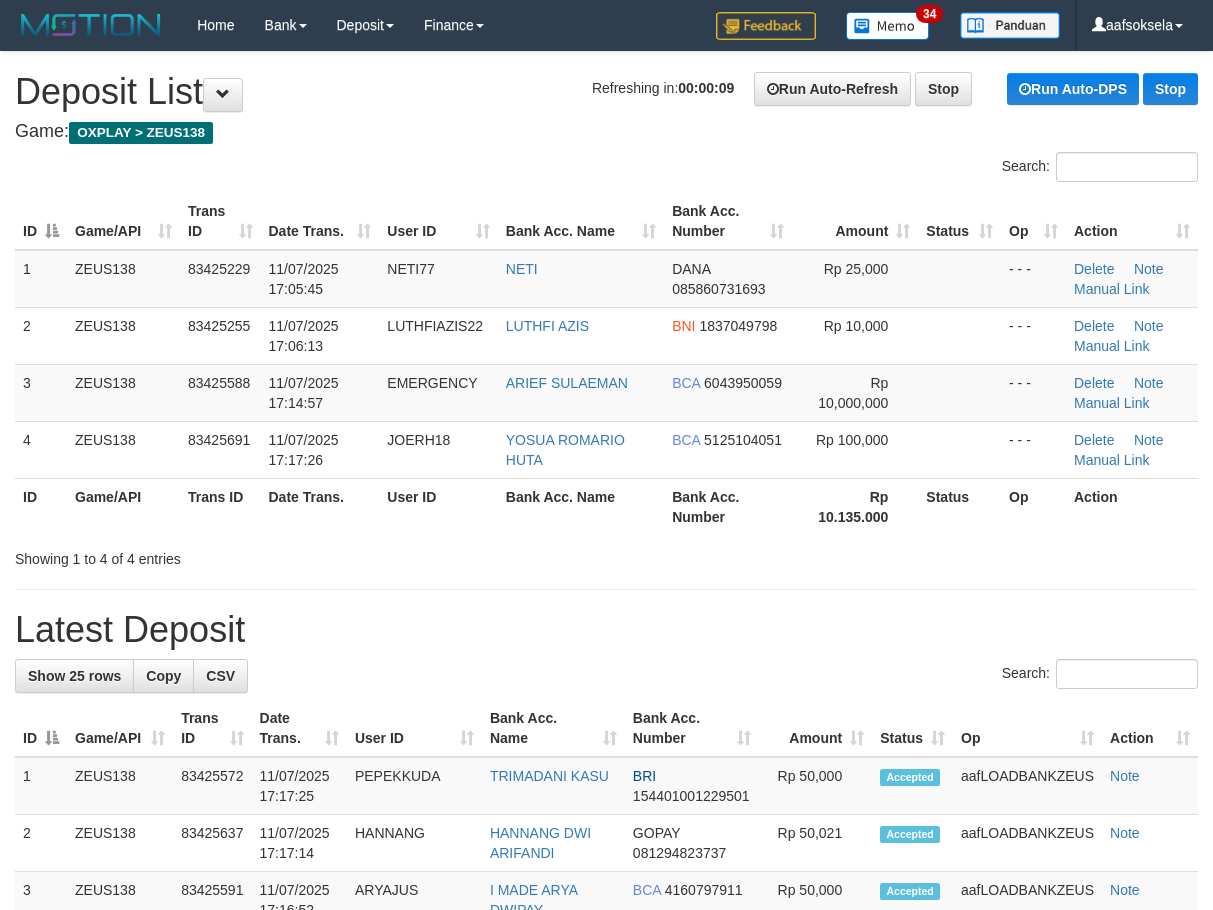 click on "**********" at bounding box center [606, 1184] 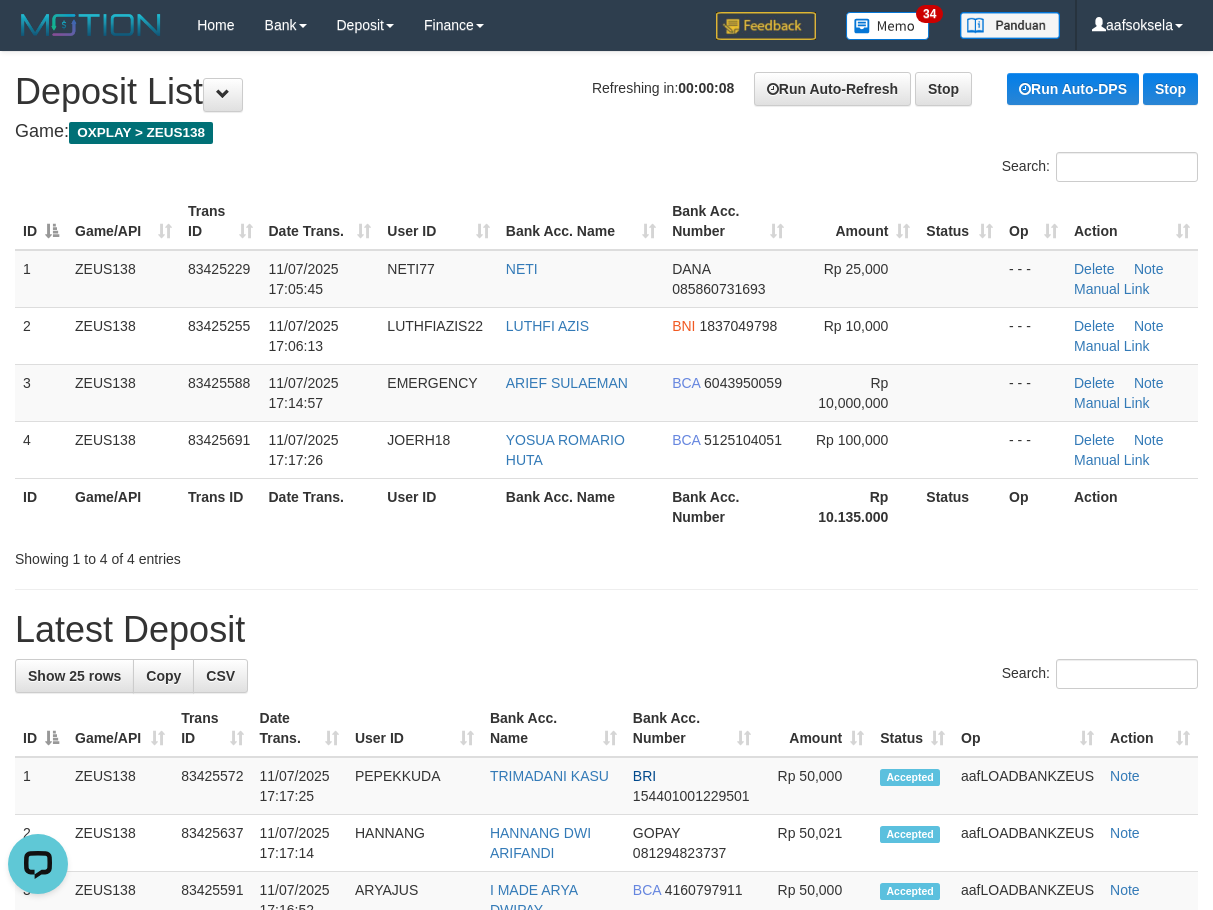 scroll, scrollTop: 0, scrollLeft: 0, axis: both 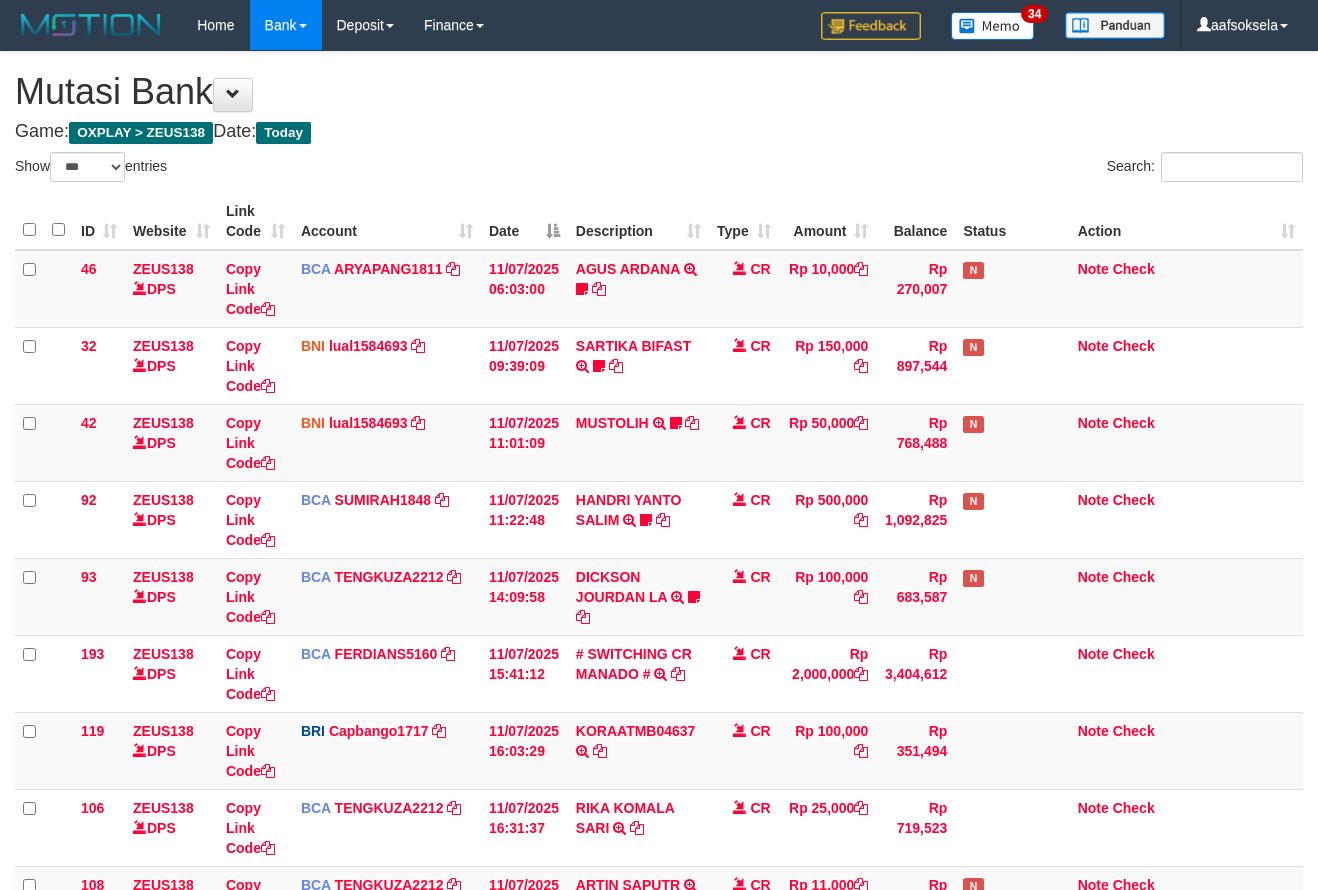 select on "***" 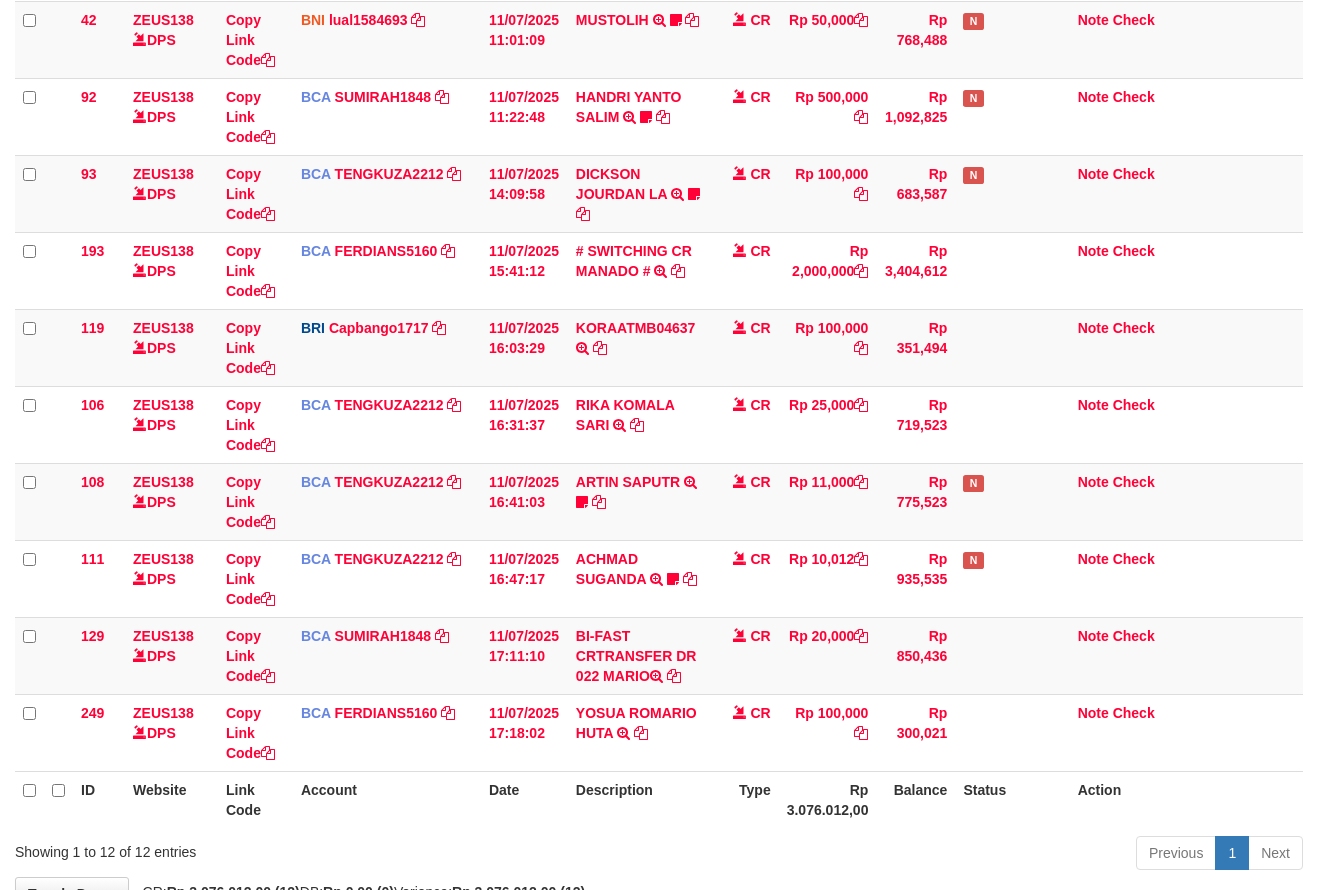 click on "Previous 1 Next" at bounding box center [933, 855] 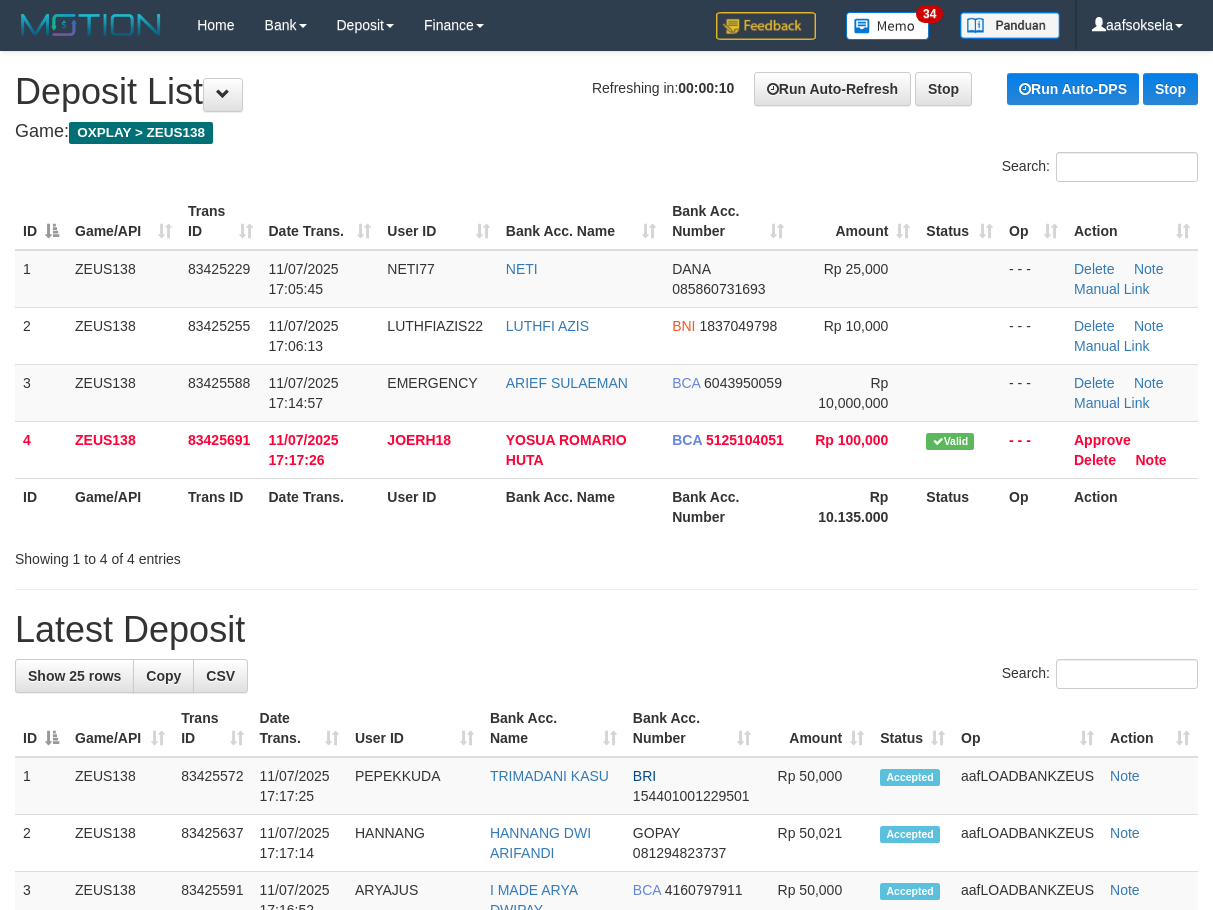 scroll, scrollTop: 0, scrollLeft: 0, axis: both 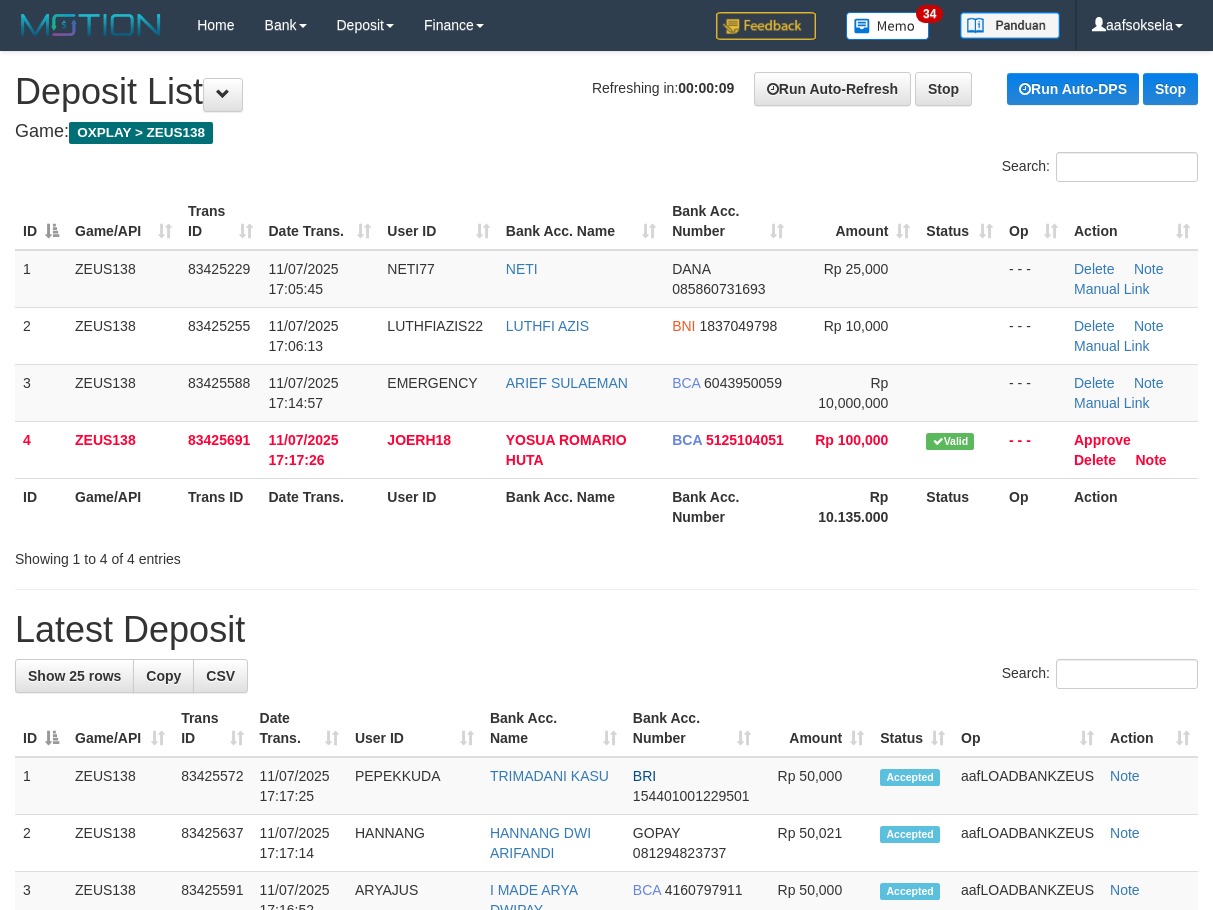 click on "Showing 1 to 4 of 4 entries" at bounding box center (606, 555) 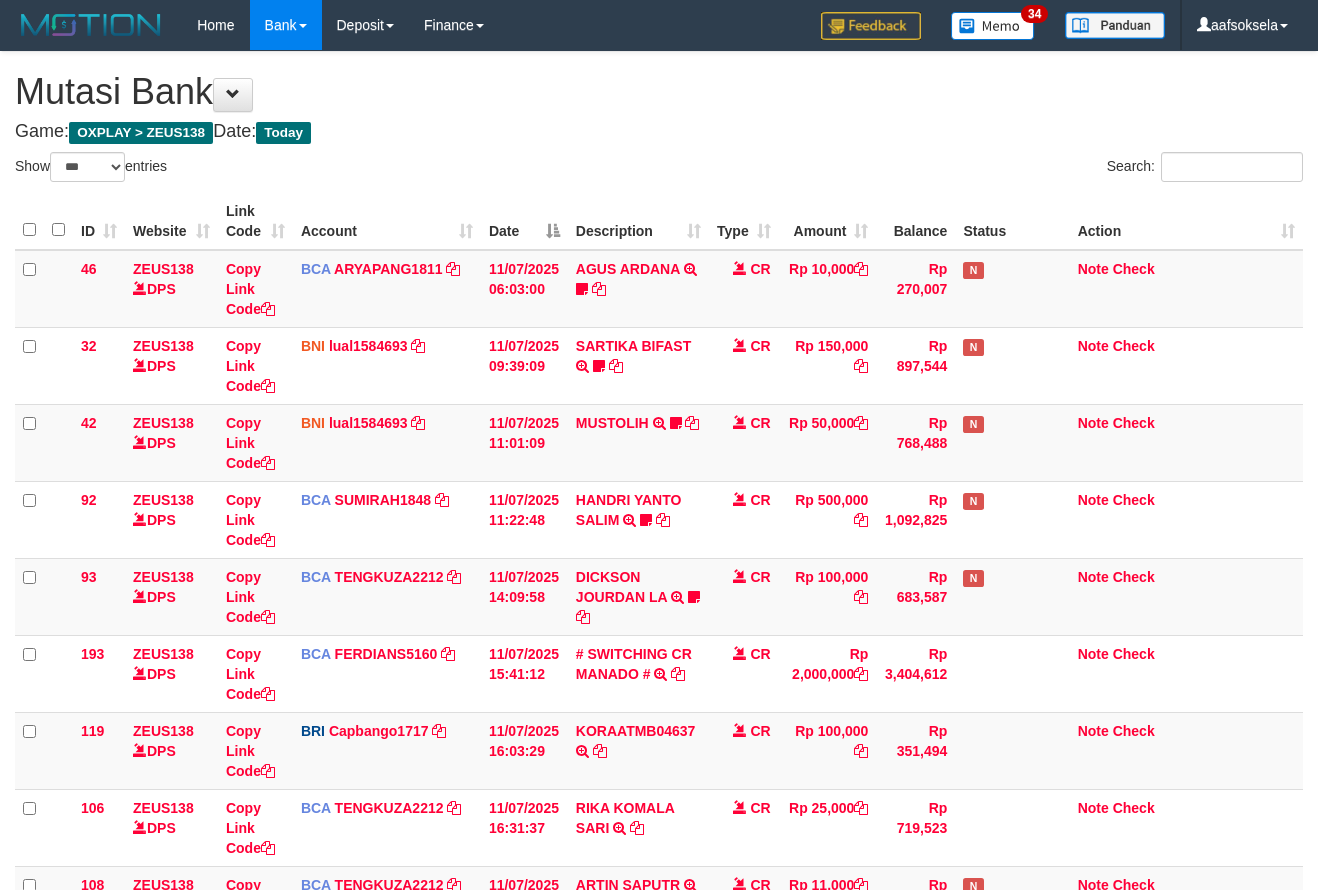select on "***" 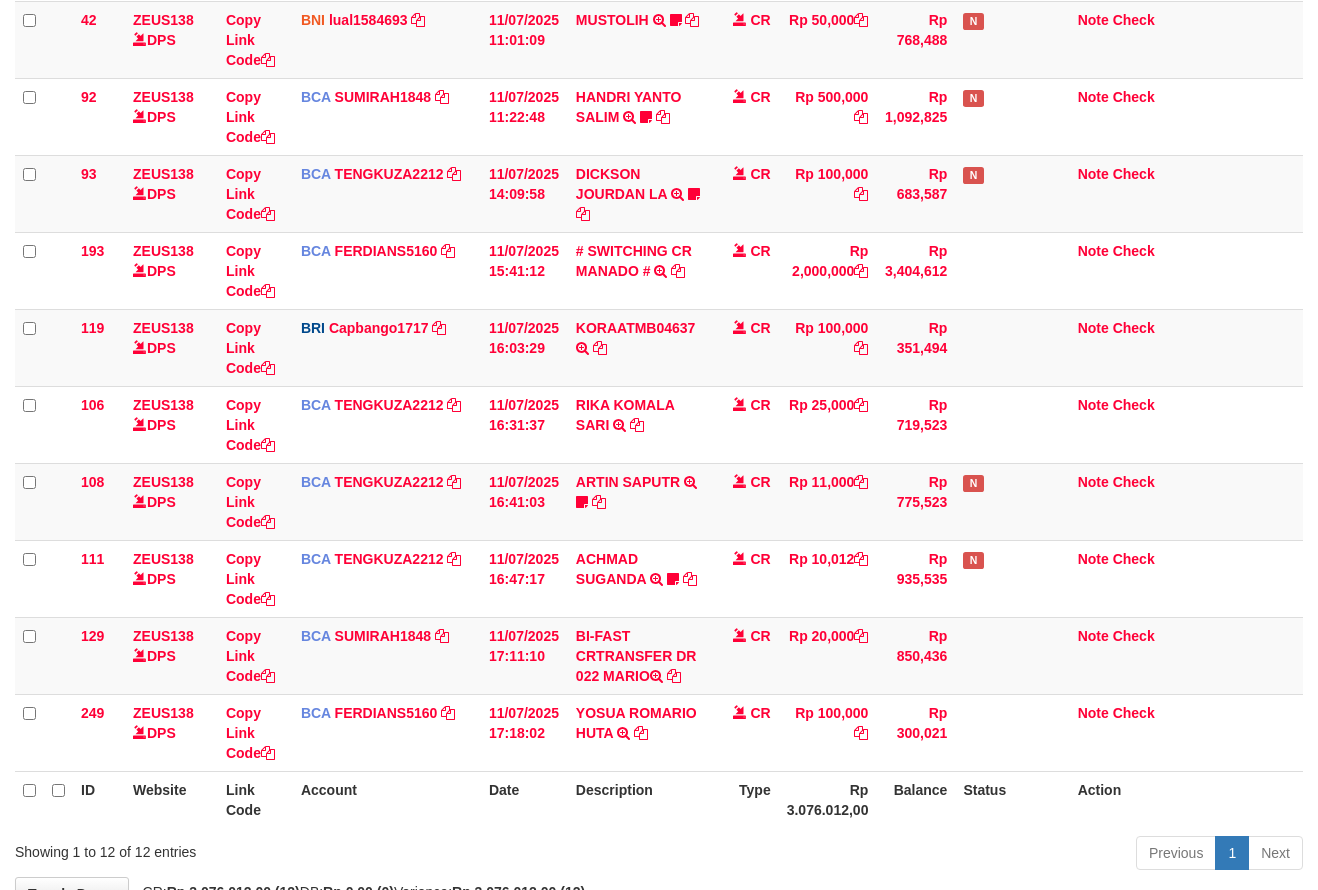 drag, startPoint x: 714, startPoint y: 784, endPoint x: 707, endPoint y: 807, distance: 24.04163 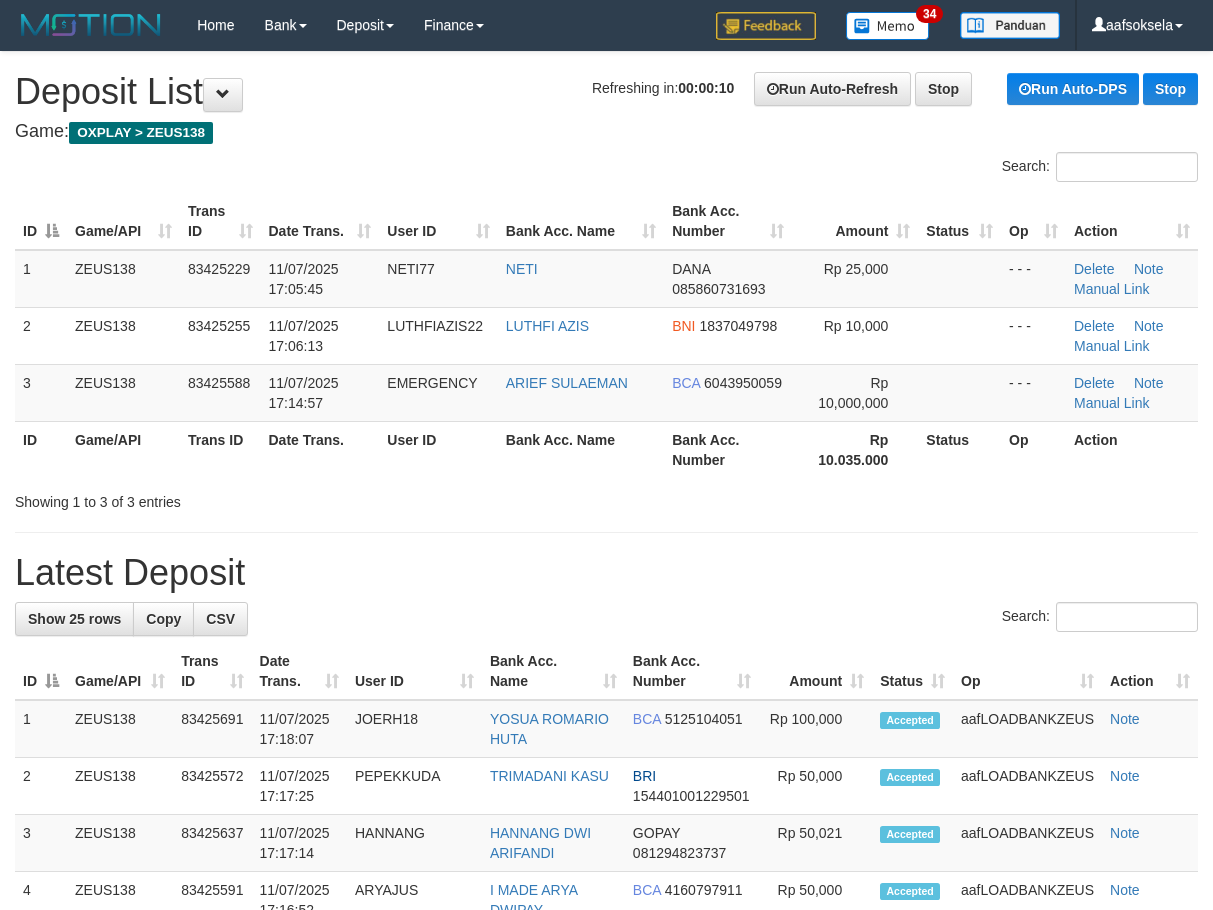 scroll, scrollTop: 0, scrollLeft: 0, axis: both 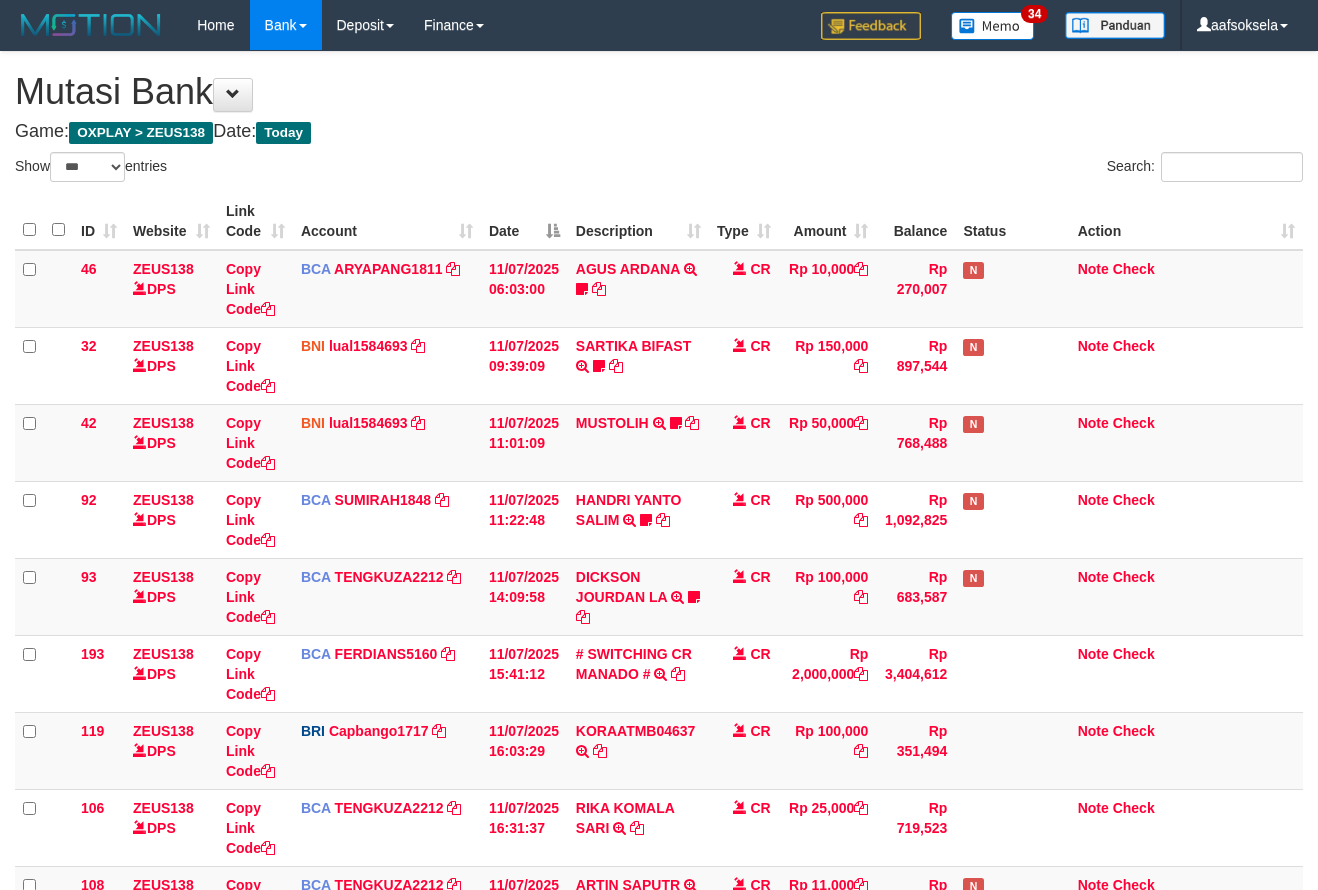 select on "***" 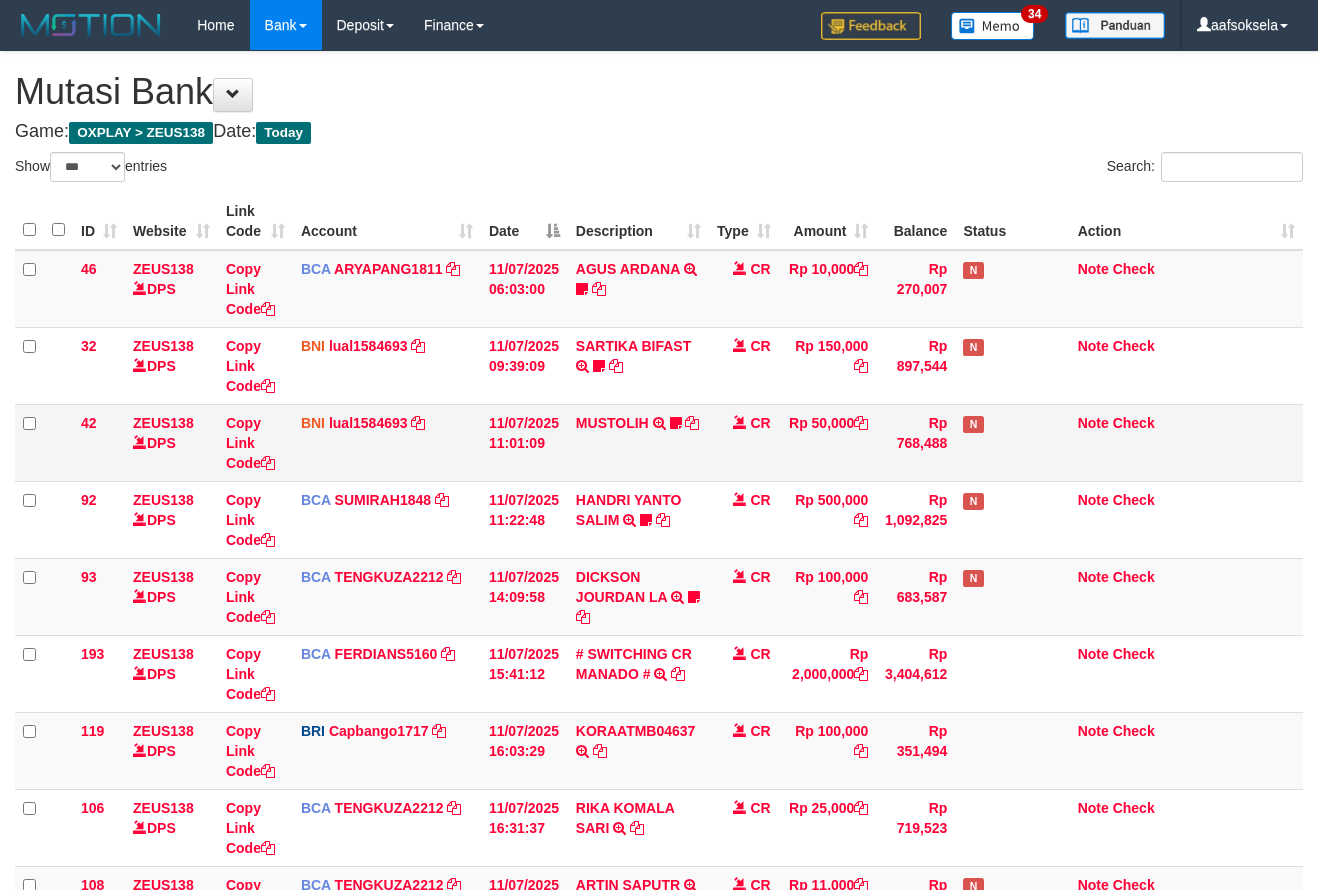 scroll, scrollTop: 403, scrollLeft: 0, axis: vertical 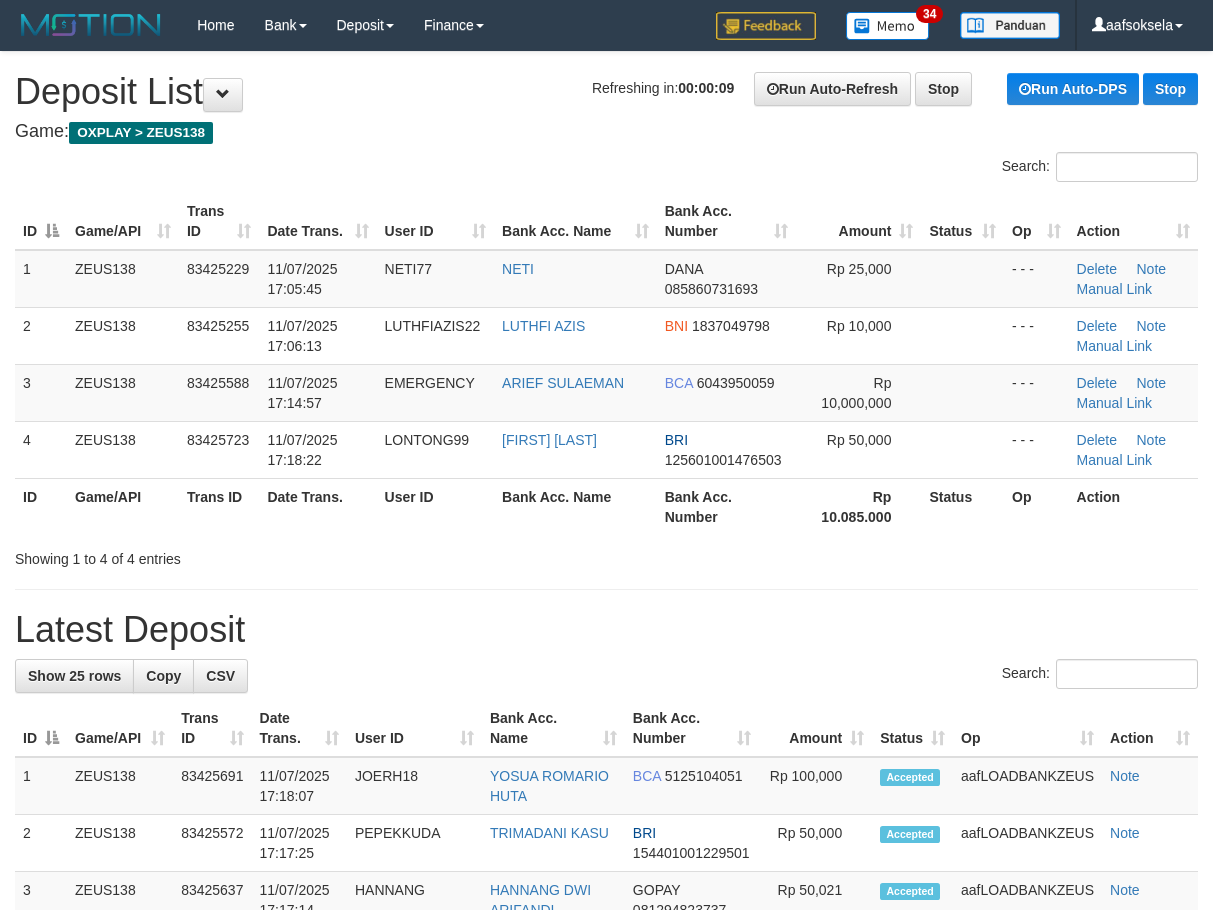 click on "Showing 1 to 4 of 4 entries" at bounding box center (606, 555) 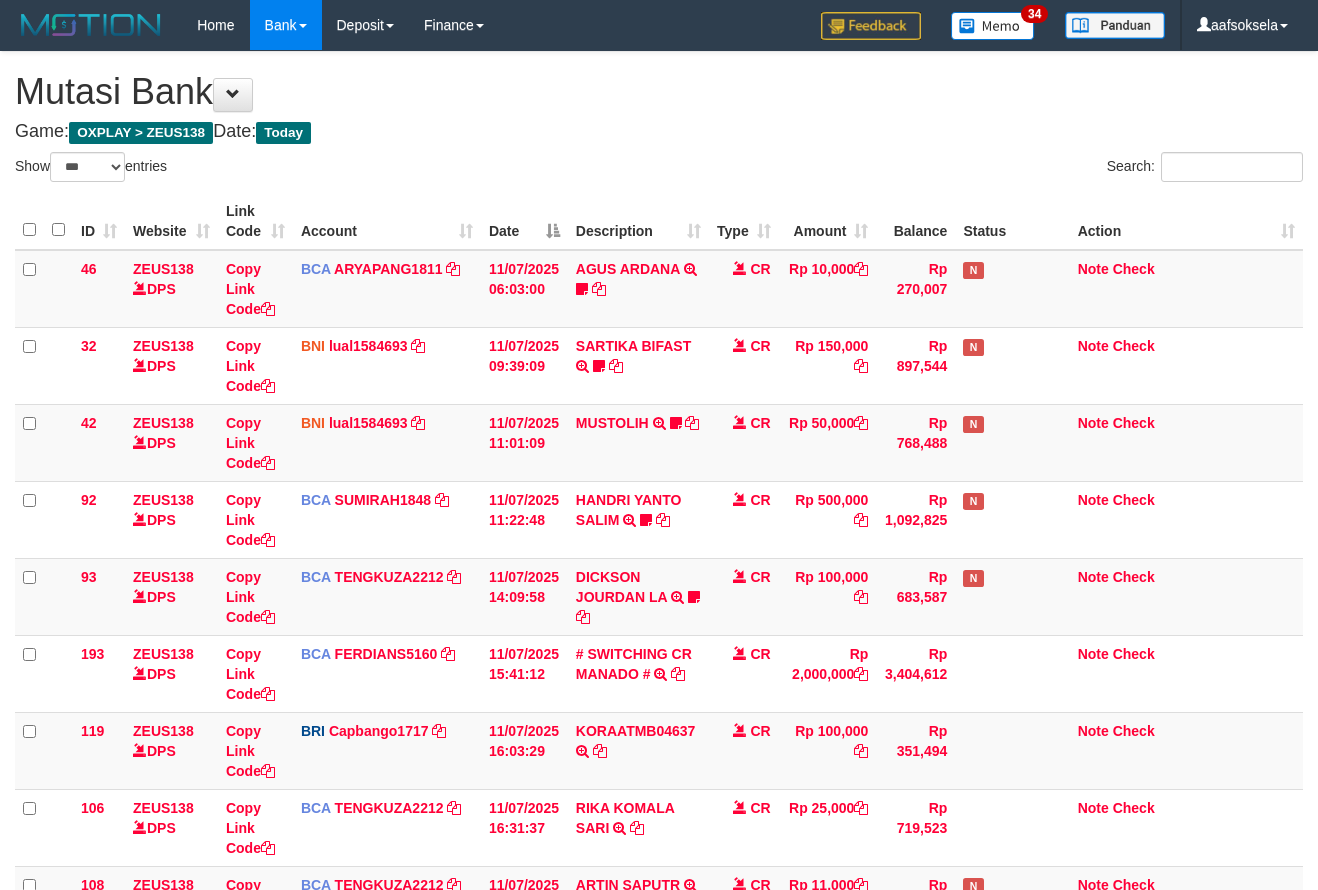 select on "***" 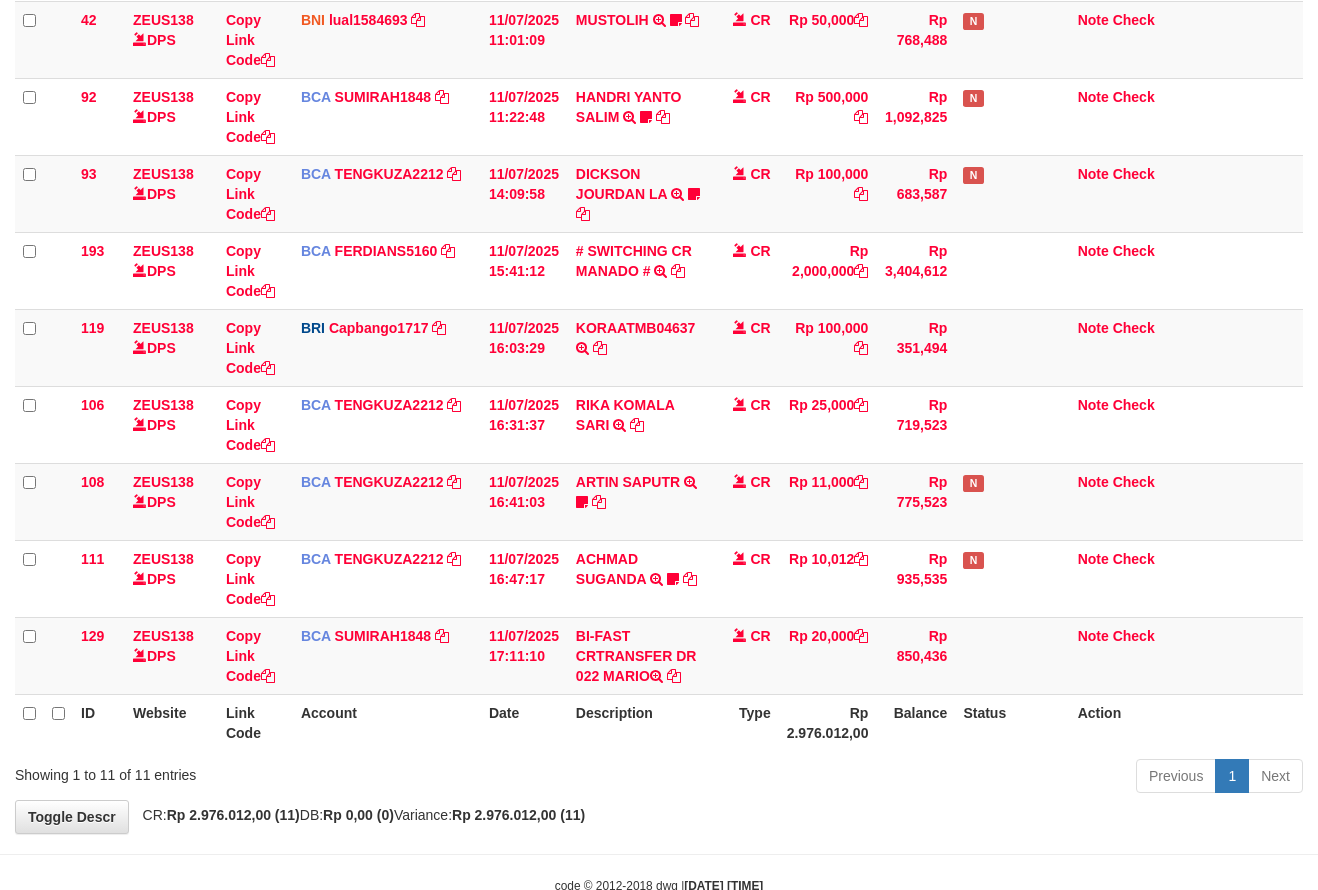click on "Description" at bounding box center (638, 722) 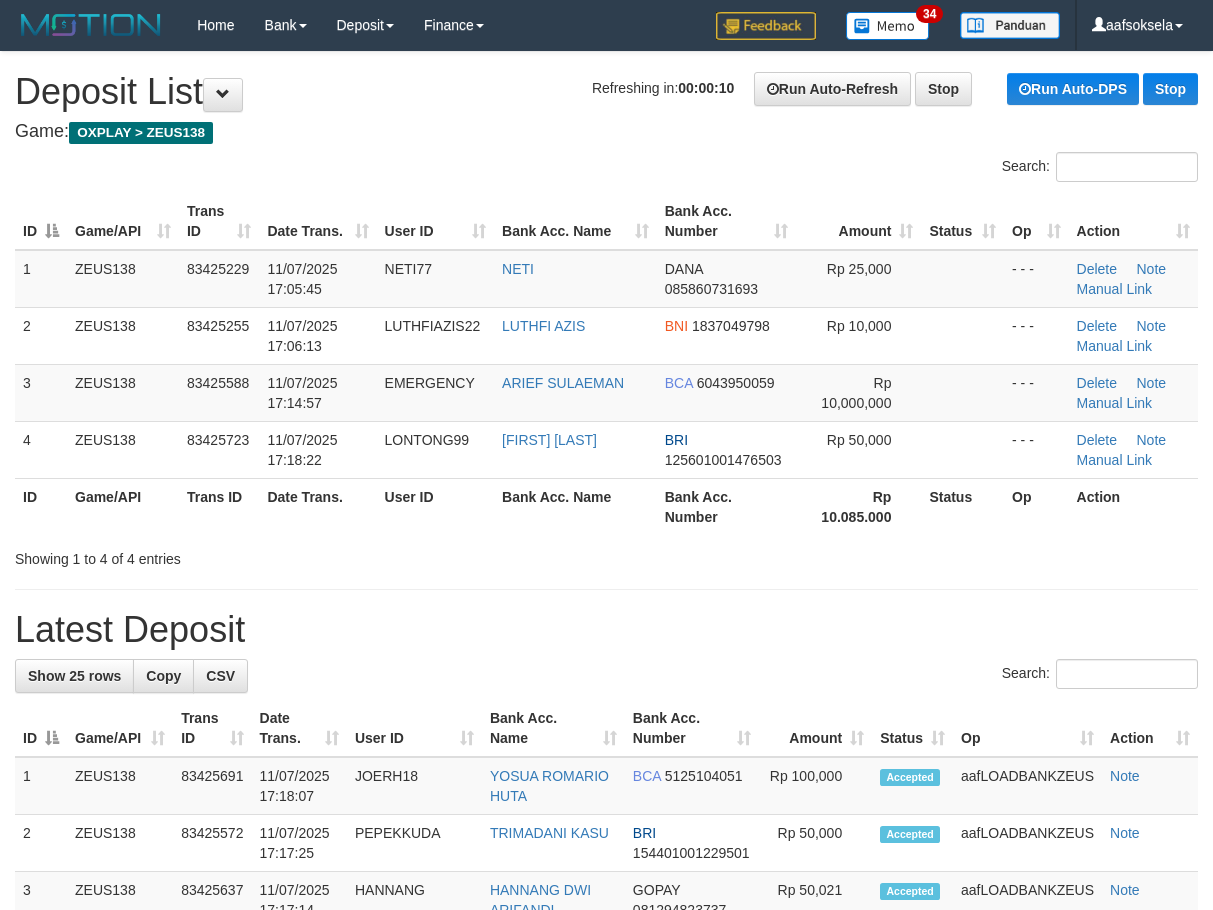 scroll, scrollTop: 0, scrollLeft: 0, axis: both 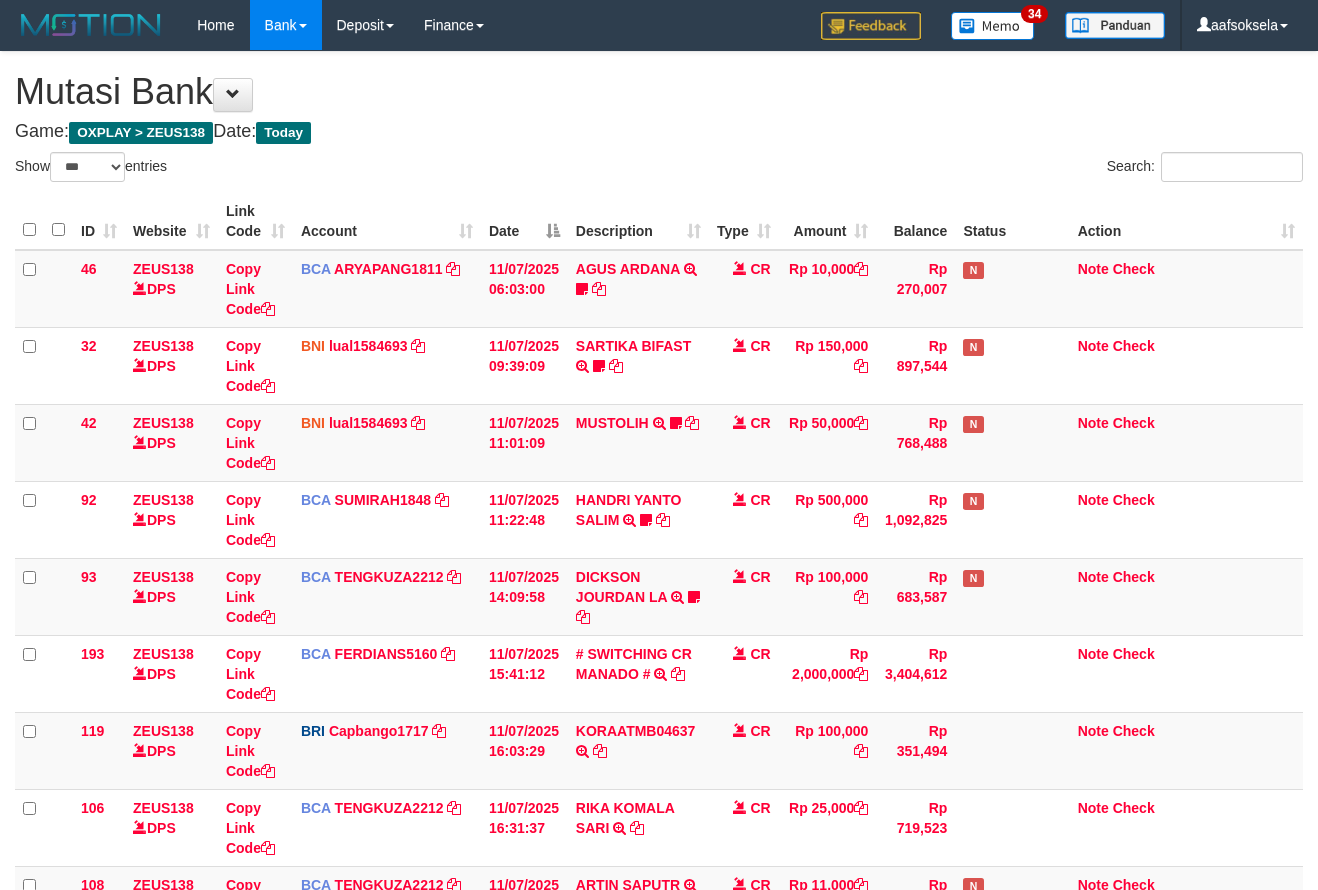 select on "***" 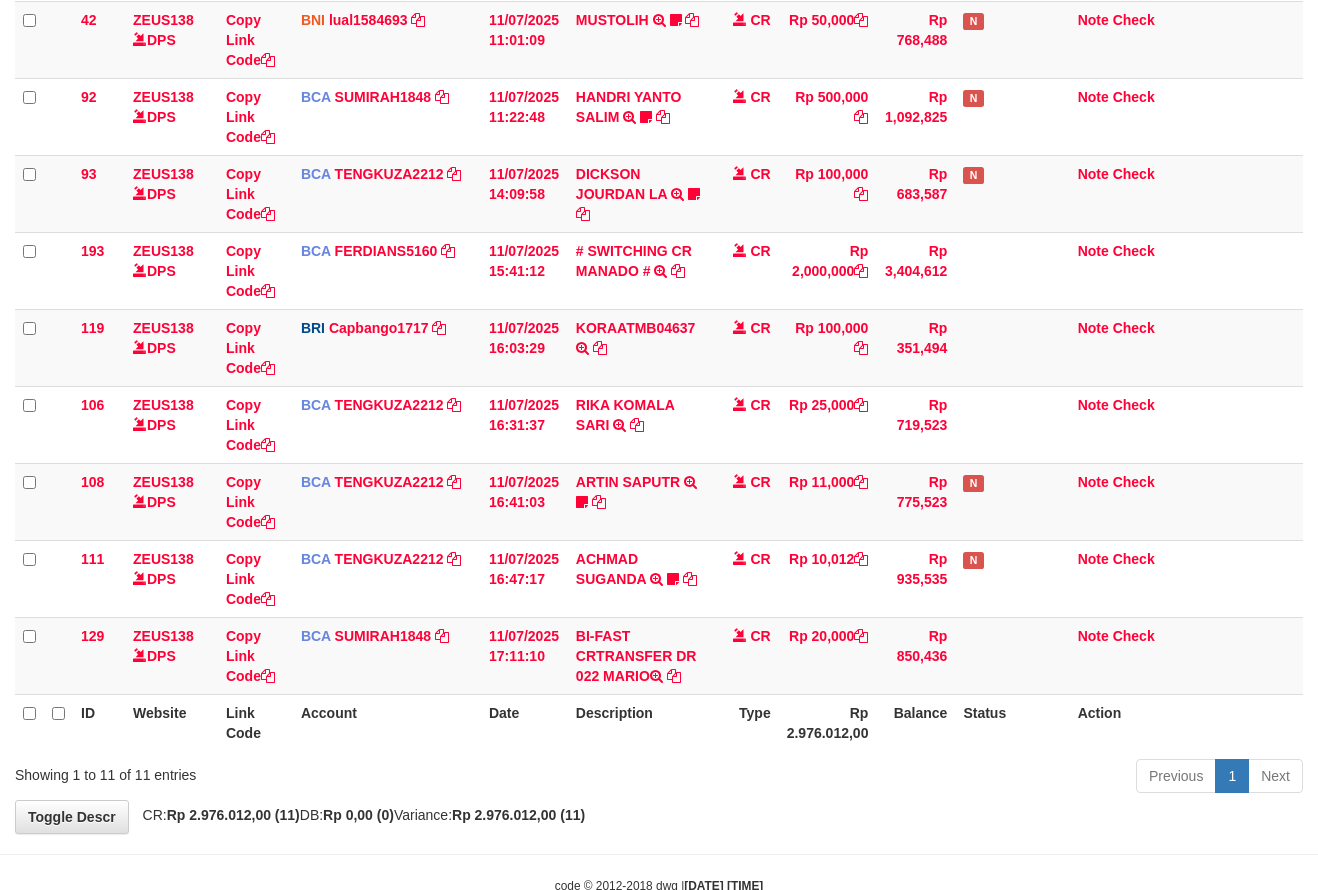 click on "ID Website Link Code Account Date Description Type Amount Balance Status Action
46
ZEUS138    DPS
Copy Link Code
BCA
ARYAPANG1811
DPS
ARYA PANGESTU
mutasi_20250711_2620 | 46
mutasi_20250711_2620 | 46
11/07/2025 06:03:00
AGUS ARDANA            TRSF E-BANKING CR 1107/FTSCY/WS95051
10000.002025071158167087 TRFDN-AGUS ARDANA ESPAY DEBIT INDONE    Aguslike
tunggu bukti tranfer
CR
Rp 10,000
Rp 270,007
N
Note
Check
32
ZEUS138    DPS" at bounding box center (659, 270) 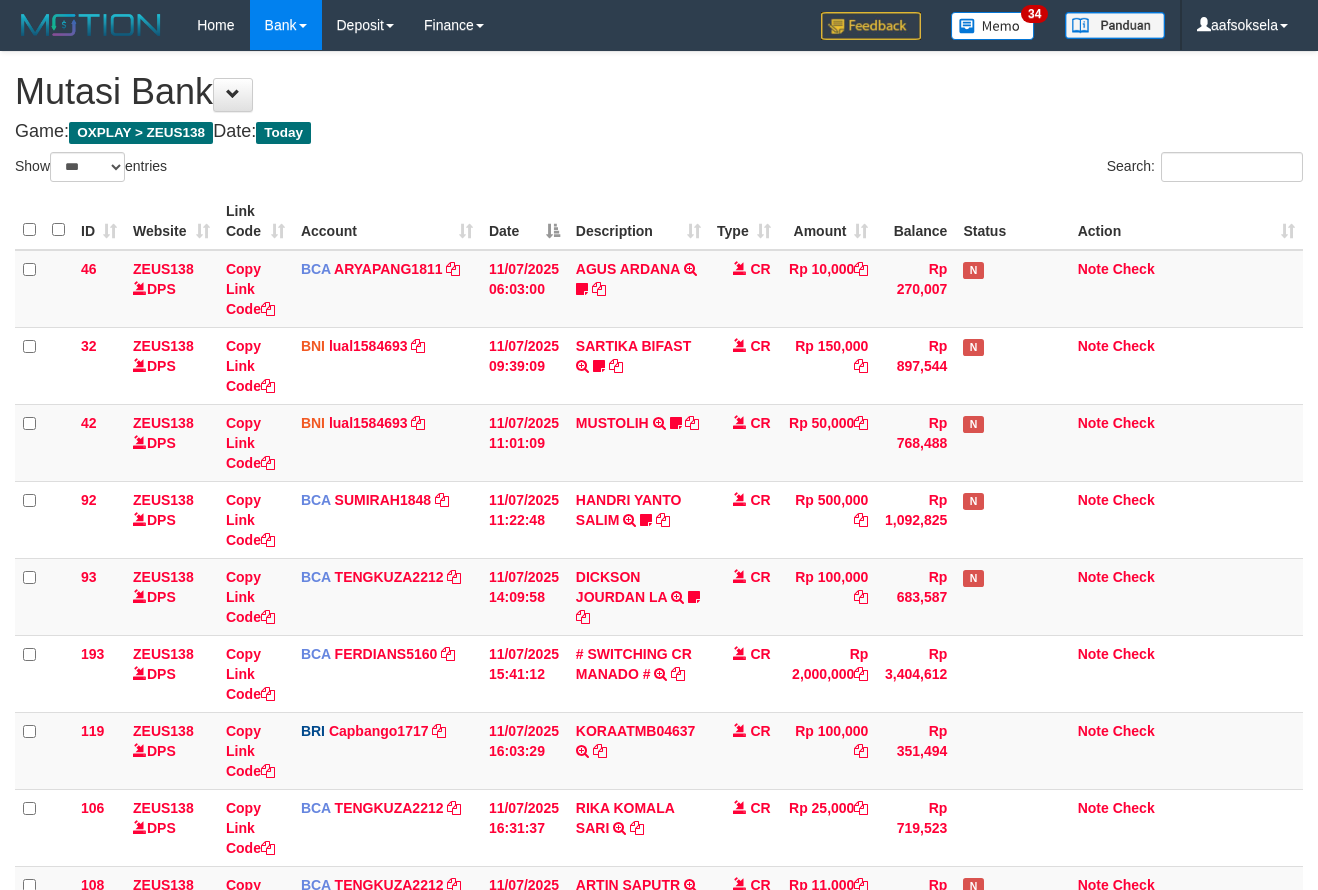 select on "***" 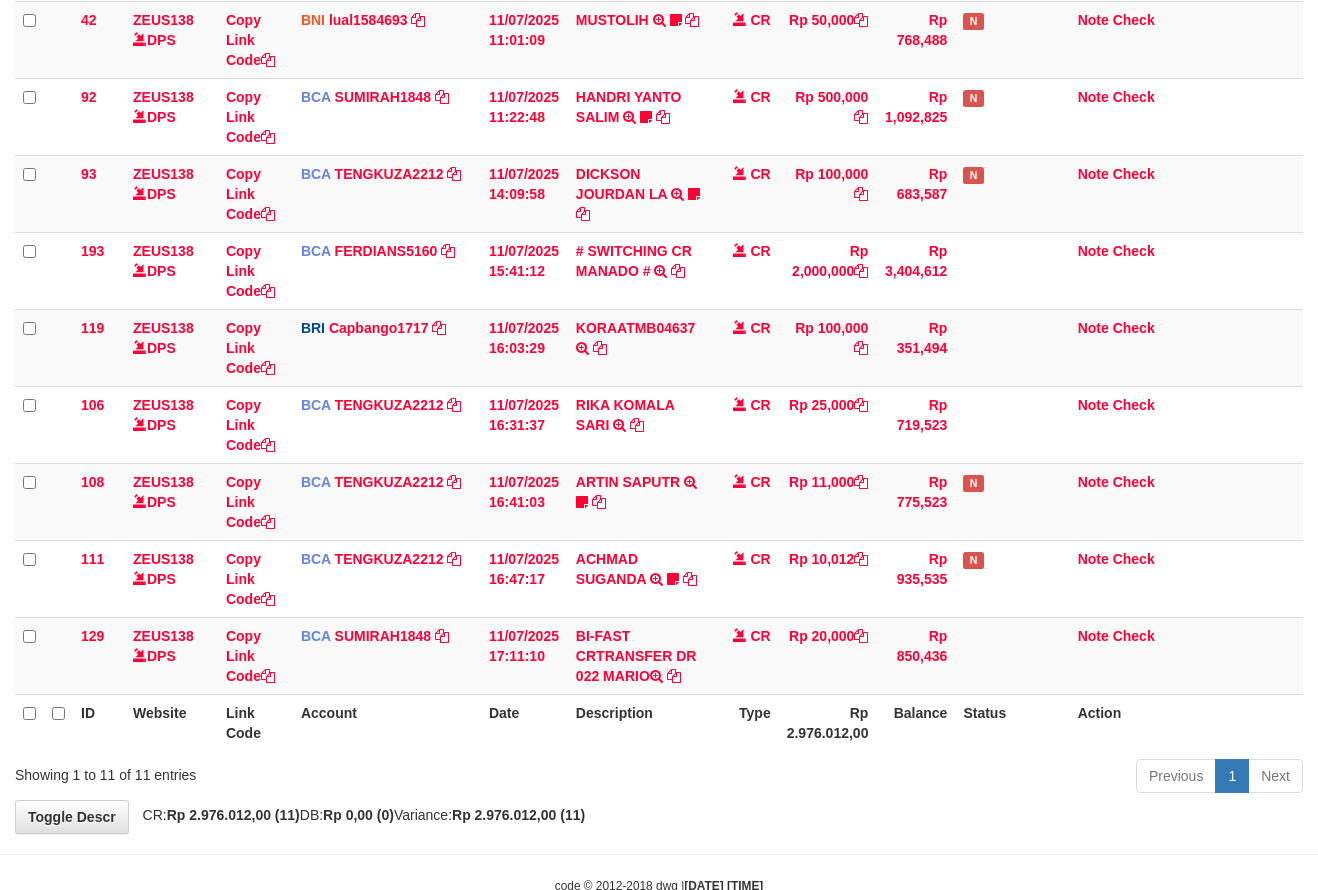 drag, startPoint x: 704, startPoint y: 792, endPoint x: 736, endPoint y: 770, distance: 38.832977 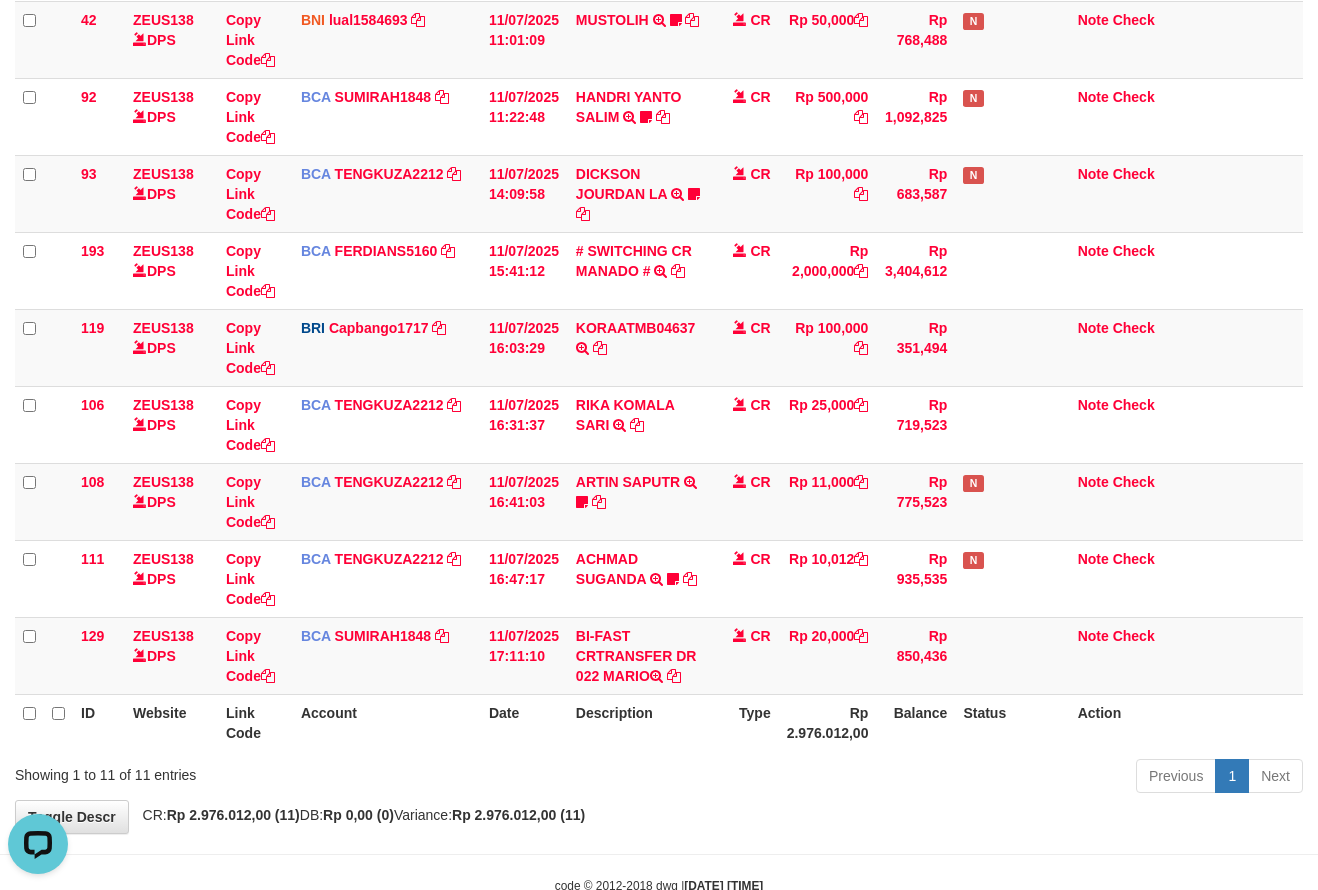 scroll, scrollTop: 0, scrollLeft: 0, axis: both 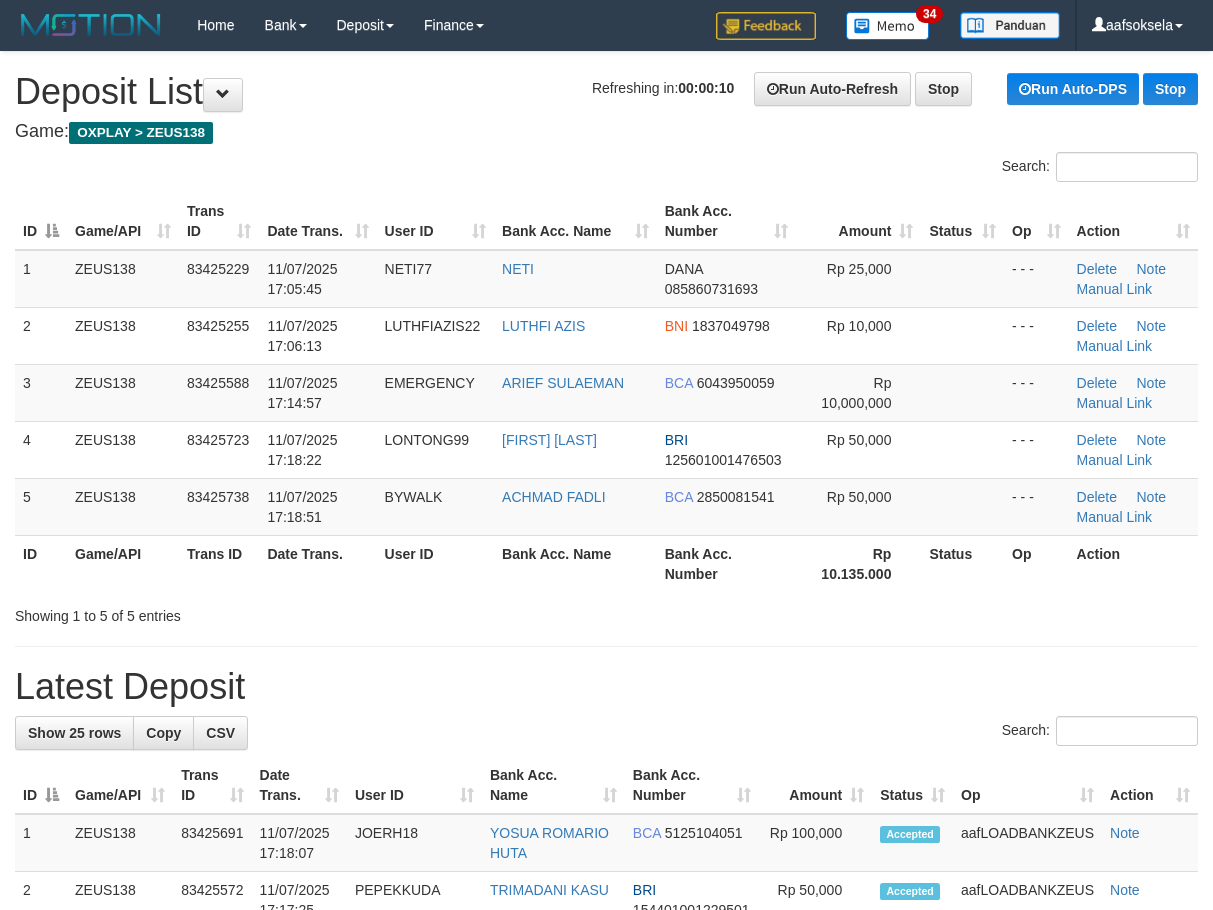 drag, startPoint x: 120, startPoint y: 574, endPoint x: 32, endPoint y: 620, distance: 99.29753 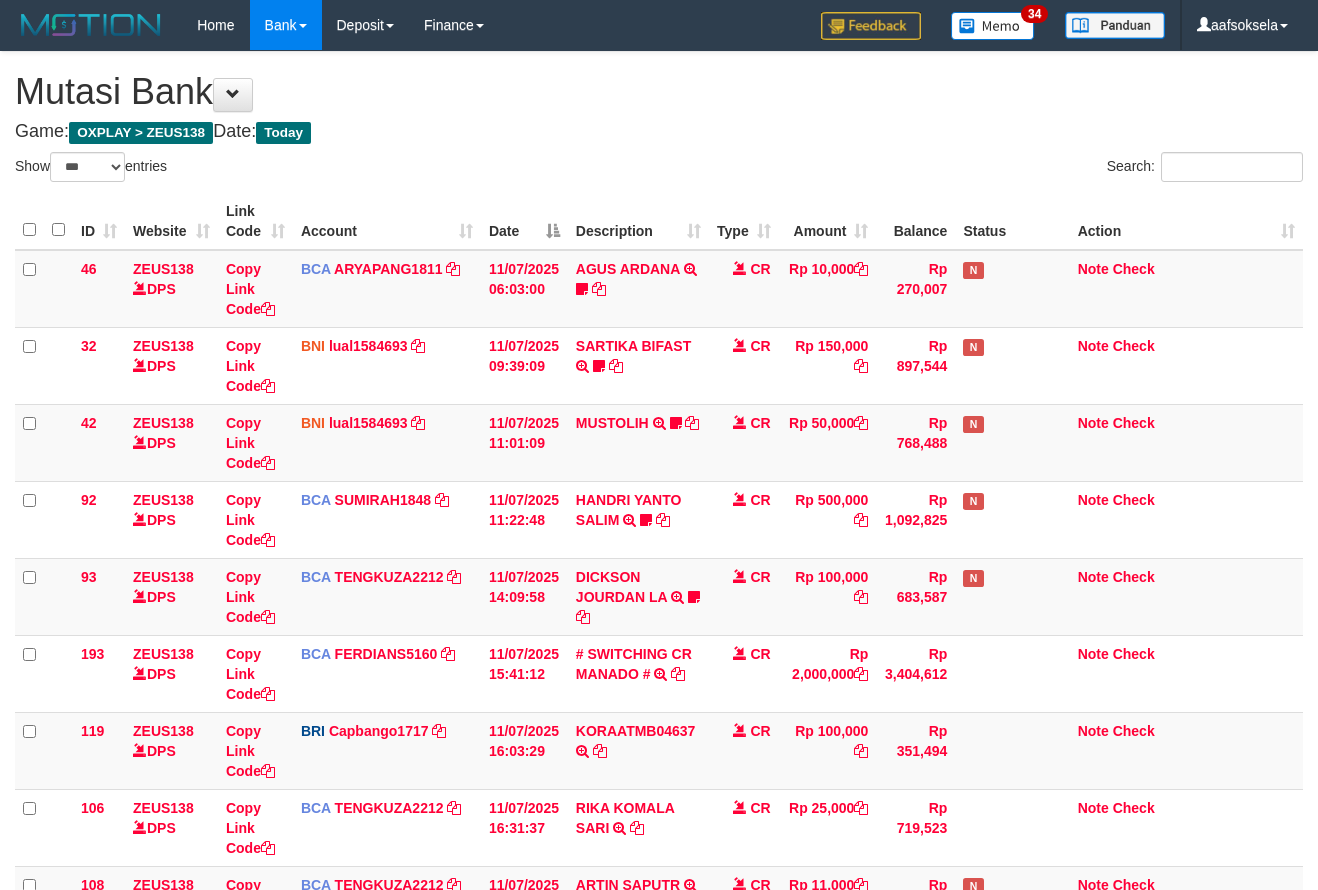 select on "***" 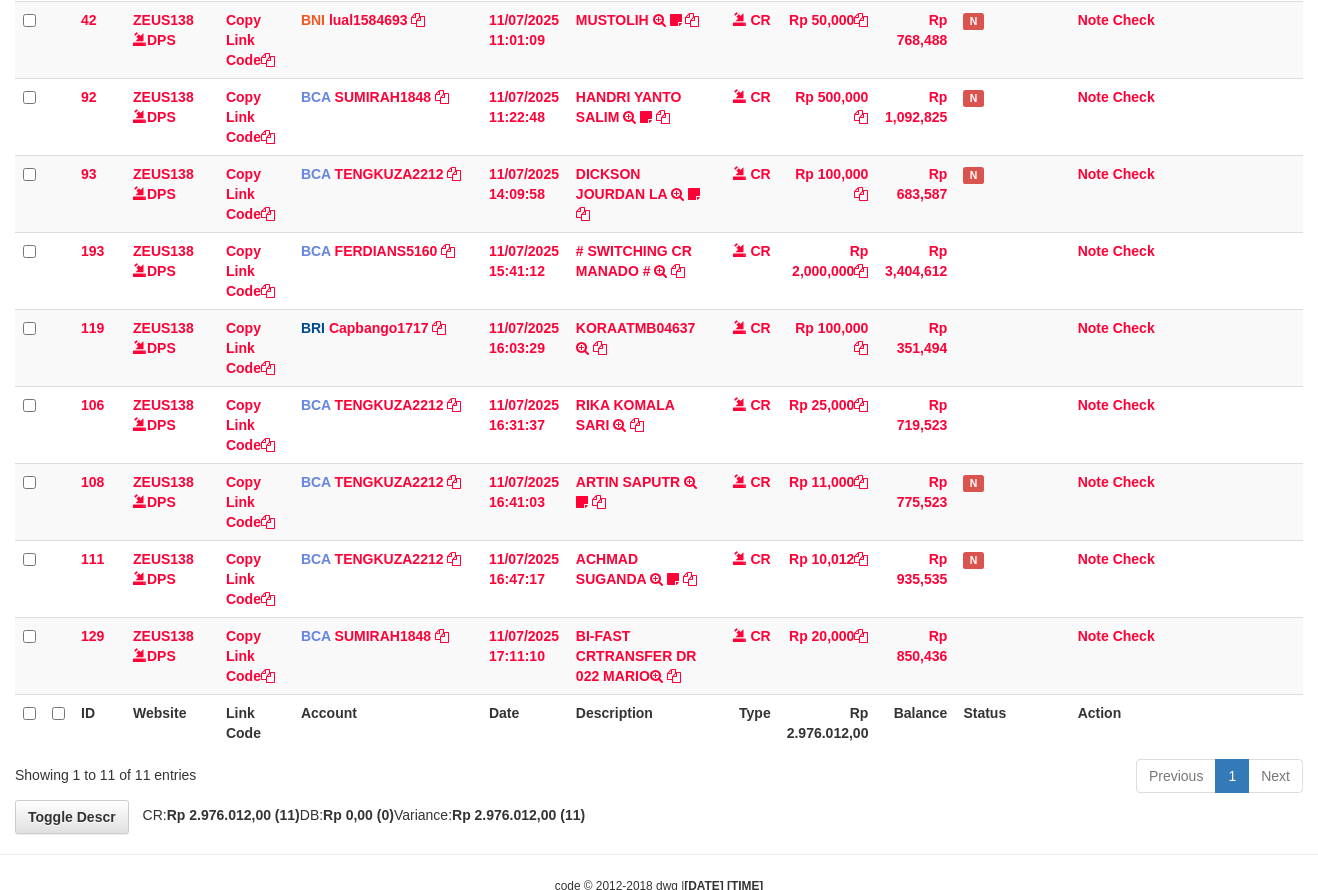 click on "Previous 1 Next" at bounding box center [933, 778] 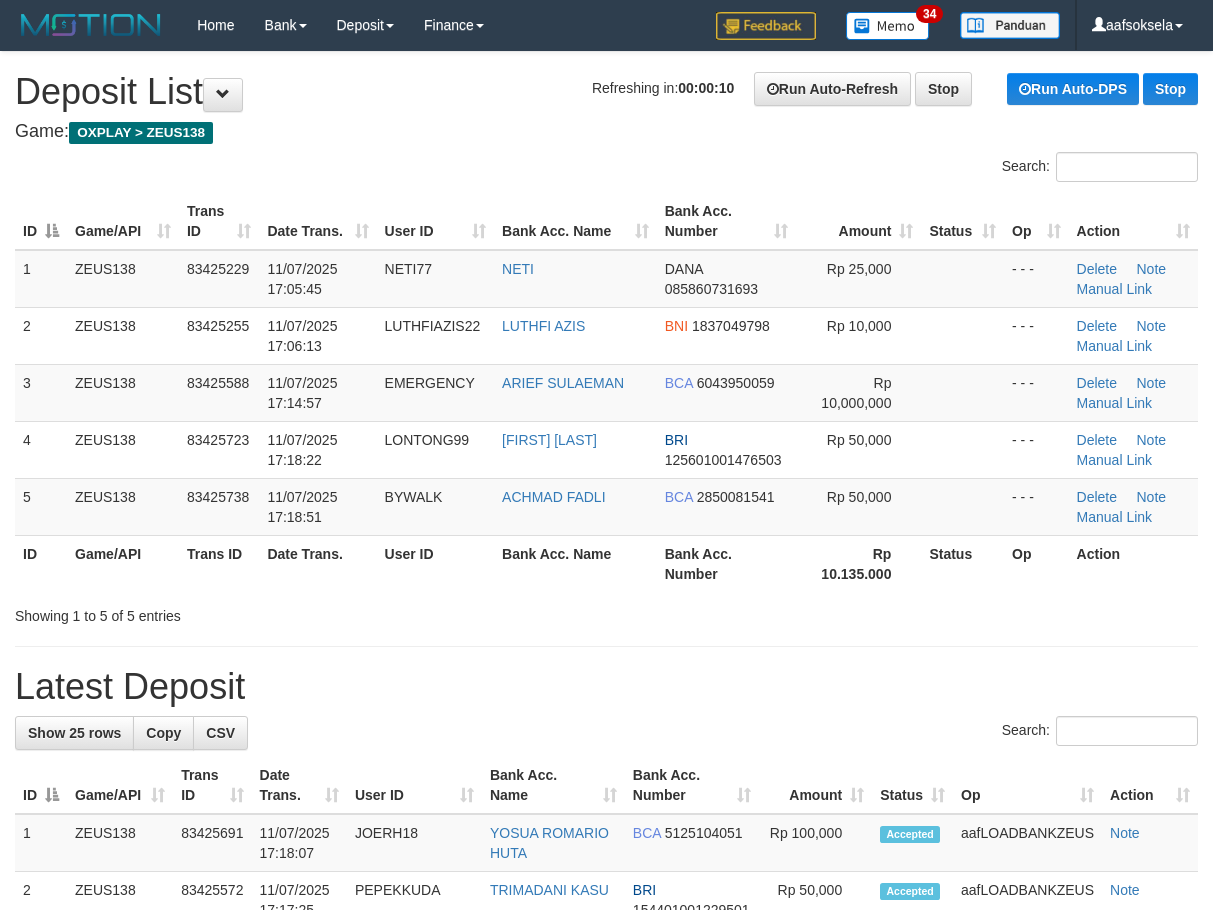 scroll, scrollTop: 0, scrollLeft: 0, axis: both 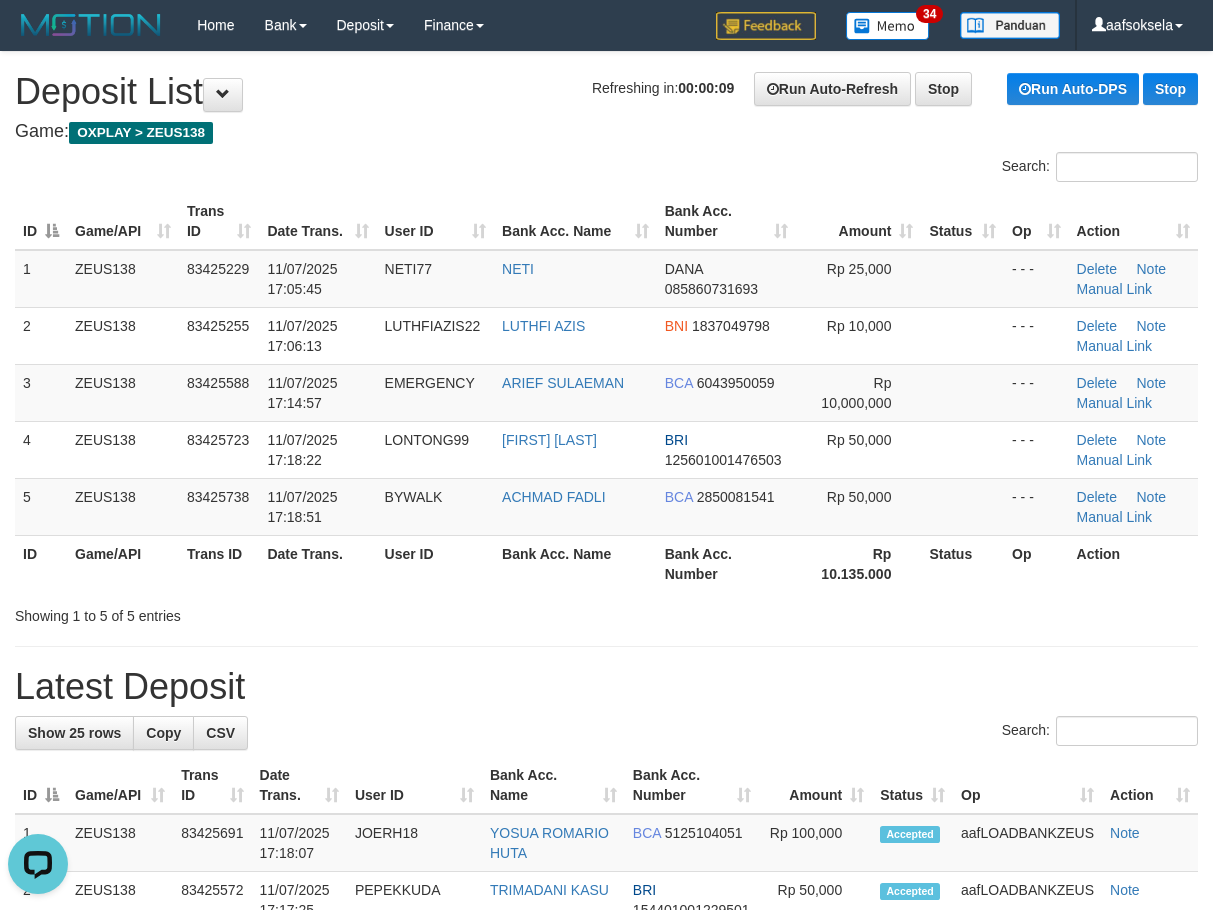 click on "Game/API" at bounding box center (123, 563) 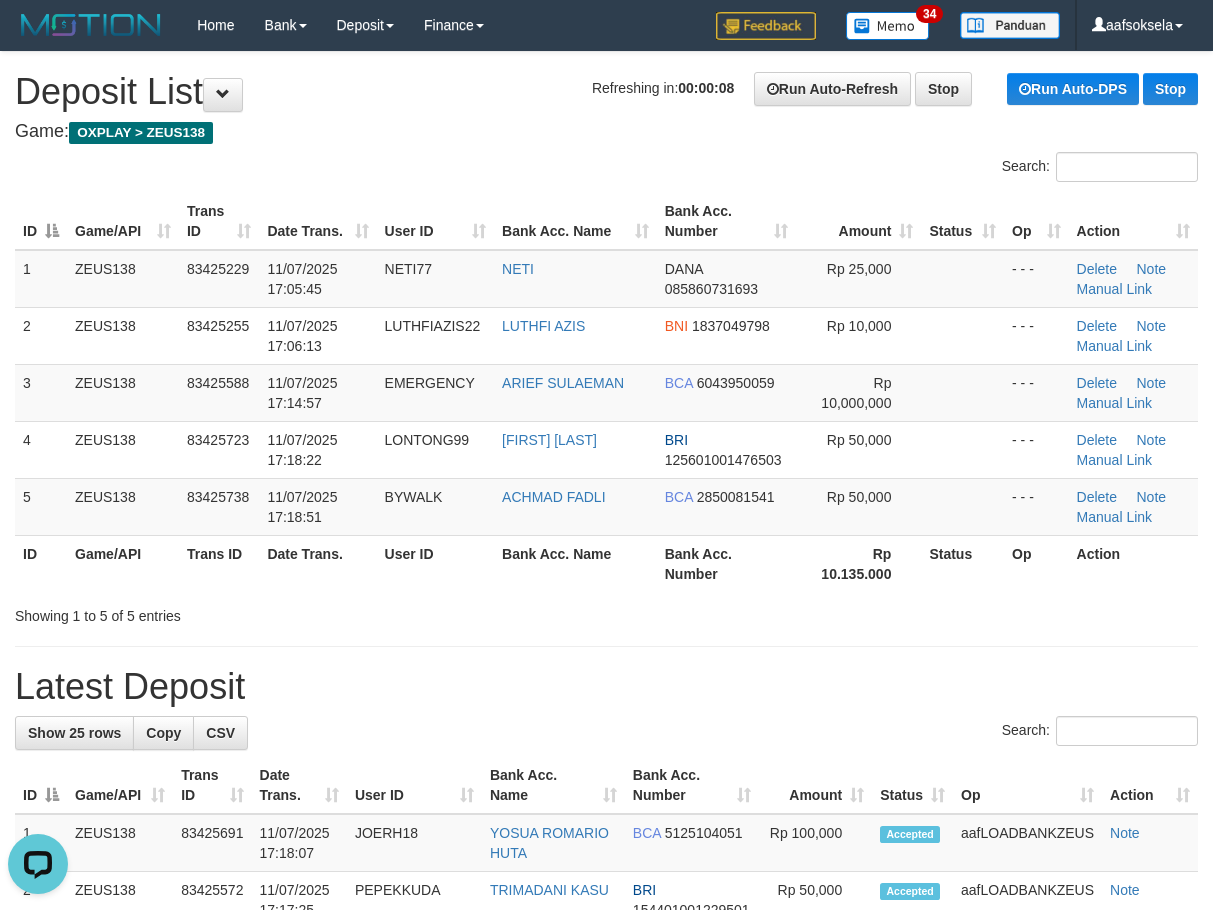 click on "Game/API" at bounding box center [123, 563] 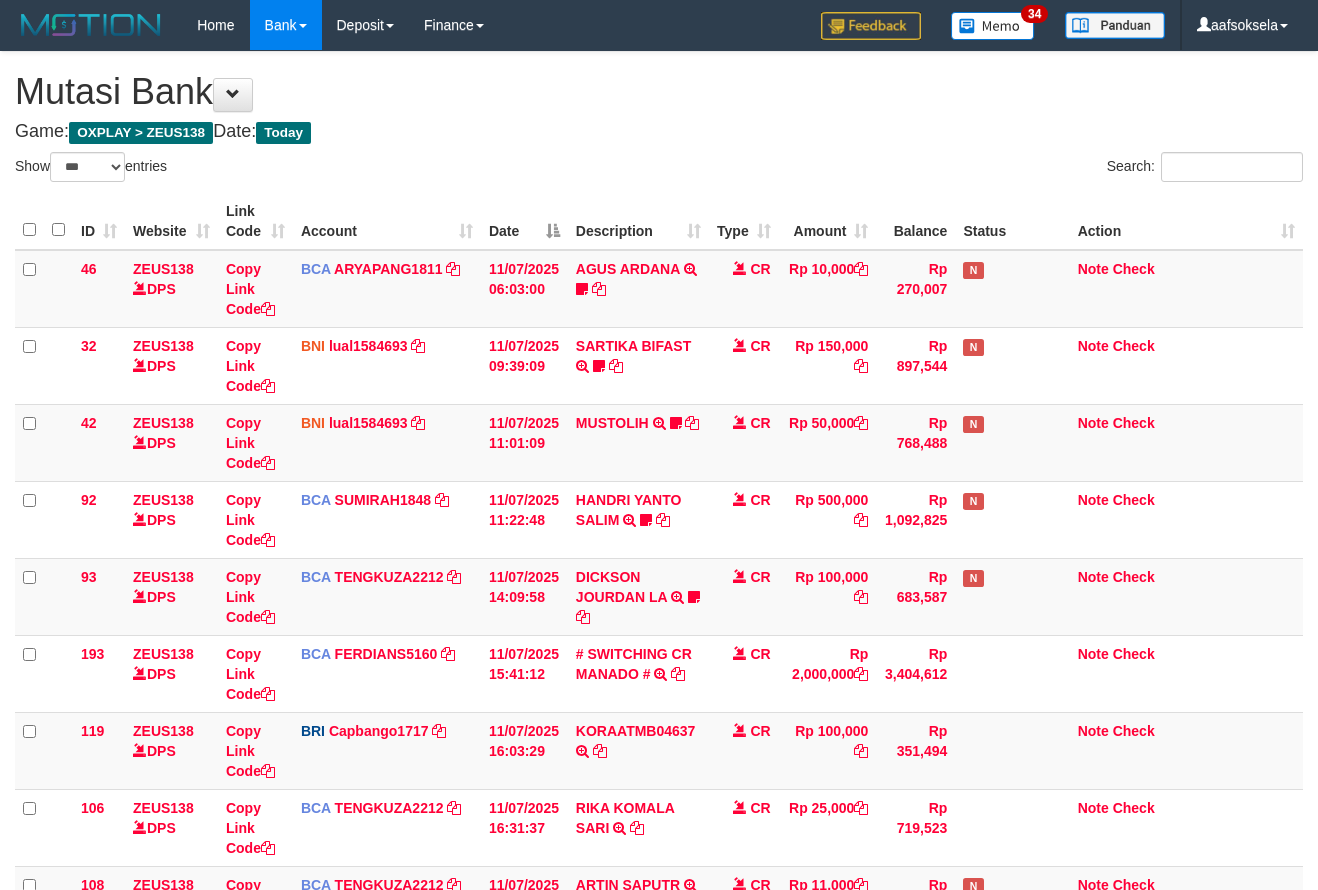 select on "***" 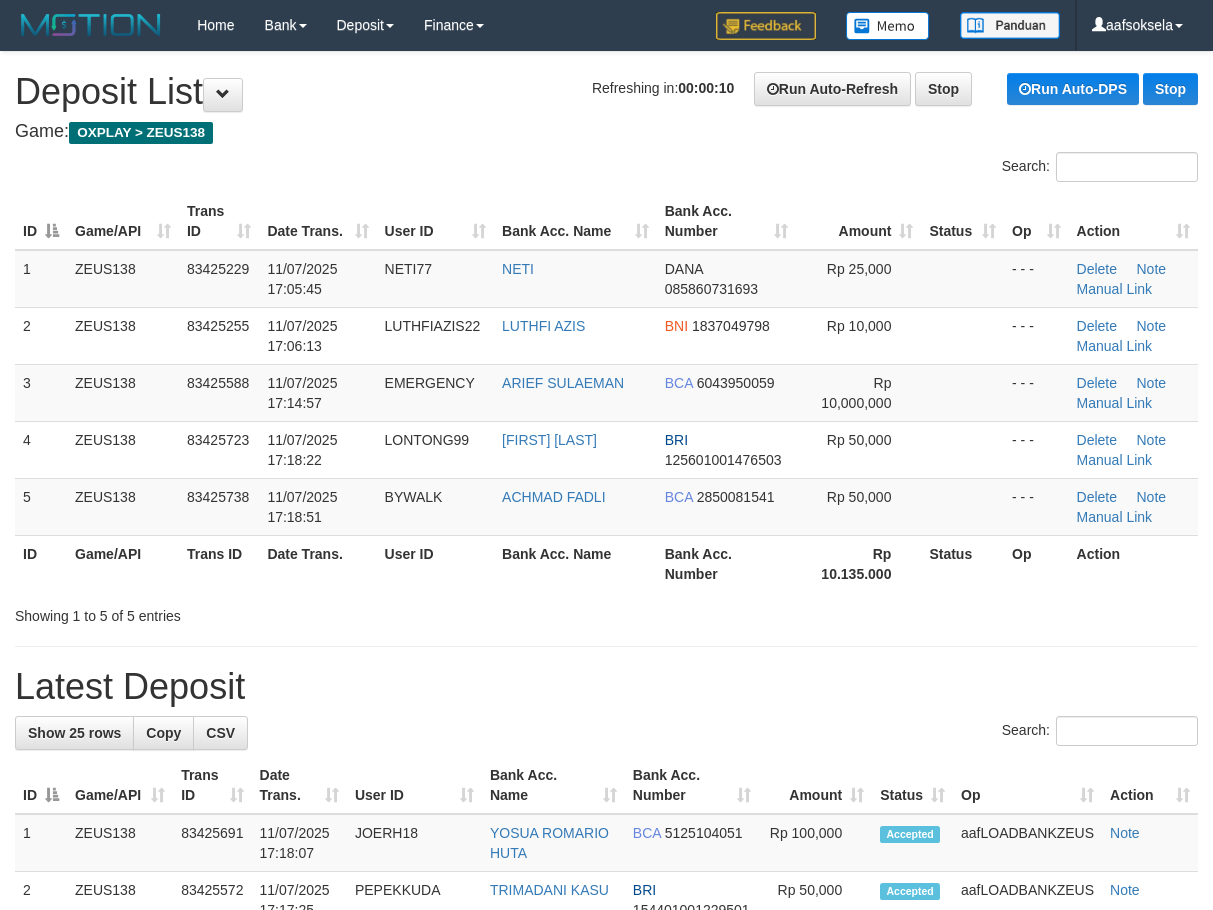 scroll, scrollTop: 0, scrollLeft: 0, axis: both 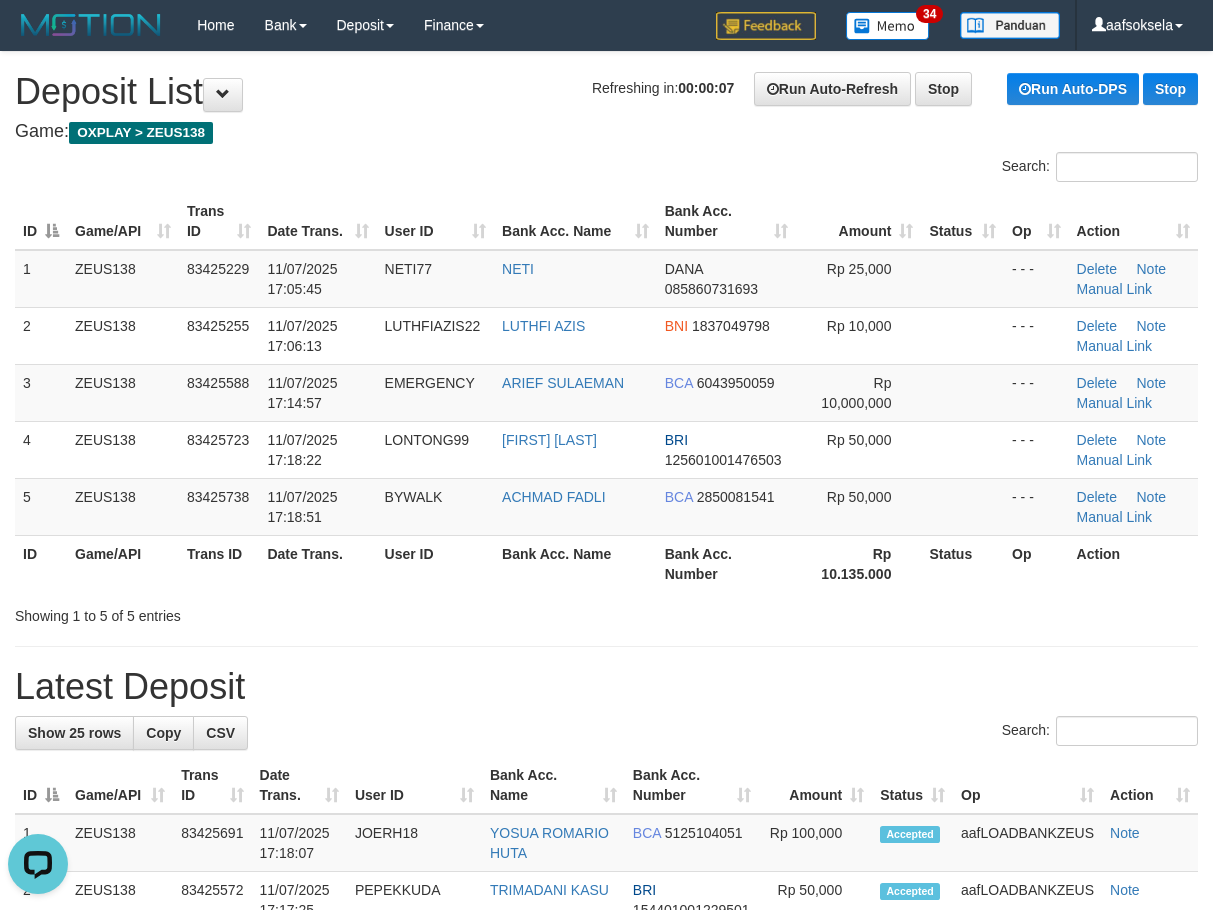 drag, startPoint x: 168, startPoint y: 579, endPoint x: 165, endPoint y: 567, distance: 12.369317 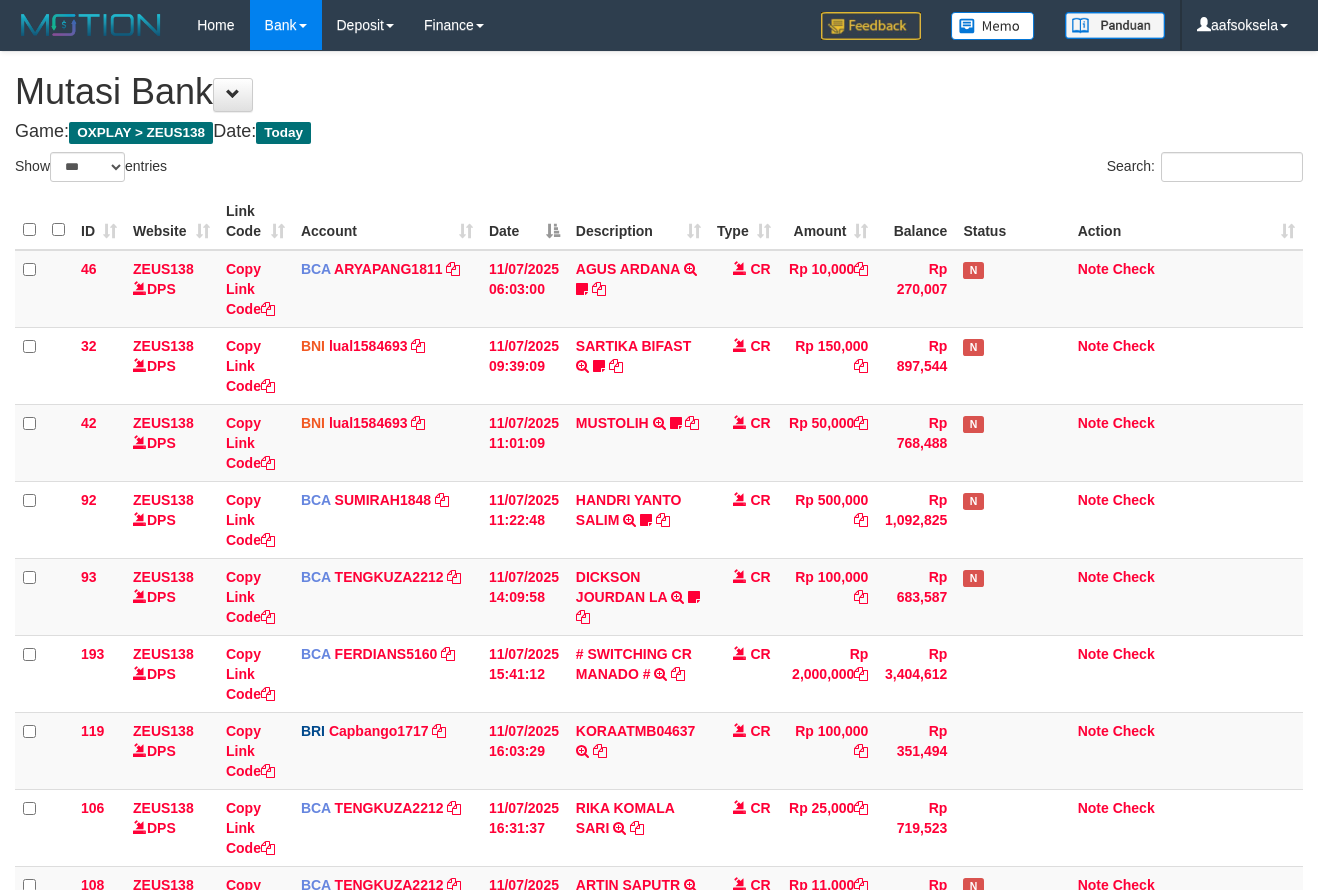 select on "***" 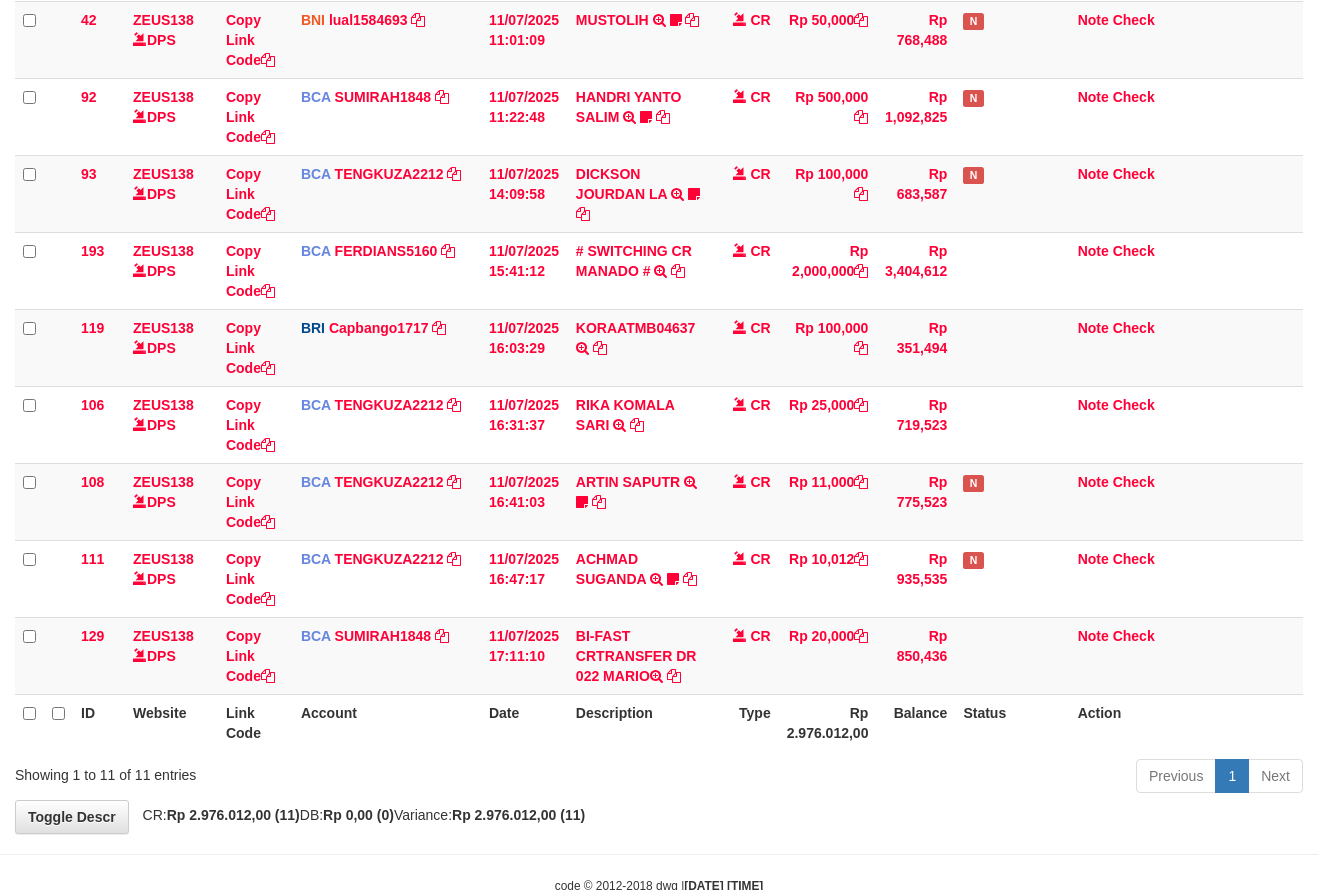 click on "Previous 1 Next" at bounding box center [933, 778] 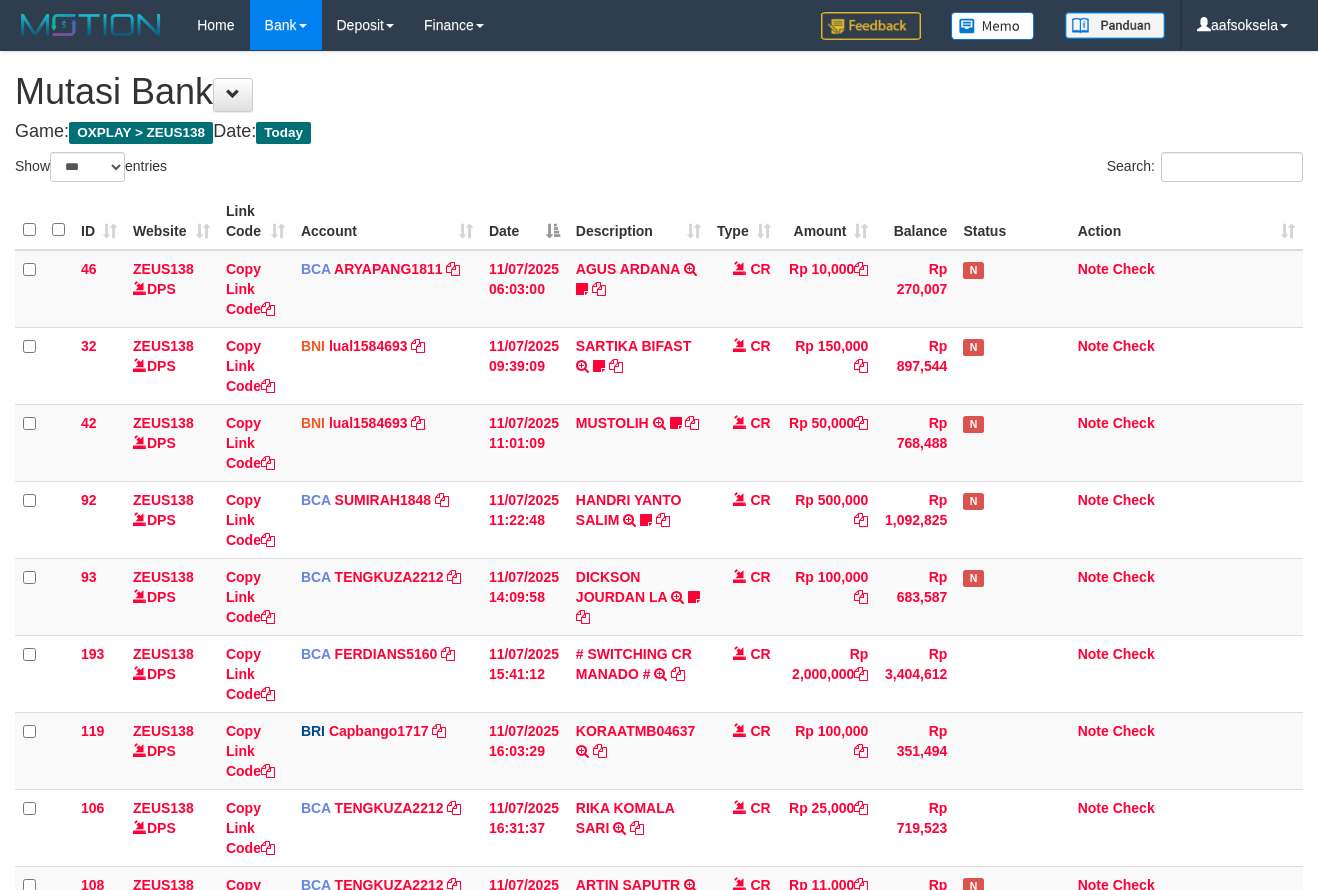 select on "***" 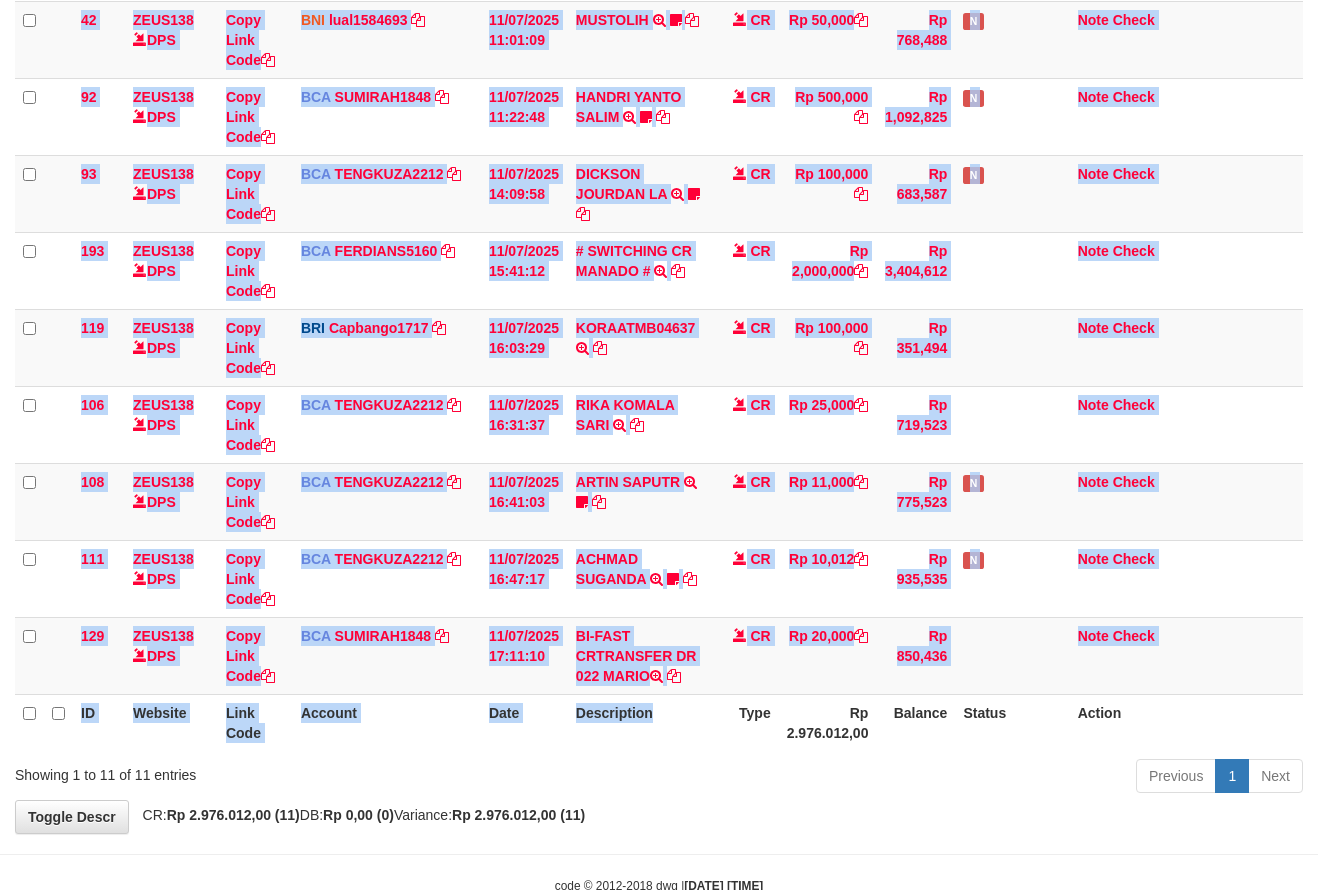 click on "ID Website Link Code Account Date Description Type Amount Balance Status Action
46
ZEUS138    DPS
Copy Link Code
BCA
ARYAPANG1811
DPS
ARYA PANGESTU
mutasi_20250711_2620 | 46
mutasi_20250711_2620 | 46
11/07/2025 06:03:00
AGUS ARDANA            TRSF E-BANKING CR 1107/FTSCY/WS95051
10000.002025071158167087 TRFDN-AGUS ARDANA ESPAY DEBIT INDONE    Aguslike
tunggu bukti tranfer
CR
Rp 10,000
Rp 270,007
N
Note
Check
32
ZEUS138    DPS" at bounding box center (659, 270) 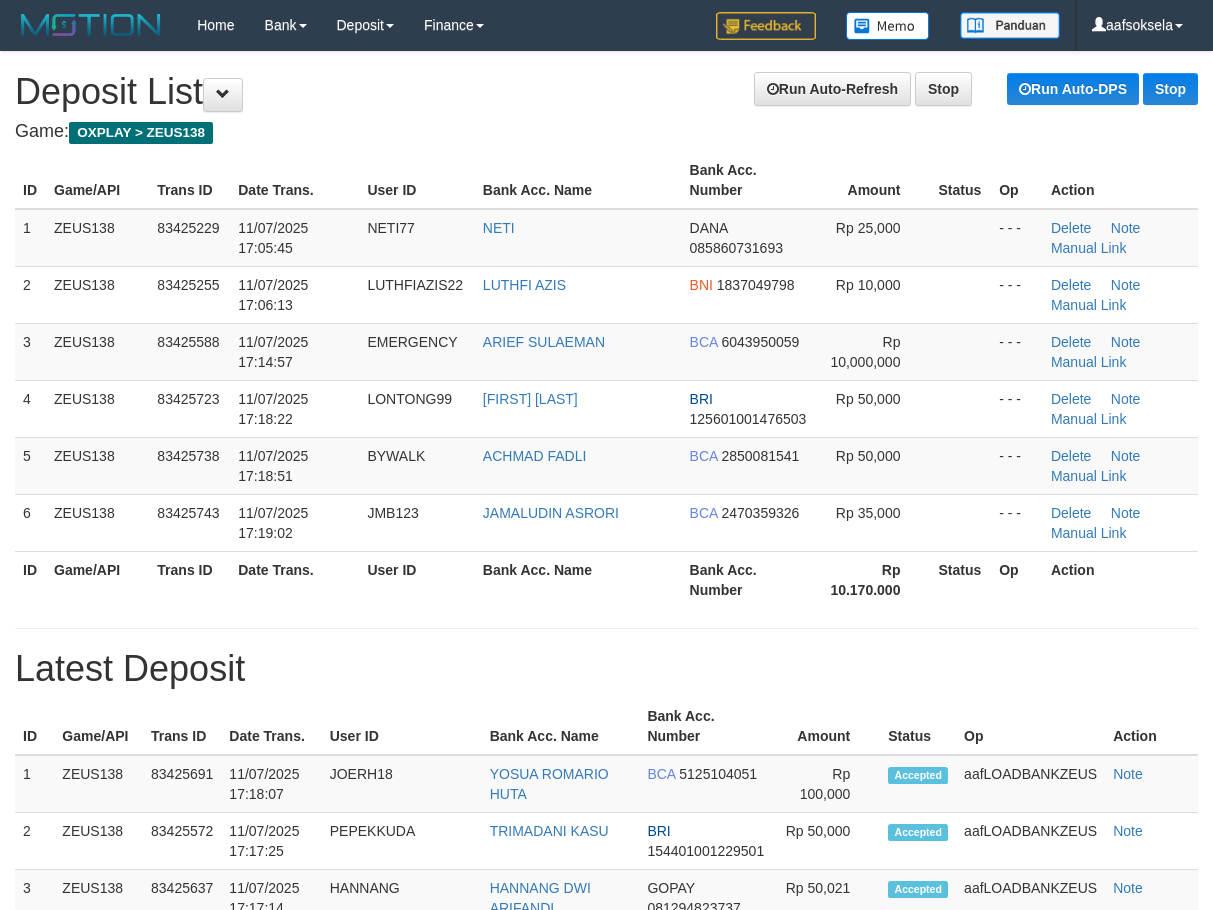 scroll, scrollTop: 0, scrollLeft: 0, axis: both 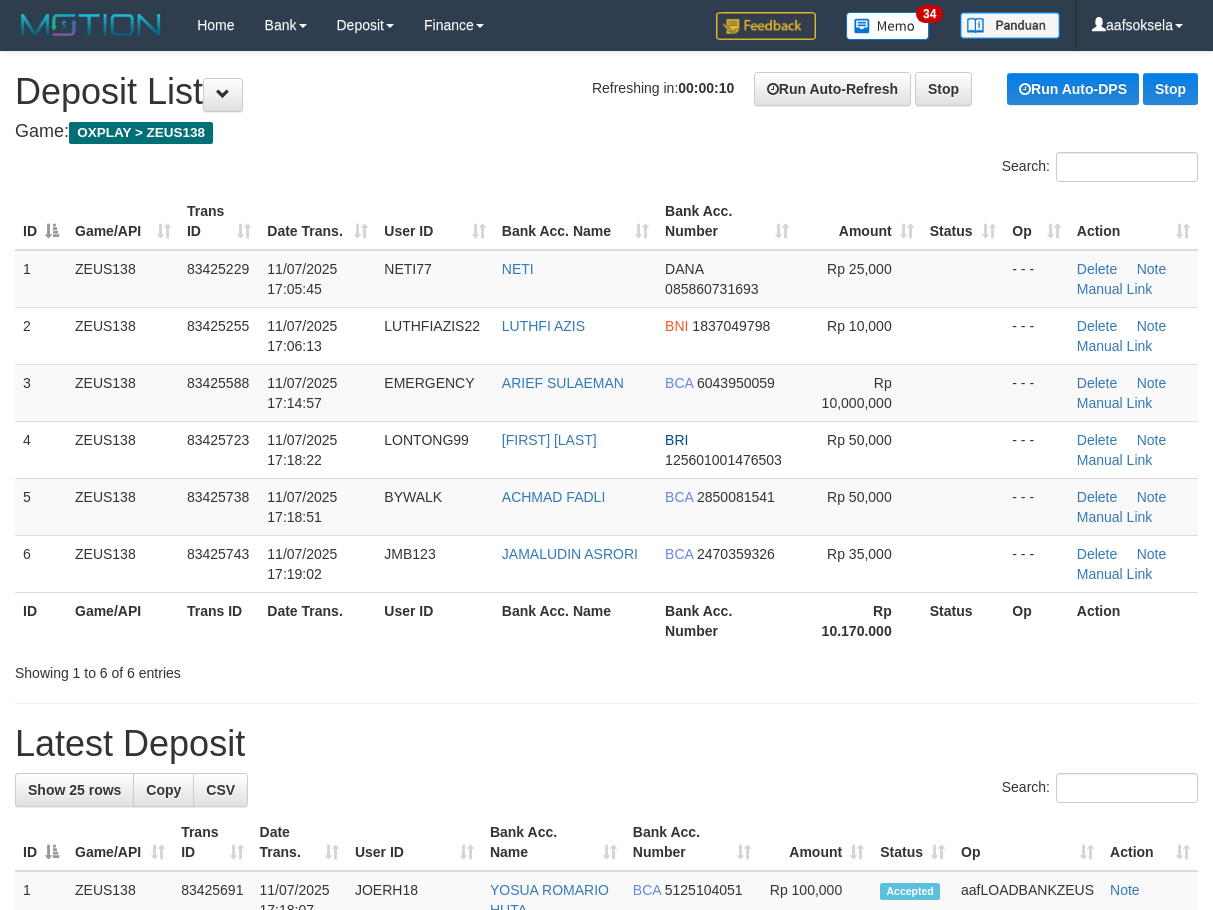 drag, startPoint x: 114, startPoint y: 608, endPoint x: 137, endPoint y: 613, distance: 23.537205 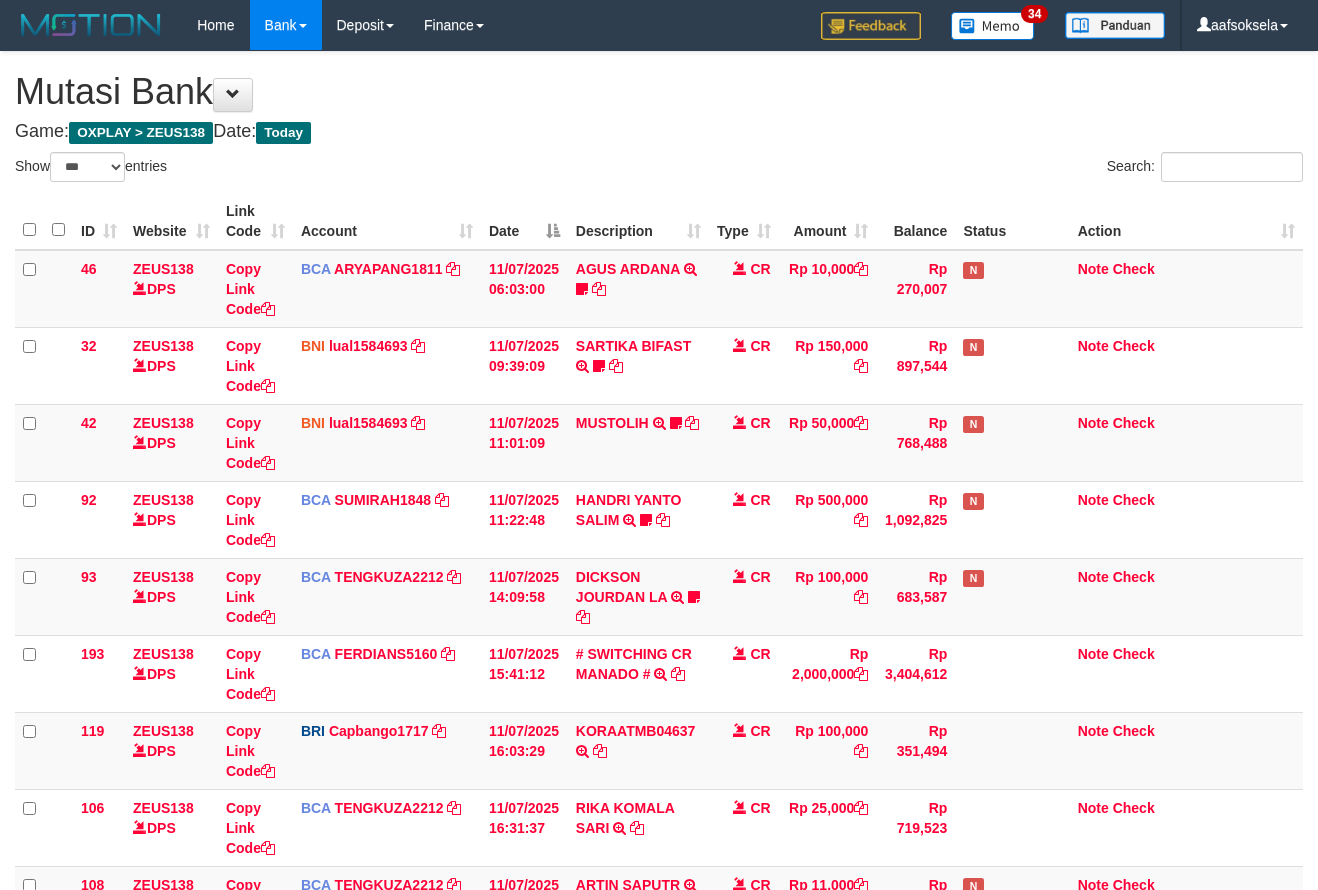 select on "***" 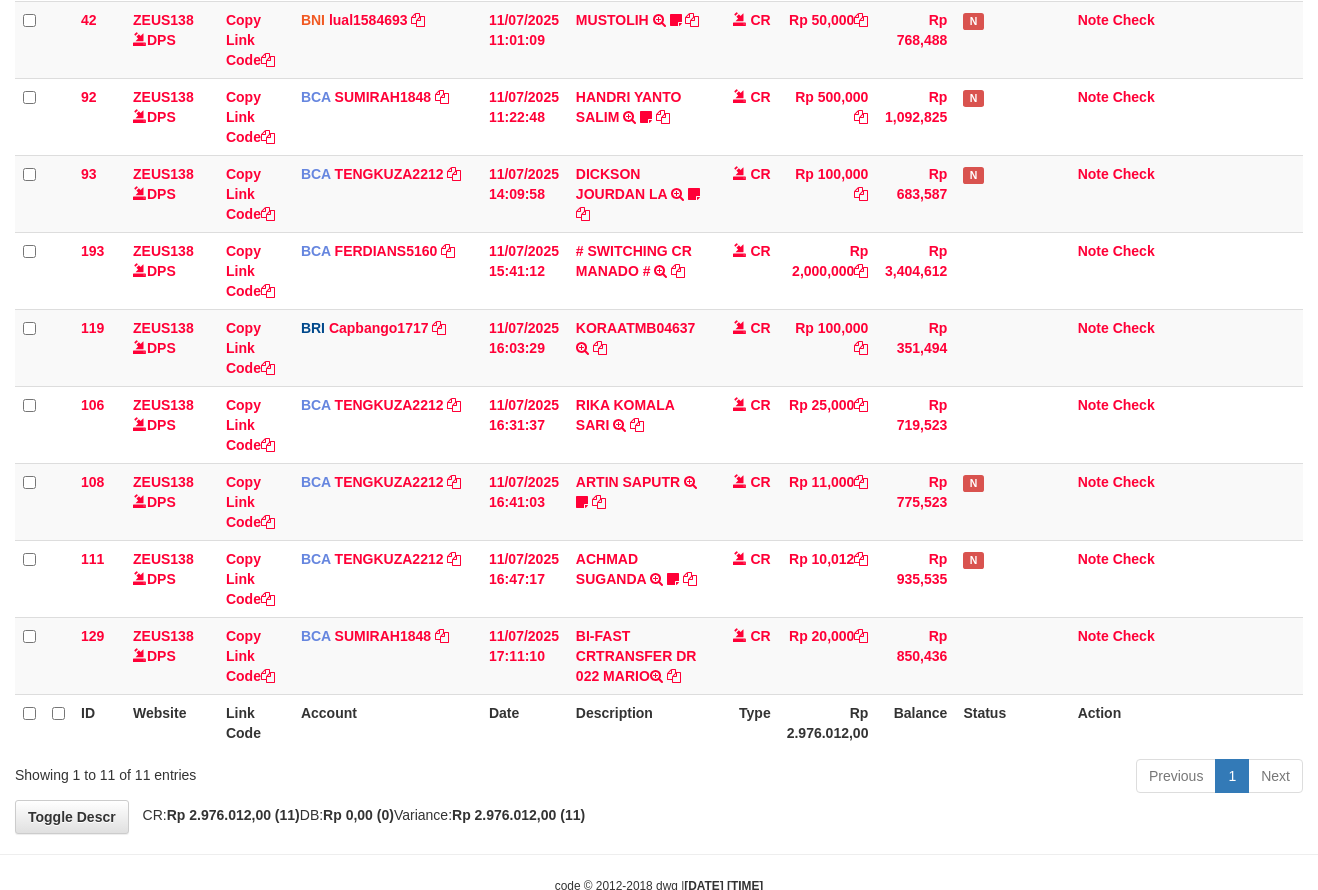 drag, startPoint x: 714, startPoint y: 797, endPoint x: 717, endPoint y: 786, distance: 11.401754 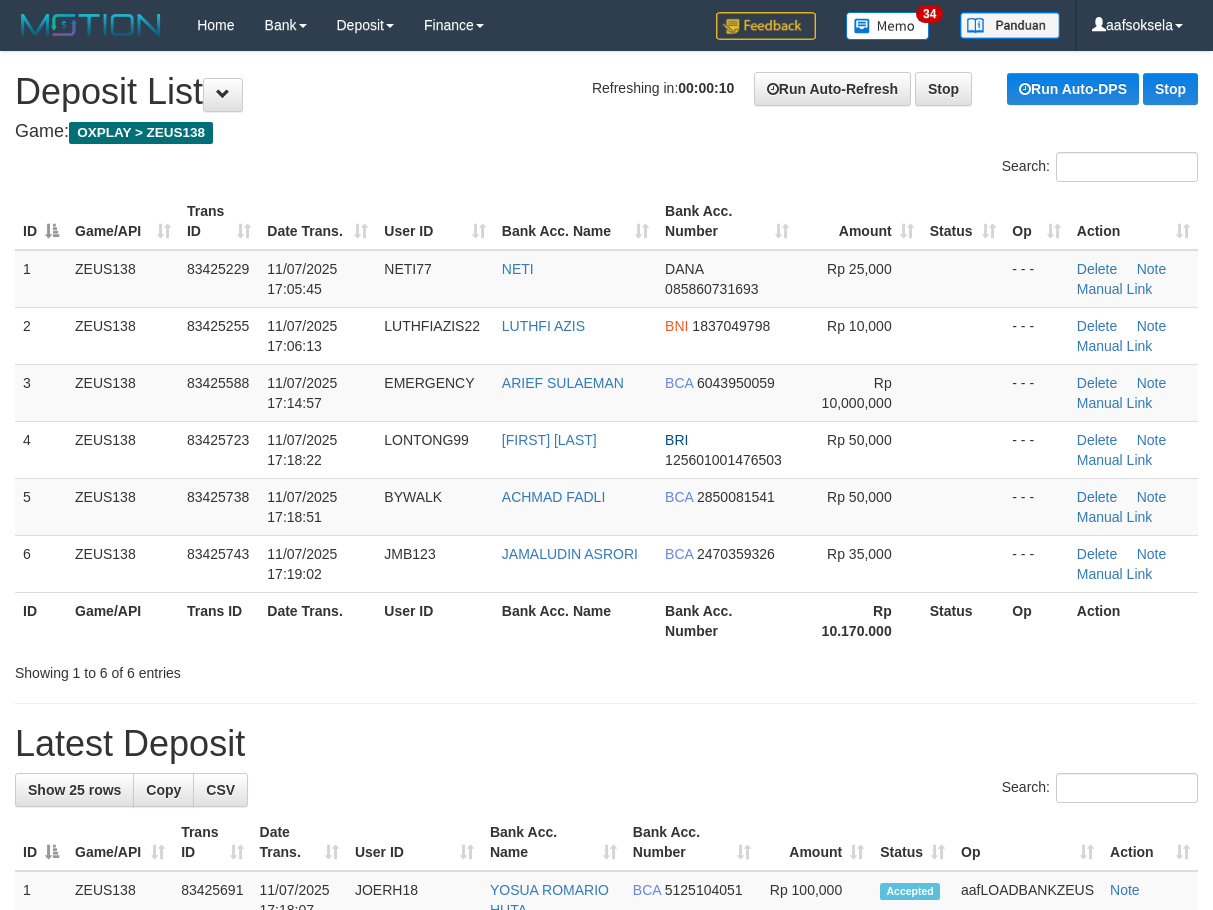 scroll, scrollTop: 0, scrollLeft: 0, axis: both 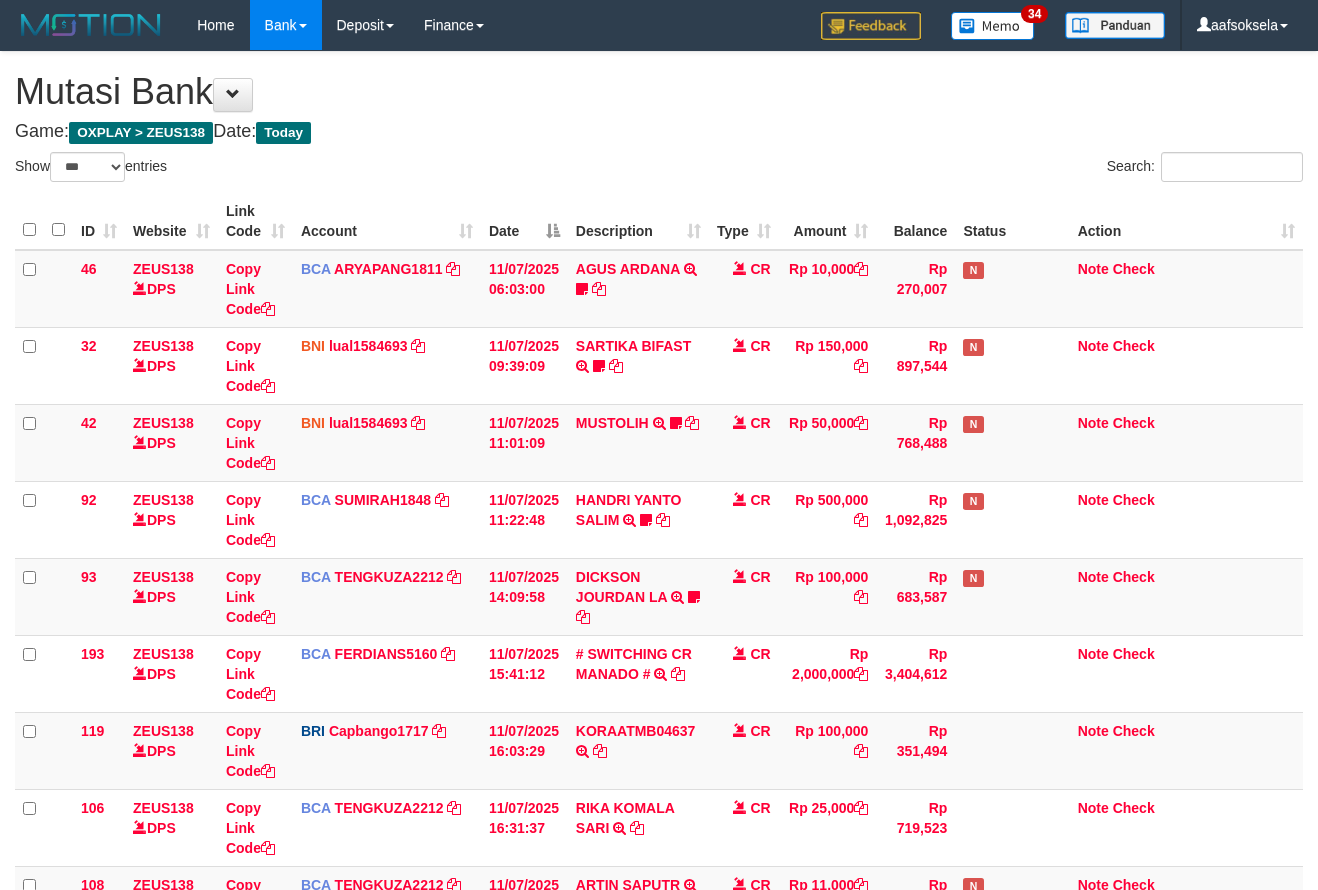 select on "***" 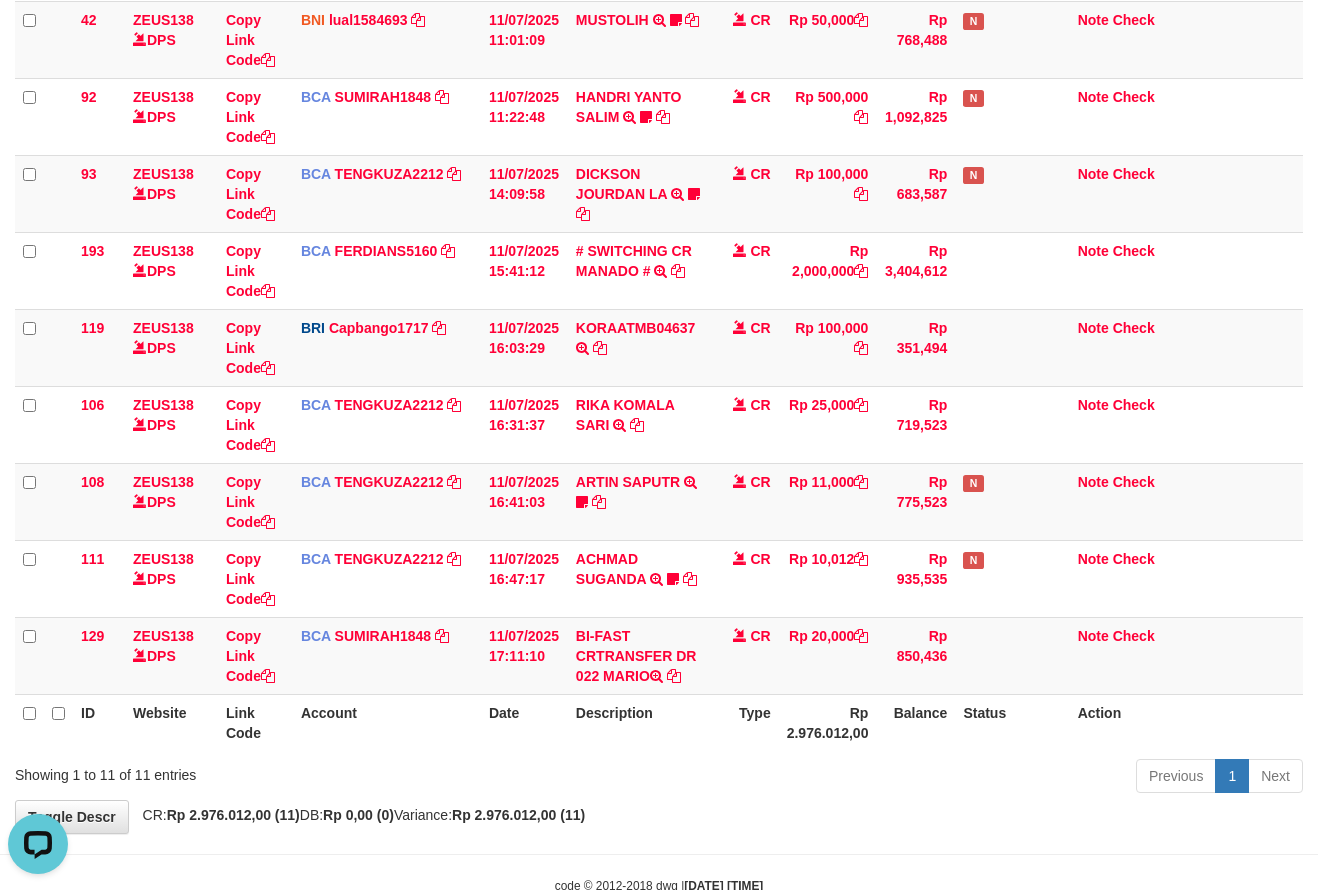 scroll, scrollTop: 0, scrollLeft: 0, axis: both 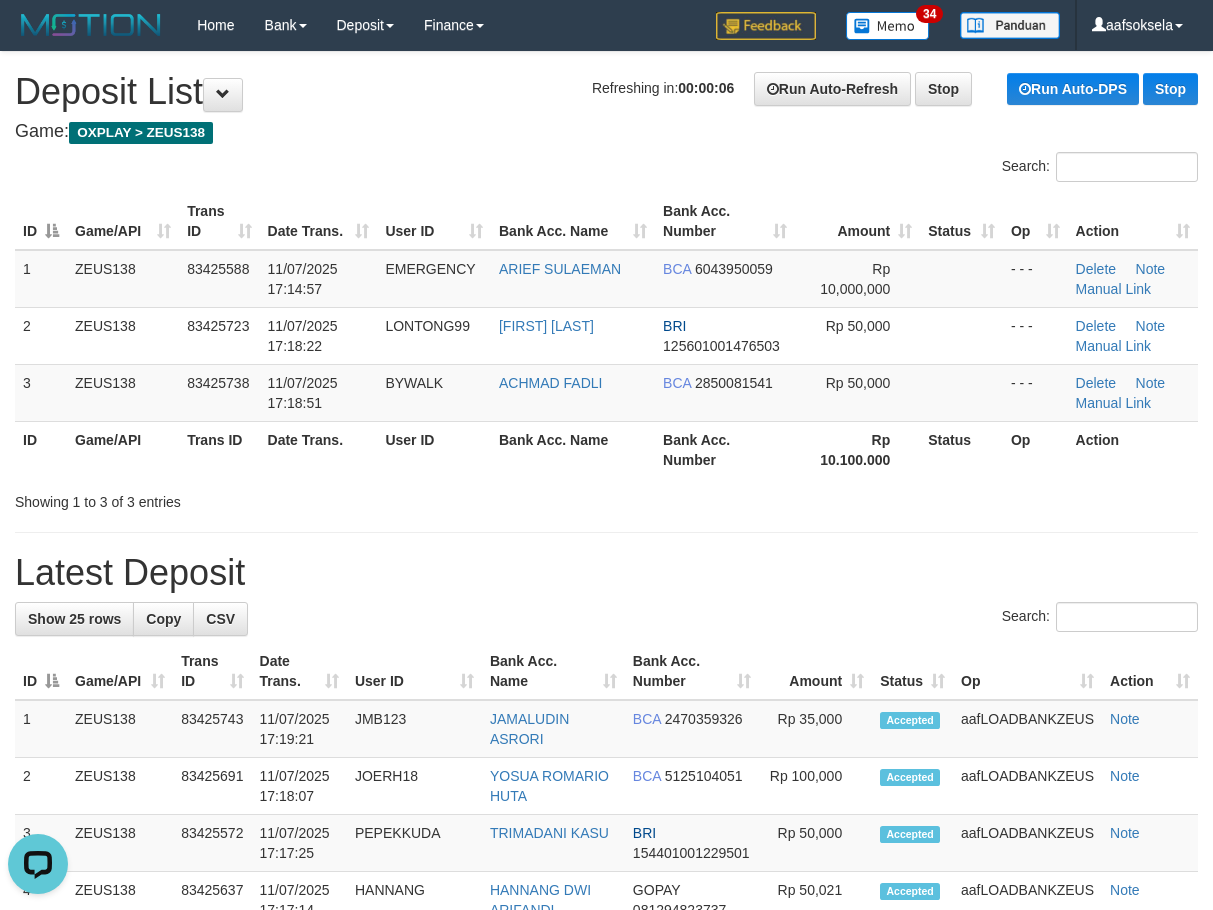 drag, startPoint x: 793, startPoint y: 560, endPoint x: 767, endPoint y: 569, distance: 27.513634 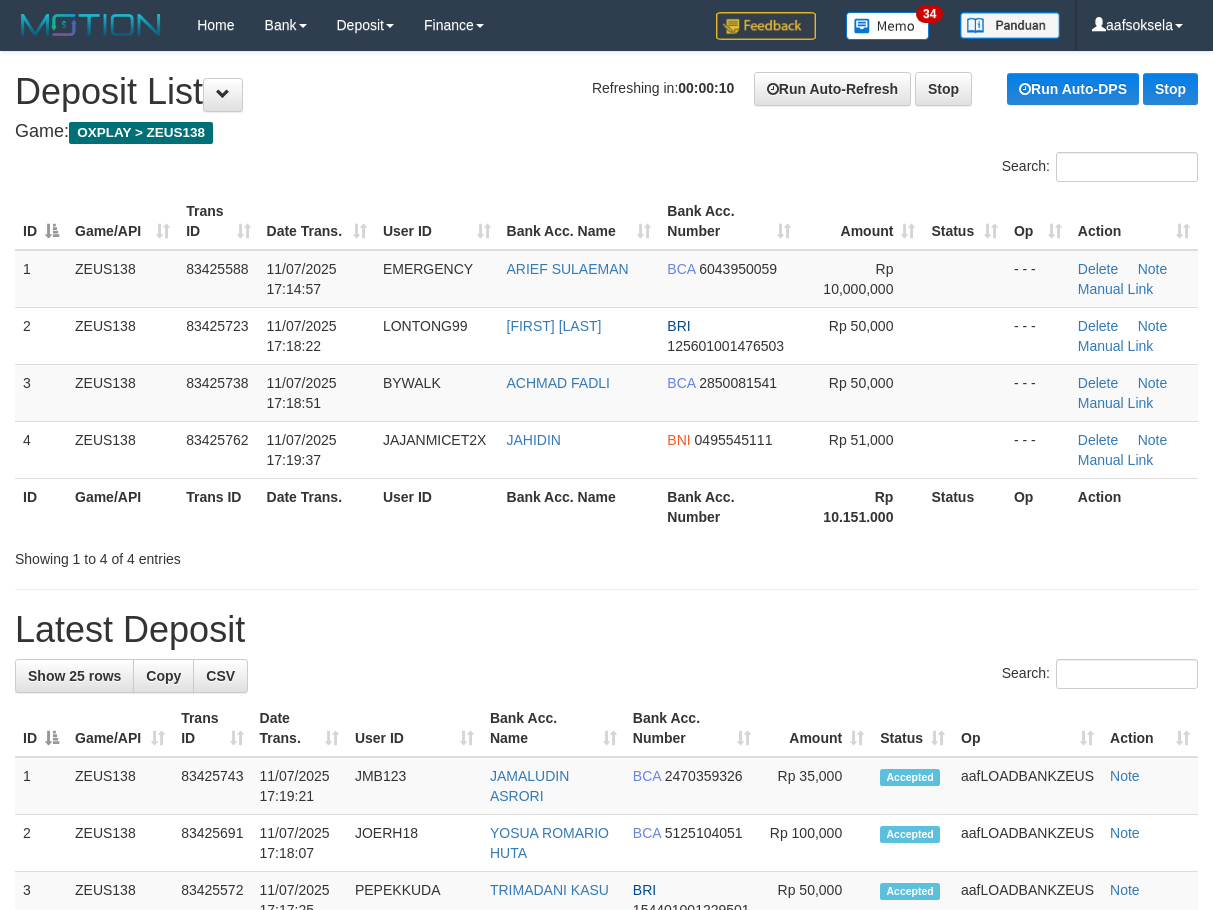 scroll, scrollTop: 0, scrollLeft: 0, axis: both 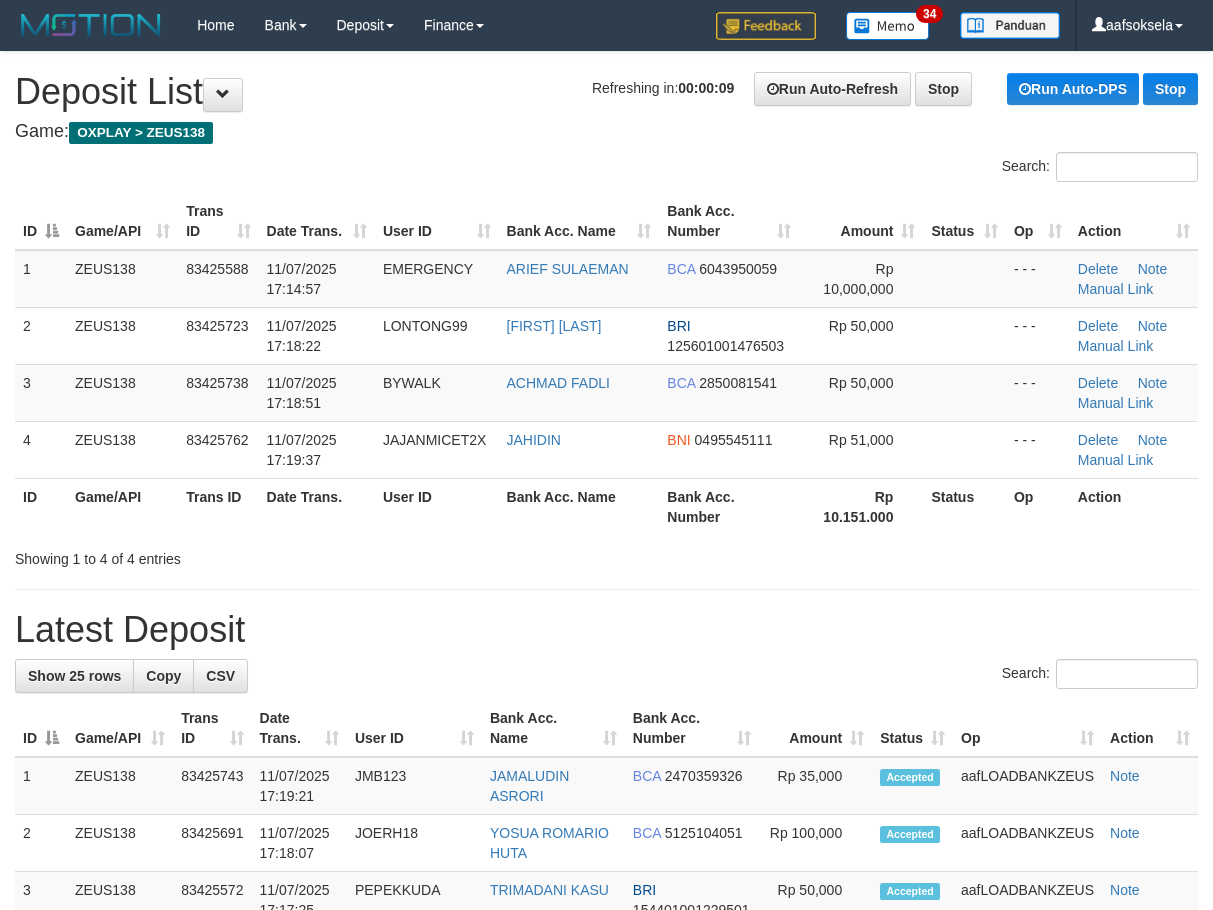 click on "Latest Deposit" at bounding box center (606, 630) 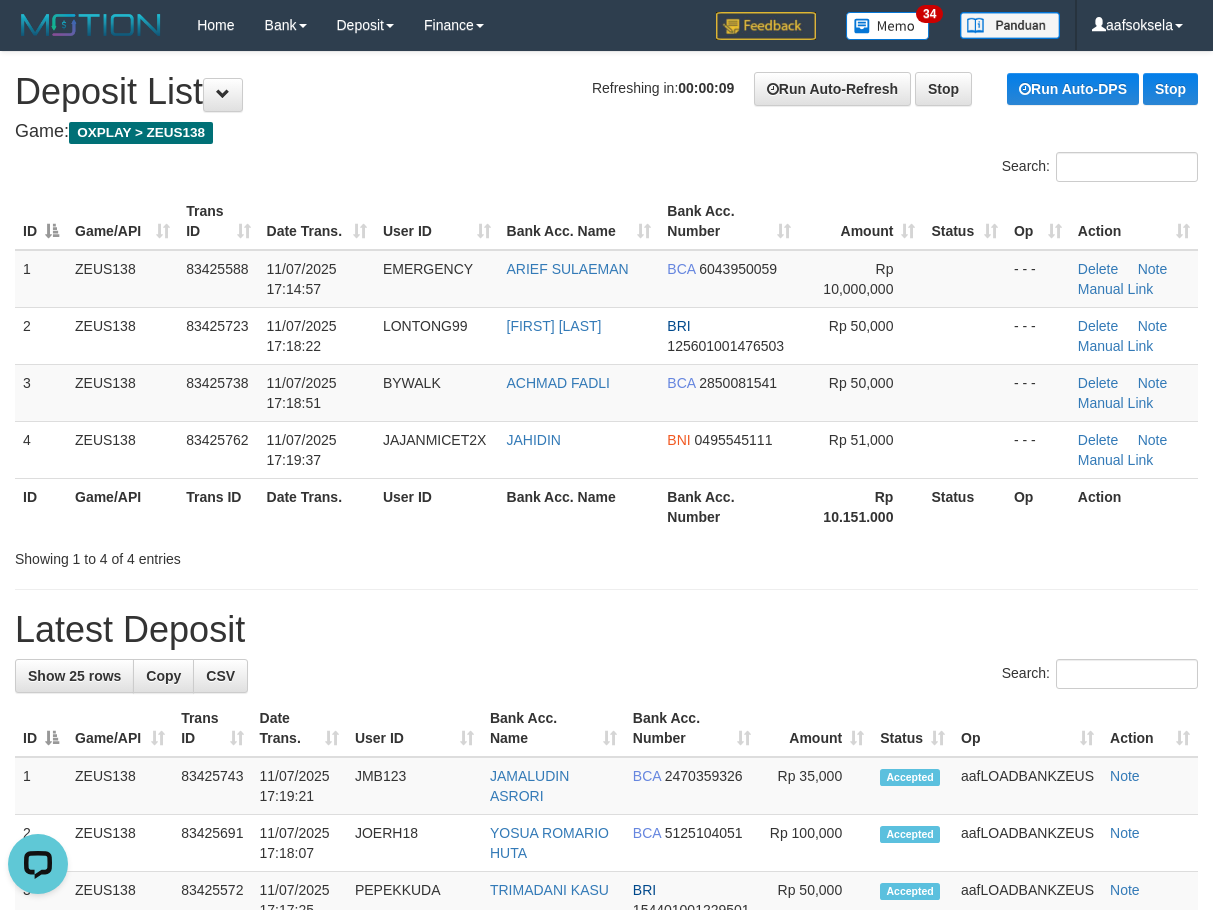 scroll, scrollTop: 0, scrollLeft: 0, axis: both 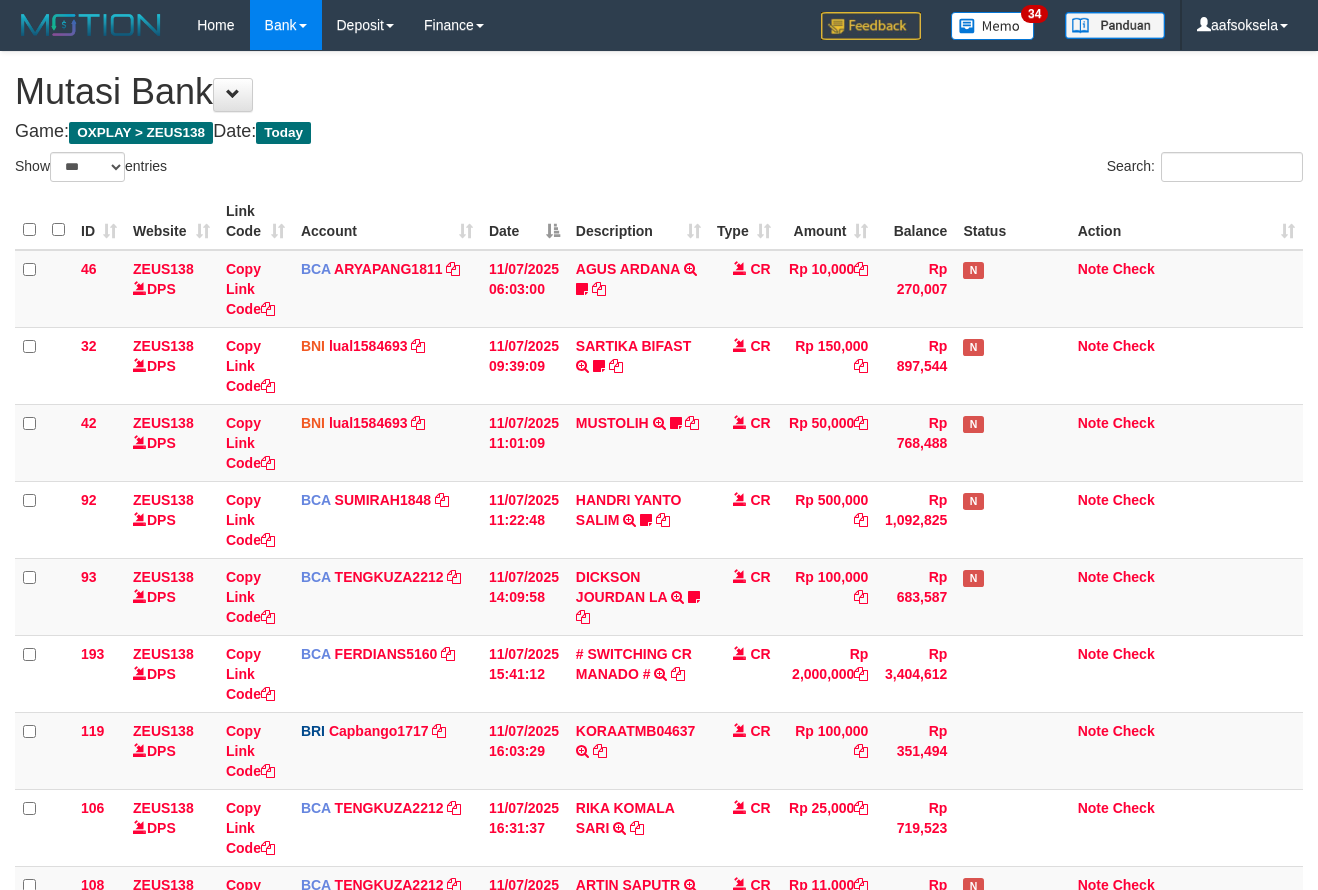 select on "***" 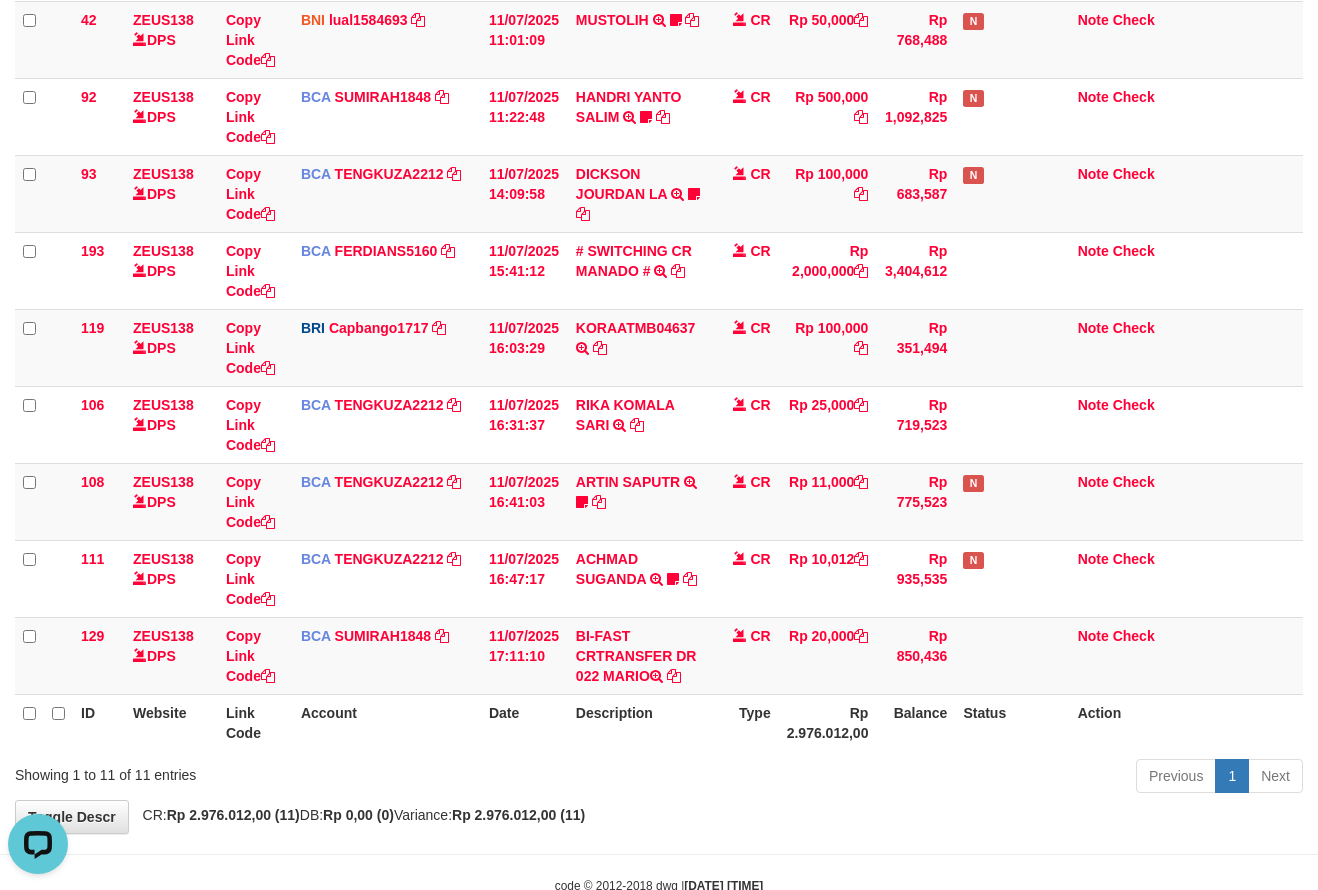 scroll, scrollTop: 0, scrollLeft: 0, axis: both 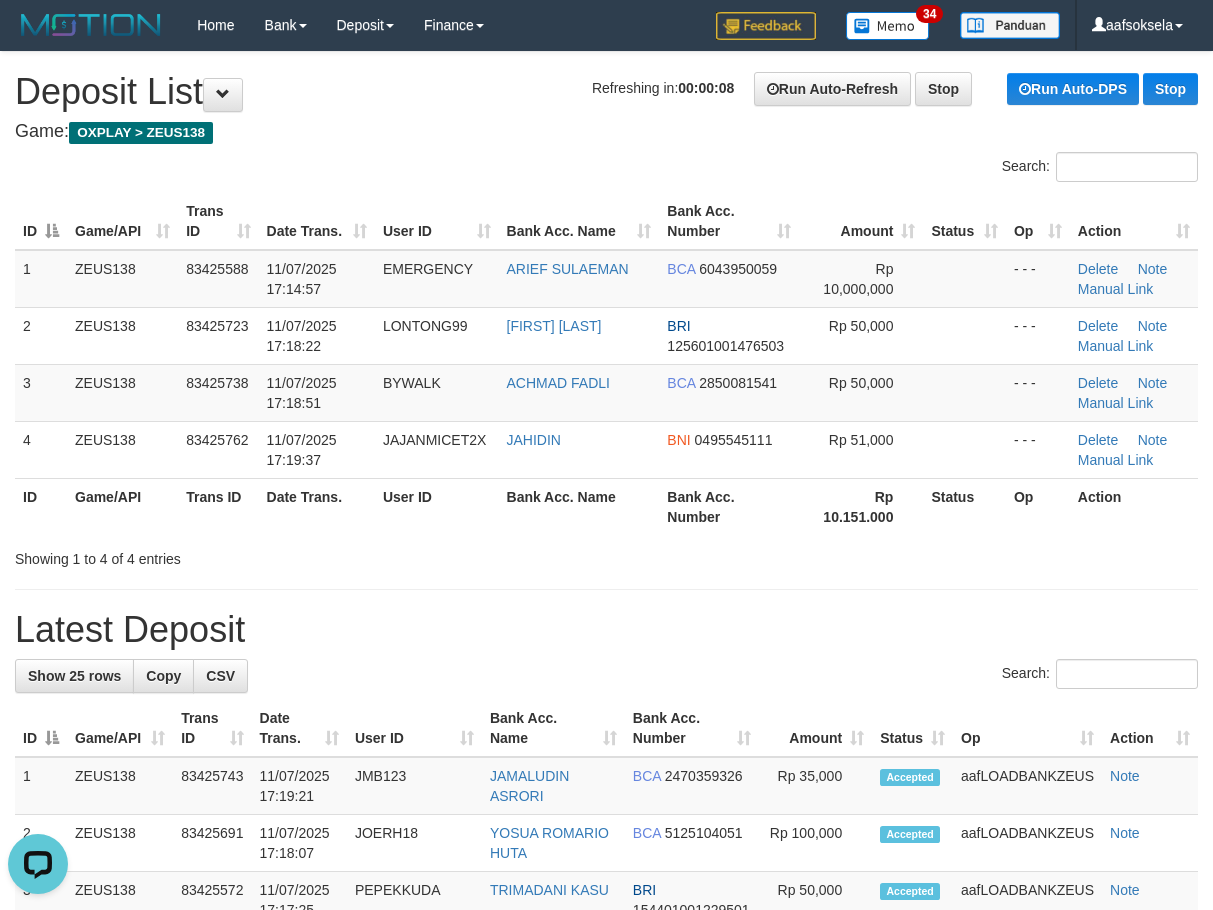 drag, startPoint x: 767, startPoint y: 560, endPoint x: 758, endPoint y: 566, distance: 10.816654 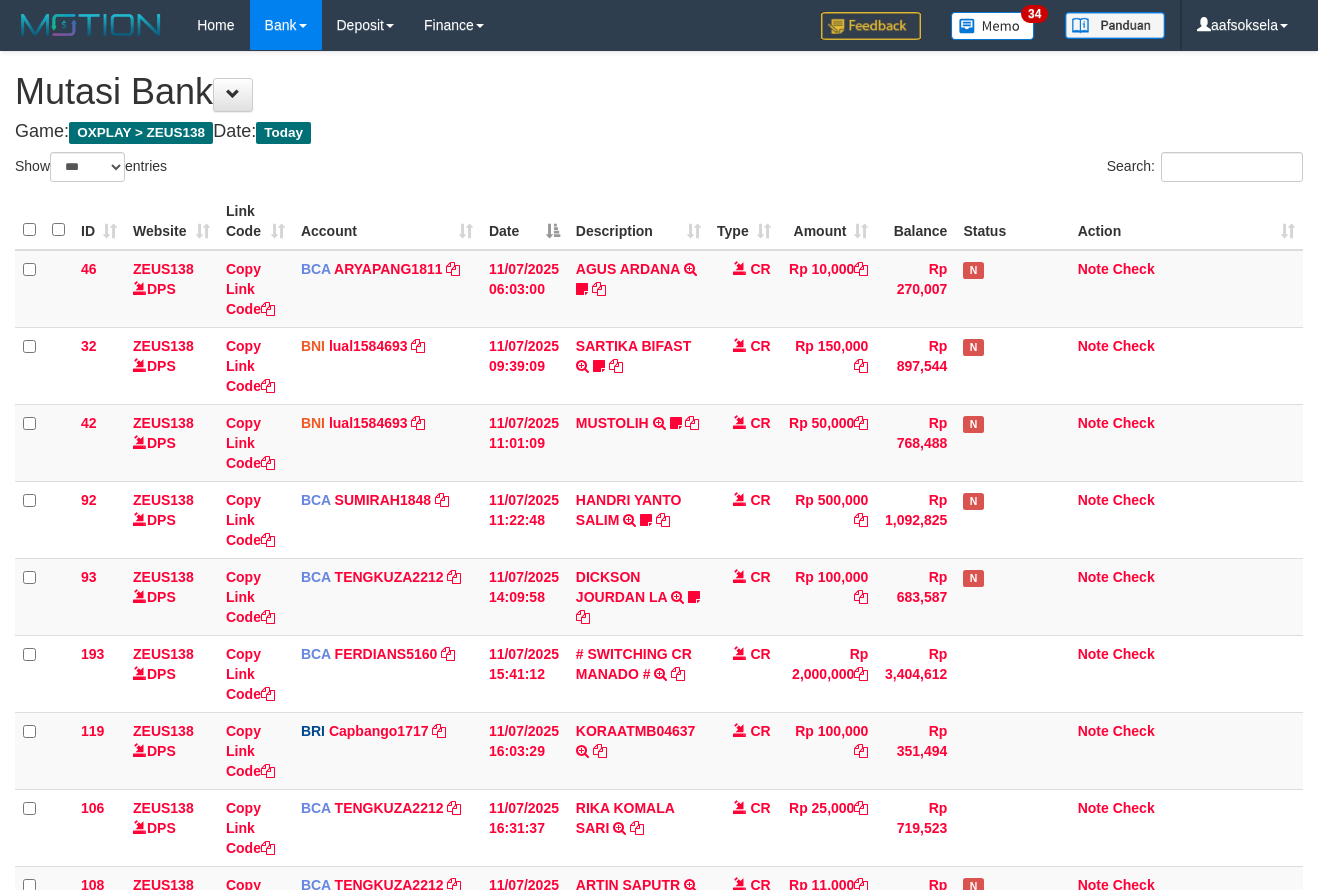 select on "***" 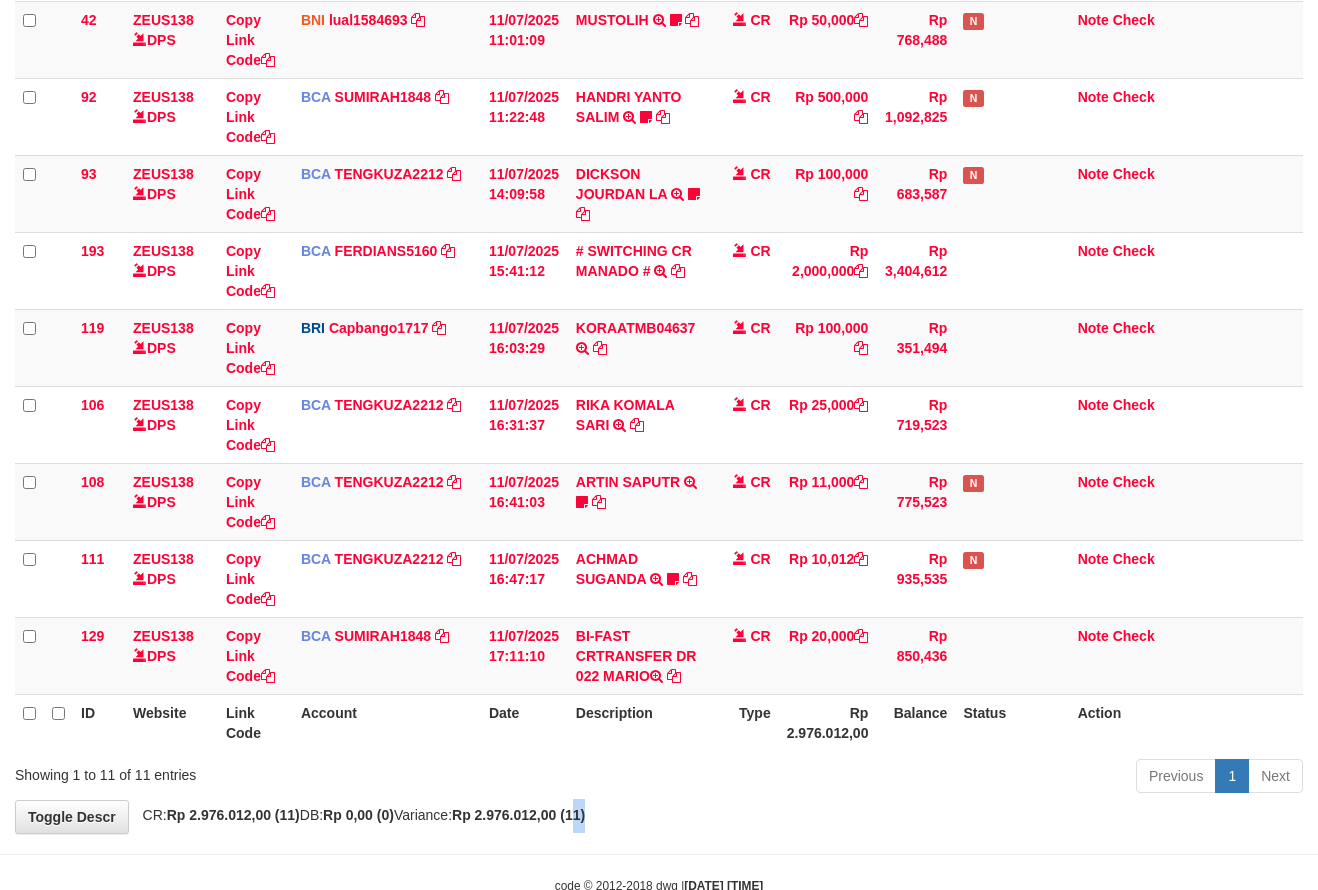 click on "**********" at bounding box center [659, 241] 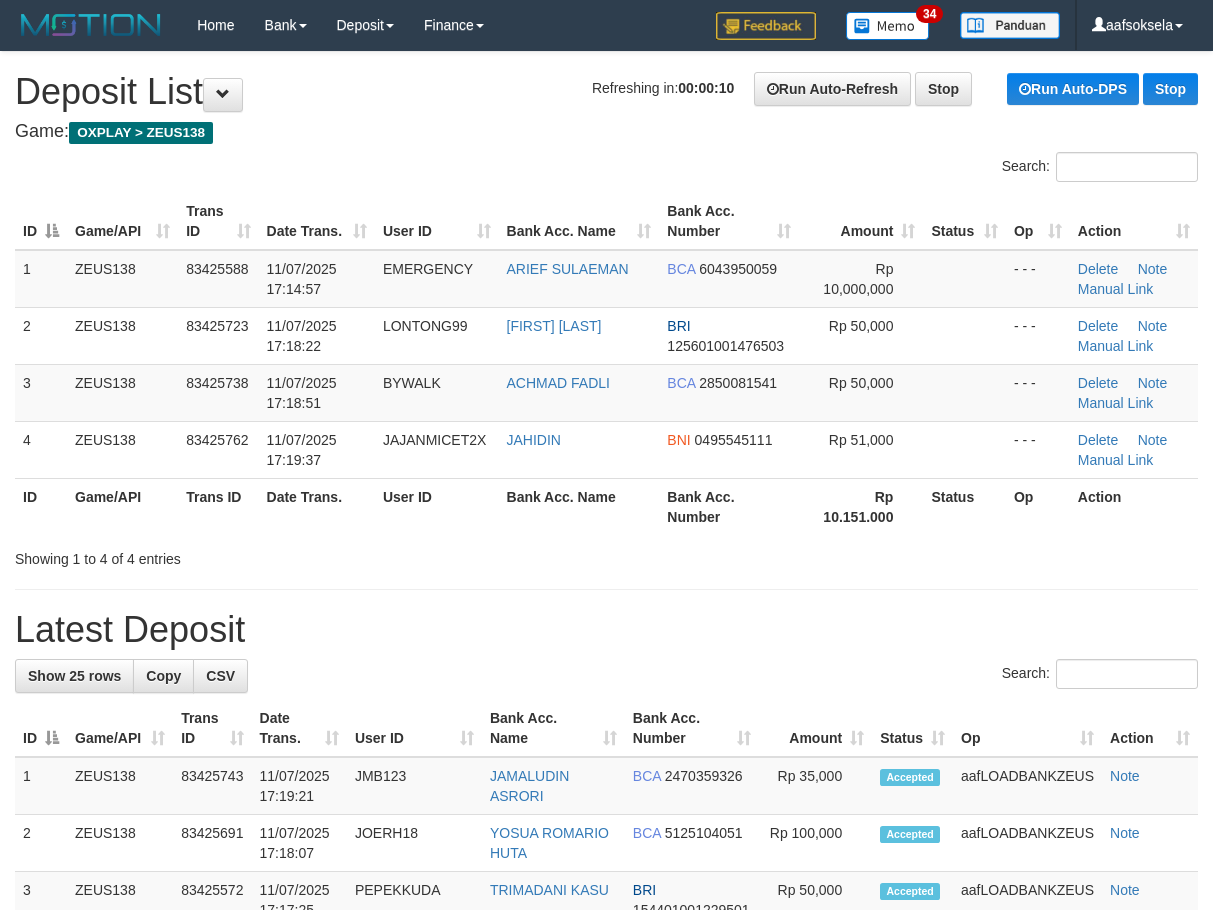 click on "Latest Deposit" at bounding box center [606, 630] 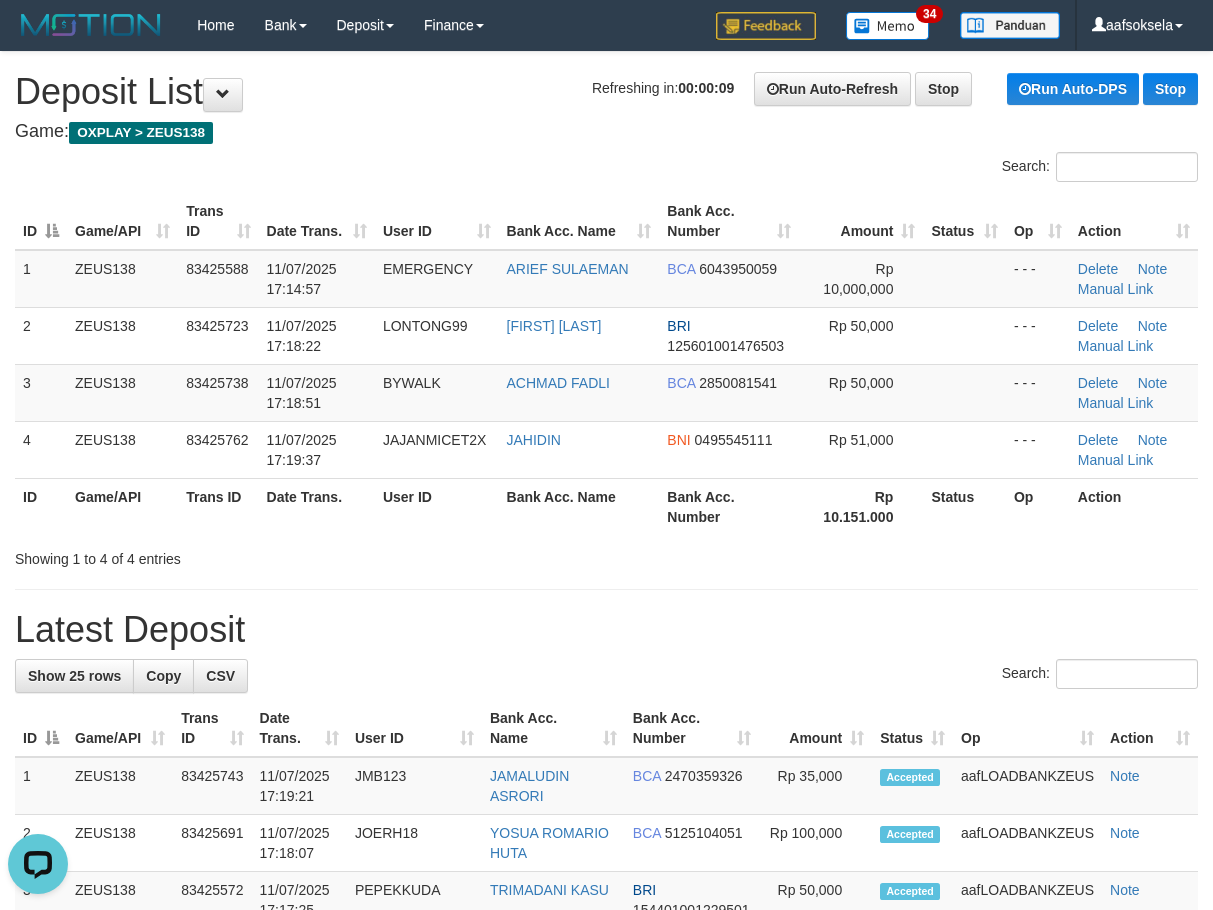 scroll, scrollTop: 0, scrollLeft: 0, axis: both 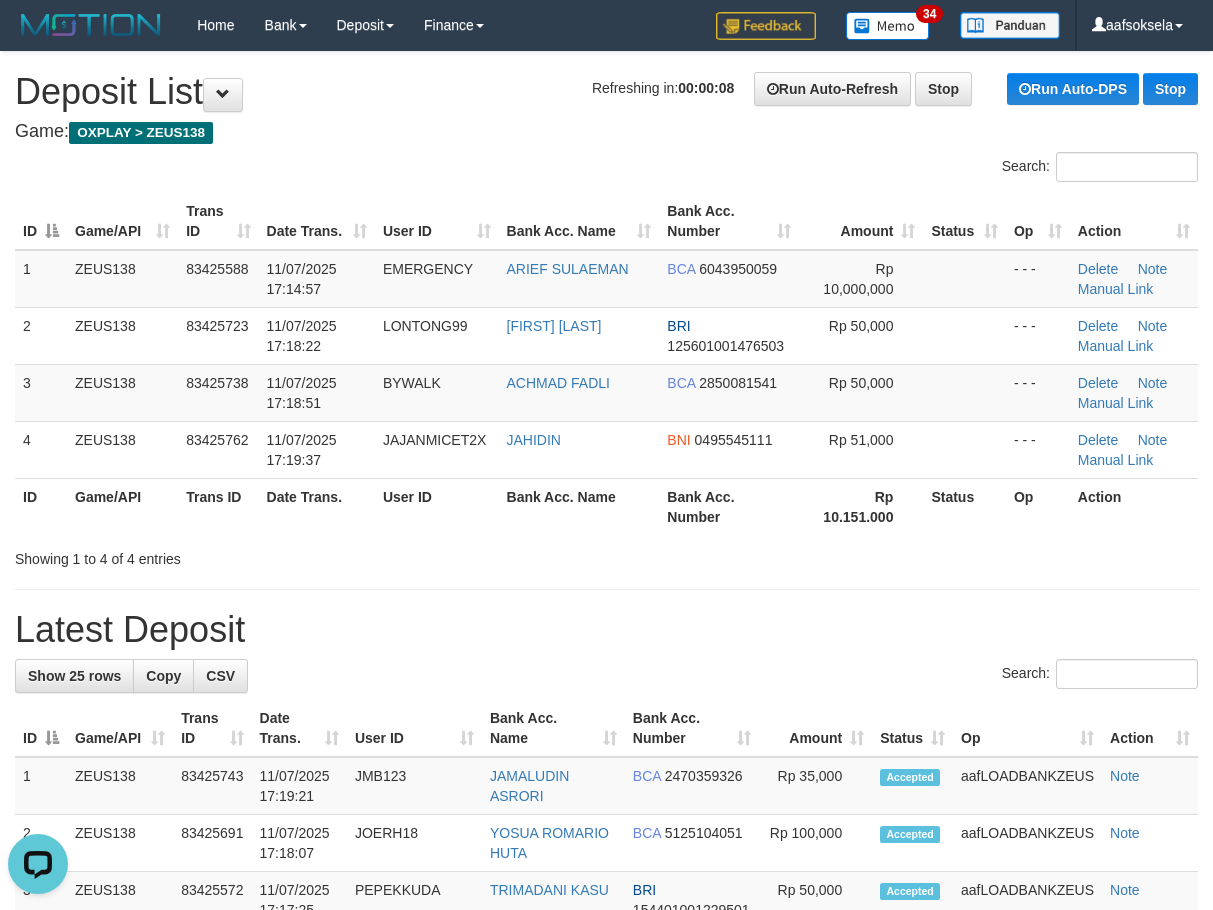 click on "Latest Deposit" at bounding box center [606, 630] 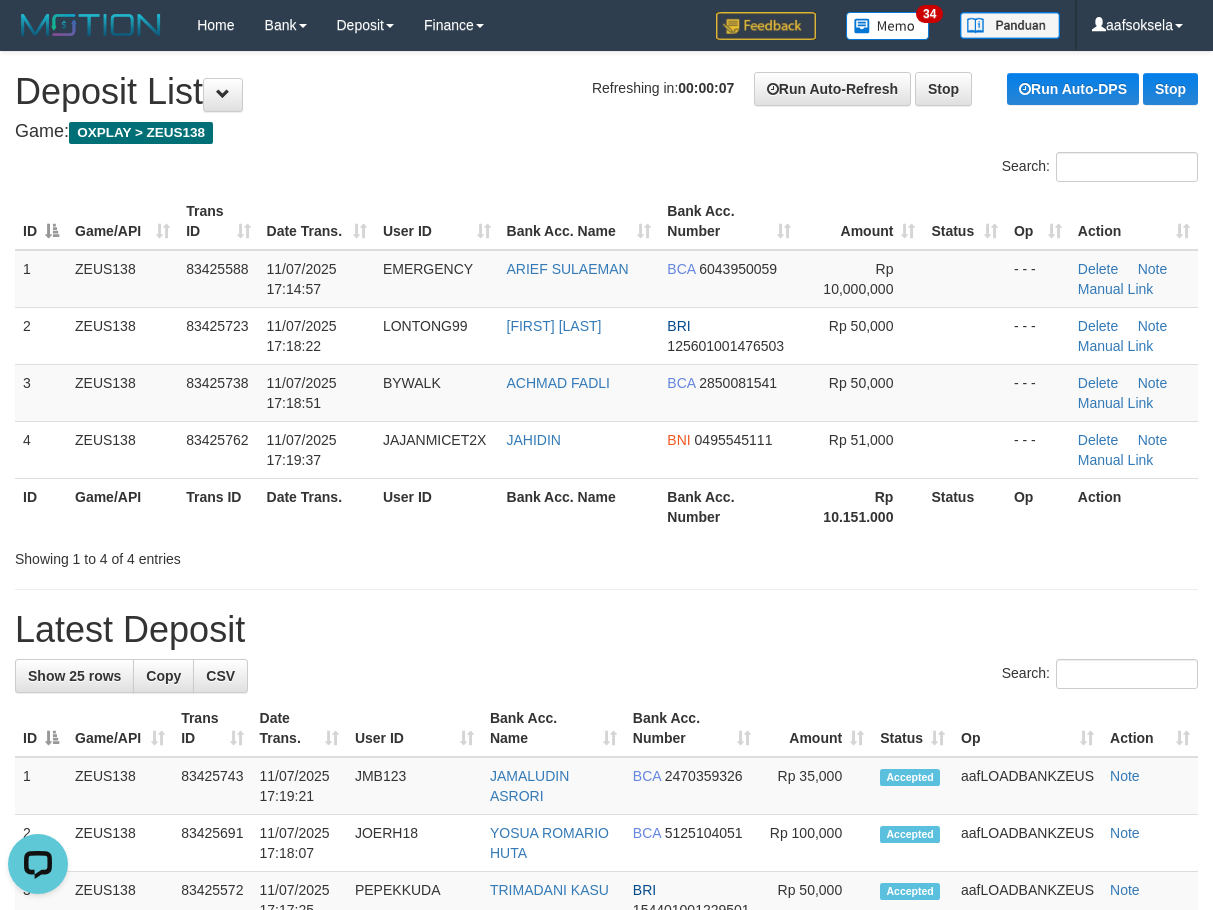 click on "Latest Deposit" at bounding box center [606, 630] 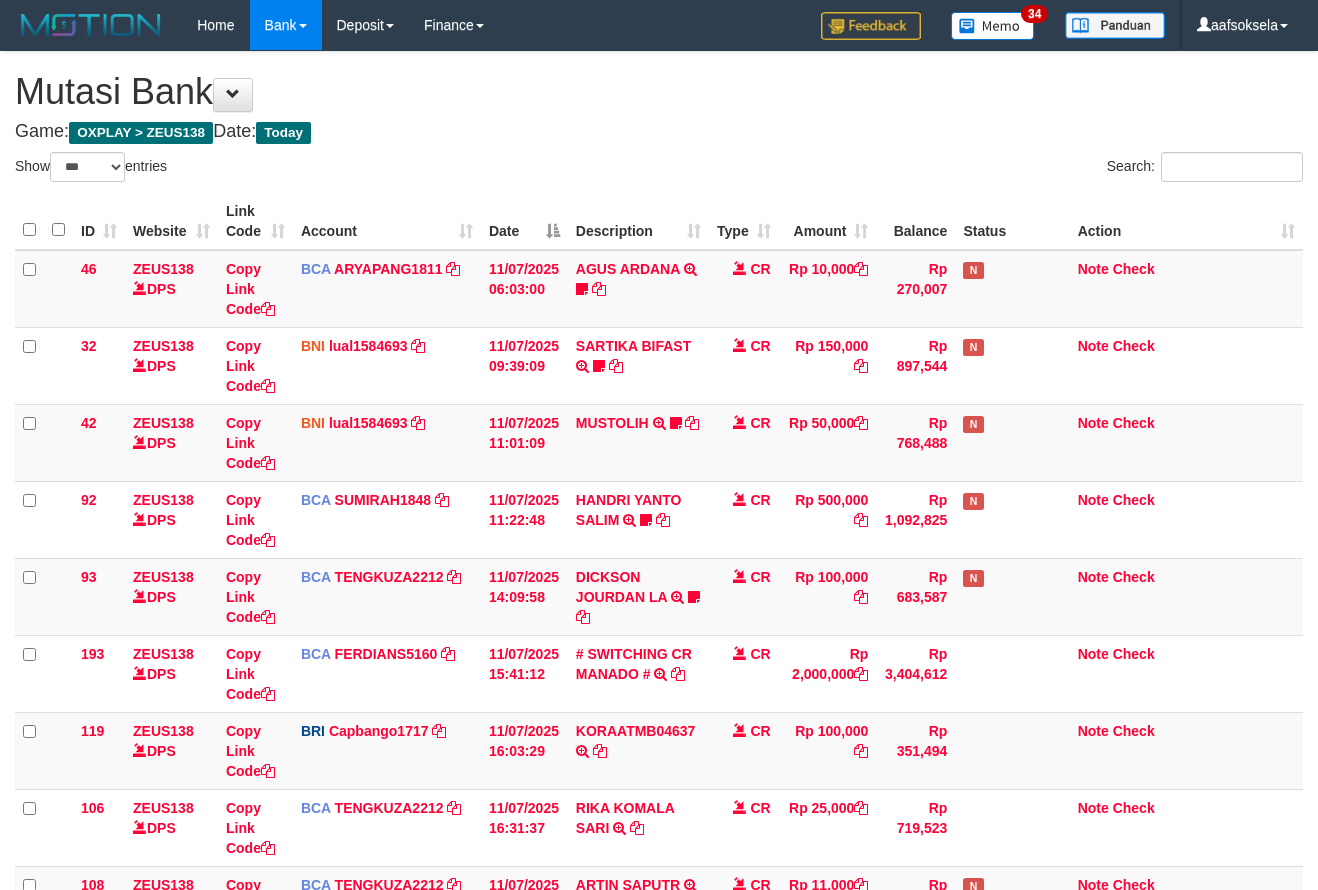 select on "***" 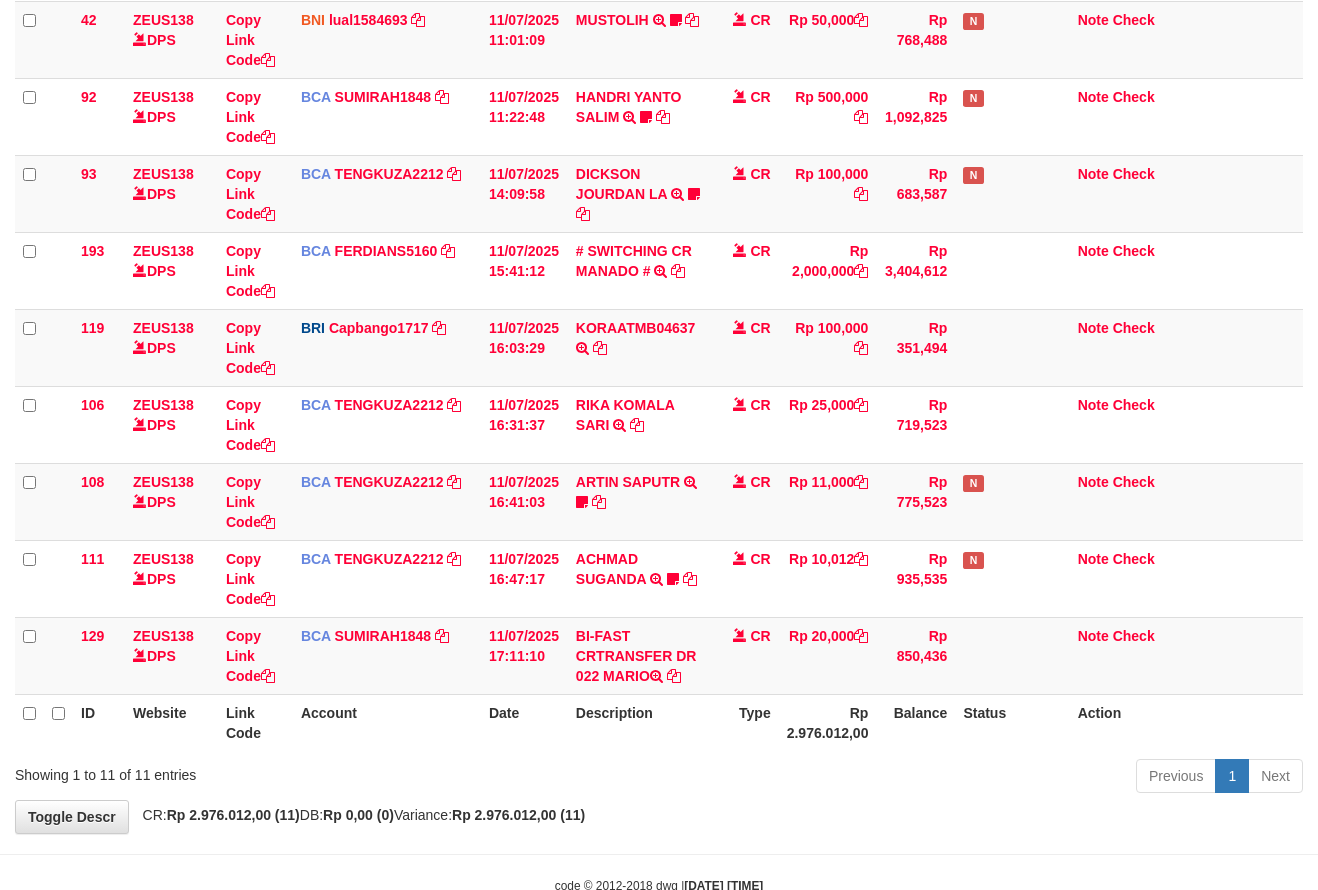 click on "Balance" at bounding box center (915, 722) 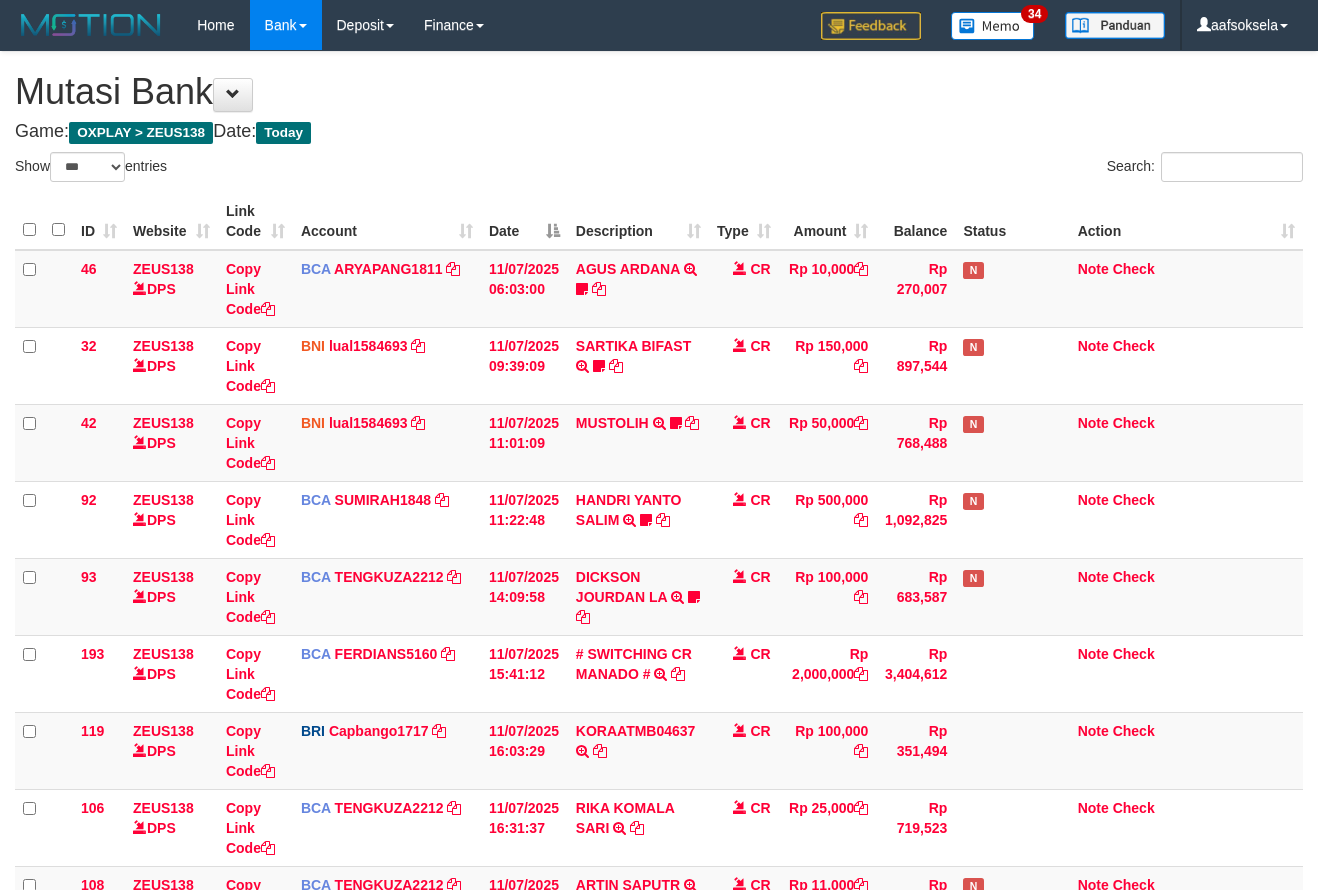 select on "***" 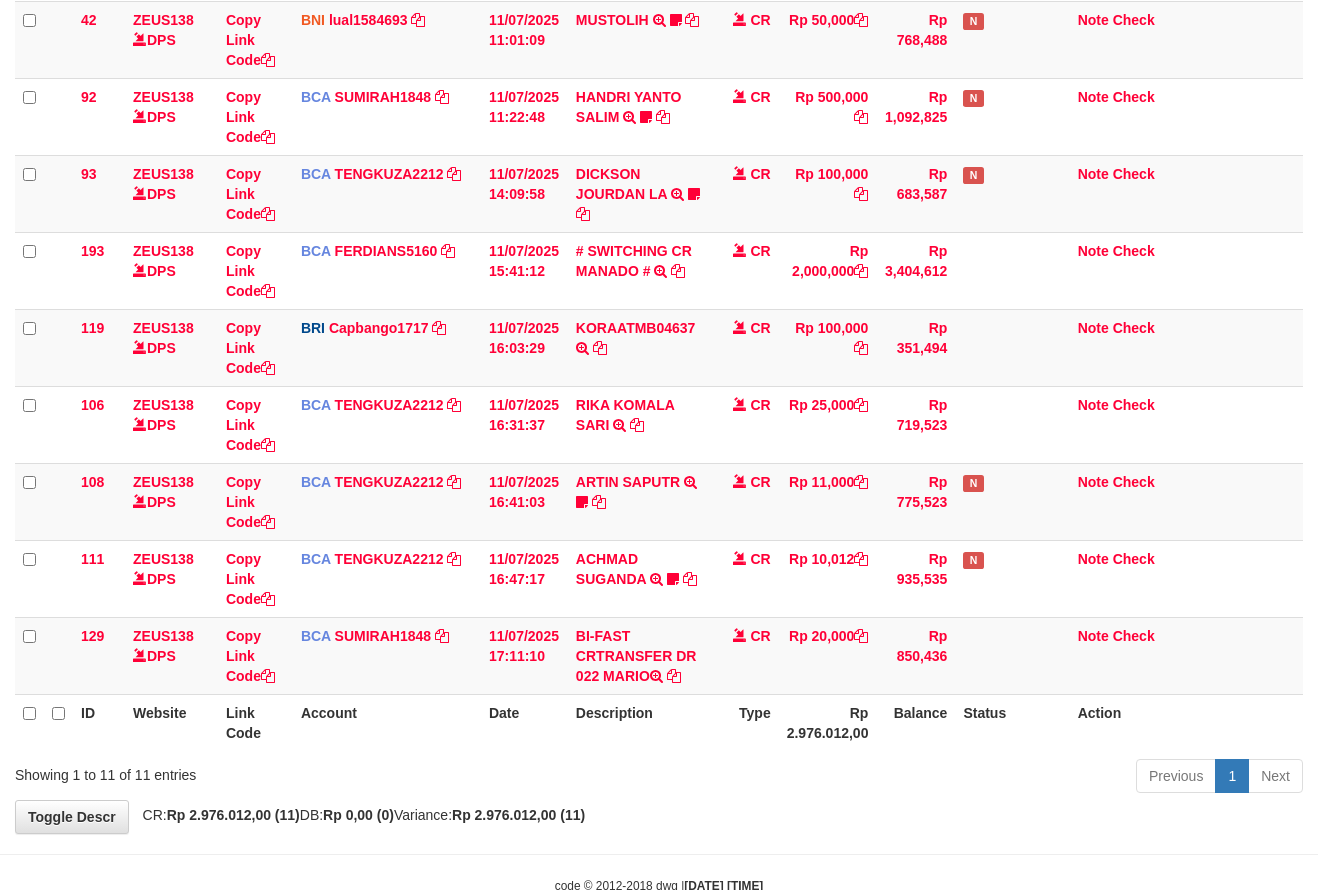 click on "Previous 1 Next" at bounding box center [933, 778] 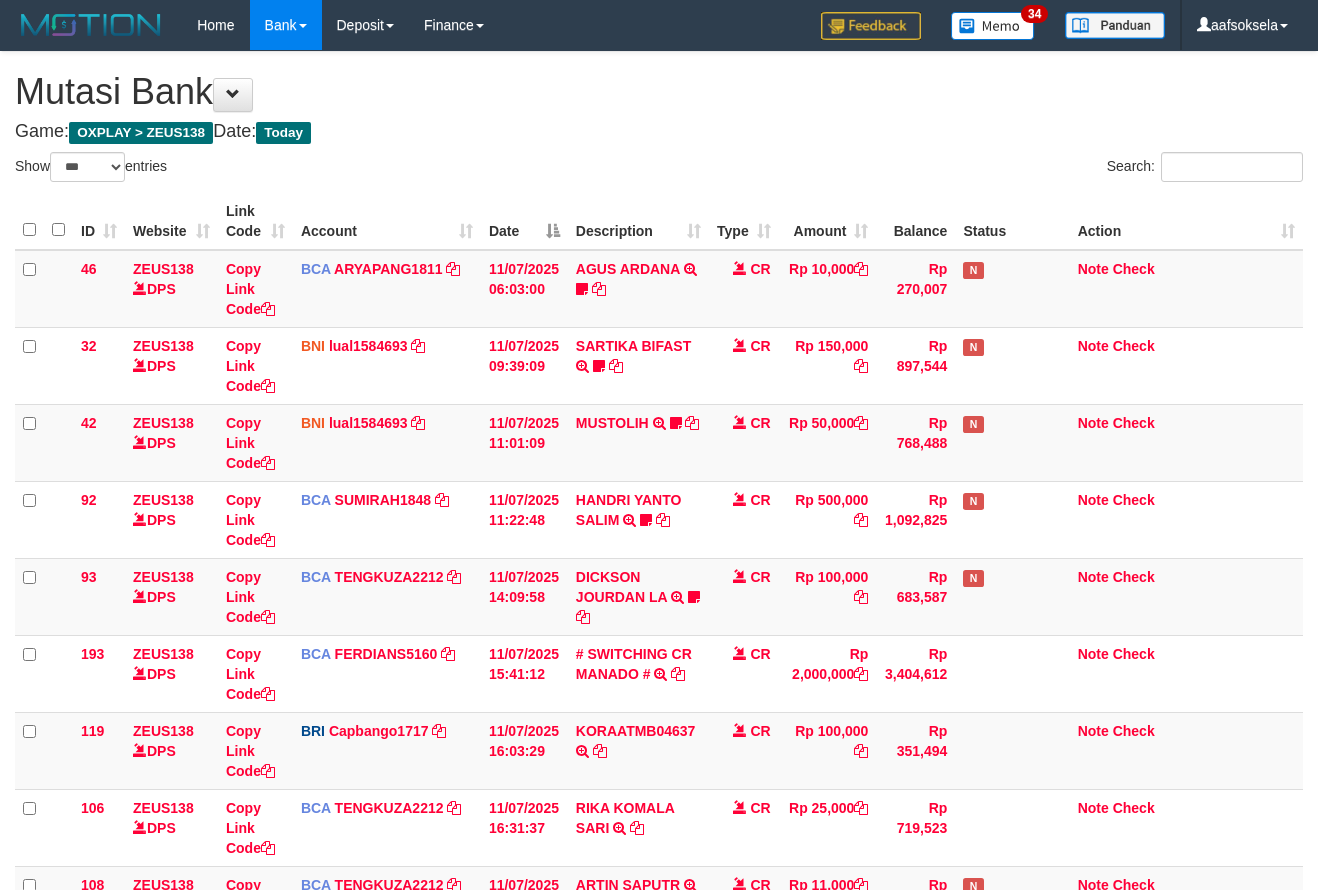select on "***" 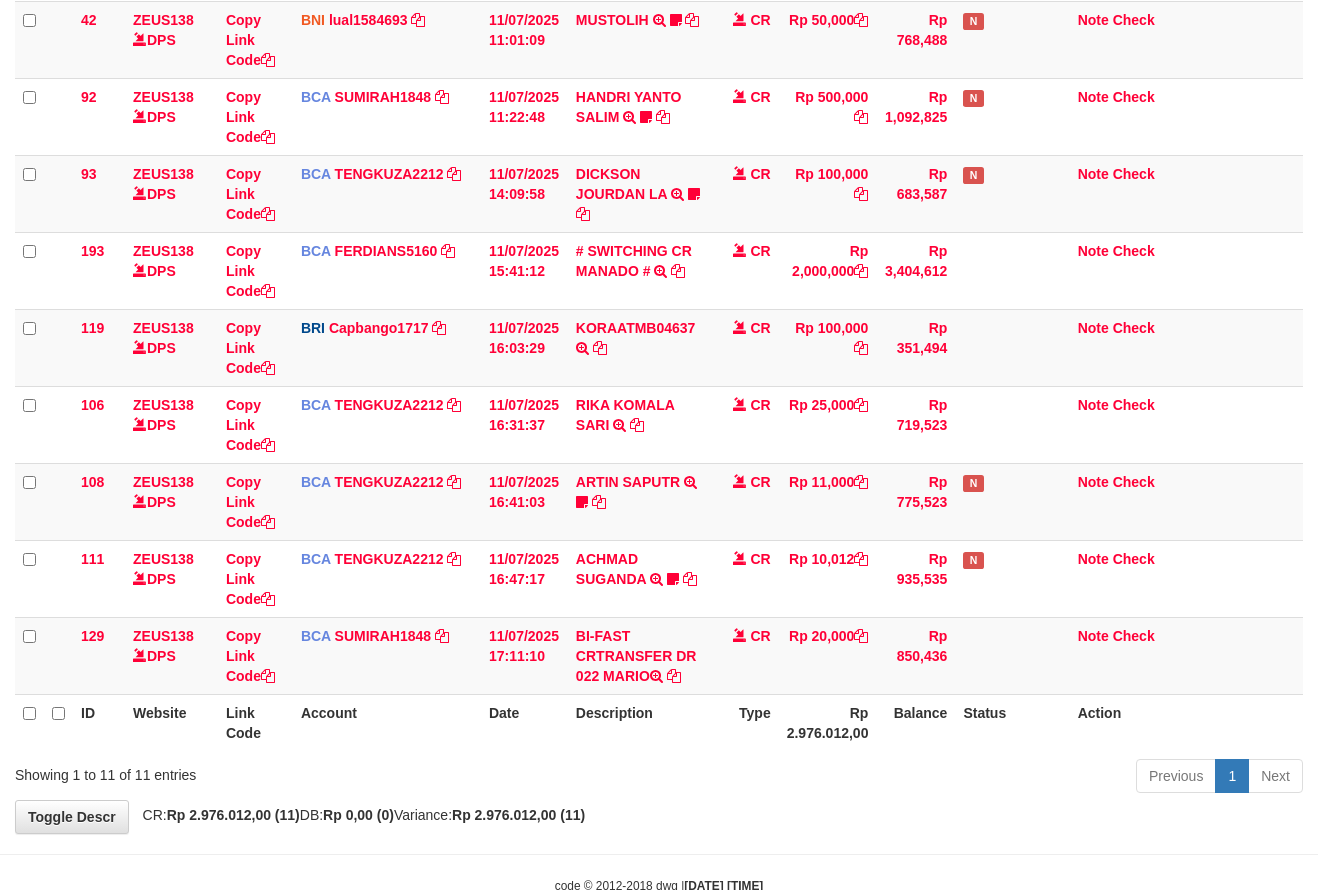 drag, startPoint x: 789, startPoint y: 816, endPoint x: 975, endPoint y: 765, distance: 192.86523 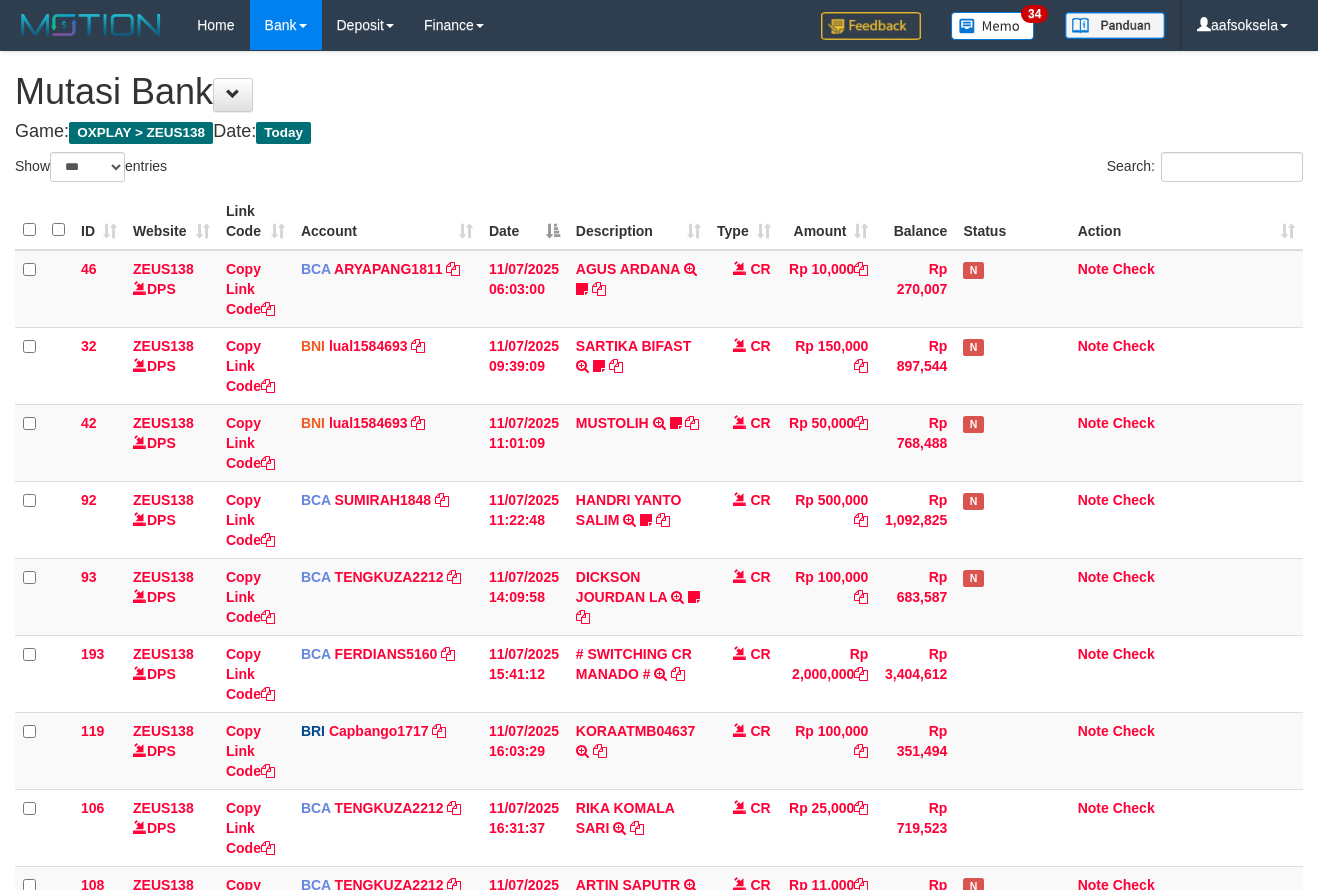 select on "***" 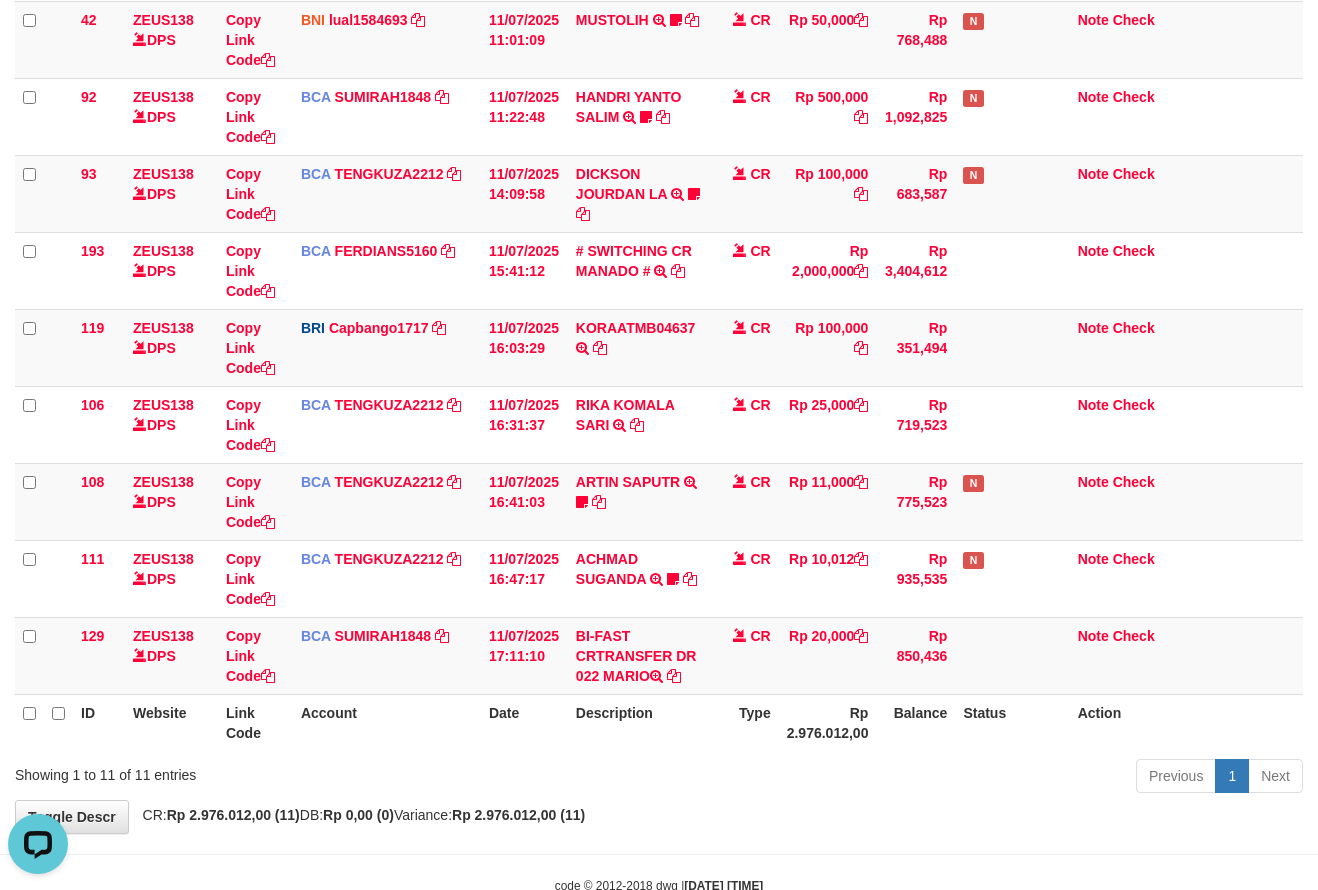 scroll, scrollTop: 0, scrollLeft: 0, axis: both 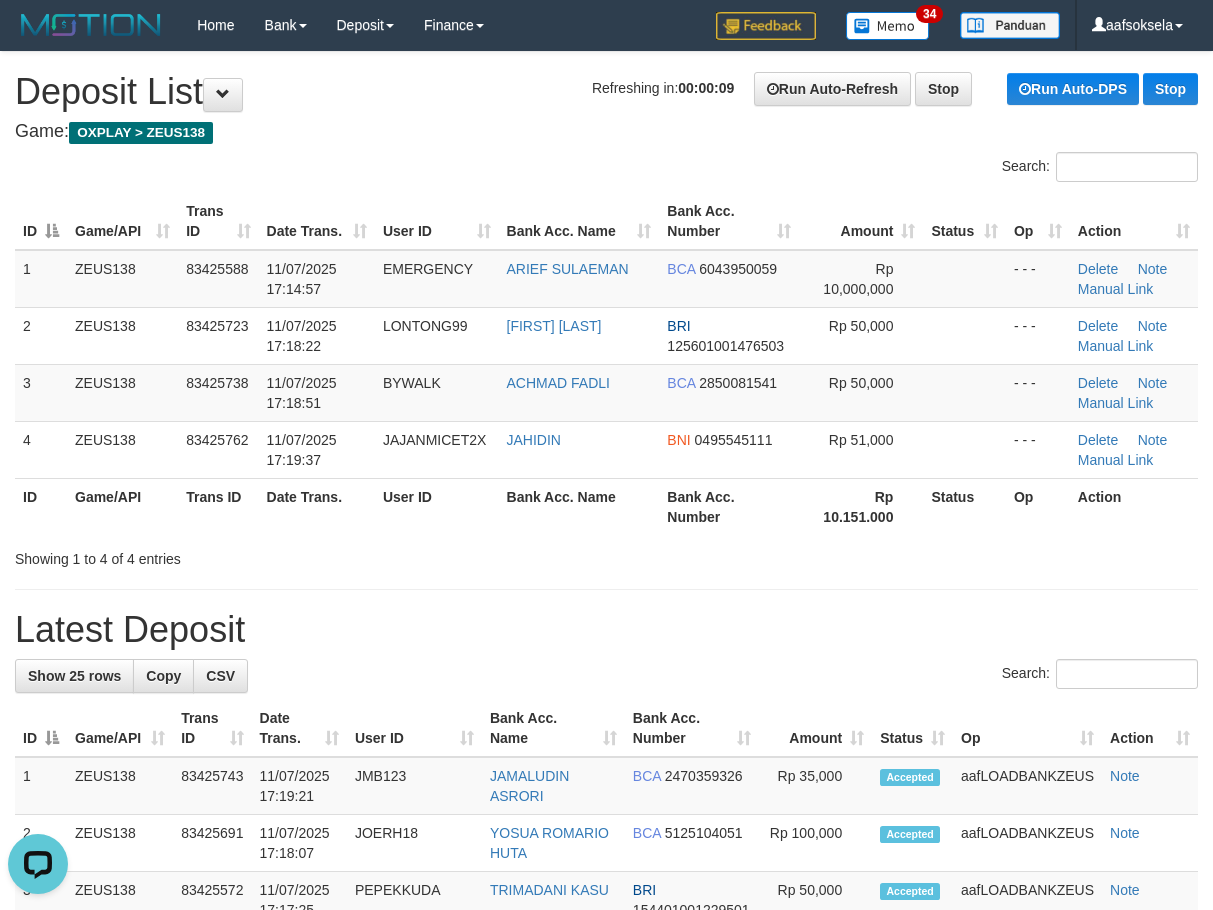 drag, startPoint x: 558, startPoint y: 647, endPoint x: 3, endPoint y: 758, distance: 565.99115 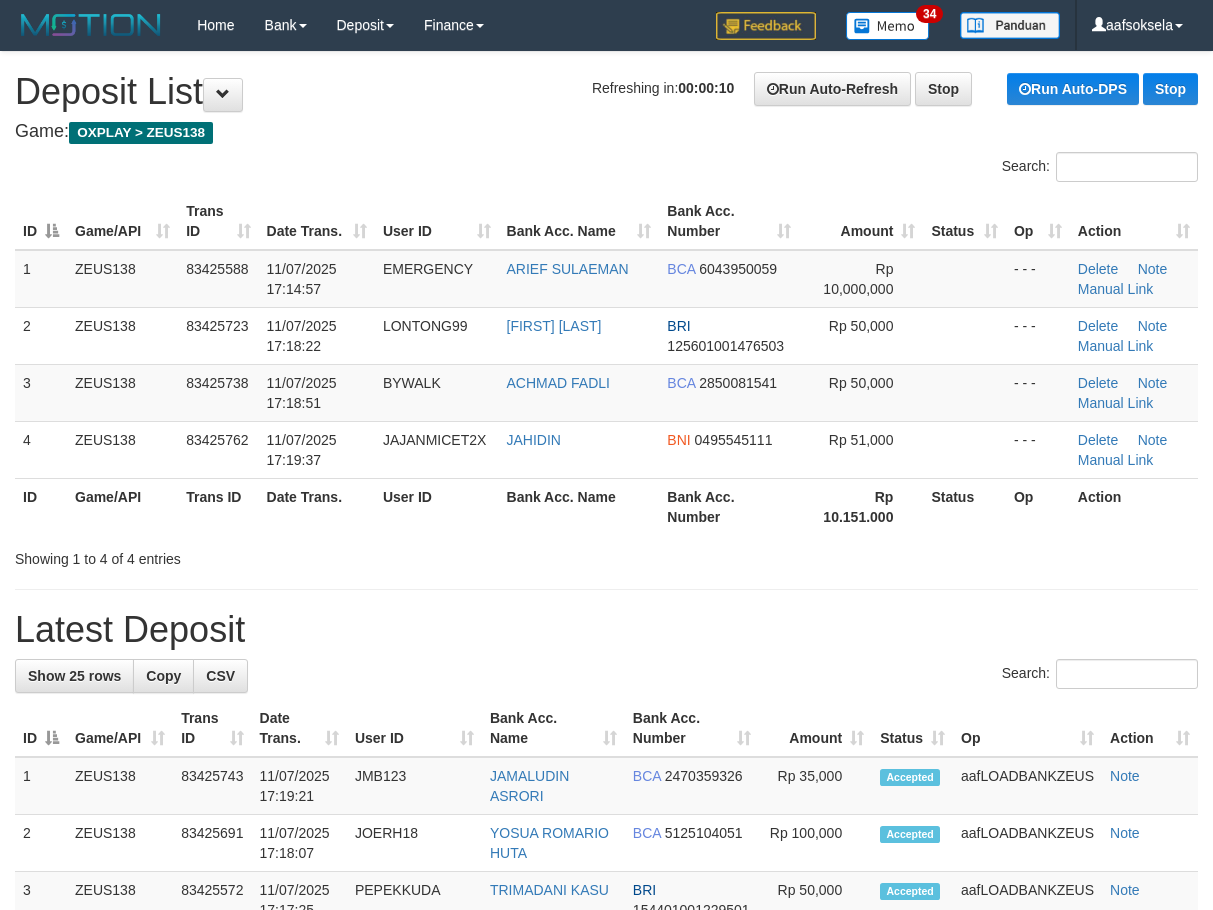 scroll, scrollTop: 0, scrollLeft: 0, axis: both 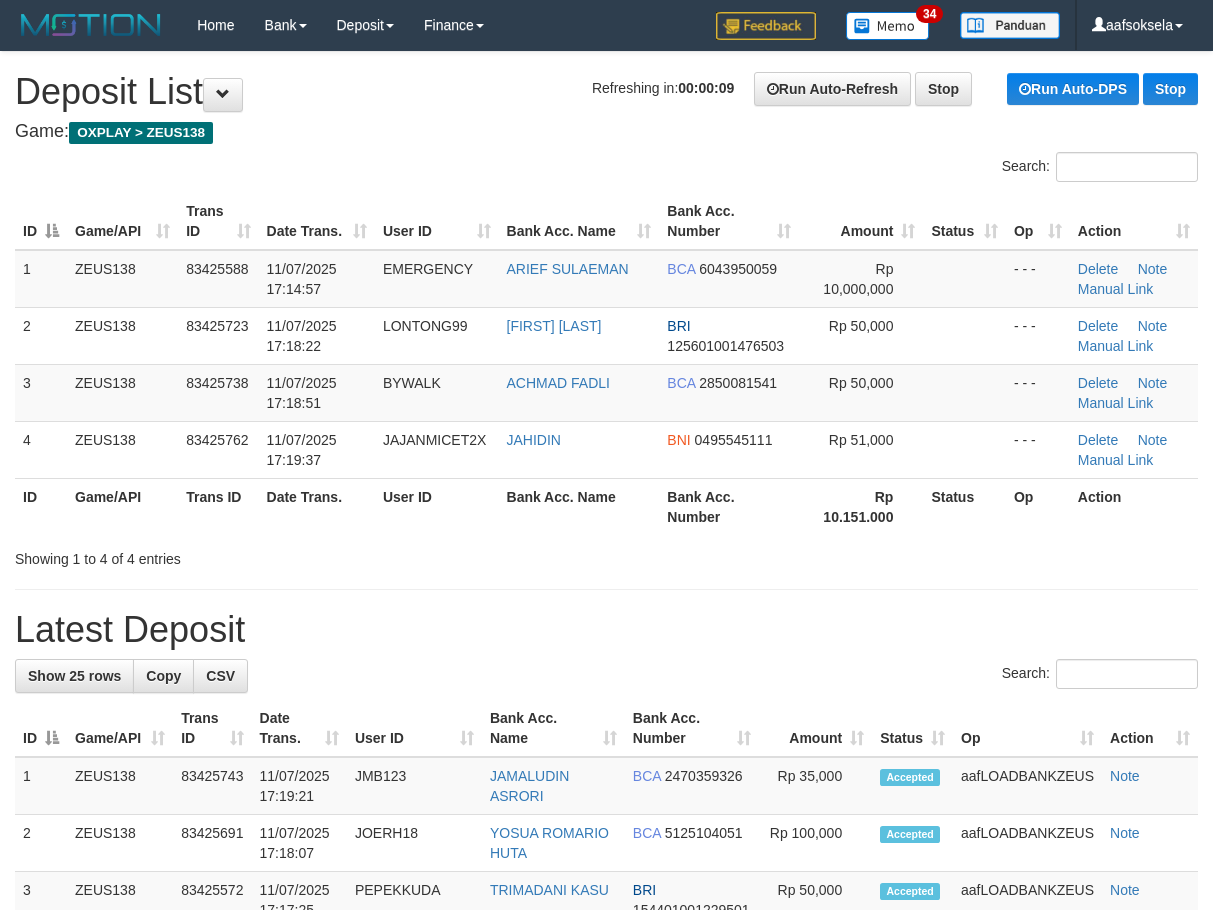 click on "**********" at bounding box center [606, 1184] 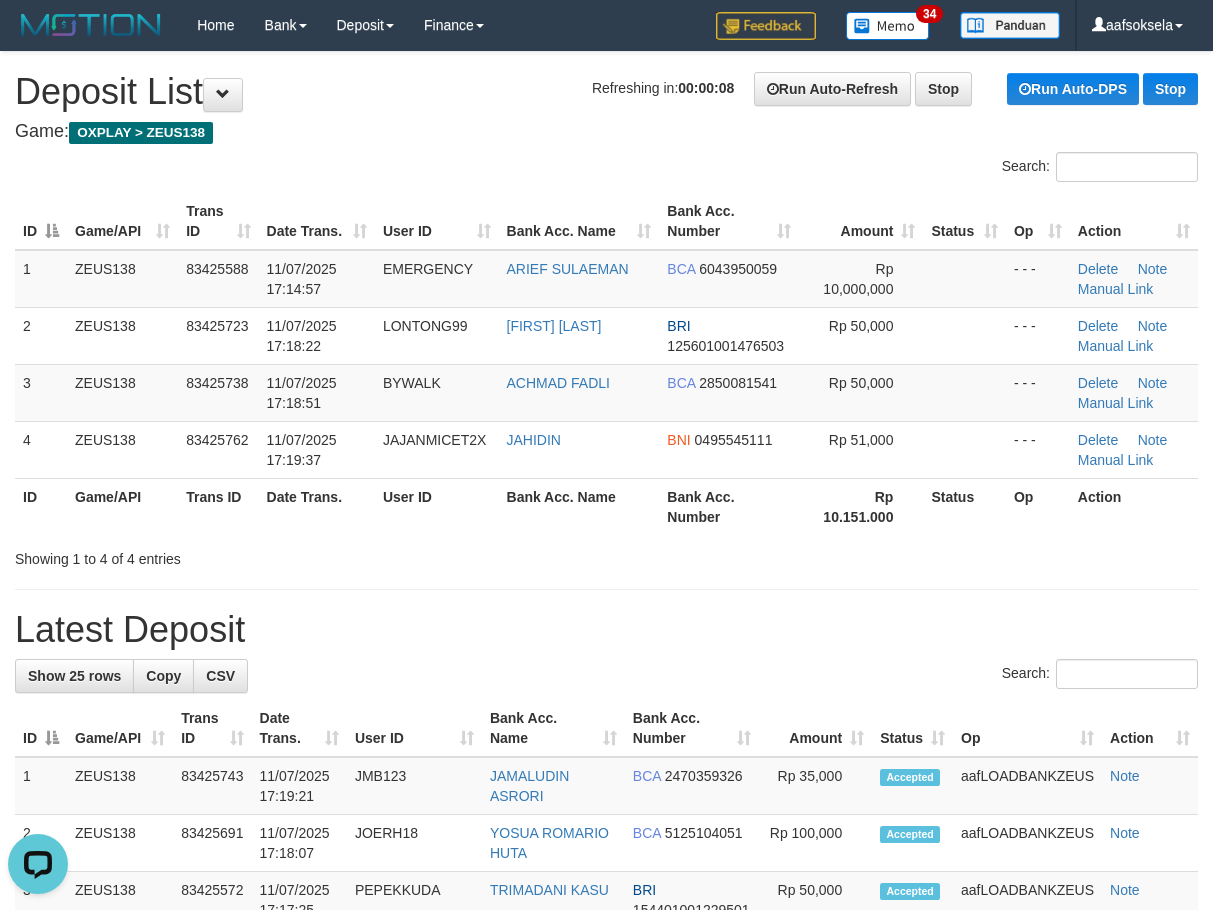 scroll, scrollTop: 0, scrollLeft: 0, axis: both 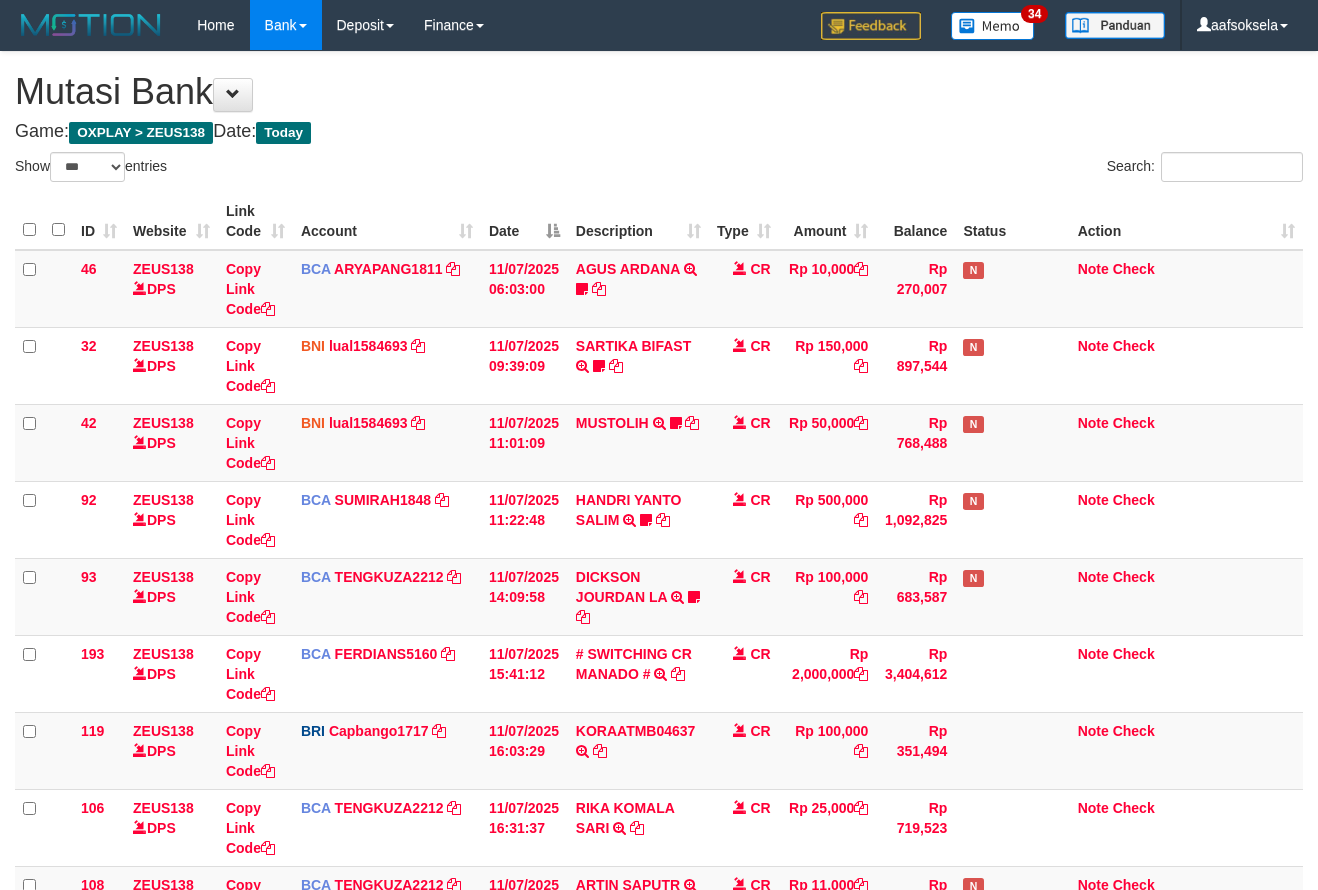 select on "***" 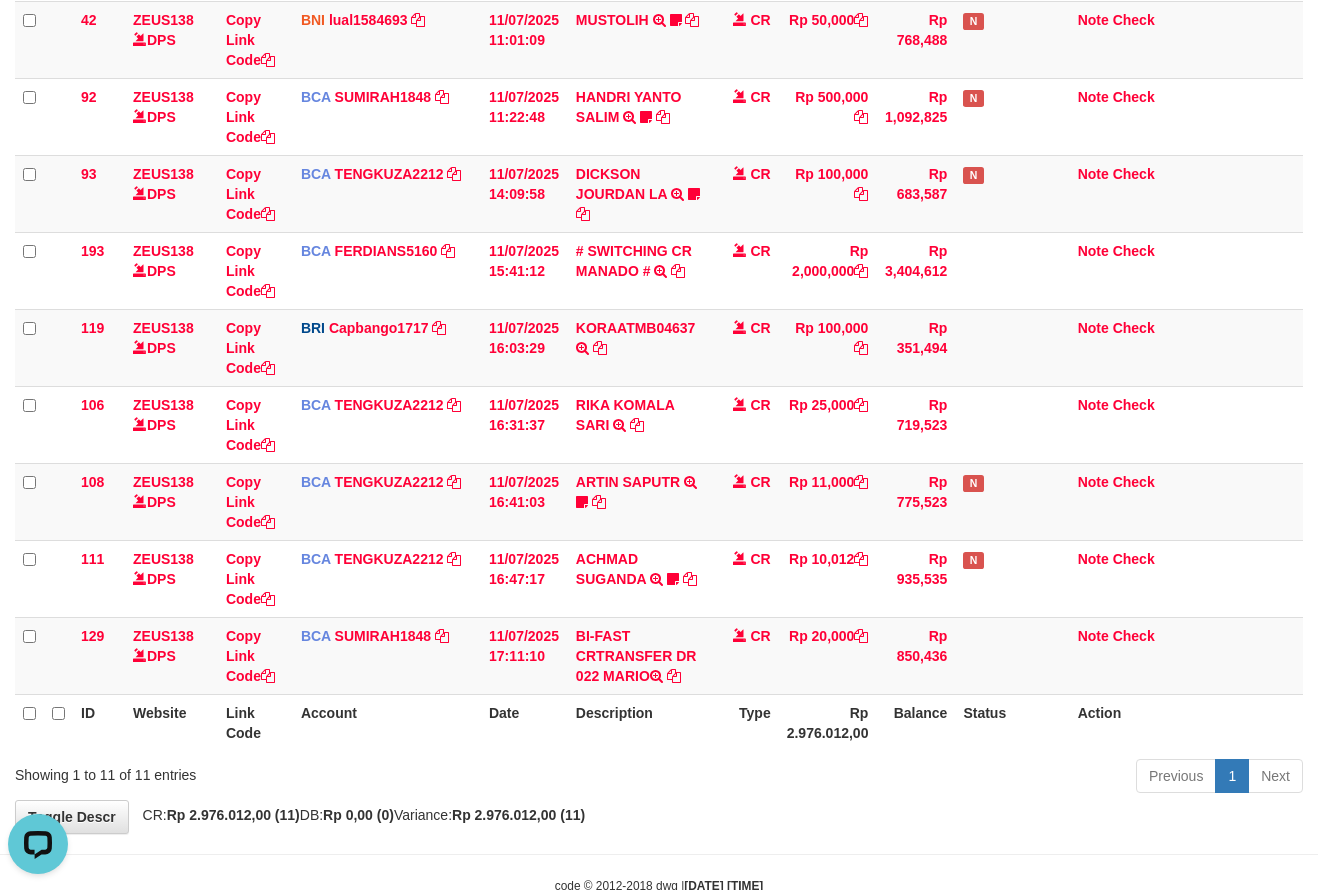 scroll, scrollTop: 0, scrollLeft: 0, axis: both 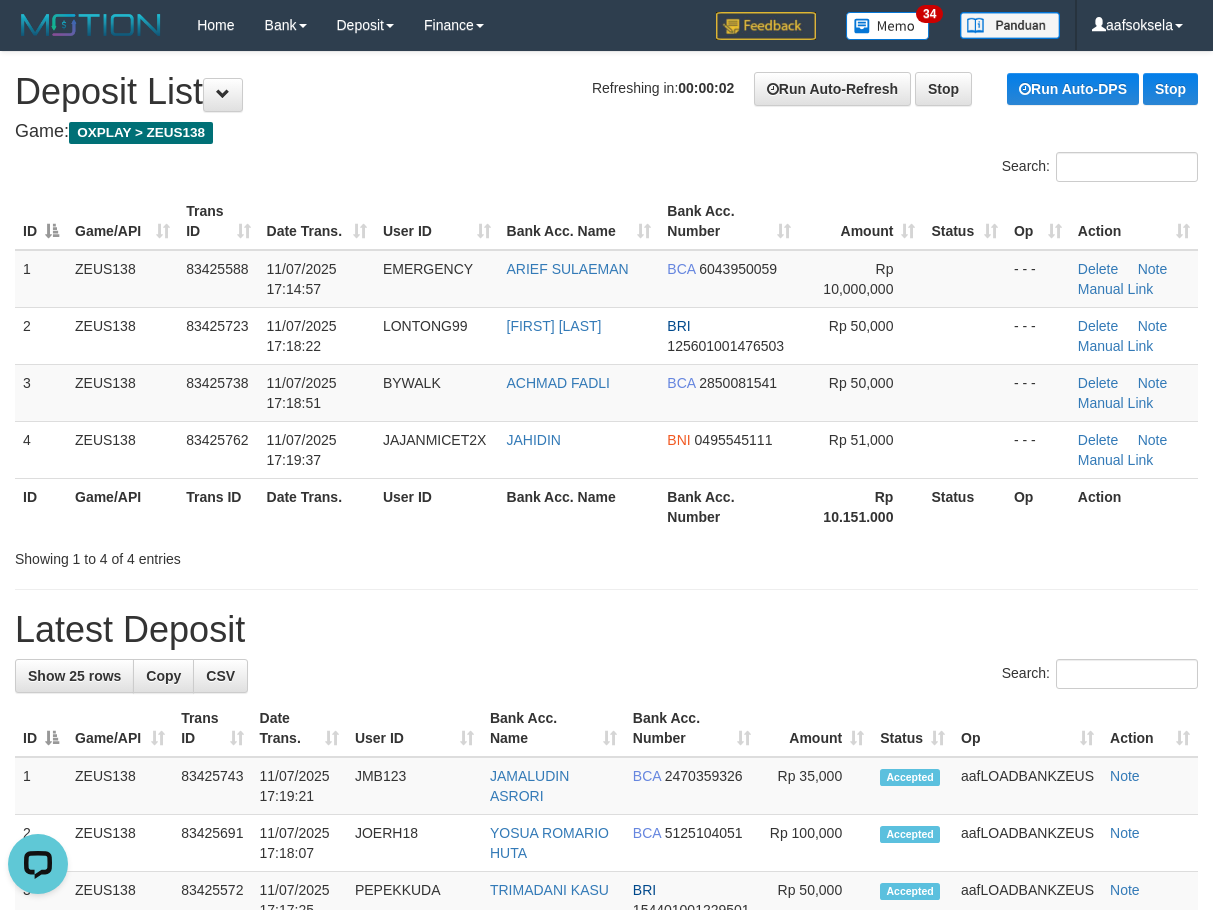 click on "Bank Acc. Number" at bounding box center (692, 728) 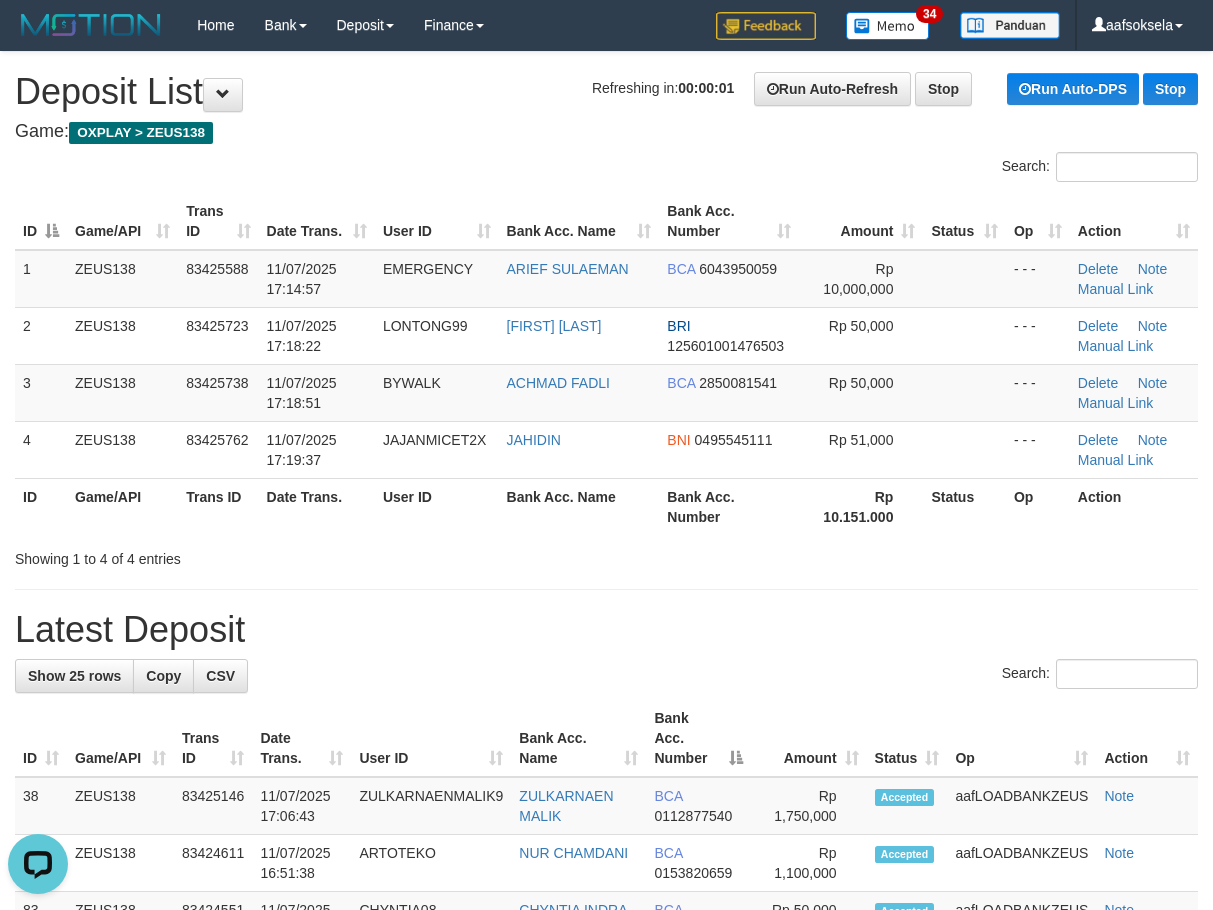 click on "Bank Acc. Number" at bounding box center [698, 738] 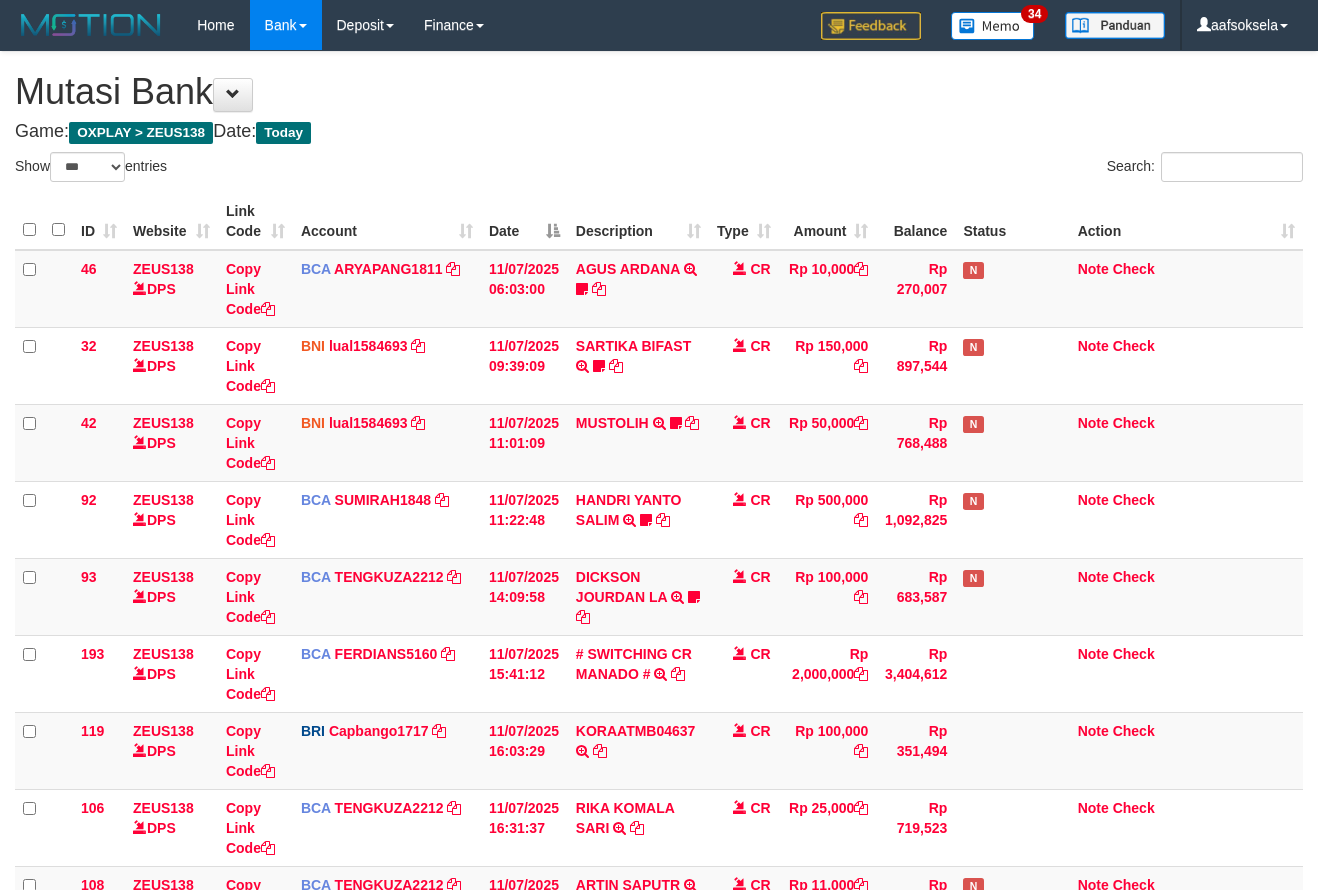 select on "***" 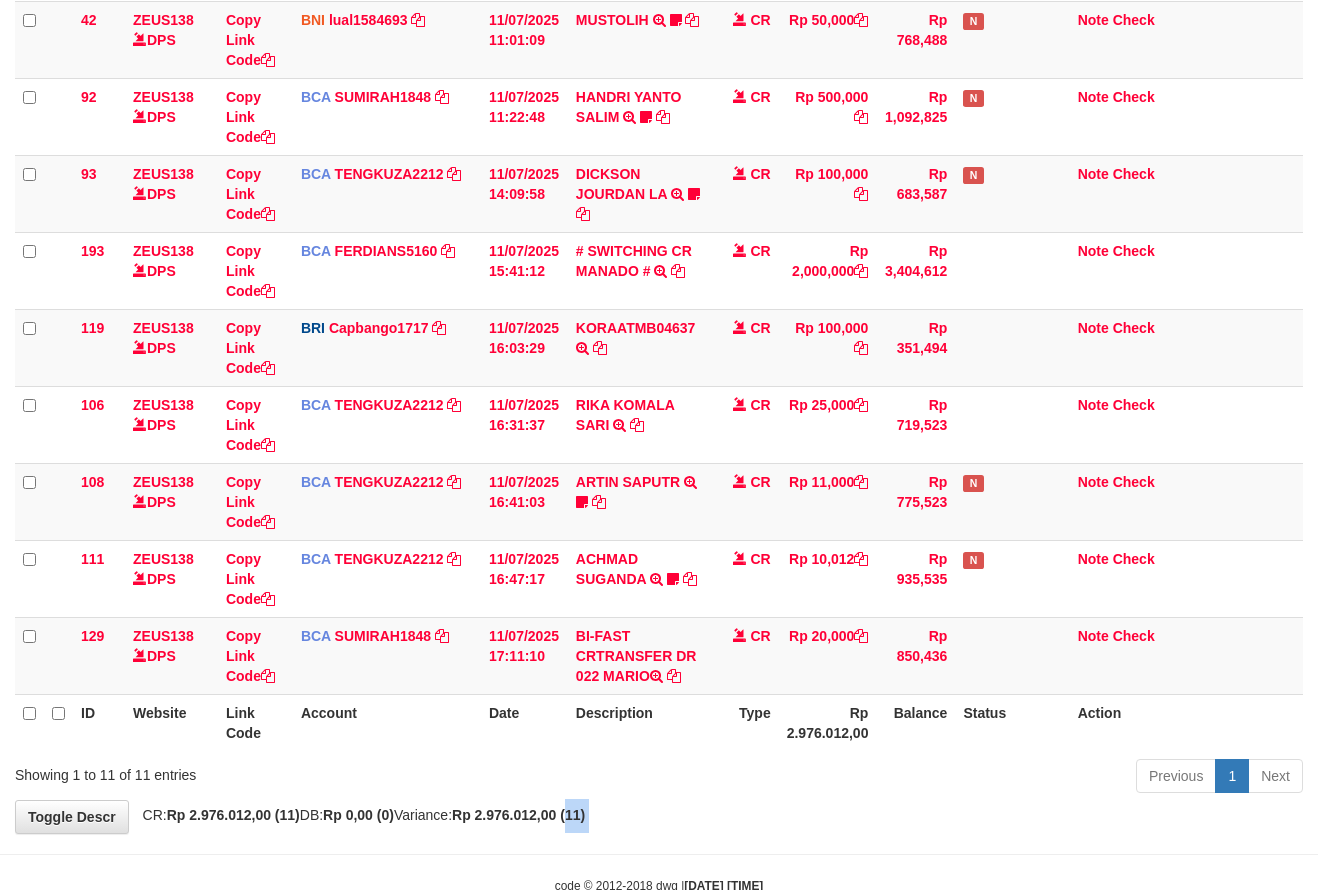 click on "Toggle navigation
Home
Bank
Account List
Mutasi Bank
Search
Sync
Note Mutasi
Deposit
DPS Fetch
DPS List
History
Note DPS
Finance
Financial Data
aafsoksela
My Profile
Log Out" at bounding box center [659, 271] 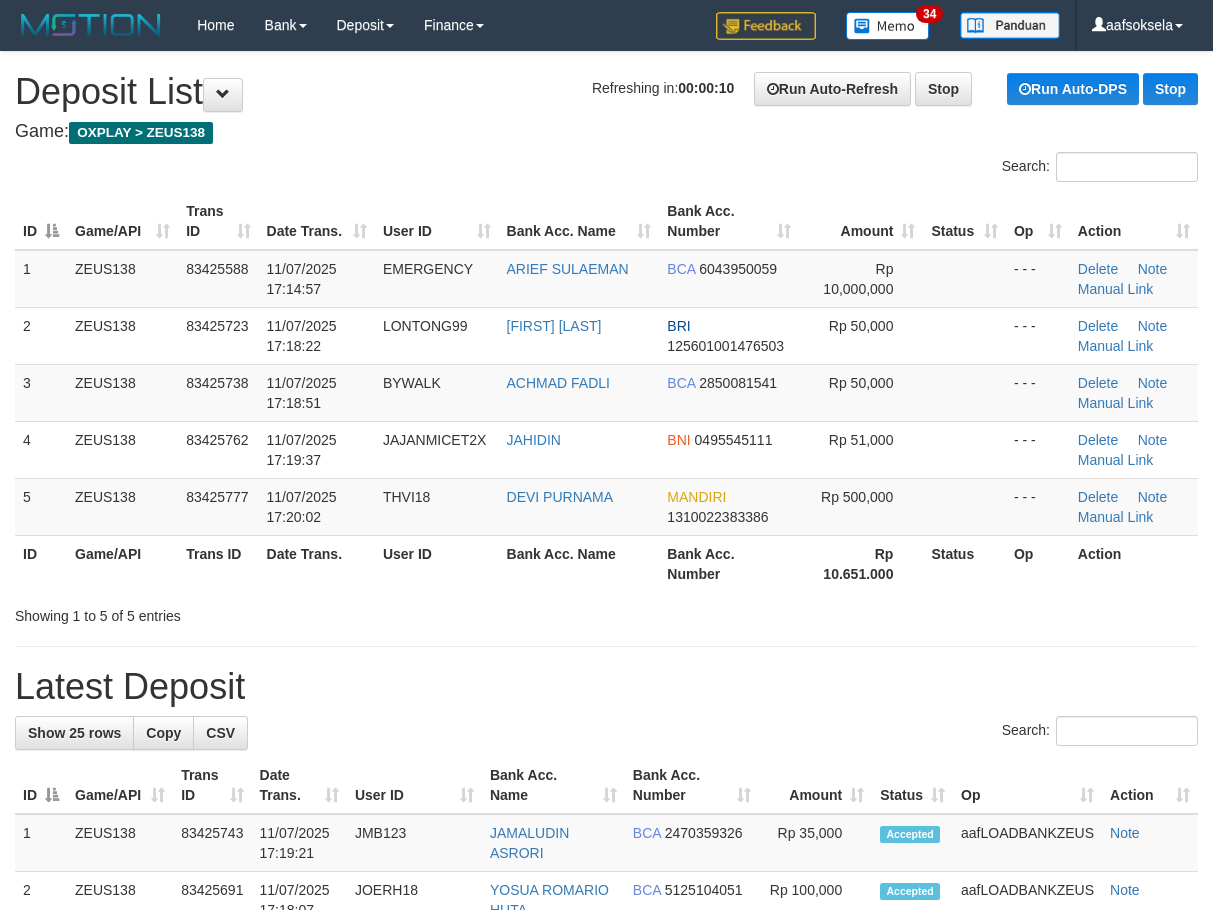 scroll, scrollTop: 0, scrollLeft: 0, axis: both 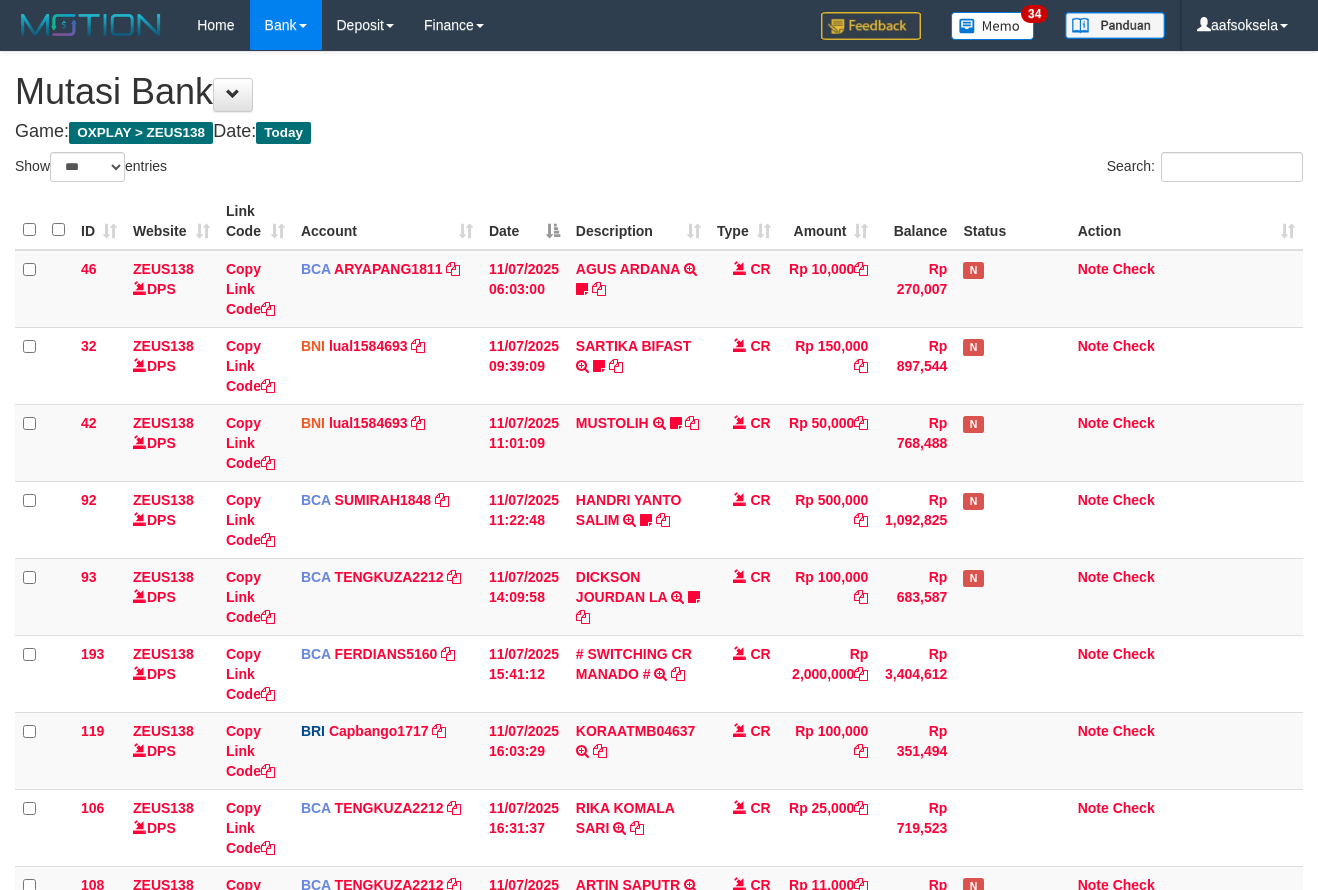 select on "***" 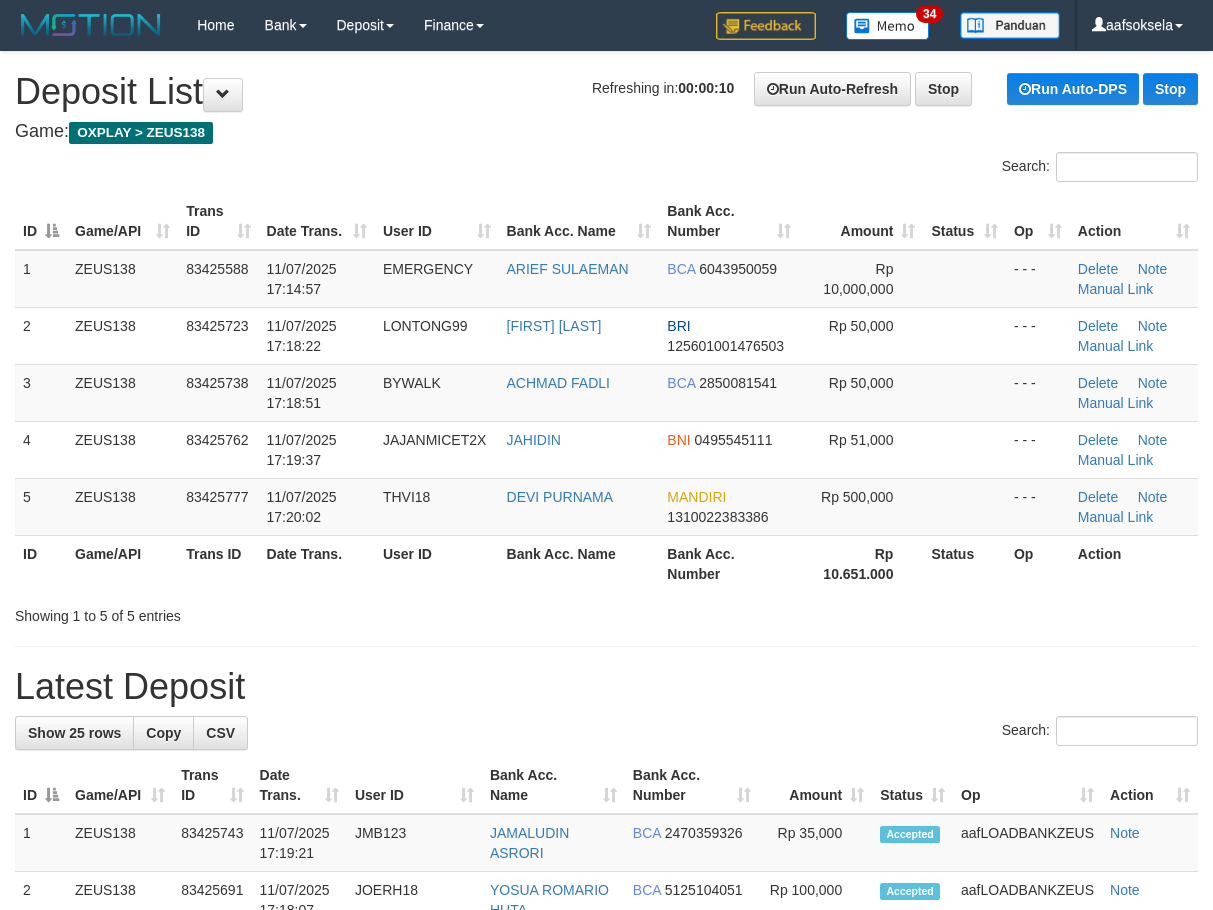 scroll, scrollTop: 0, scrollLeft: 0, axis: both 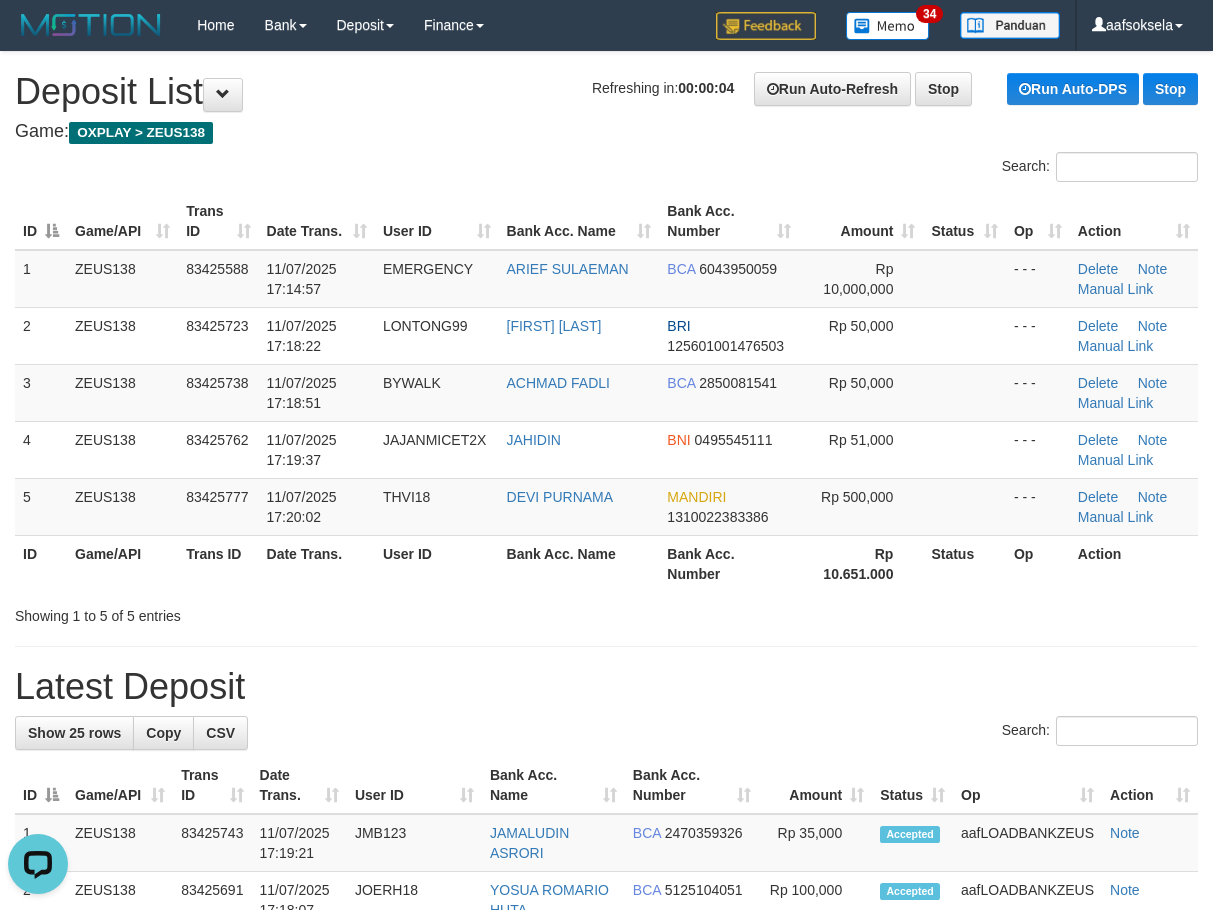 click on "User ID" at bounding box center (437, 563) 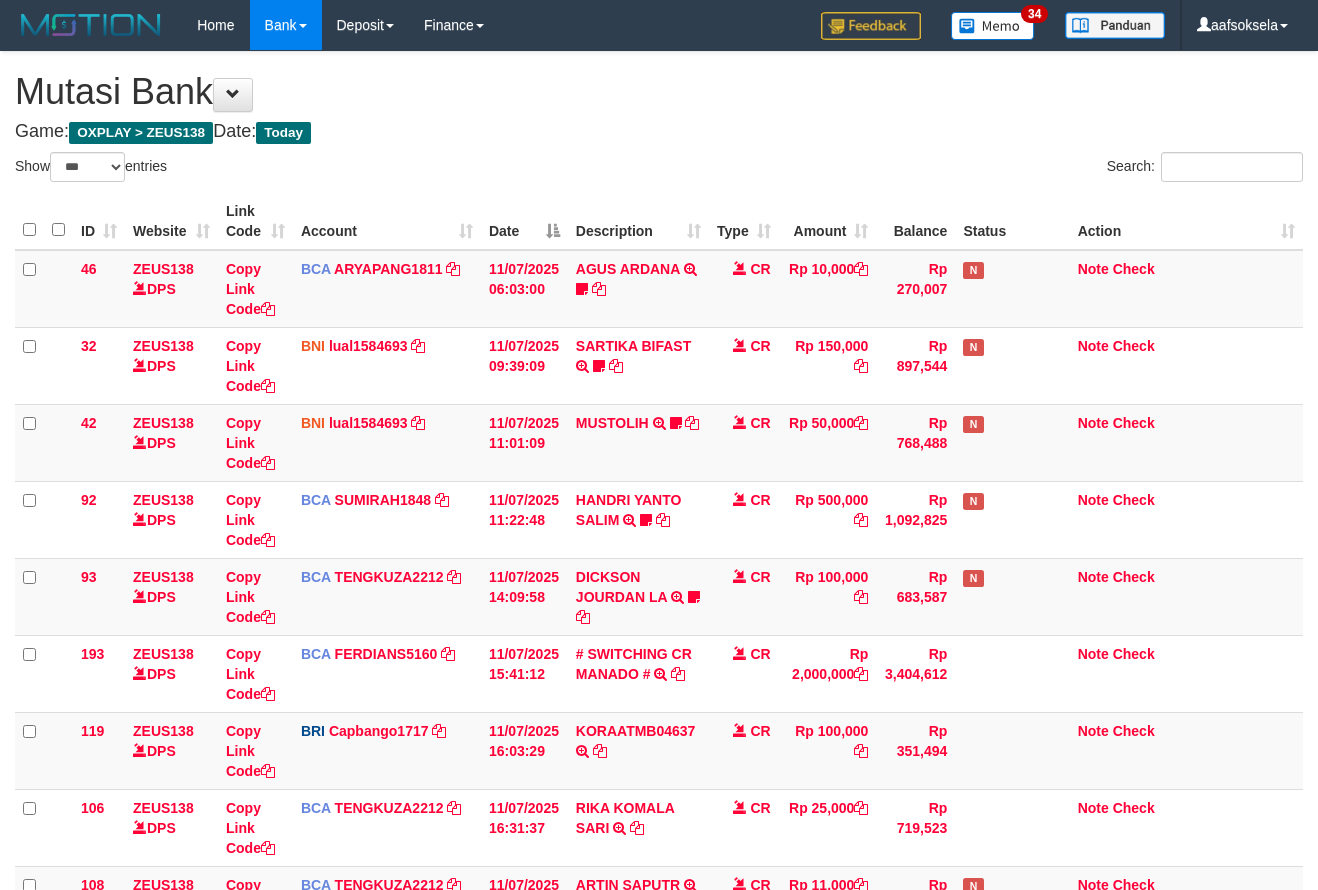 select on "***" 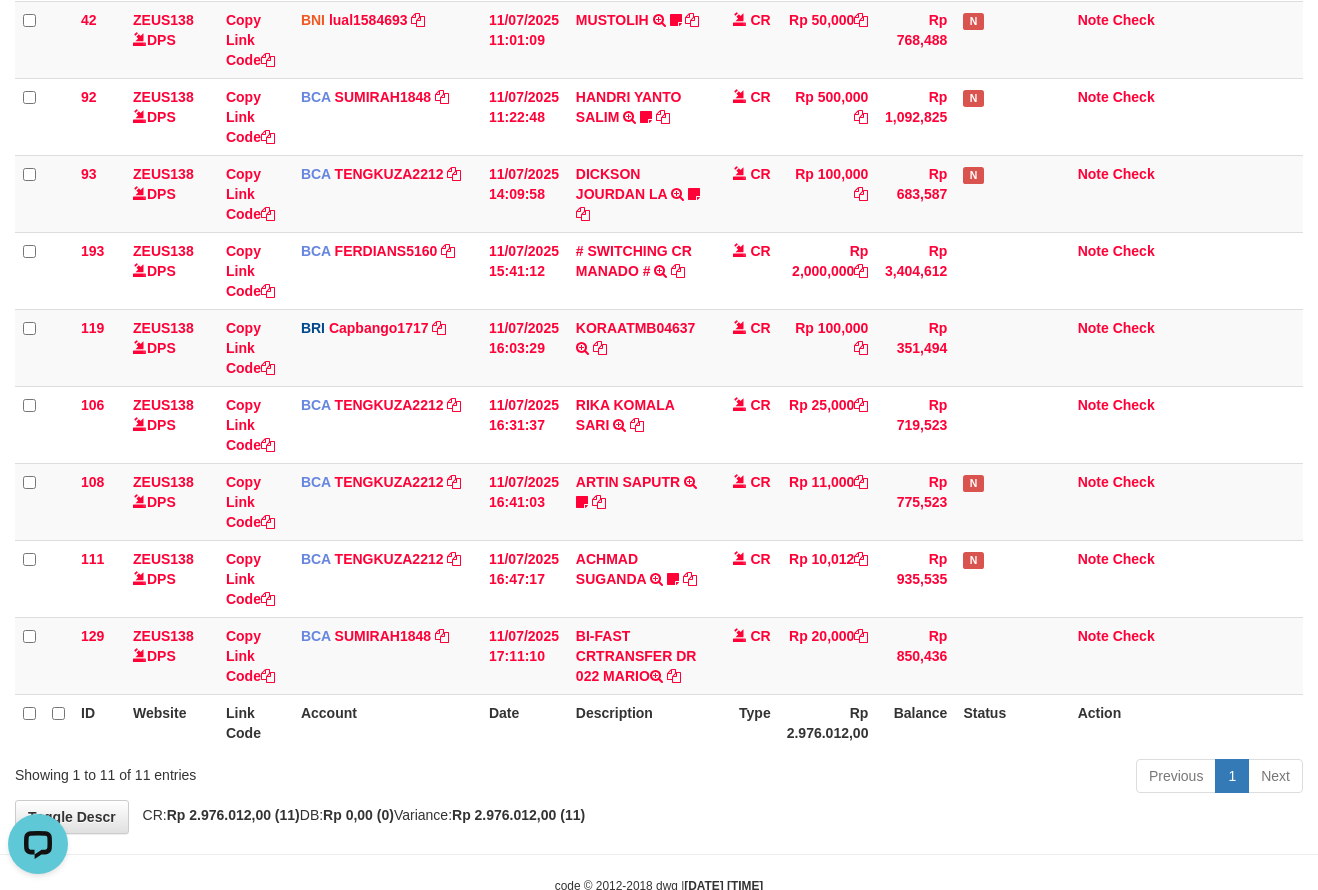 scroll, scrollTop: 0, scrollLeft: 0, axis: both 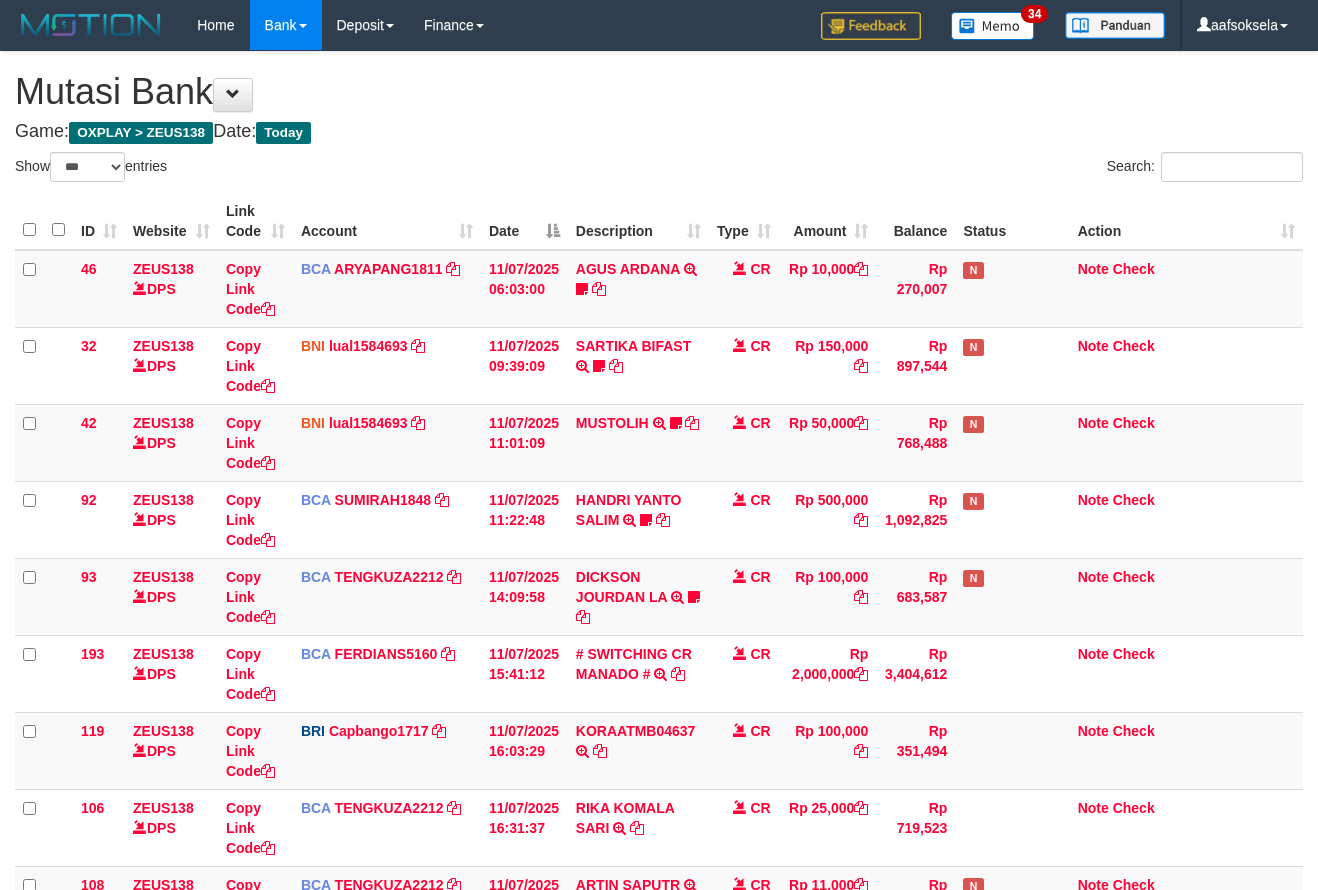 select on "***" 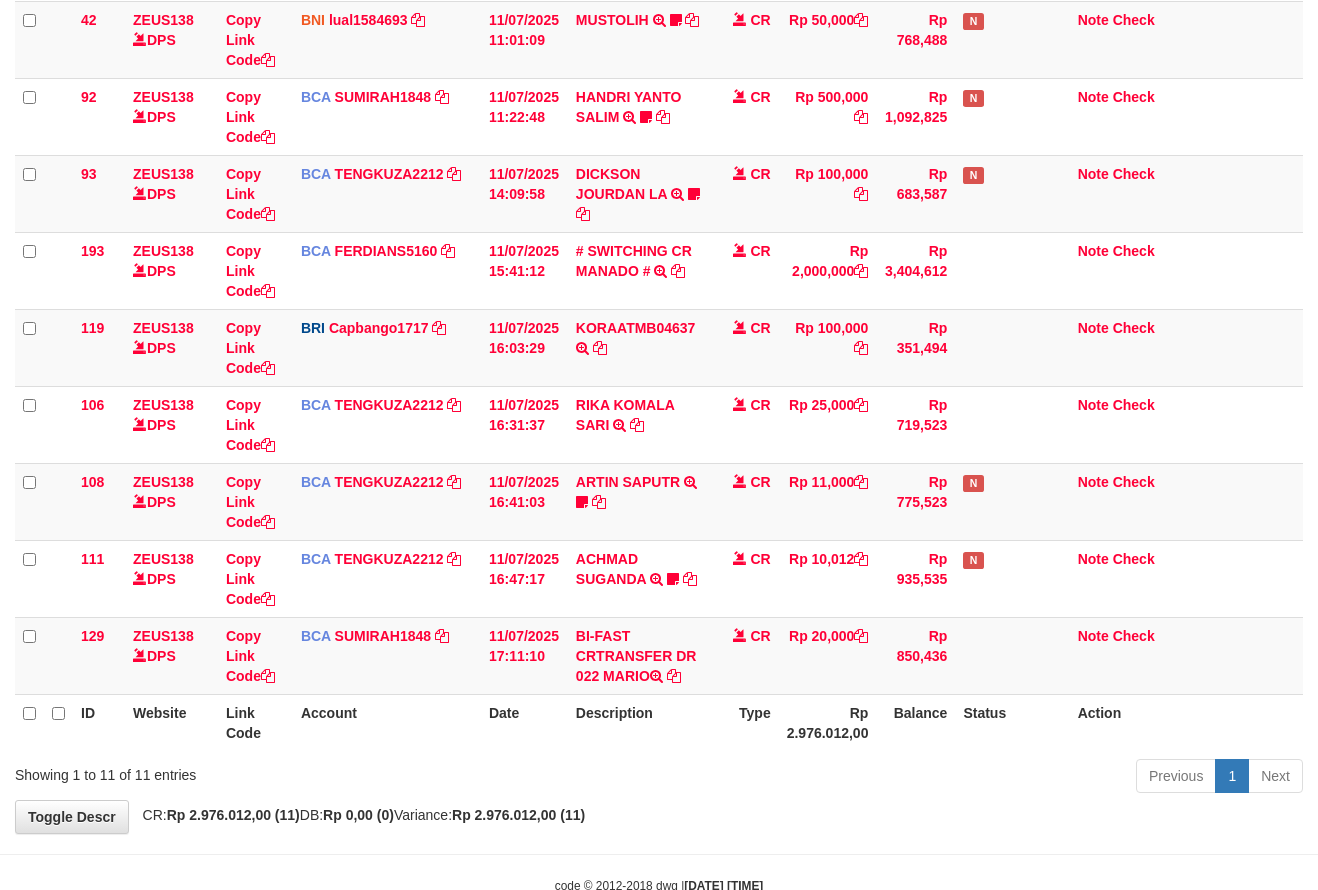 drag, startPoint x: 0, startPoint y: 0, endPoint x: 708, endPoint y: 716, distance: 1006.936 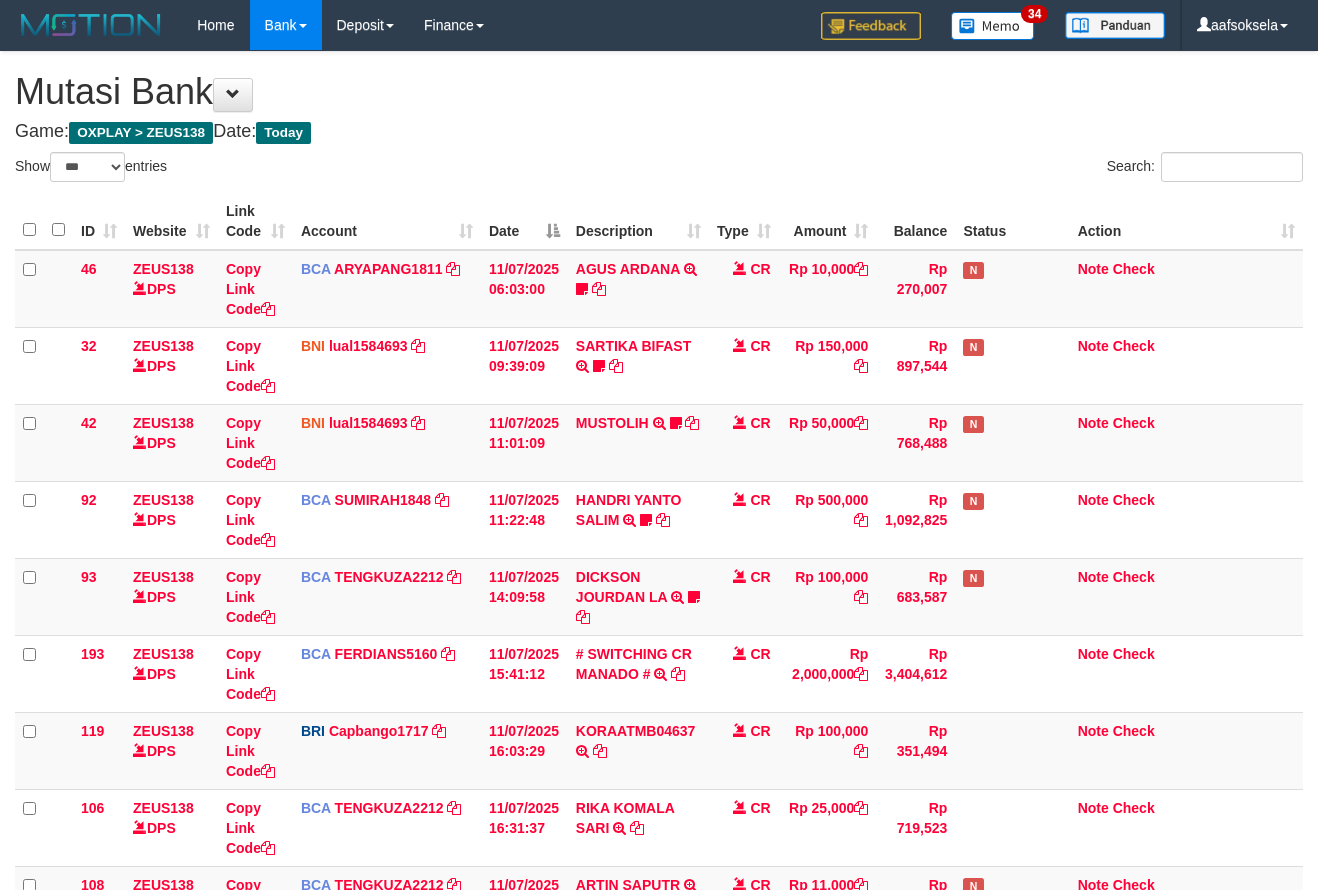 select on "***" 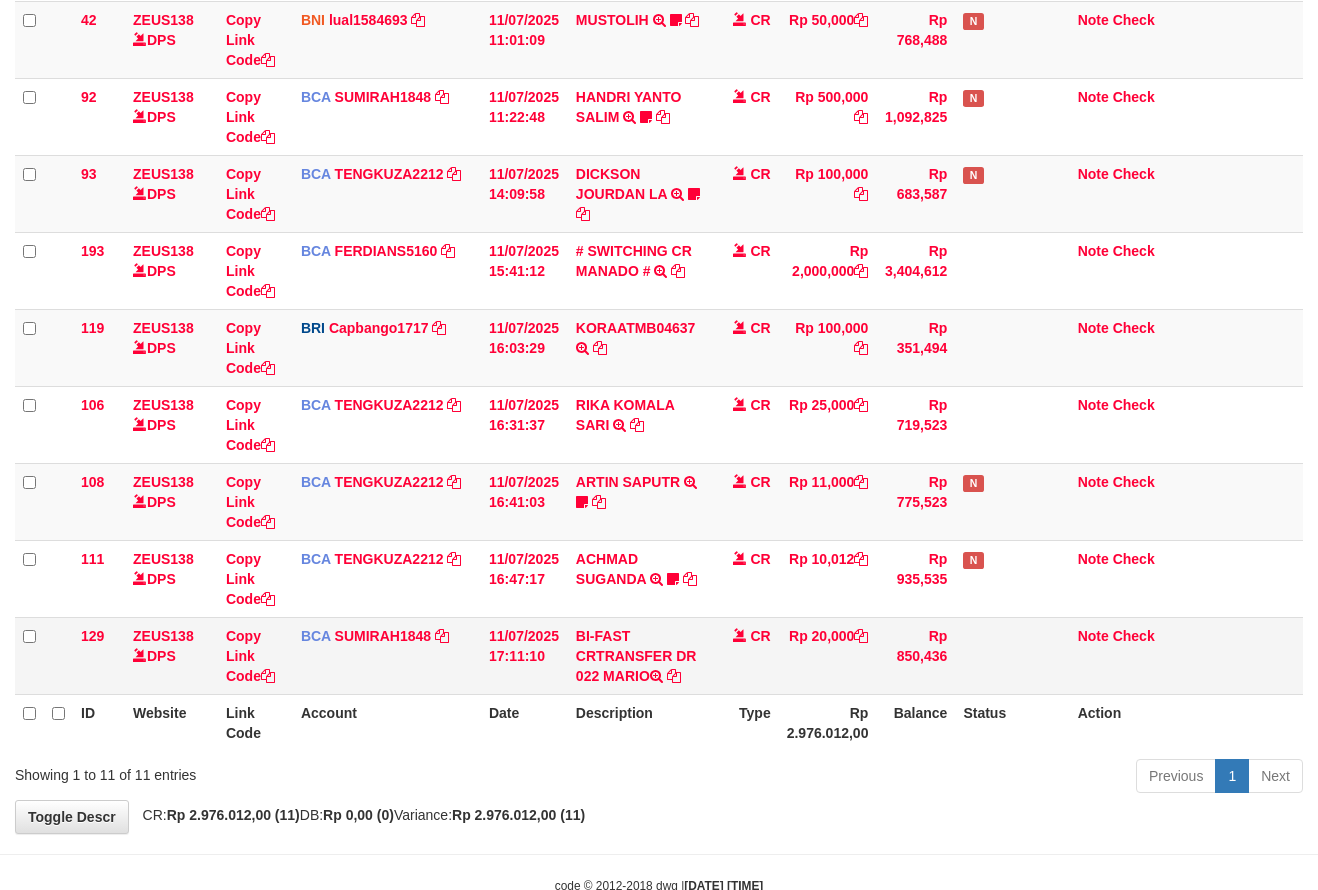 scroll, scrollTop: 403, scrollLeft: 0, axis: vertical 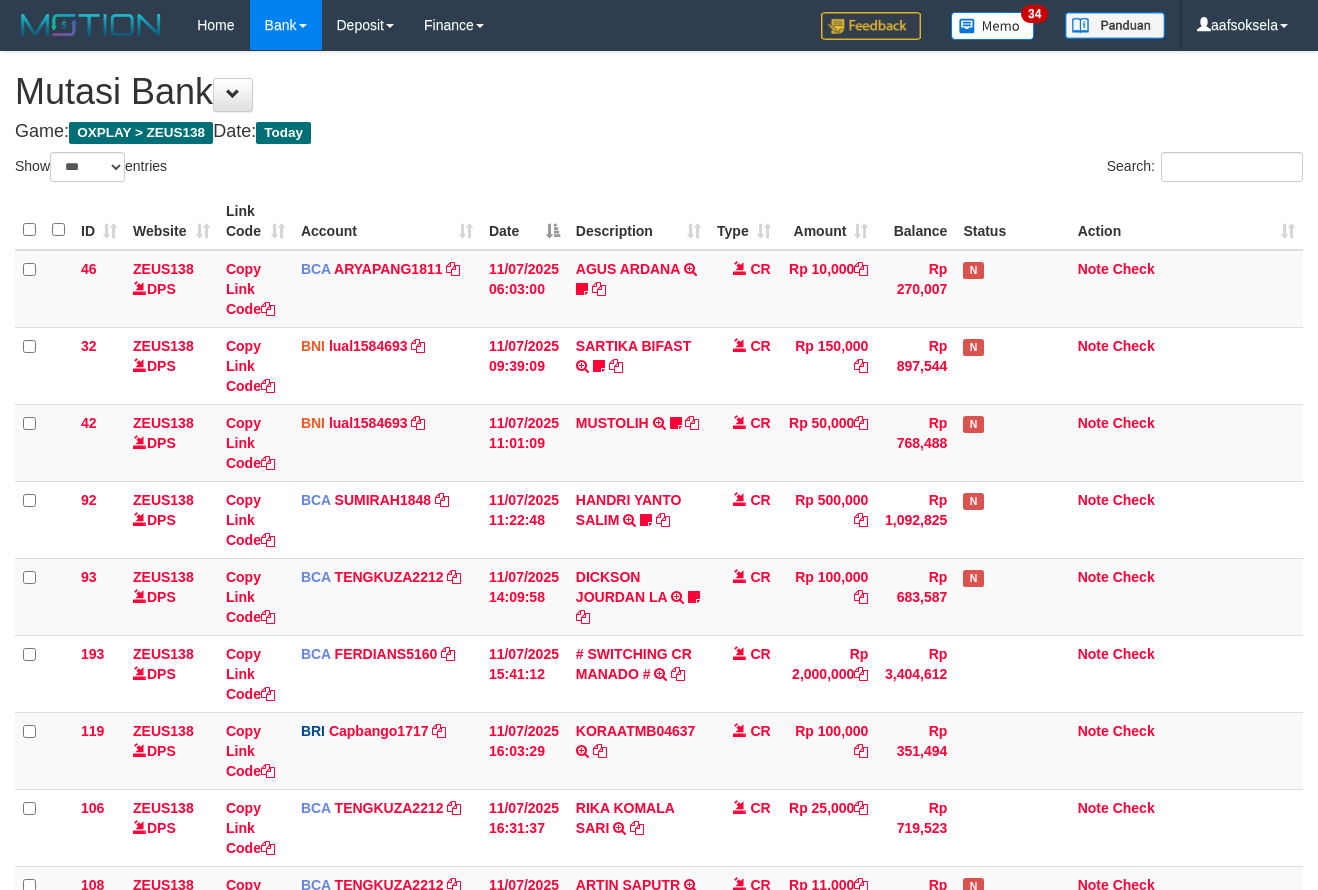 select on "***" 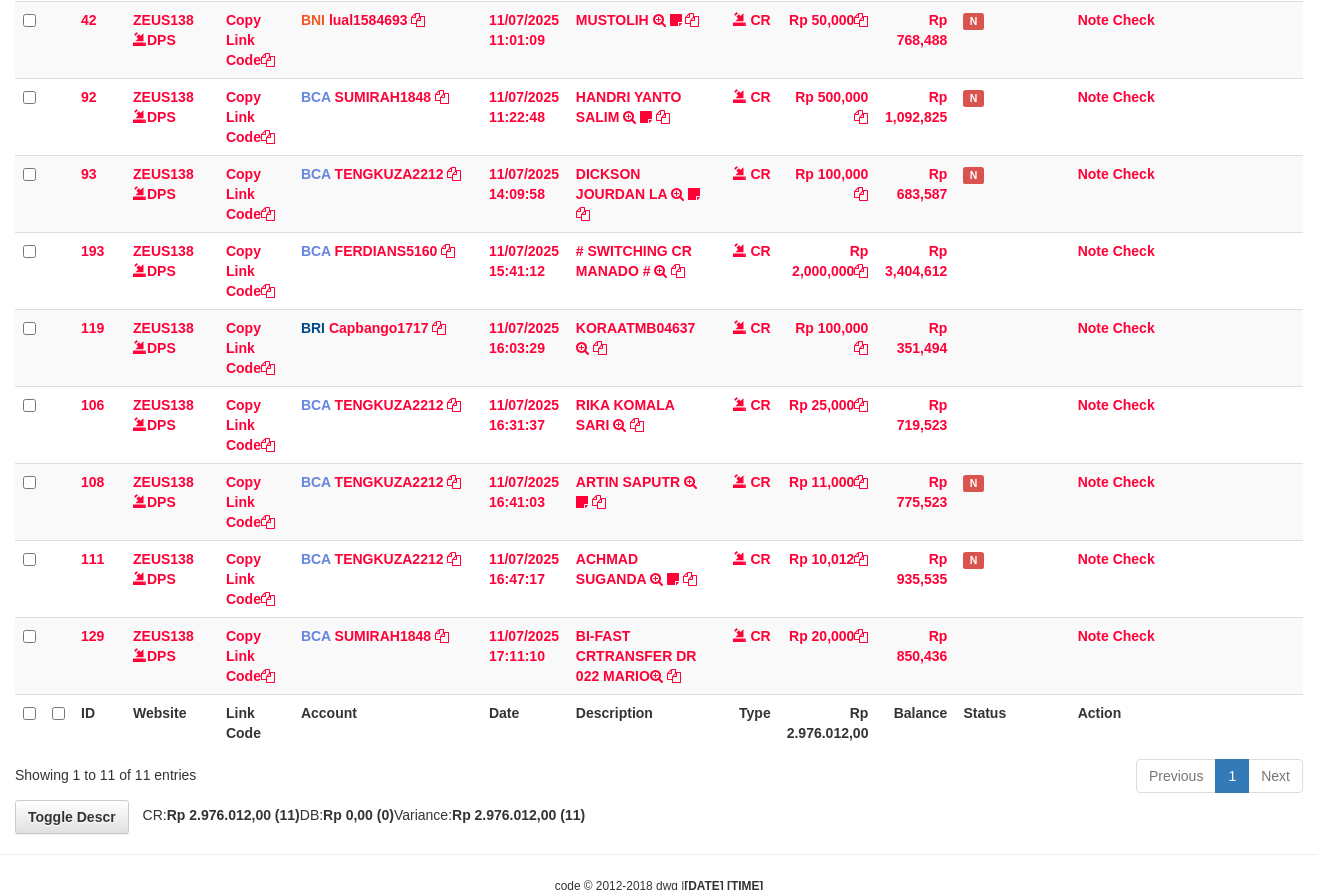 click on "Balance" at bounding box center [915, 722] 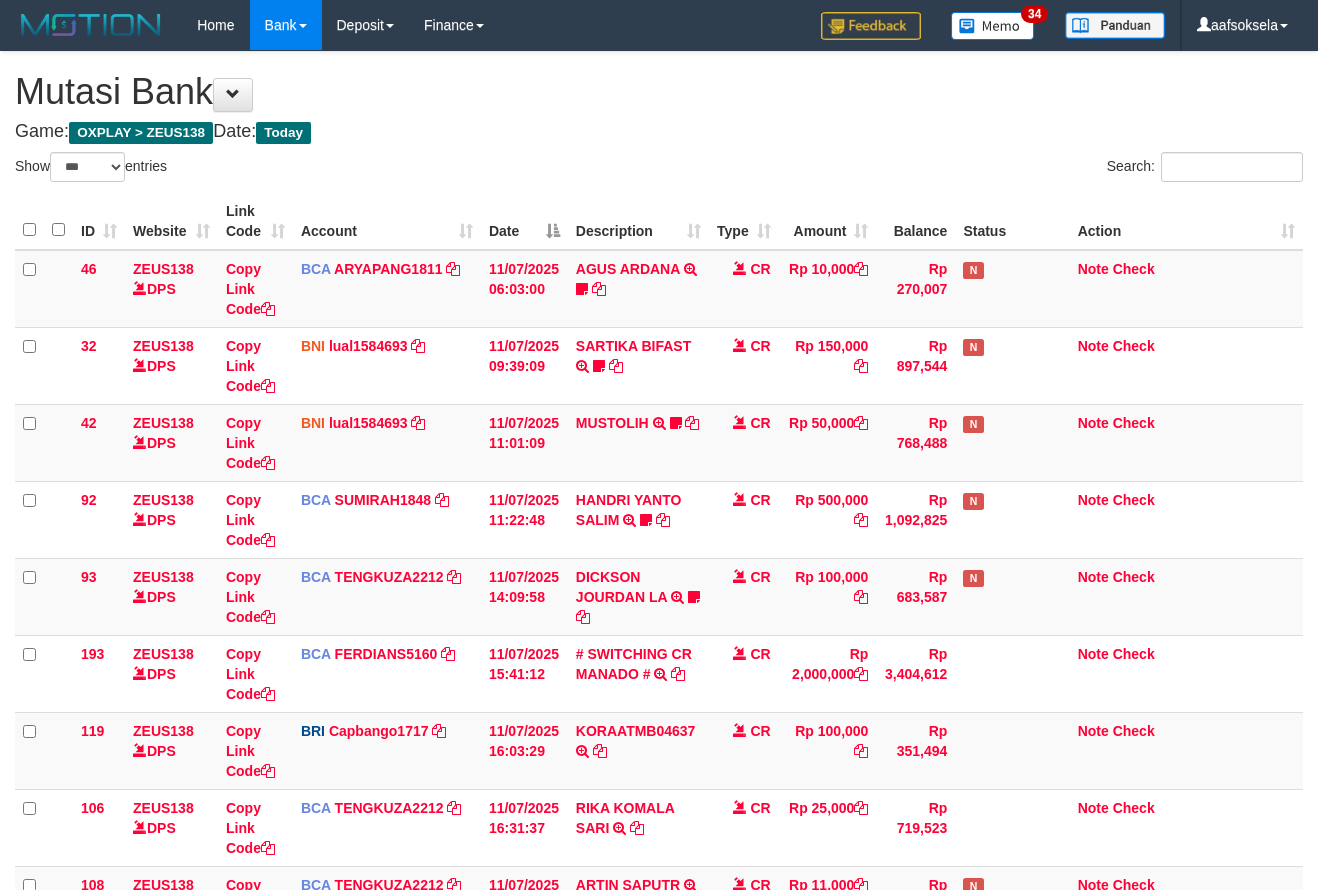 select on "***" 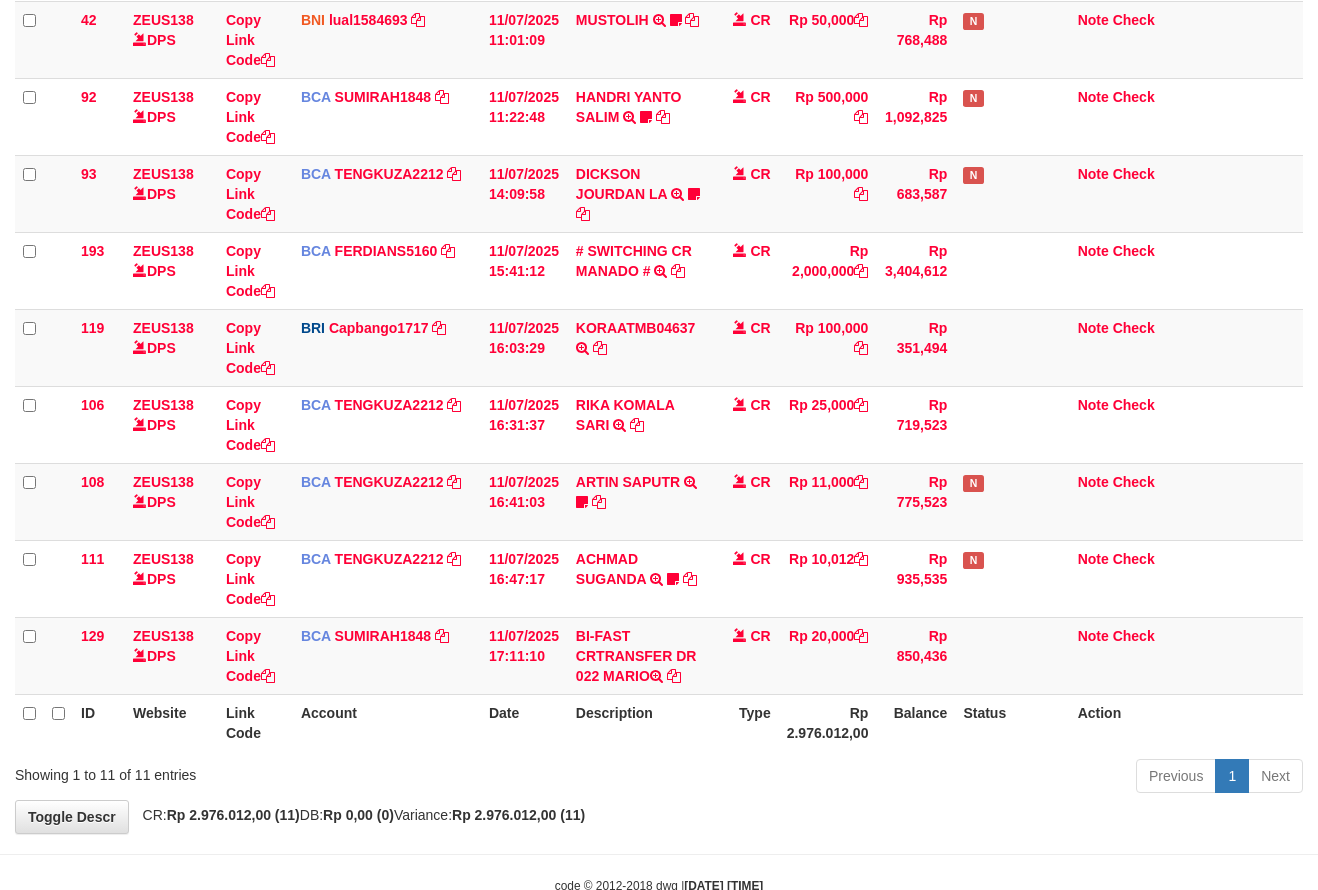 click on "Previous 1 Next" at bounding box center (933, 778) 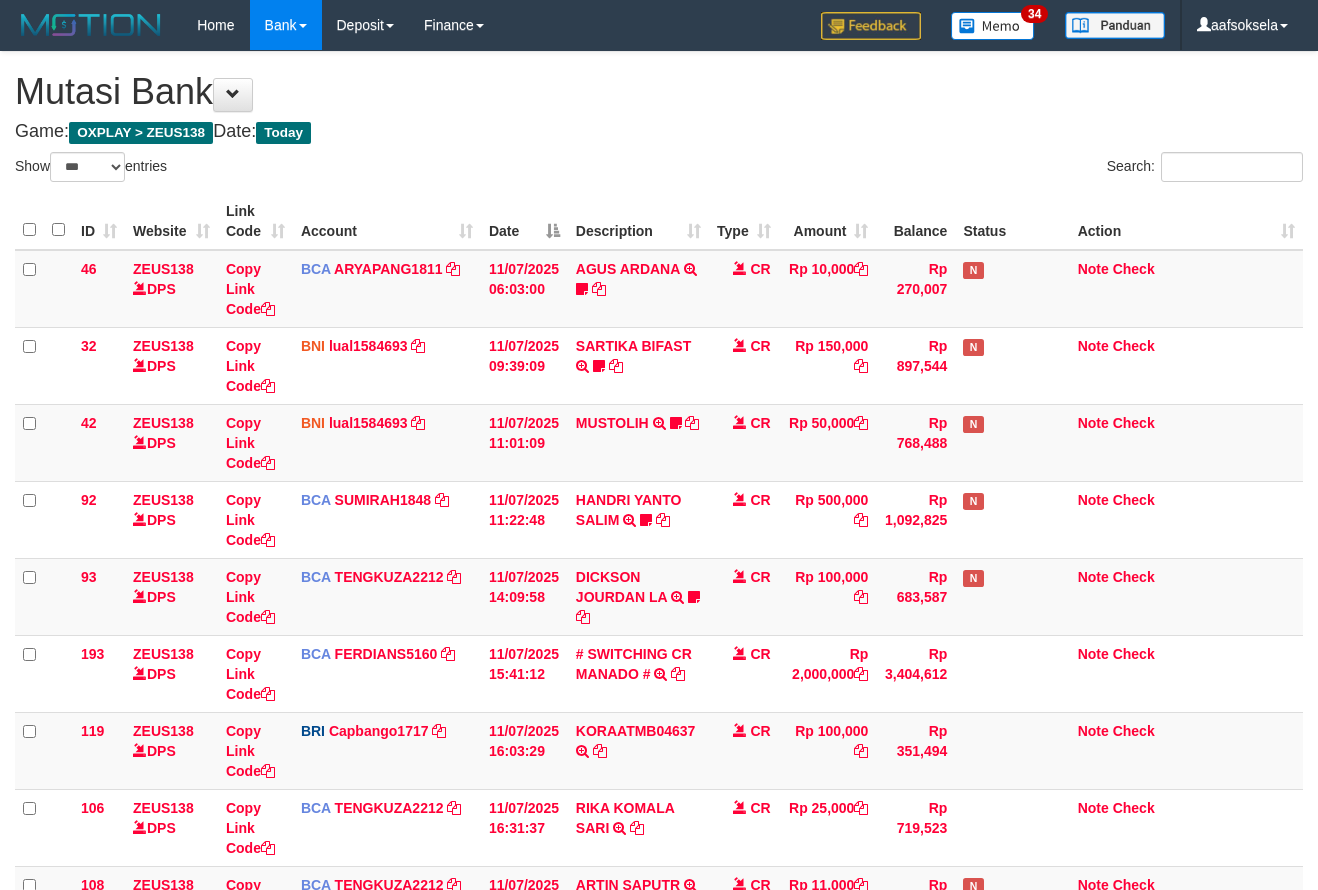 select on "***" 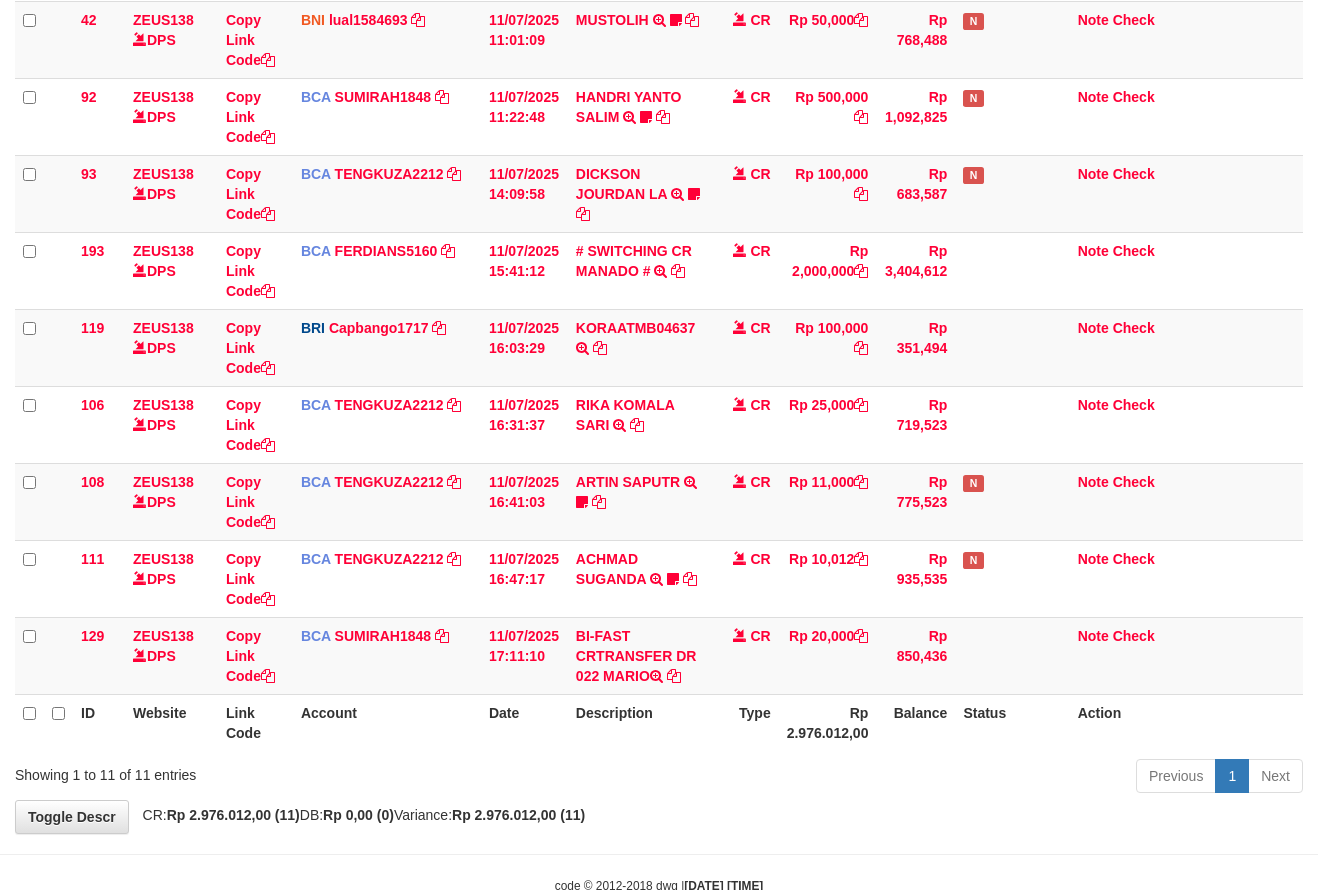 click on "**********" at bounding box center [659, 241] 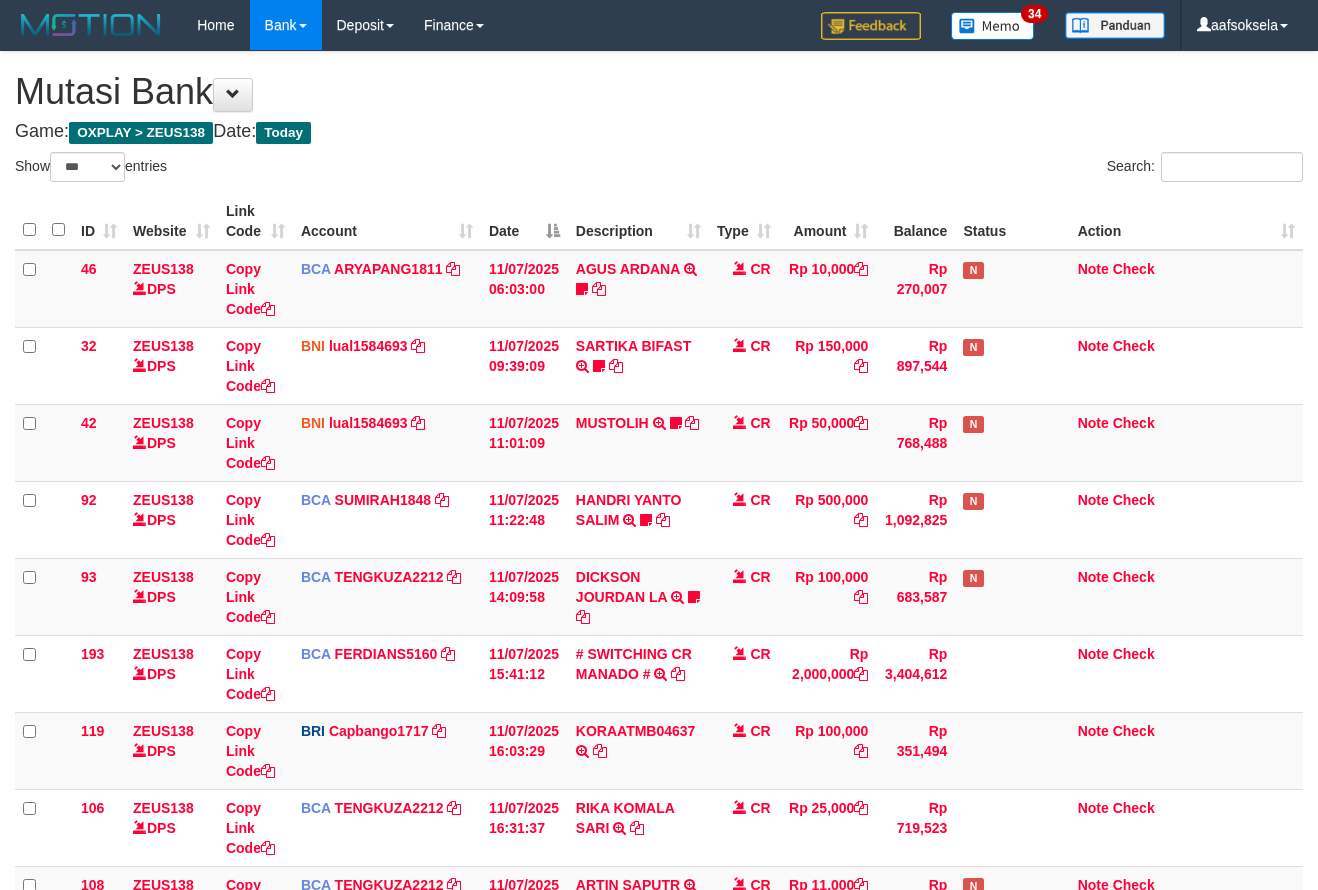 select on "***" 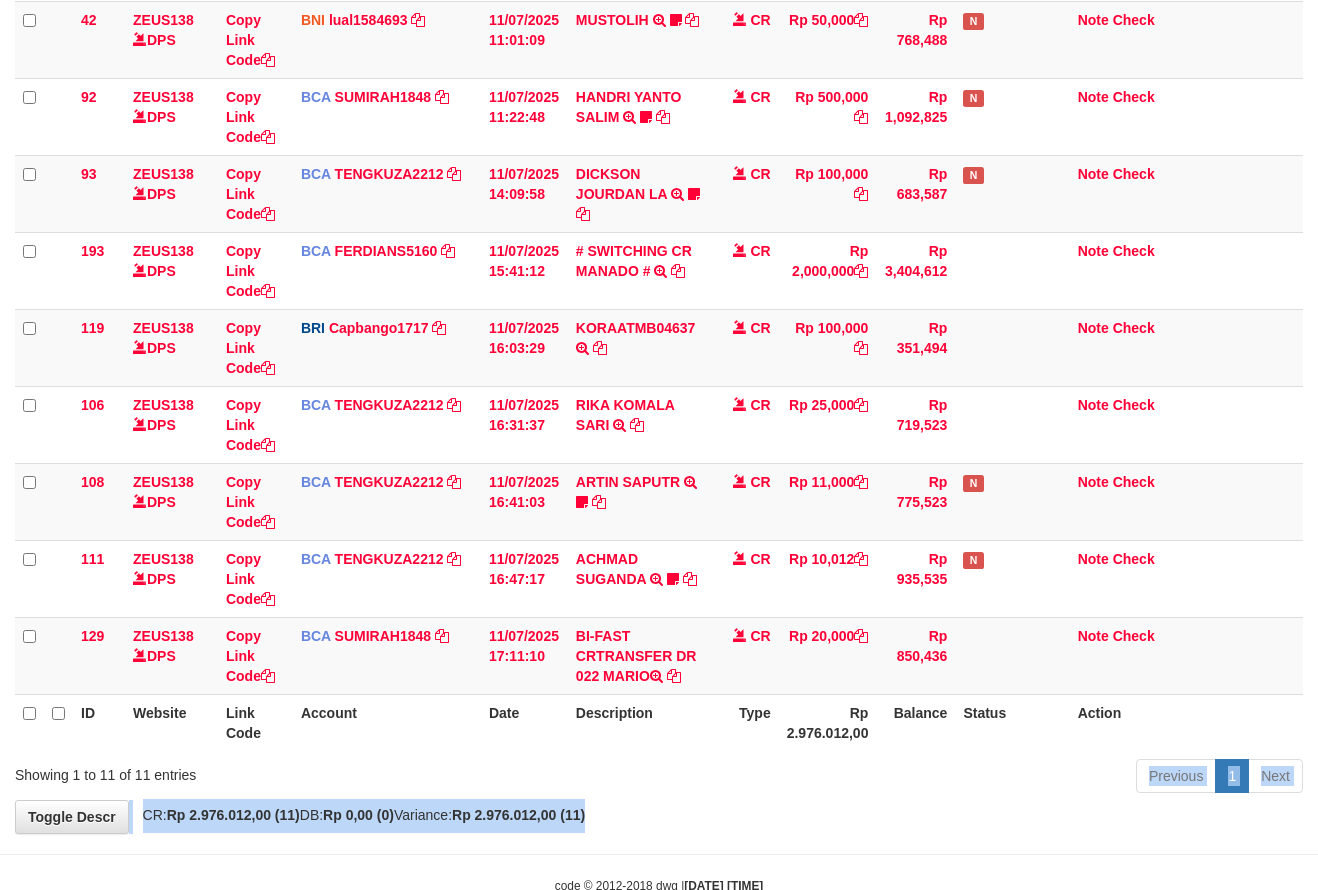 click on "**********" at bounding box center (659, 241) 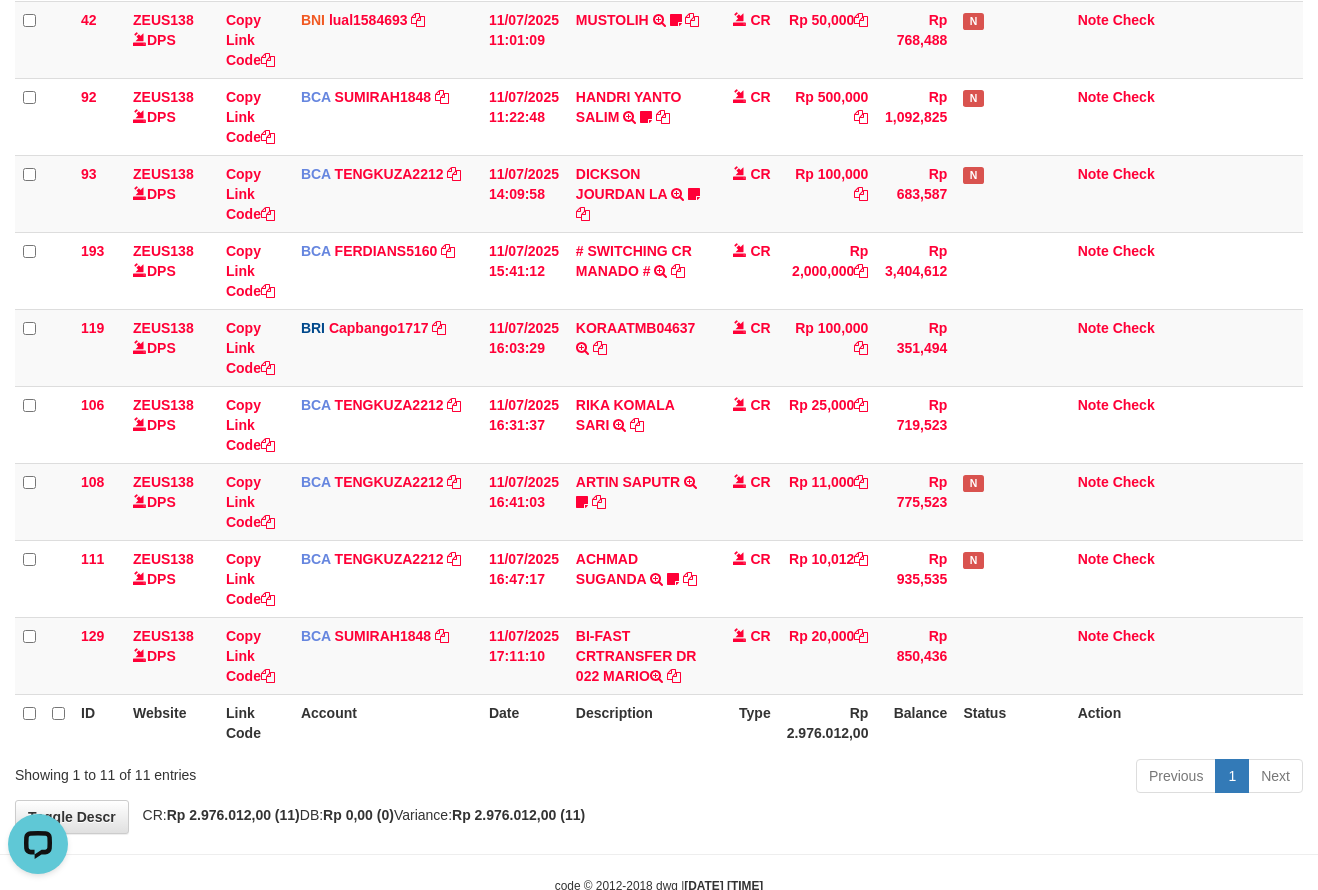 scroll, scrollTop: 0, scrollLeft: 0, axis: both 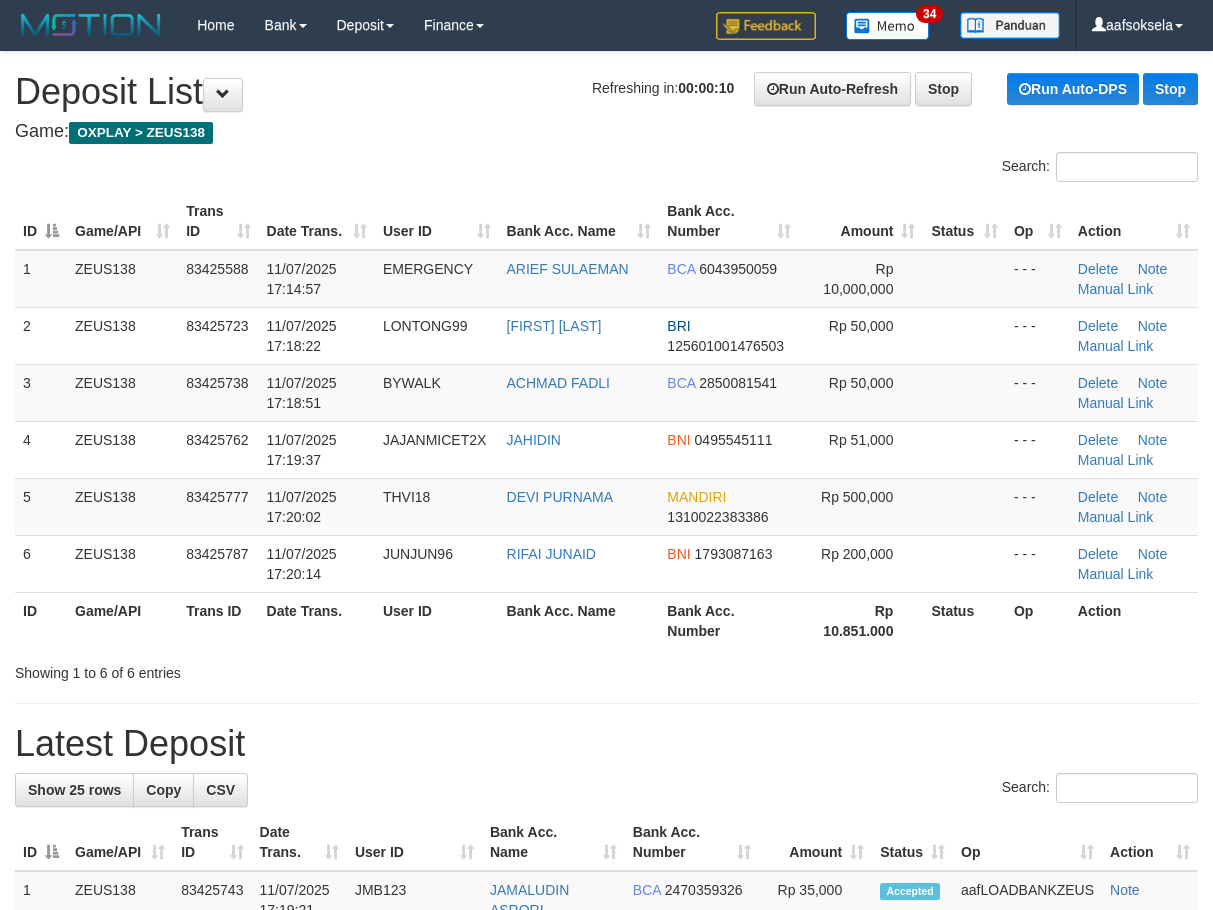 click on "**********" at bounding box center [606, 1241] 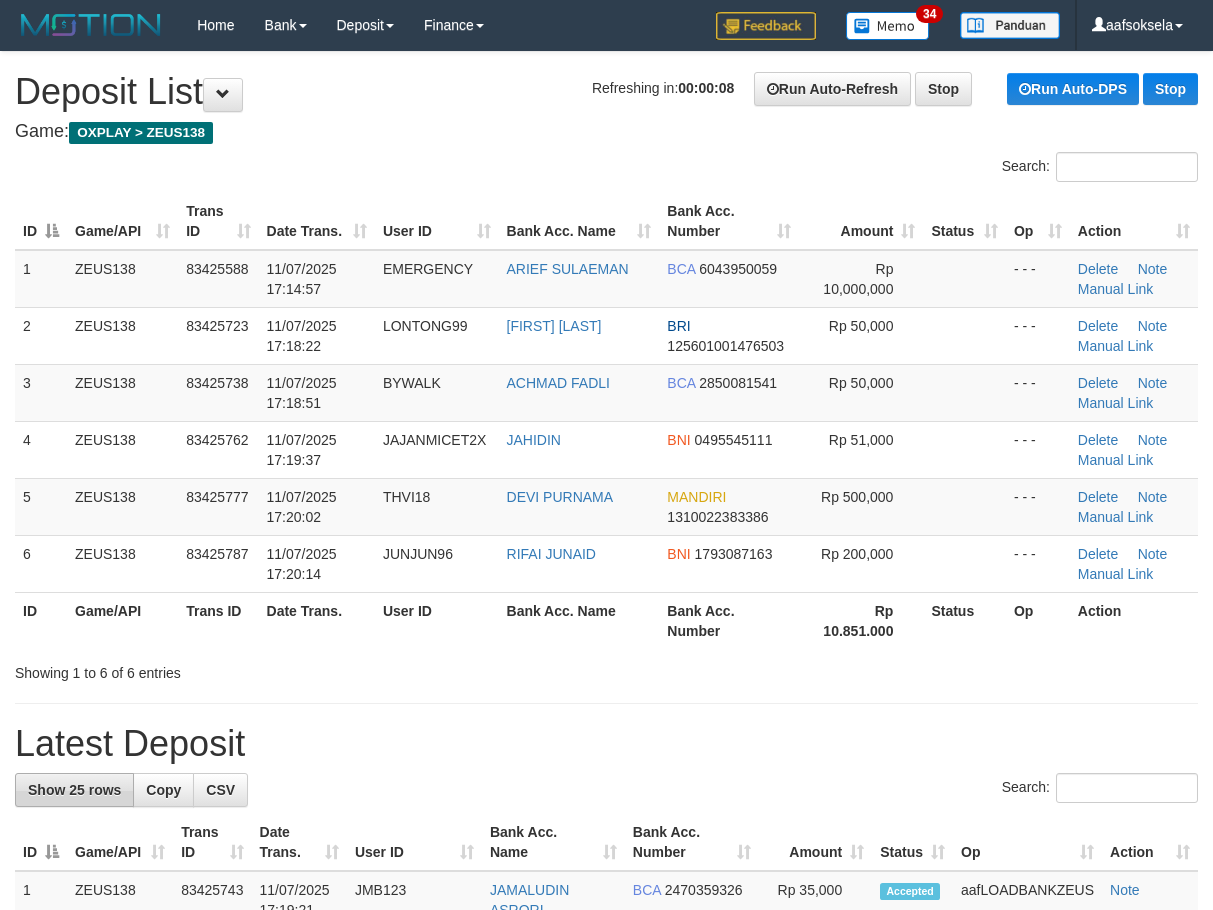 drag, startPoint x: 271, startPoint y: 746, endPoint x: 92, endPoint y: 774, distance: 181.17671 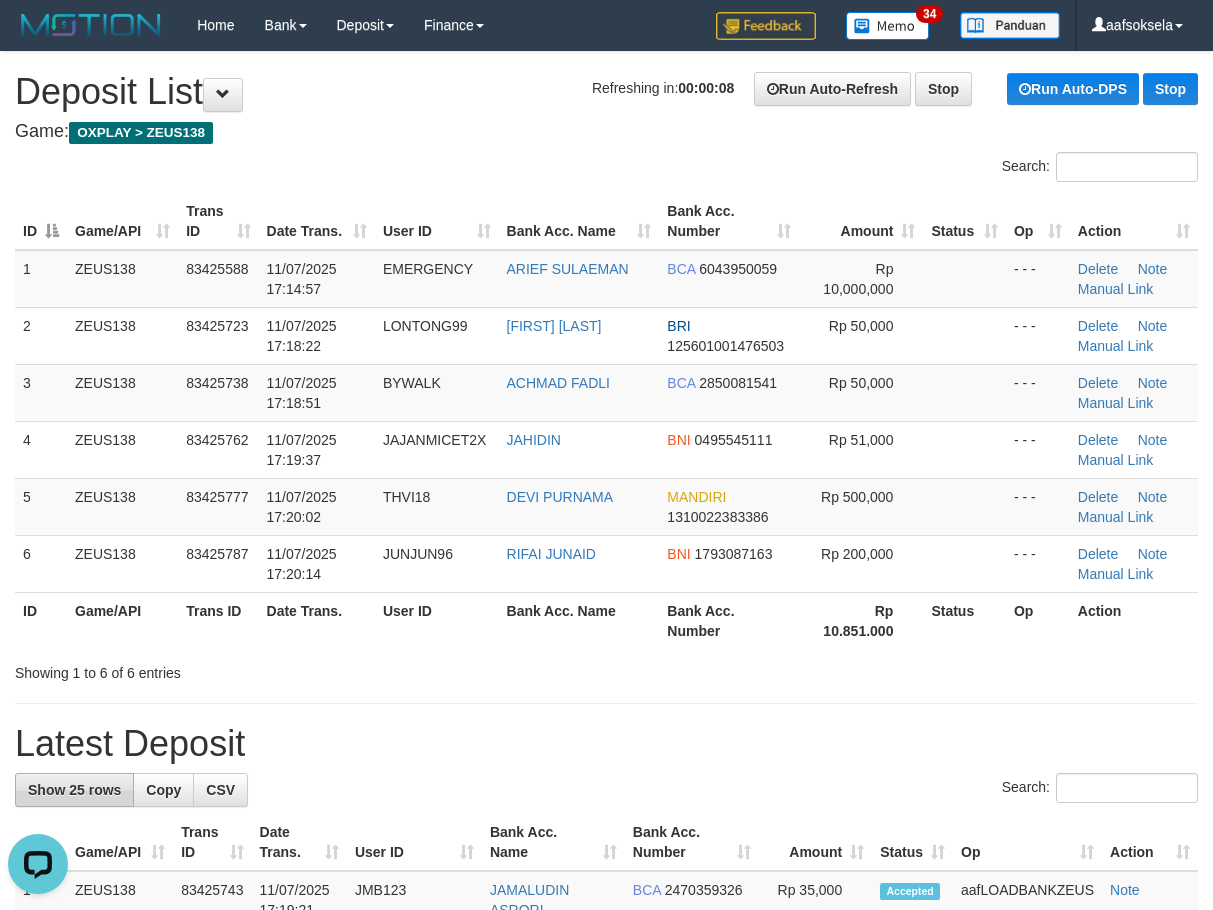scroll, scrollTop: 0, scrollLeft: 0, axis: both 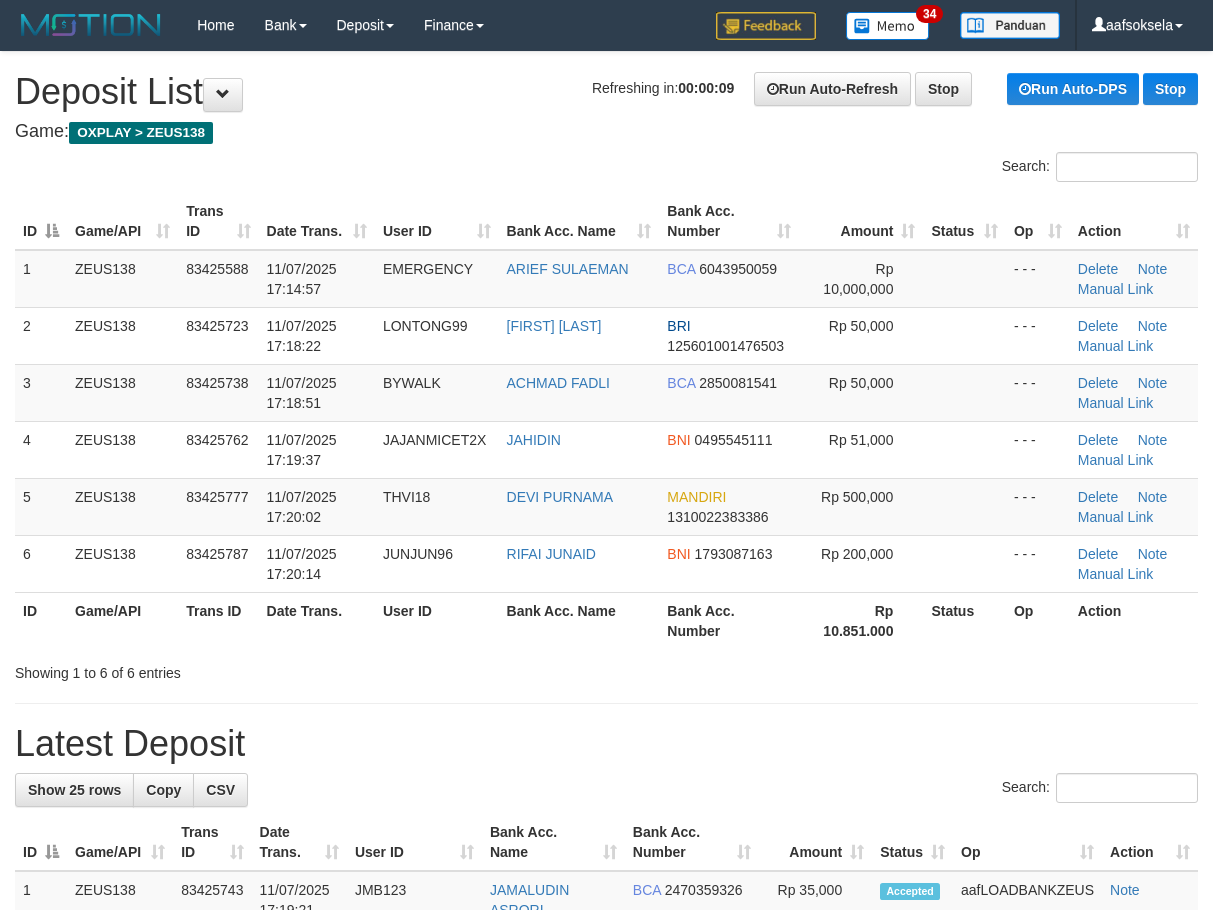 click on "Bank Acc. Number" at bounding box center [729, 620] 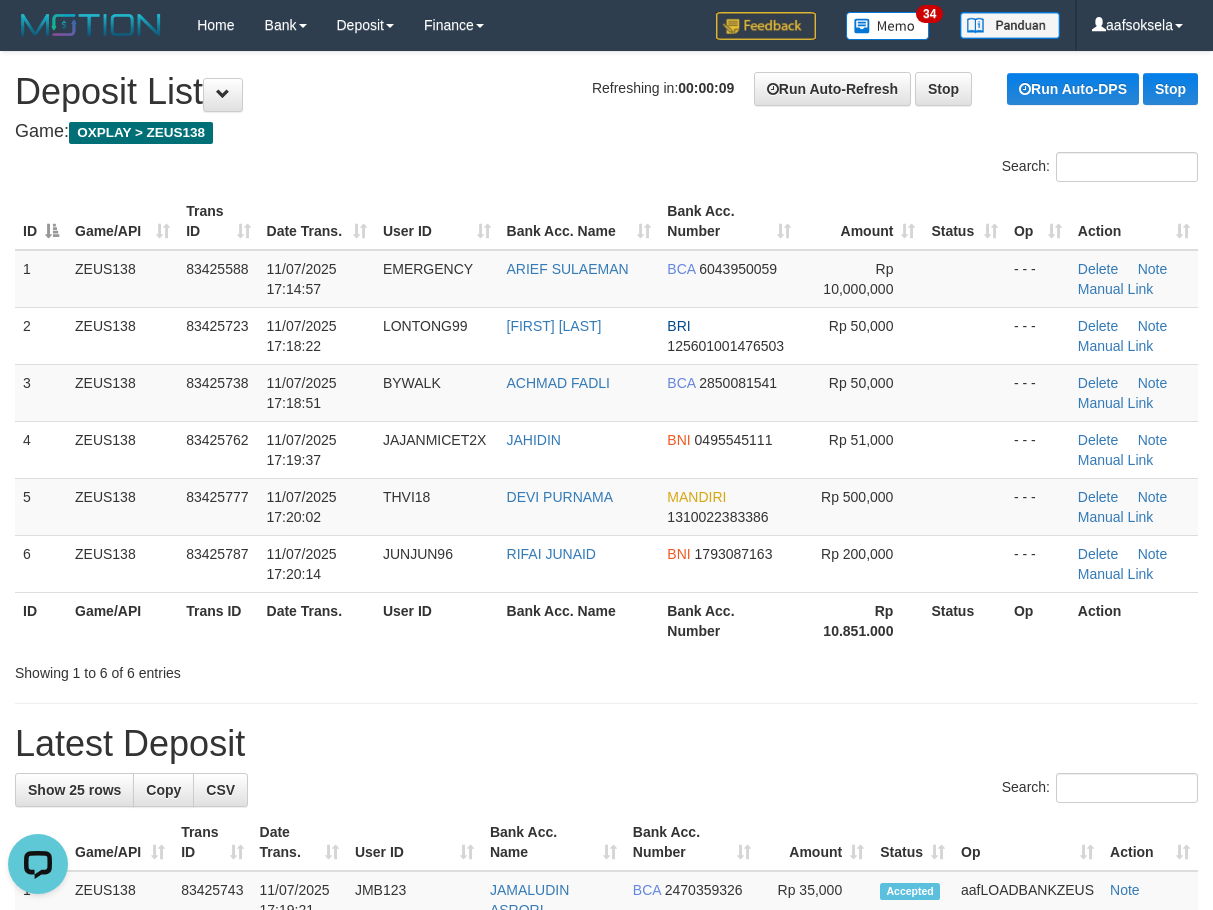 scroll, scrollTop: 0, scrollLeft: 0, axis: both 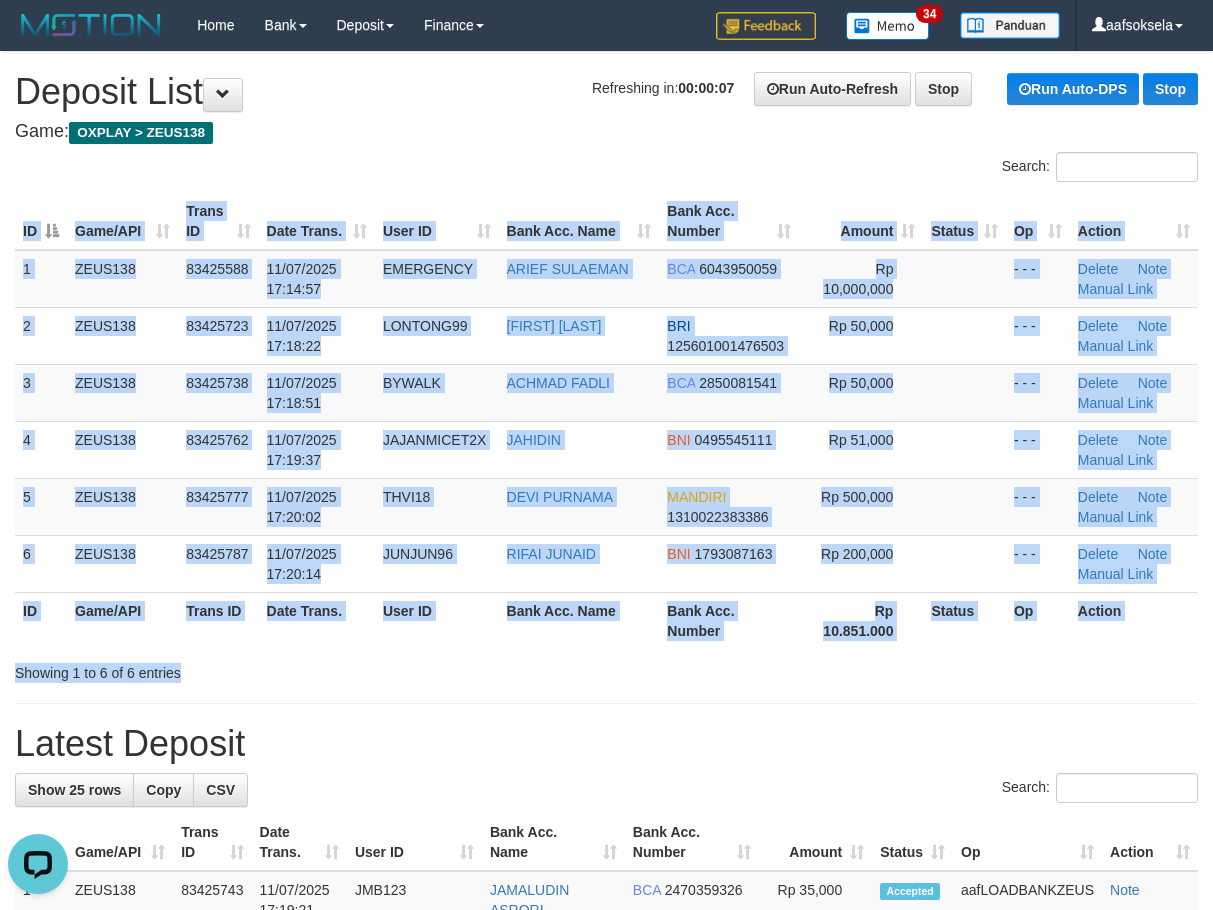 click on "Search:
ID Game/API Trans ID Date Trans. User ID Bank Acc. Name Bank Acc. Number Amount Status Op Action
1
ZEUS138
83425588
11/07/2025 17:14:57
EMERGENCY
ARIEF SULAEMAN
BCA
6043950059
Rp 10,000,000
- - -
Delete
Note
Manual Link
2
ZEUS138
83425723
11/07/2025 17:18:22
LONTONG99
DODI ALISANDI
BRI
125601001476503
Rp 50,000
- - -" at bounding box center (606, 417) 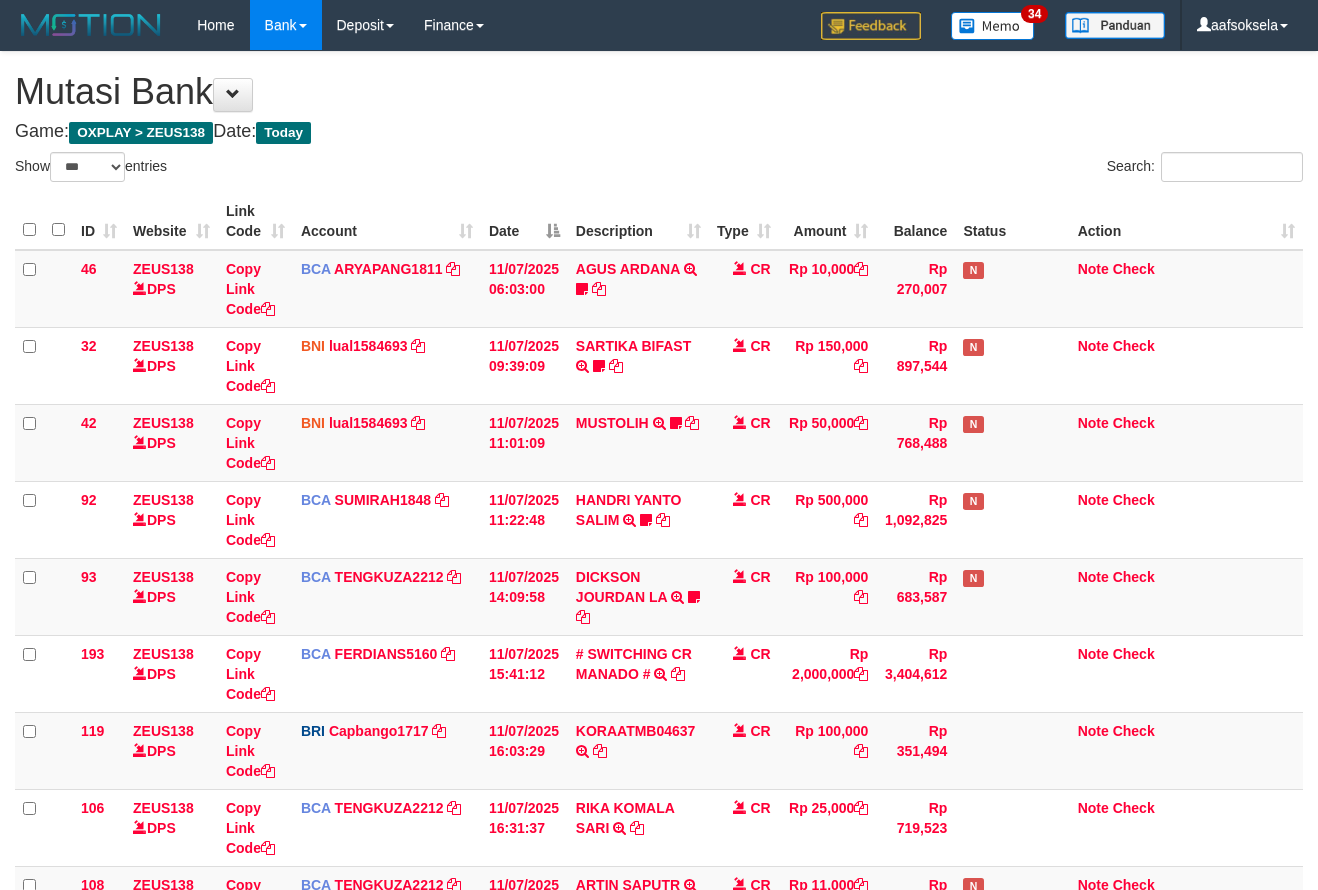 select on "***" 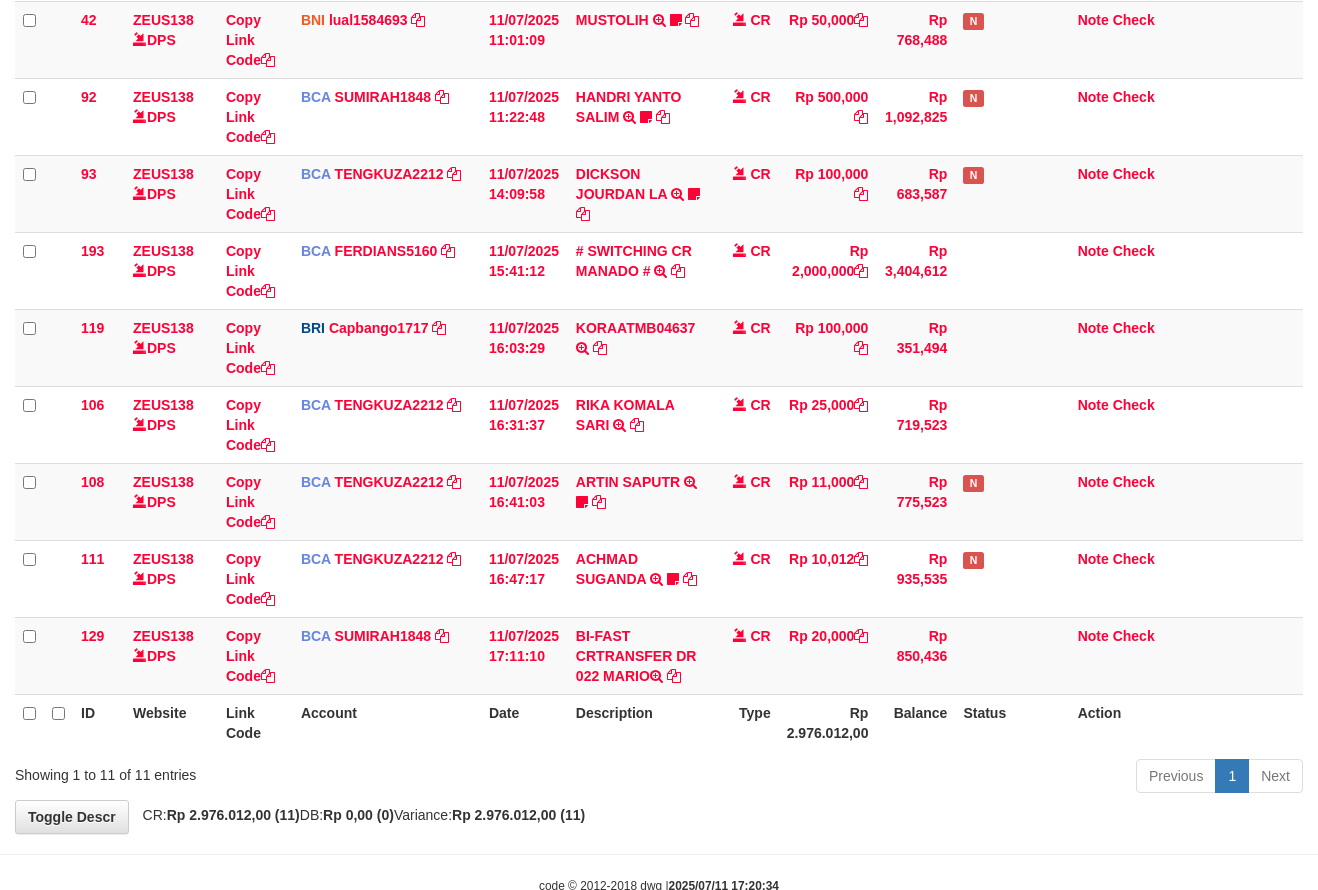 click on "Balance" at bounding box center (915, 722) 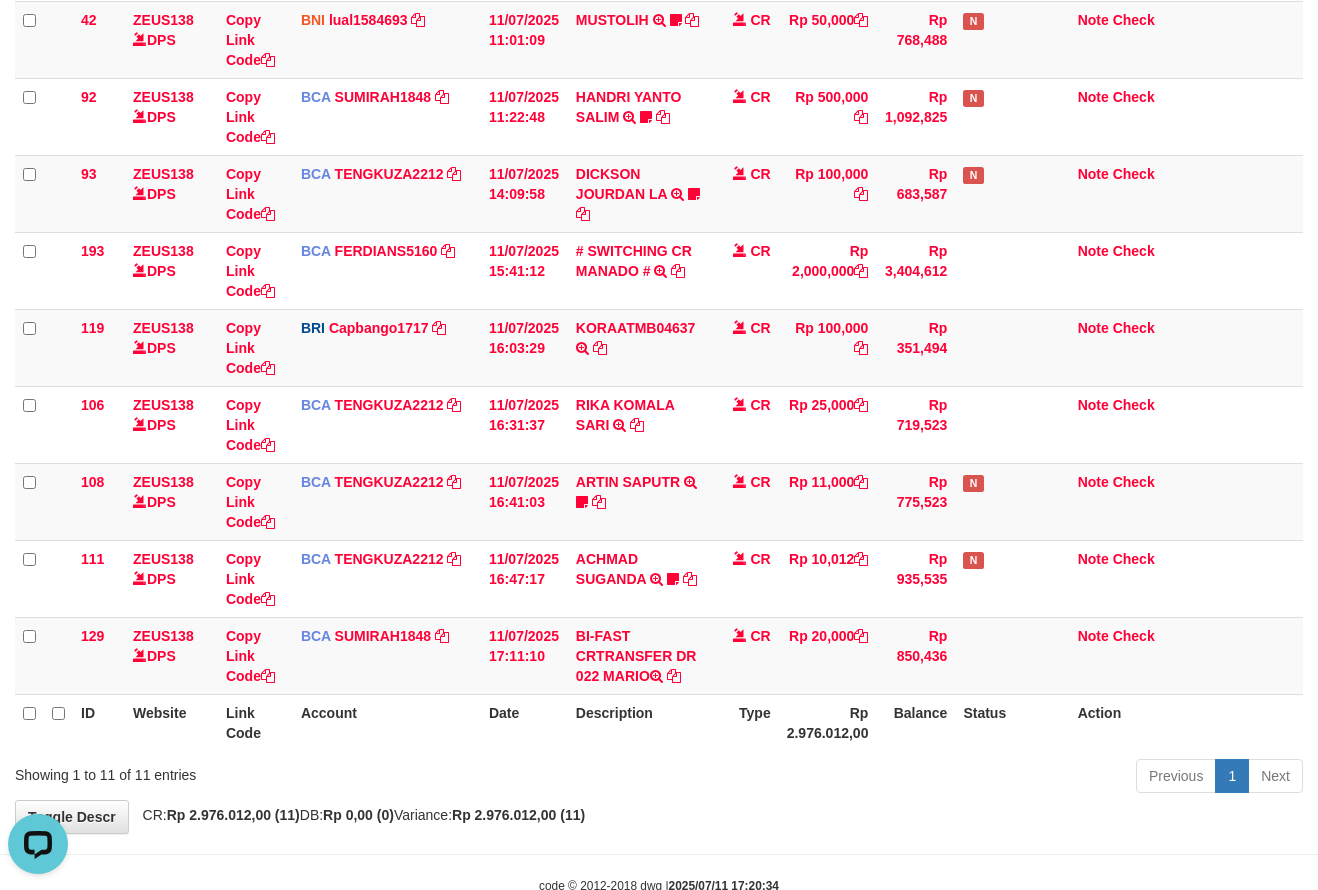 scroll, scrollTop: 0, scrollLeft: 0, axis: both 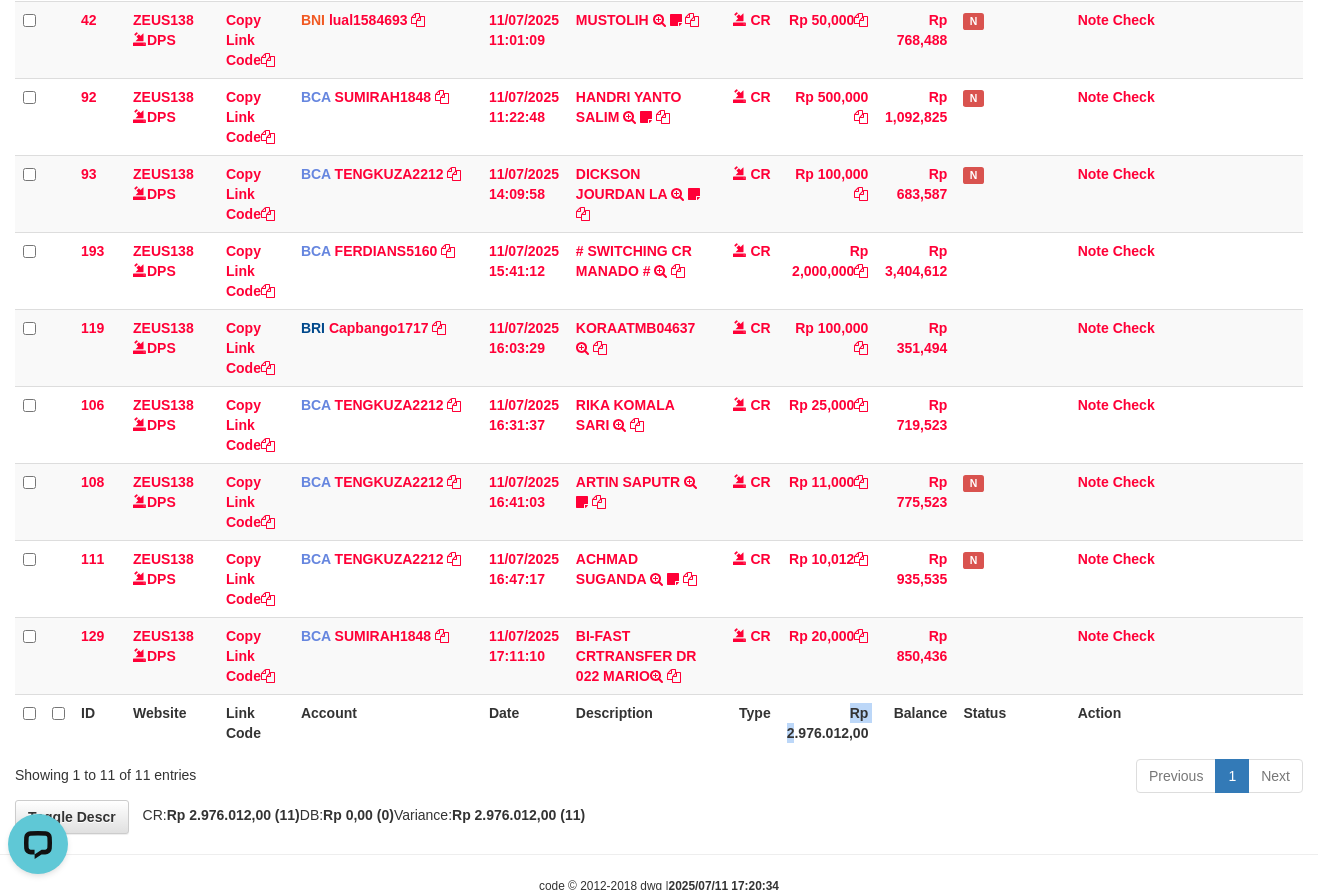 click on "Rp 2.976.012,00" at bounding box center [828, 722] 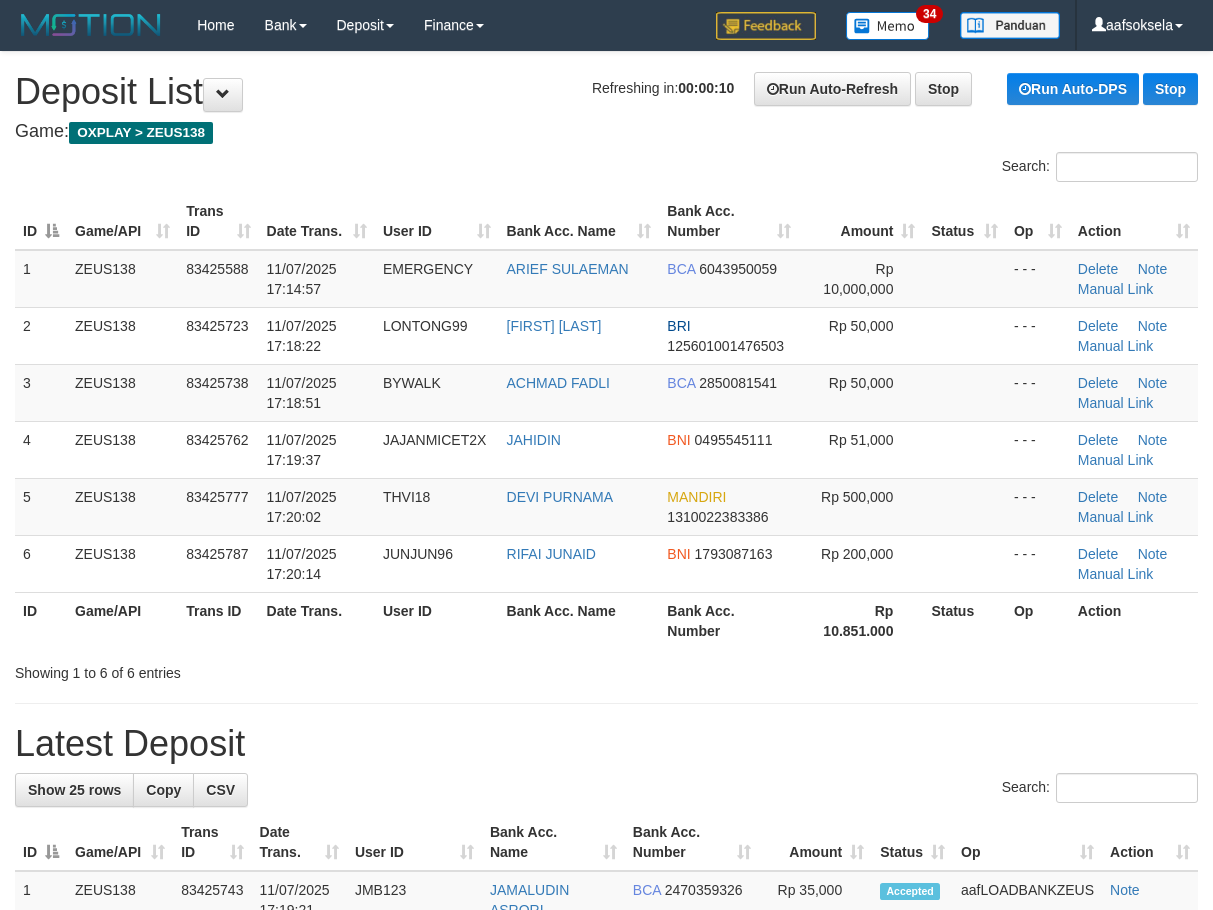 scroll, scrollTop: 0, scrollLeft: 0, axis: both 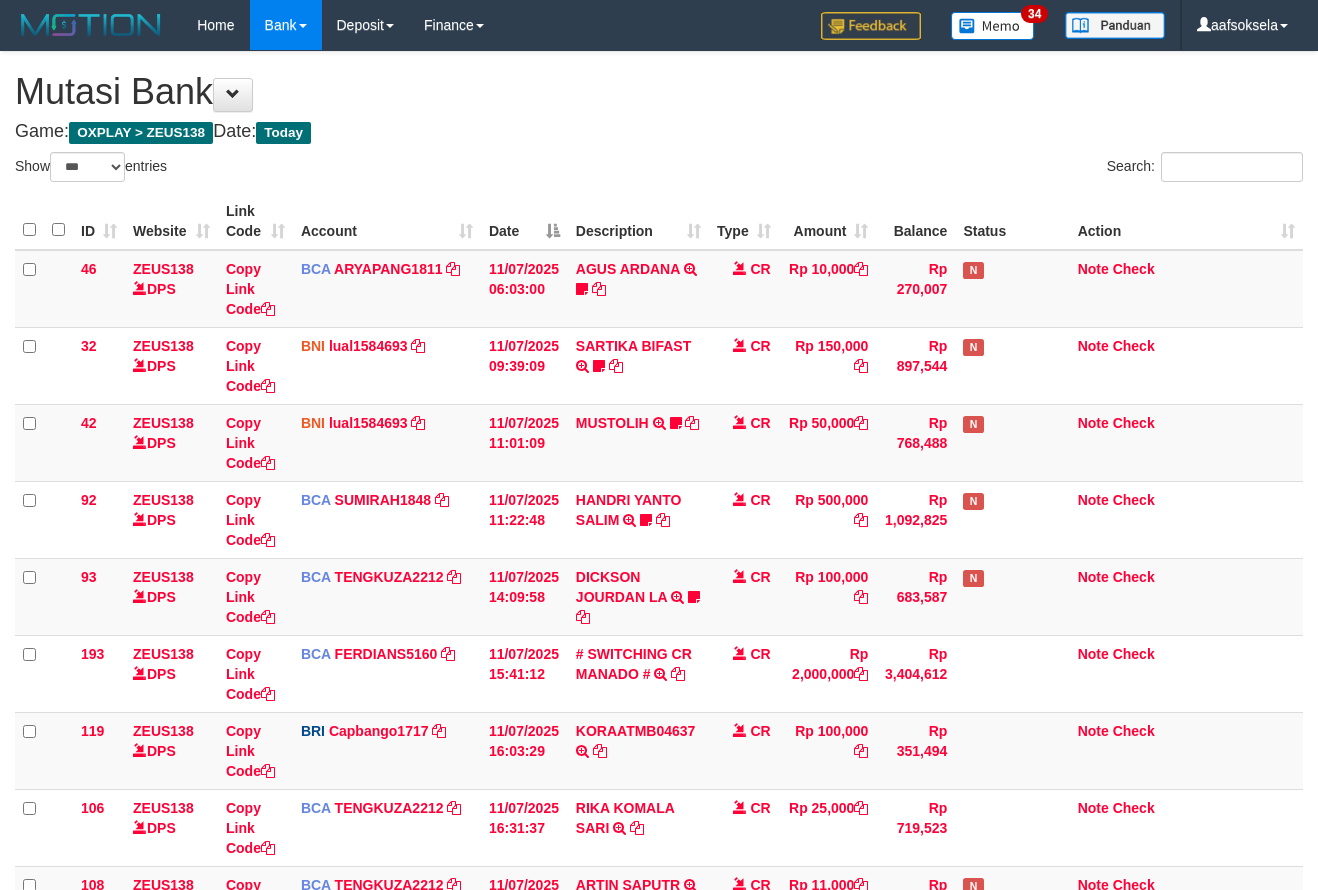 select on "***" 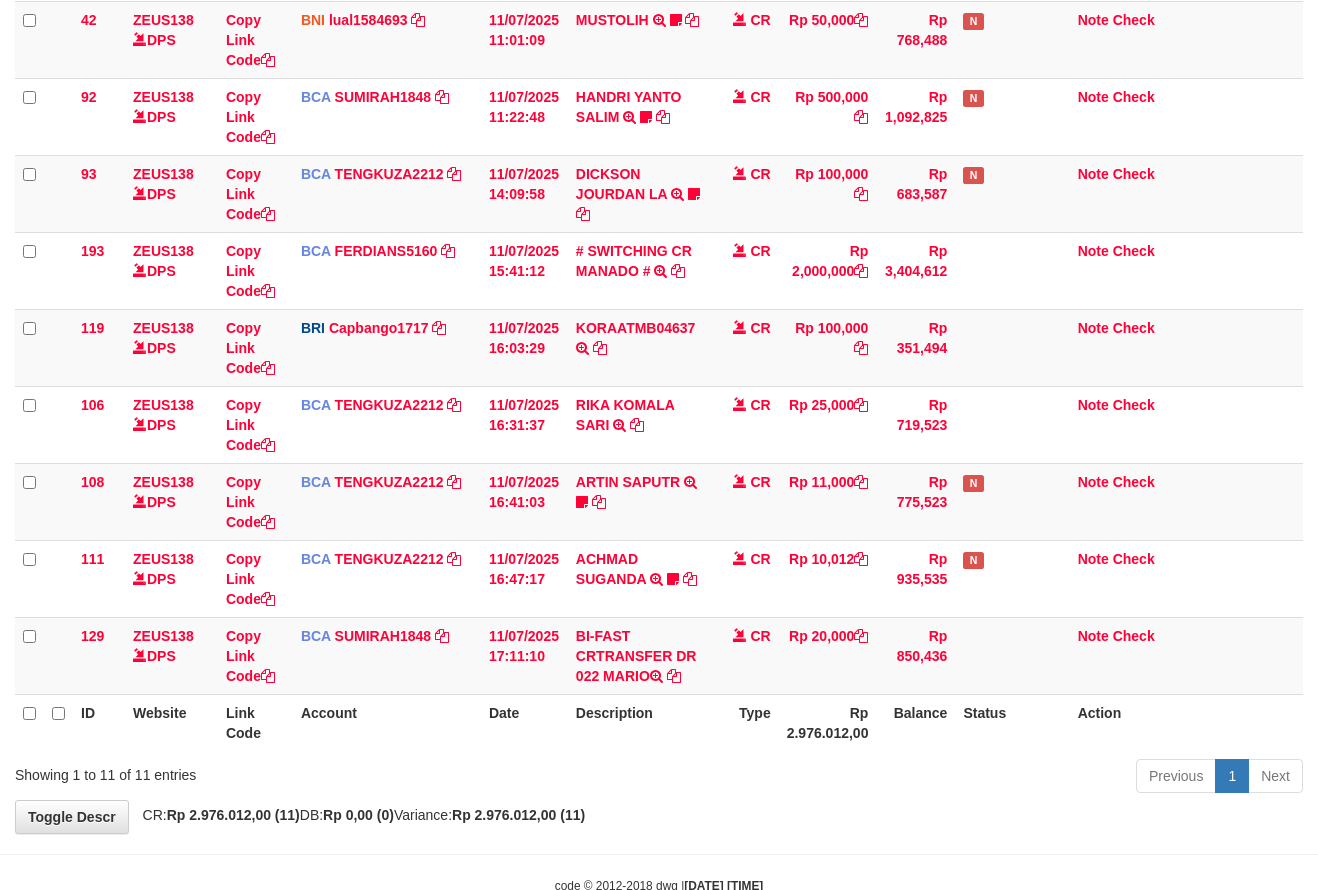 click on "Balance" at bounding box center (915, 722) 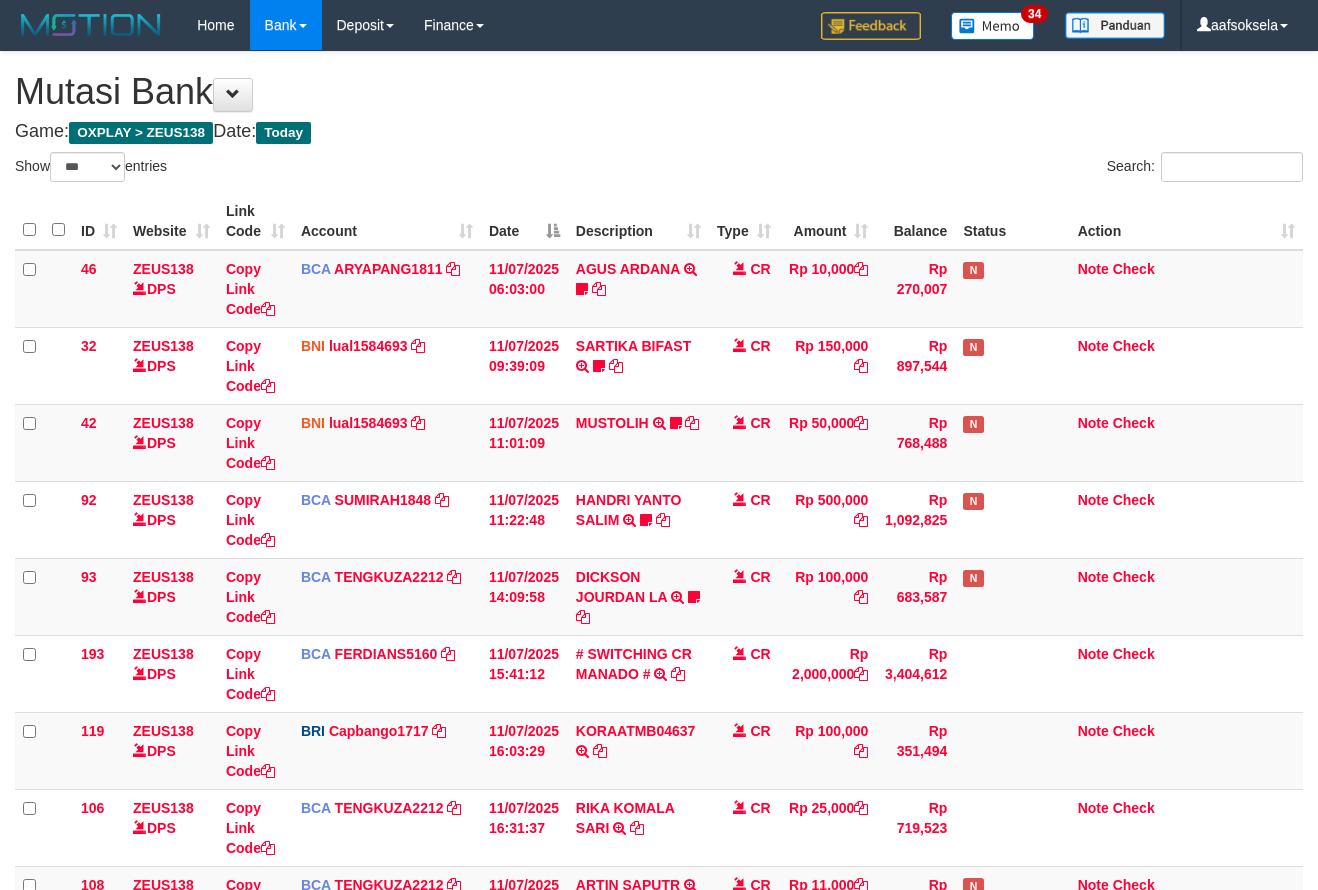 select on "***" 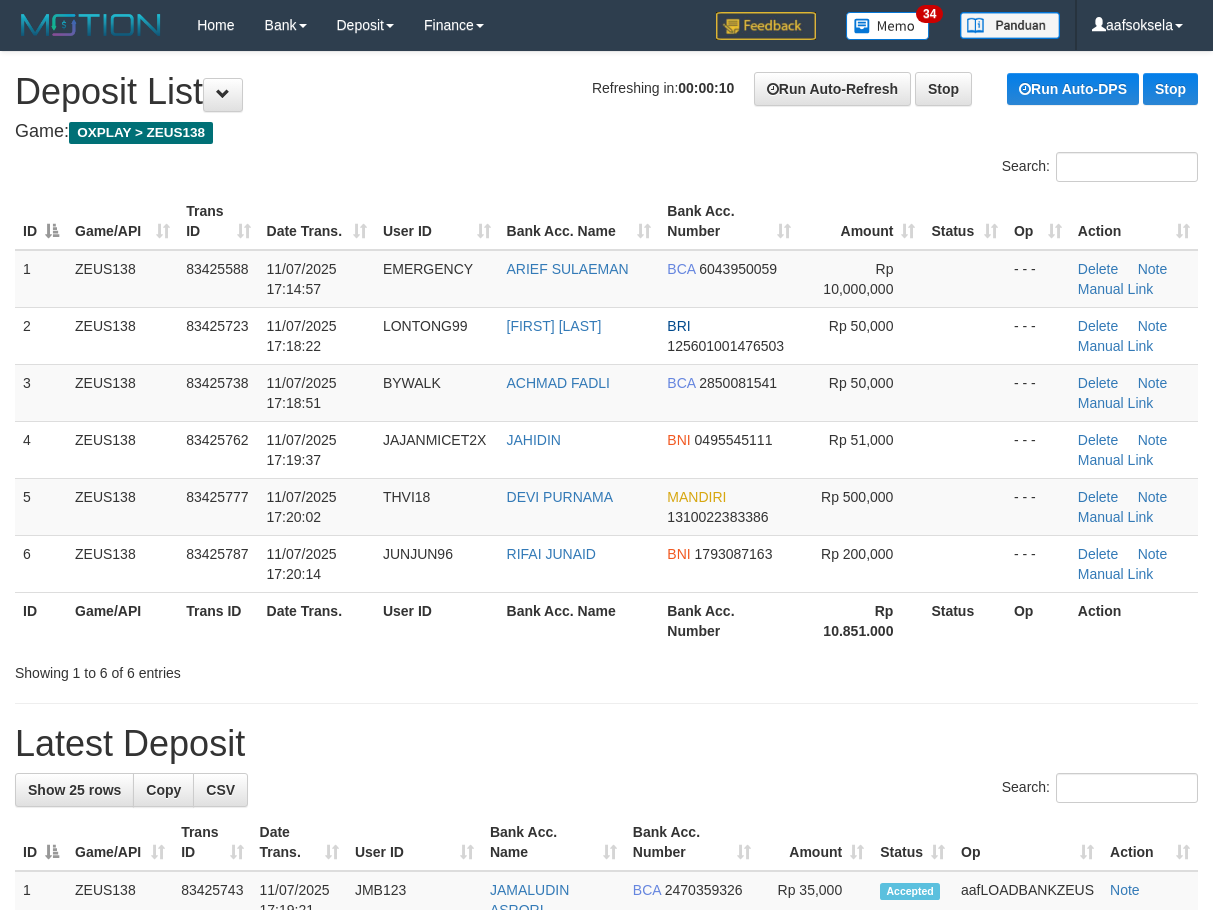 scroll, scrollTop: 0, scrollLeft: 0, axis: both 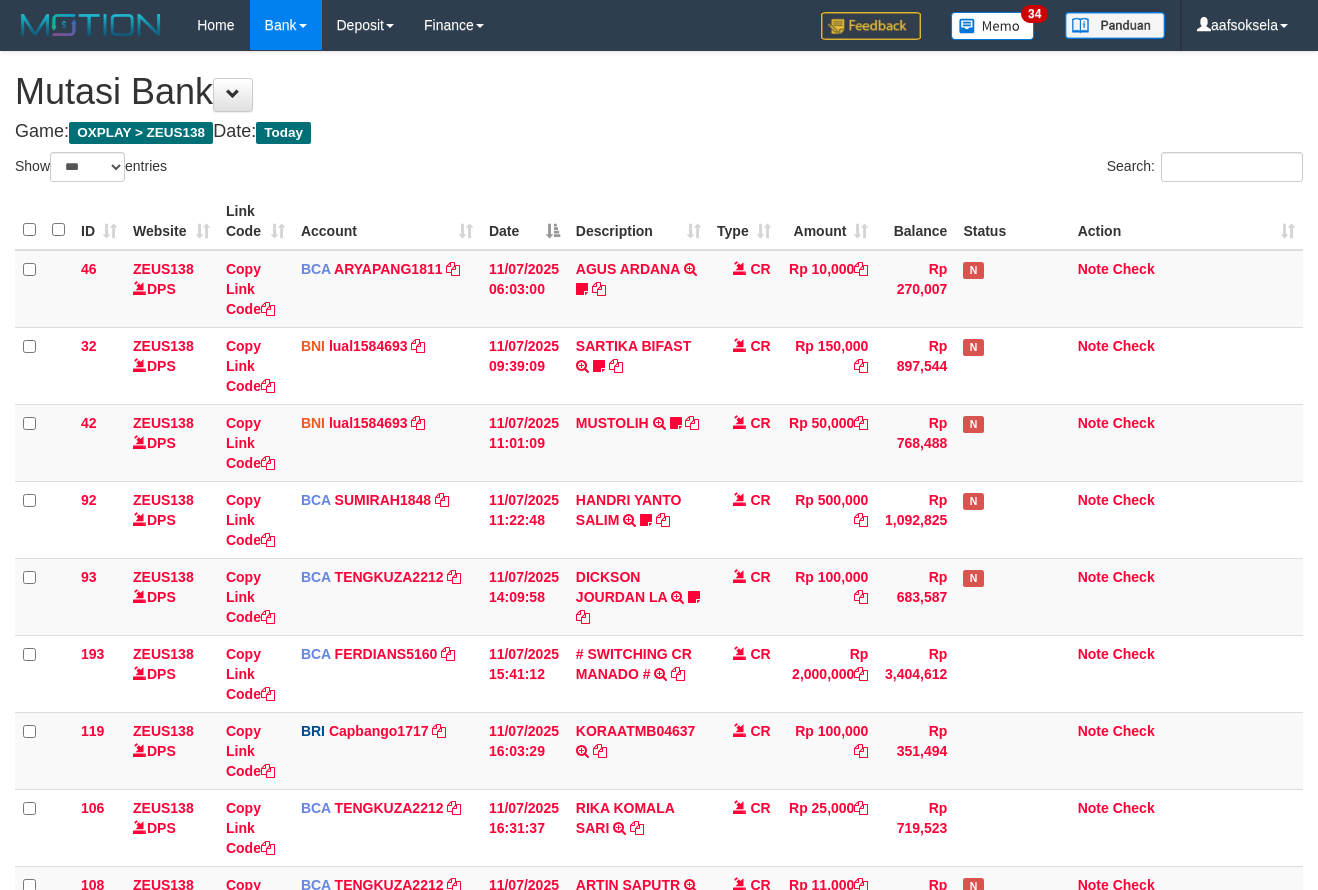 select on "***" 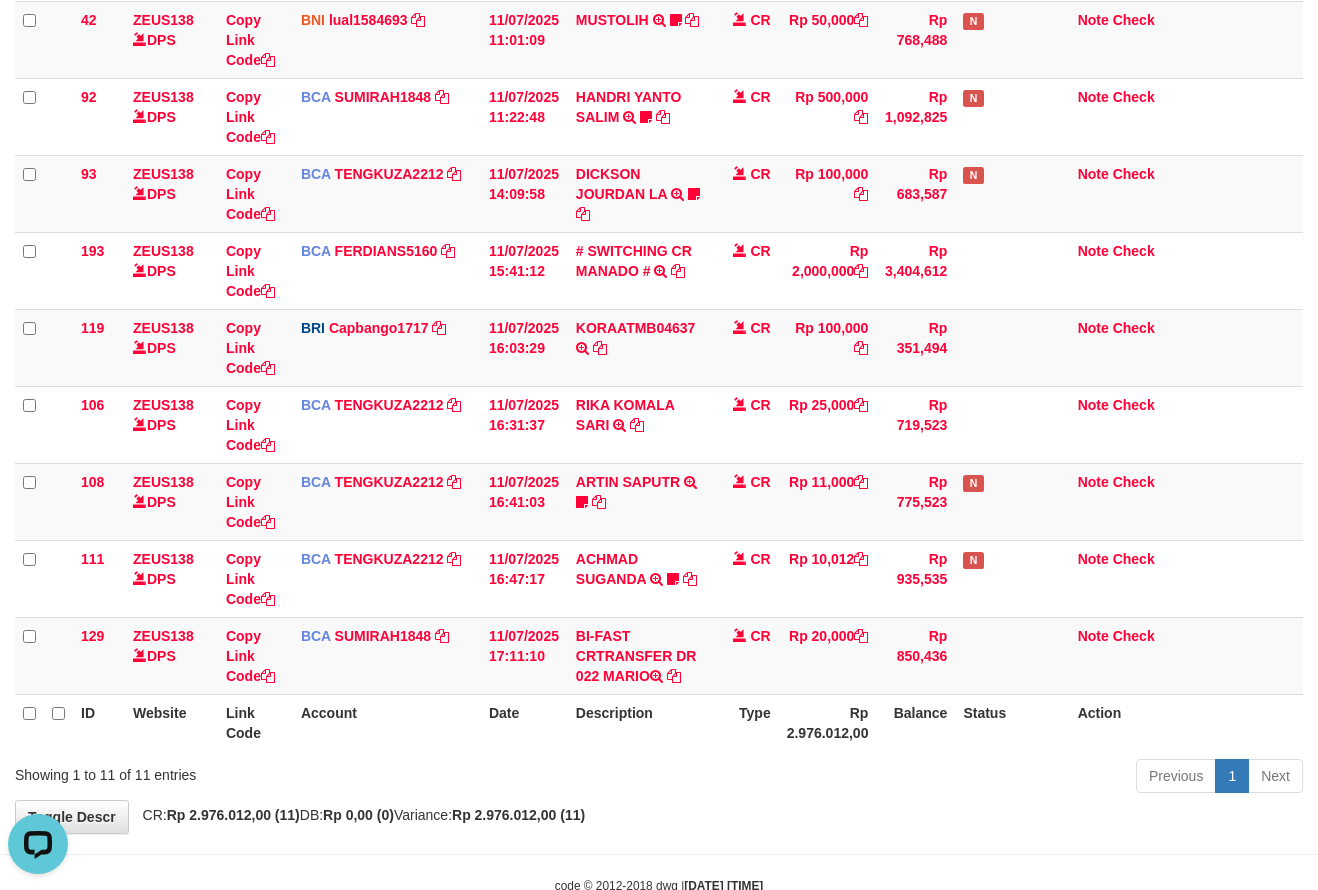 scroll, scrollTop: 0, scrollLeft: 0, axis: both 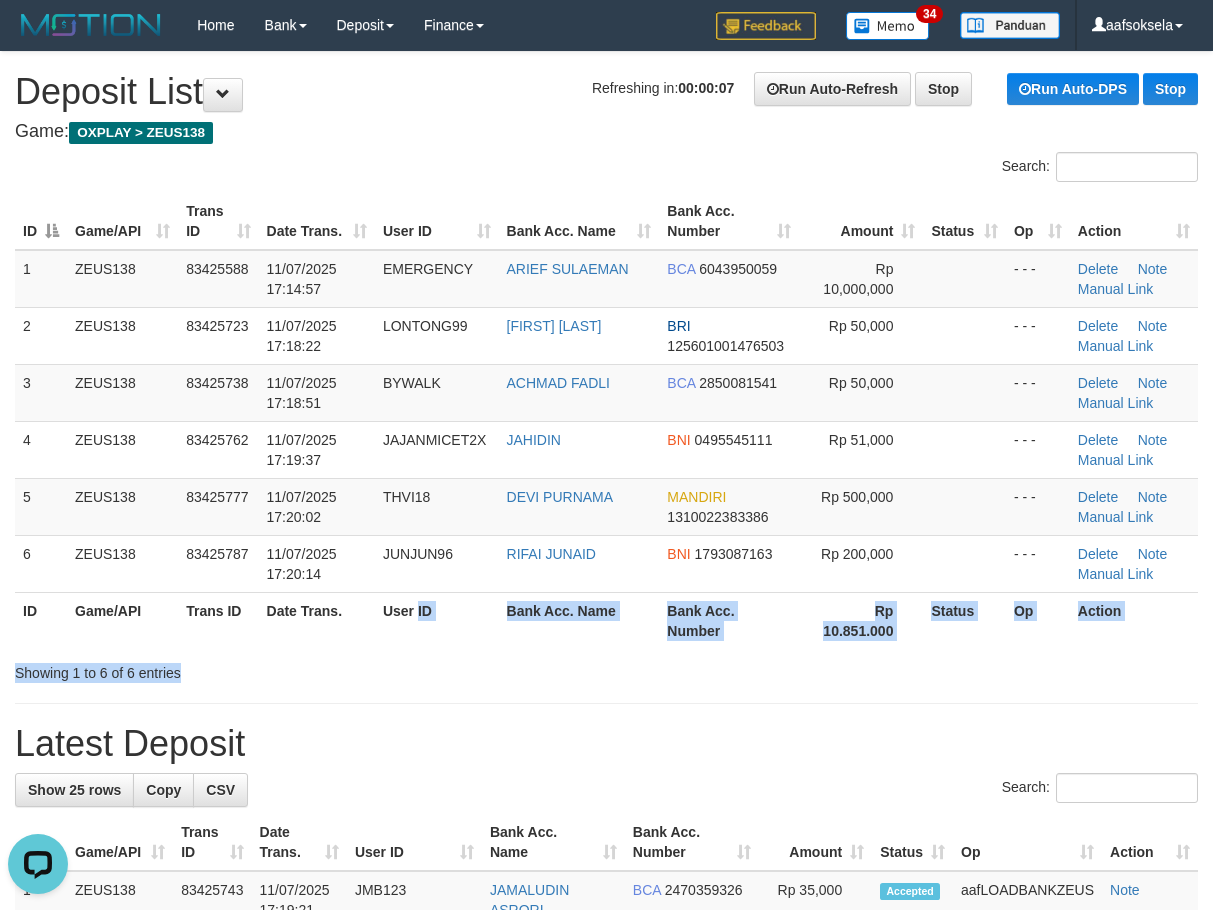 drag, startPoint x: 419, startPoint y: 643, endPoint x: 17, endPoint y: 718, distance: 408.93643 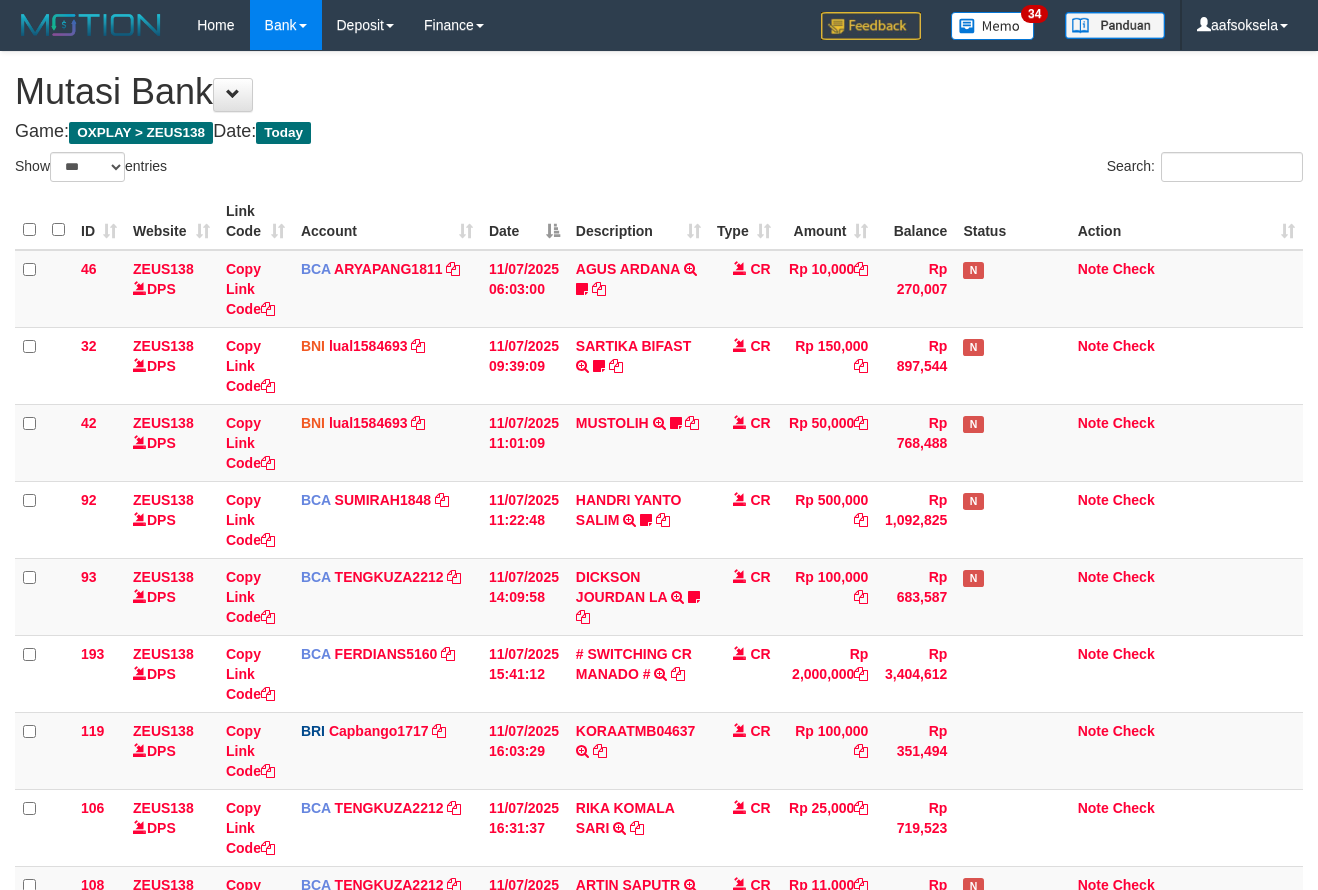 select on "***" 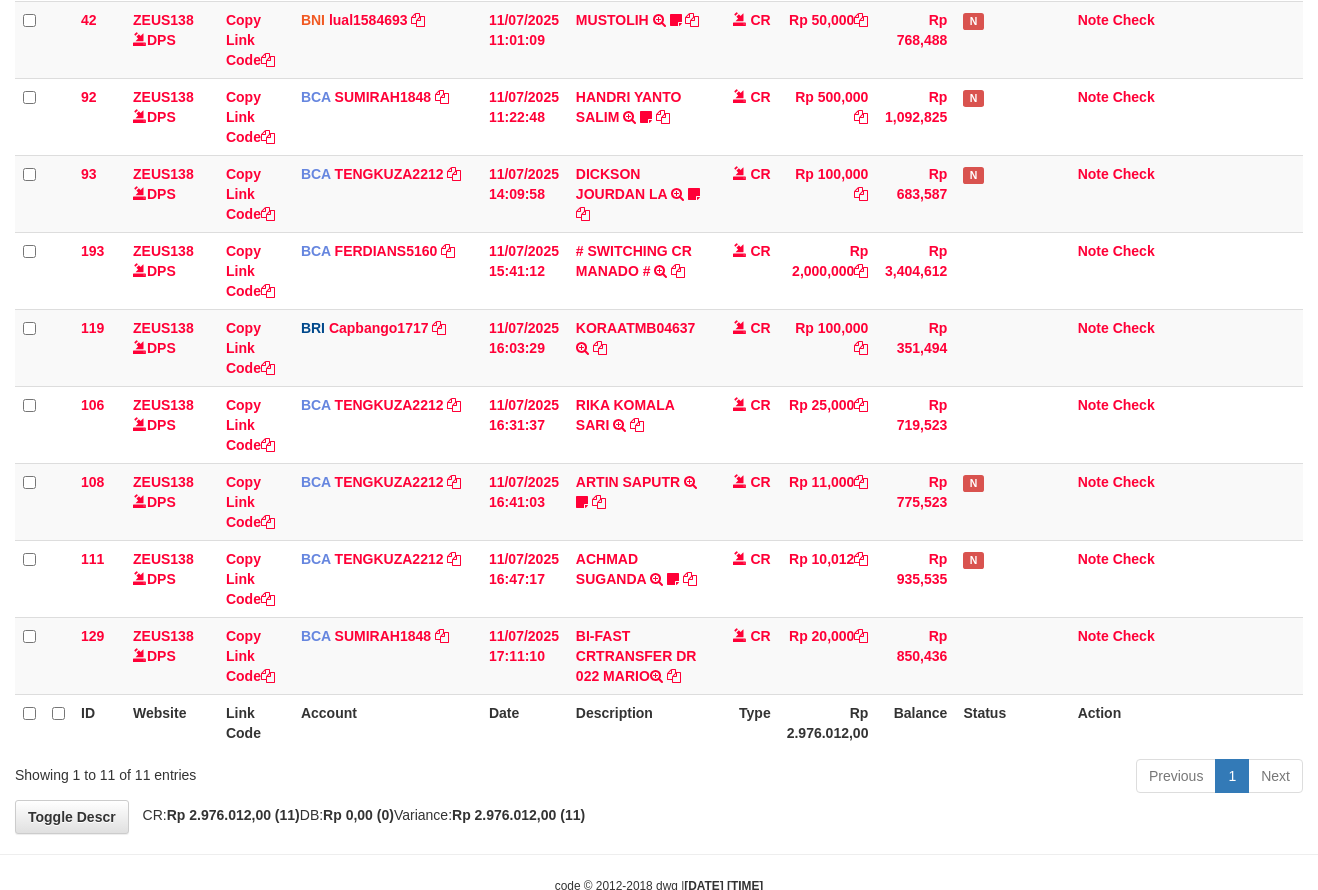 drag, startPoint x: 667, startPoint y: 825, endPoint x: 1183, endPoint y: 832, distance: 516.0475 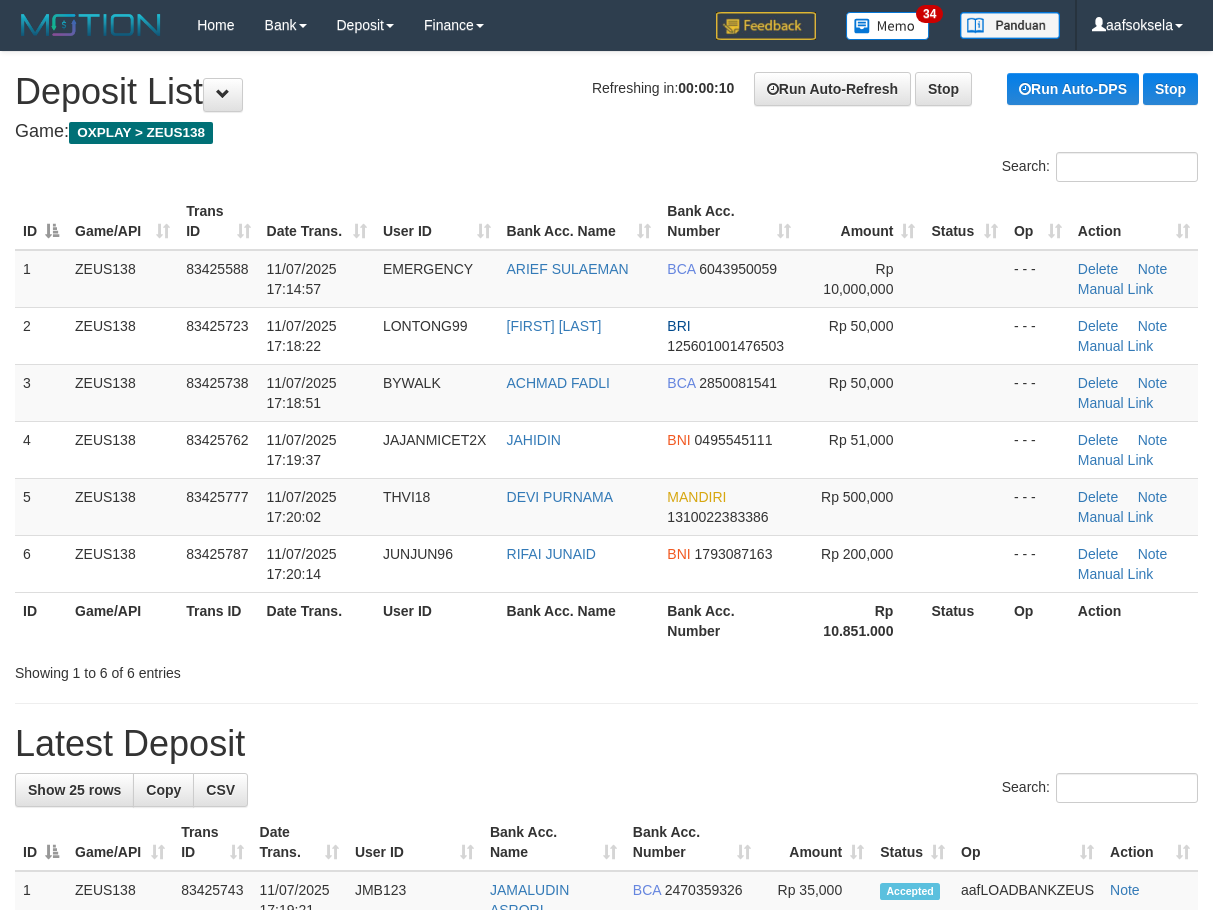 scroll, scrollTop: 0, scrollLeft: 0, axis: both 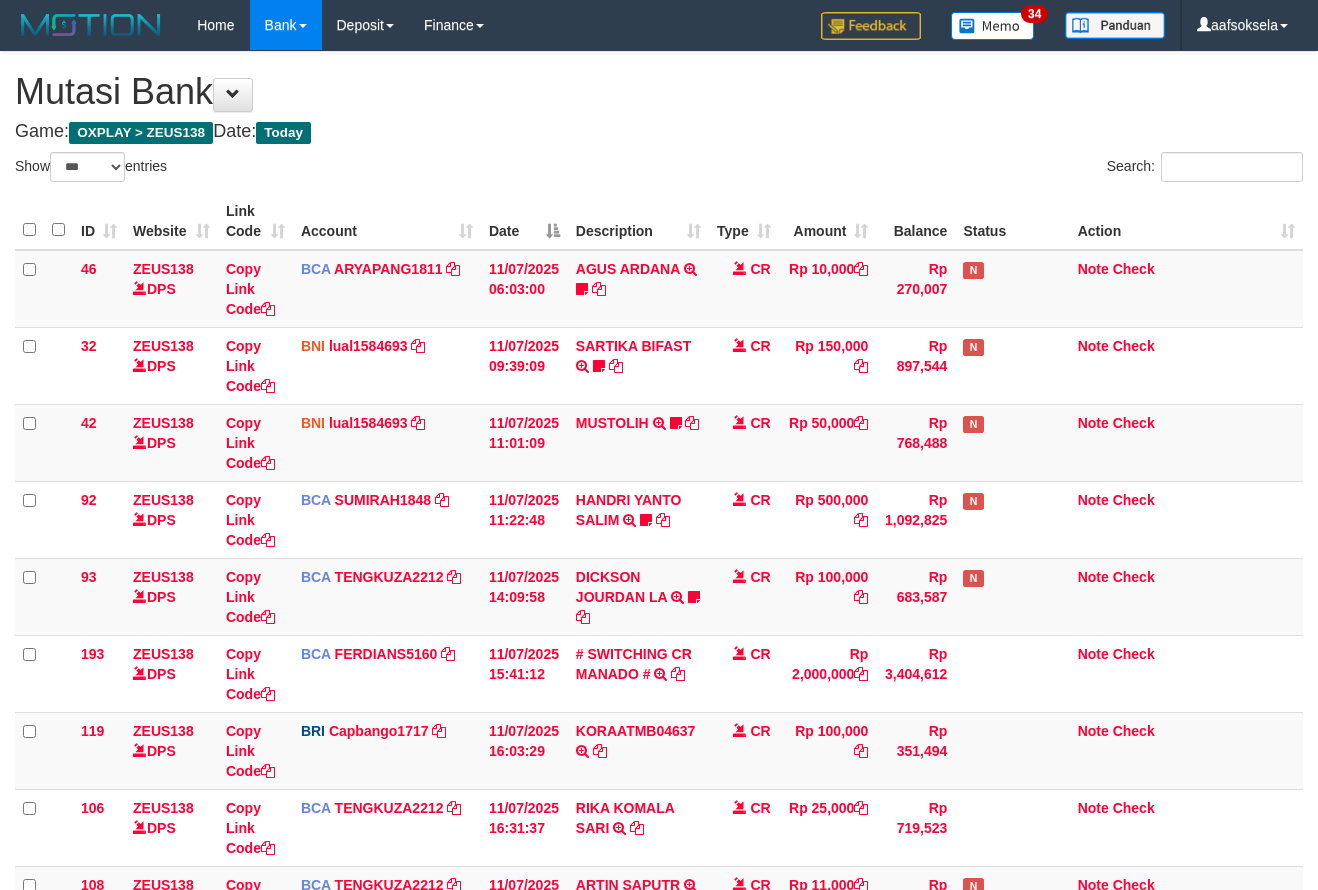 select on "***" 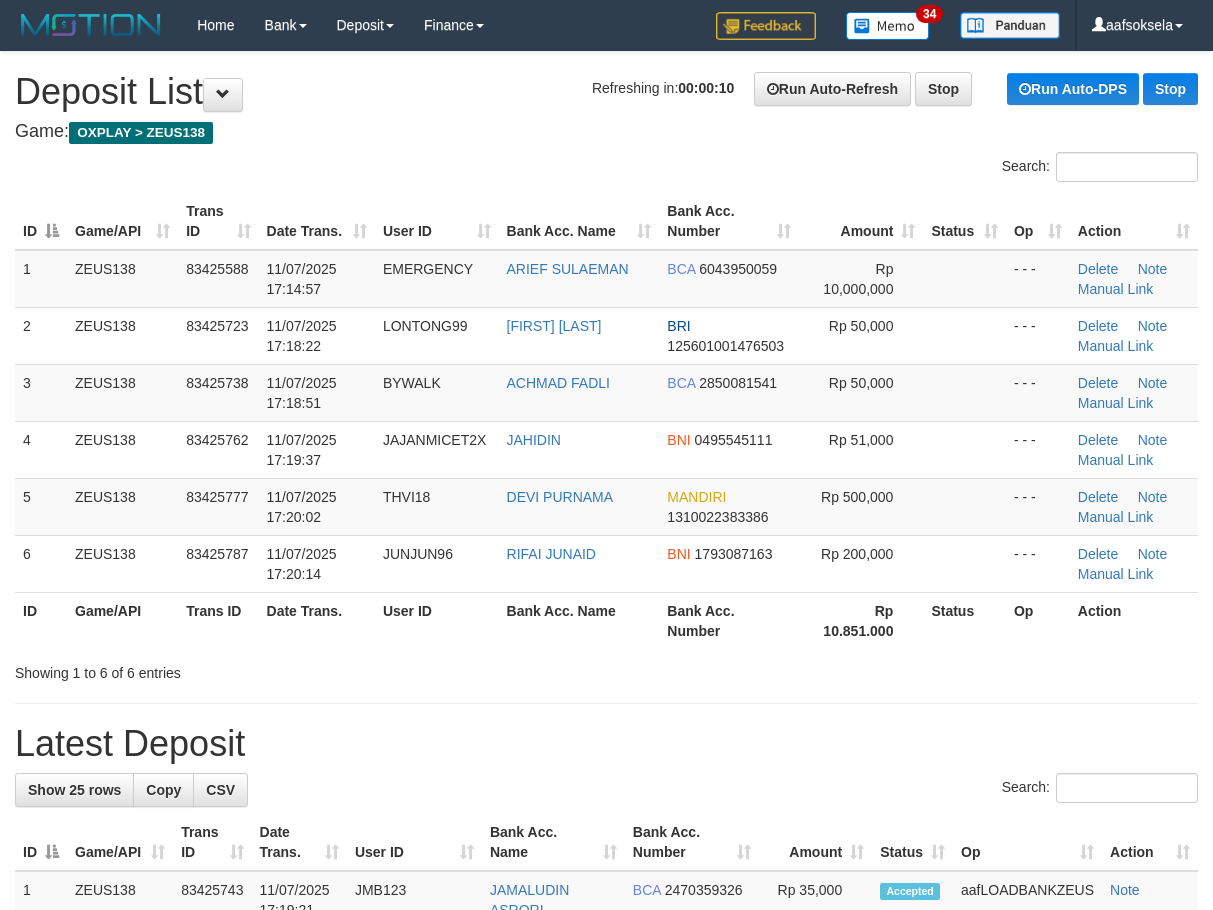 scroll, scrollTop: 0, scrollLeft: 0, axis: both 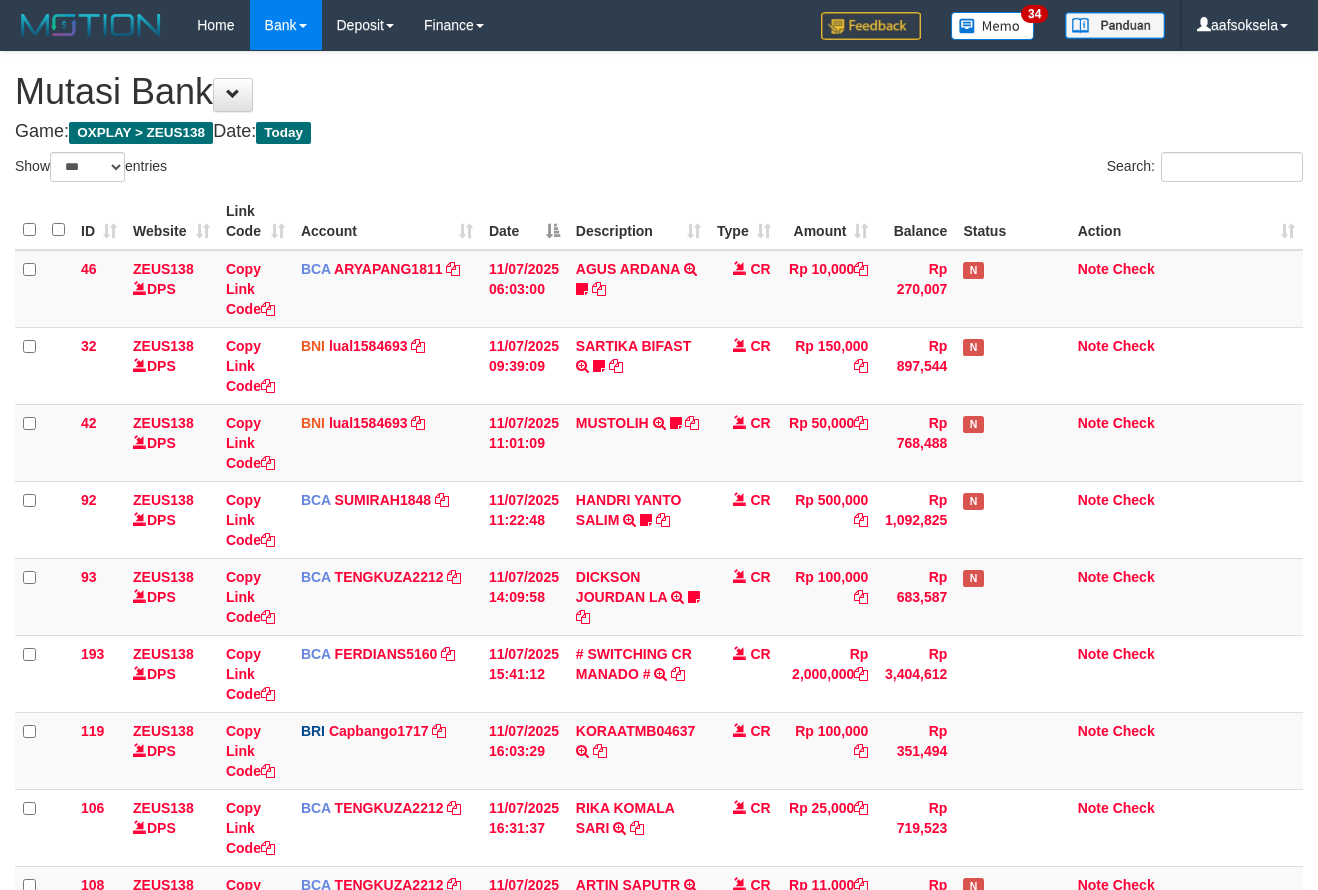 select on "***" 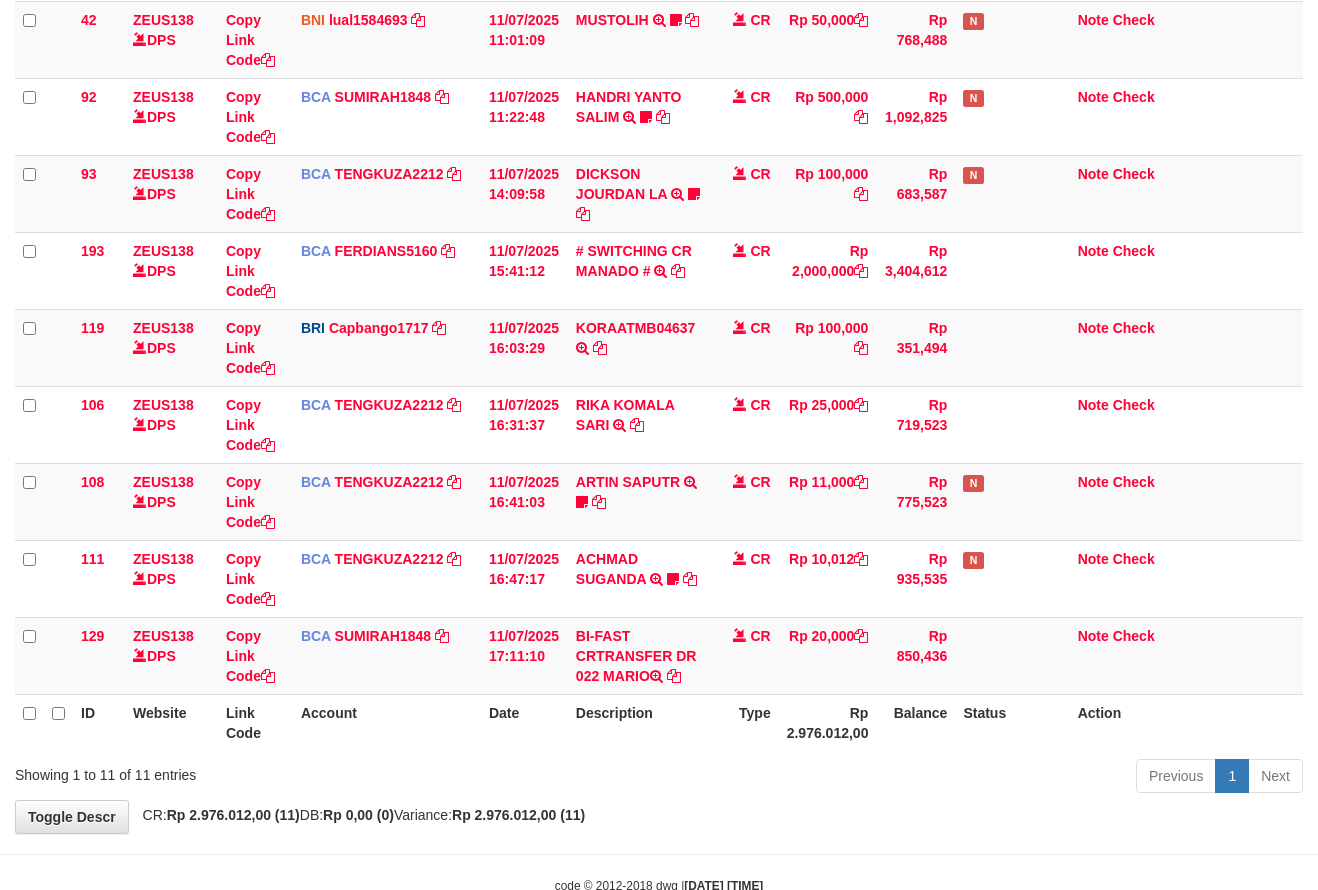 click on "Previous 1 Next" at bounding box center [933, 778] 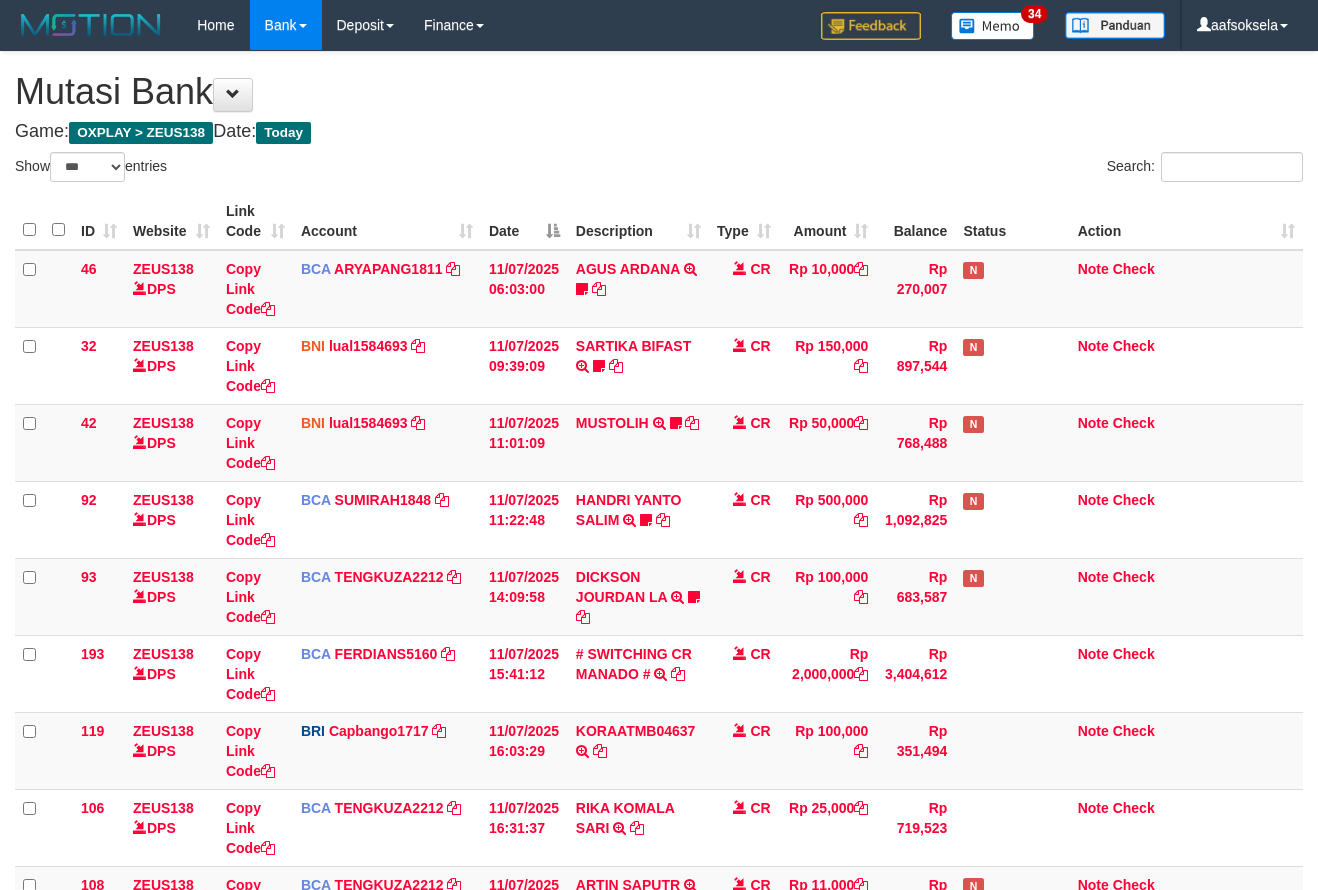 select on "***" 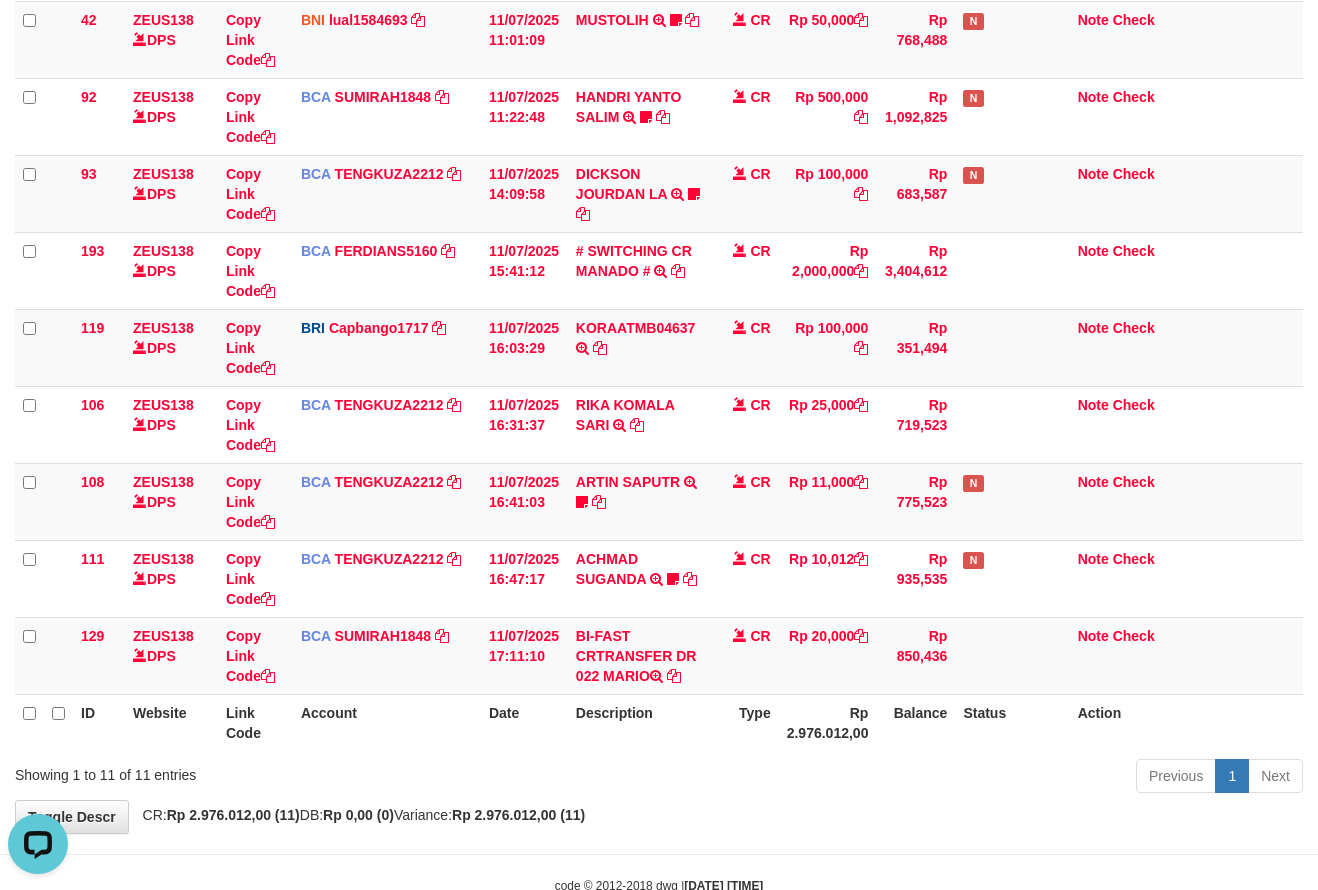 scroll, scrollTop: 0, scrollLeft: 0, axis: both 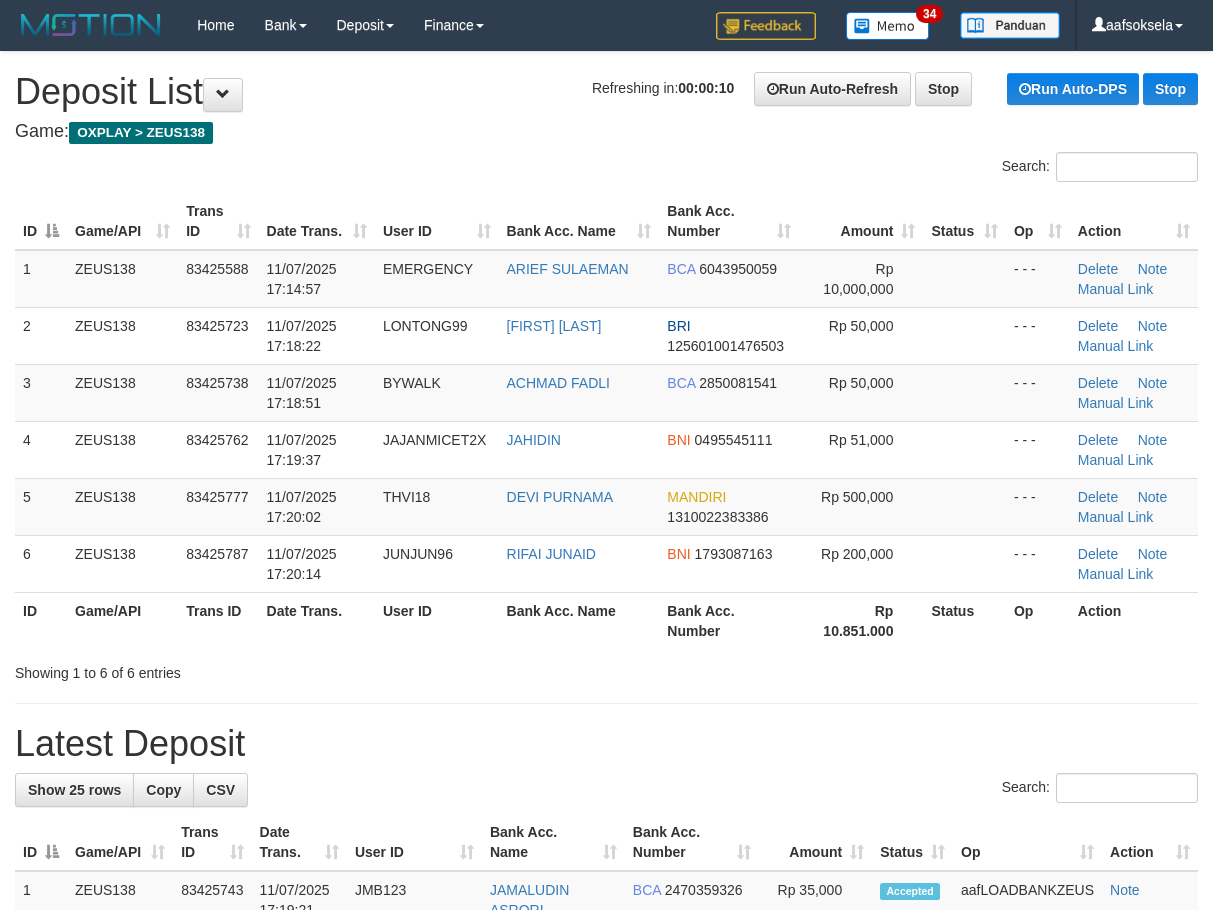 click on "Showing 1 to 6 of 6 entries" at bounding box center [252, 669] 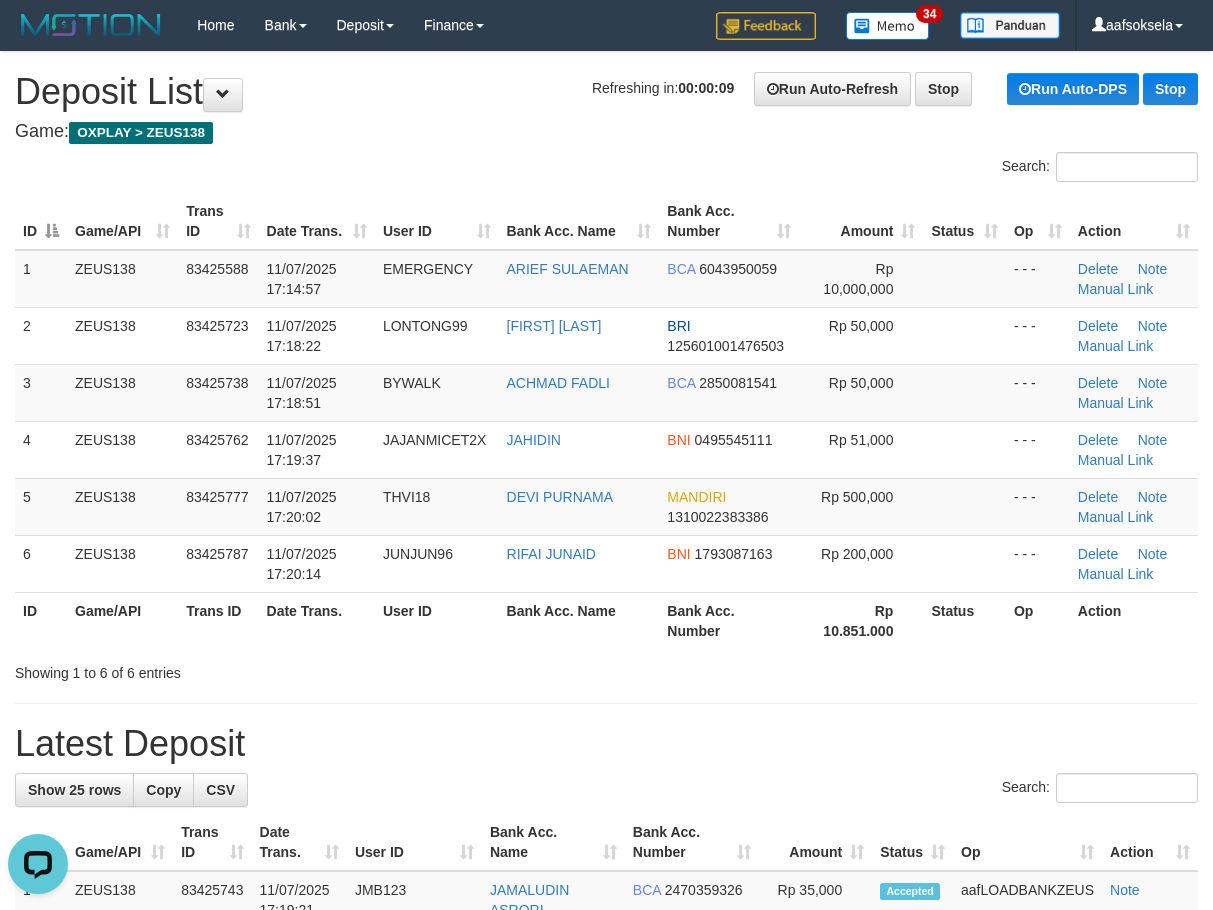 scroll, scrollTop: 0, scrollLeft: 0, axis: both 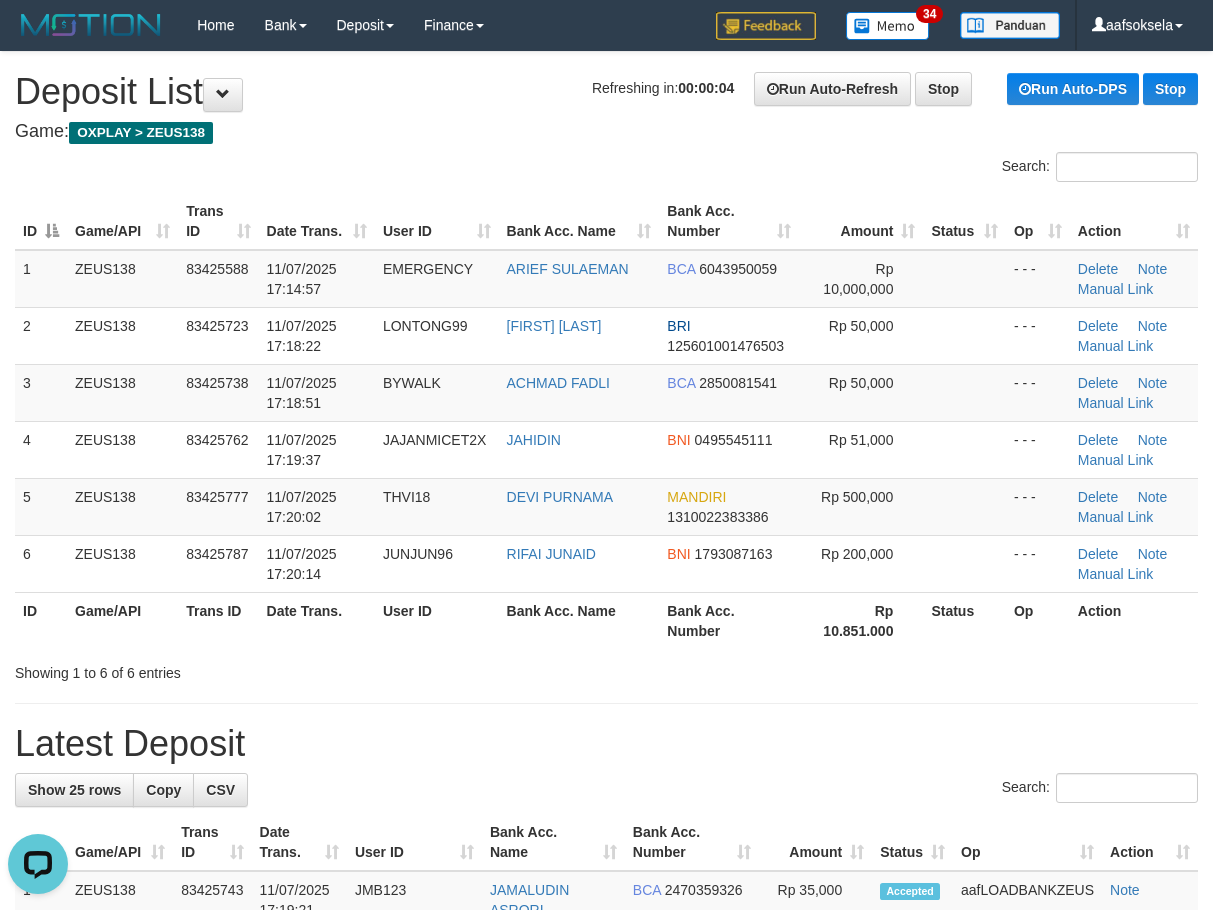 click on "Showing 1 to 6 of 6 entries" at bounding box center (252, 669) 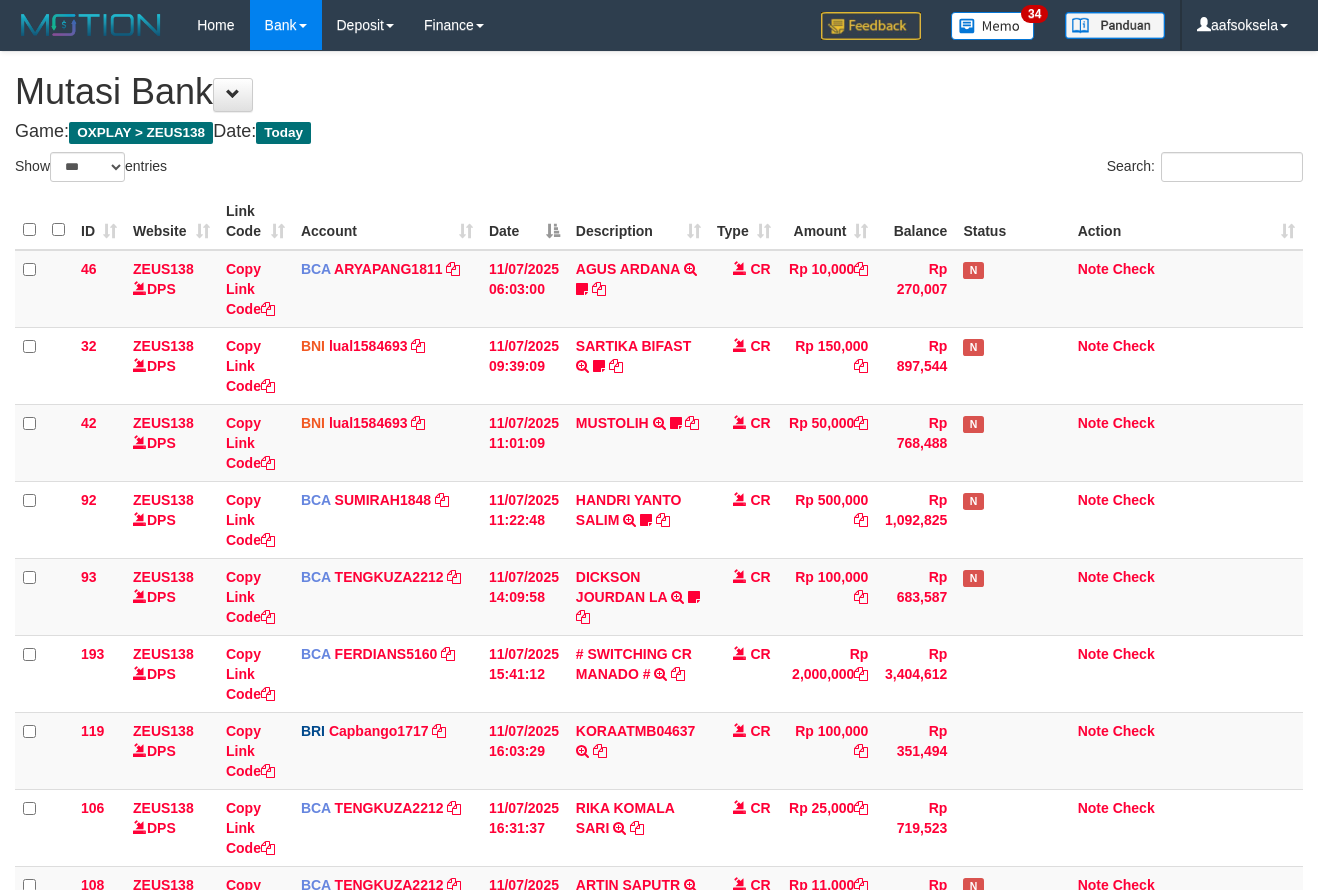 select on "***" 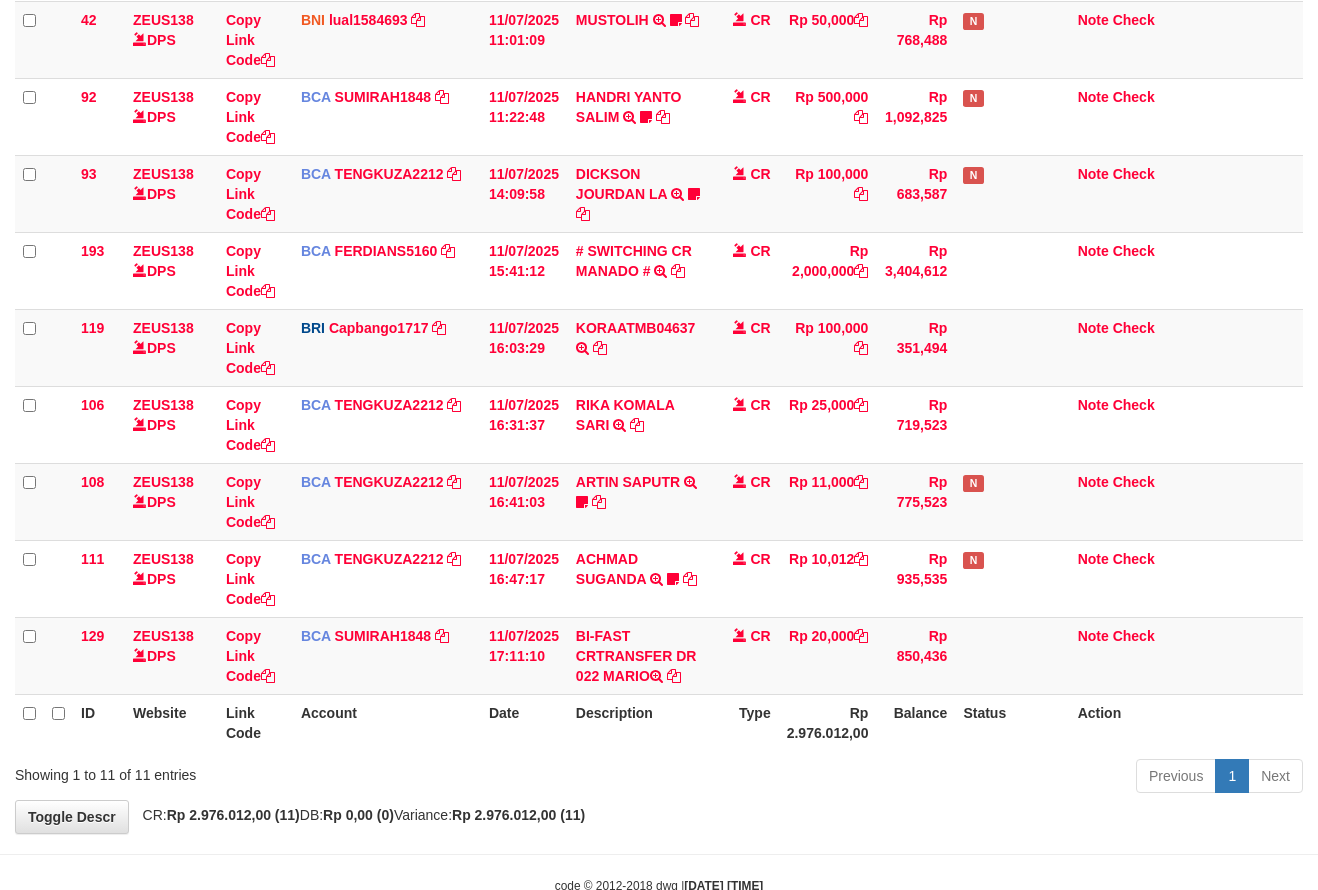 click on "Previous 1 Next" at bounding box center [933, 778] 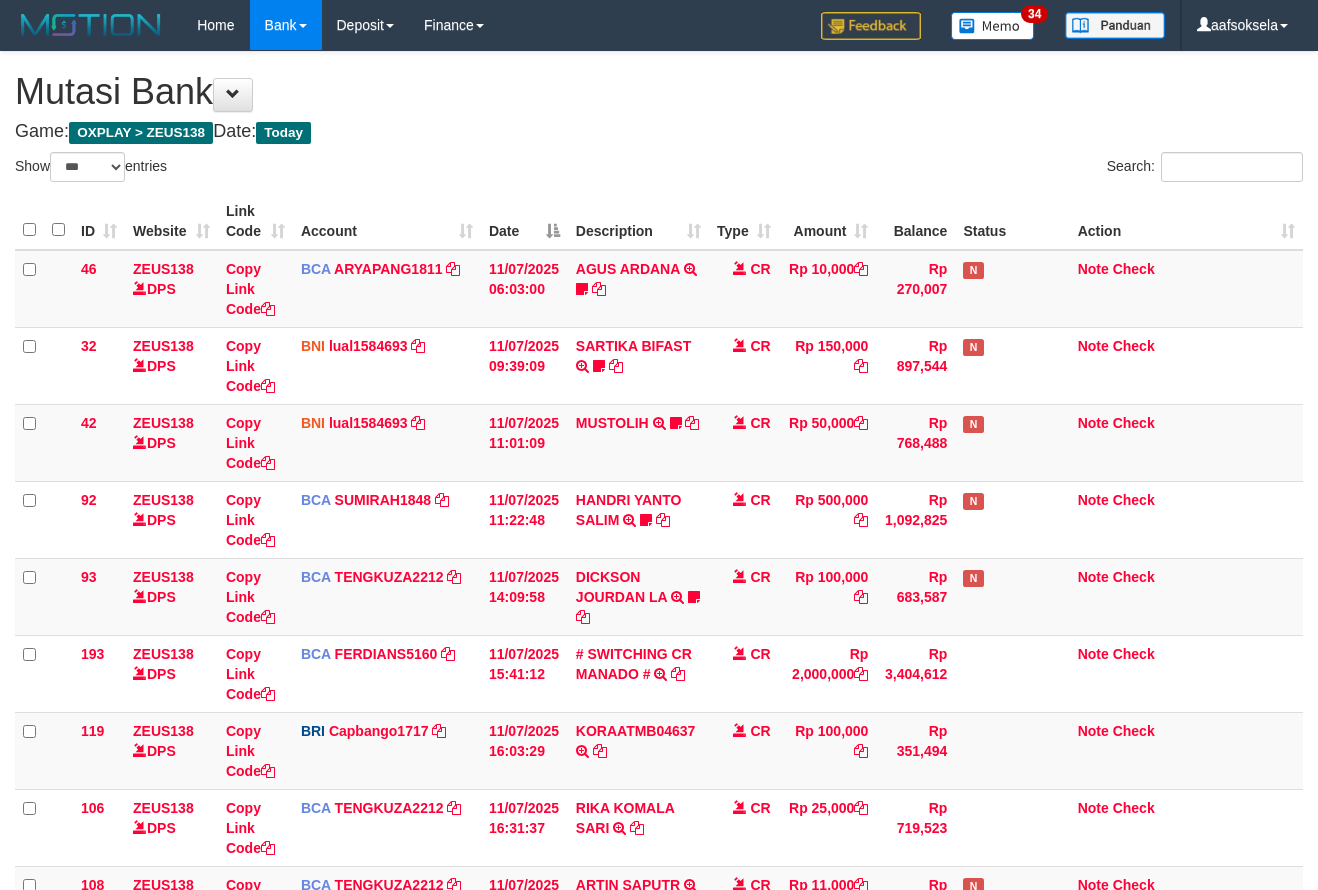 select on "***" 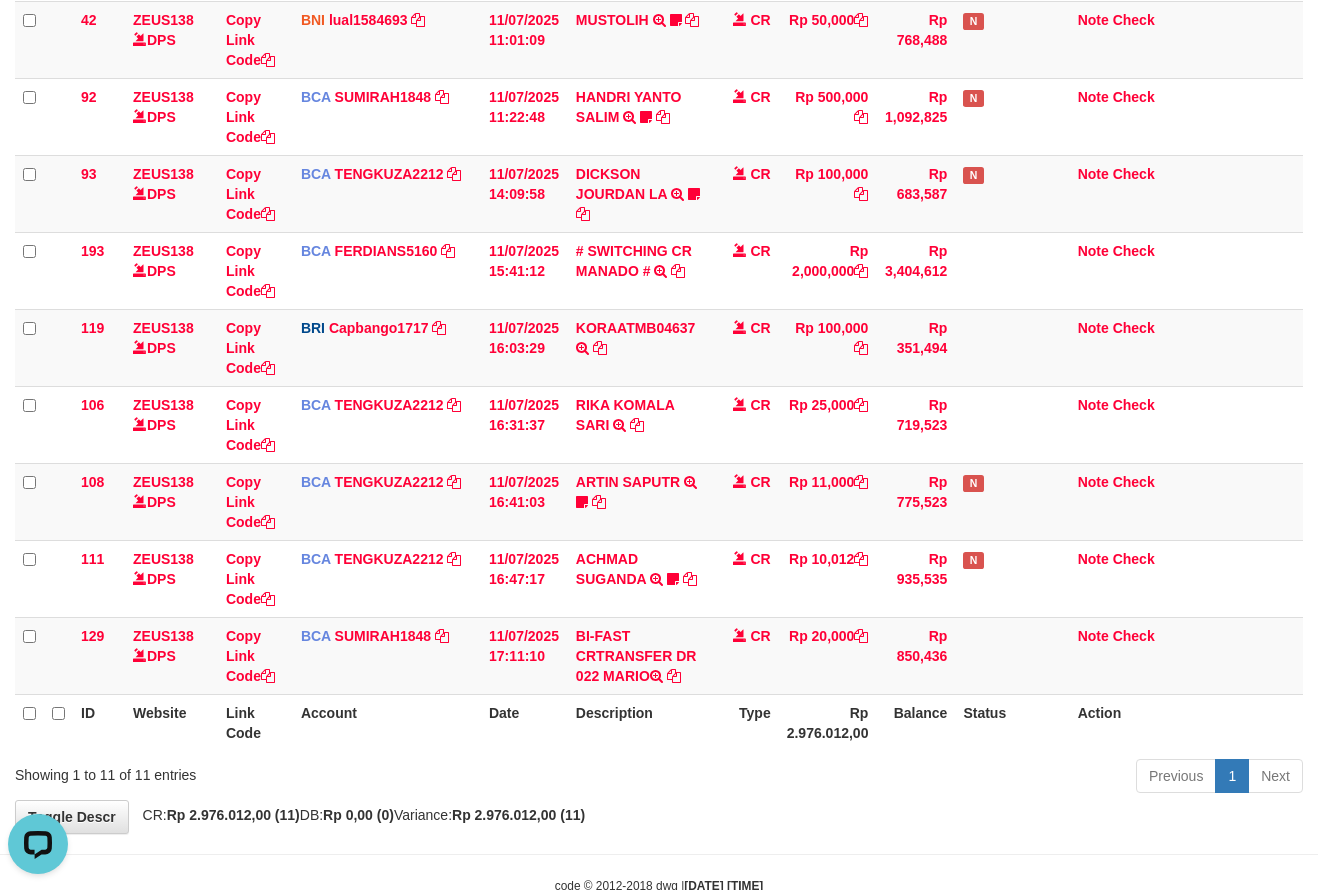 scroll, scrollTop: 0, scrollLeft: 0, axis: both 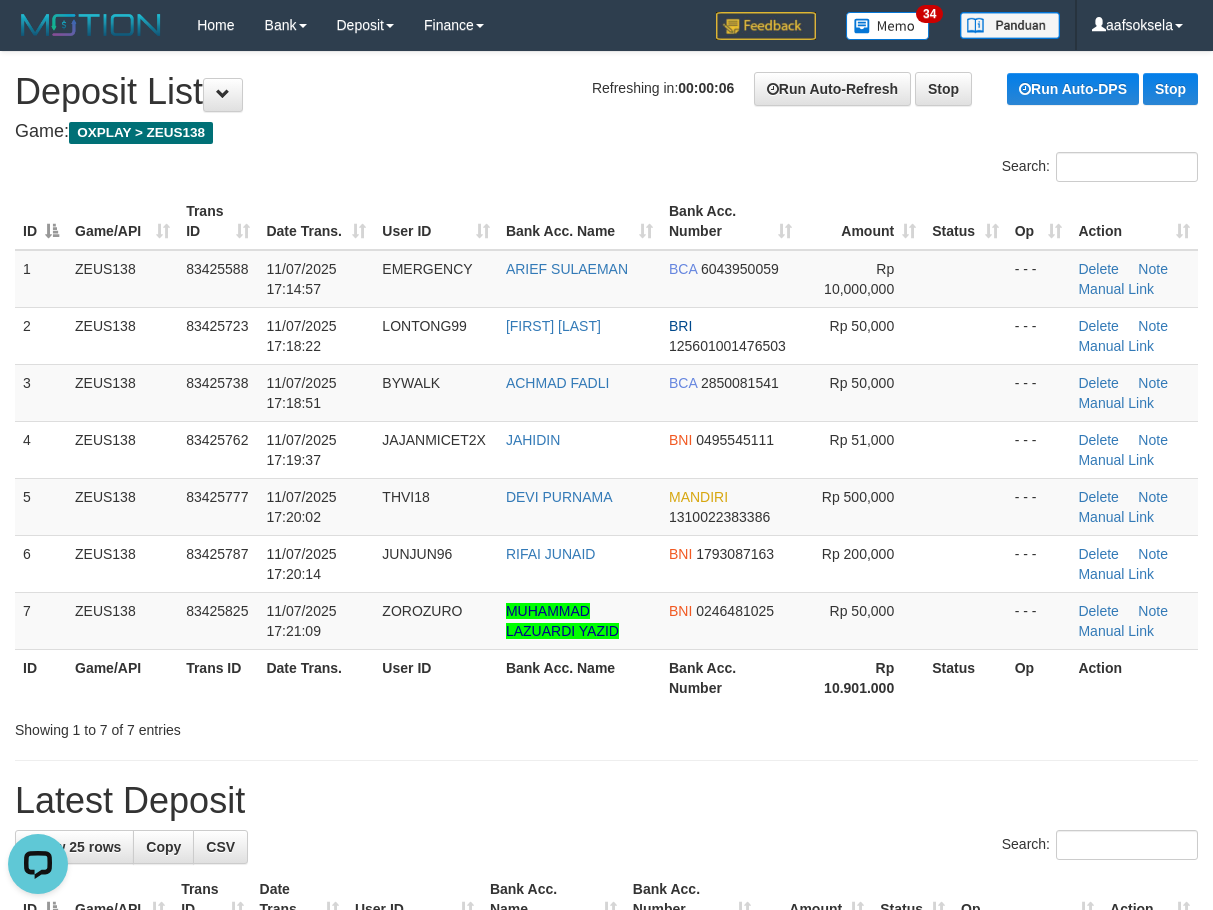 drag, startPoint x: 458, startPoint y: 734, endPoint x: 10, endPoint y: 802, distance: 453.13132 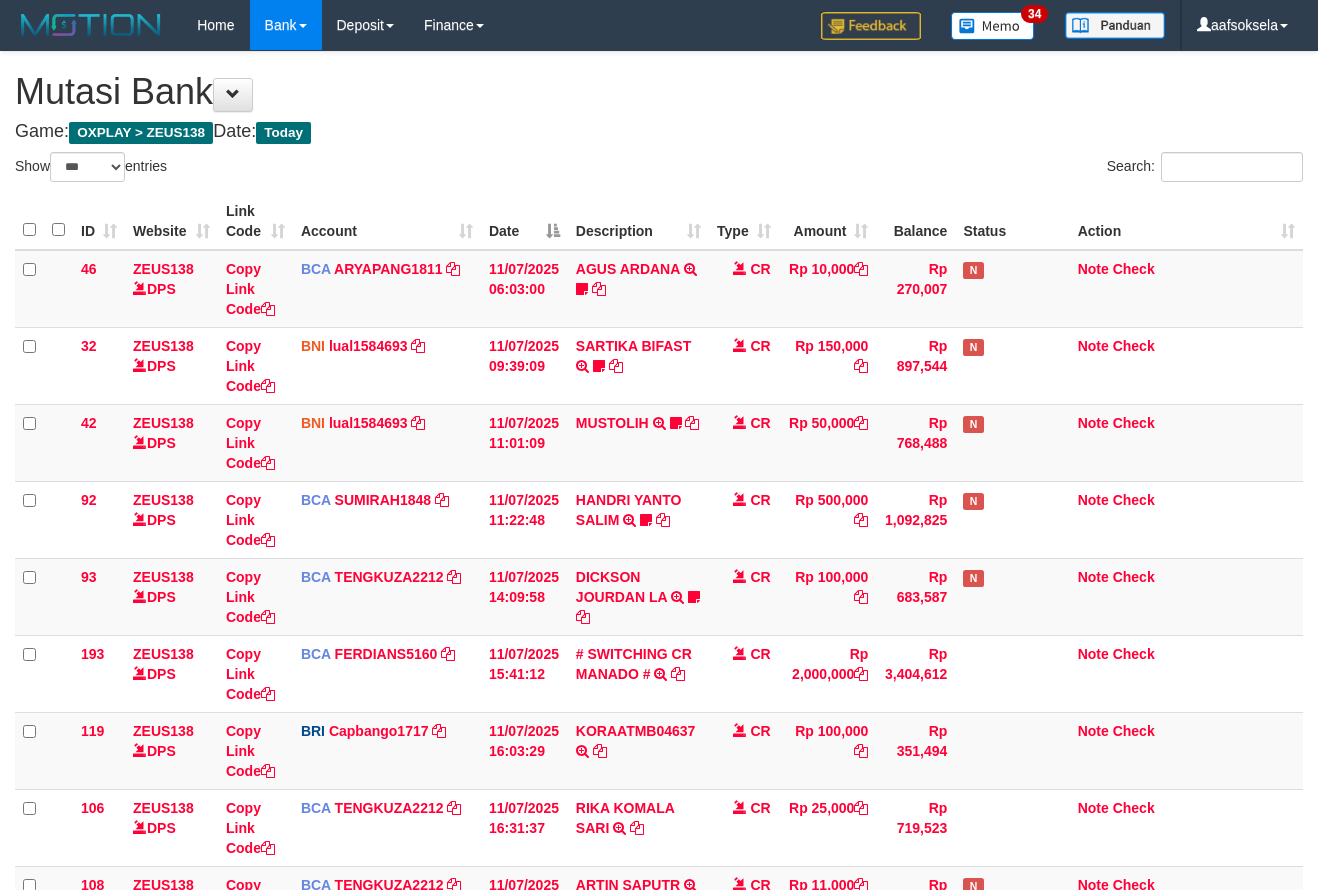 select on "***" 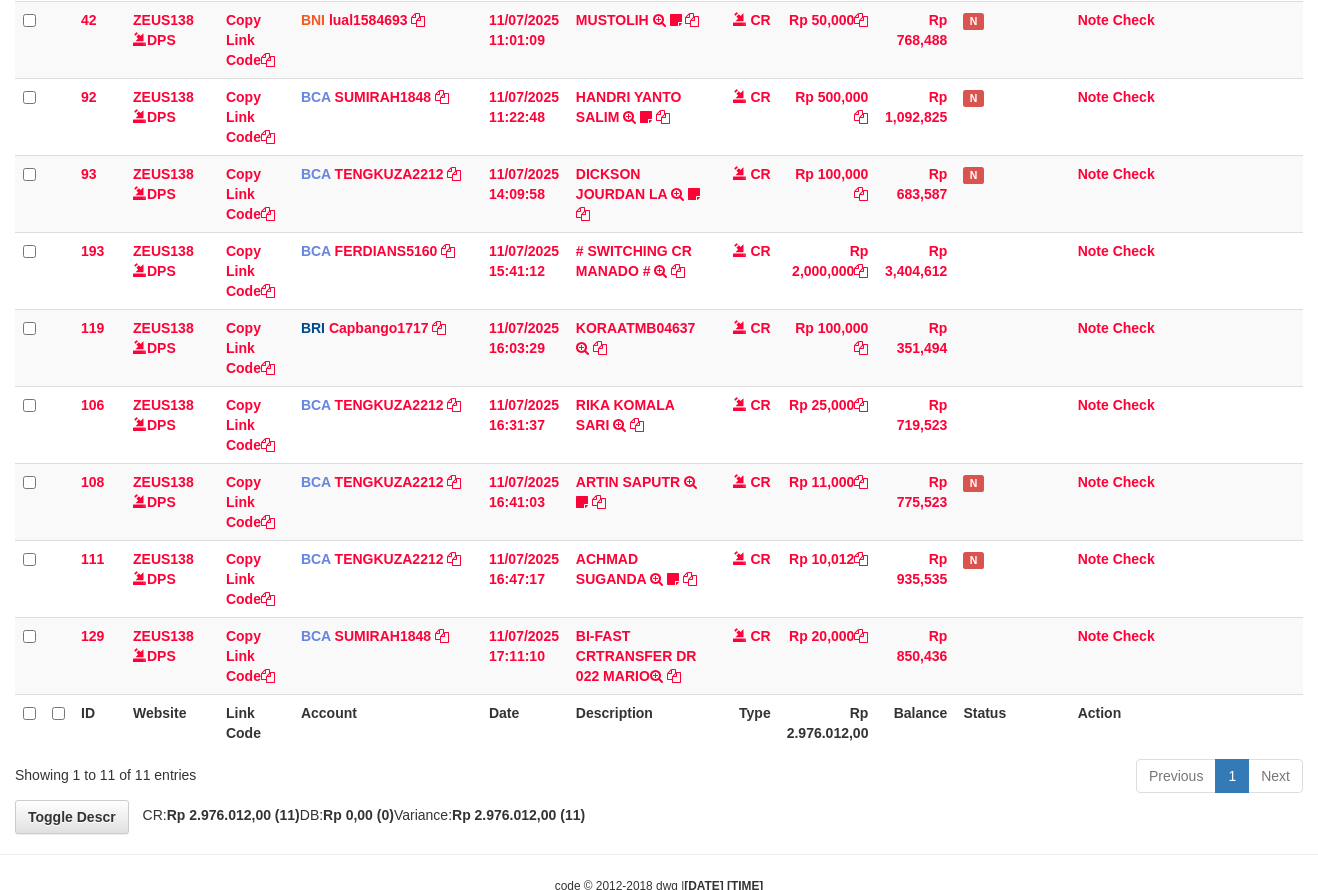 drag, startPoint x: 596, startPoint y: 781, endPoint x: 606, endPoint y: 783, distance: 10.198039 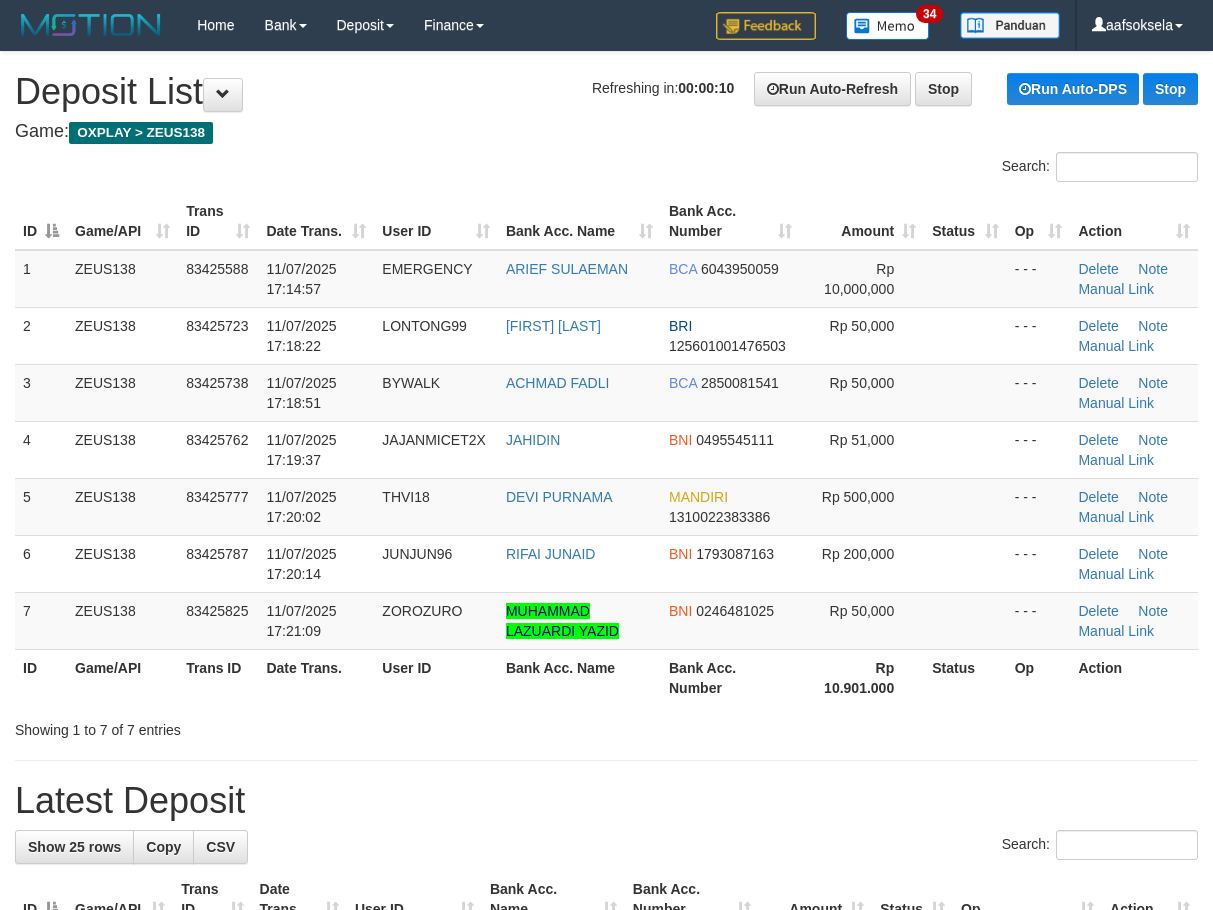 scroll, scrollTop: 0, scrollLeft: 0, axis: both 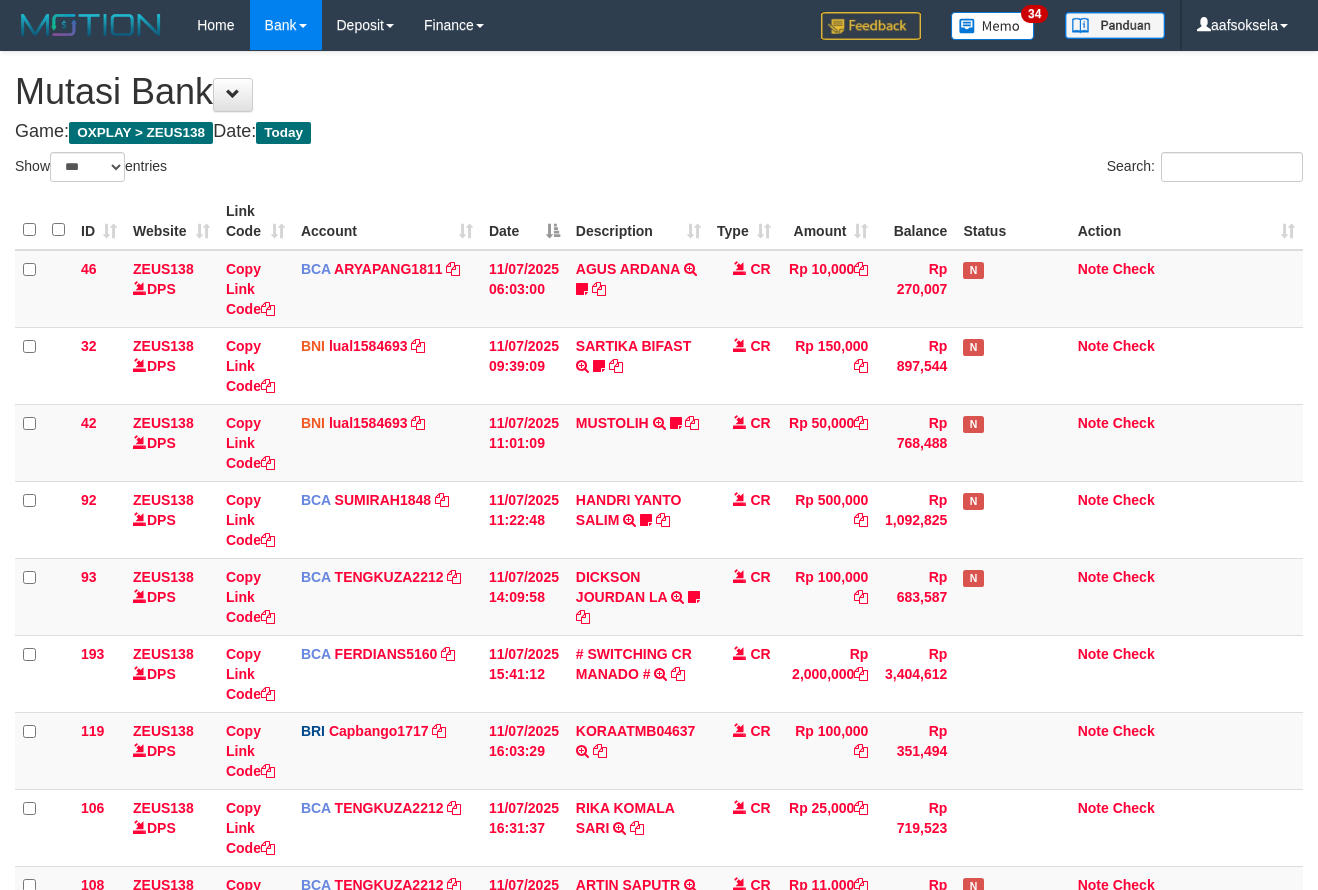 select on "***" 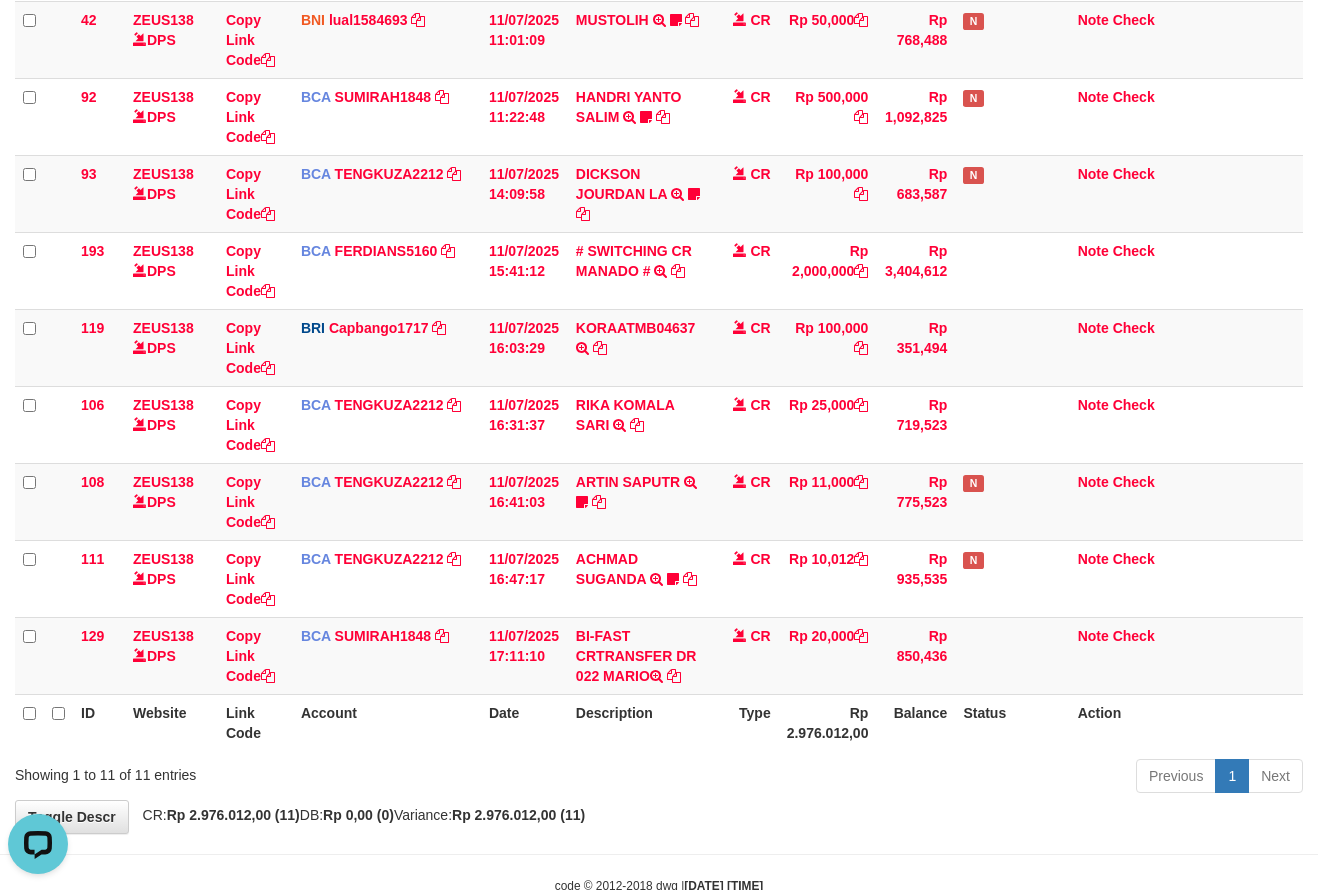 scroll, scrollTop: 0, scrollLeft: 0, axis: both 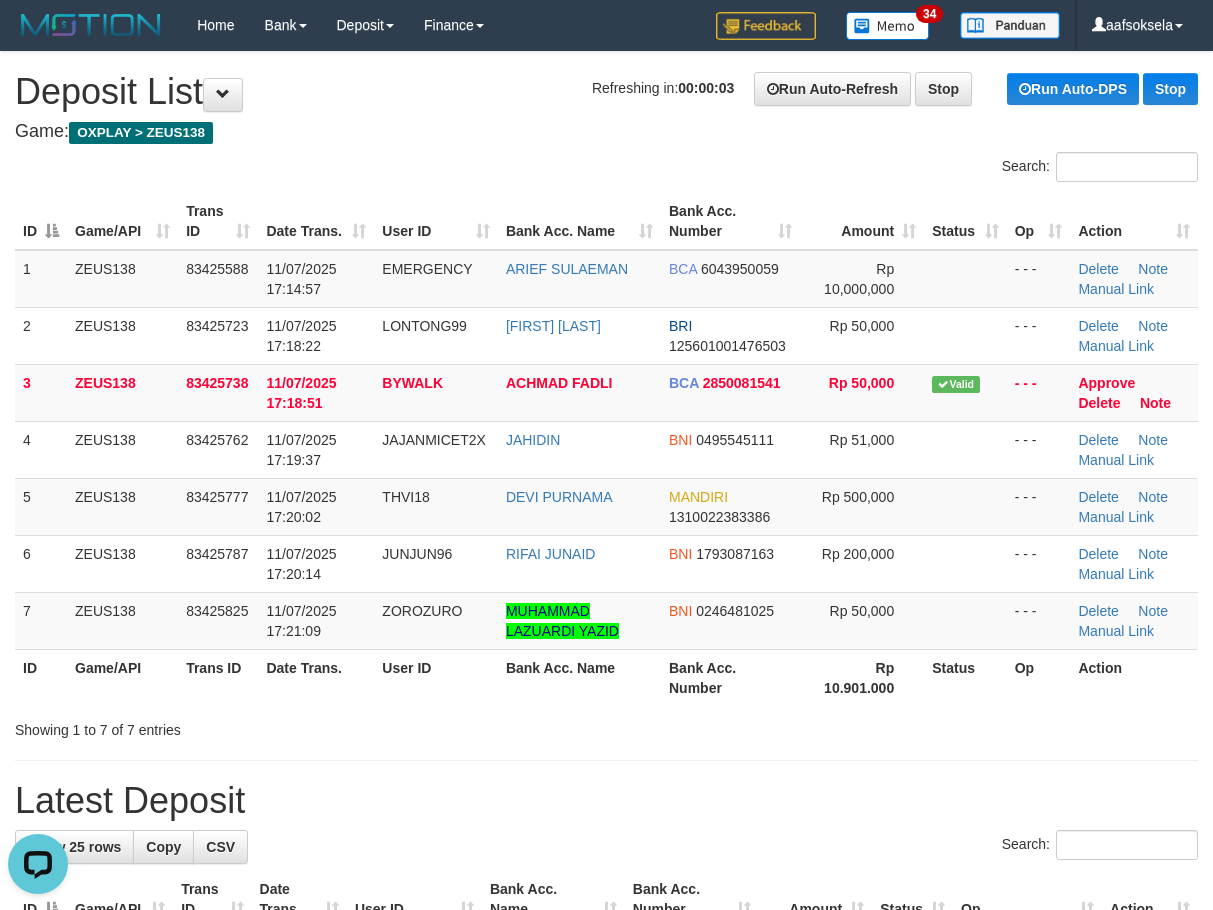 drag, startPoint x: 540, startPoint y: 754, endPoint x: 544, endPoint y: 739, distance: 15.524175 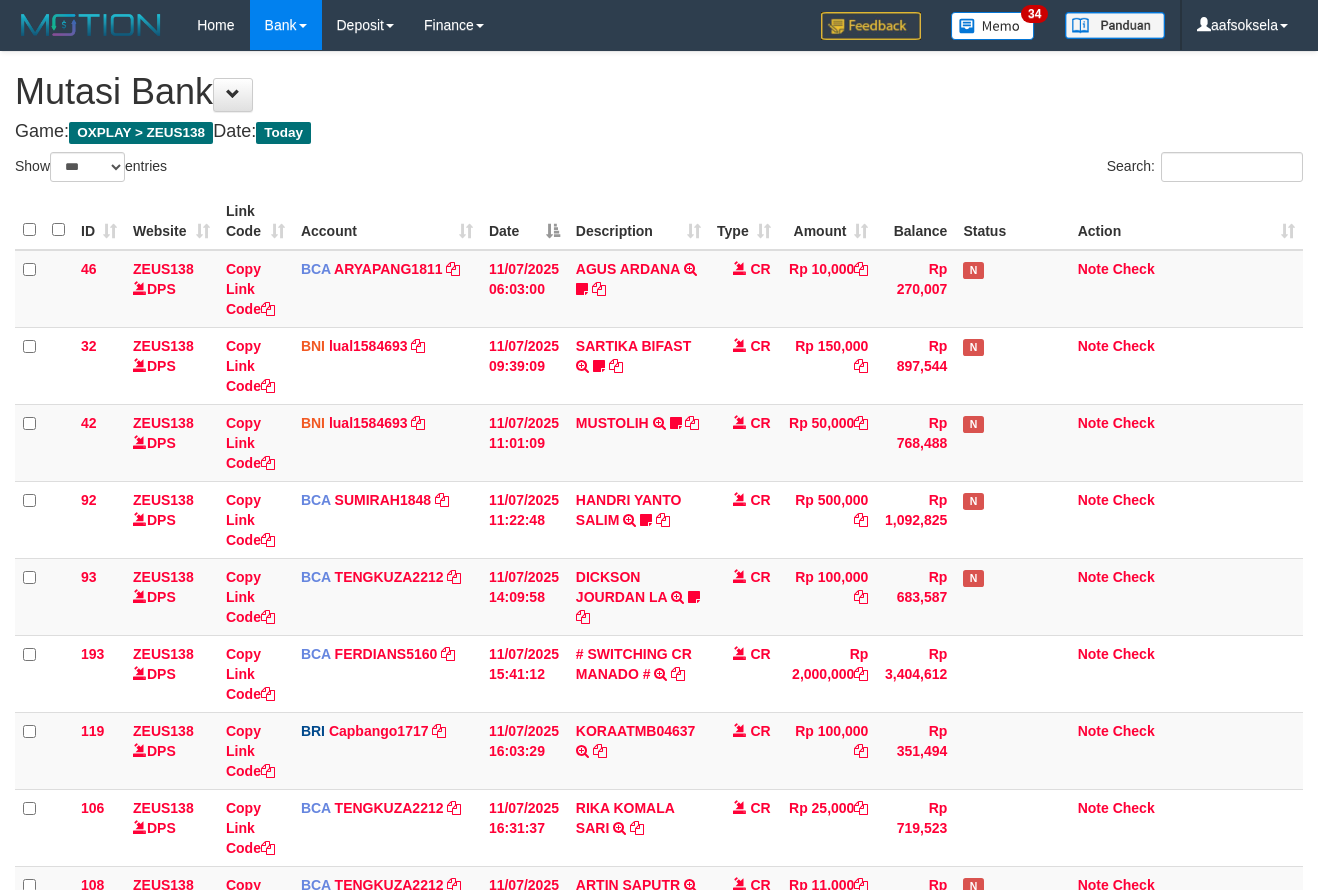 select on "***" 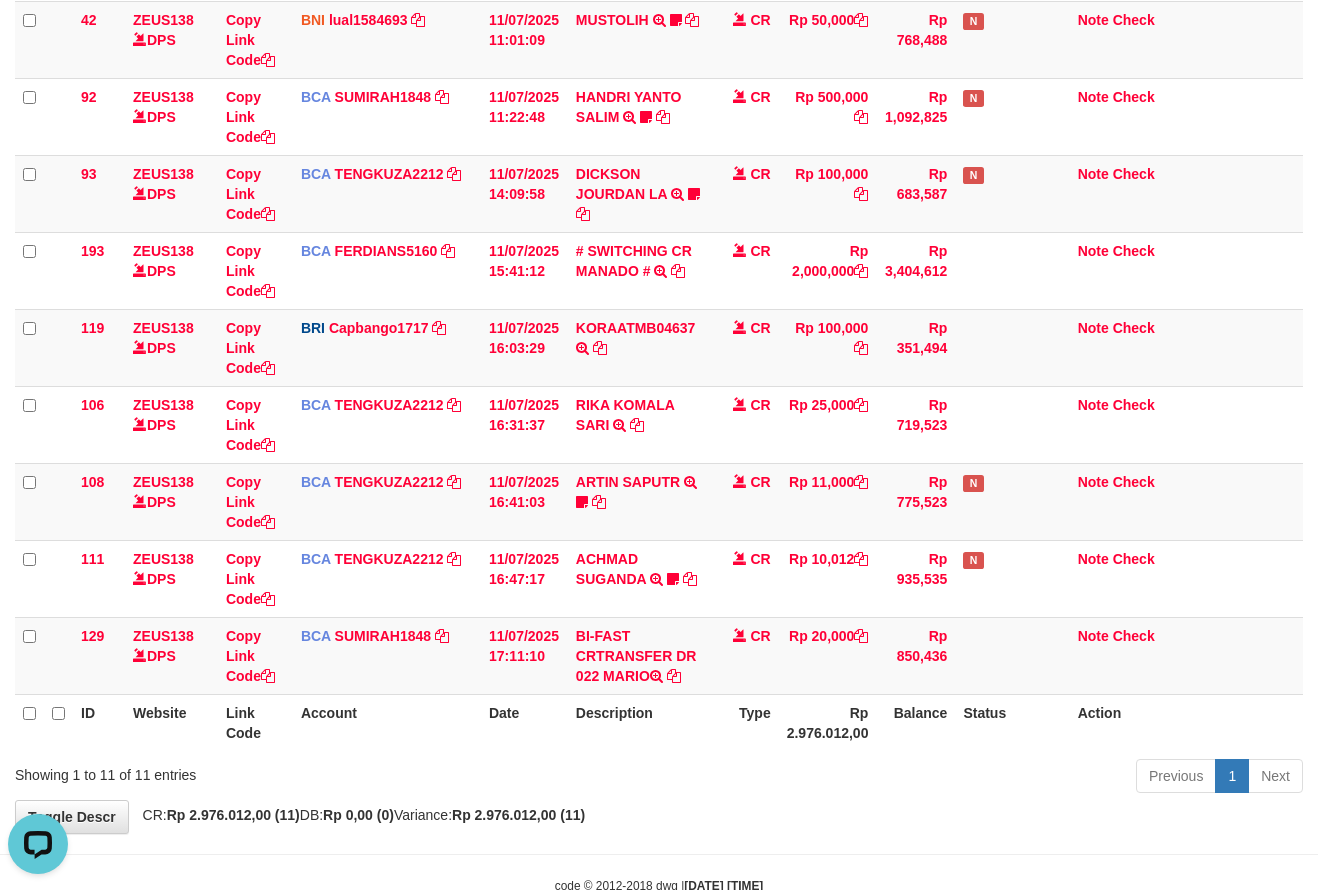 scroll, scrollTop: 0, scrollLeft: 0, axis: both 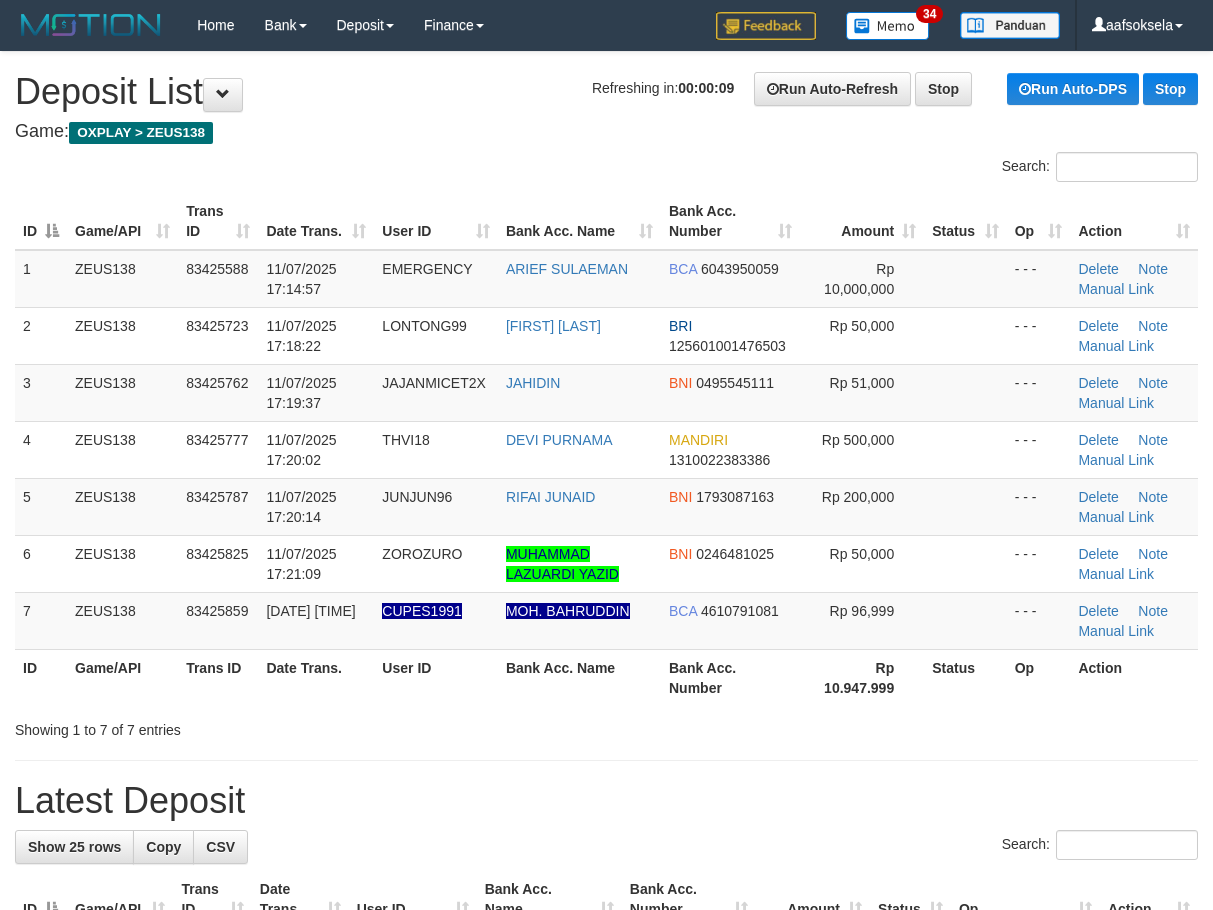 click on "Search:" at bounding box center (606, 847) 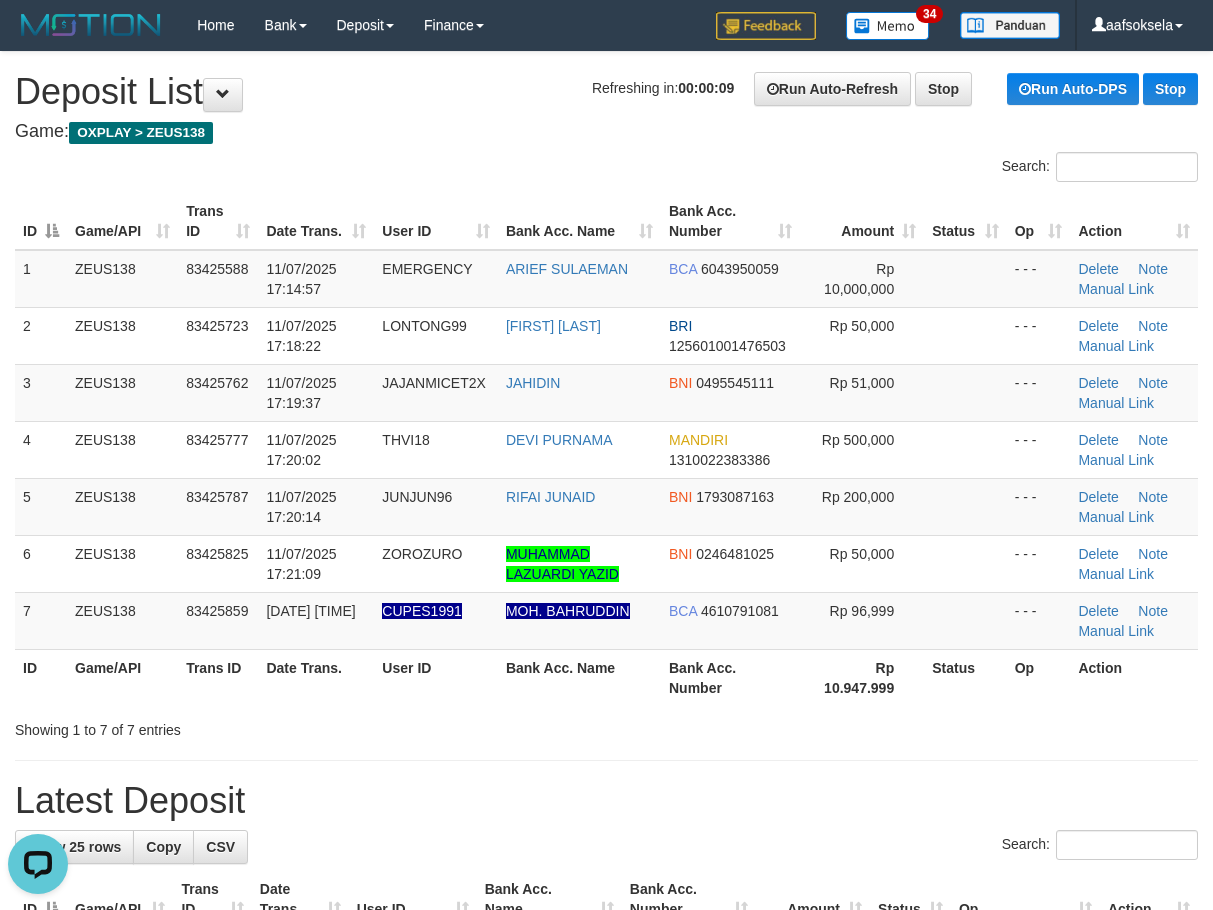 scroll, scrollTop: 0, scrollLeft: 0, axis: both 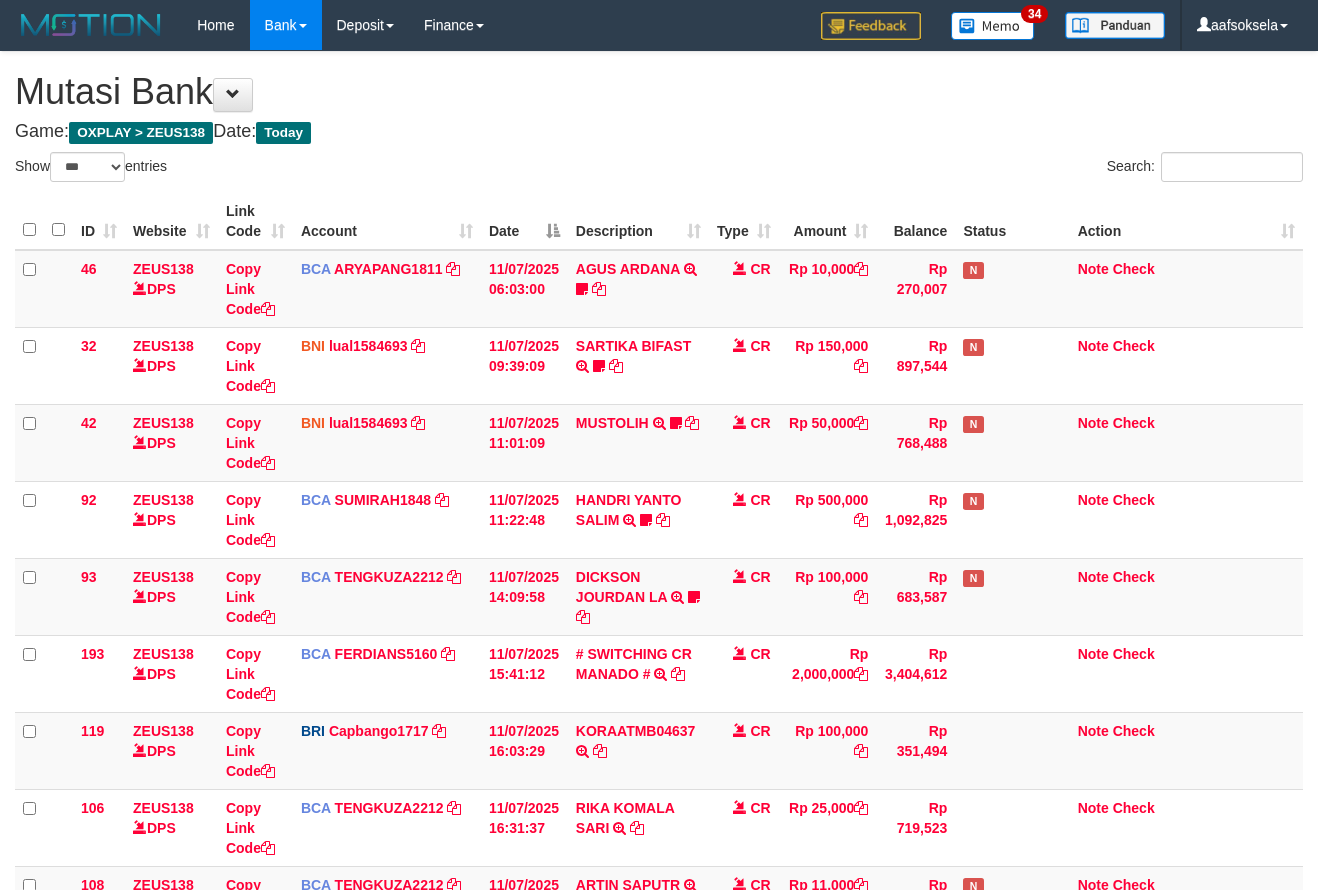 select on "***" 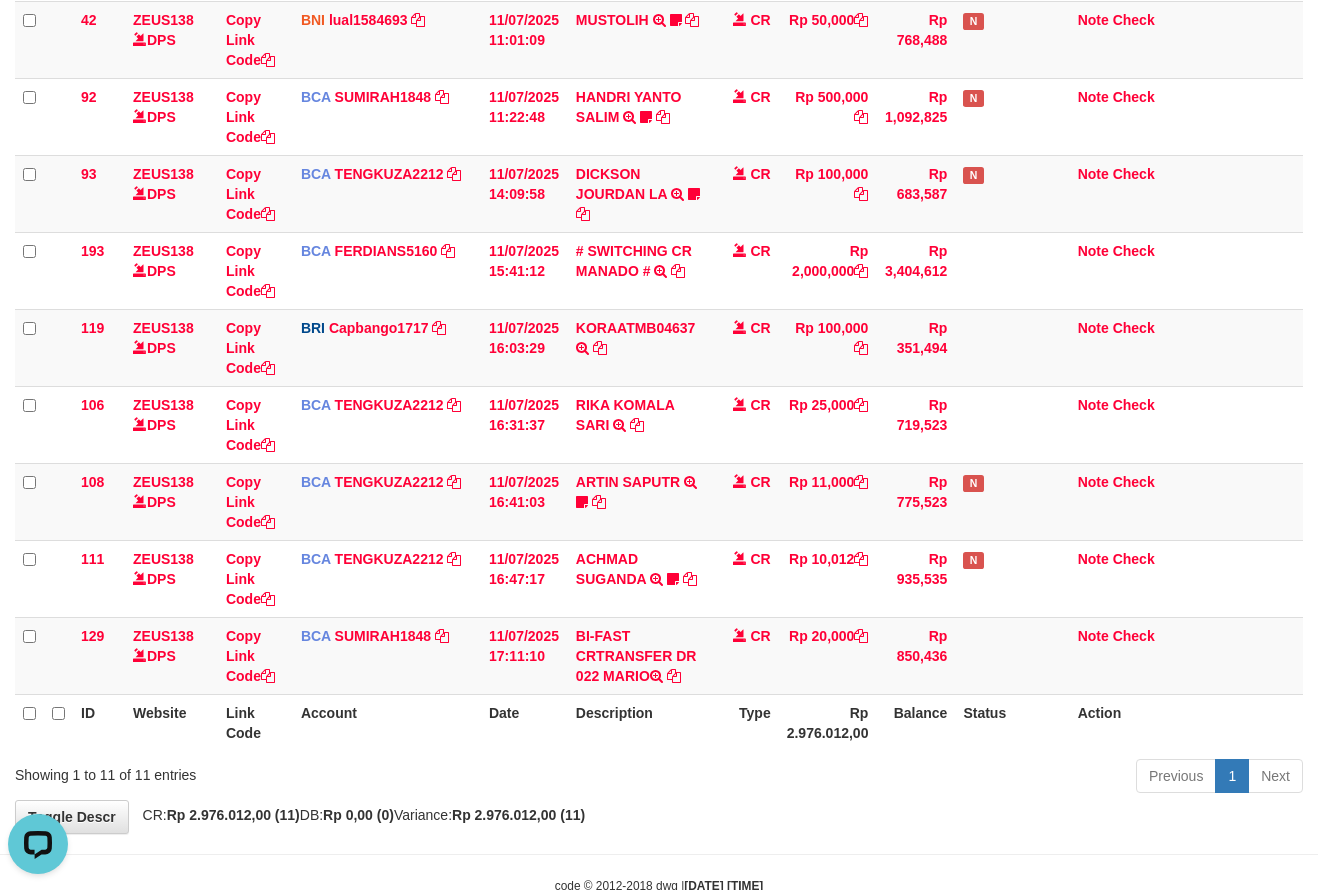 scroll, scrollTop: 0, scrollLeft: 0, axis: both 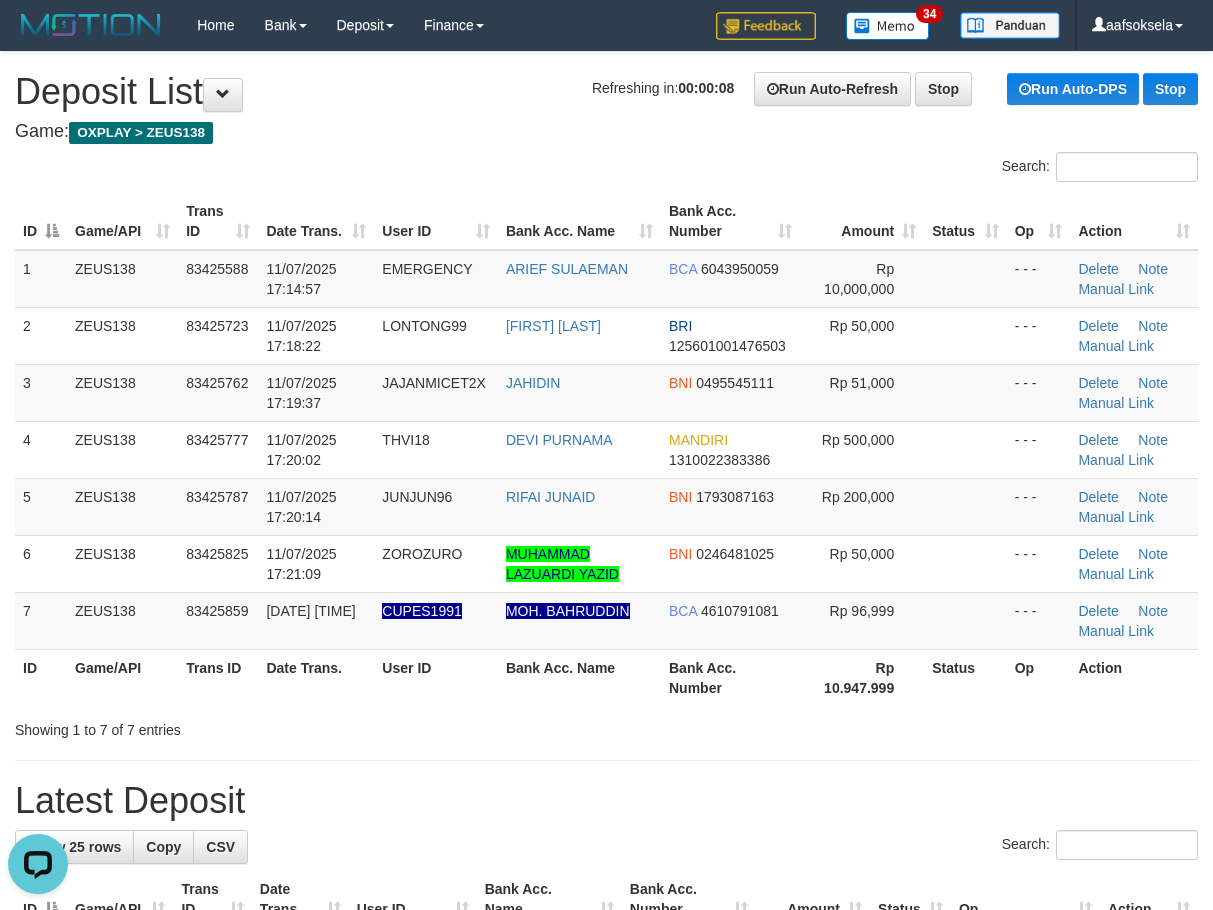 drag, startPoint x: 569, startPoint y: 747, endPoint x: 536, endPoint y: 755, distance: 33.955853 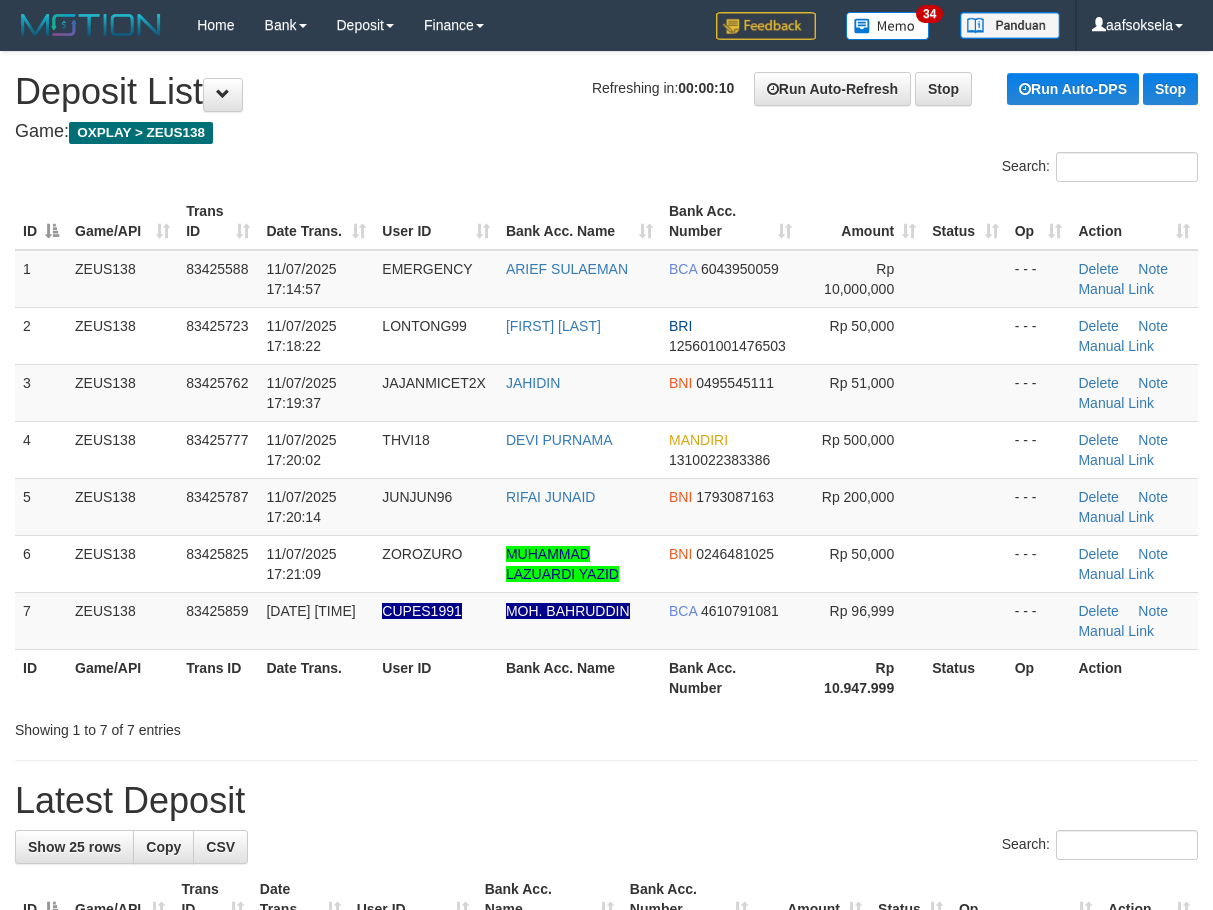 scroll, scrollTop: 0, scrollLeft: 0, axis: both 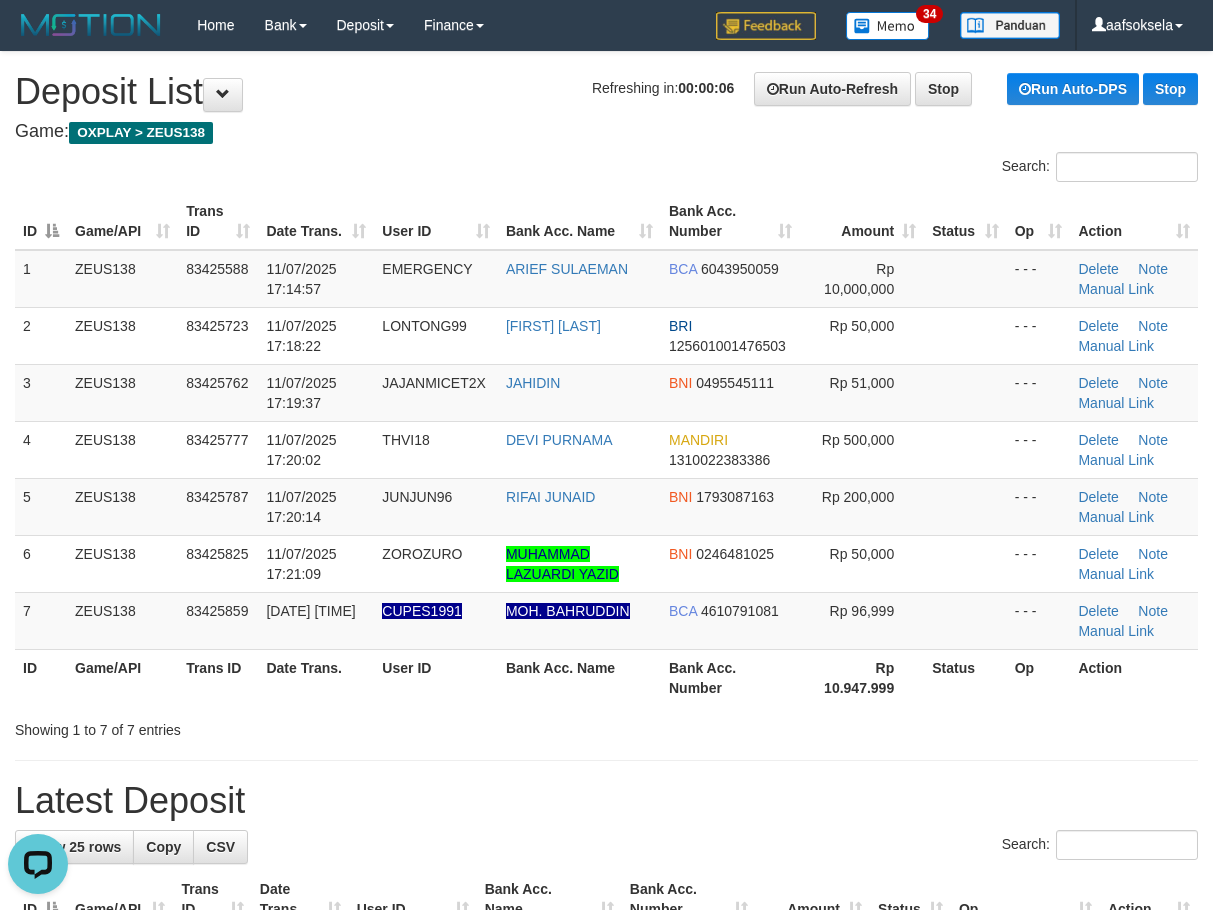 click on "**********" at bounding box center [606, 1269] 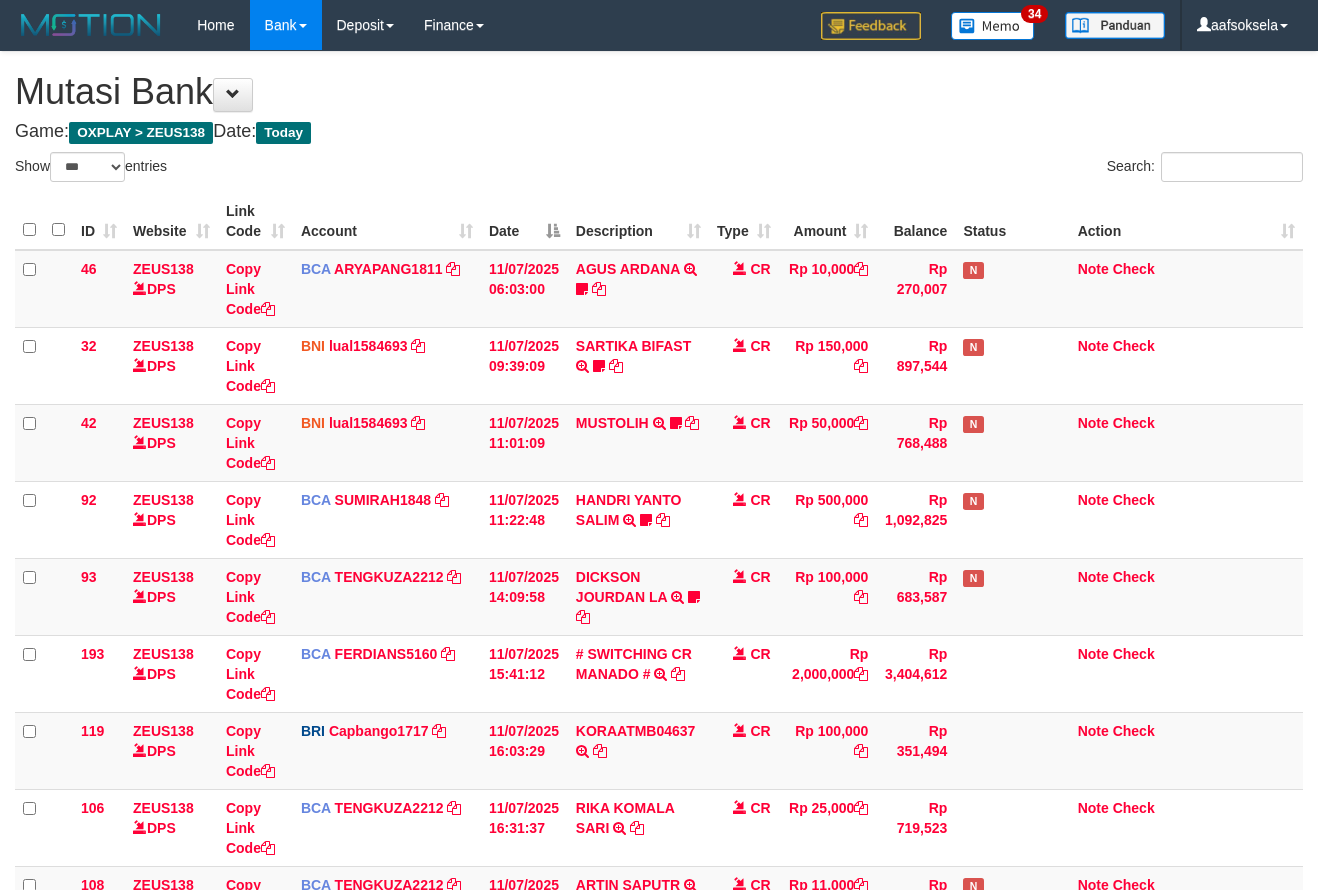 select on "***" 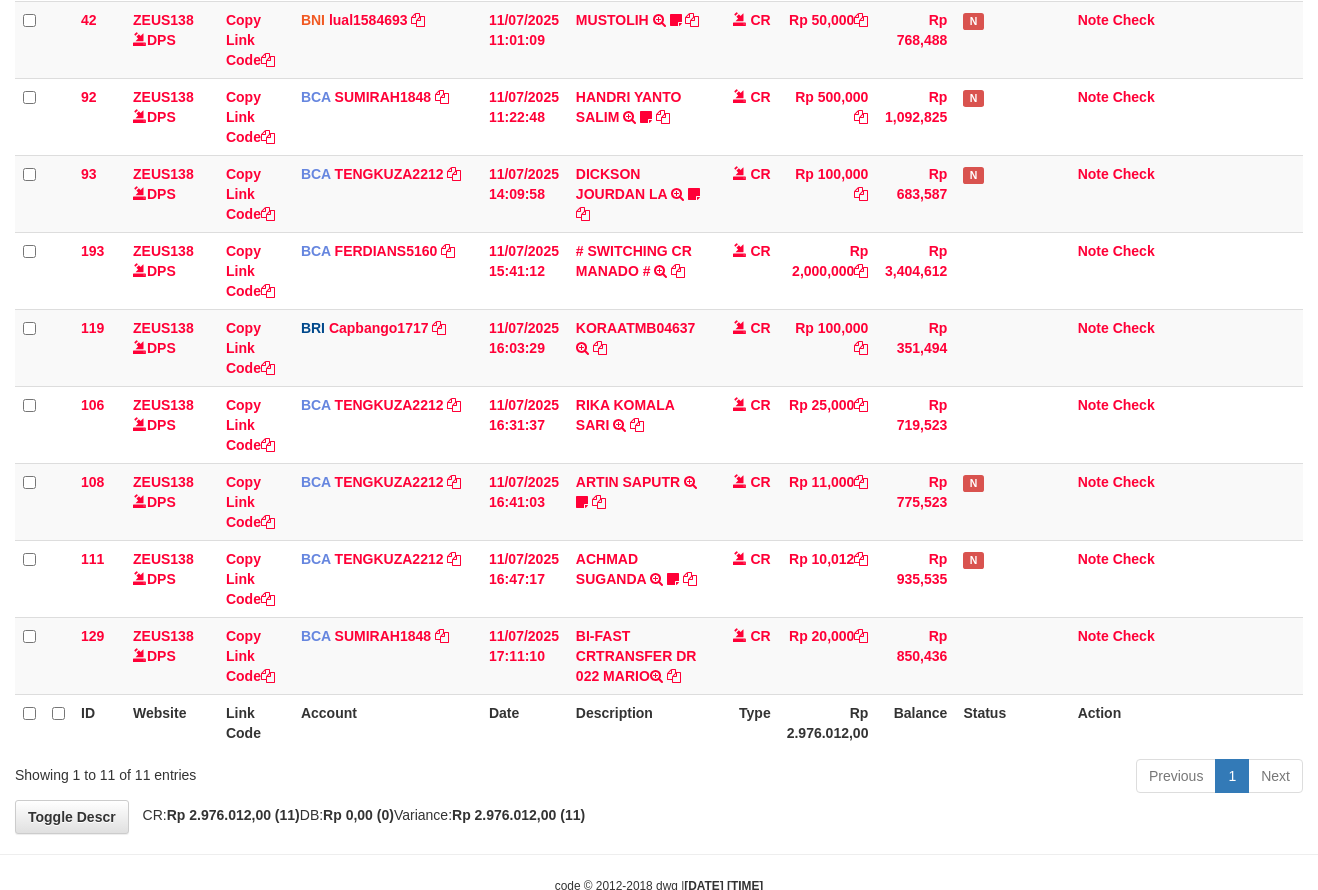 click on "Previous 1 Next" at bounding box center (933, 778) 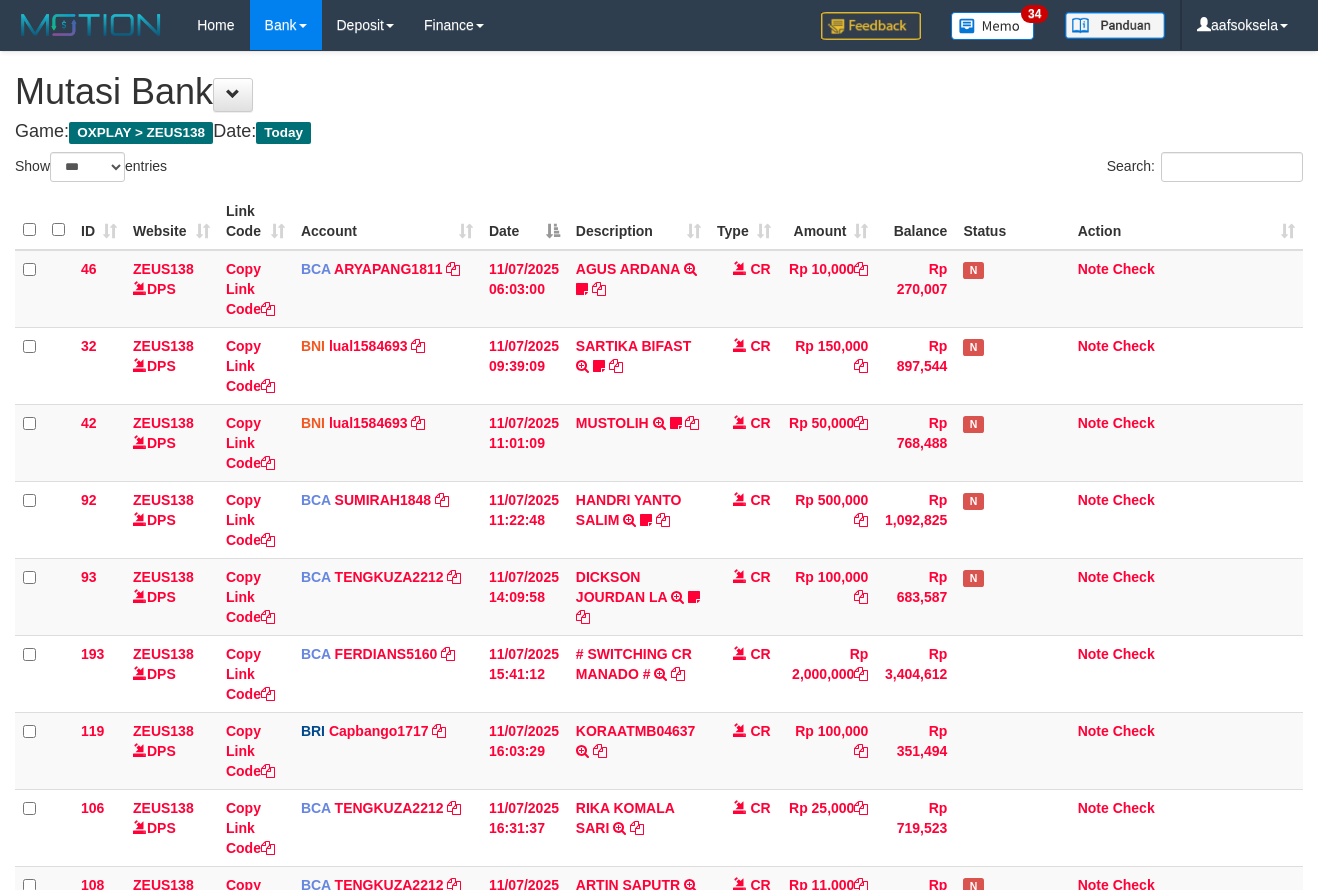 select on "***" 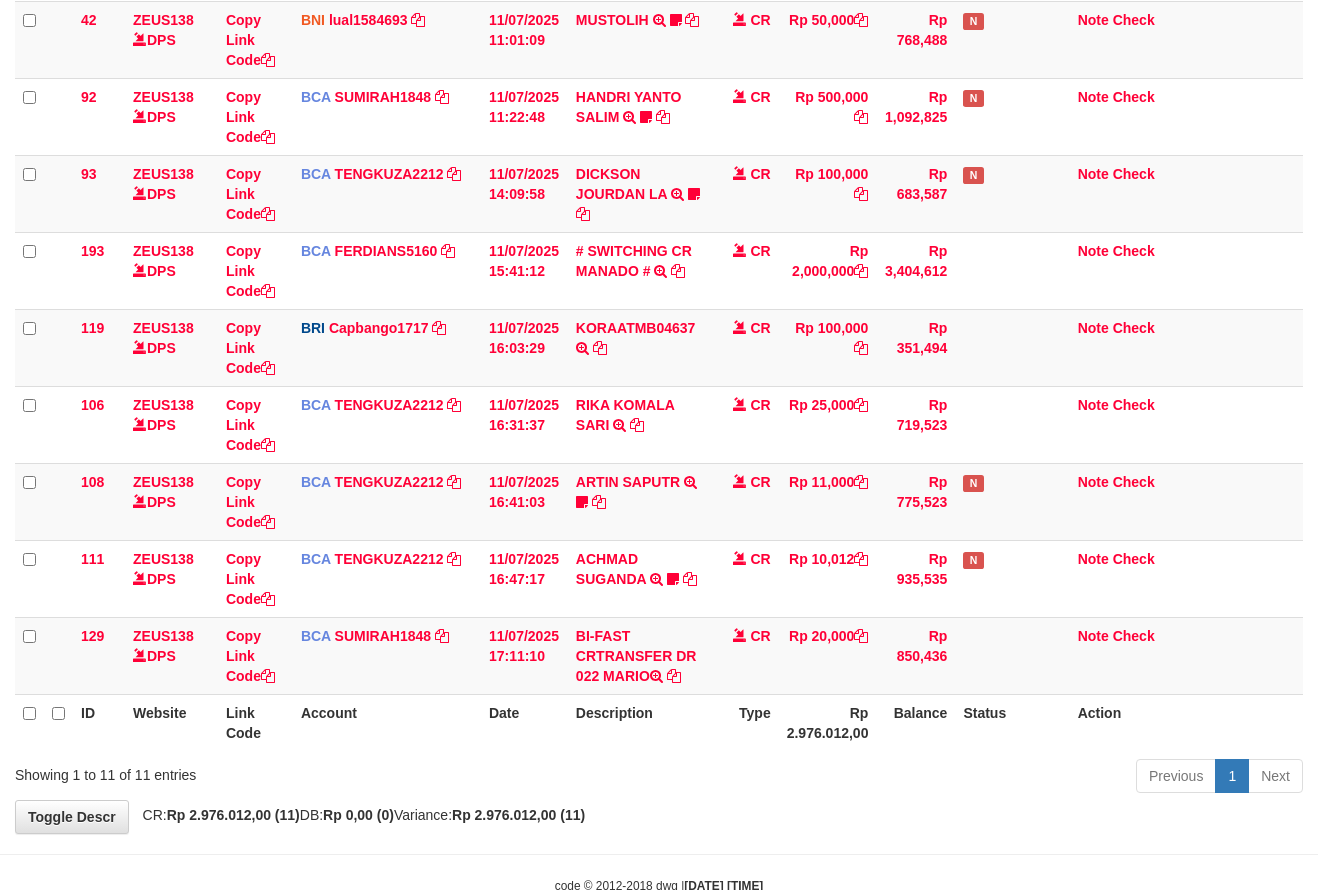 click on "Description" at bounding box center (638, 722) 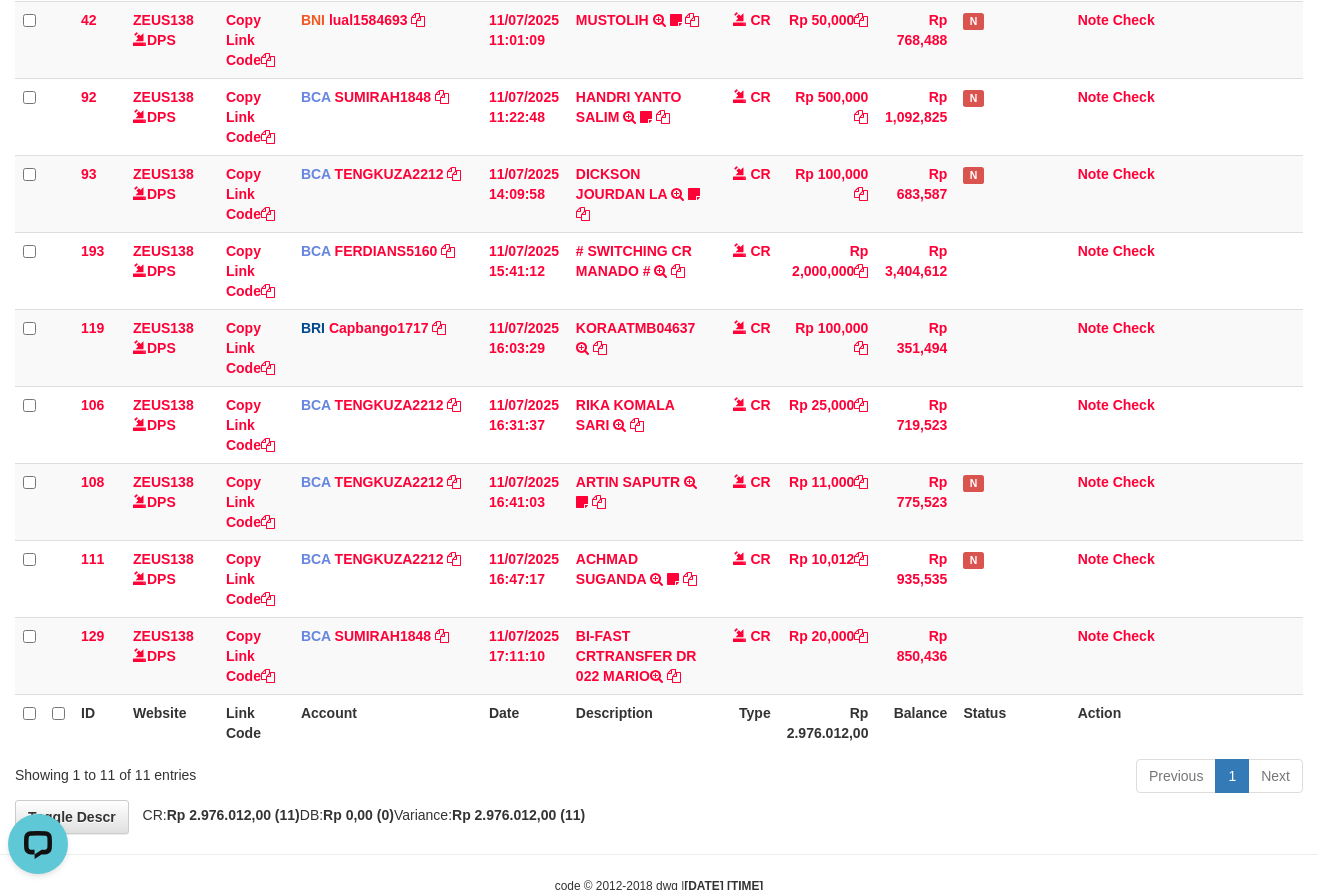 scroll, scrollTop: 0, scrollLeft: 0, axis: both 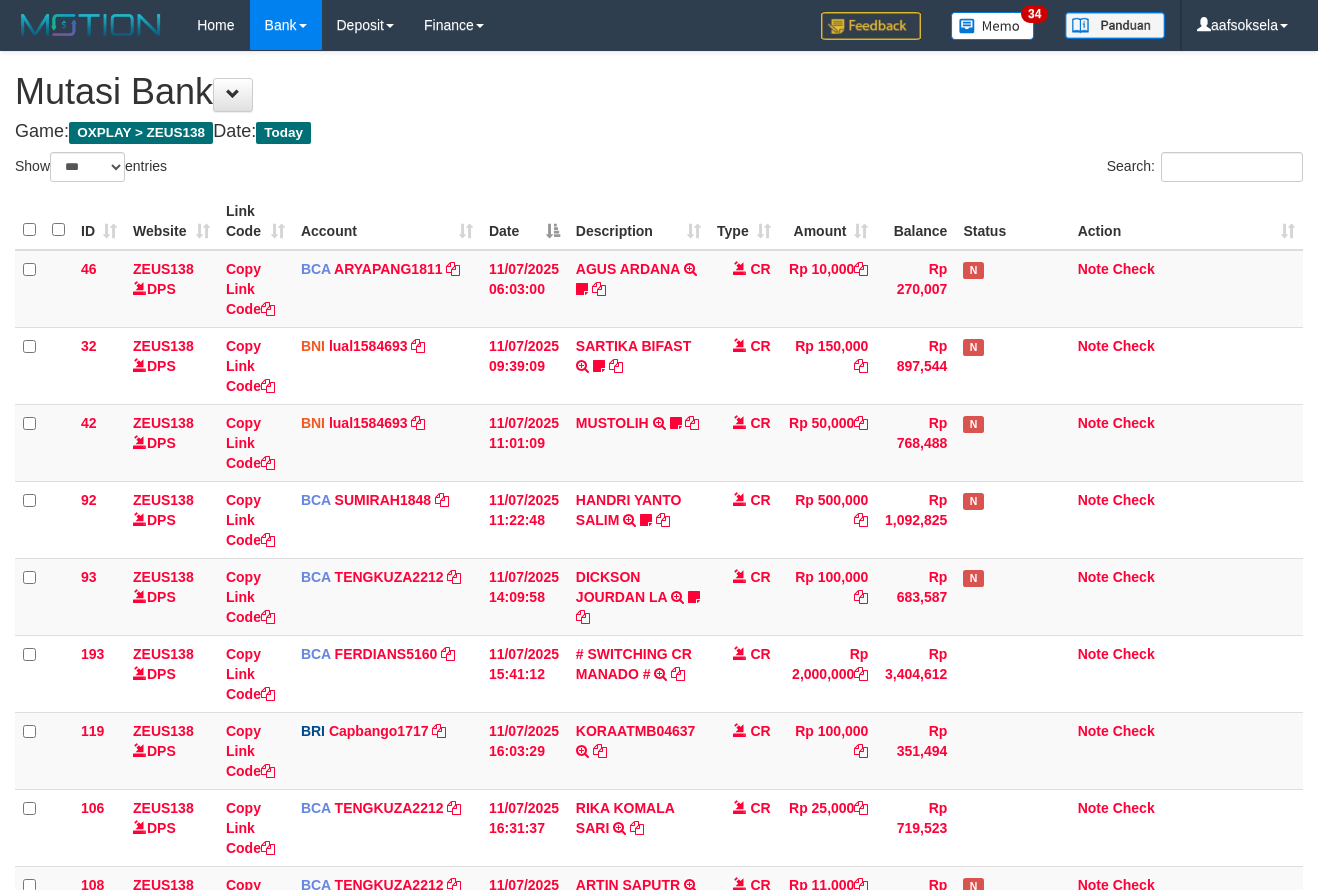 select on "***" 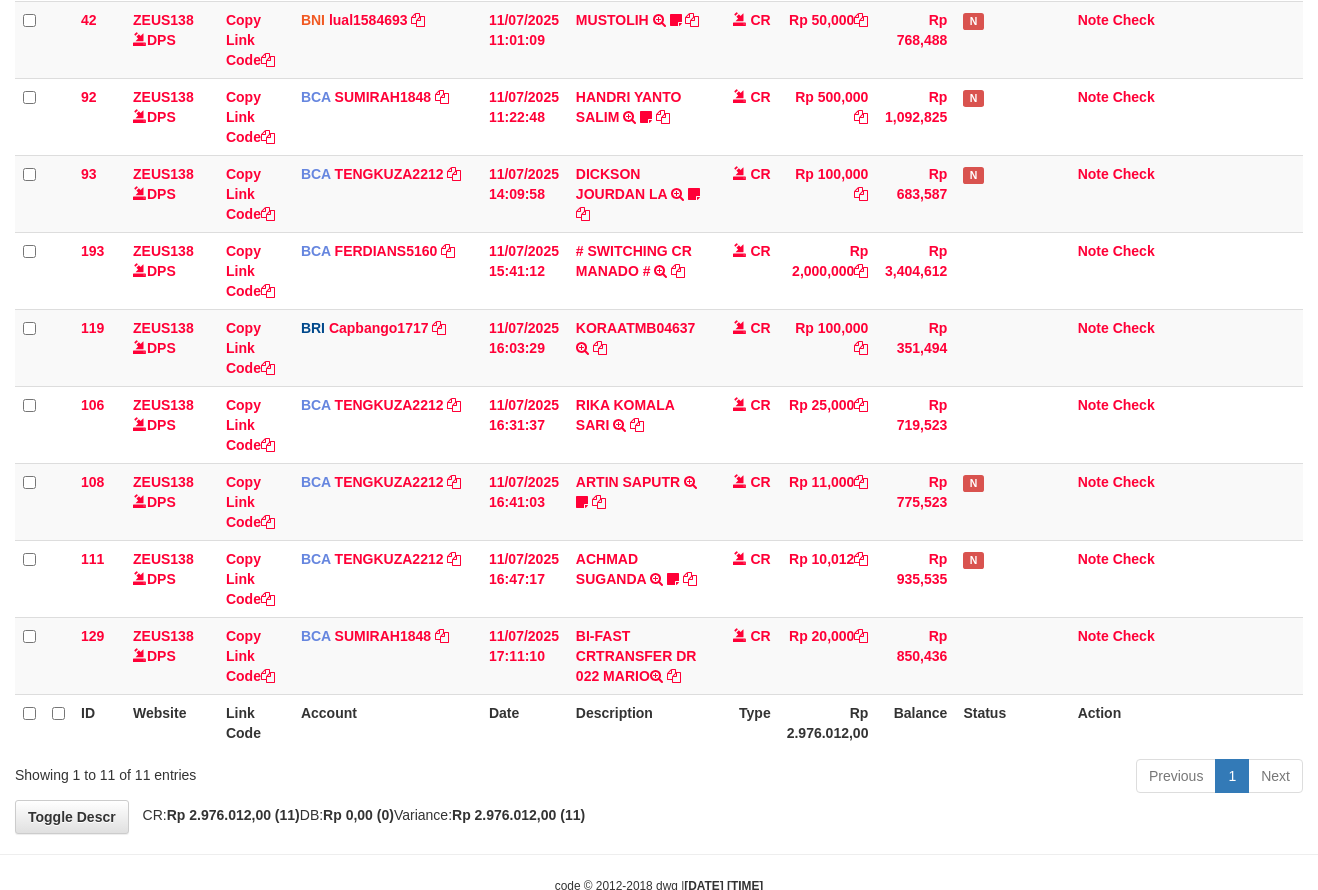 click on "Toggle navigation
Home
Bank
Account List
Mutasi Bank
Search
Sync
Note Mutasi
Deposit
DPS Fetch
DPS List
History
Note DPS
Finance
Financial Data
aafsoksela
My Profile
Log Out" at bounding box center (659, 271) 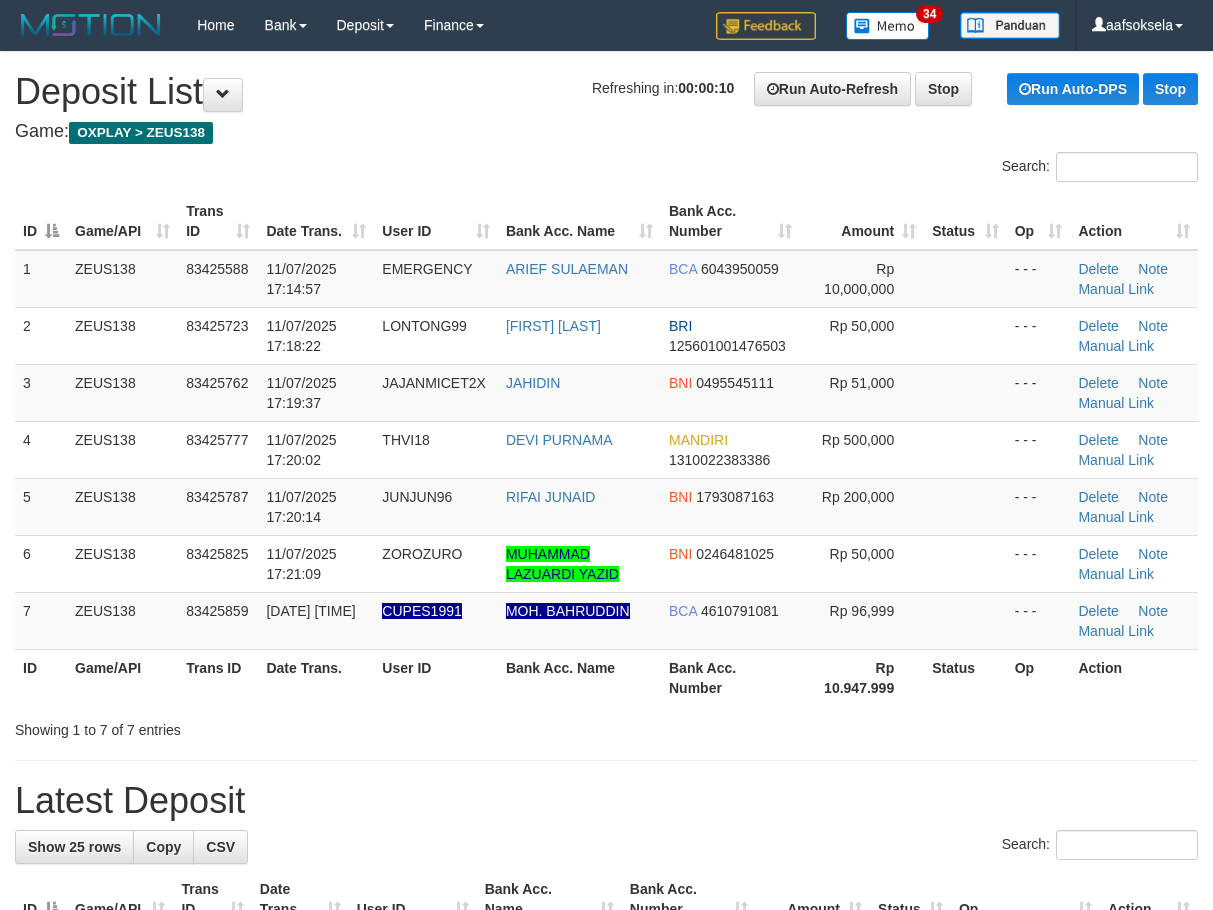 scroll, scrollTop: 0, scrollLeft: 0, axis: both 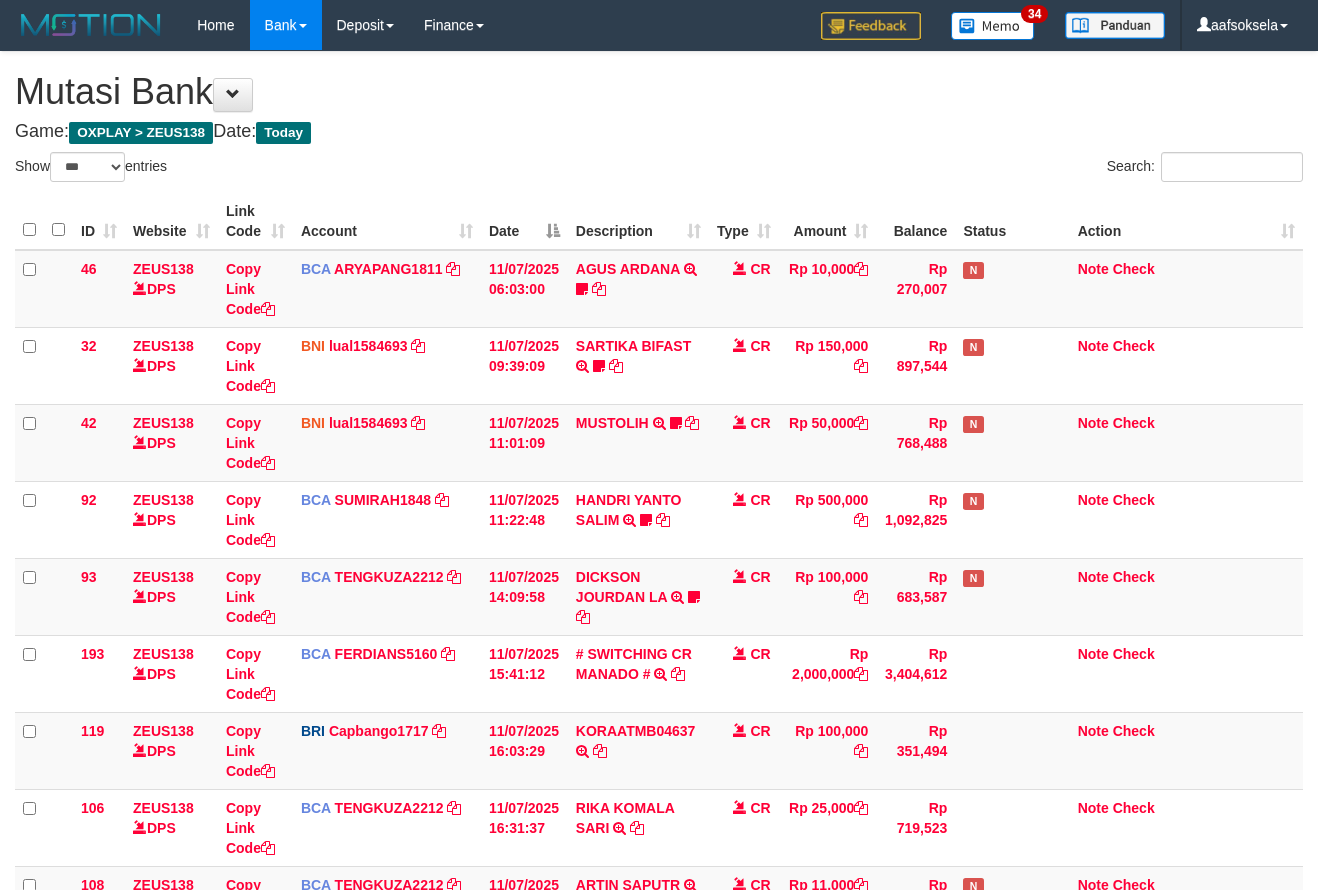 select on "***" 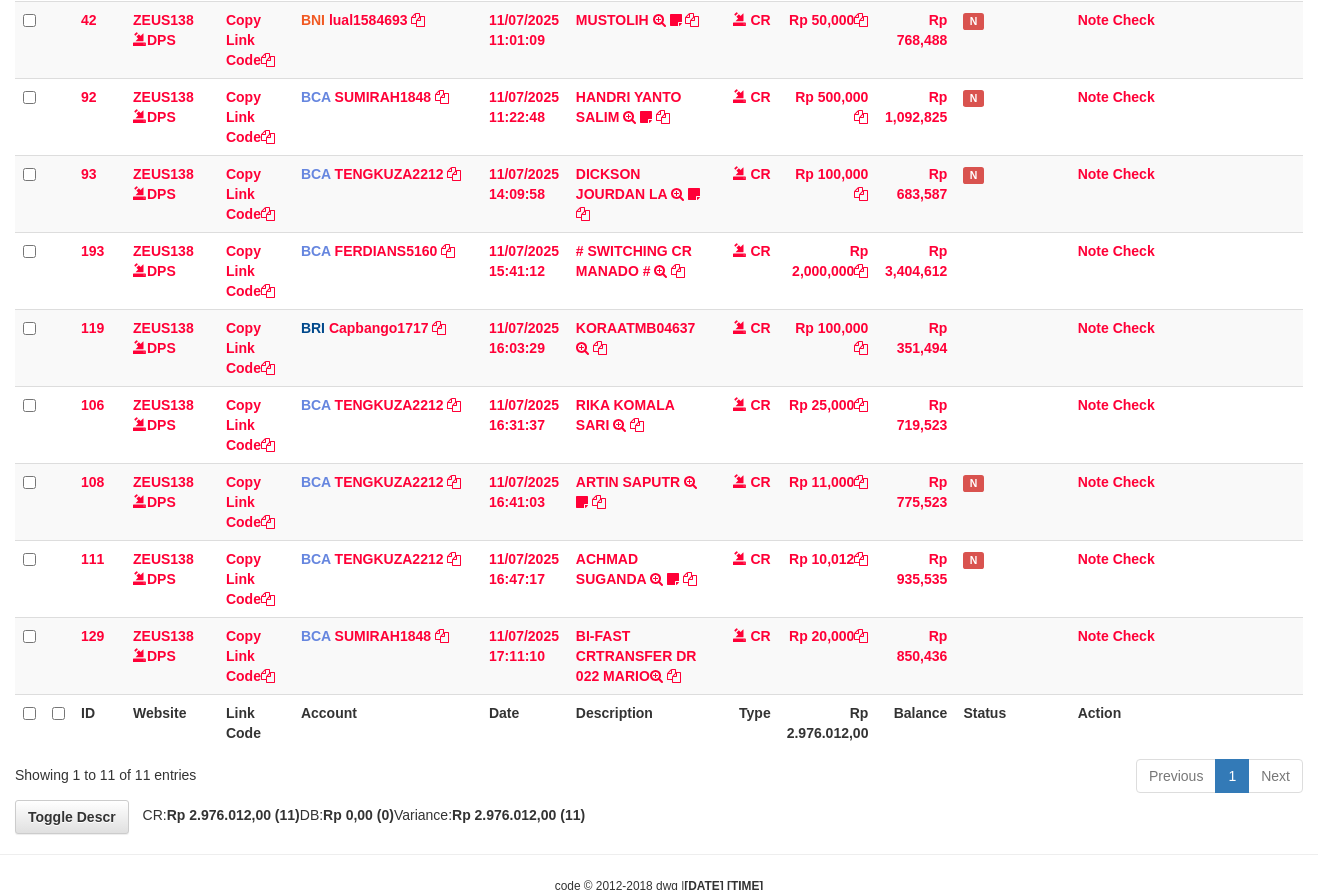 click on "Toggle navigation
Home
Bank
Account List
Mutasi Bank
Search
Sync
Note Mutasi
Deposit
DPS Fetch
DPS List
History
Note DPS
Finance
Financial Data
aafsoksela
My Profile
Log Out" at bounding box center [659, 271] 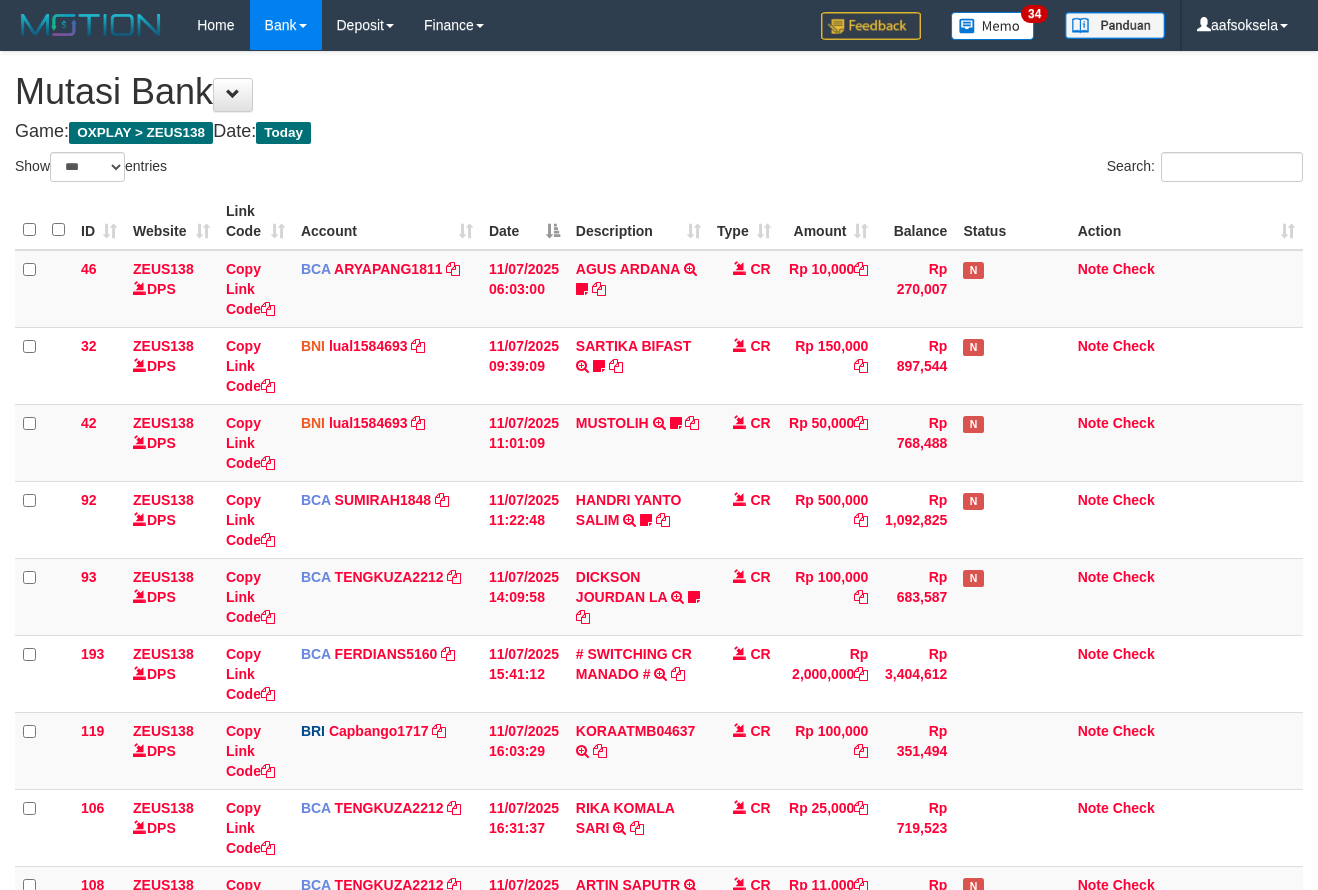select on "***" 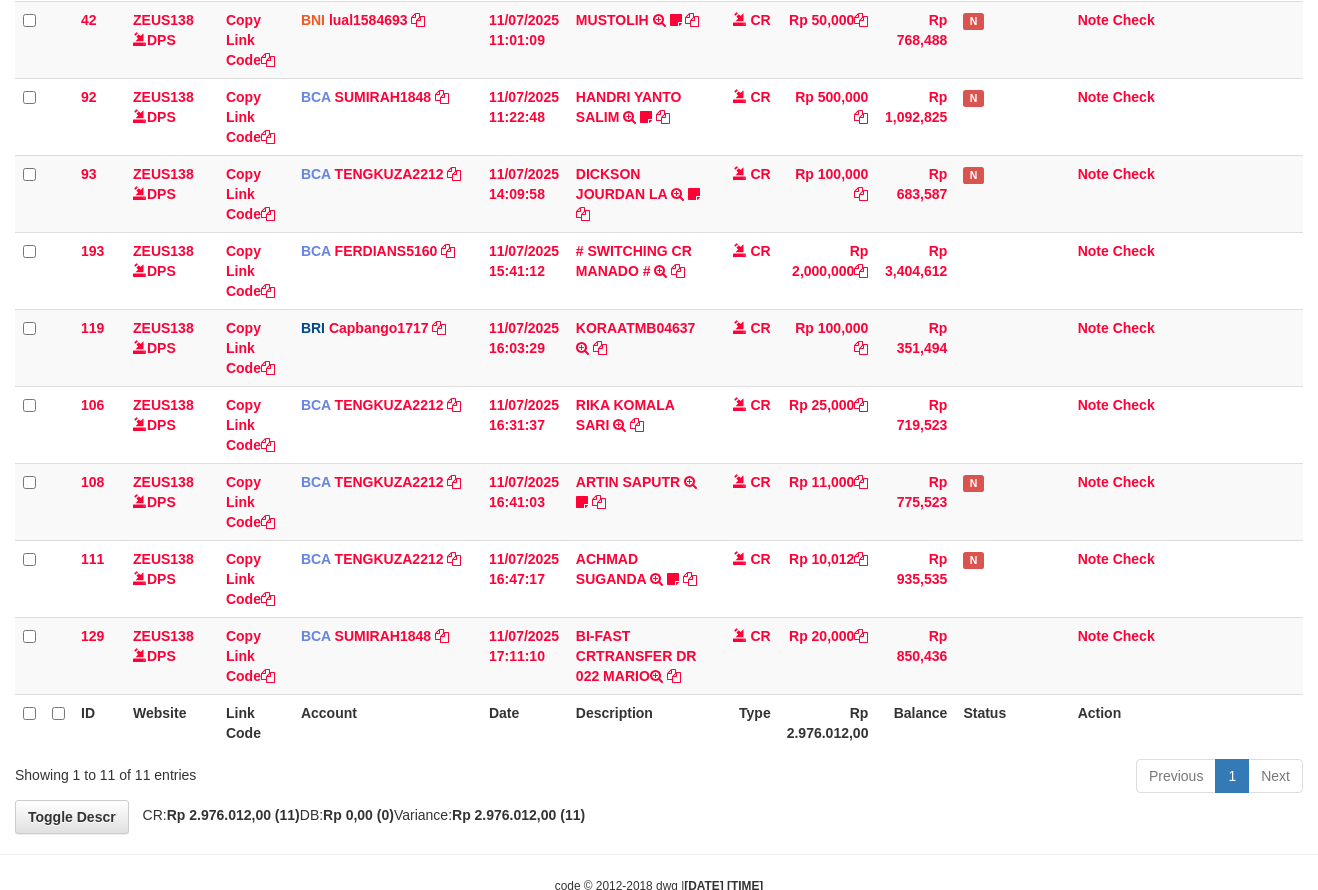 click on "**********" at bounding box center [659, 241] 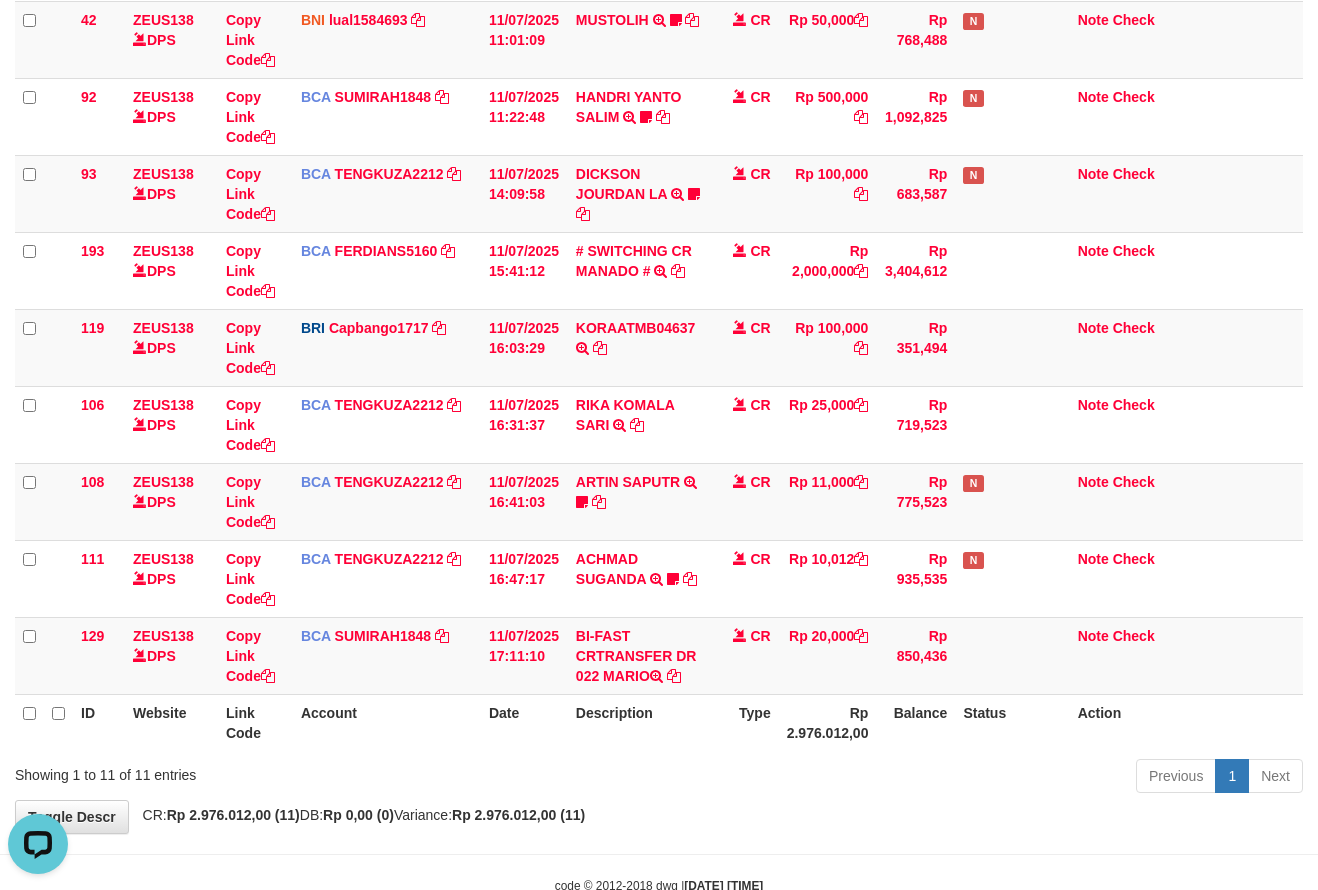 scroll, scrollTop: 0, scrollLeft: 0, axis: both 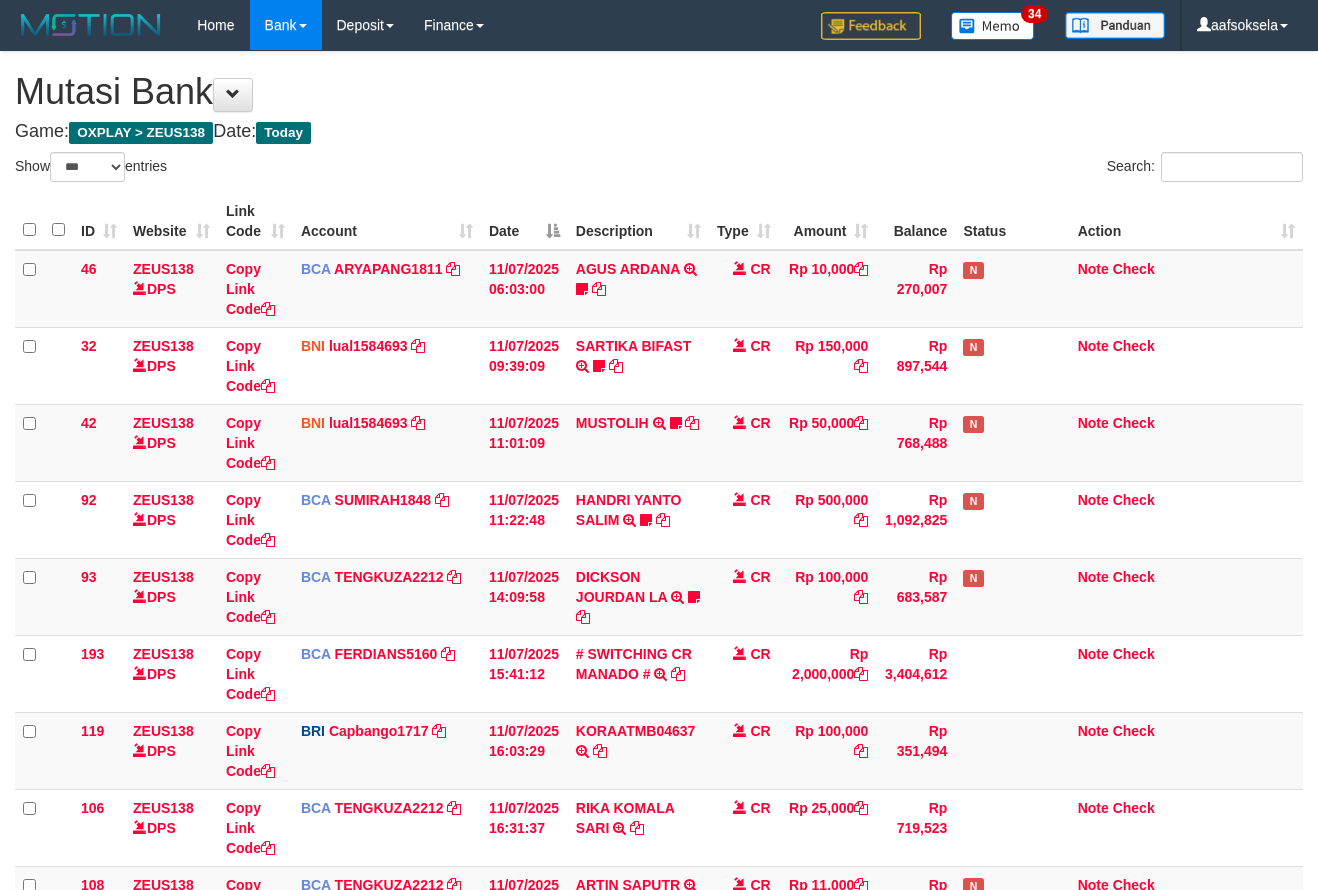 select on "***" 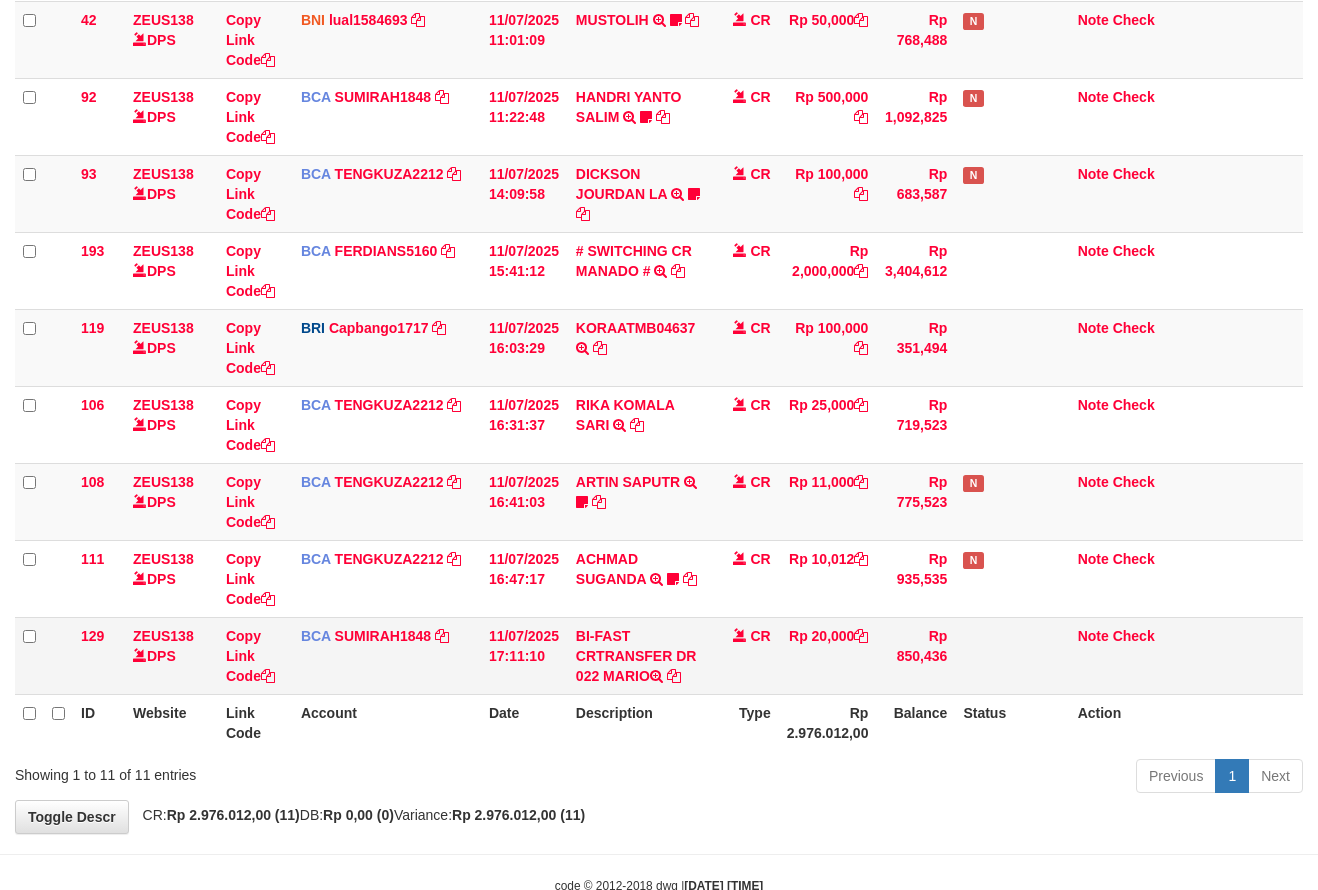 click on "CR" at bounding box center (744, 655) 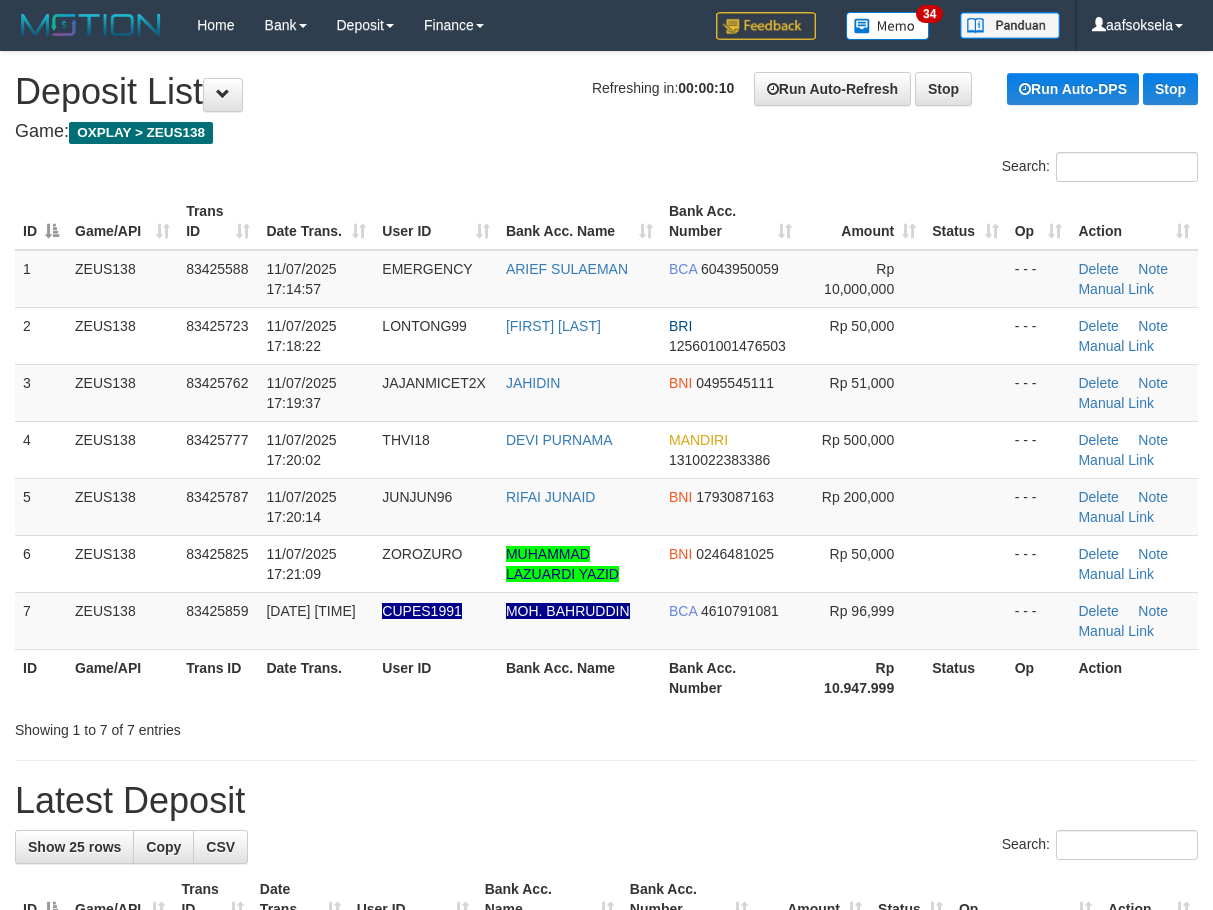 scroll, scrollTop: 0, scrollLeft: 0, axis: both 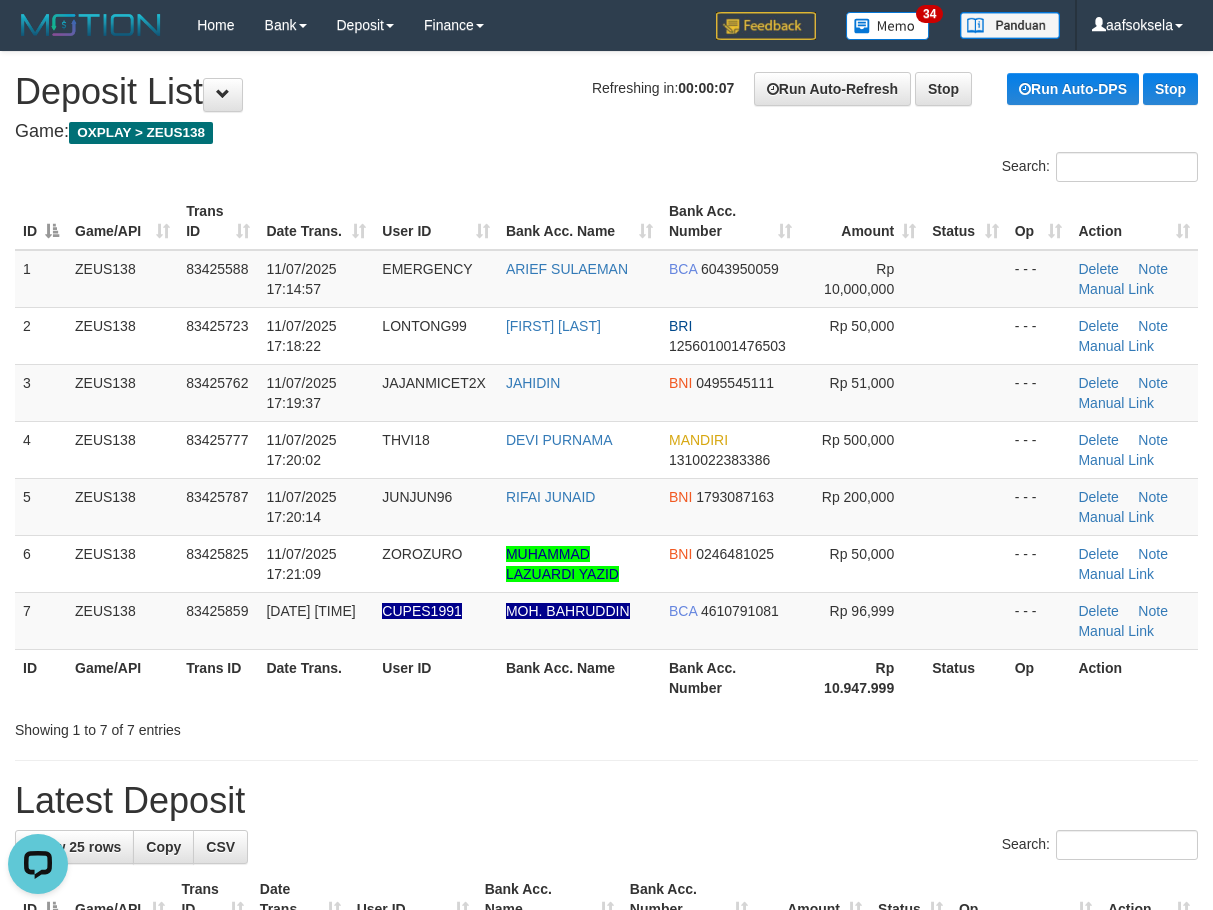 drag, startPoint x: 493, startPoint y: 708, endPoint x: 3, endPoint y: 761, distance: 492.858 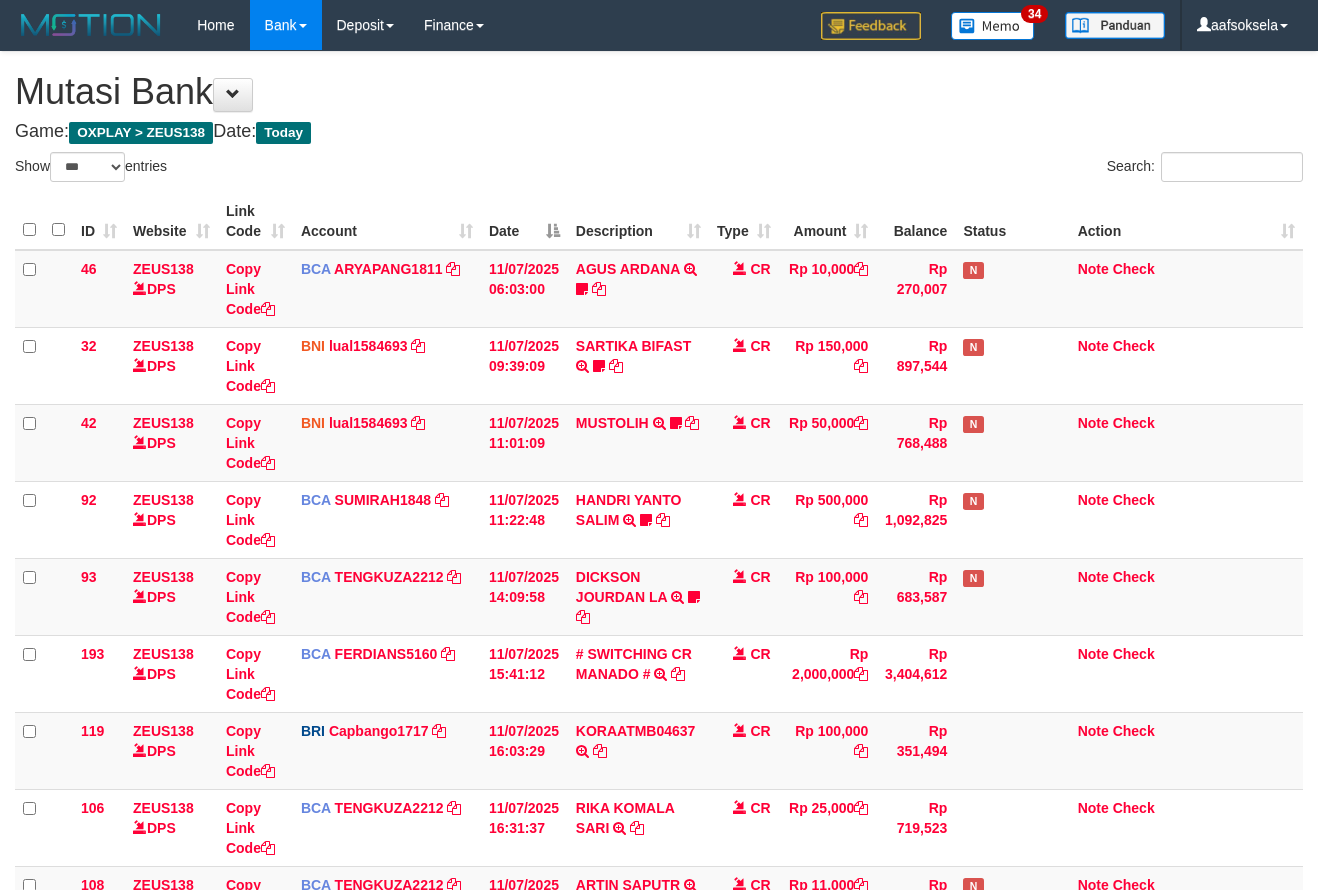select on "***" 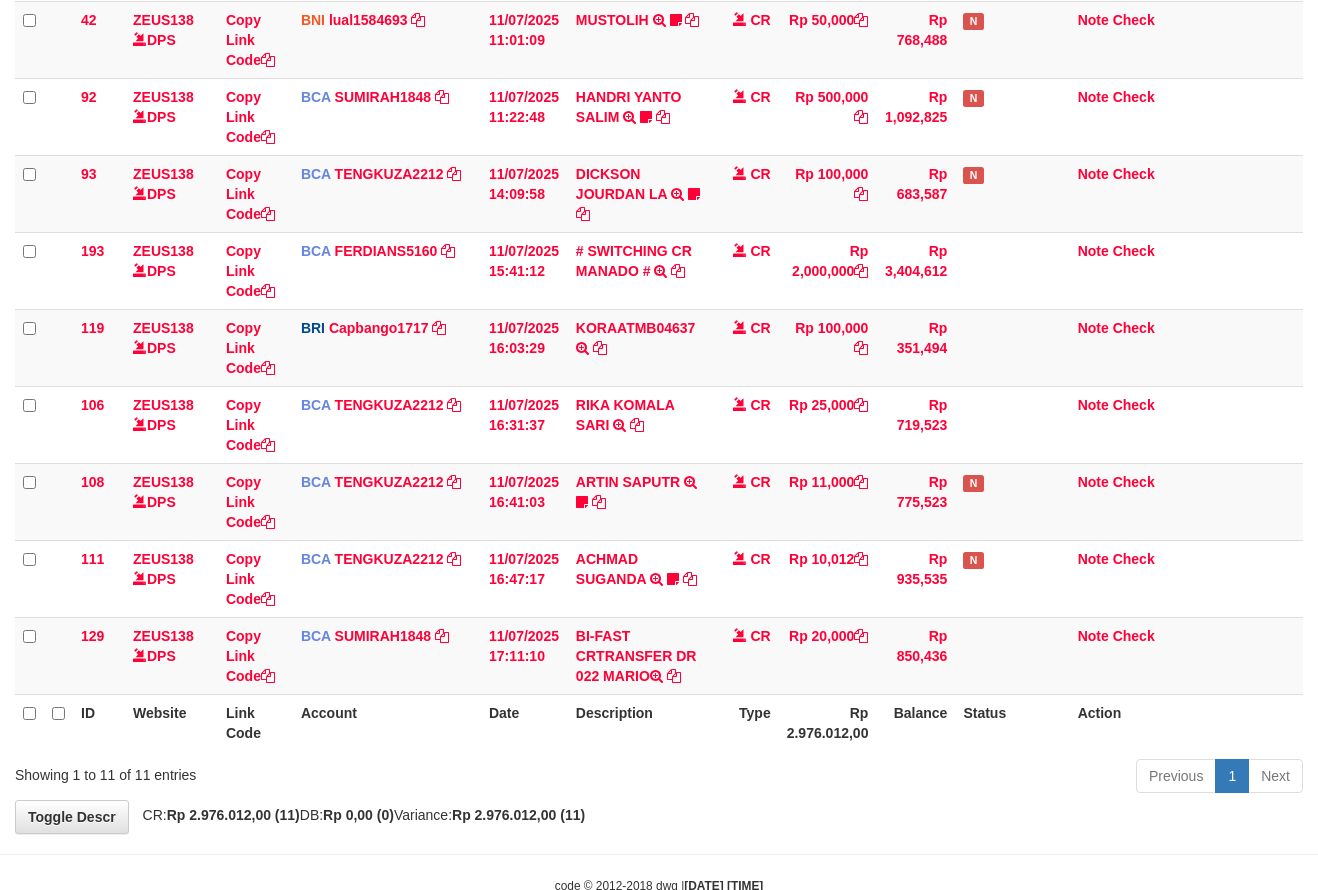 click on "Type" at bounding box center (744, 722) 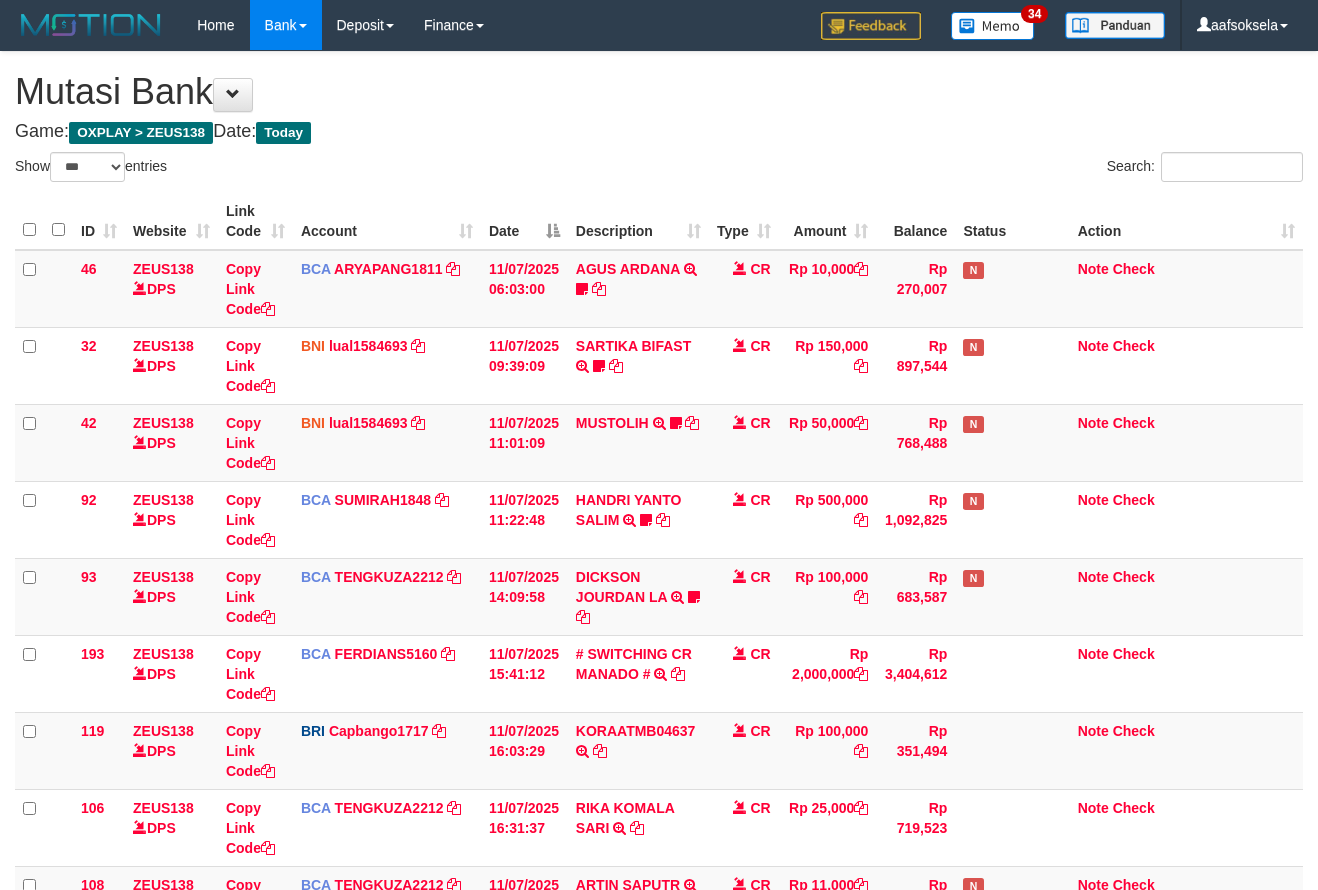 select on "***" 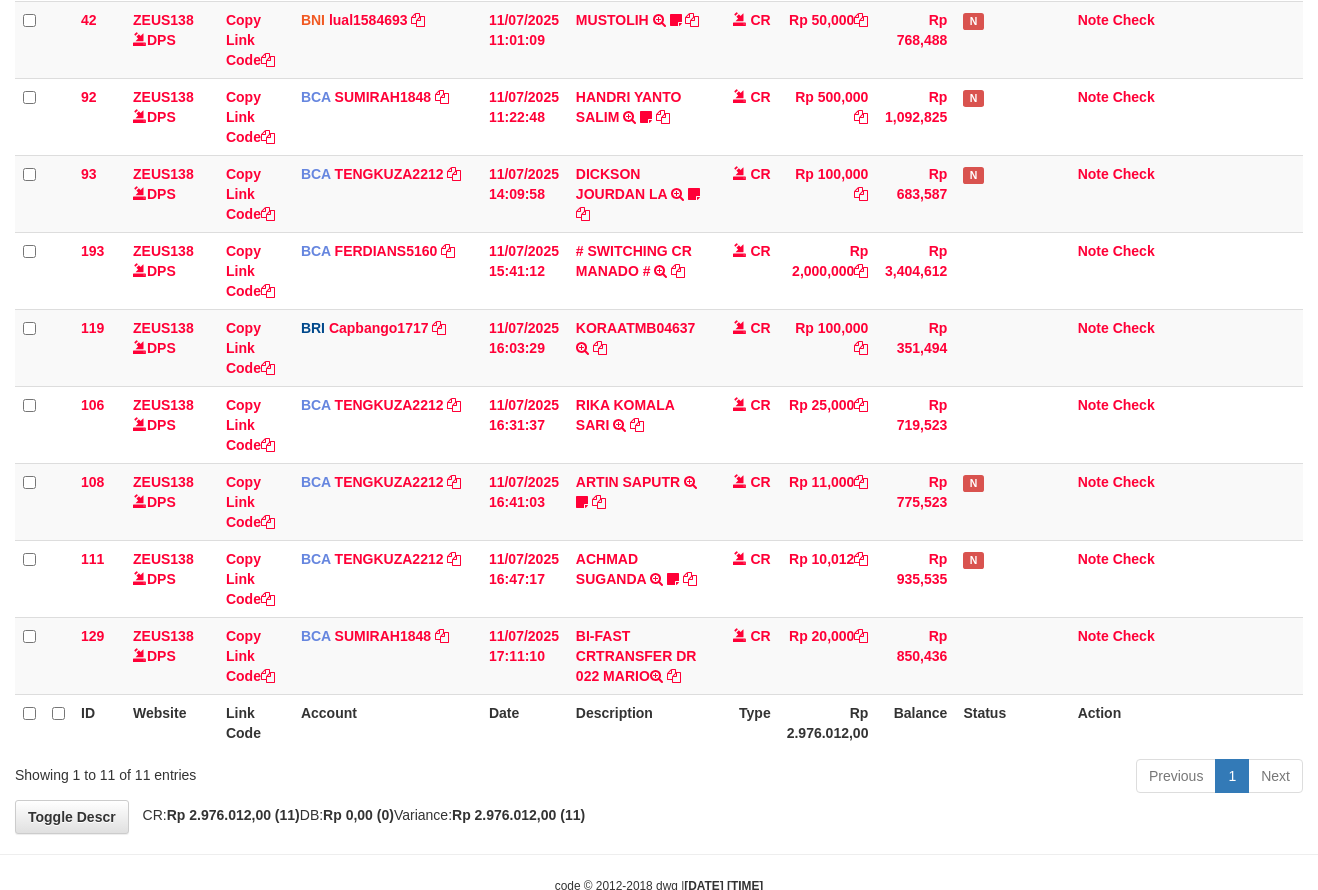 click on "Previous 1 Next" at bounding box center [933, 778] 